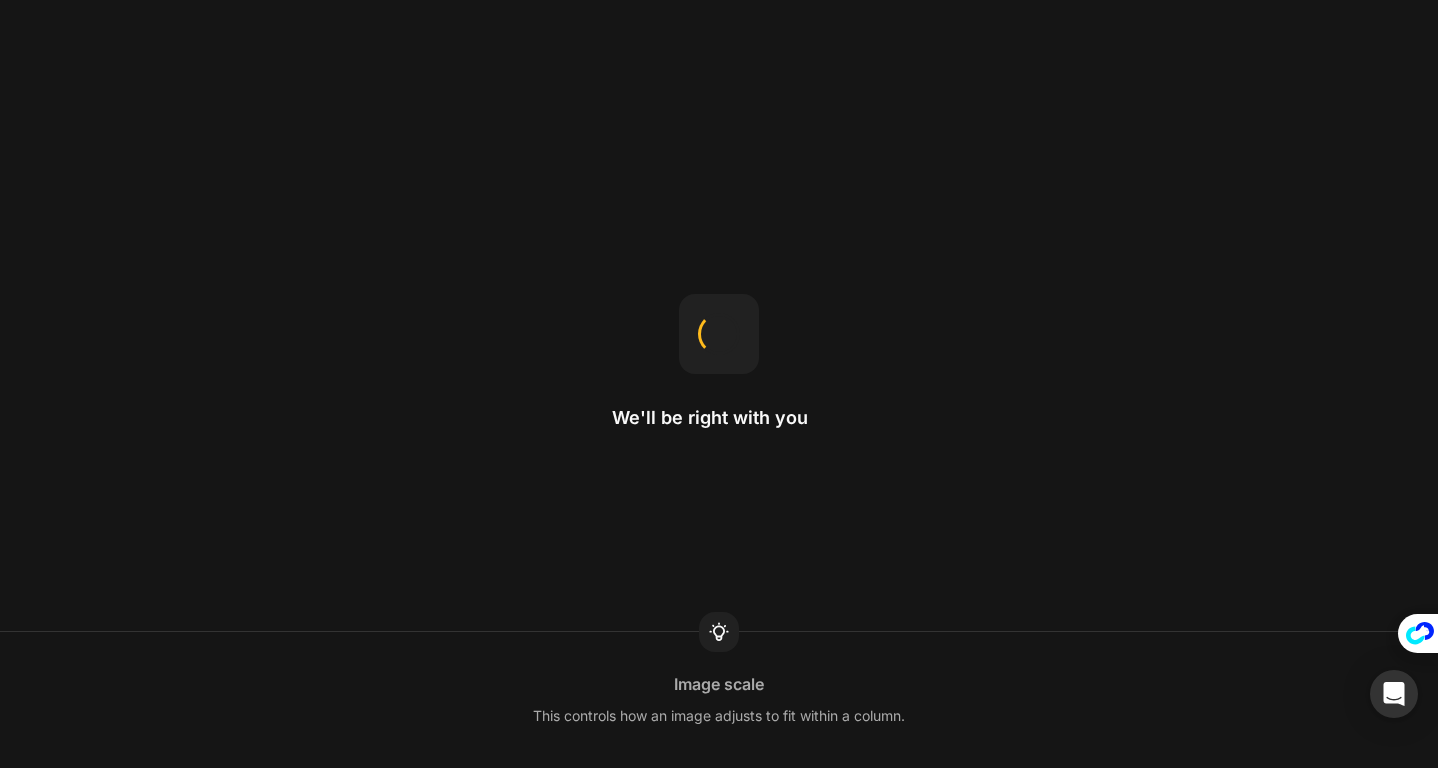 scroll, scrollTop: 0, scrollLeft: 0, axis: both 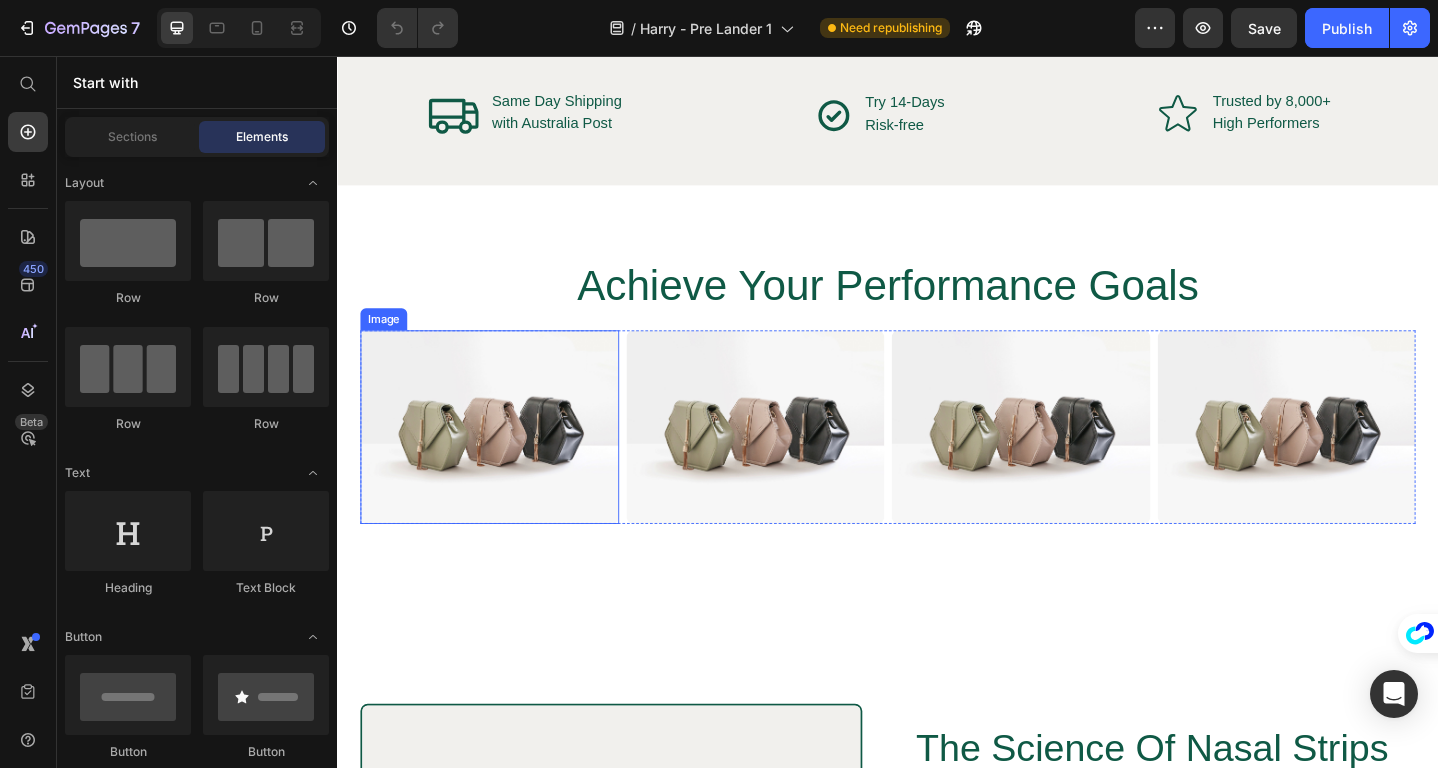 click at bounding box center (503, 460) 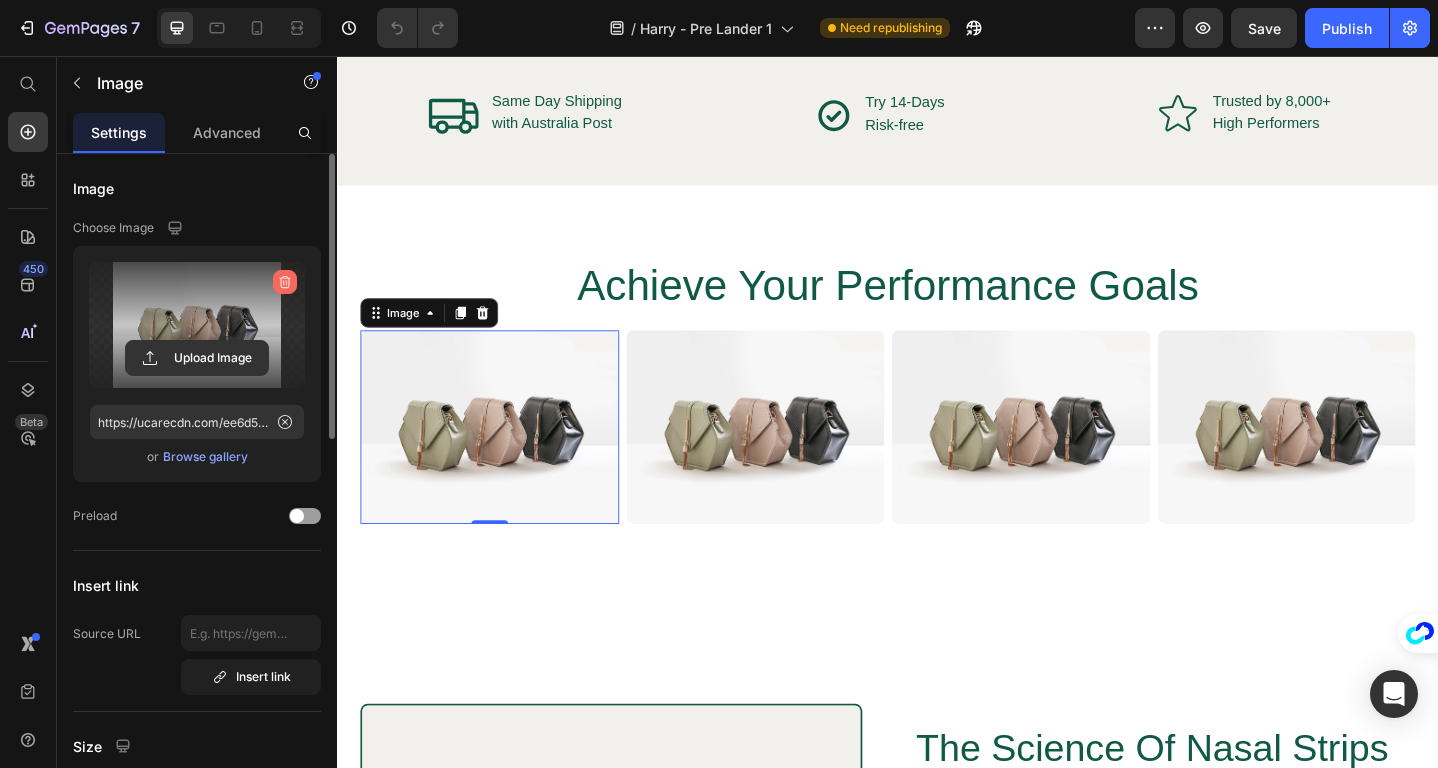 click 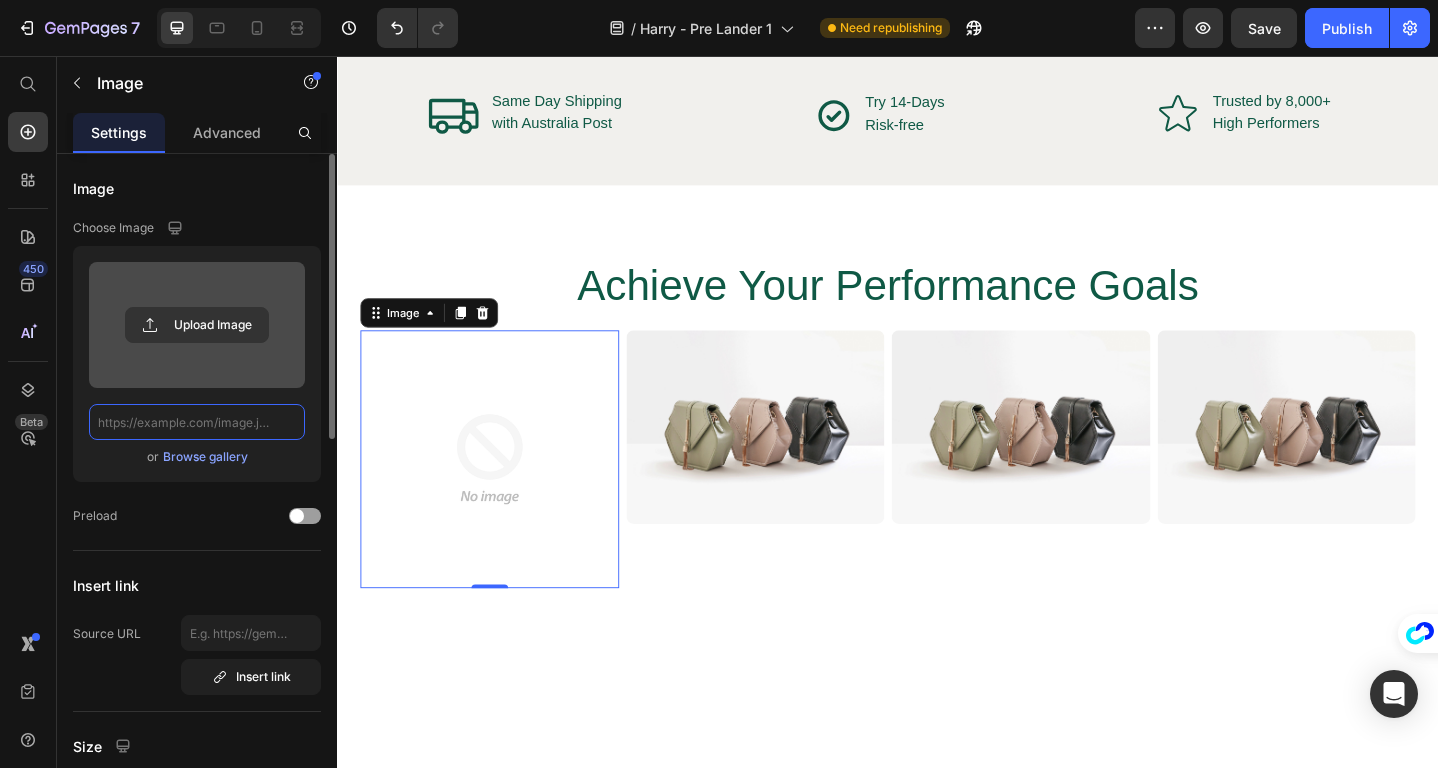 scroll, scrollTop: 0, scrollLeft: 0, axis: both 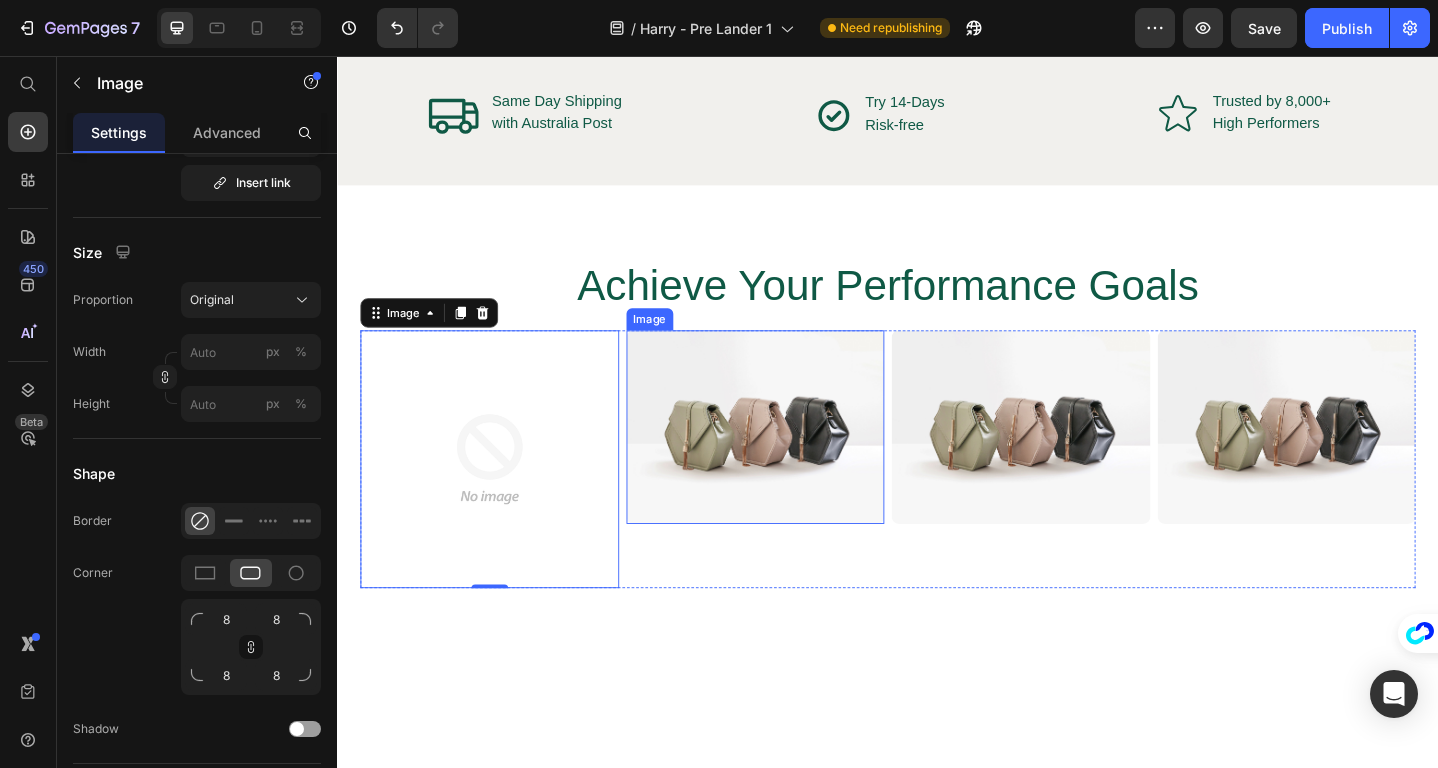 type on "https://cdn.shopify.com/s/files/1/0652/4751/0710/files/gempages_548050868268696456-b311878e-b19f-40cc-943c-2daa81c2eaf3.png" 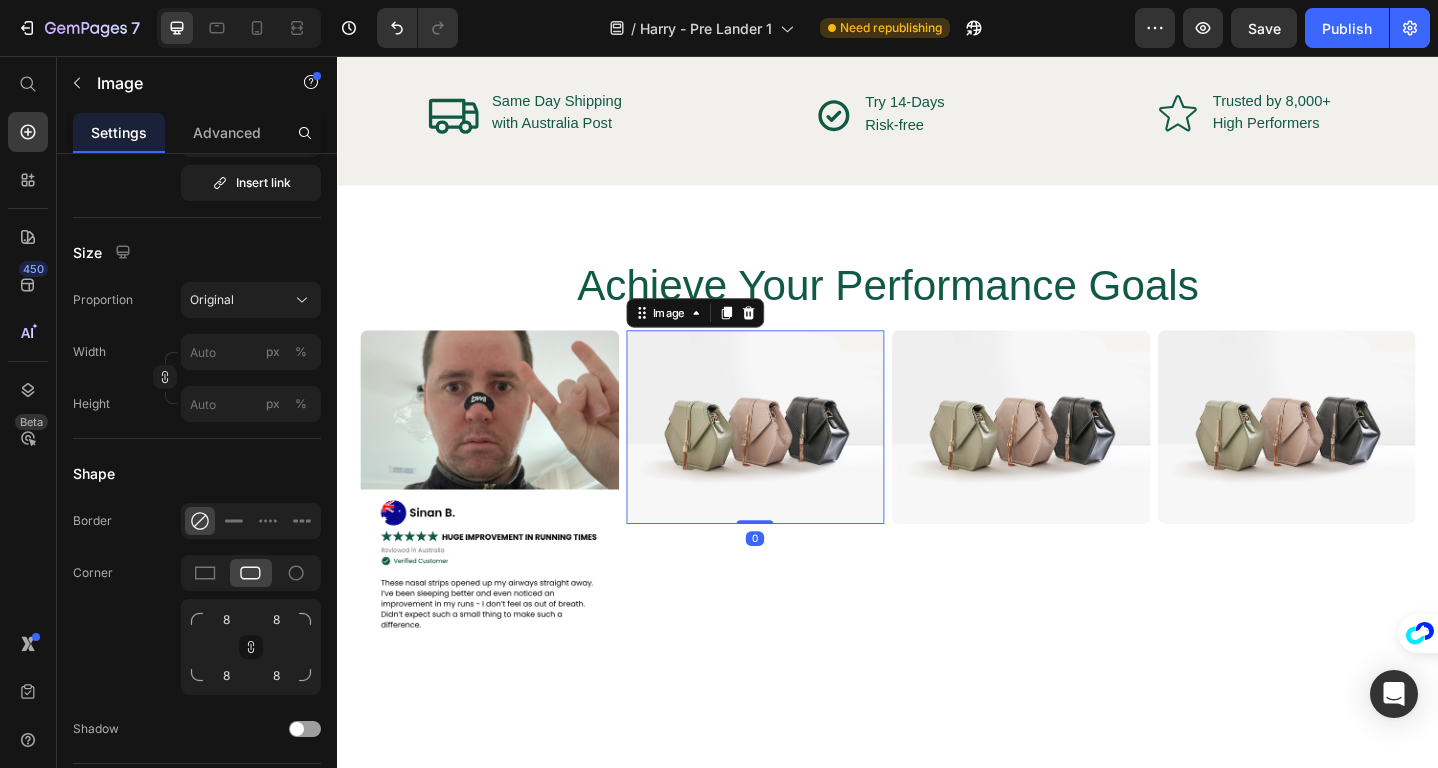 click at bounding box center (793, 460) 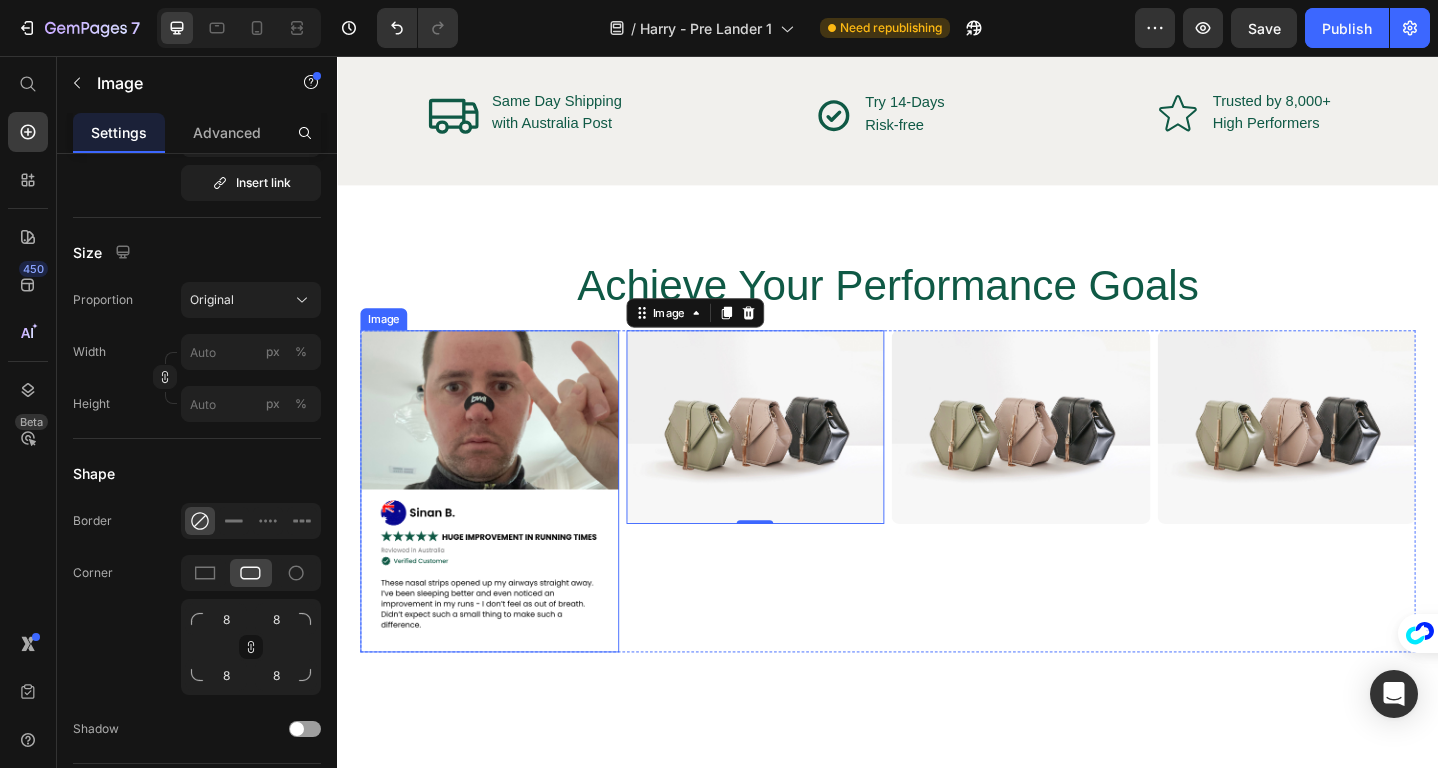 click at bounding box center (503, 531) 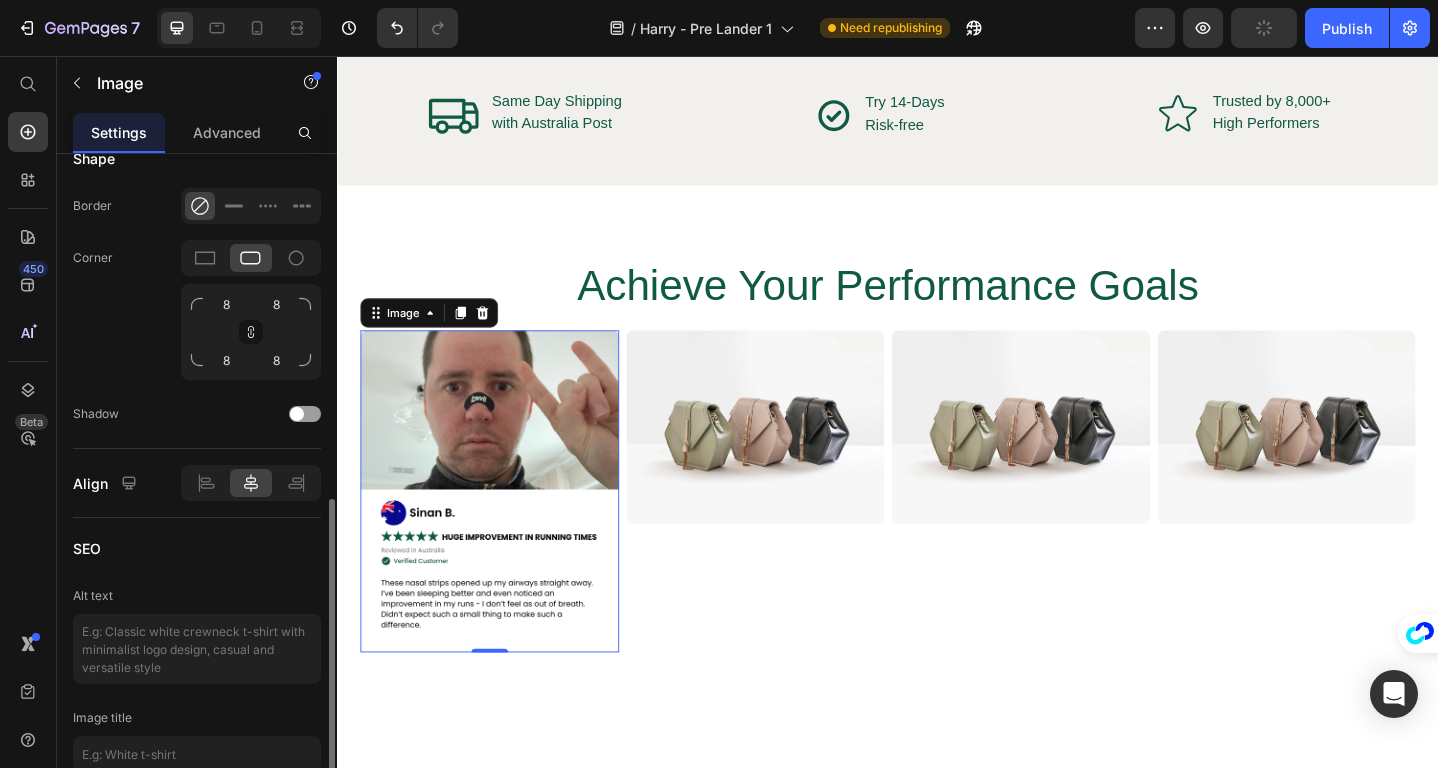 scroll, scrollTop: 766, scrollLeft: 0, axis: vertical 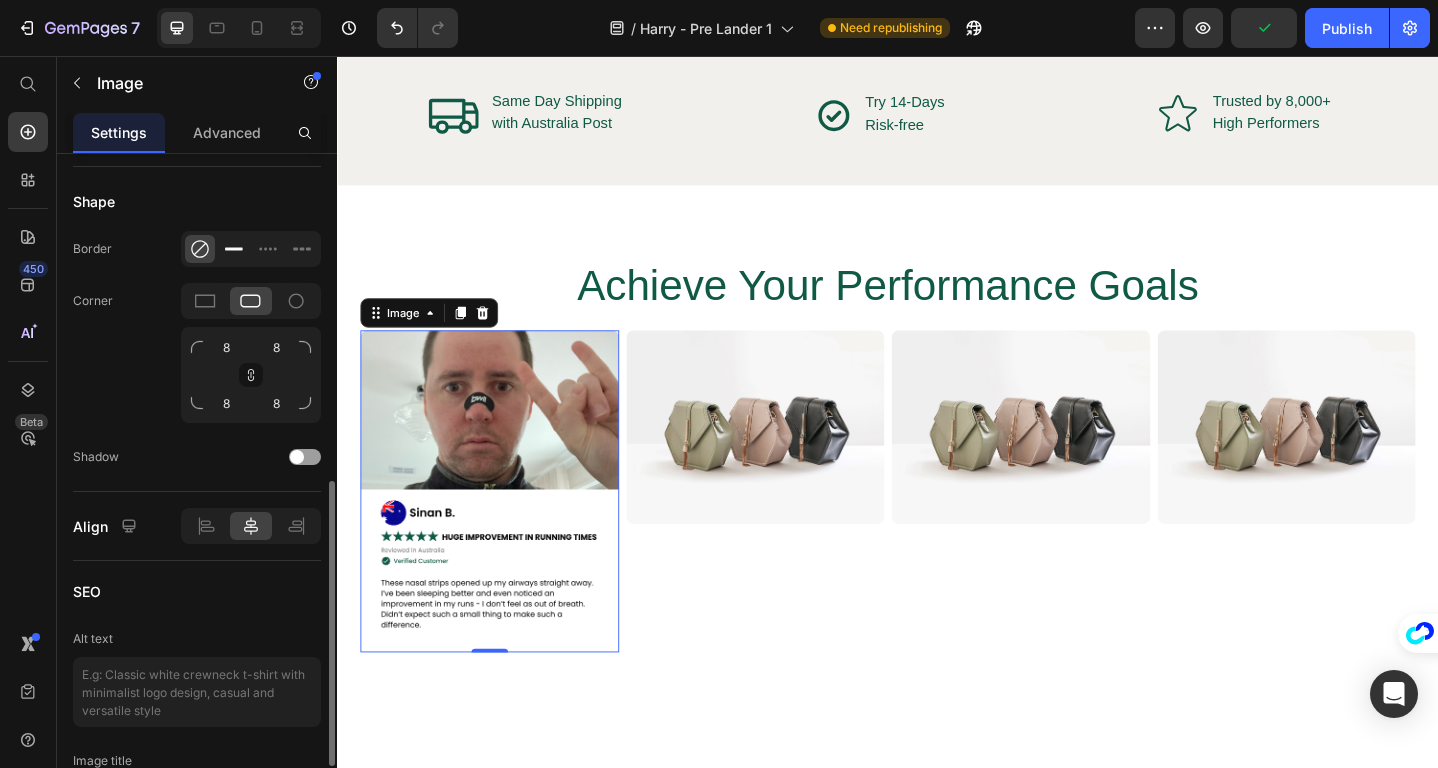 click 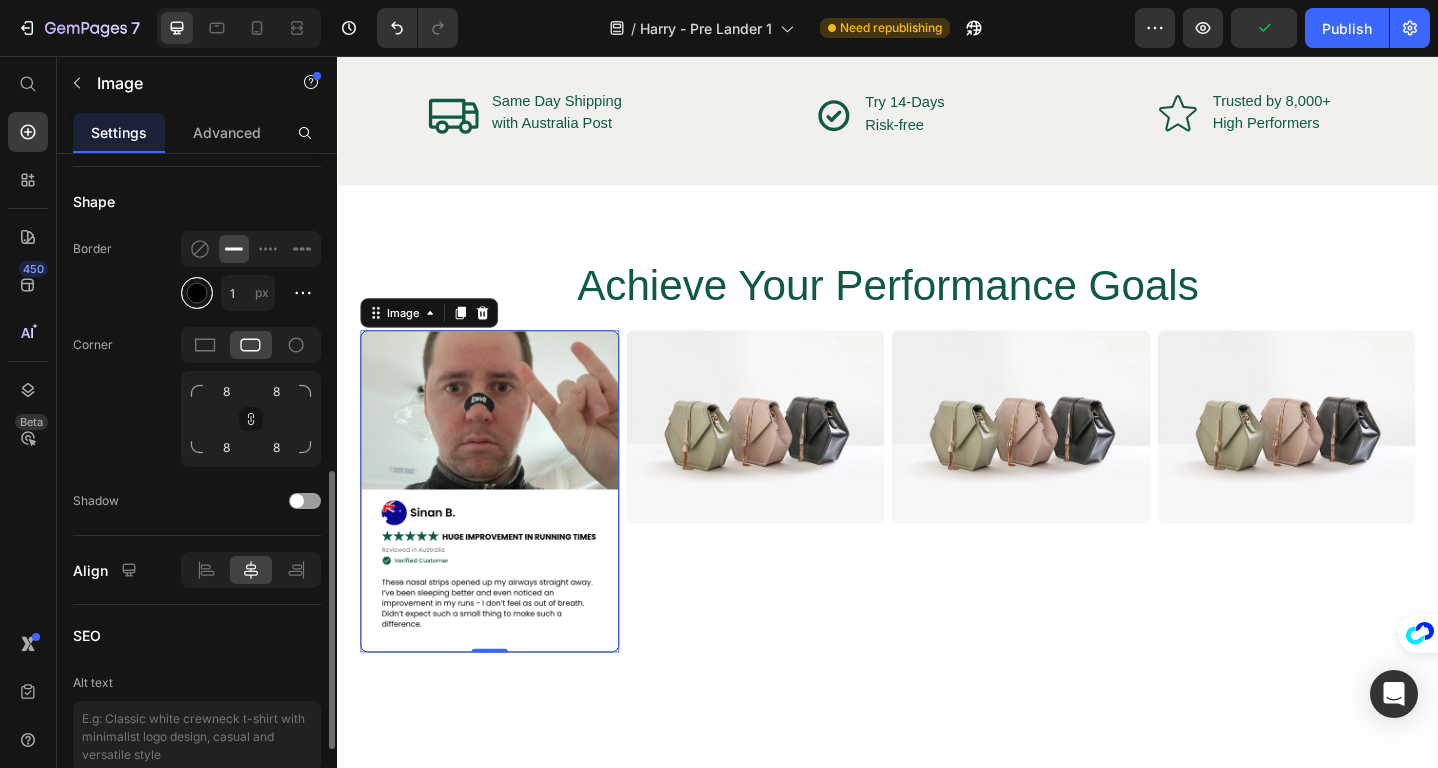 click at bounding box center (197, 293) 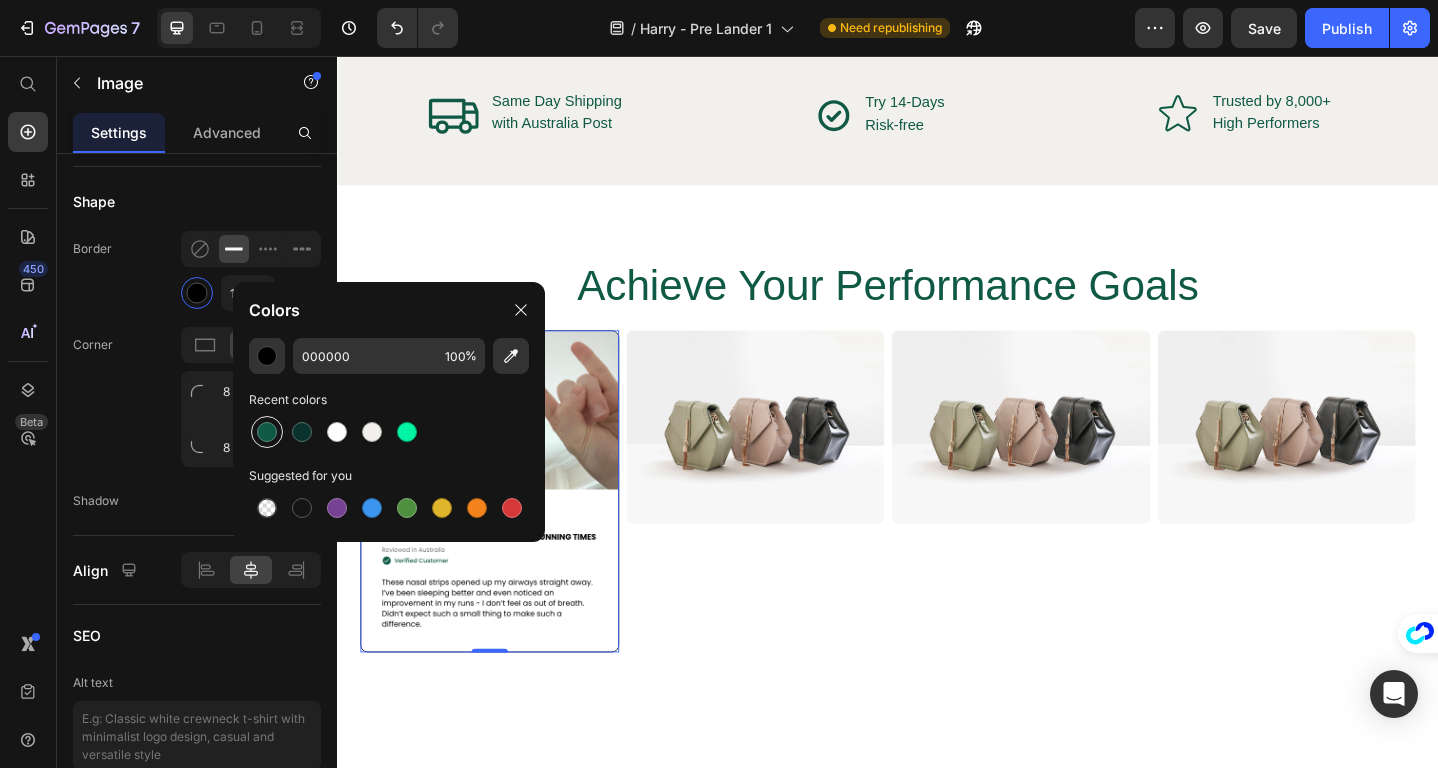 click at bounding box center [267, 432] 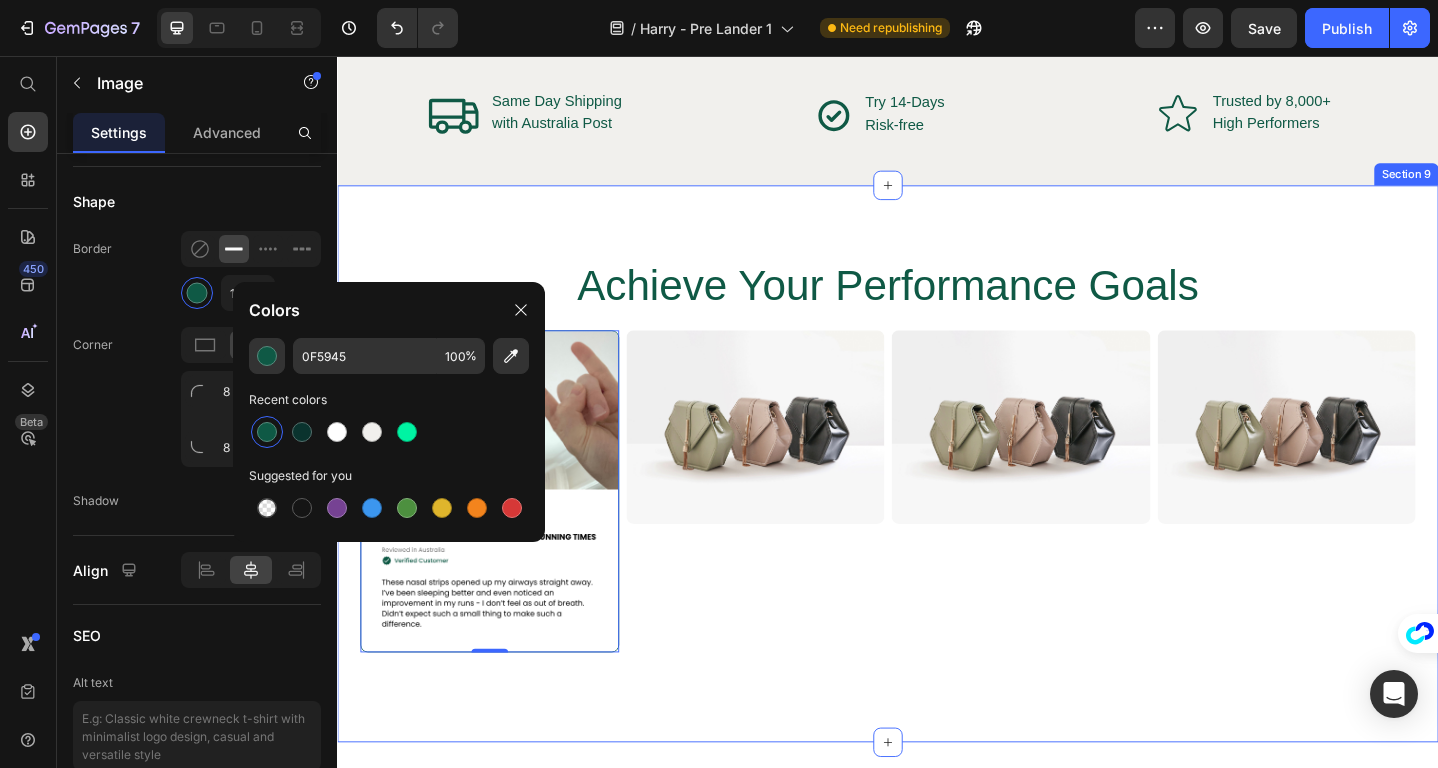 click on "Achieve Your Performance Goals Heading Image   0 Image Image Image Row Section 9" at bounding box center (937, 500) 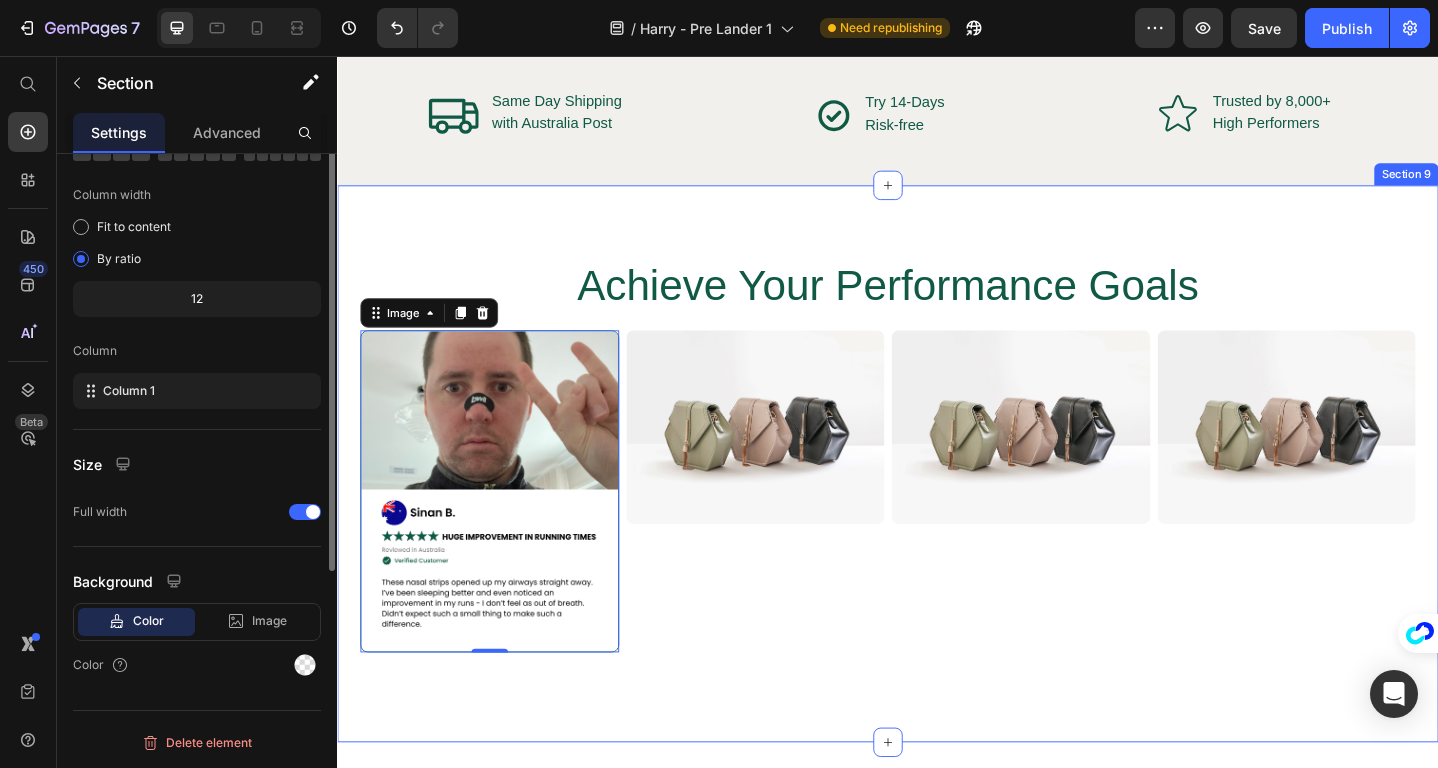 scroll, scrollTop: 0, scrollLeft: 0, axis: both 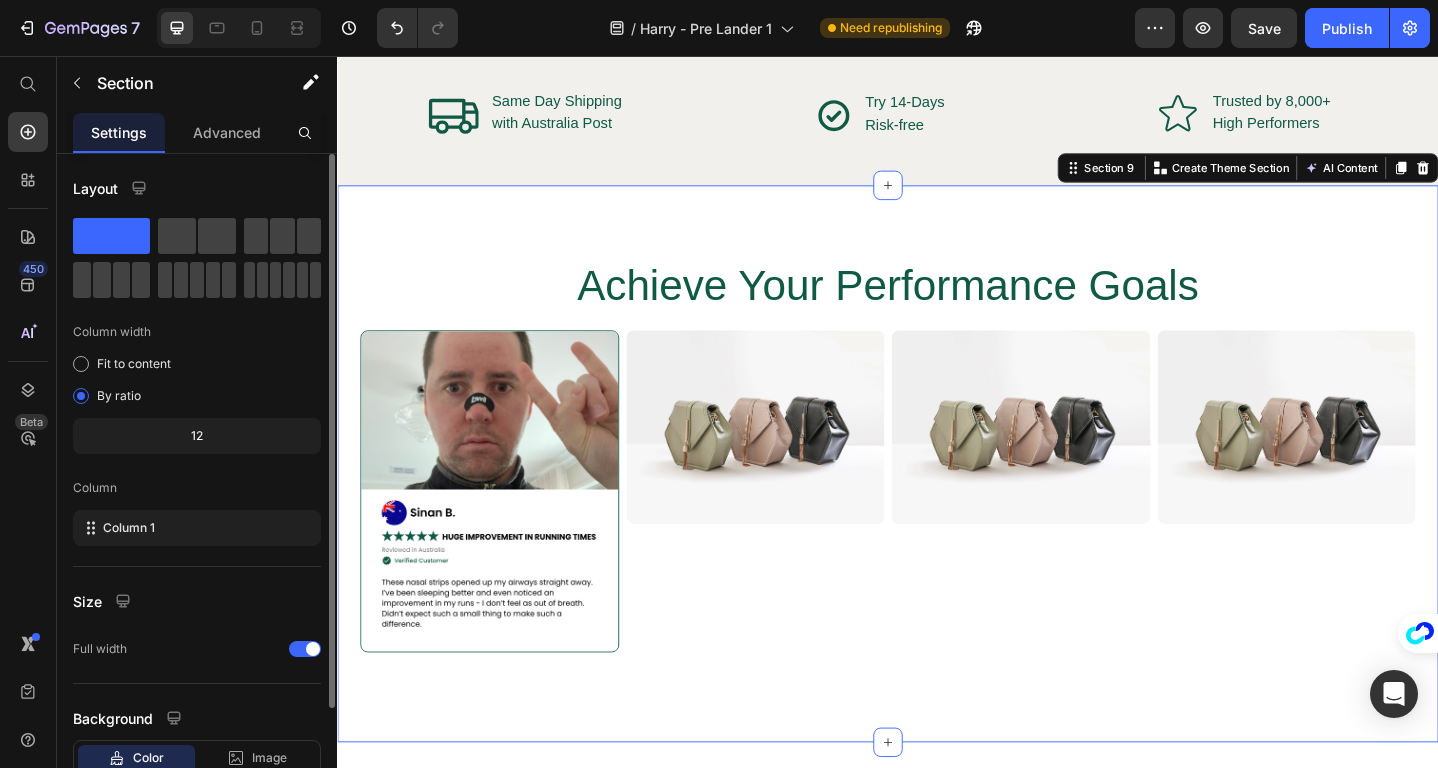click on "Achieve Your Performance Goals Heading Image Image Image Image Row Section 9   You can create reusable sections Create Theme Section AI Content Write with GemAI What would you like to describe here? Tone and Voice Persuasive Product Getting products... Show more Generate" at bounding box center [937, 500] 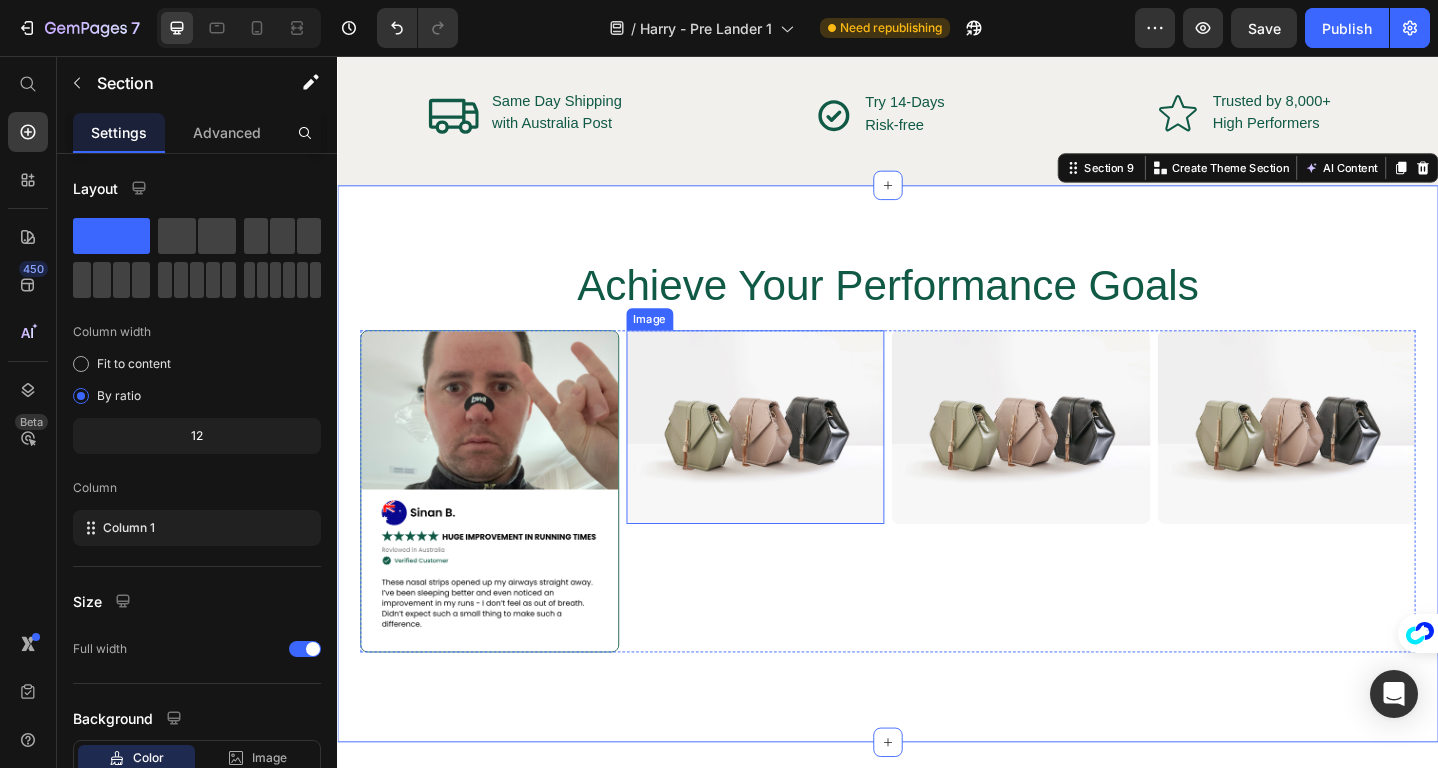 click at bounding box center (793, 460) 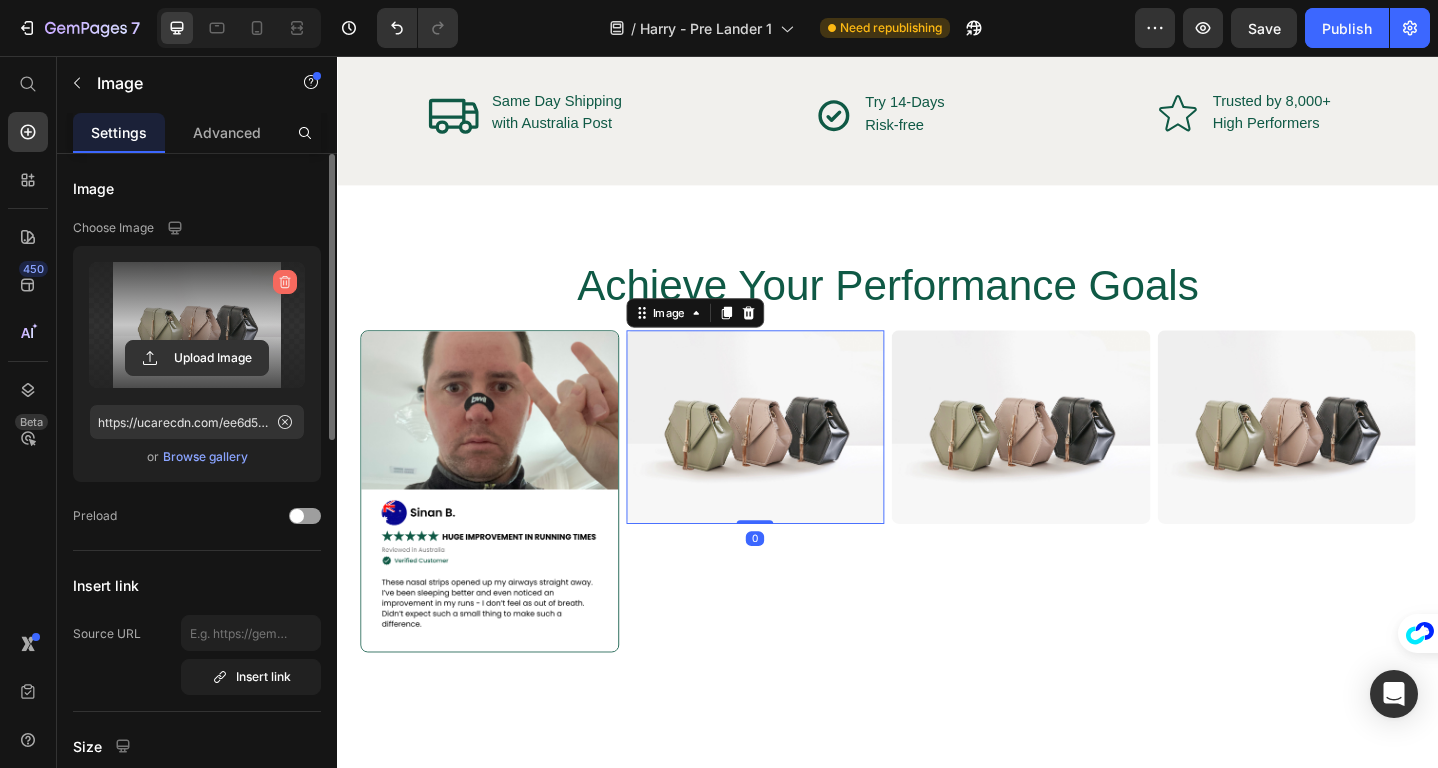 click 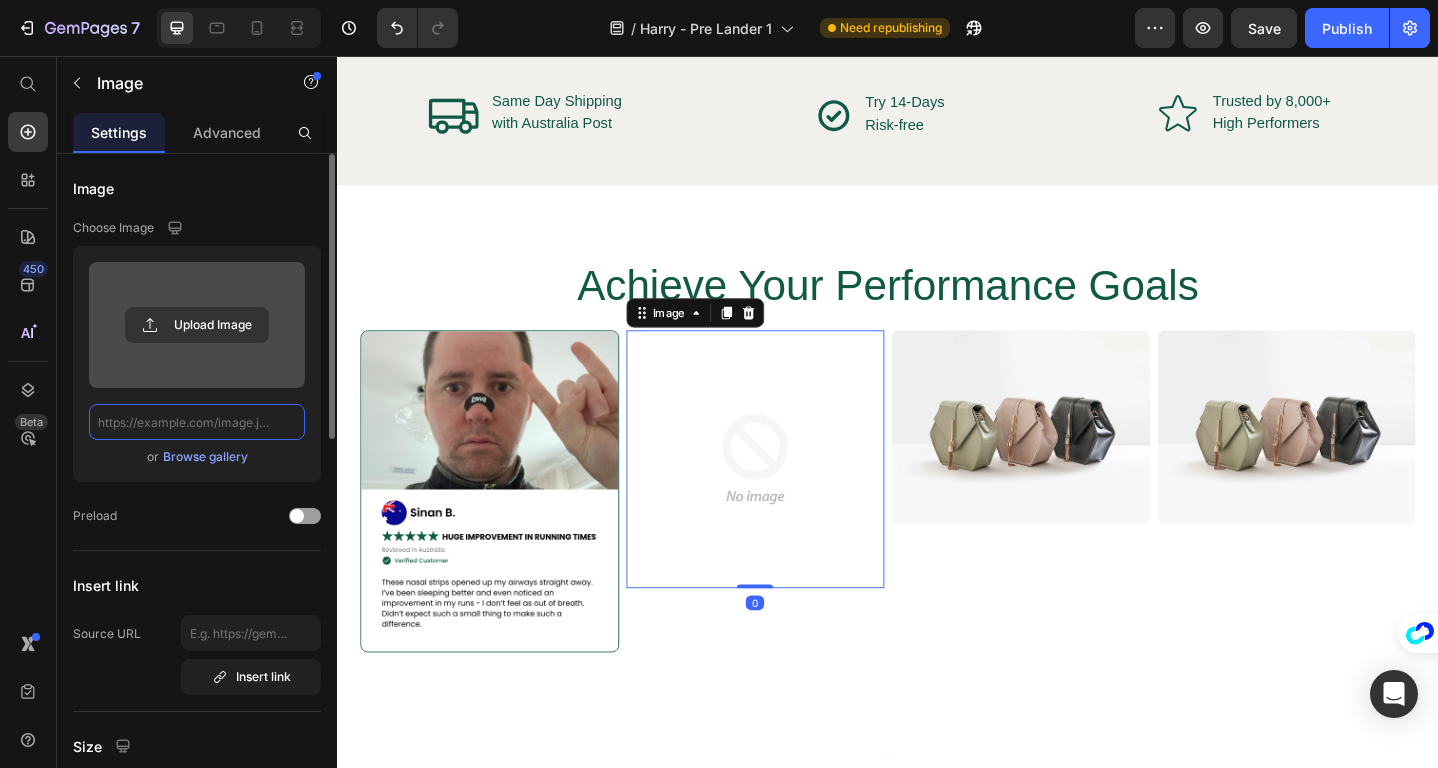 scroll, scrollTop: 0, scrollLeft: 0, axis: both 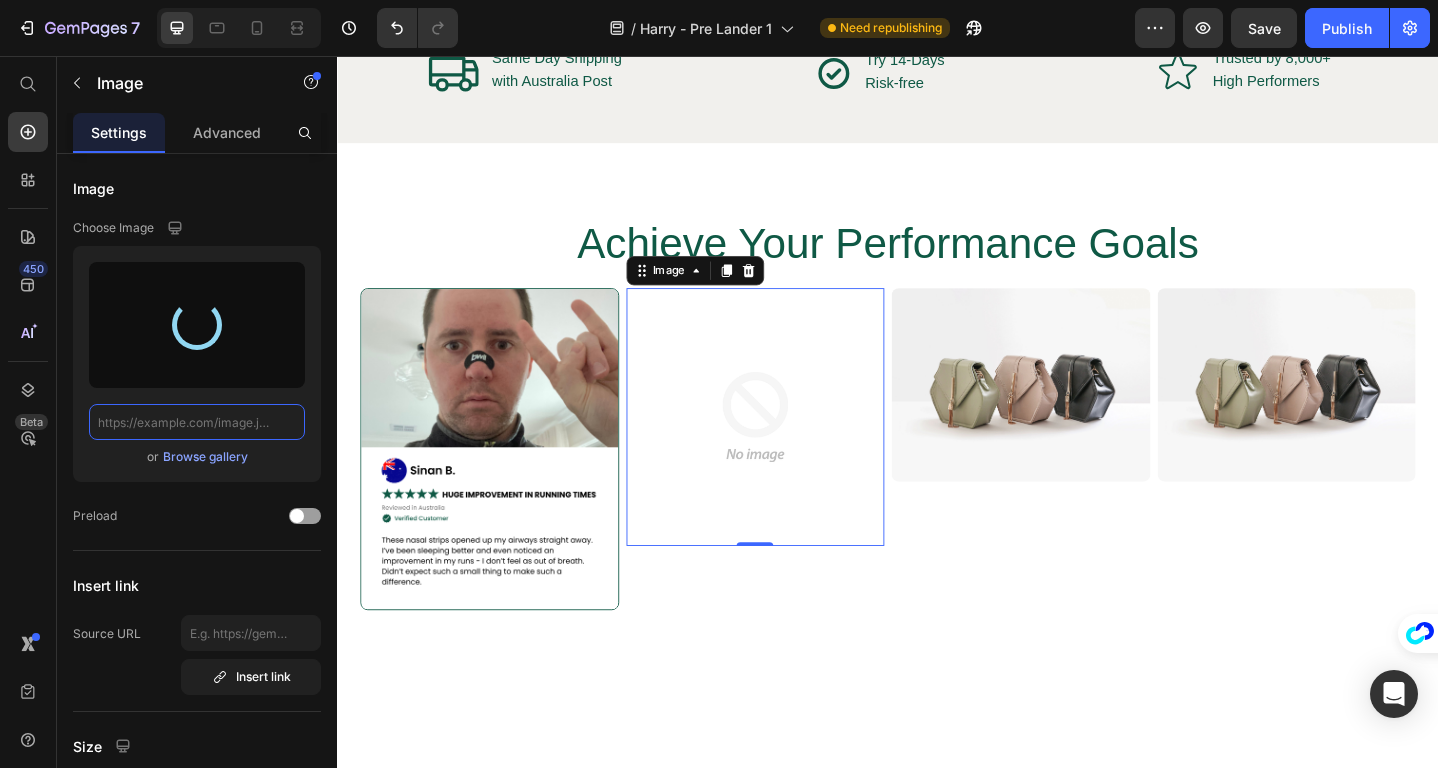 type on "https://cdn.shopify.com/s/files/1/0652/4751/0710/files/gempages_548050868268696456-5b5a422e-7d59-4702-b934-430a2bcafd5f.png" 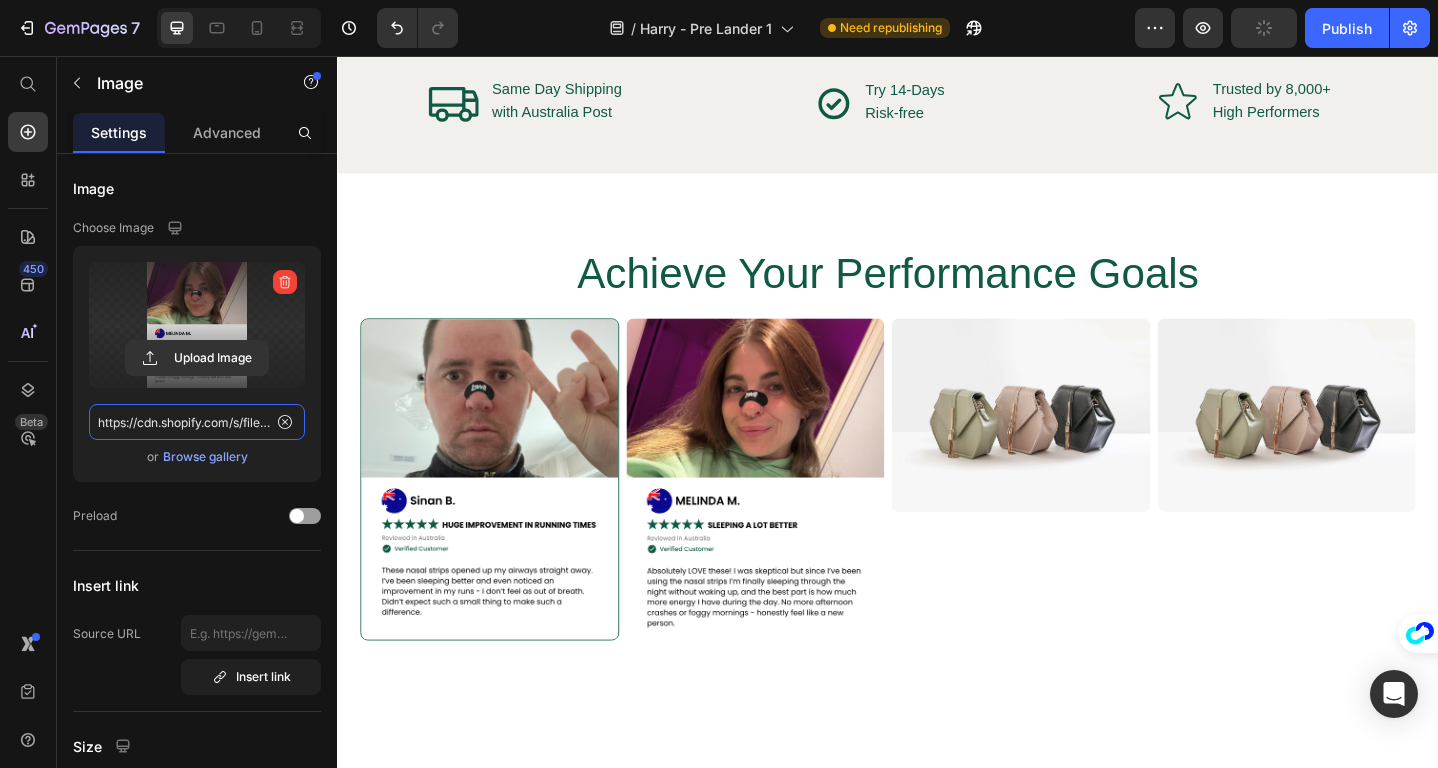 scroll, scrollTop: 3454, scrollLeft: 0, axis: vertical 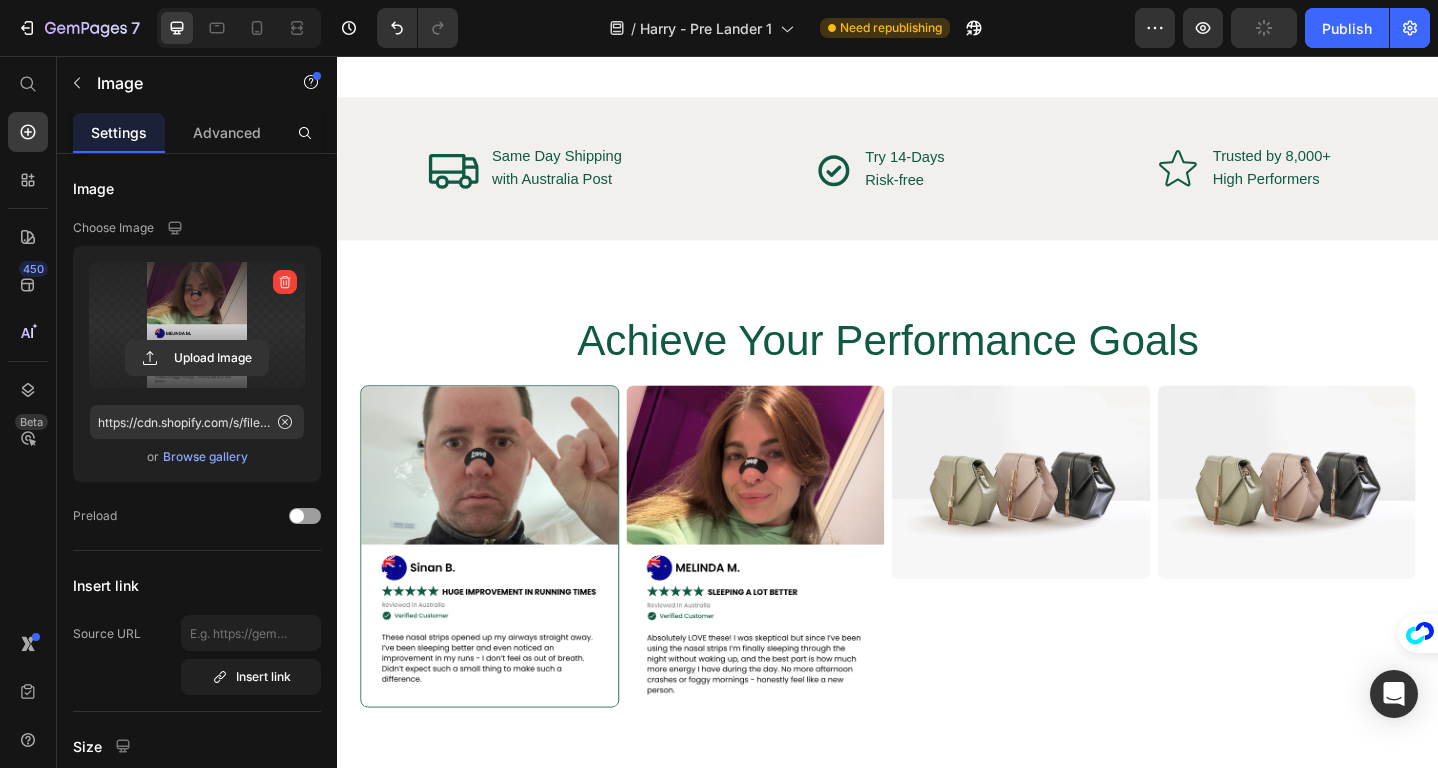 click at bounding box center (793, 591) 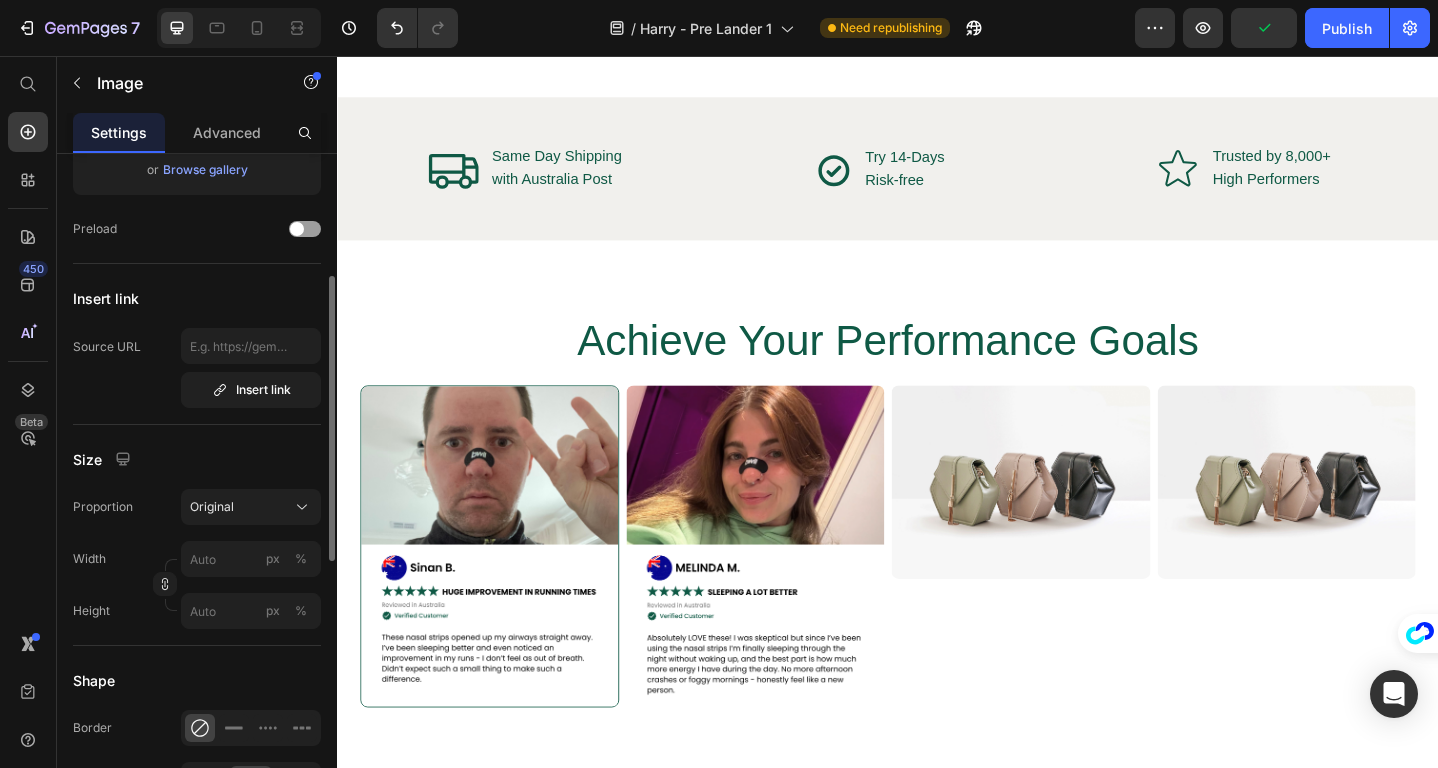 scroll, scrollTop: 492, scrollLeft: 0, axis: vertical 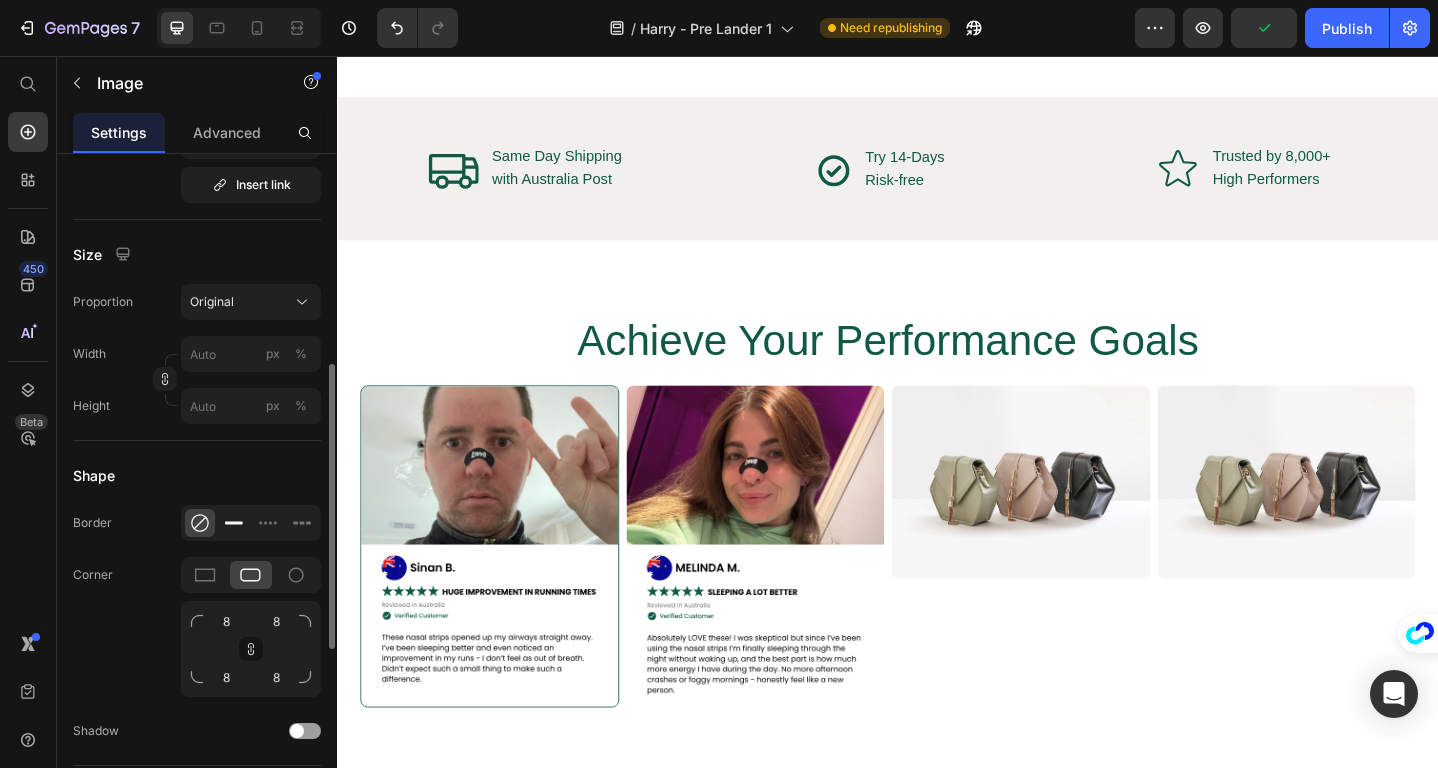 click 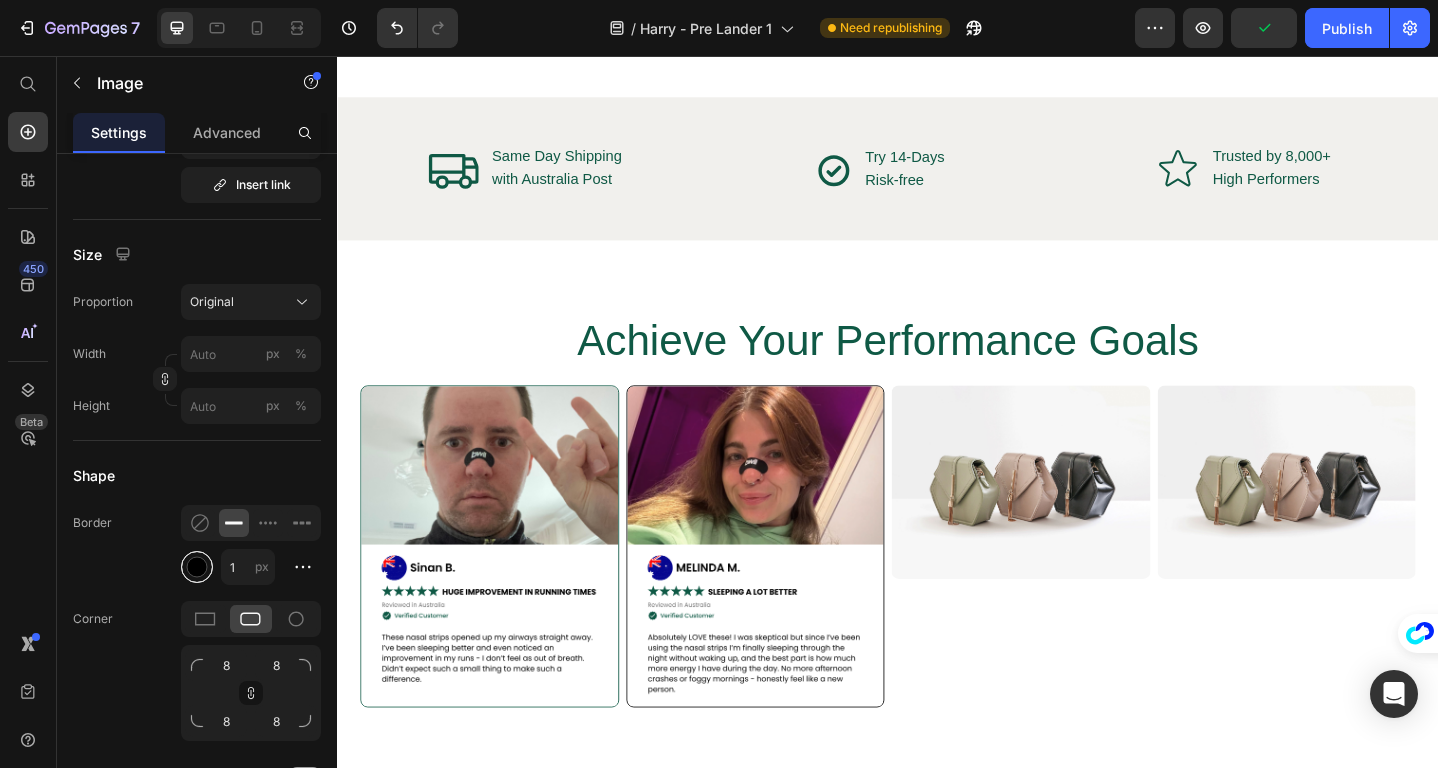 click at bounding box center [197, 567] 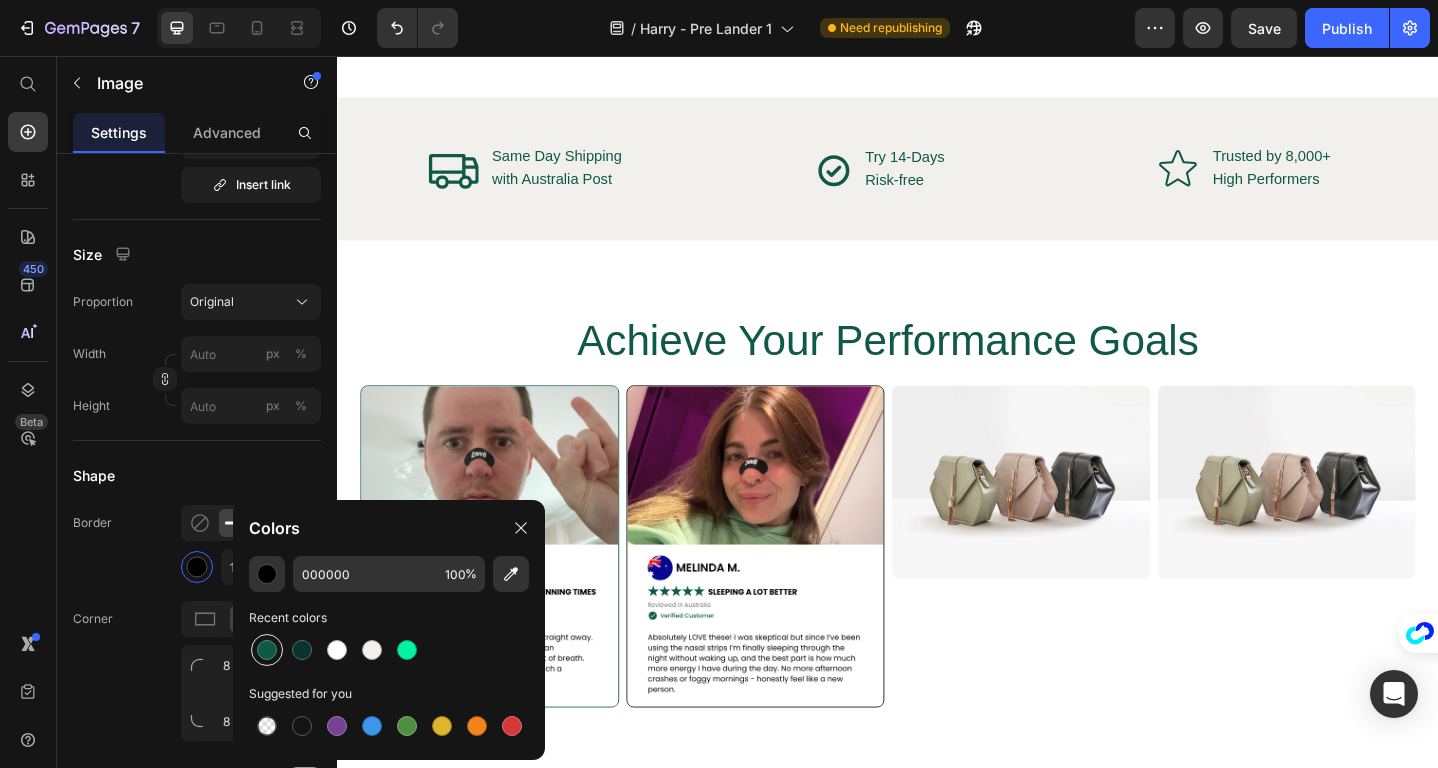 click at bounding box center (267, 650) 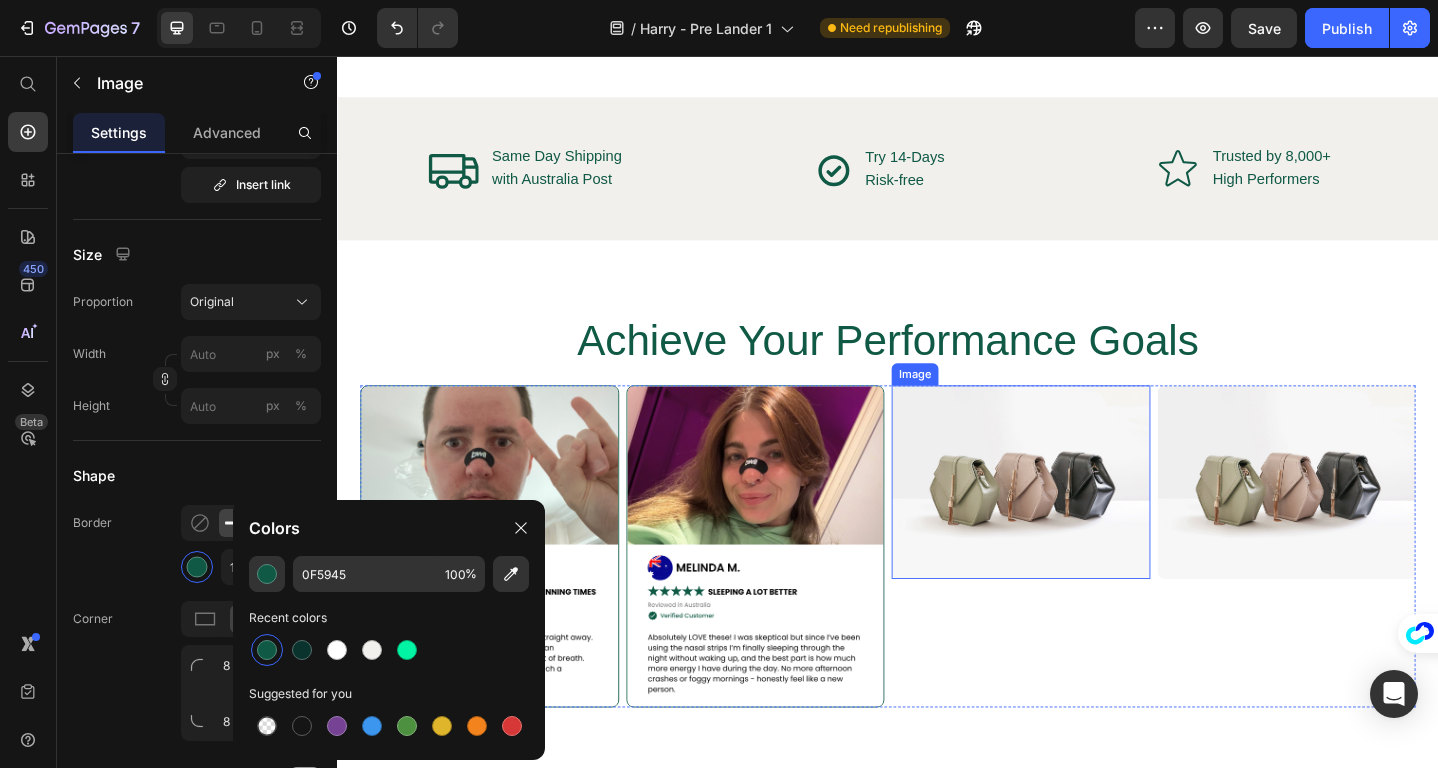 click at bounding box center (1082, 520) 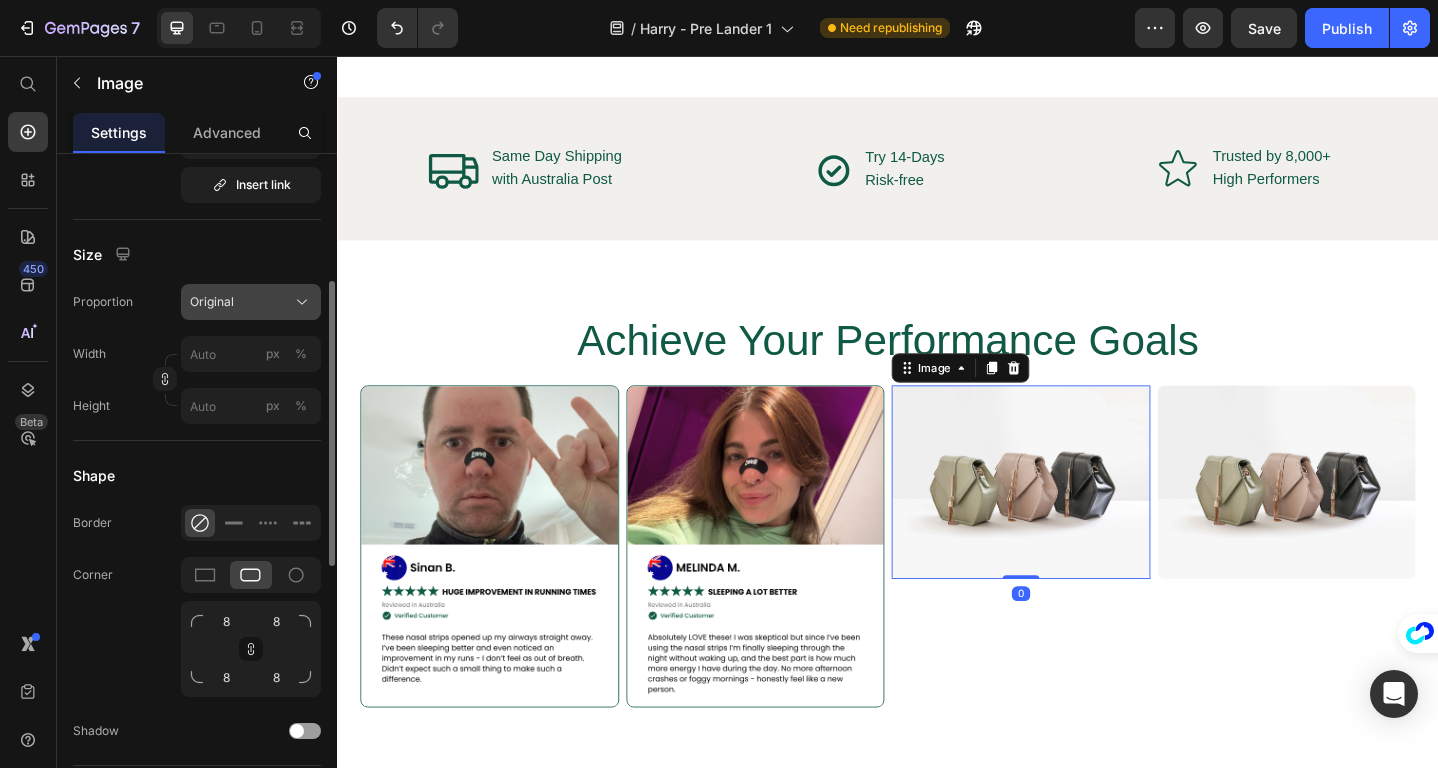 scroll, scrollTop: 0, scrollLeft: 0, axis: both 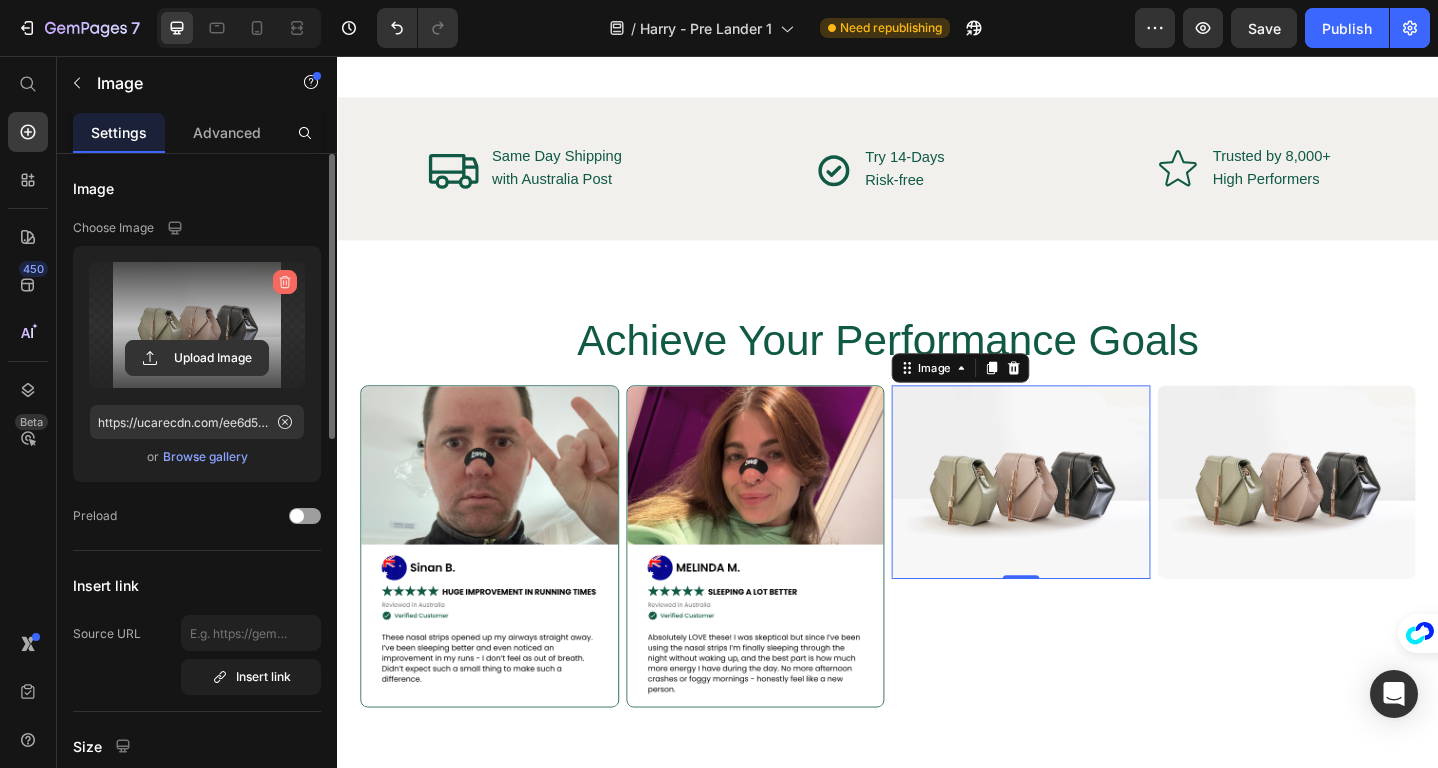 click at bounding box center [285, 282] 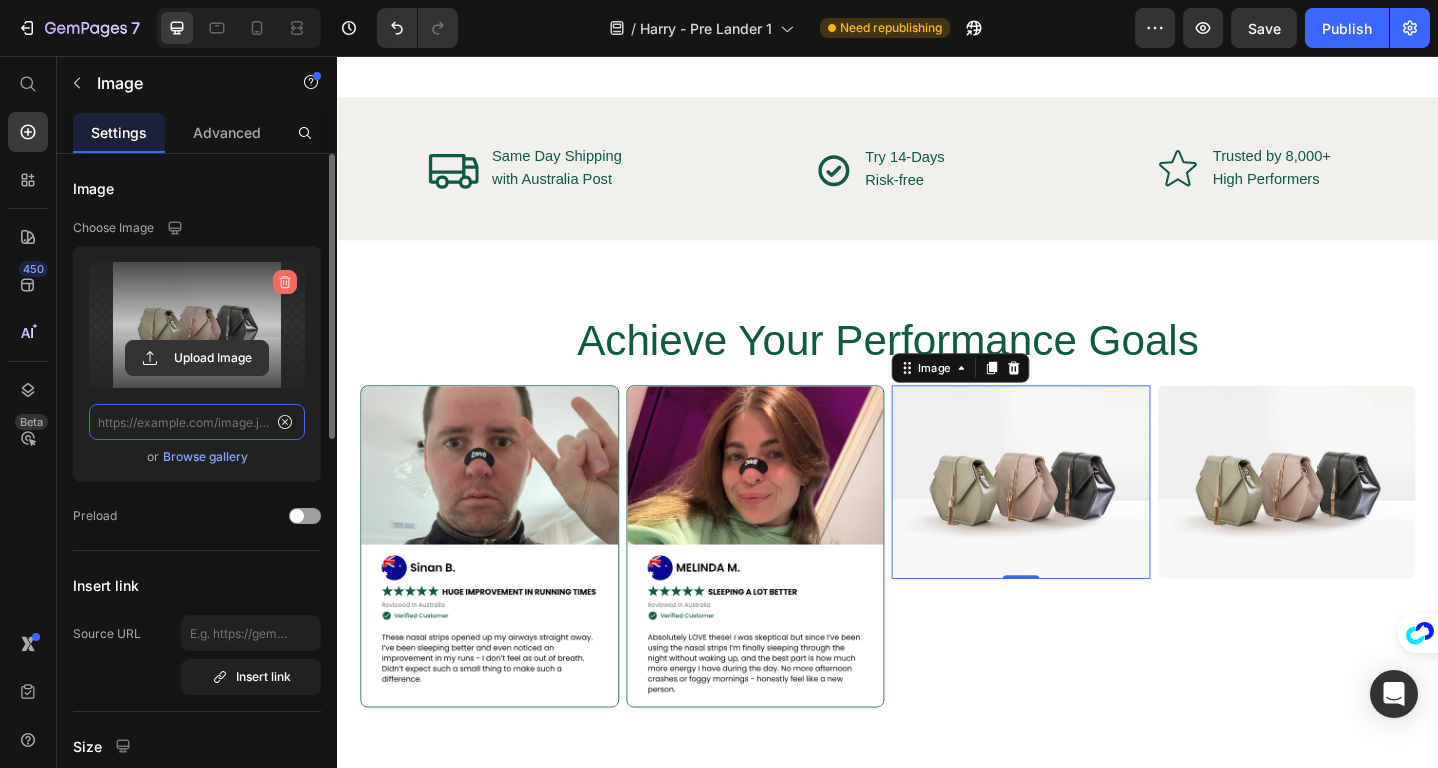 scroll, scrollTop: 0, scrollLeft: 0, axis: both 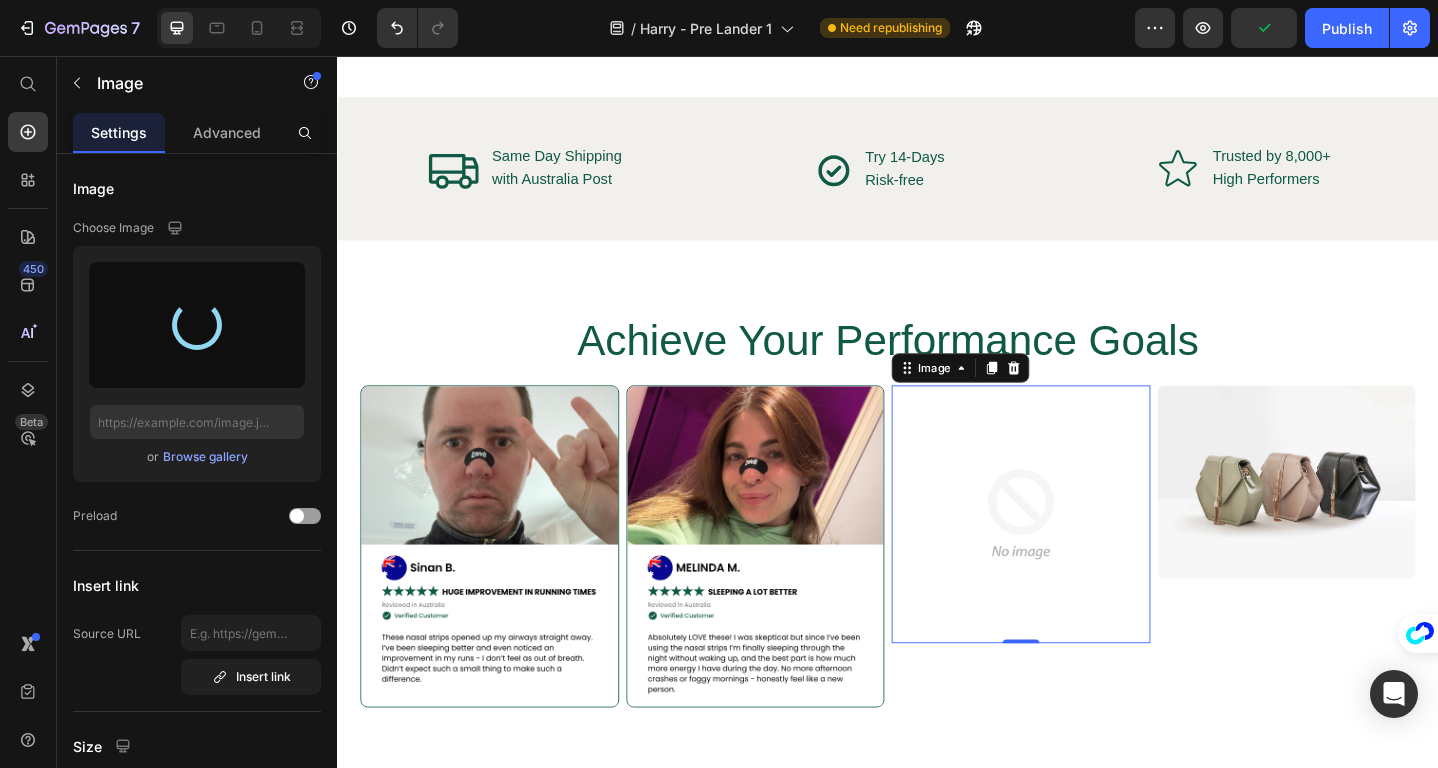 type on "https://cdn.shopify.com/s/files/1/0652/4751/0710/files/gempages_548050868268696456-c31a5f12-befc-4977-bd7e-bc313d47ba4a.png" 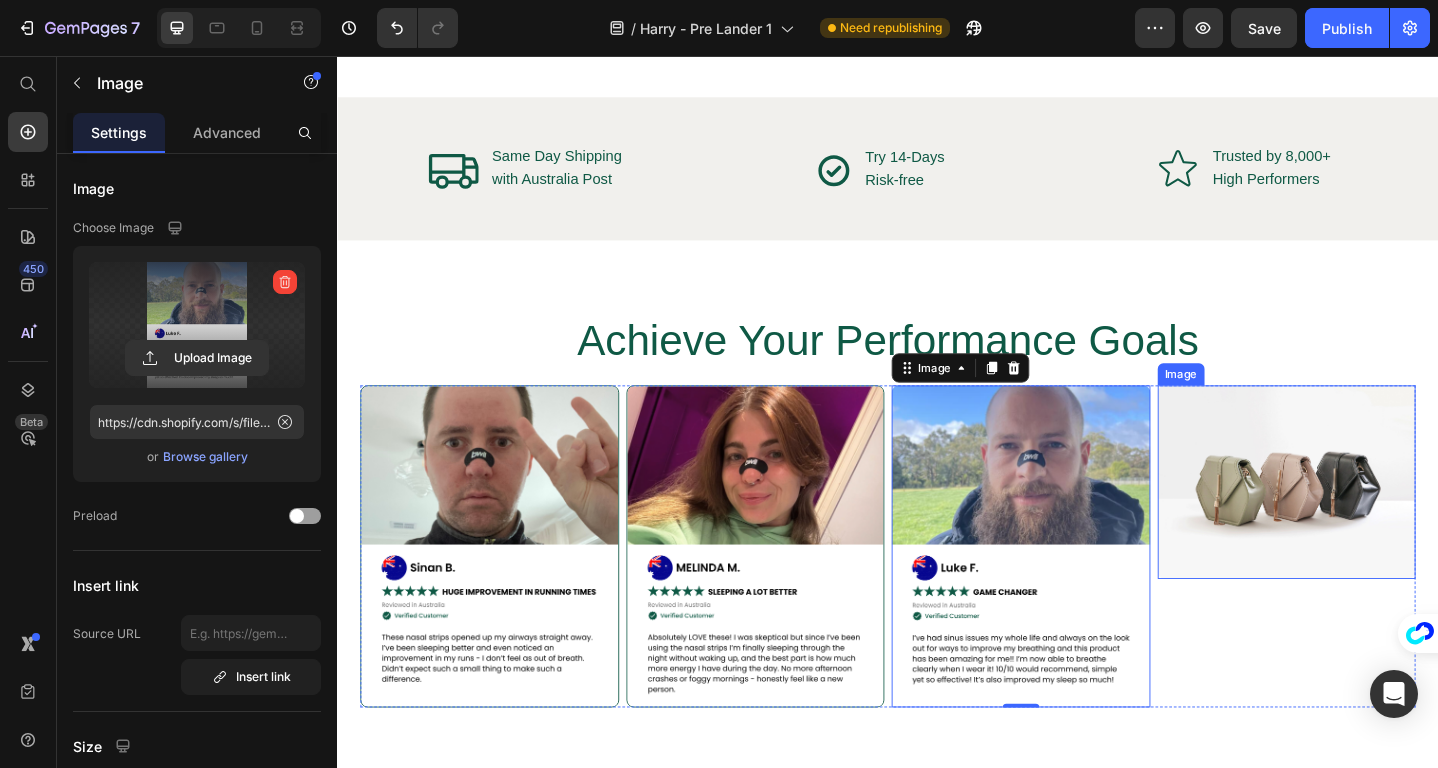 click at bounding box center [1372, 520] 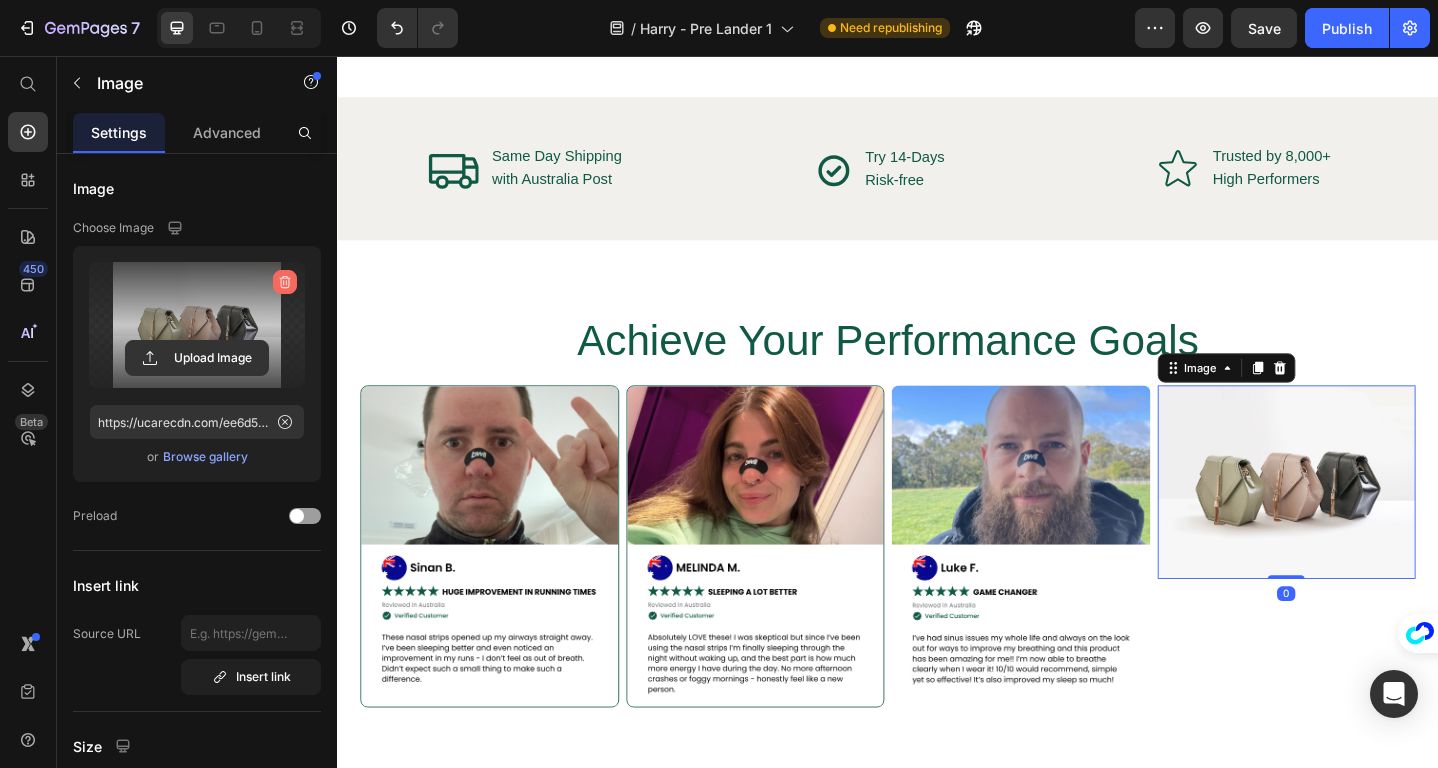 click 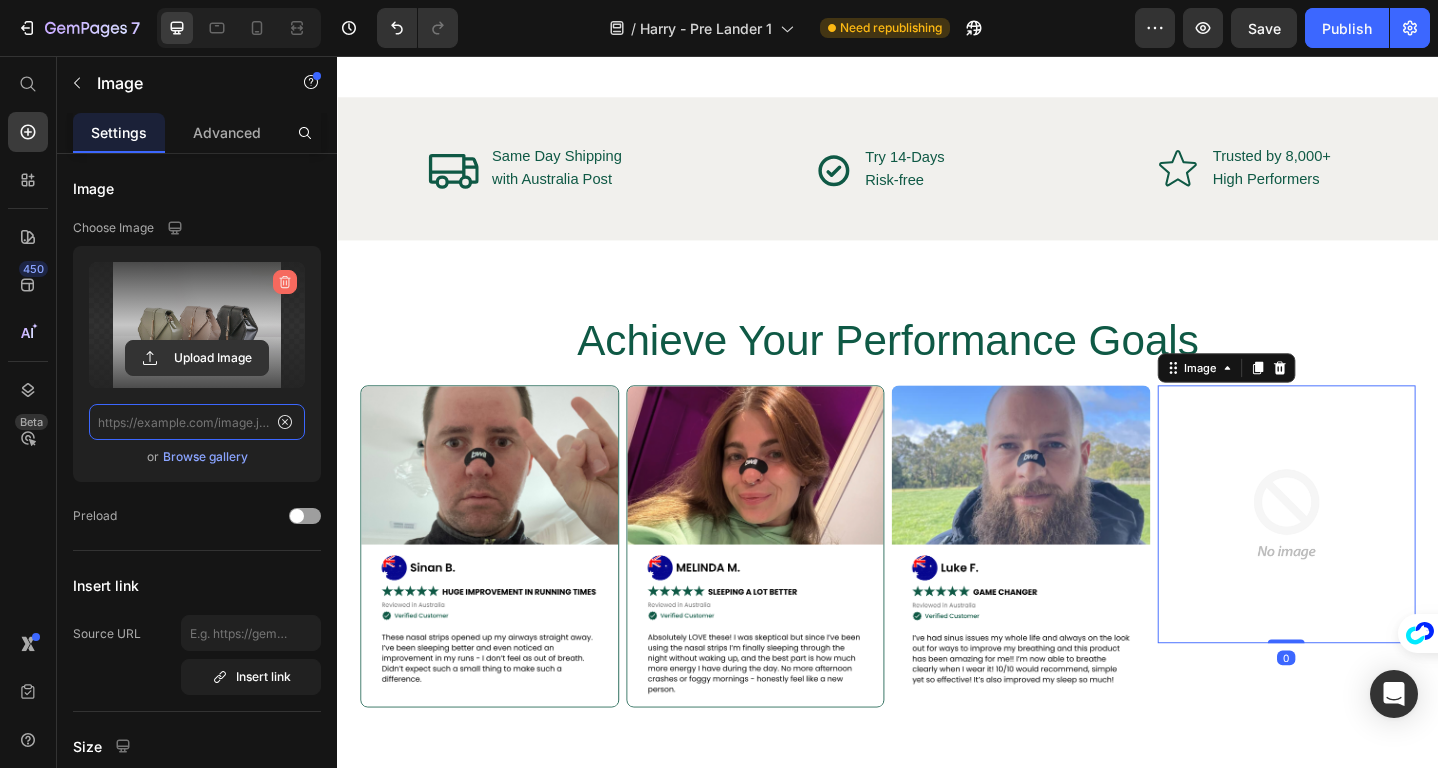 scroll, scrollTop: 0, scrollLeft: 0, axis: both 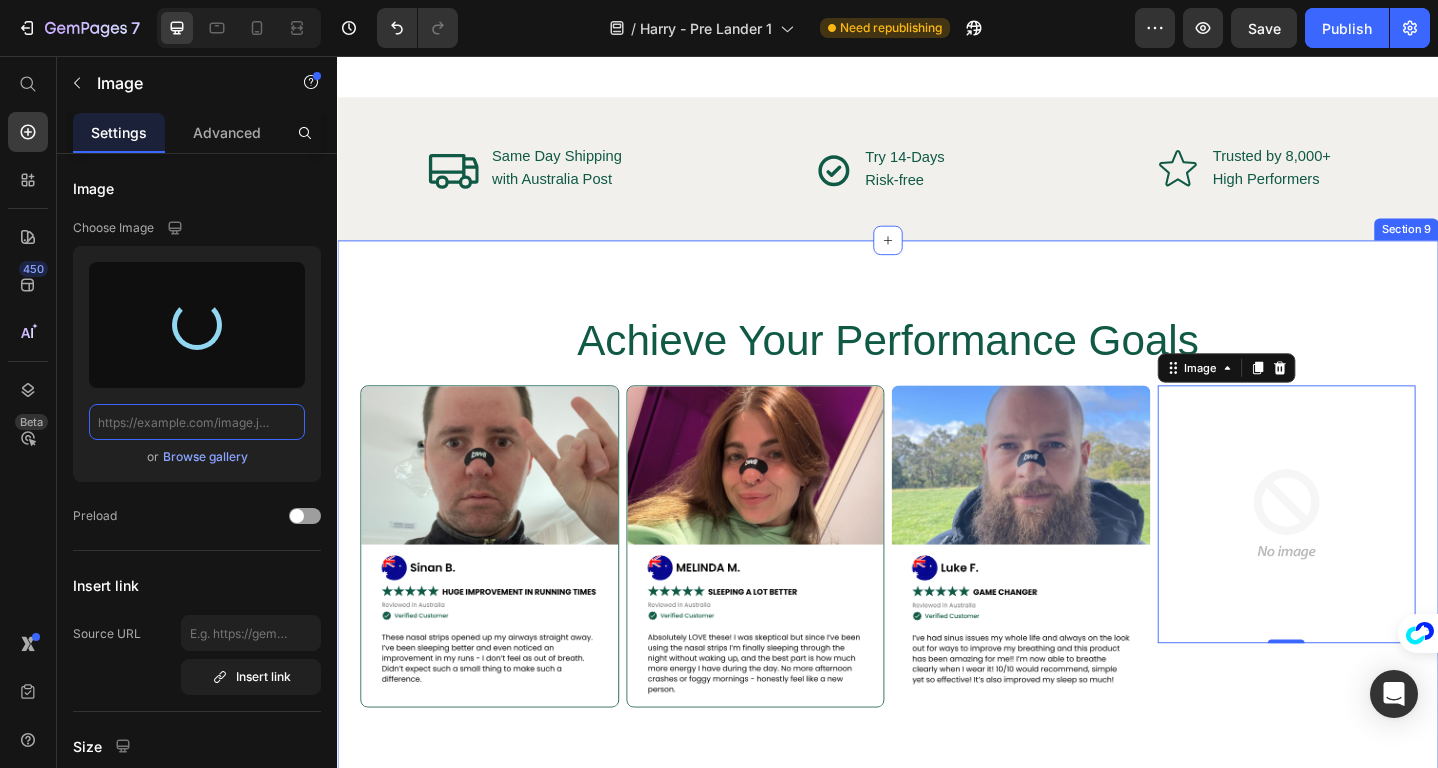 type on "https://cdn.shopify.com/s/files/1/0652/4751/0710/files/gempages_548050868268696456-371c5b51-372c-43aa-9bb8-8c419f534c95.png" 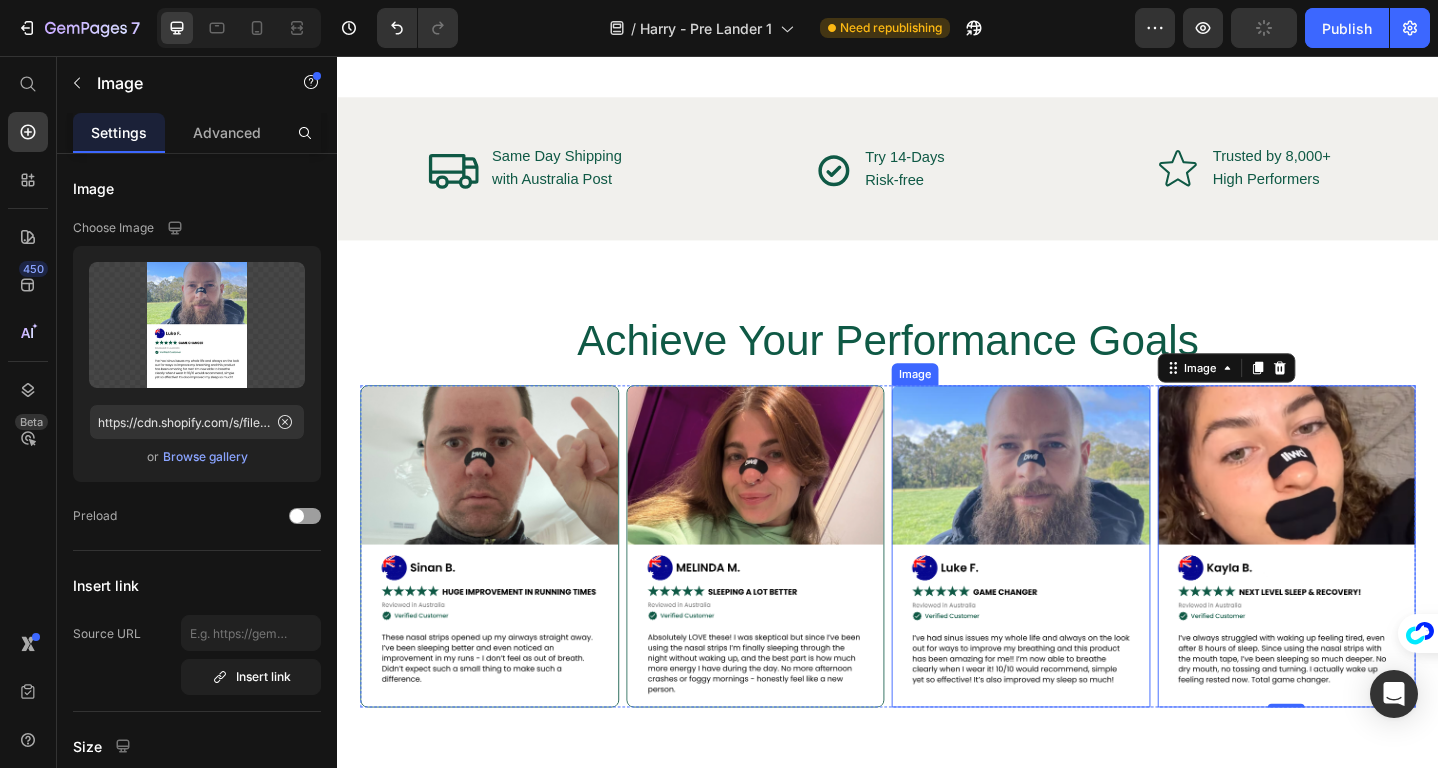 click at bounding box center [1082, 591] 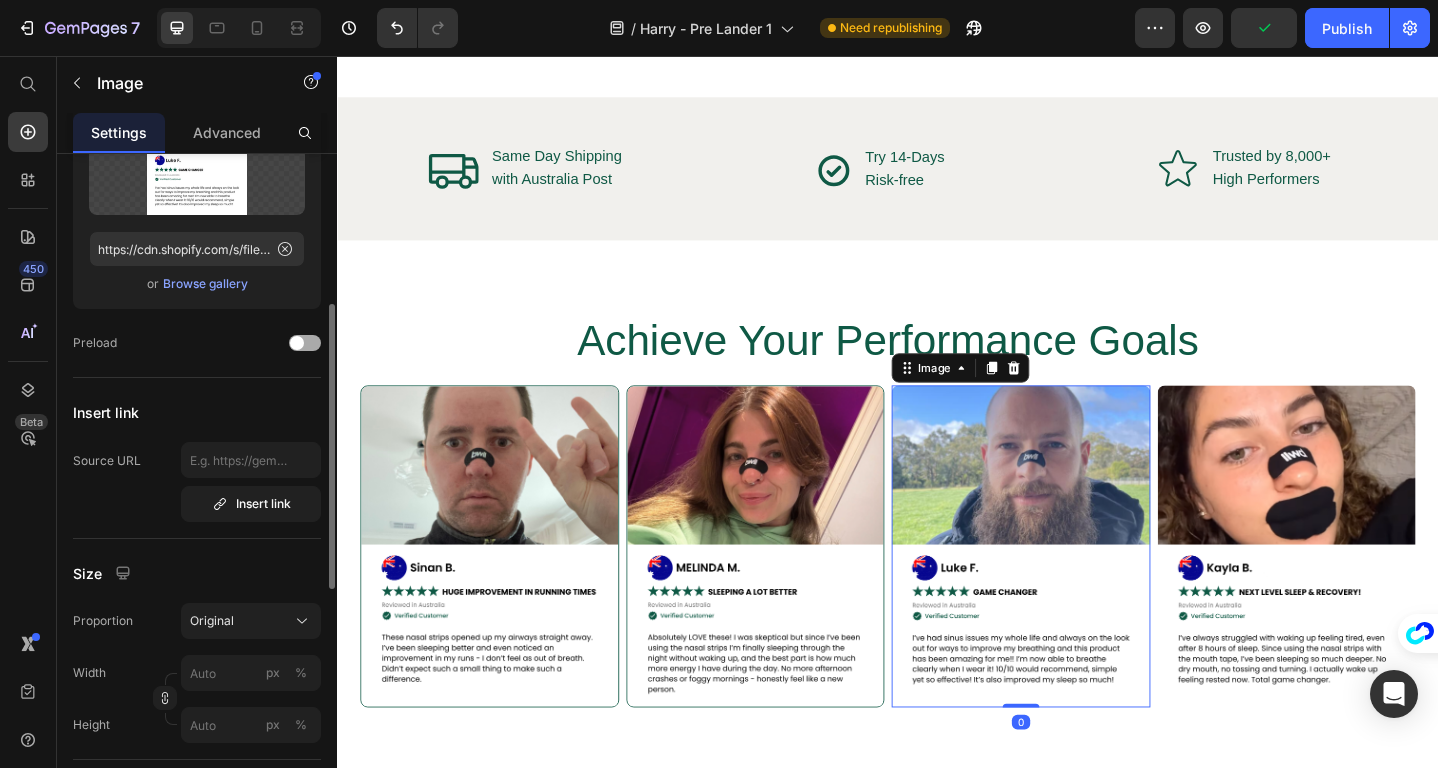 scroll, scrollTop: 493, scrollLeft: 0, axis: vertical 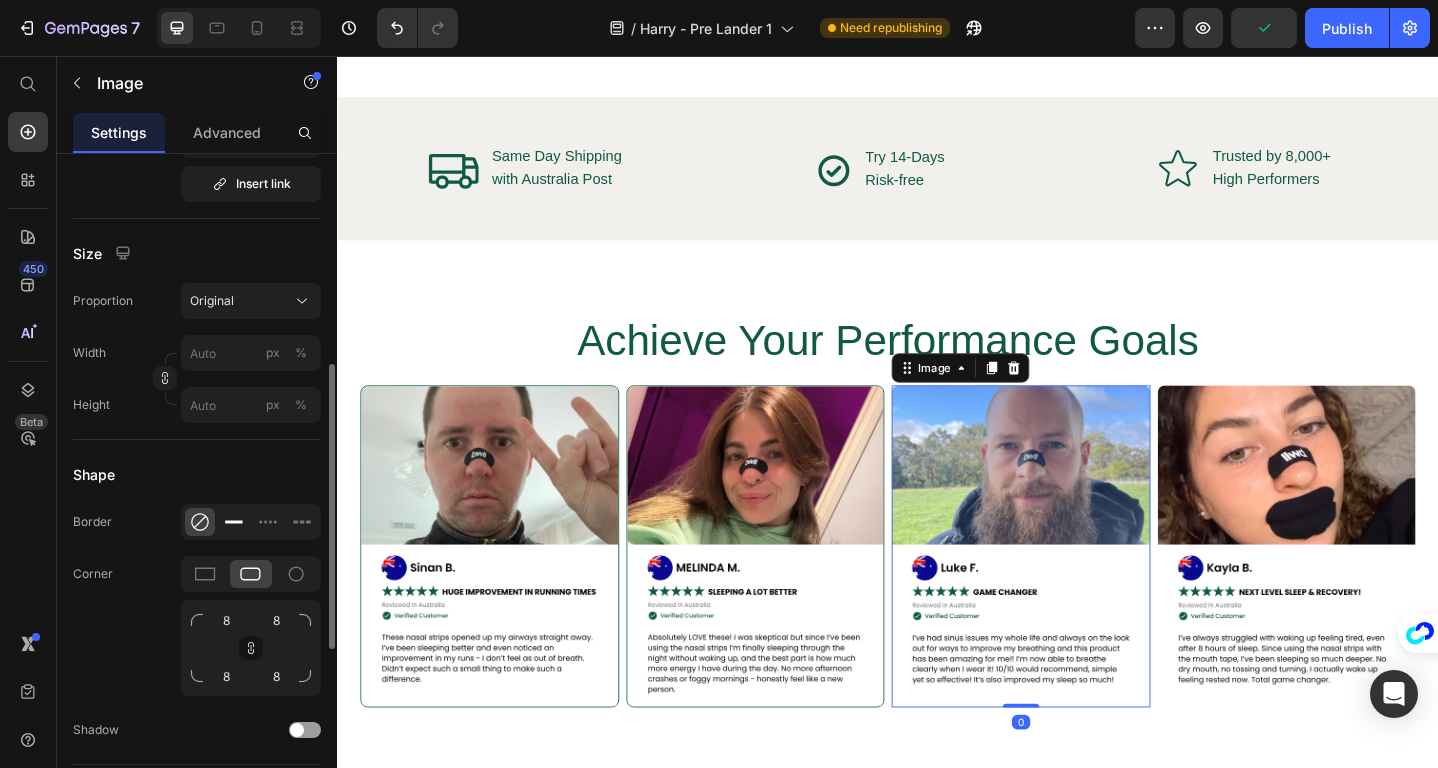 click 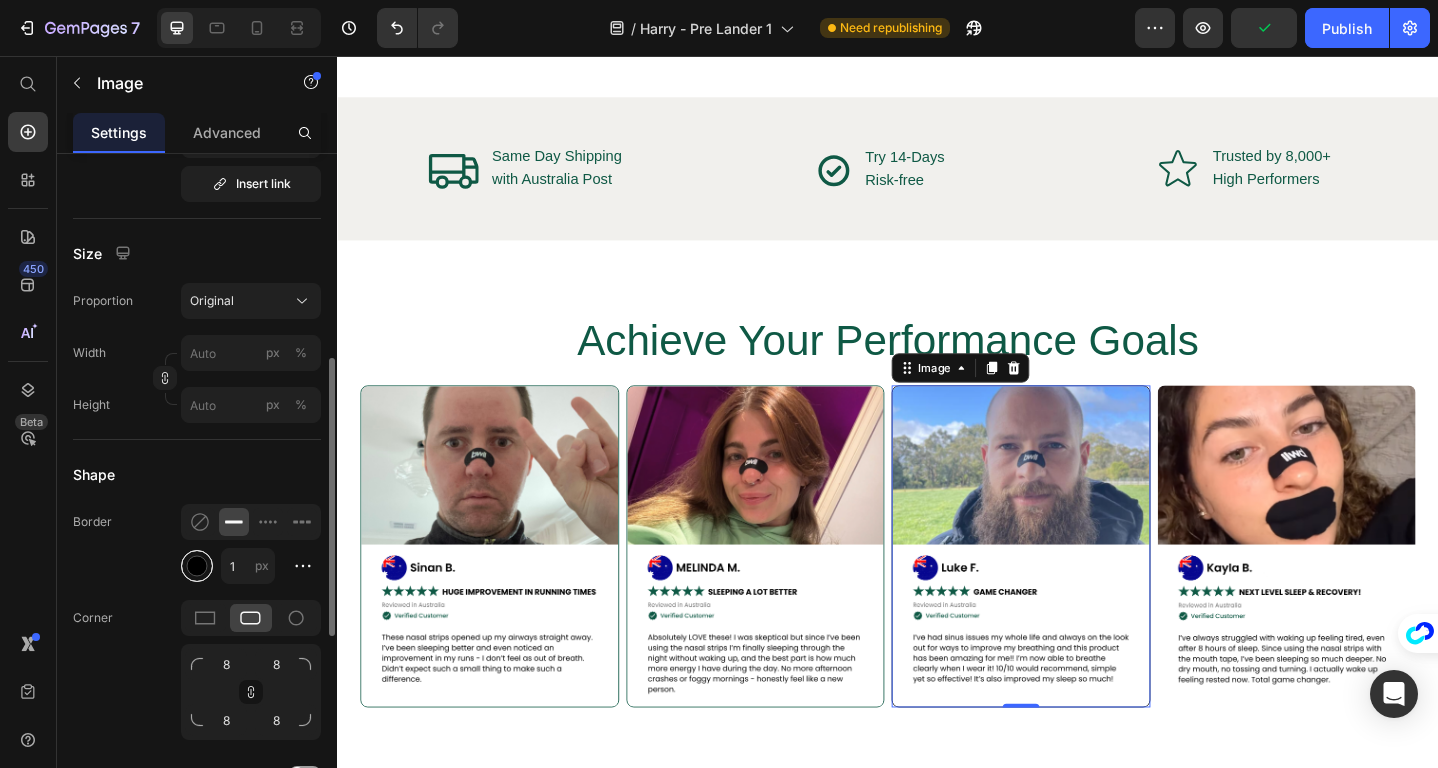 click at bounding box center (197, 566) 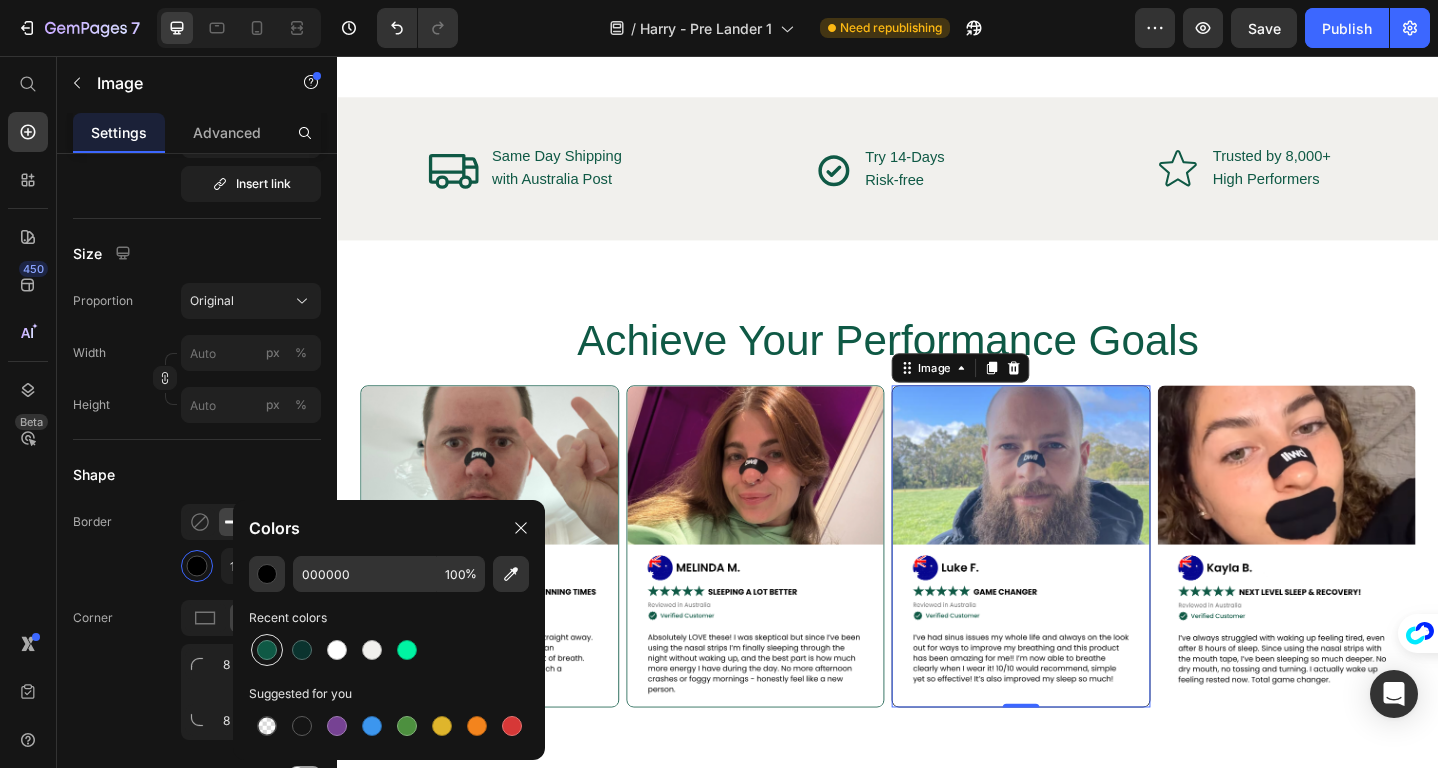 click at bounding box center (267, 650) 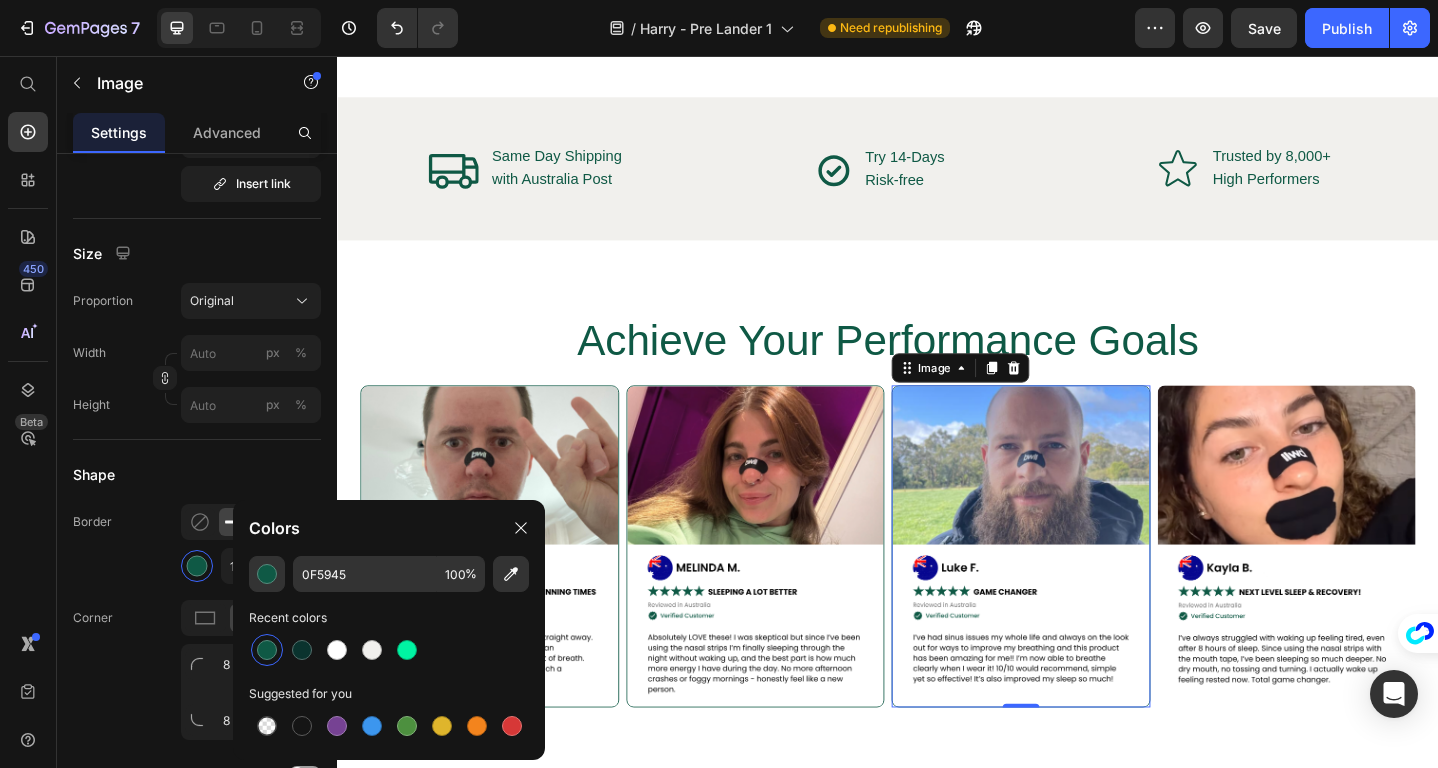 click at bounding box center (1372, 591) 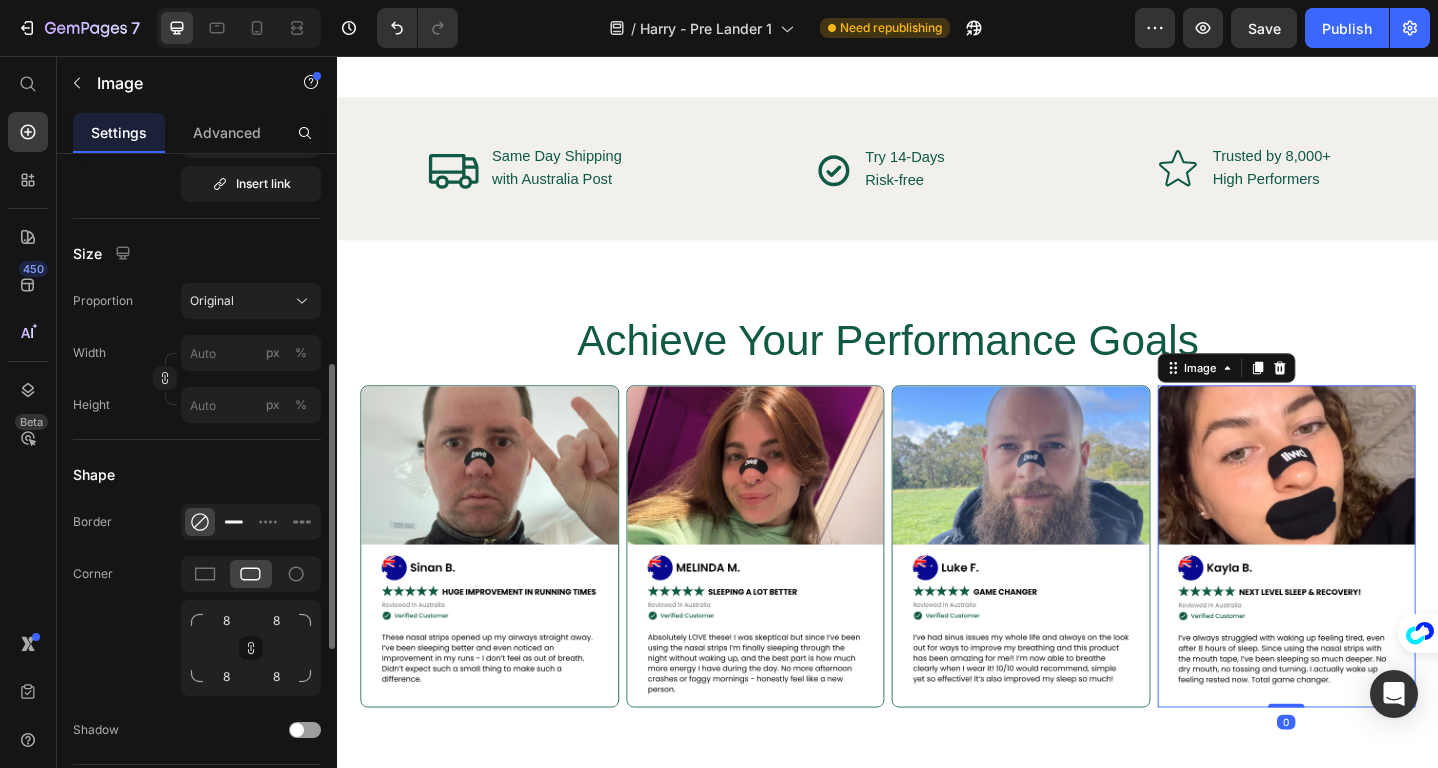 click 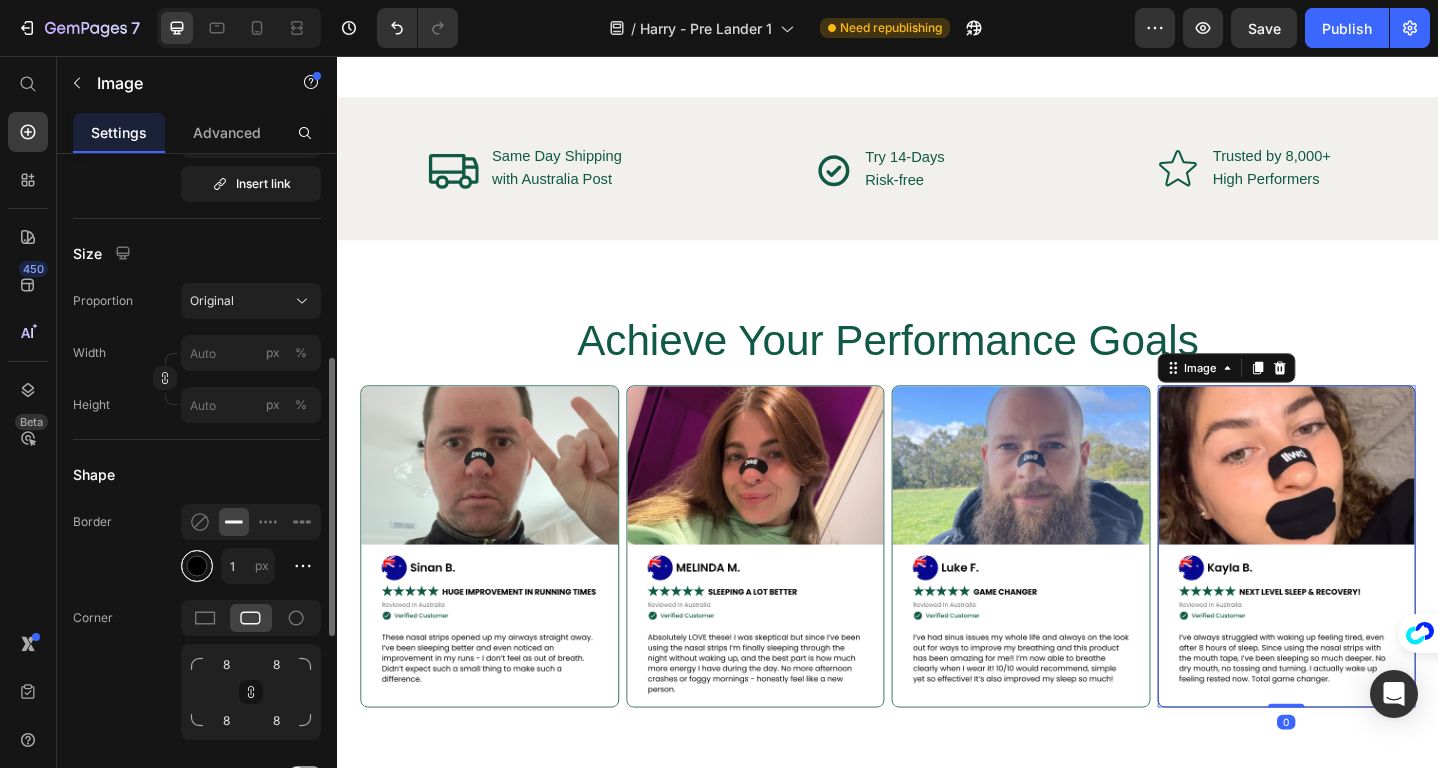 click at bounding box center (197, 566) 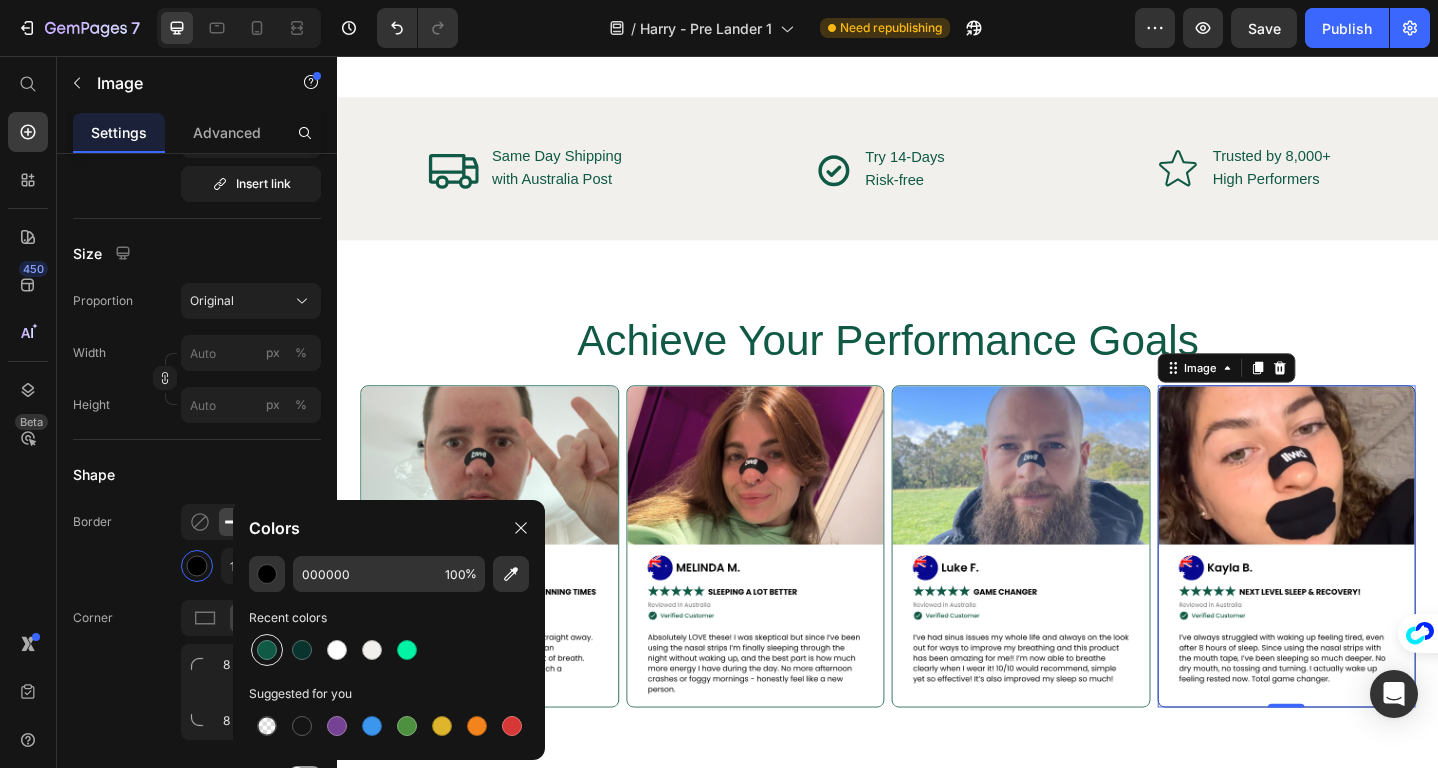 click at bounding box center [267, 650] 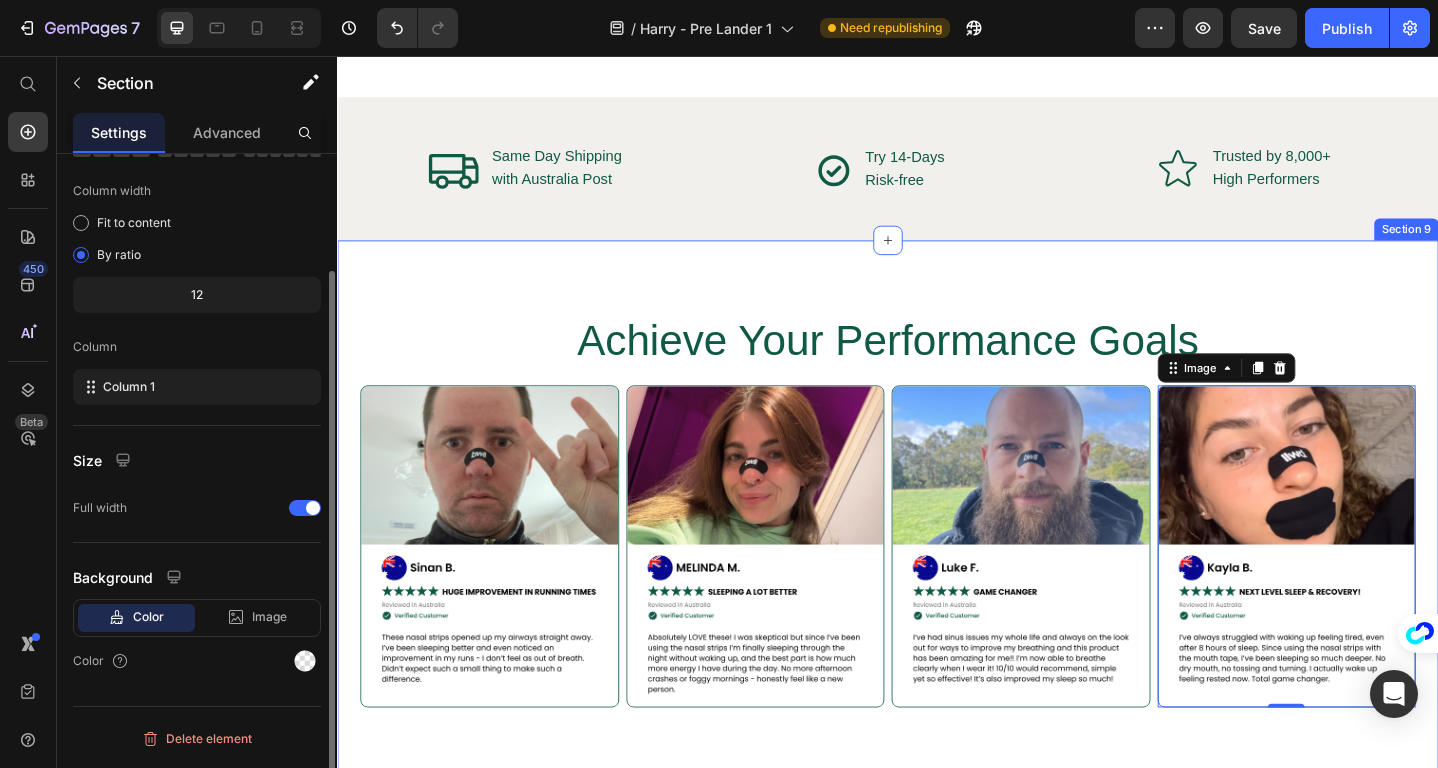 click on "Achieve Your Performance Goals Heading Image Image Image Image   0 Row Section 9" at bounding box center [937, 560] 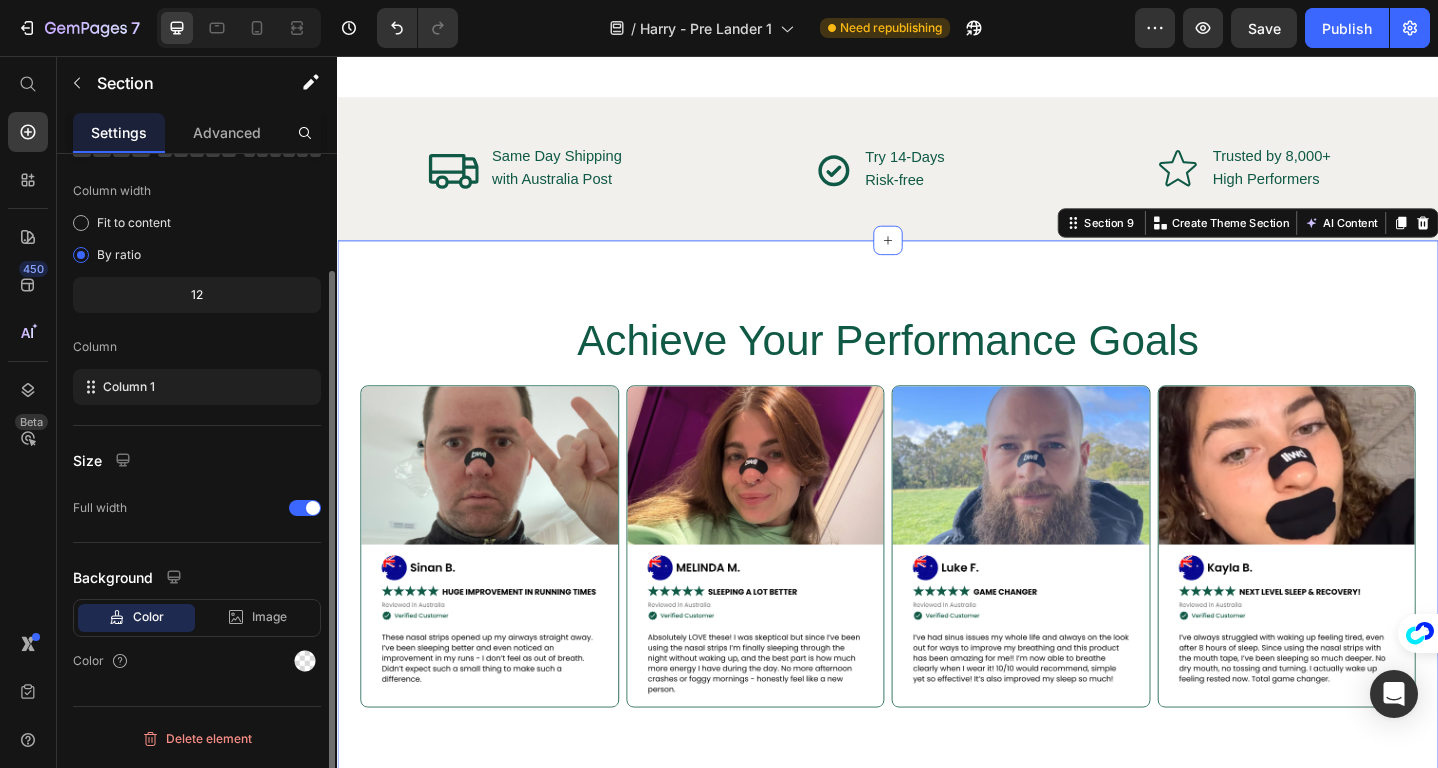 scroll, scrollTop: 0, scrollLeft: 0, axis: both 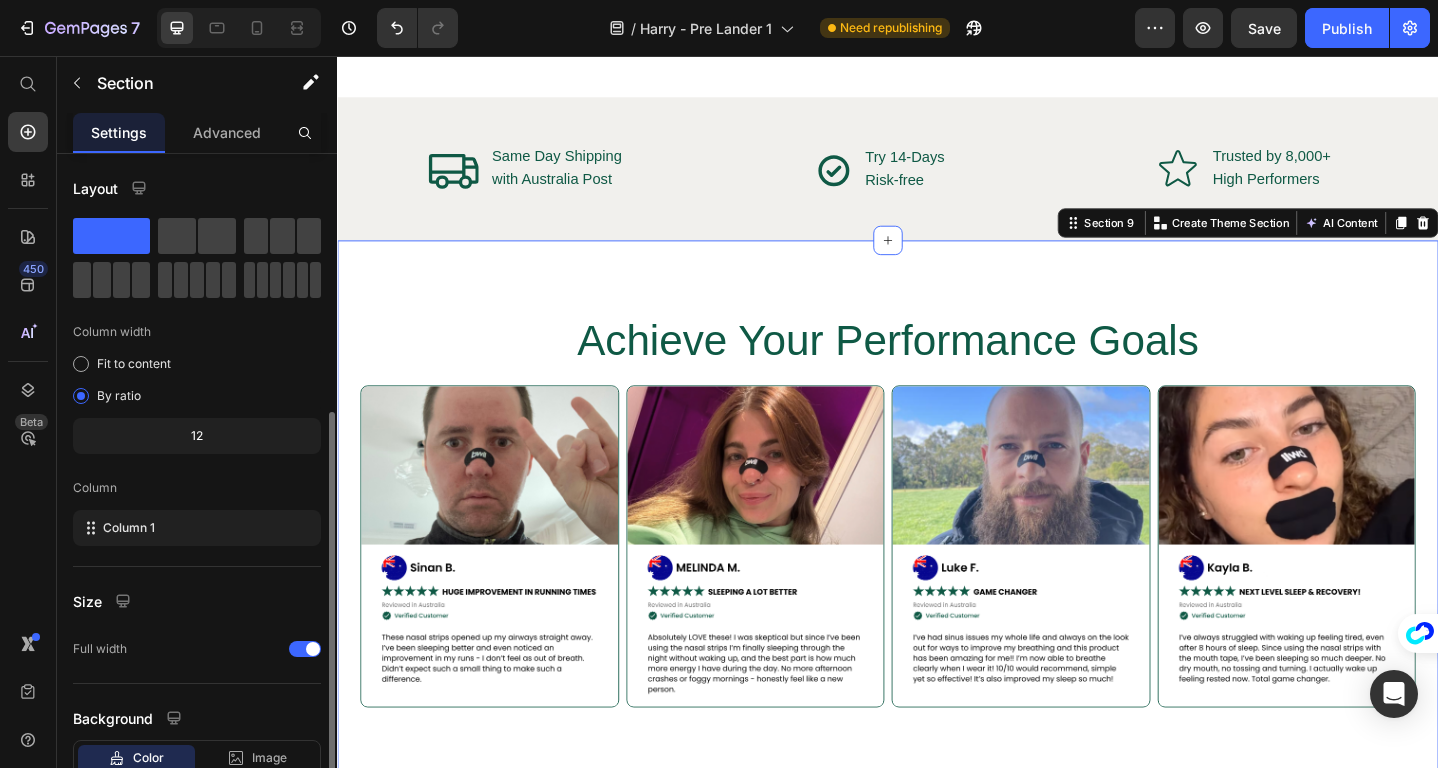 click on "Achieve Your Performance Goals Heading Image Image Image Image Row Section 9   You can create reusable sections Create Theme Section AI Content Write with GemAI What would you like to describe here? Tone and Voice Persuasive Product Collagen Mouth Tape Subscription Show more Generate" at bounding box center [937, 560] 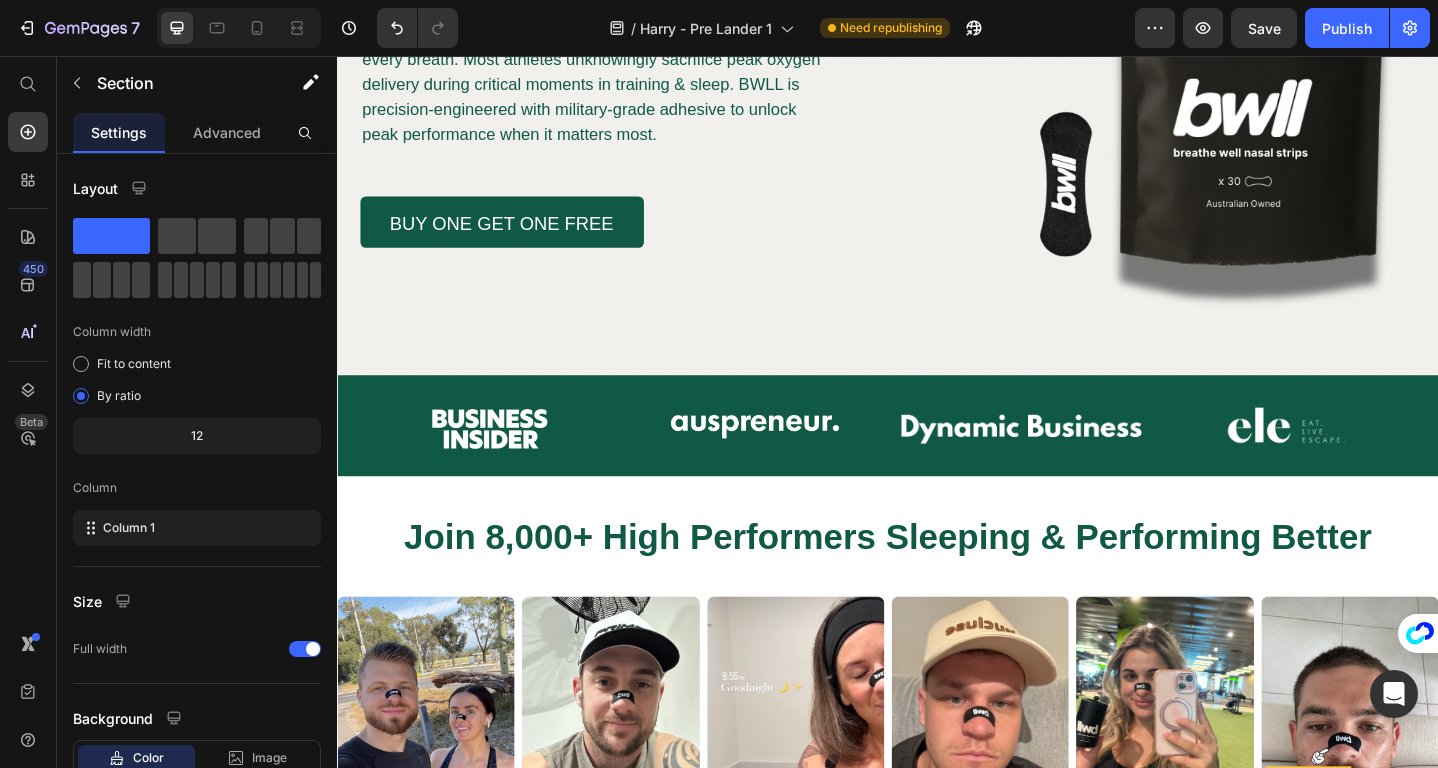 scroll, scrollTop: 0, scrollLeft: 0, axis: both 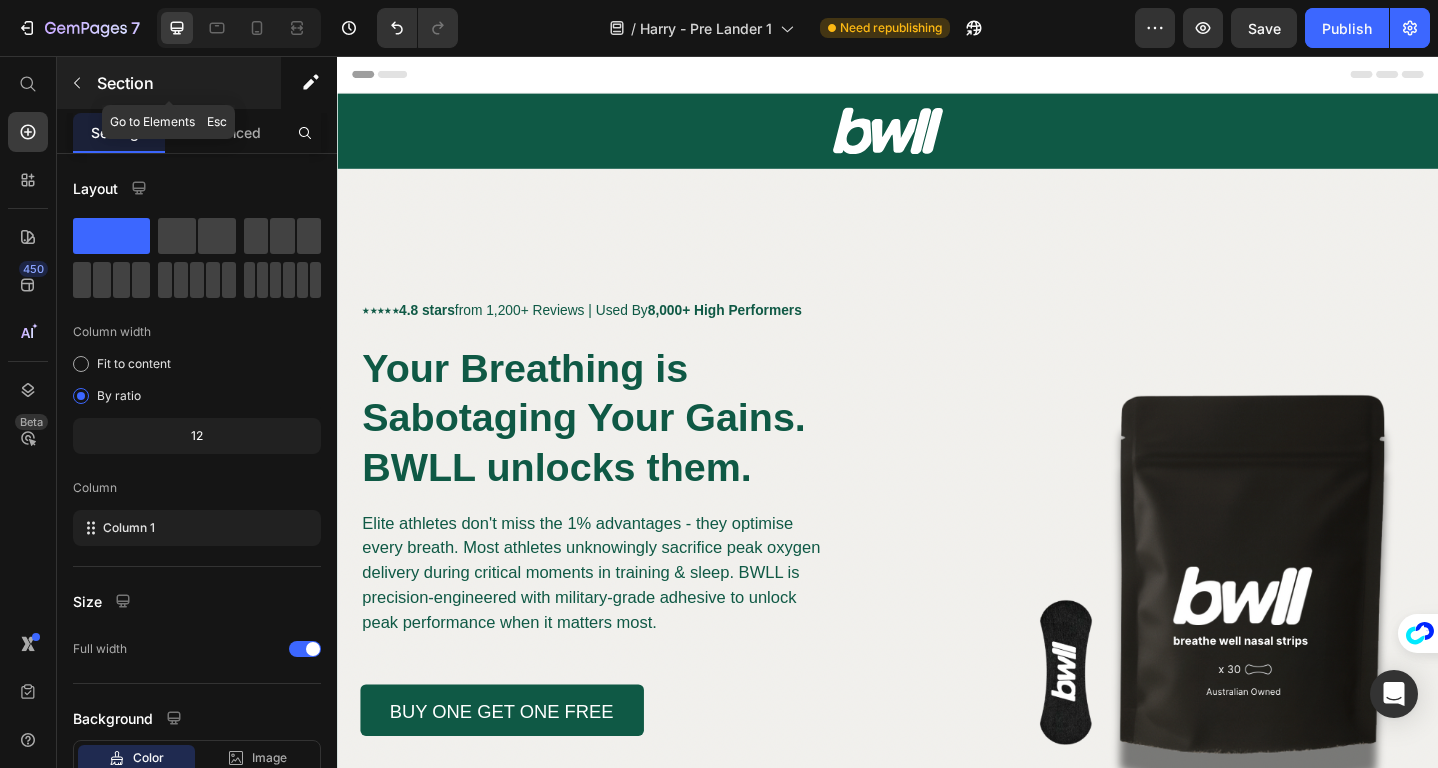 click 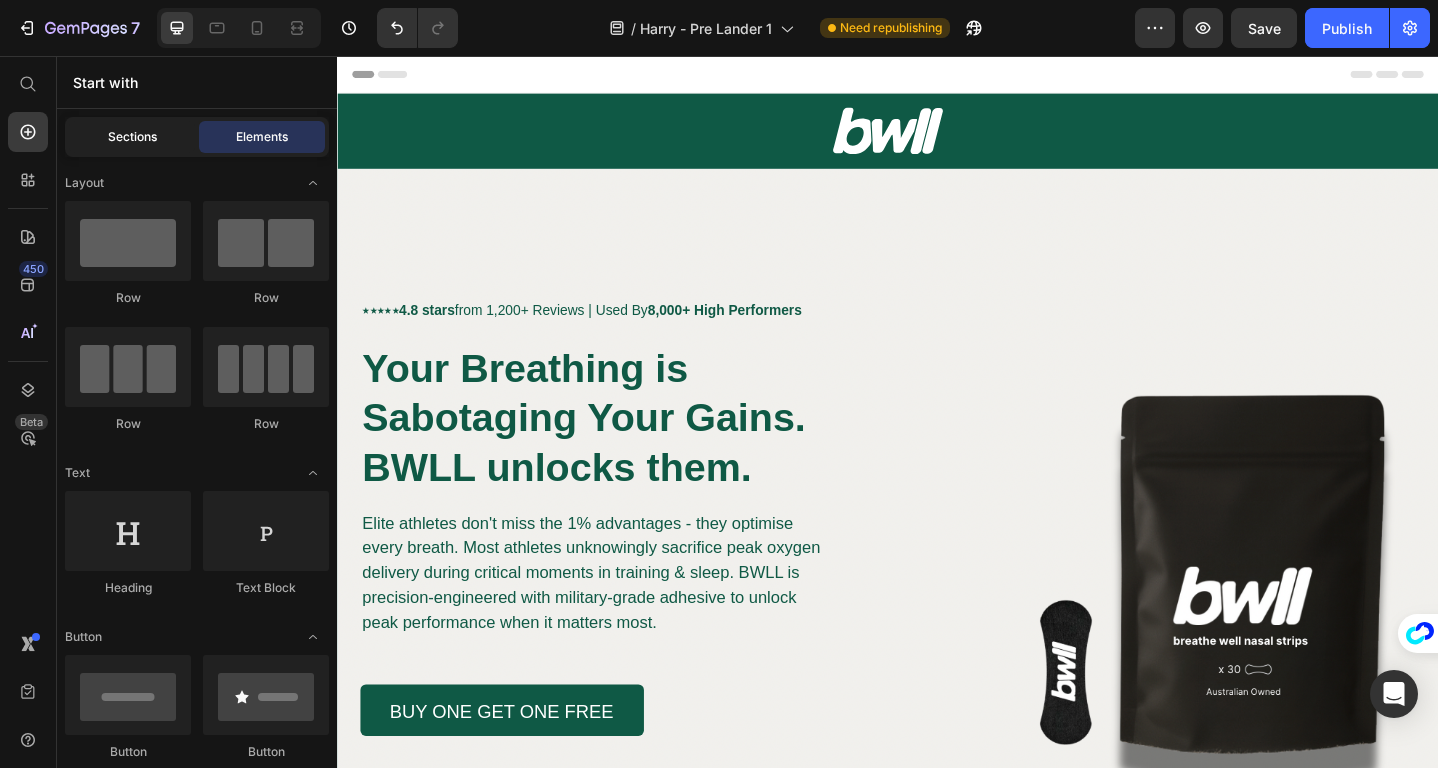 click on "Sections" at bounding box center (132, 137) 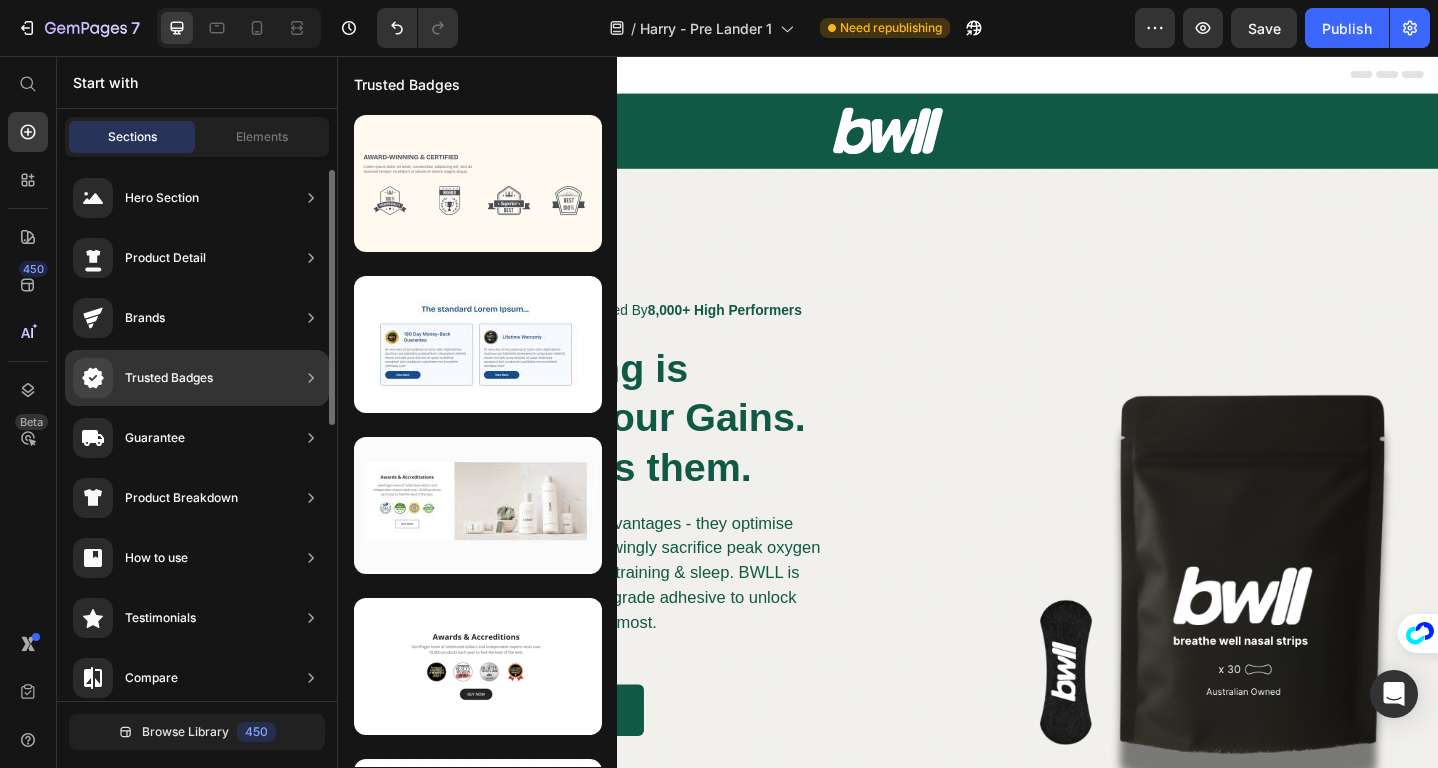 scroll, scrollTop: 0, scrollLeft: 0, axis: both 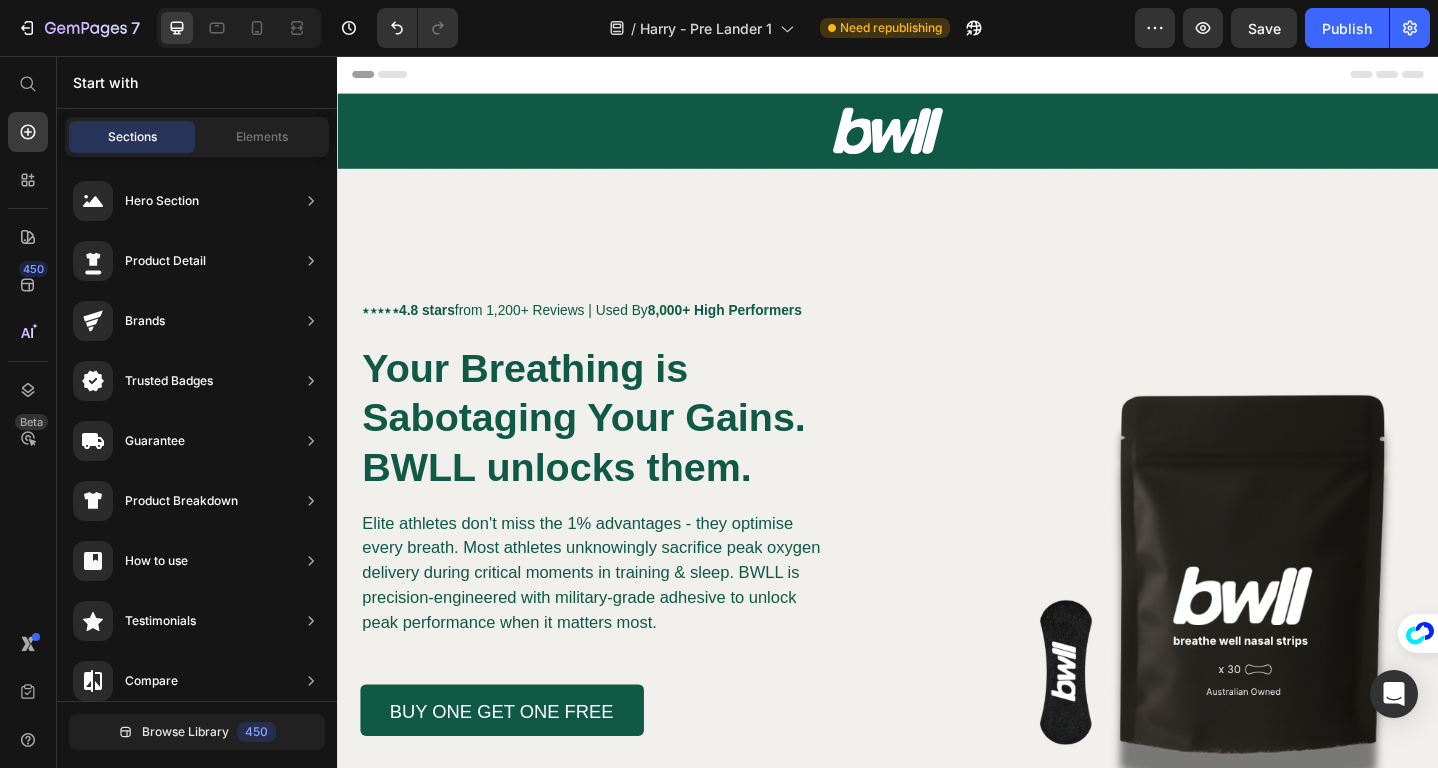 click on "Sections Elements" at bounding box center (197, 137) 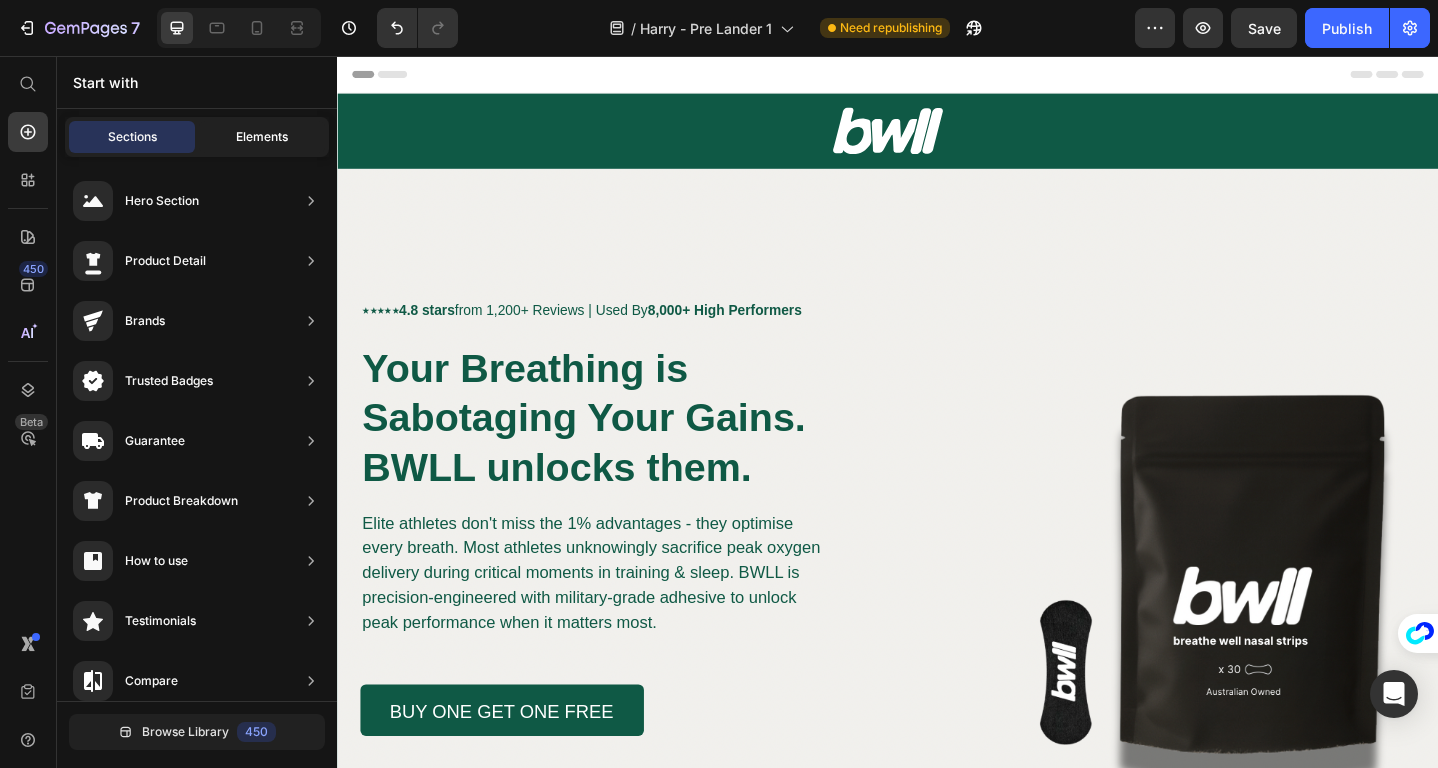 click on "Elements" at bounding box center (262, 137) 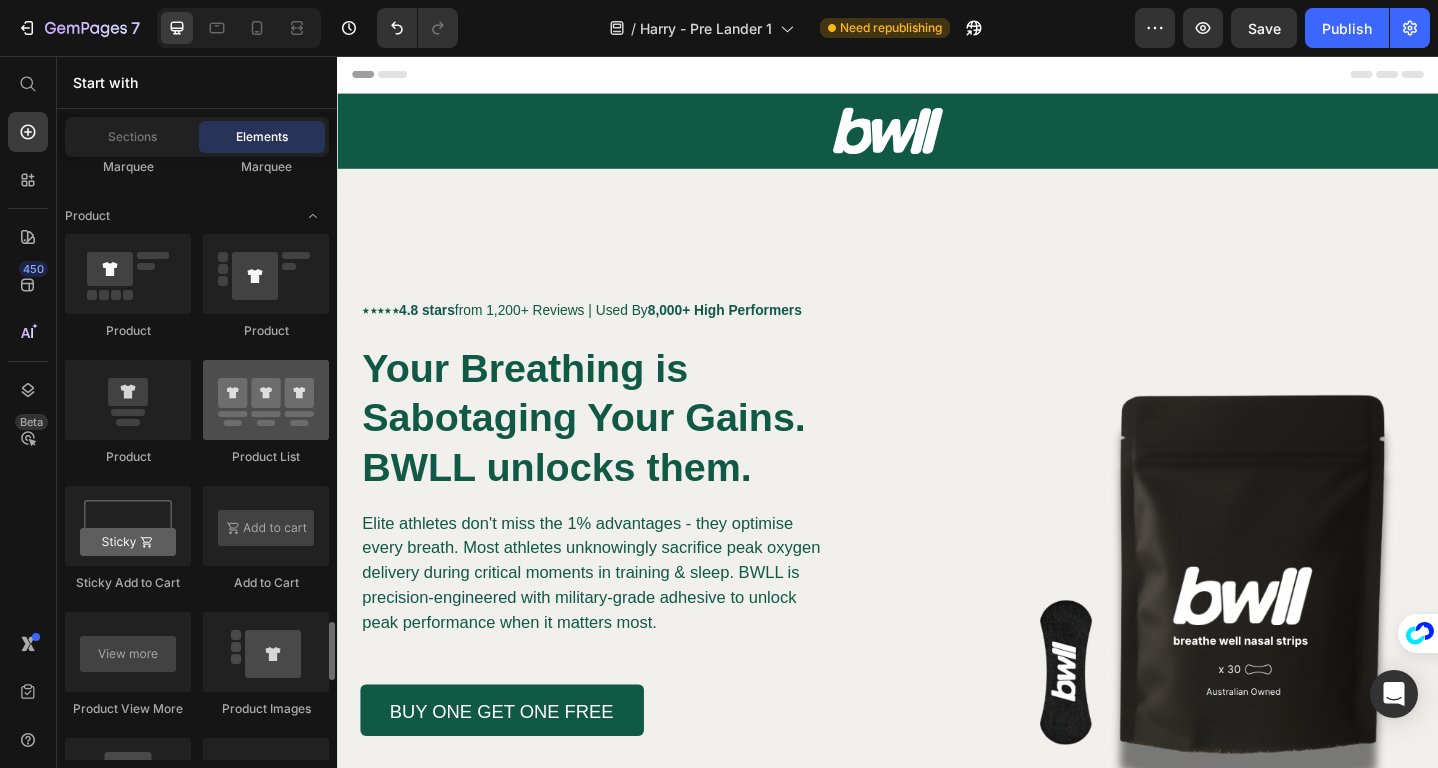 scroll, scrollTop: 2611, scrollLeft: 0, axis: vertical 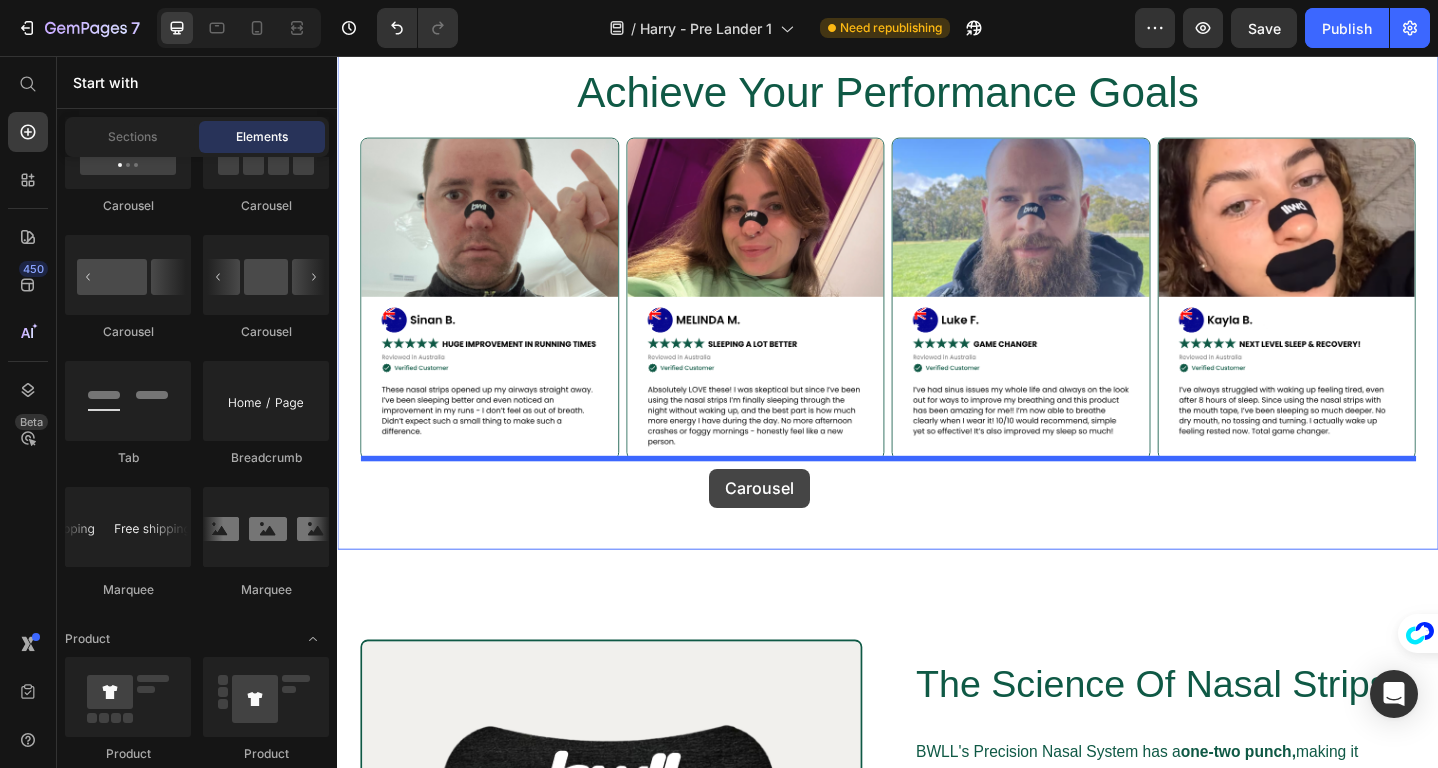 drag, startPoint x: 605, startPoint y: 331, endPoint x: 742, endPoint y: 507, distance: 223.03587 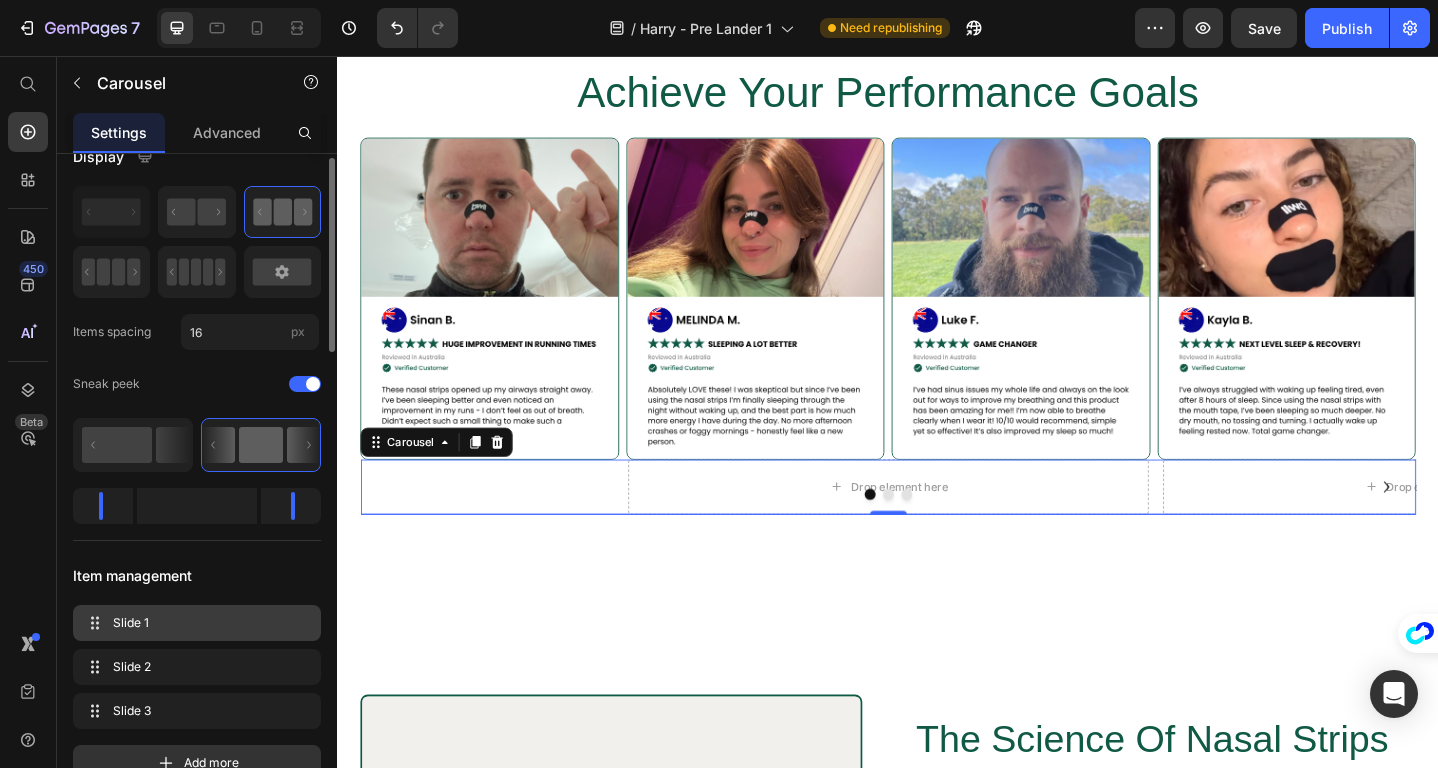scroll, scrollTop: 0, scrollLeft: 0, axis: both 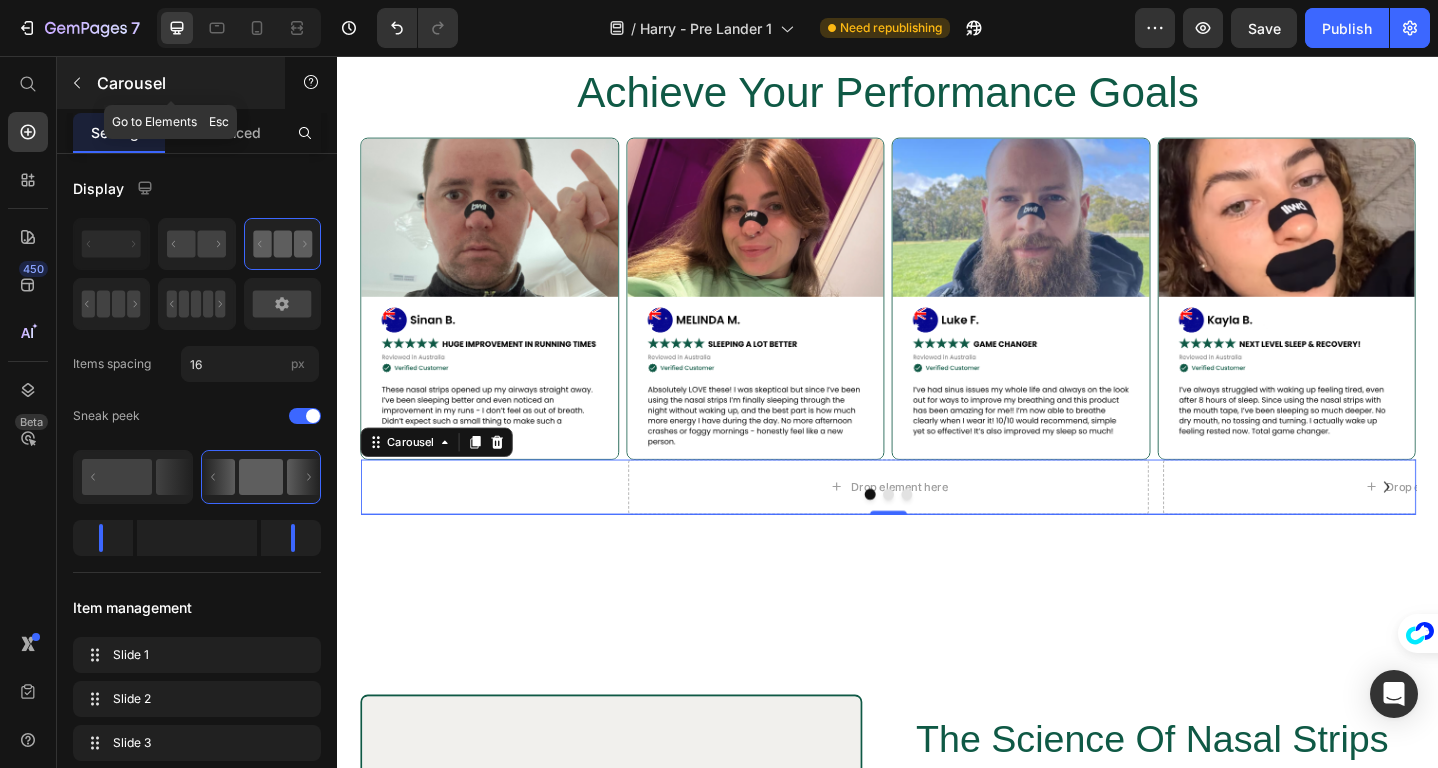 click on "Carousel" at bounding box center [171, 83] 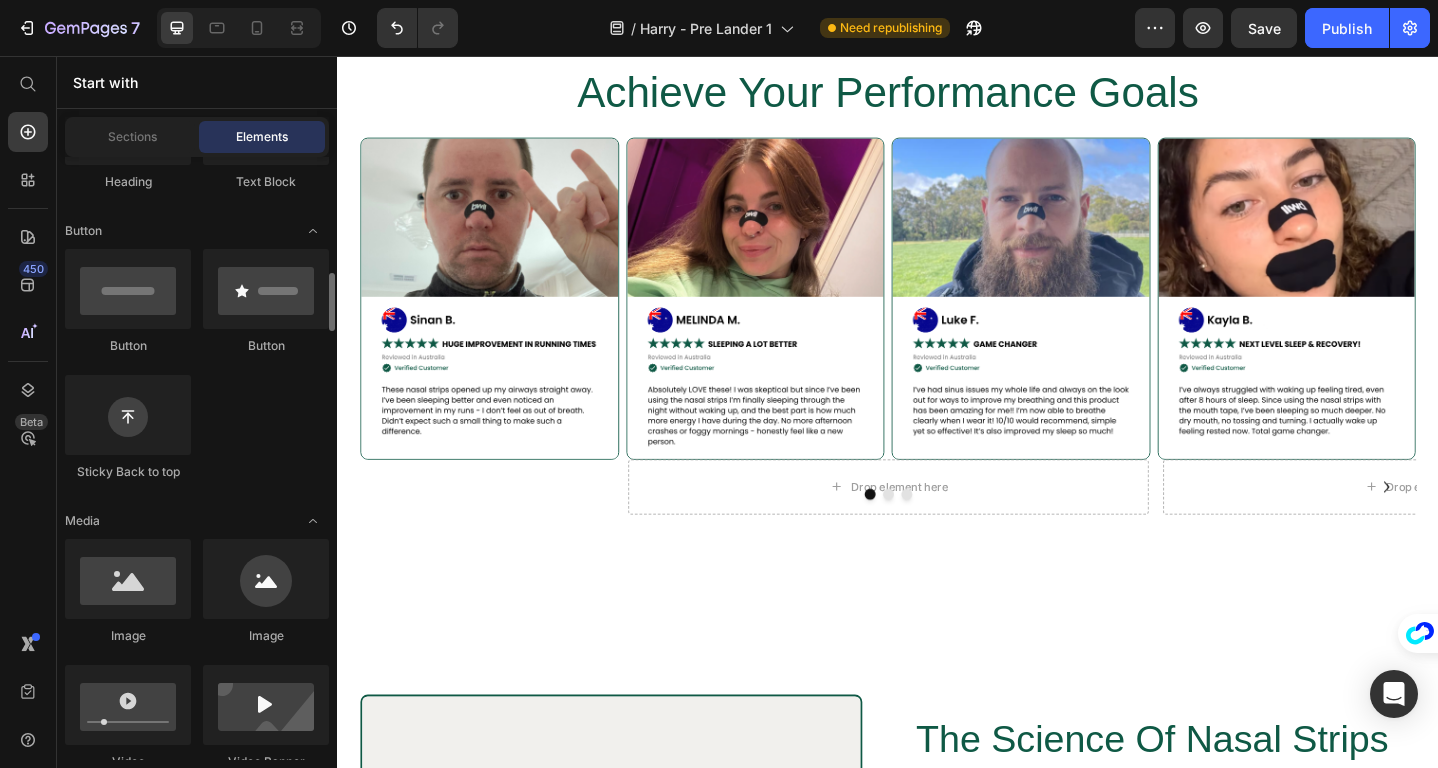 scroll, scrollTop: 476, scrollLeft: 0, axis: vertical 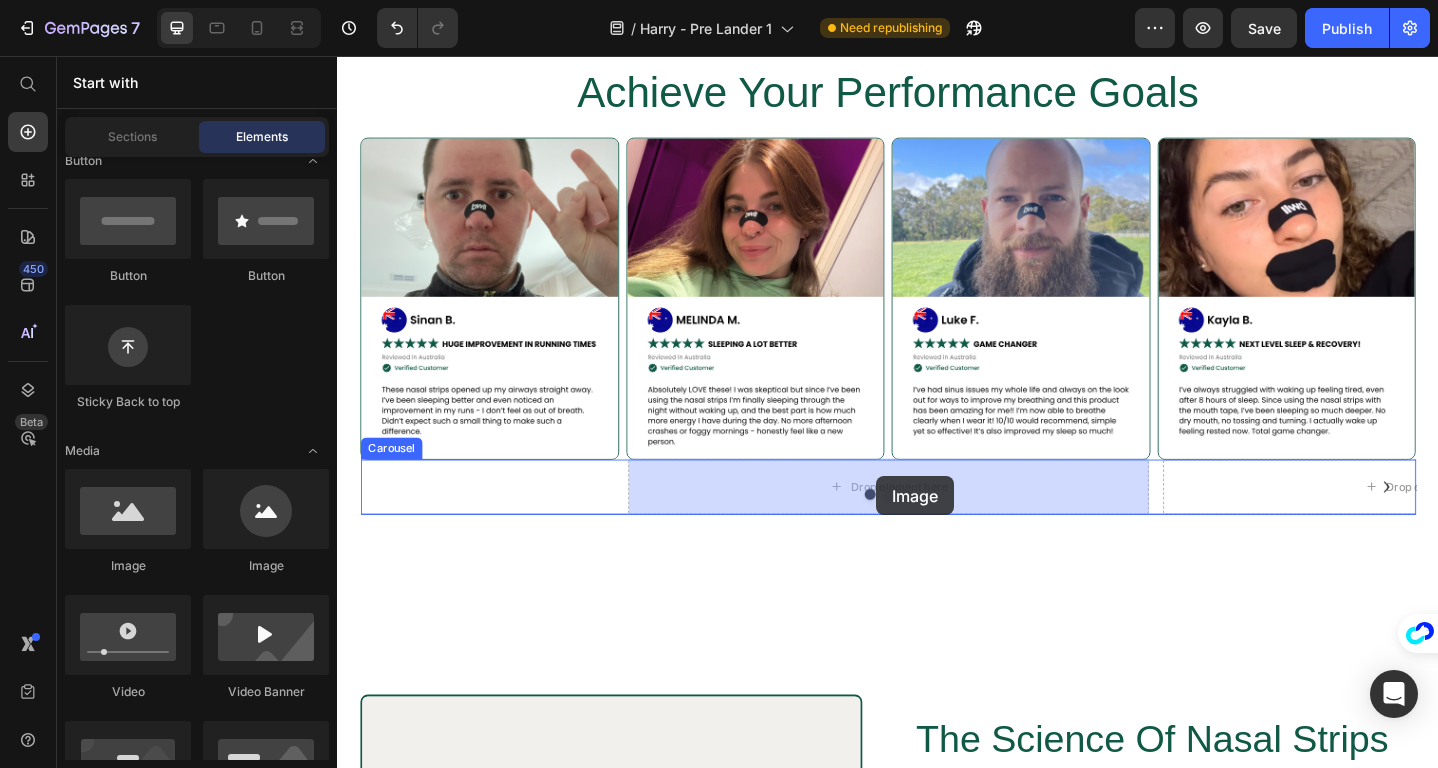 drag, startPoint x: 483, startPoint y: 571, endPoint x: 925, endPoint y: 514, distance: 445.6602 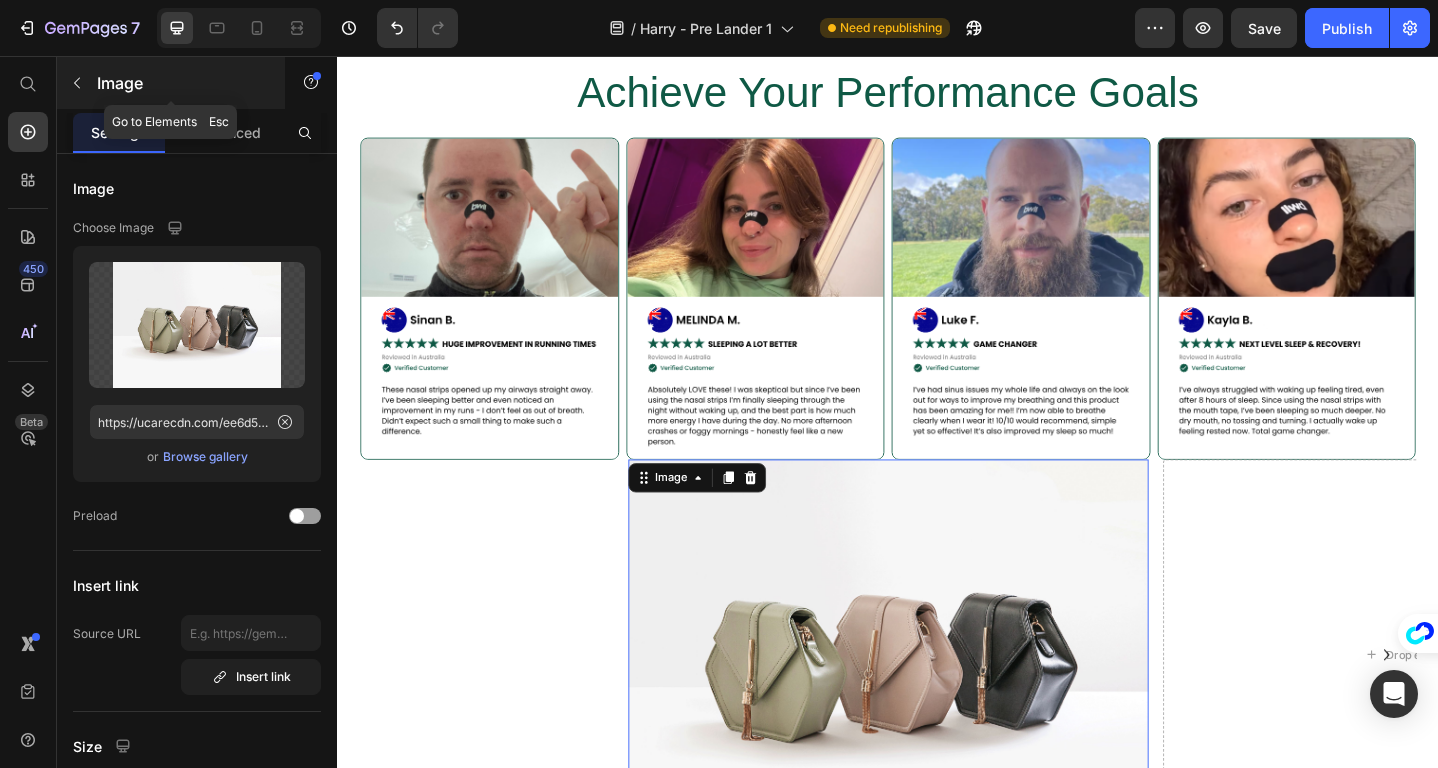 click 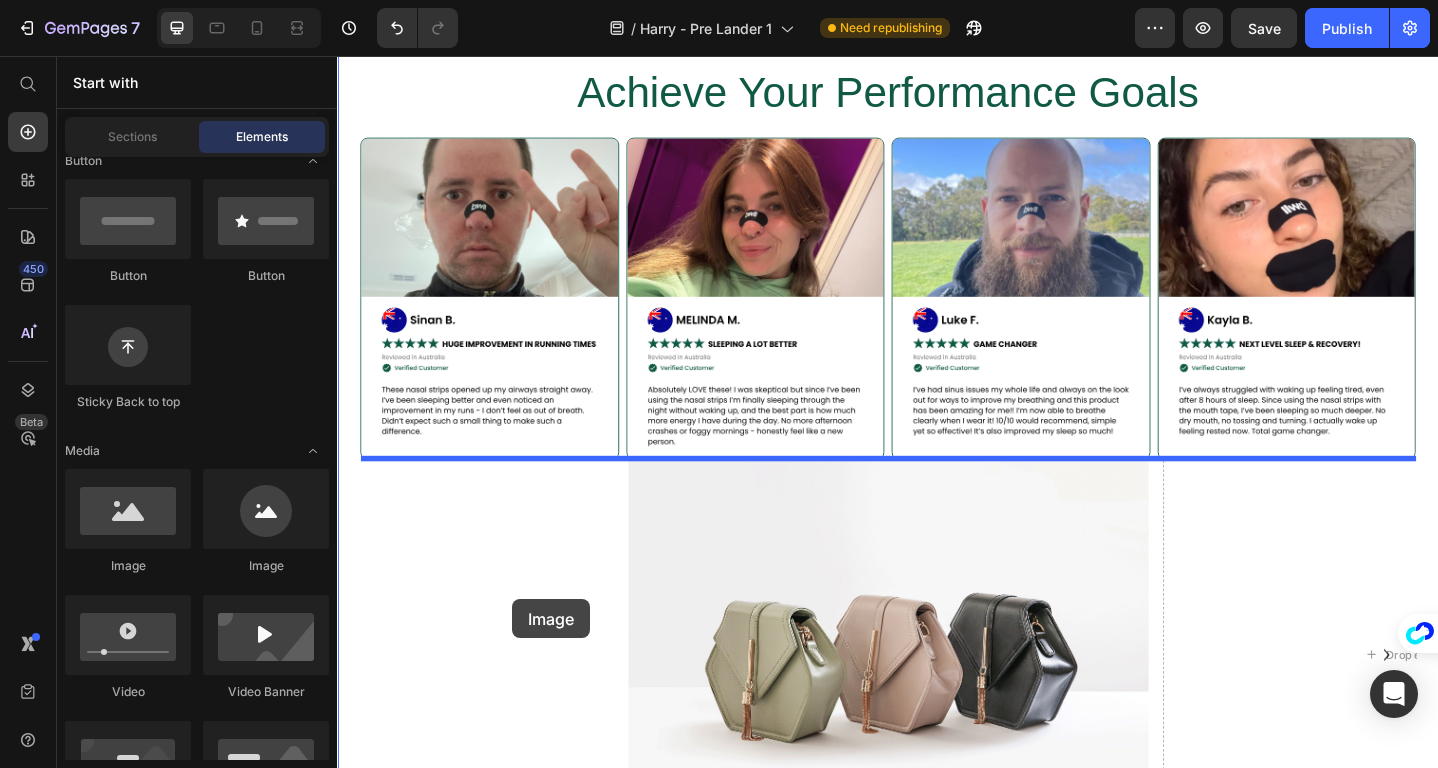 drag, startPoint x: 515, startPoint y: 579, endPoint x: 528, endPoint y: 648, distance: 70.21396 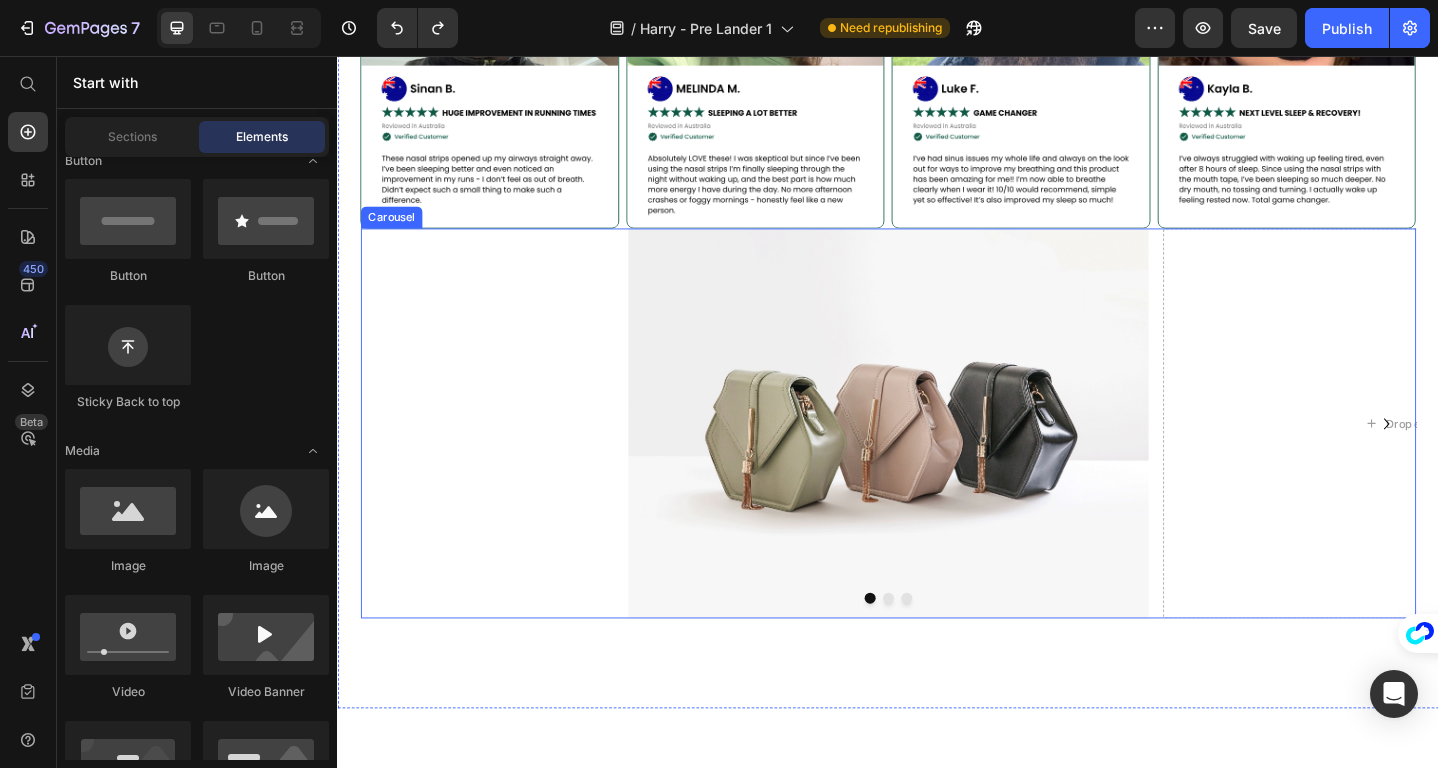 scroll, scrollTop: 4037, scrollLeft: 0, axis: vertical 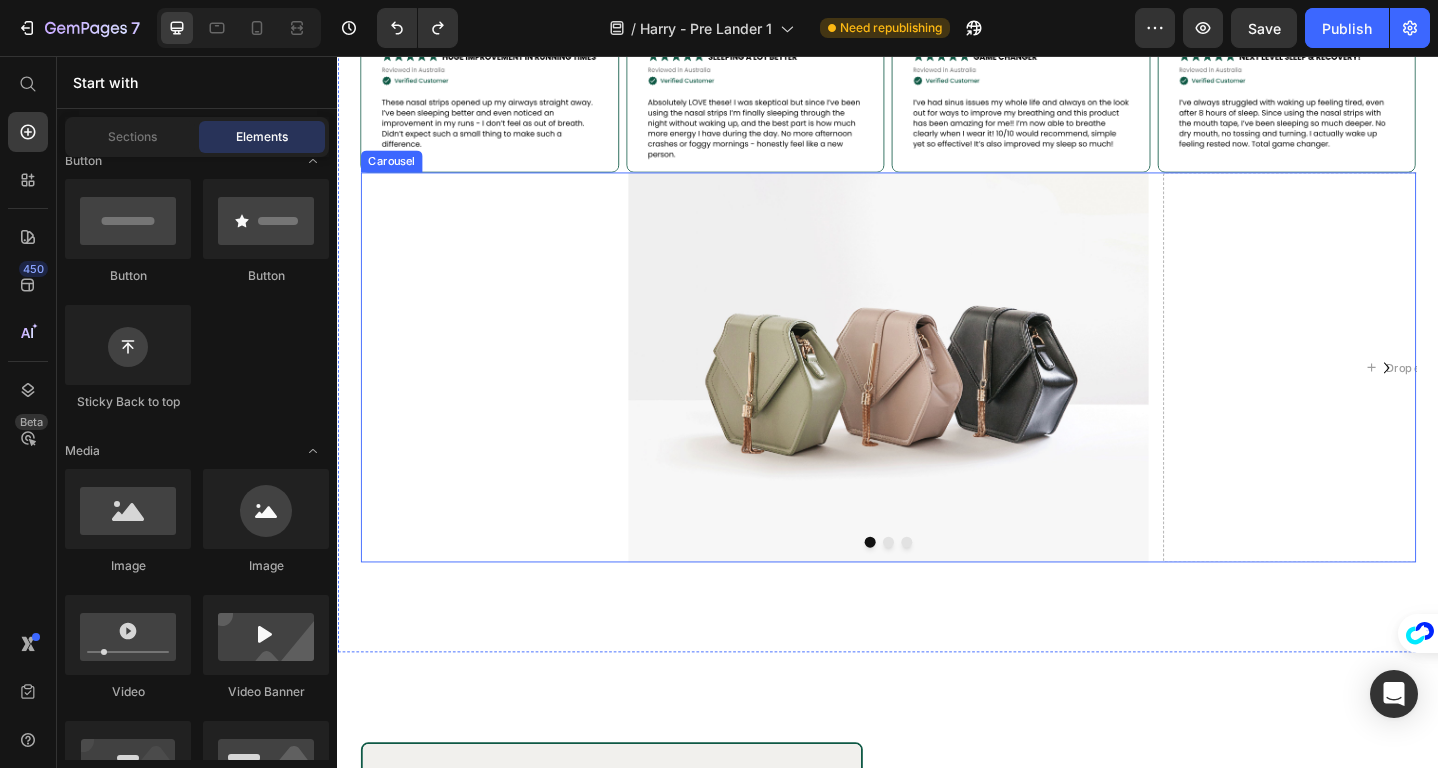 click on "Image
Drop element here
Drop element here" at bounding box center (937, 395) 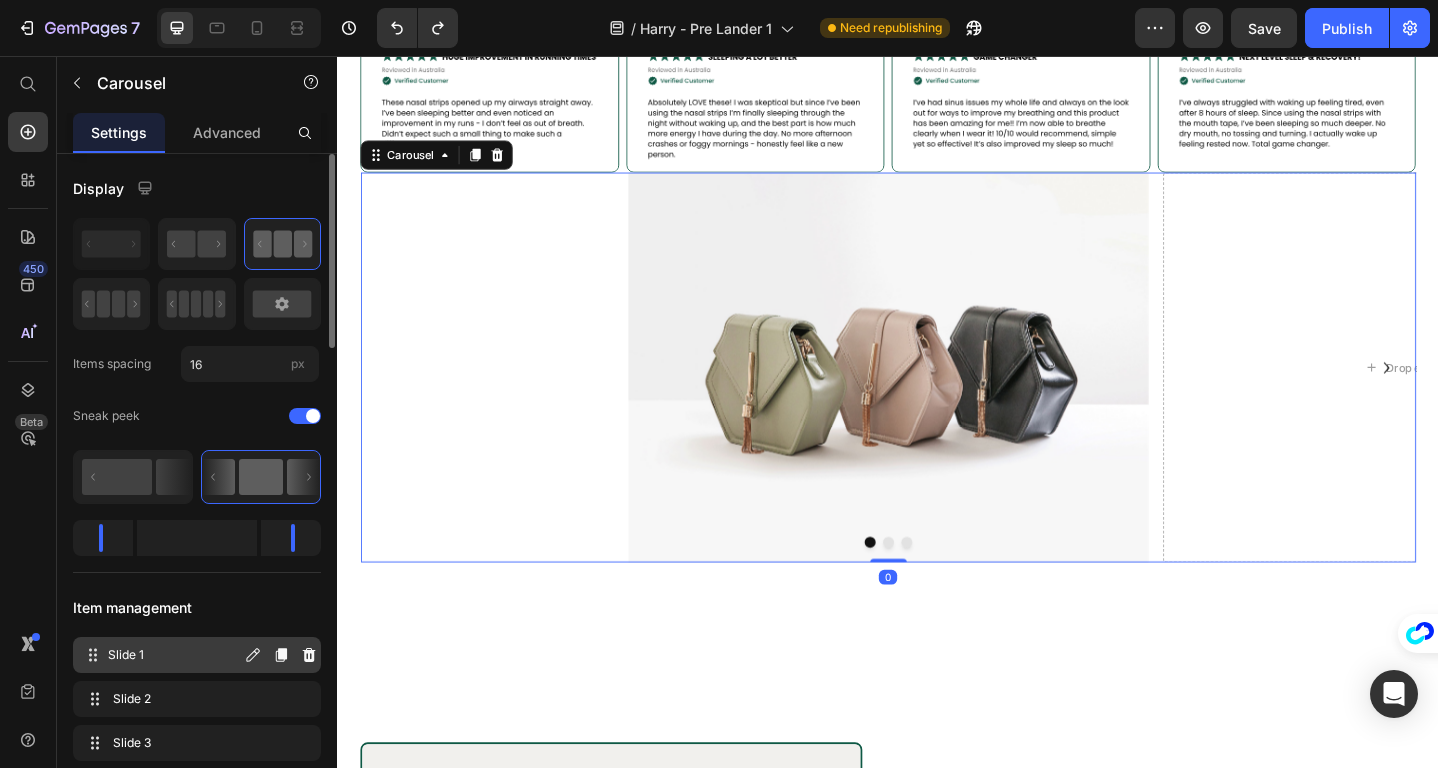 click on "Slide 1 Slide 1" at bounding box center [161, 655] 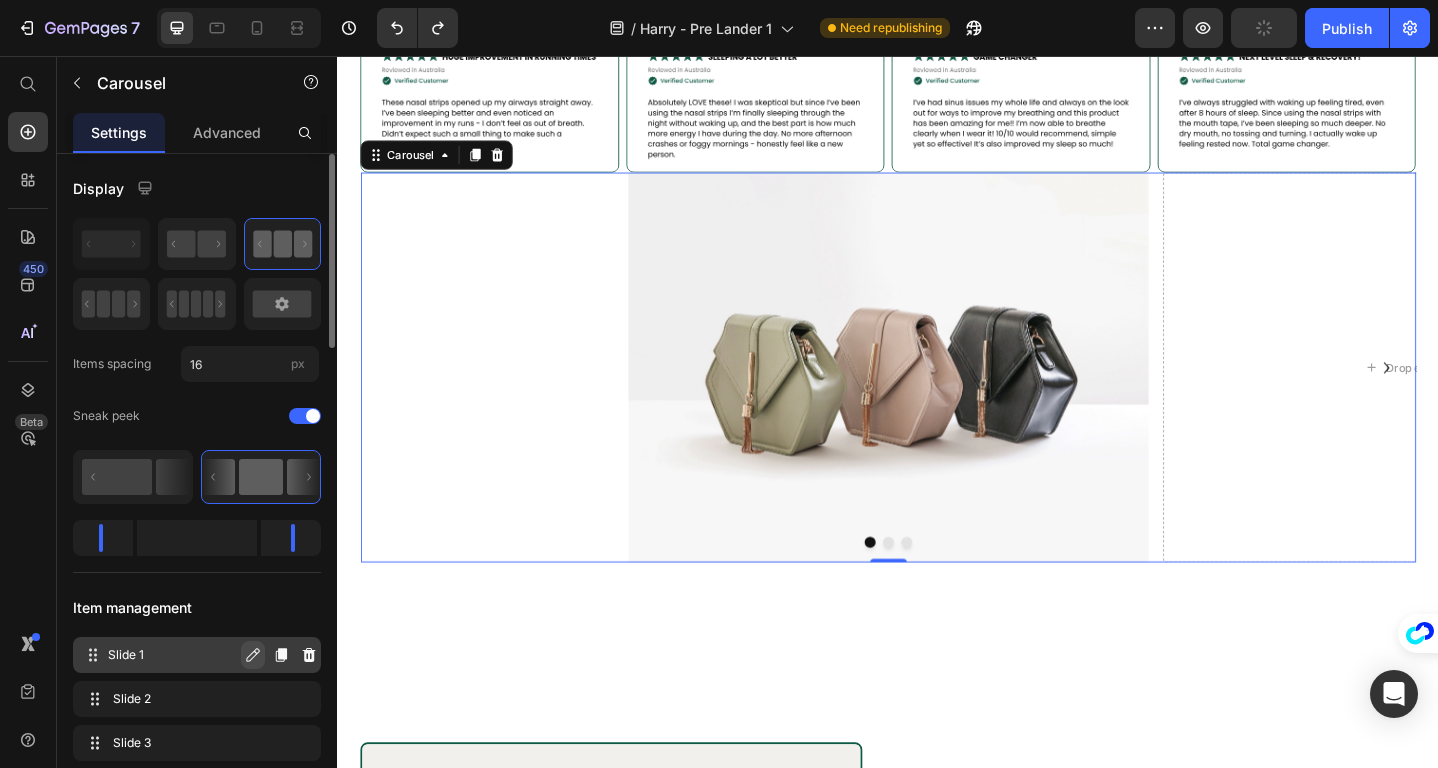 click 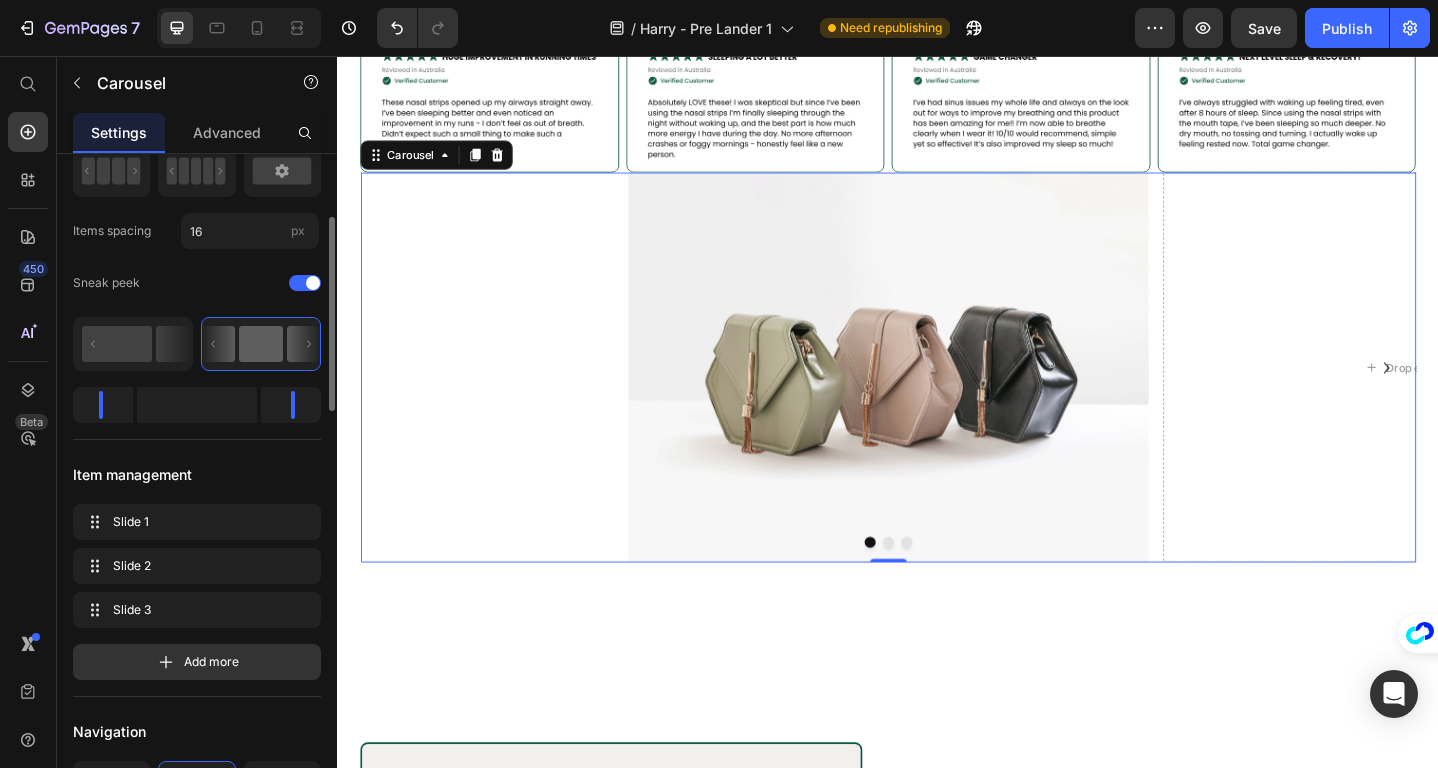 scroll, scrollTop: 152, scrollLeft: 0, axis: vertical 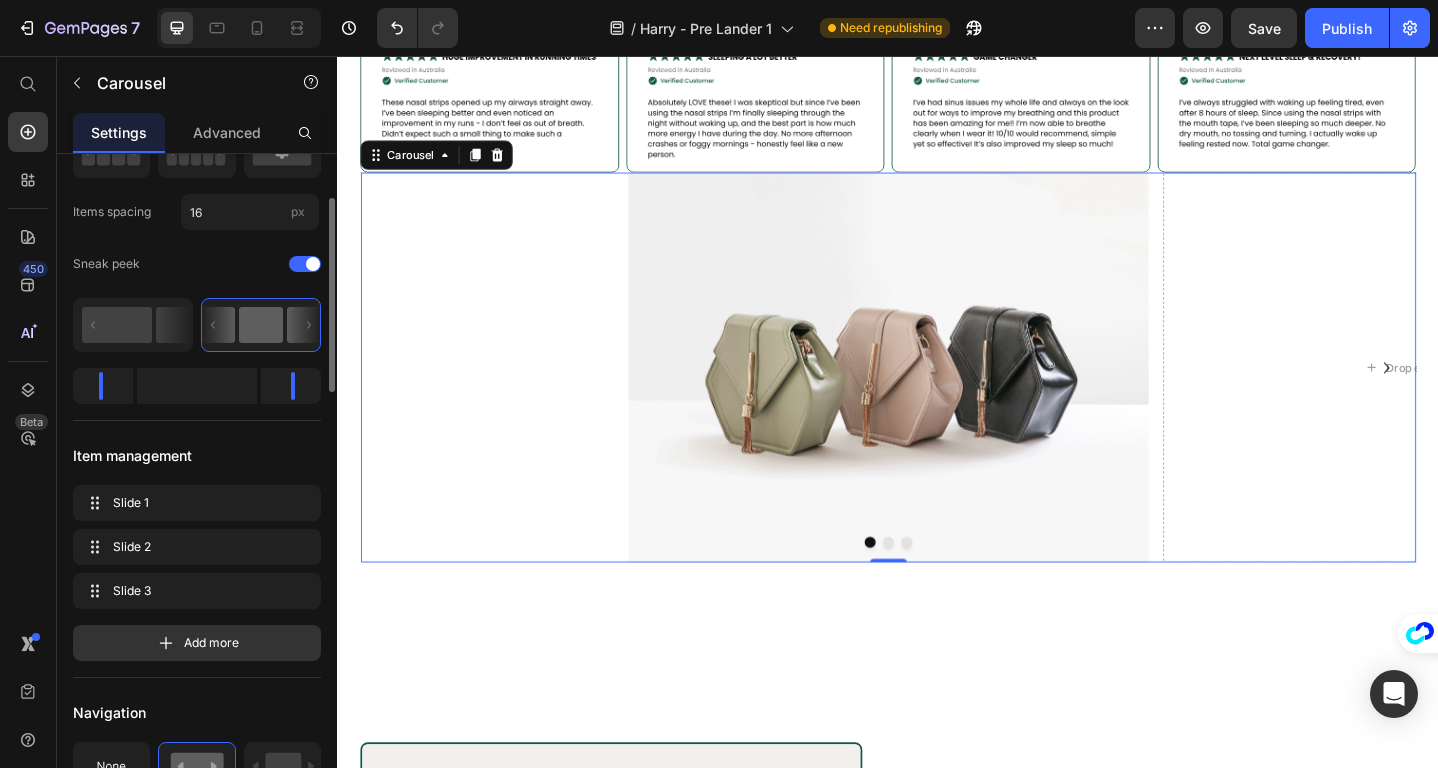 click 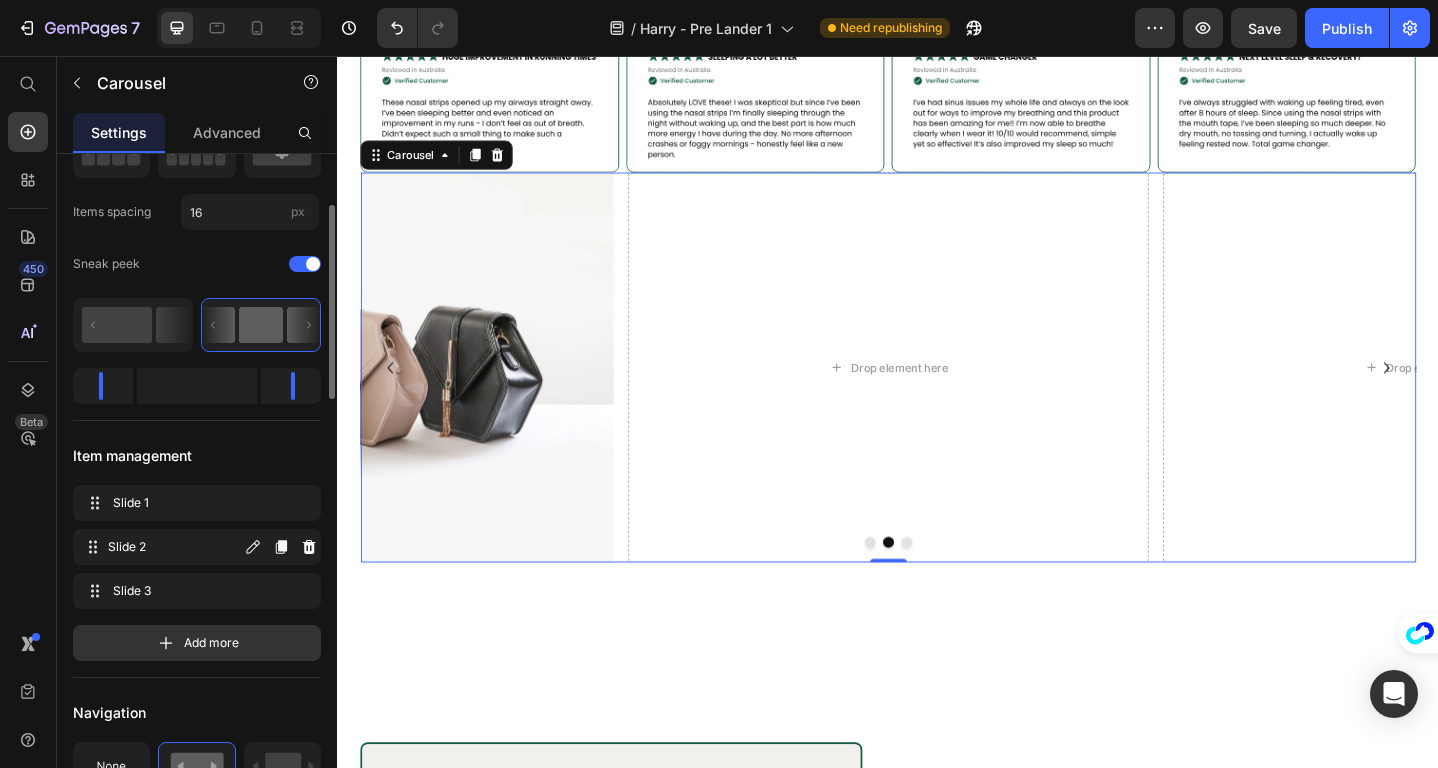 scroll, scrollTop: 279, scrollLeft: 0, axis: vertical 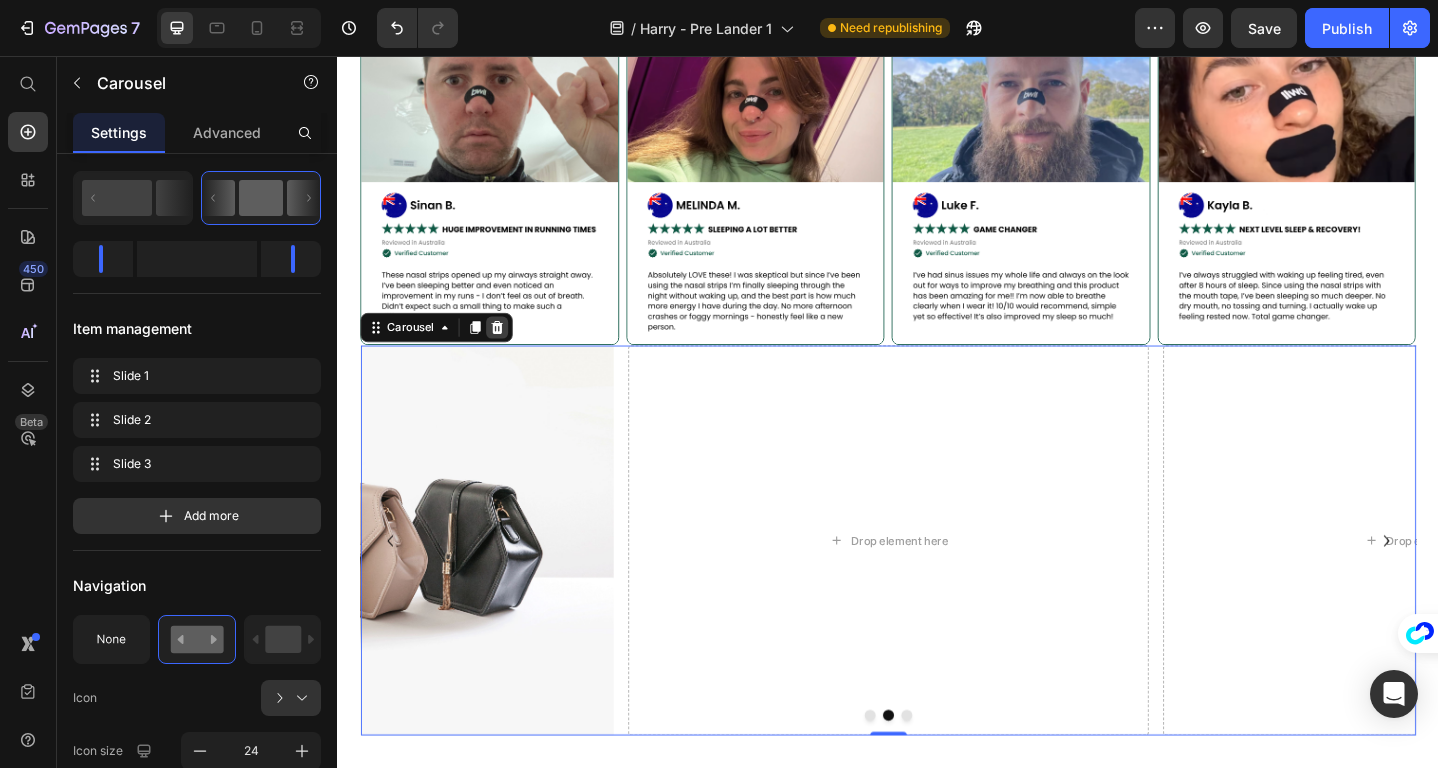 click 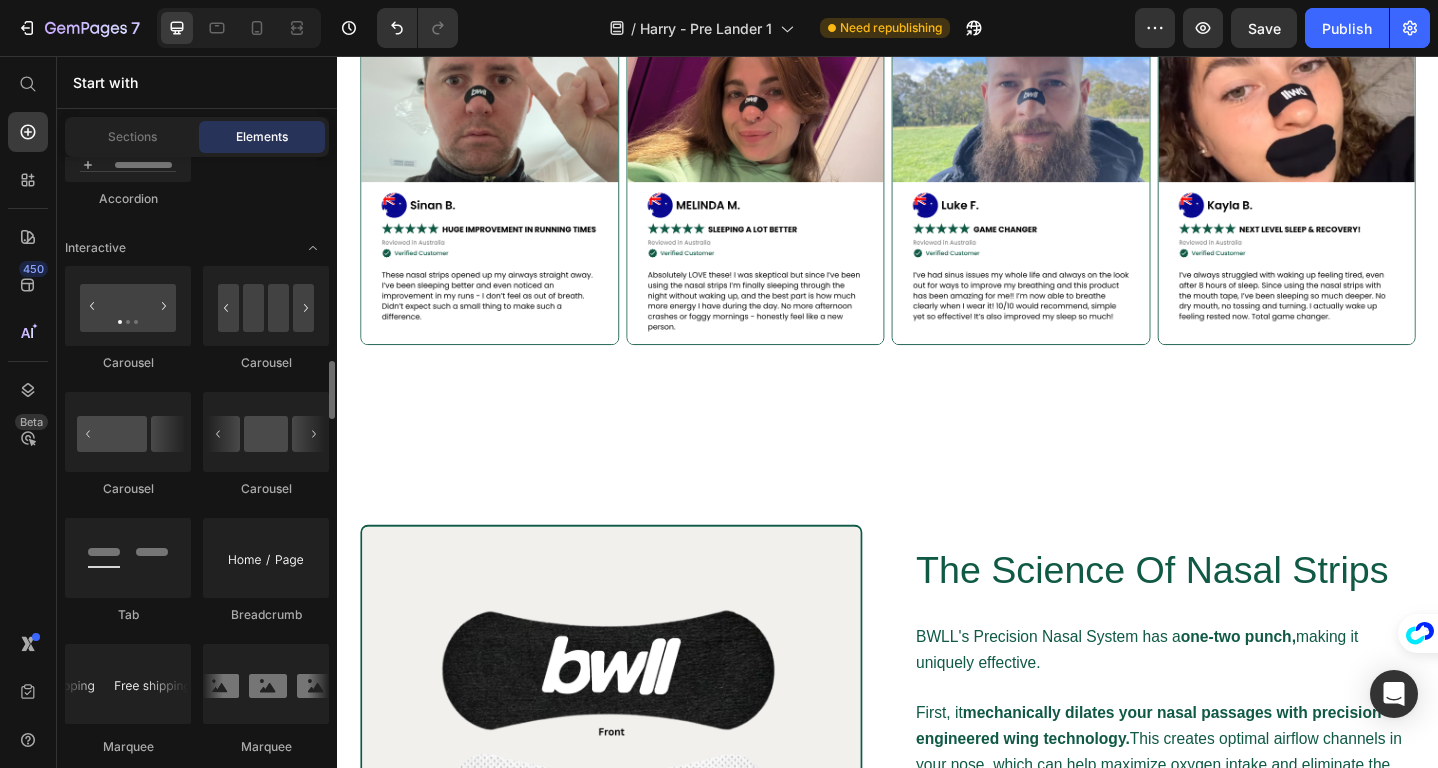 scroll, scrollTop: 2085, scrollLeft: 0, axis: vertical 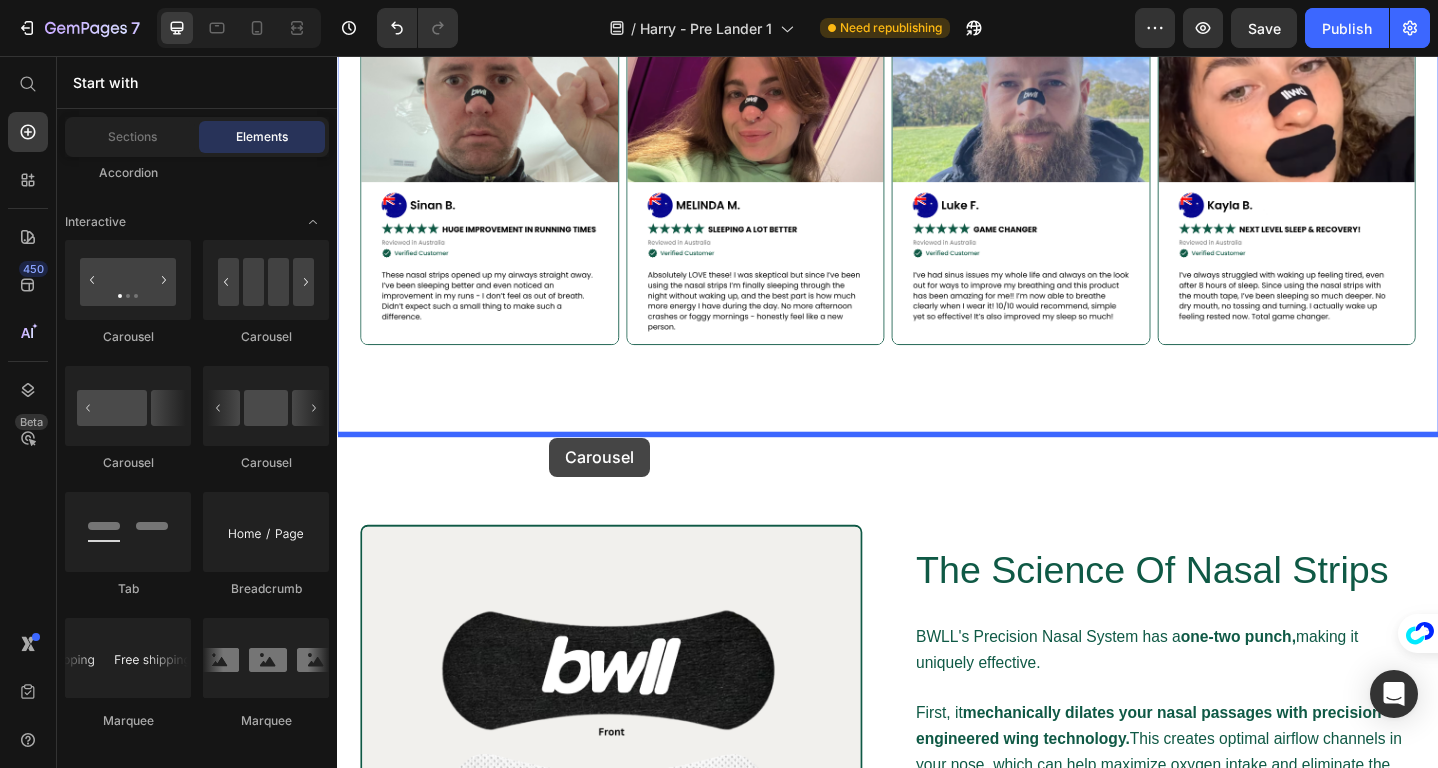 drag, startPoint x: 609, startPoint y: 368, endPoint x: 568, endPoint y: 472, distance: 111.78998 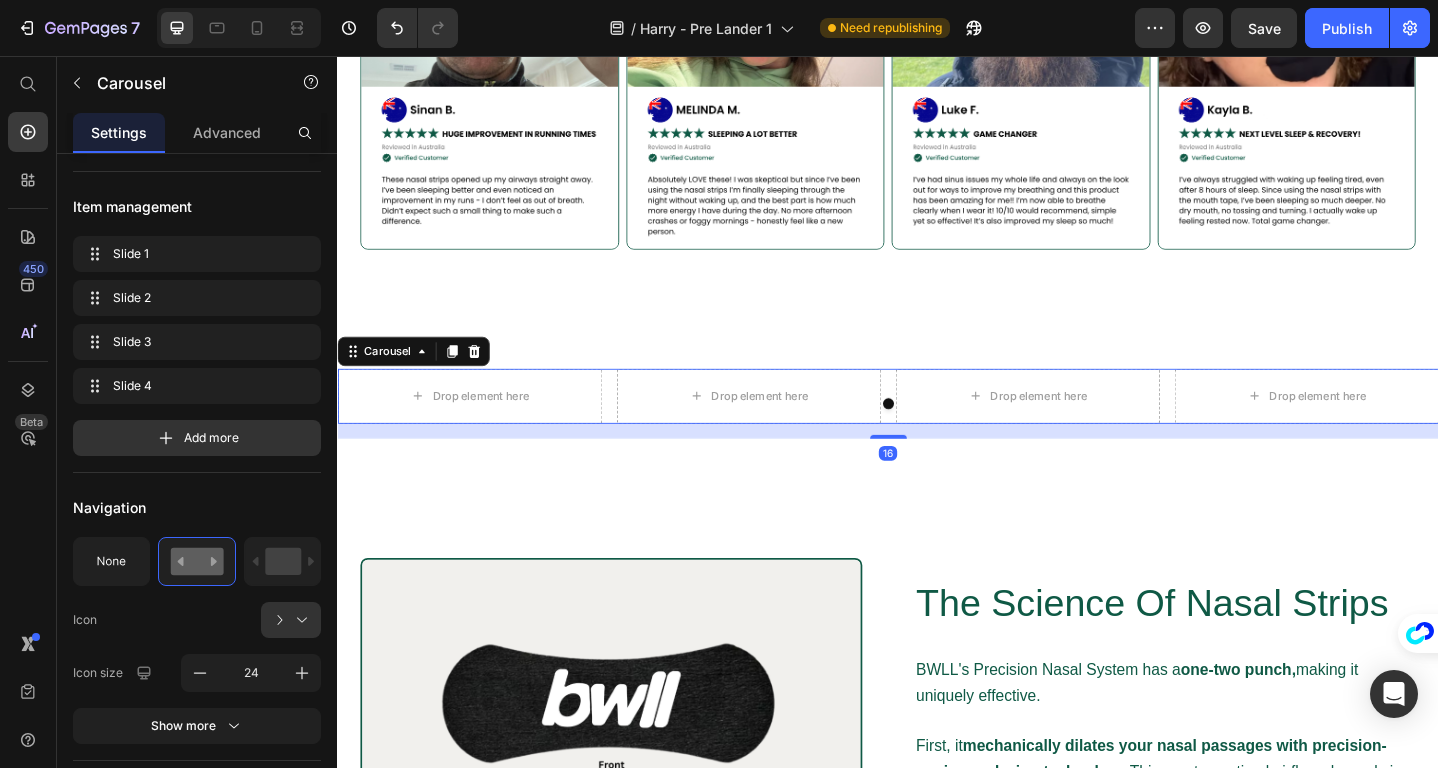 scroll, scrollTop: 3980, scrollLeft: 0, axis: vertical 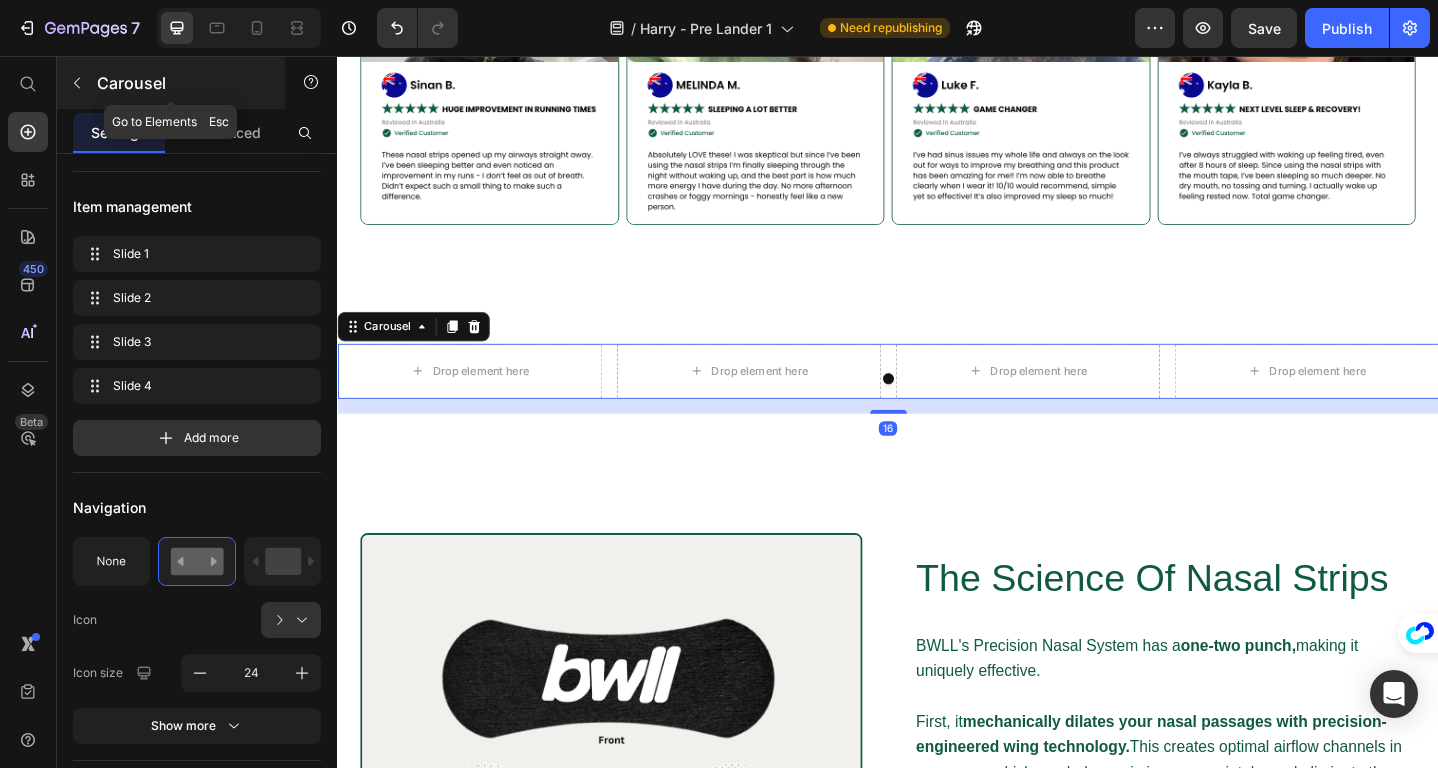 click 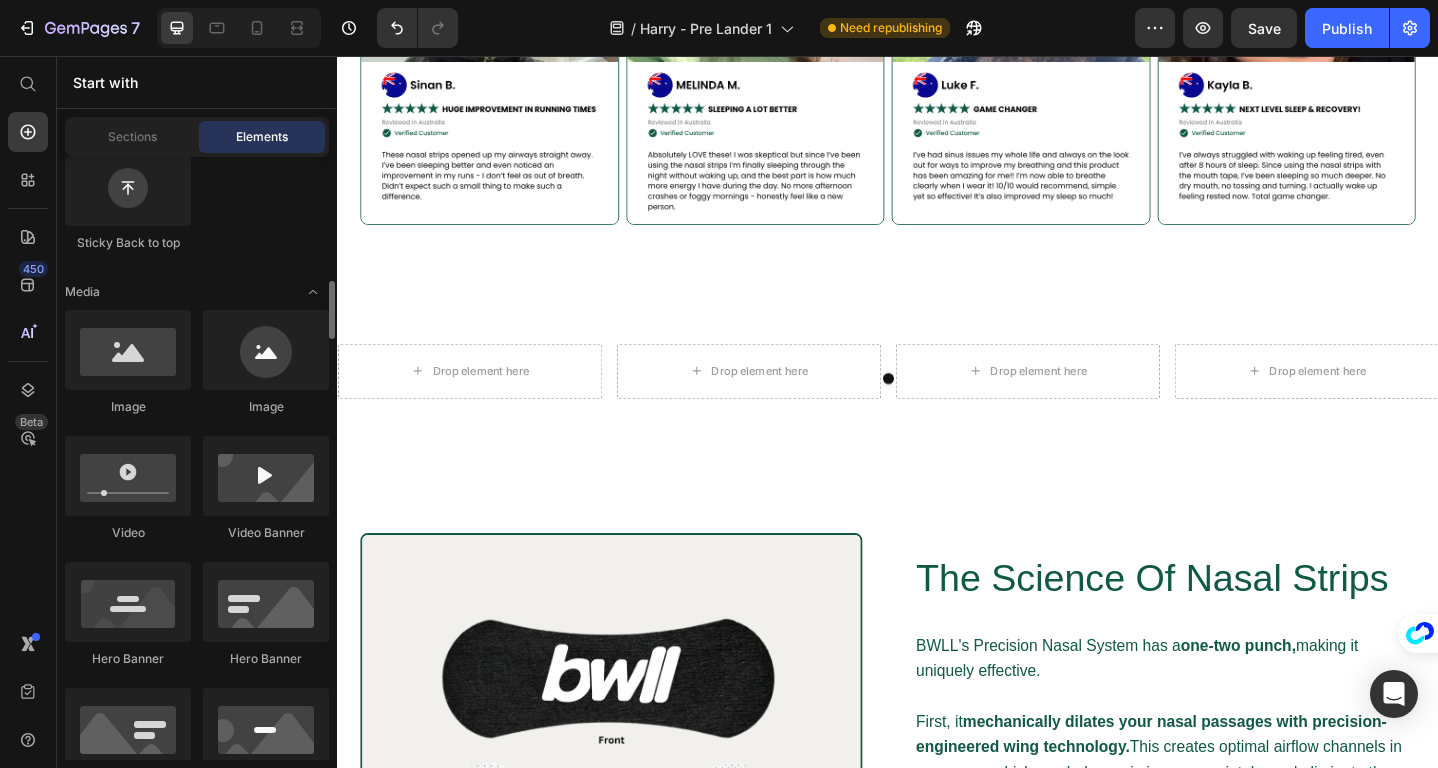 scroll, scrollTop: 616, scrollLeft: 0, axis: vertical 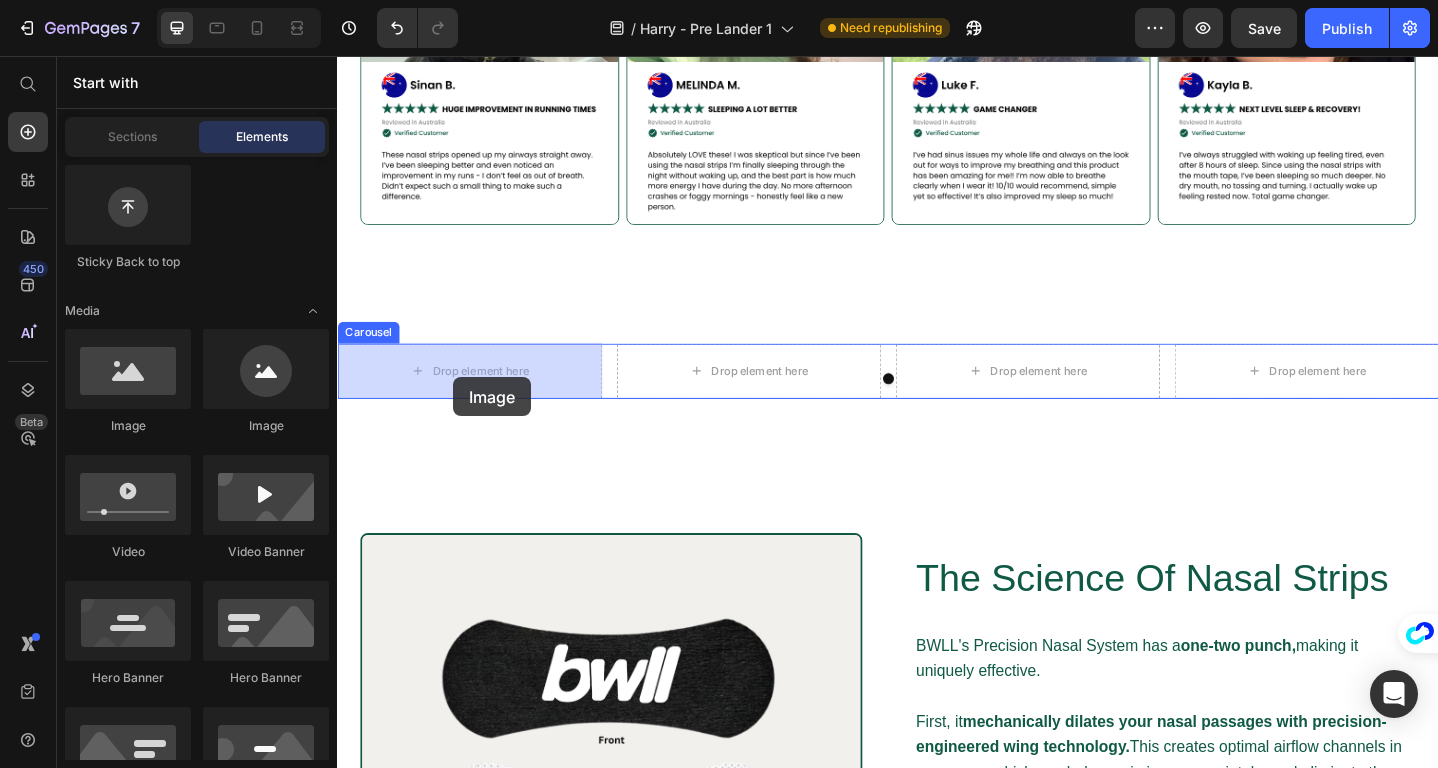 drag, startPoint x: 468, startPoint y: 444, endPoint x: 466, endPoint y: 402, distance: 42.047592 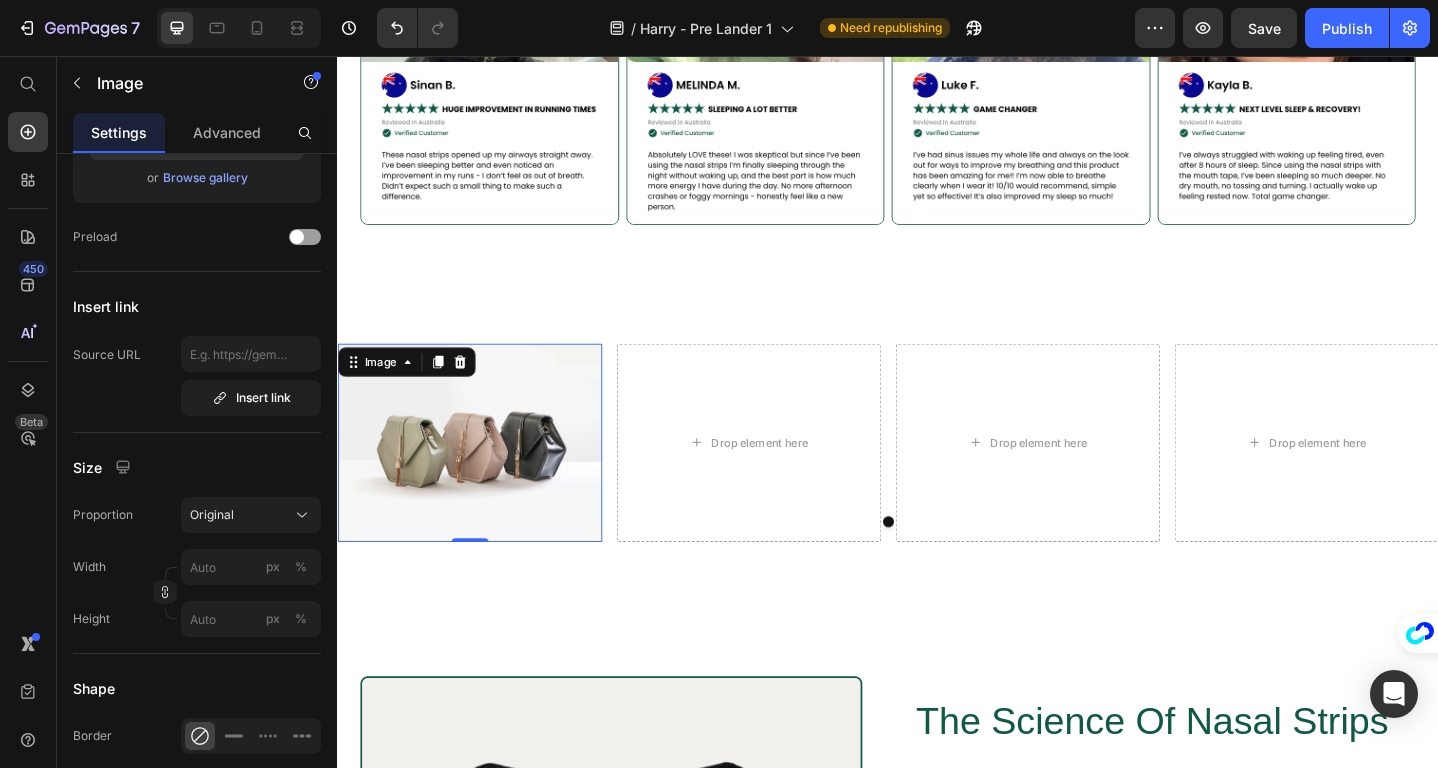 scroll, scrollTop: 0, scrollLeft: 0, axis: both 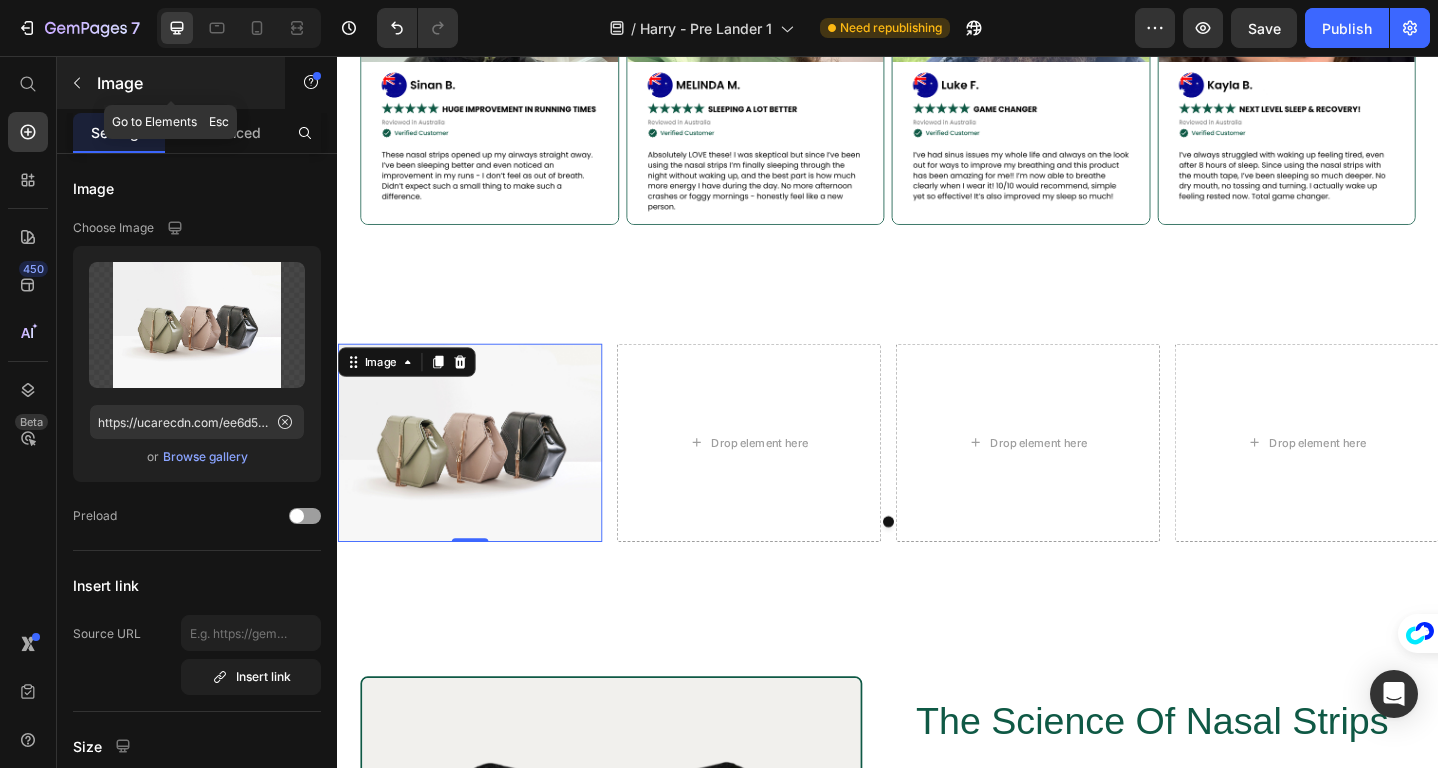 click 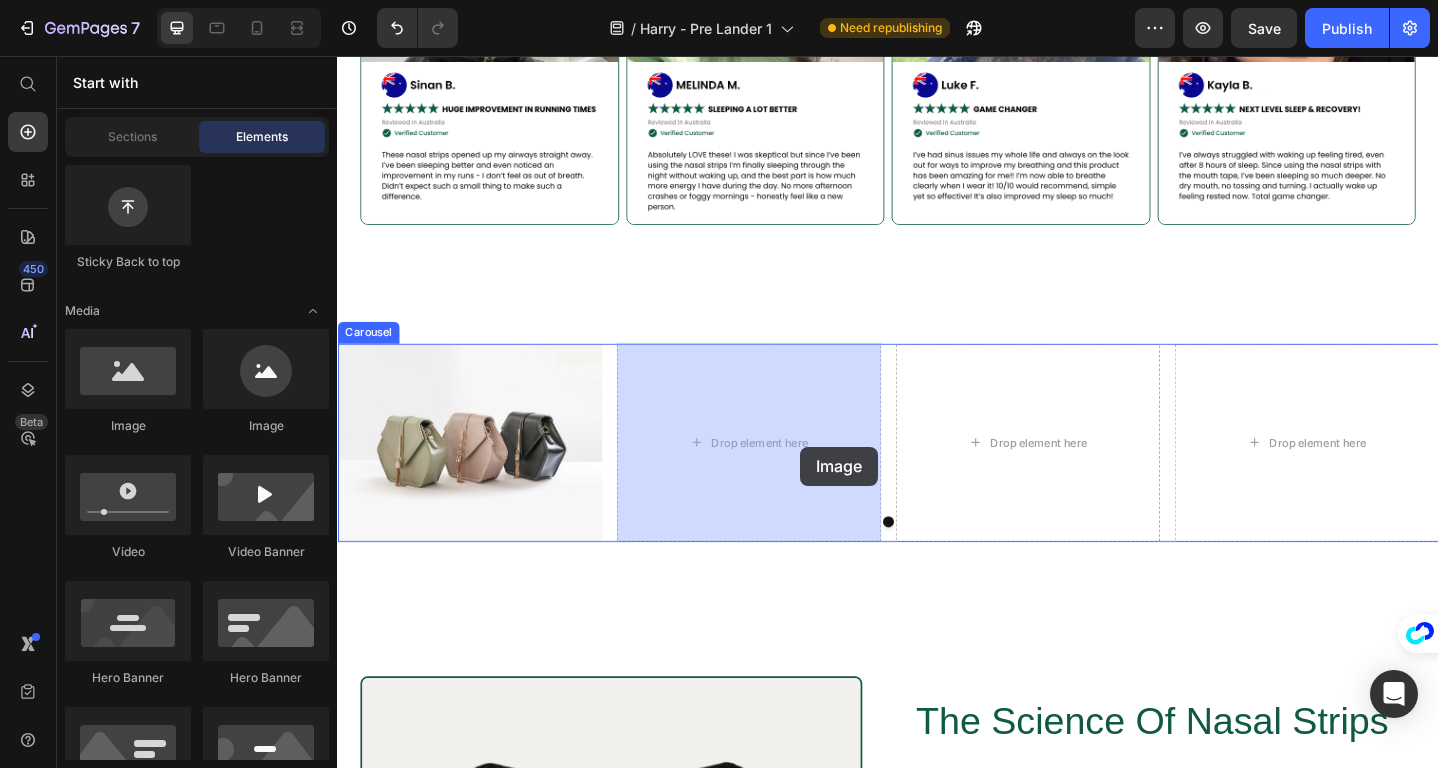 drag, startPoint x: 468, startPoint y: 449, endPoint x: 828, endPoint y: 479, distance: 361.24783 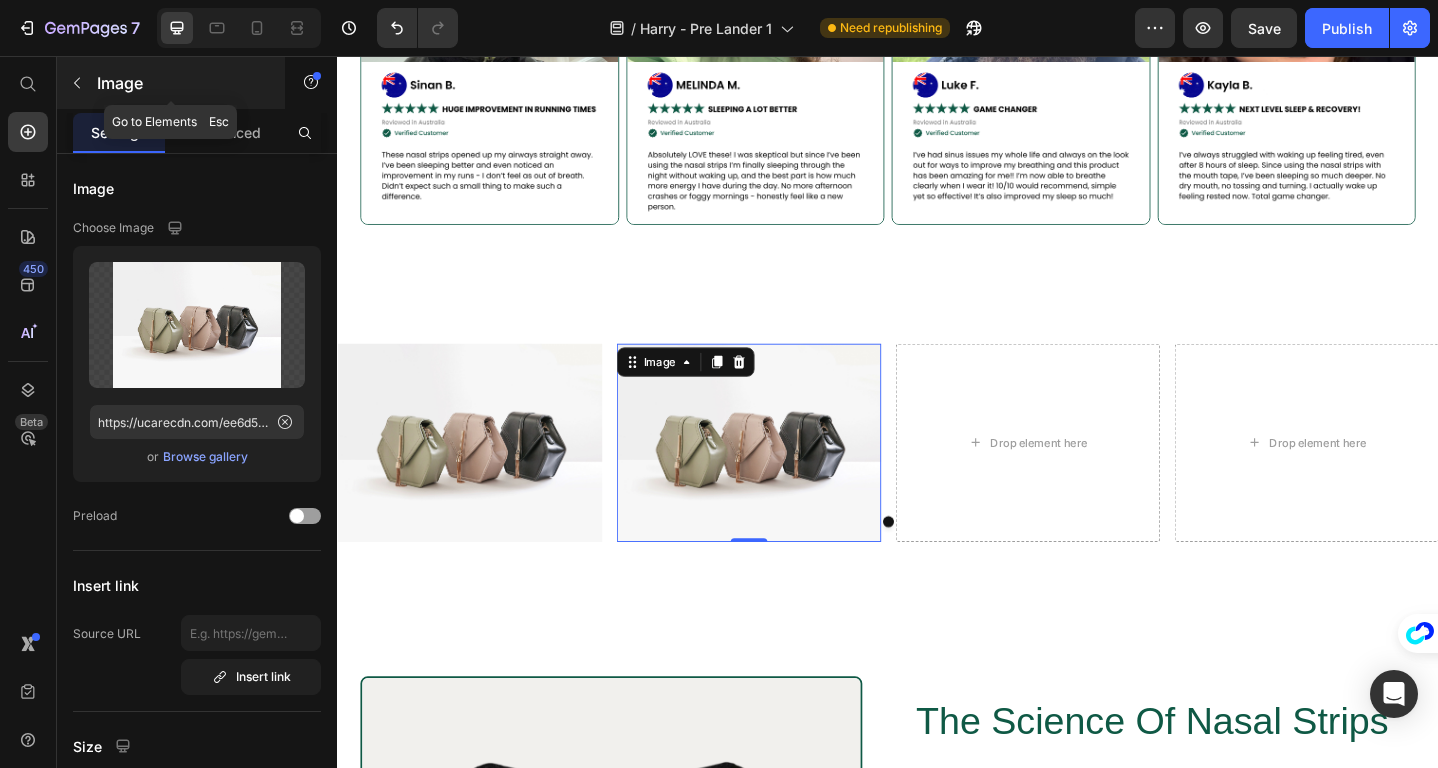 click 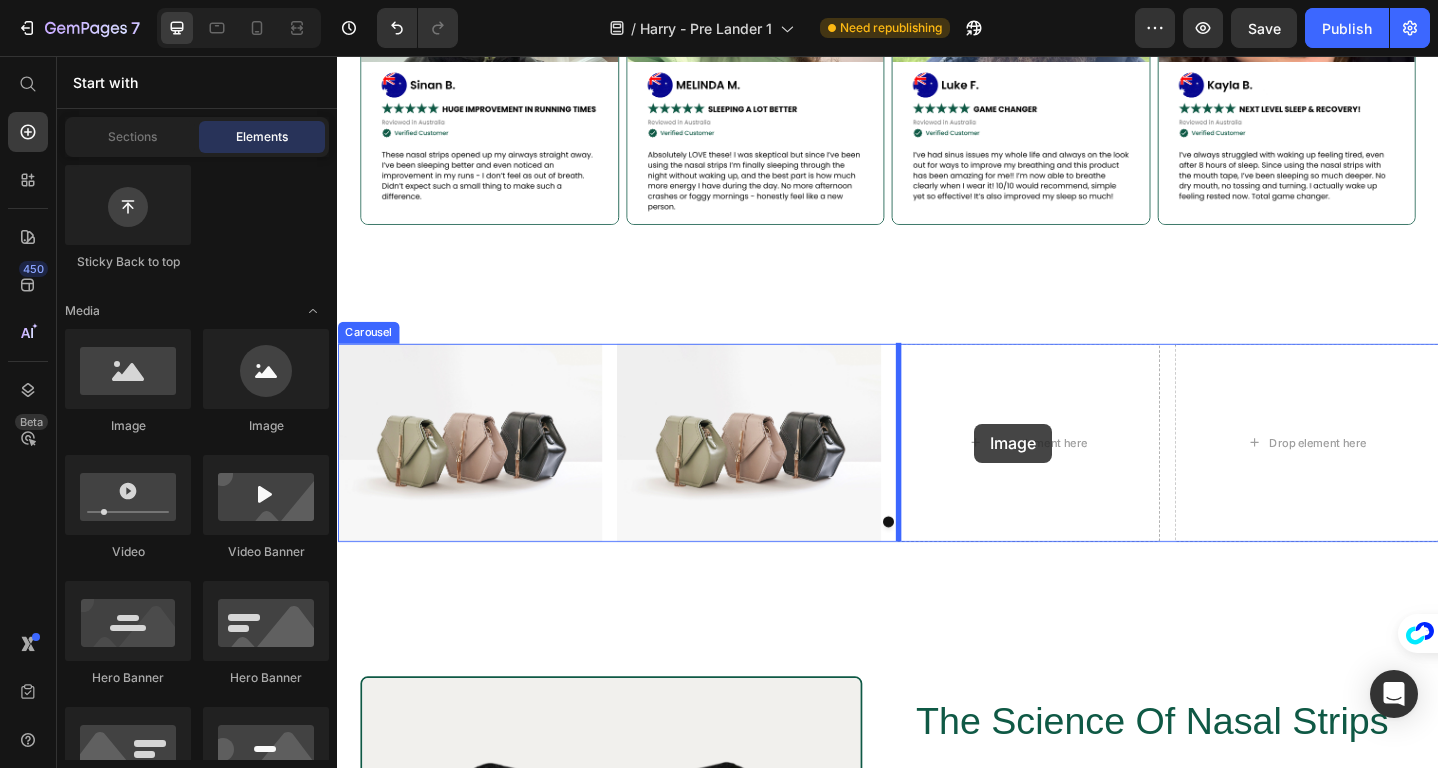 drag, startPoint x: 487, startPoint y: 427, endPoint x: 1040, endPoint y: 460, distance: 553.98376 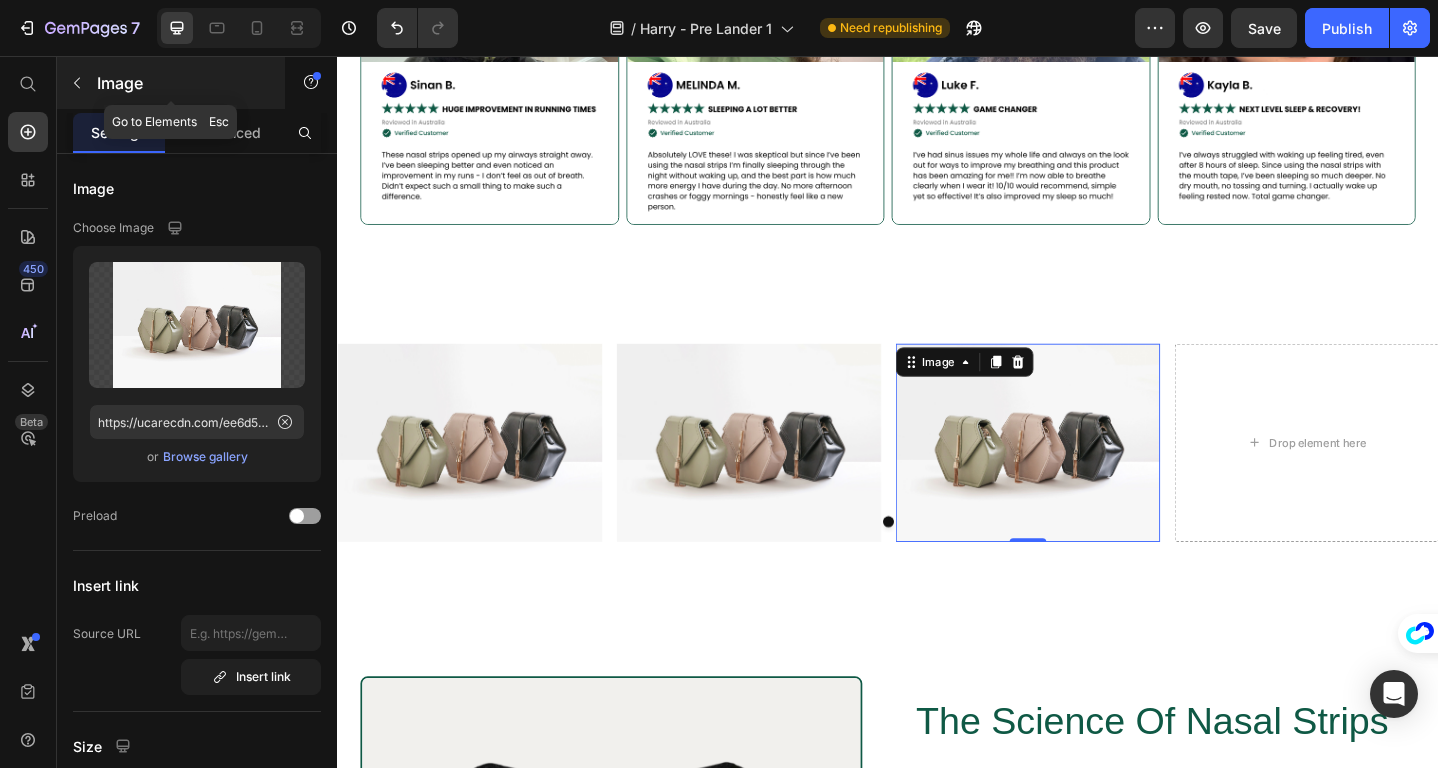click 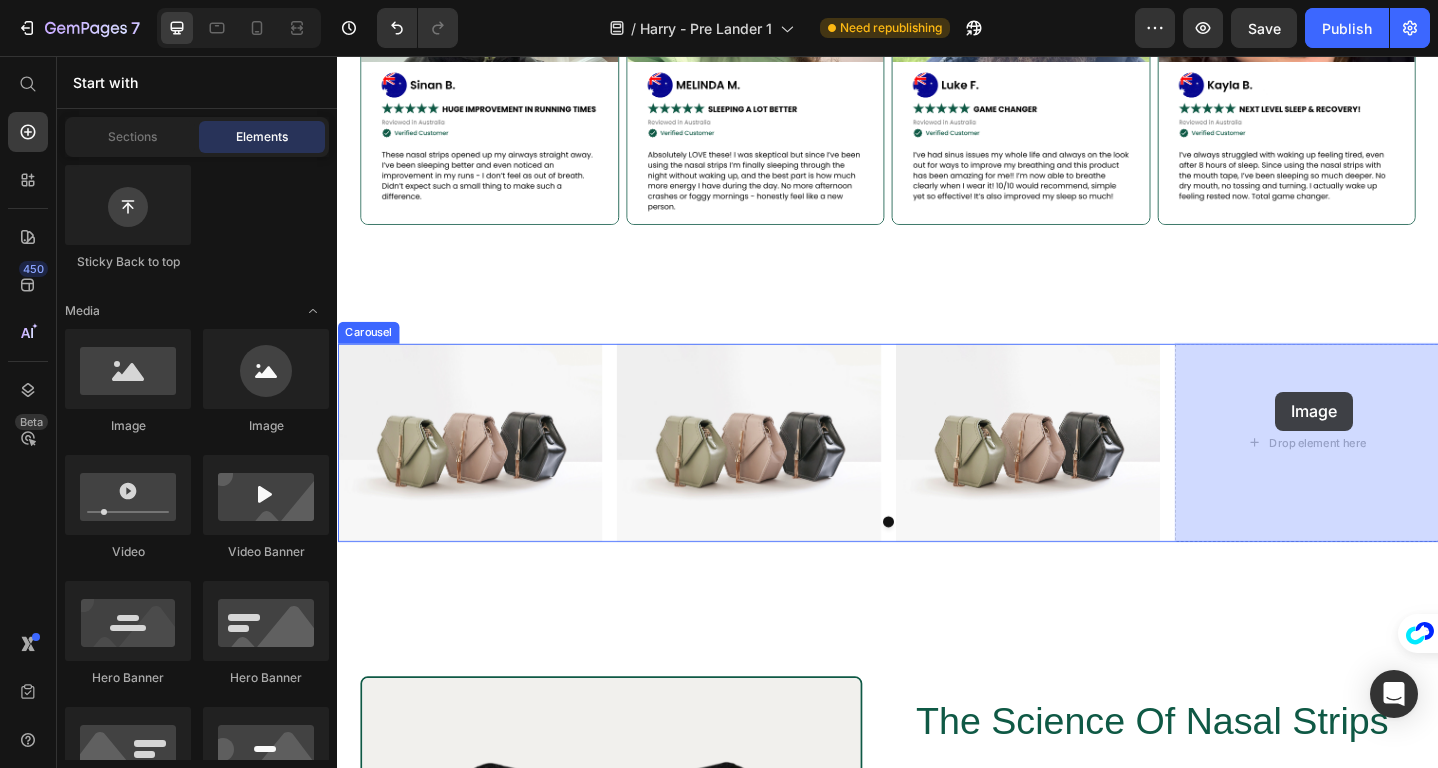 drag, startPoint x: 476, startPoint y: 418, endPoint x: 1364, endPoint y: 425, distance: 888.0276 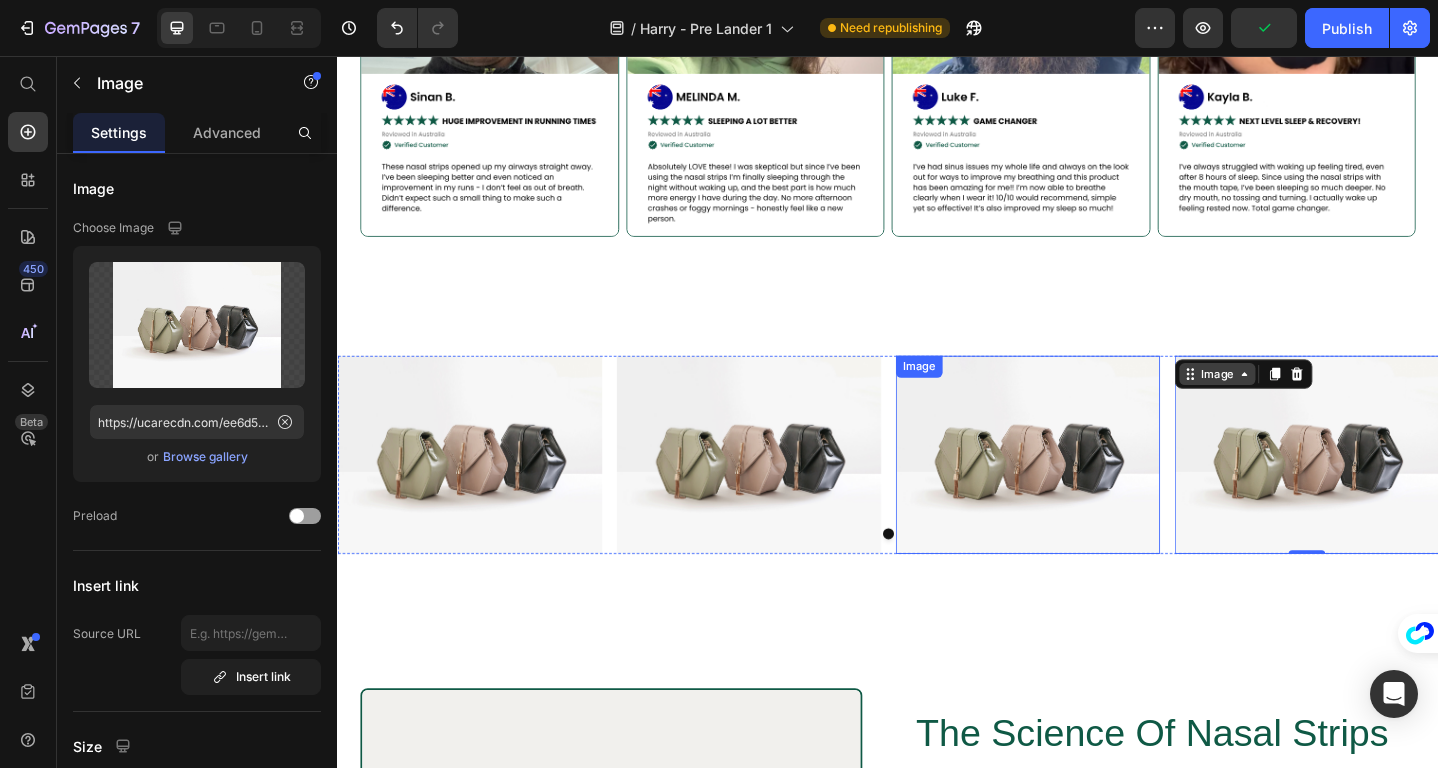 scroll, scrollTop: 3950, scrollLeft: 0, axis: vertical 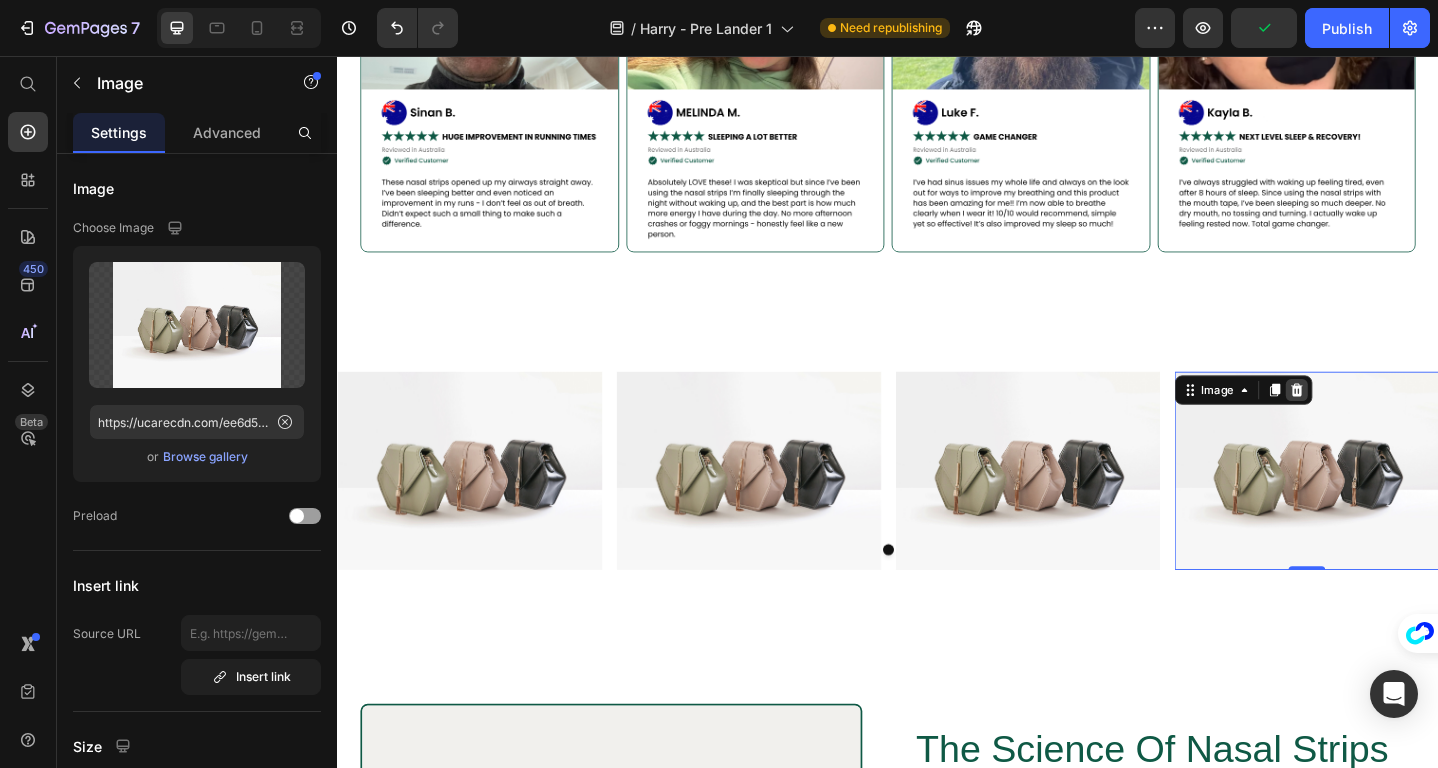 click 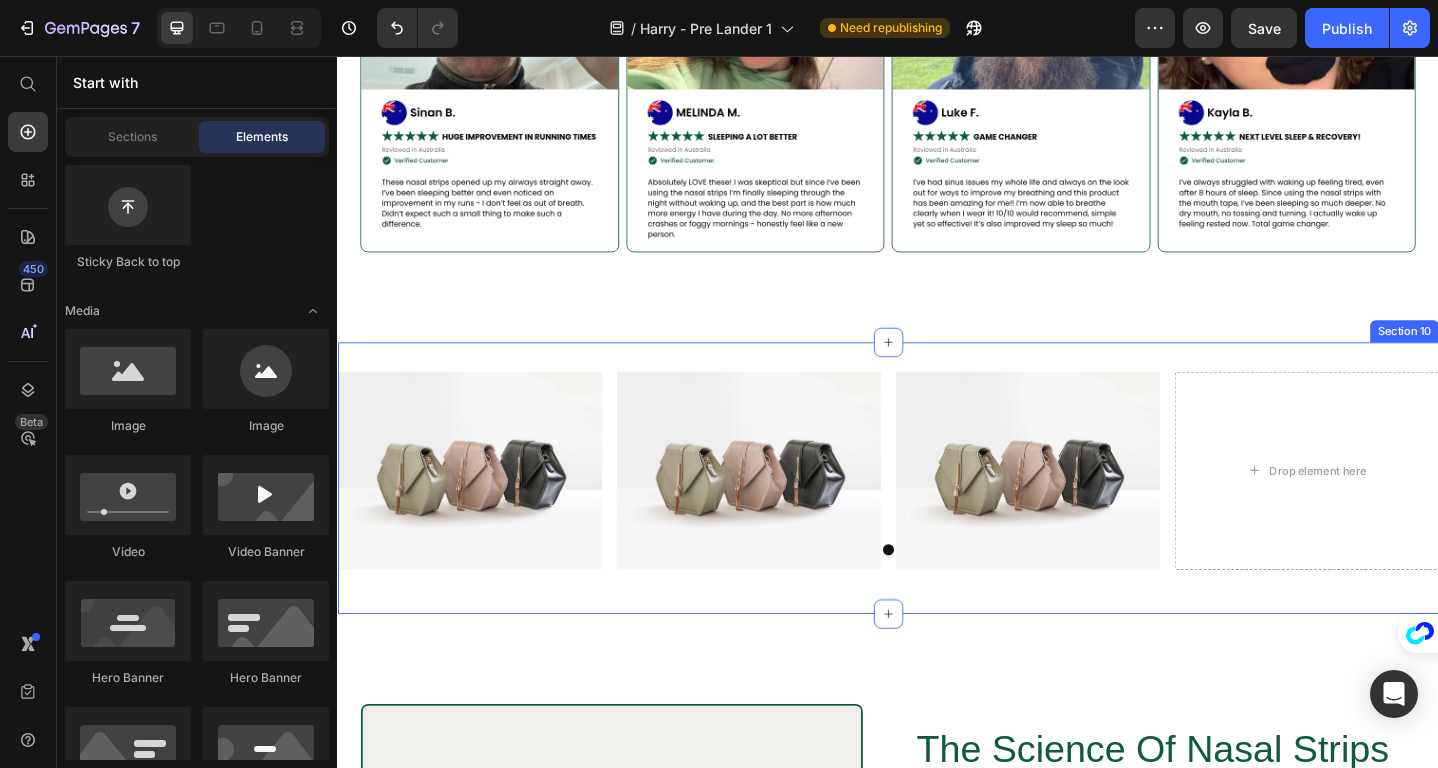 click on "Image Image Image
Drop element here
Carousel Section 10" at bounding box center [937, 516] 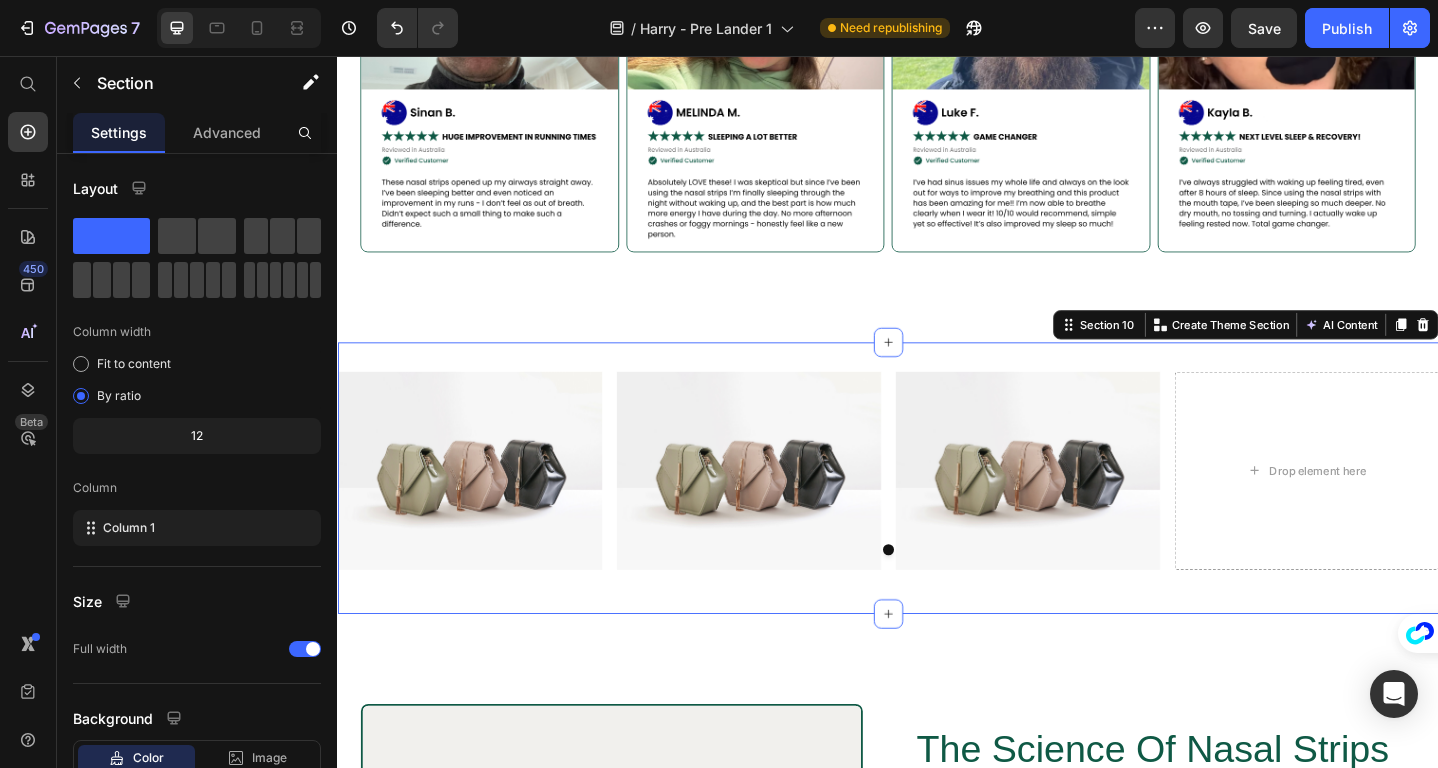 click on "Section 10   You can create reusable sections Create Theme Section AI Content Write with GemAI What would you like to describe here? Tone and Voice Persuasive Product Collagen Mouth Tape Subscription Show more Generate" at bounding box center [1327, 349] 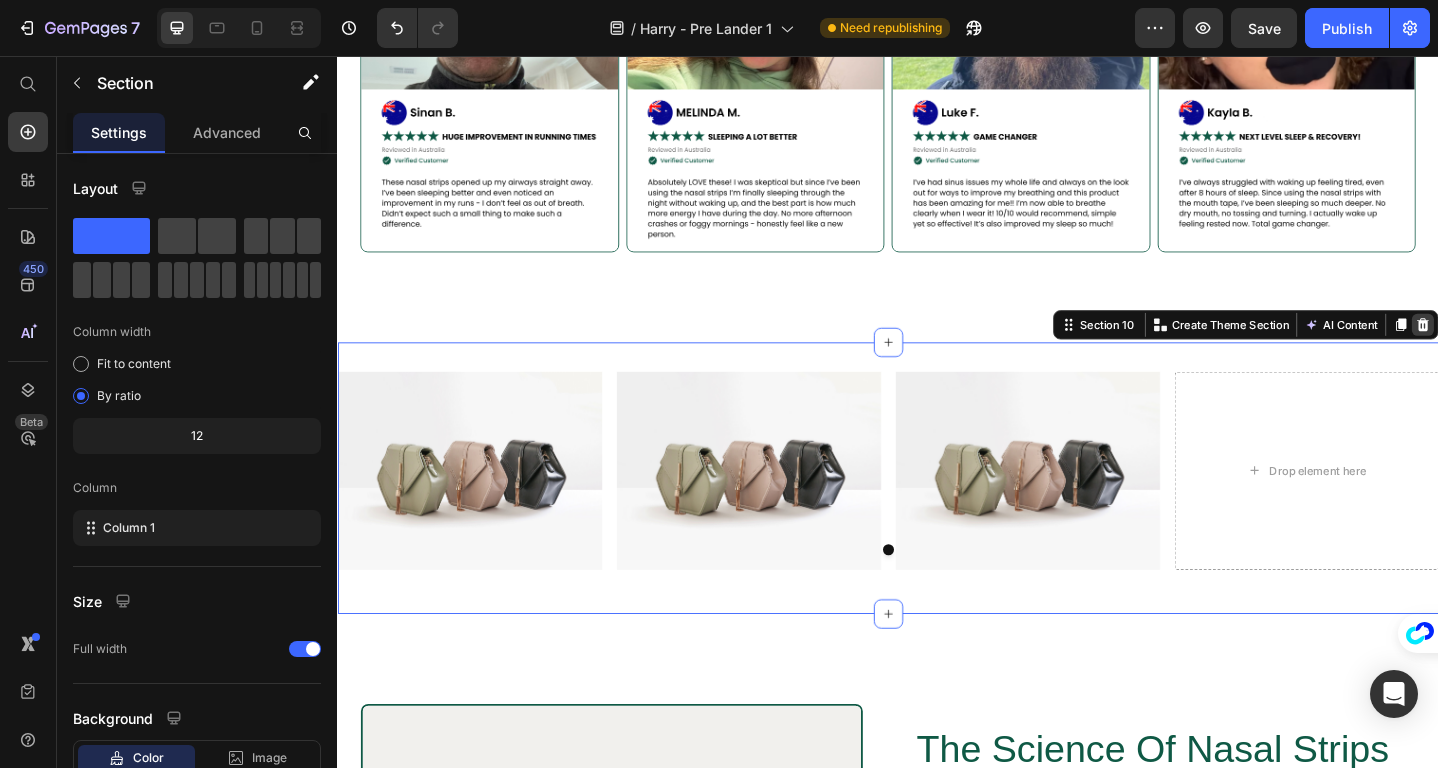 click 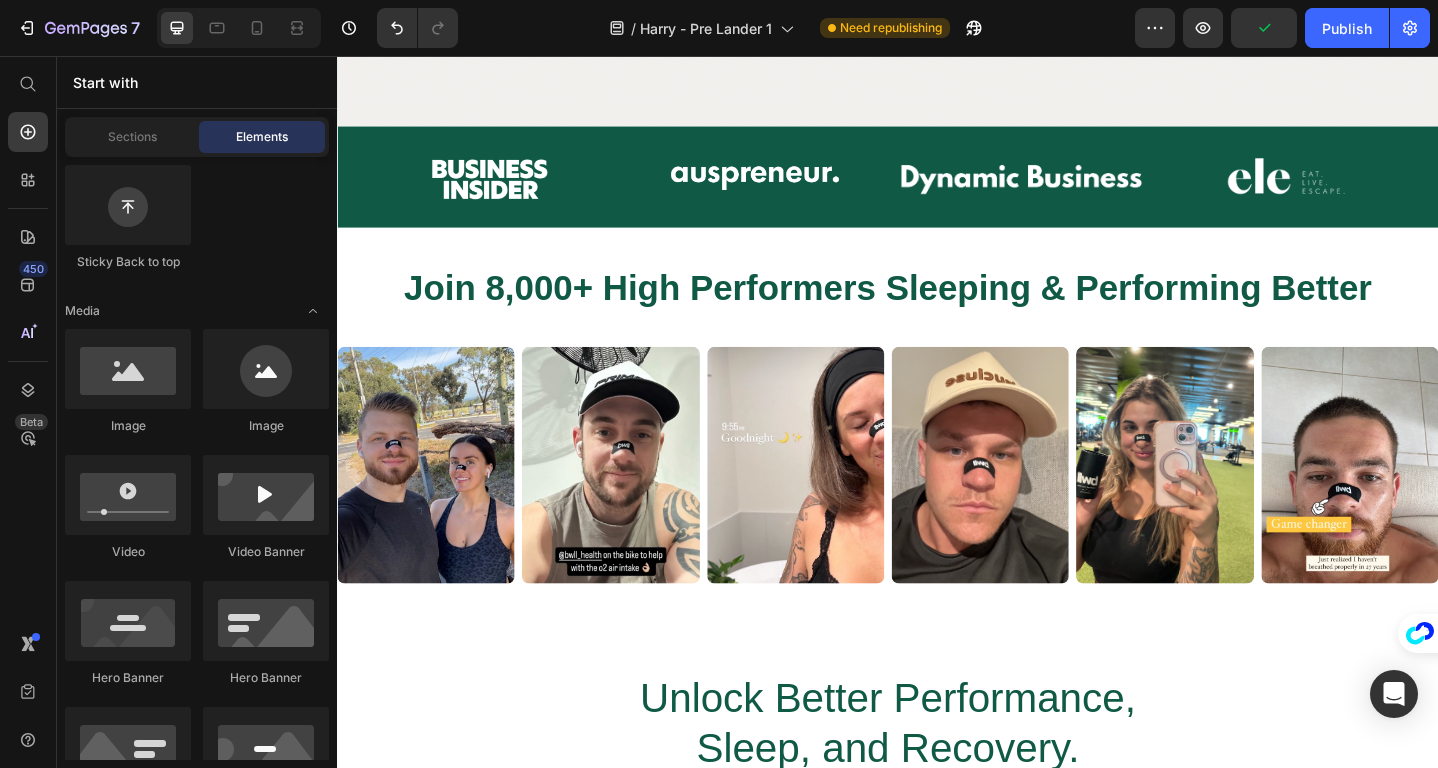 scroll, scrollTop: 0, scrollLeft: 0, axis: both 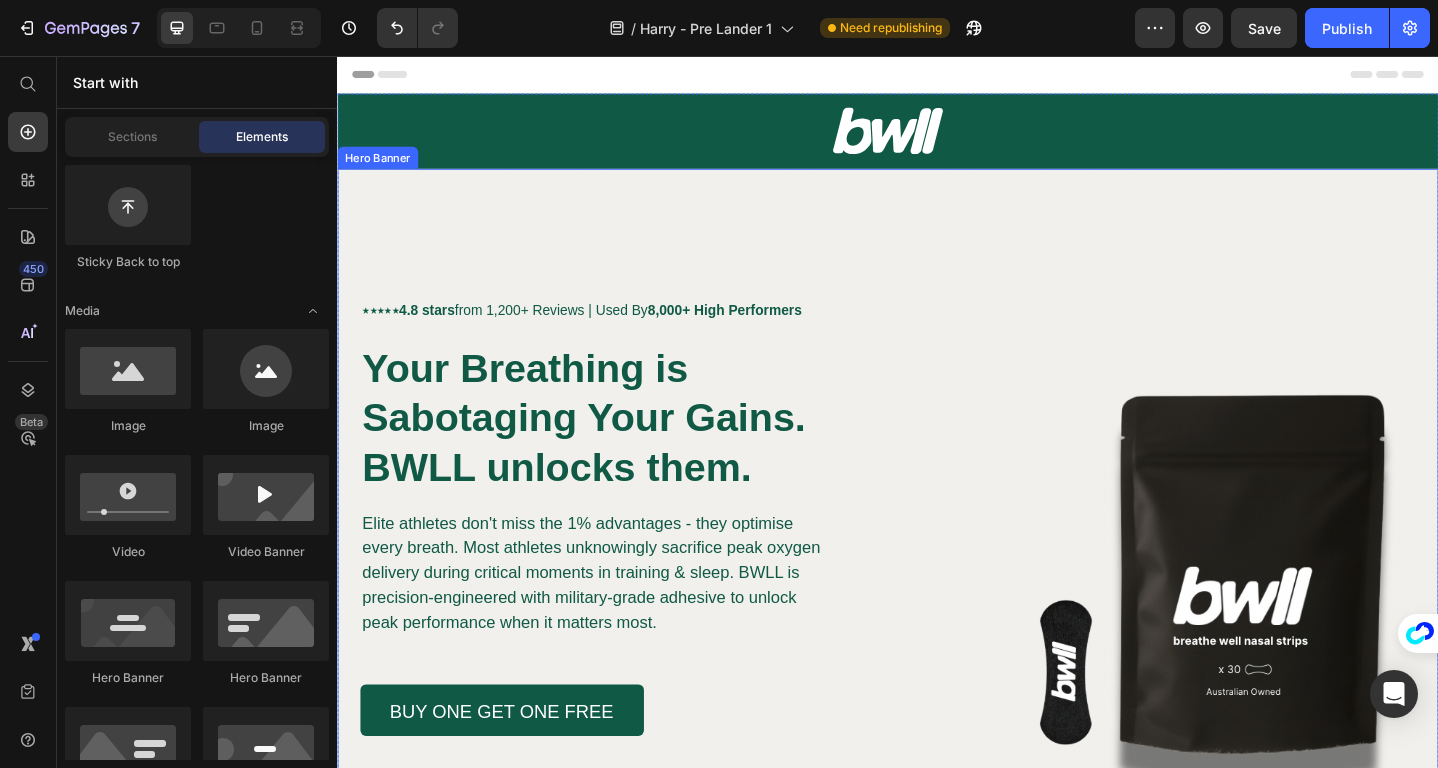 click on "⋆⋆⋆⋆⋆  4.8 stars  from 1,200+ Reviews | Used By  8,000+ High Performers Text Block Your Breathing is Sabotaging Your Gains. BWLL unlocks them. Heading Elite athletes don't miss the 1% advantages - they optimise every breath. Most athletes unknowingly sacrifice peak oxygen delivery during critical moments in training & sleep. BWLL is precision-engineered with military-grade adhesive to unlock peak performance when it matters most. Text Block BUY ONE GET ONE FREE Button Row Row" at bounding box center [937, 488] 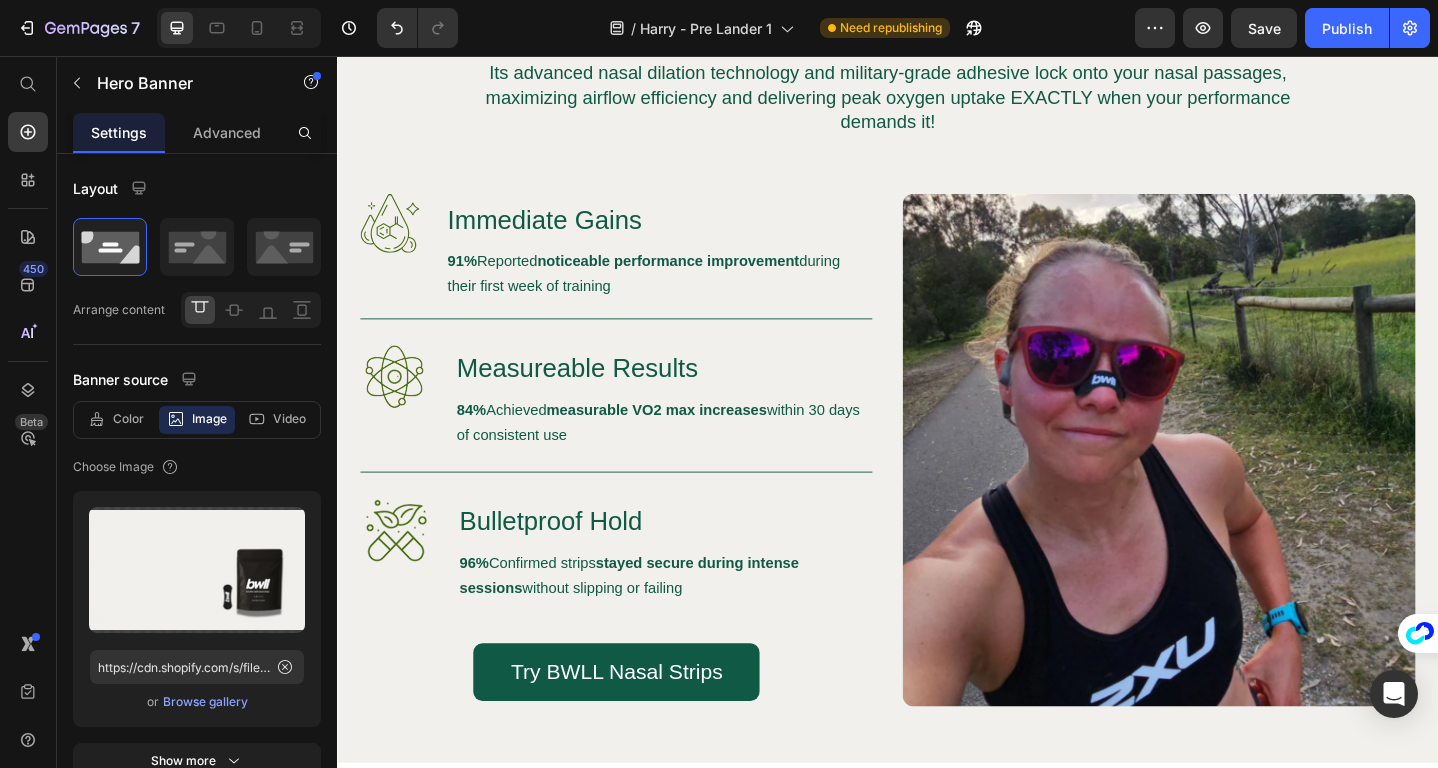 scroll, scrollTop: 0, scrollLeft: 0, axis: both 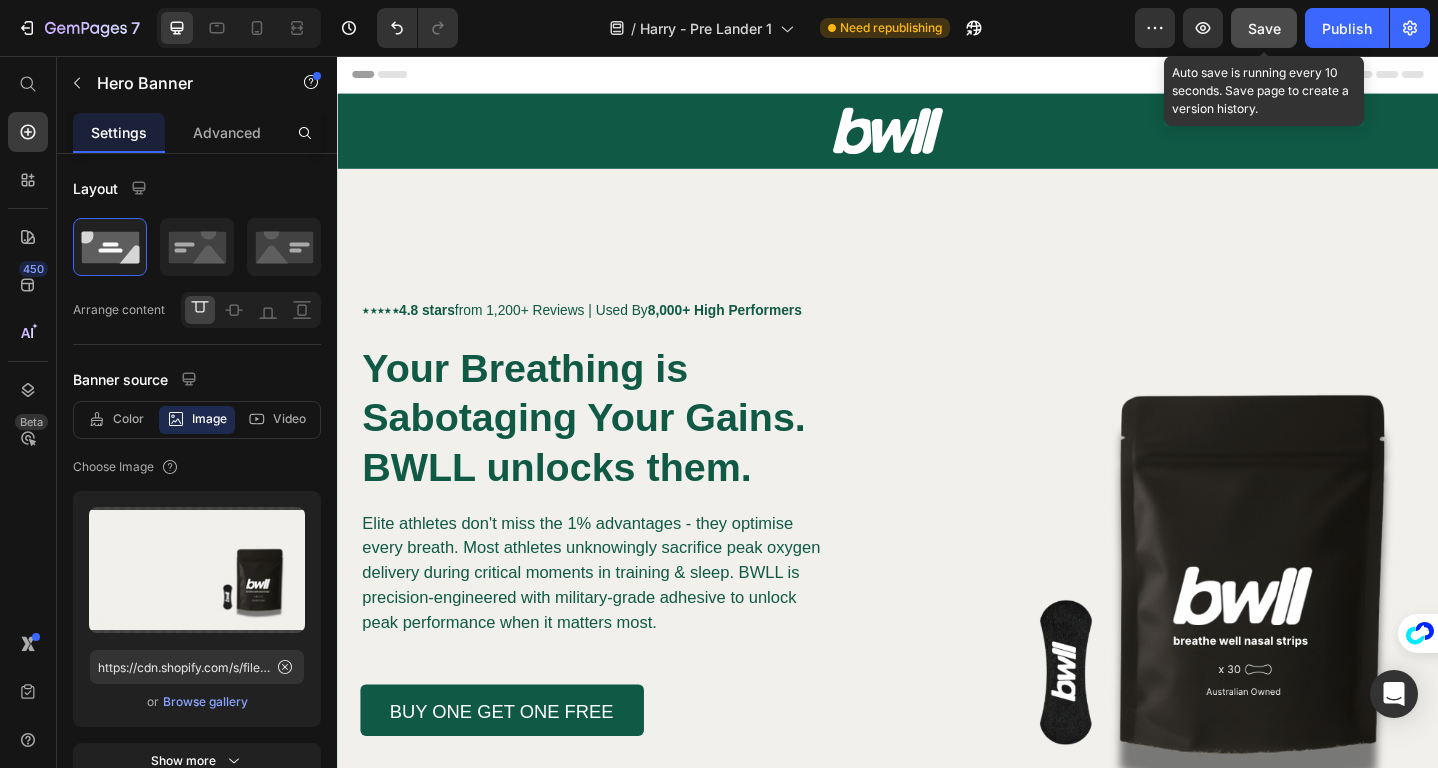 click on "Save" at bounding box center (1264, 28) 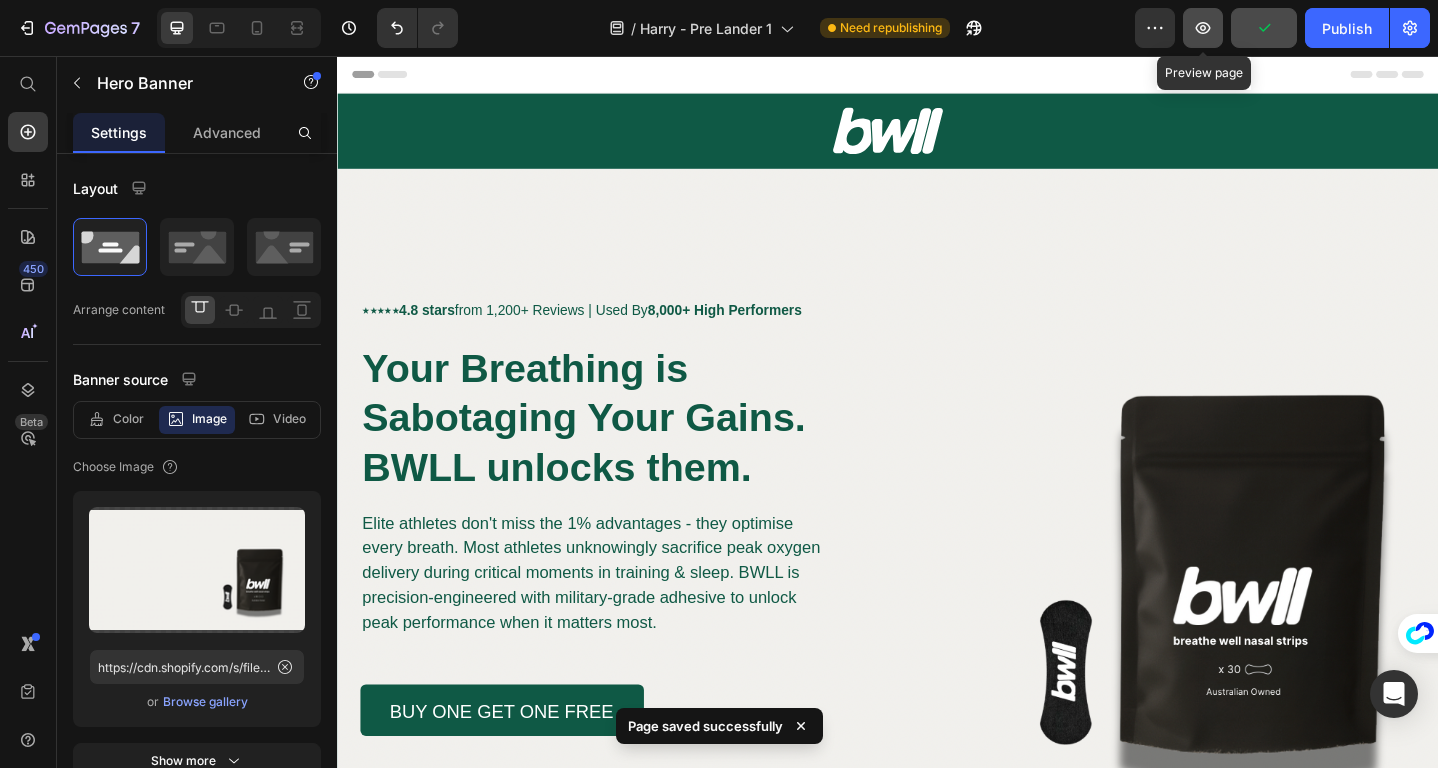 click 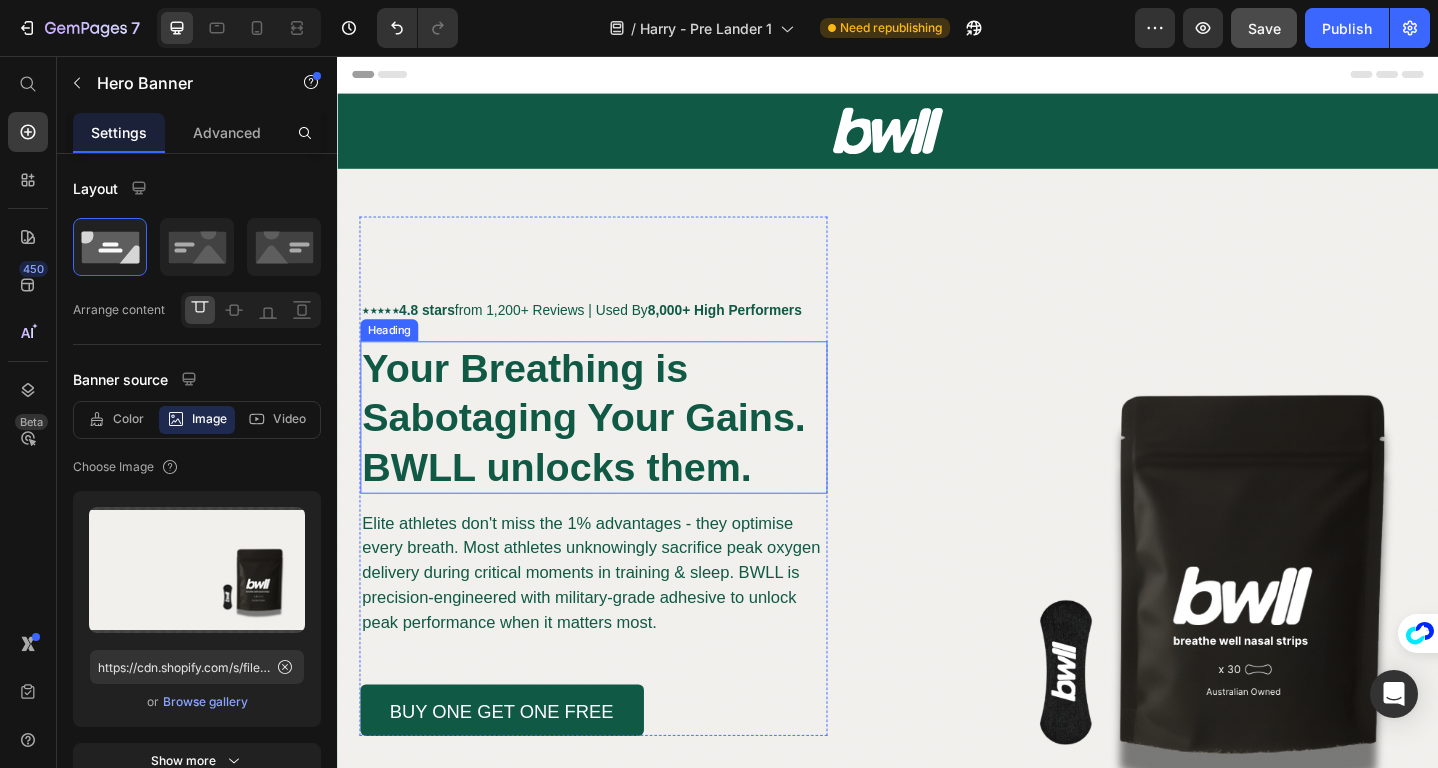 click on "Your Breathing is Sabotaging Your Gains. BWLL unlocks them." at bounding box center [605, 450] 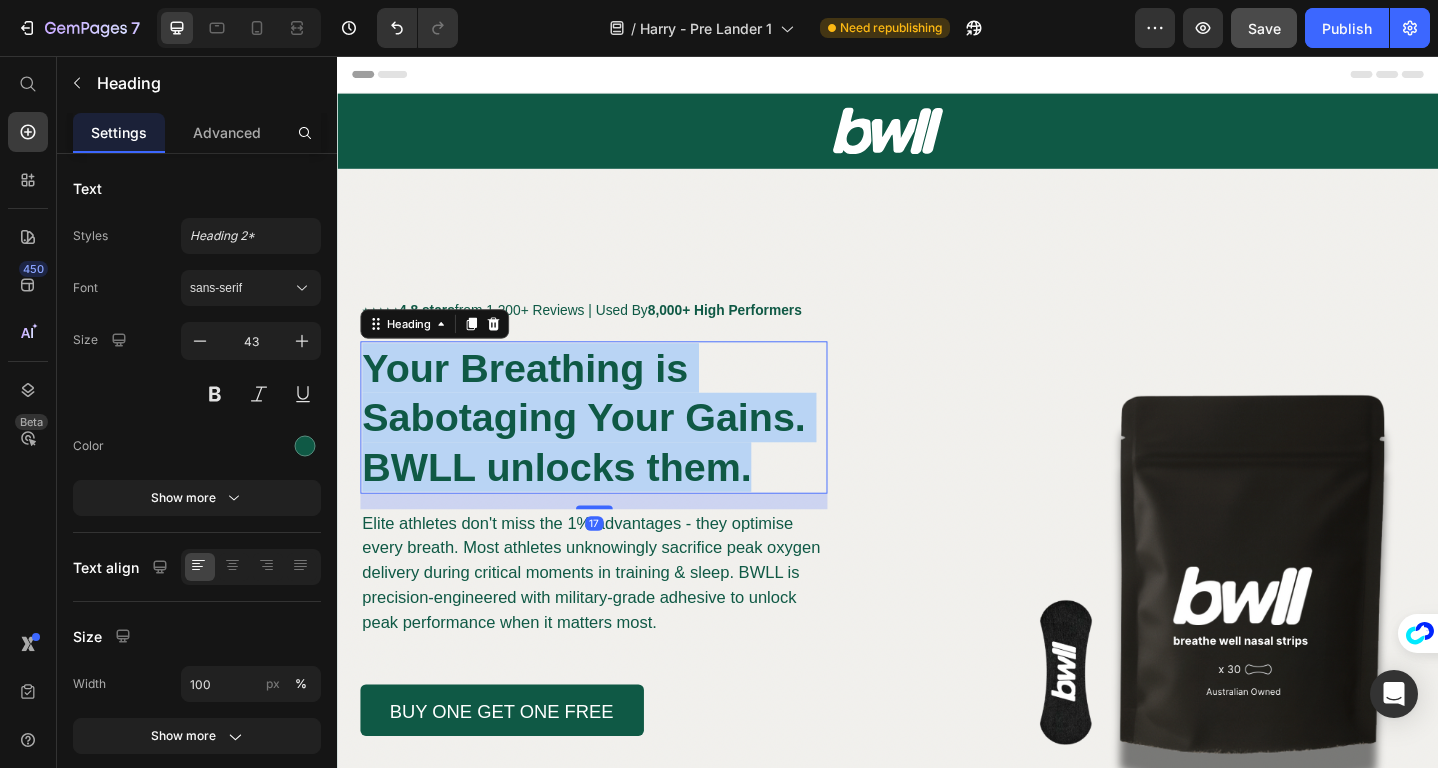 click on "Your Breathing is Sabotaging Your Gains. BWLL unlocks them." at bounding box center [605, 450] 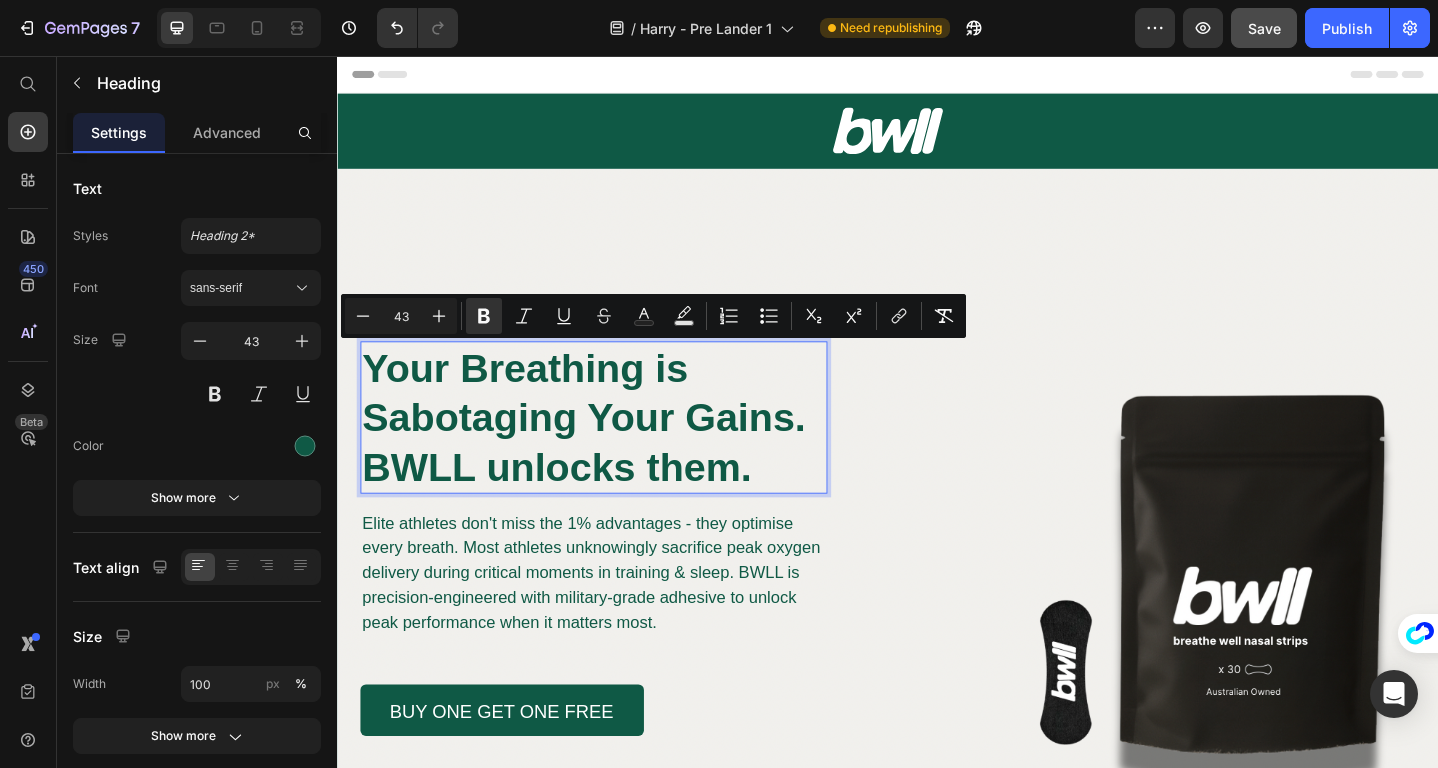 click on "Your Breathing is Sabotaging Your Gains. BWLL unlocks them." at bounding box center [605, 450] 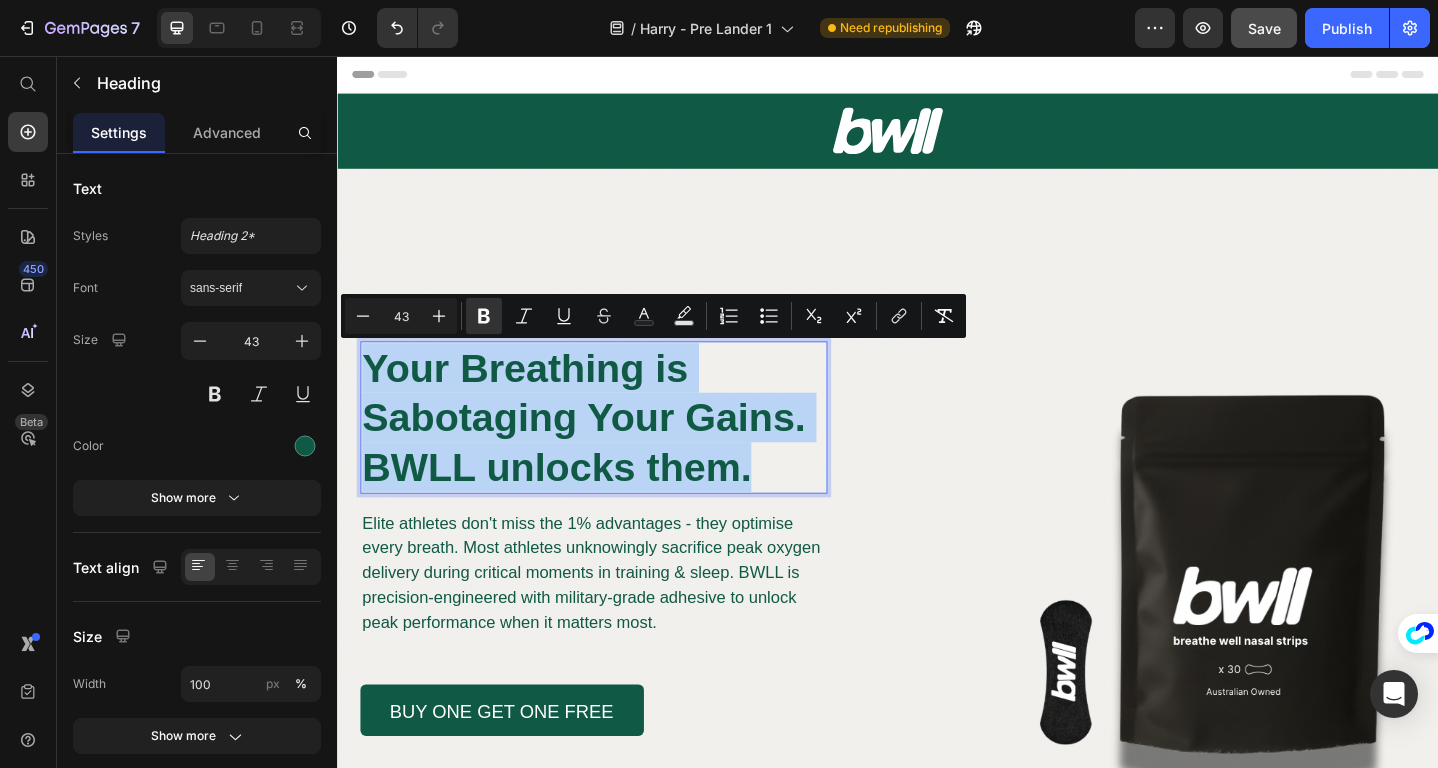 drag, startPoint x: 802, startPoint y: 511, endPoint x: 375, endPoint y: 395, distance: 442.47598 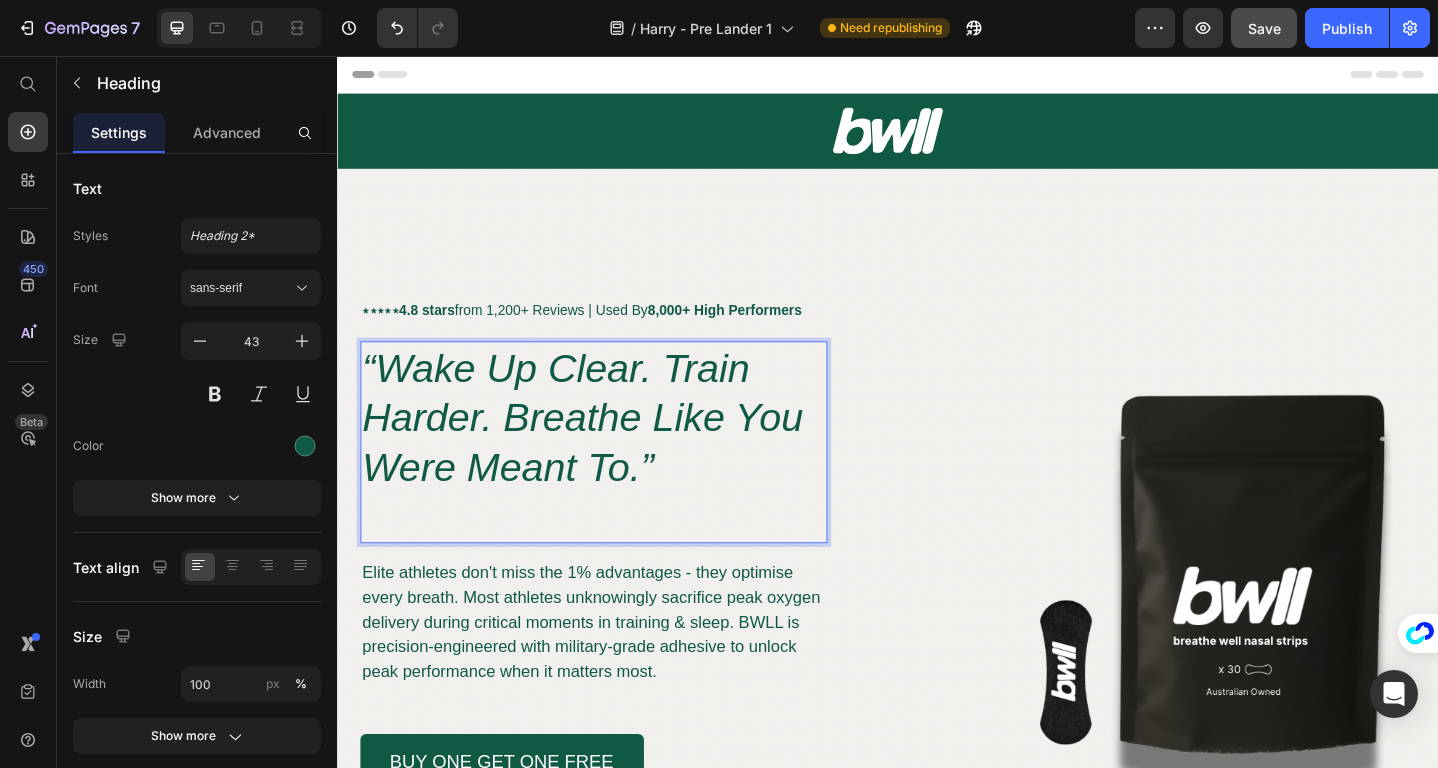 click on "“Wake Up Clear. Train Harder. Breathe Like You Were Meant To.”" at bounding box center [604, 450] 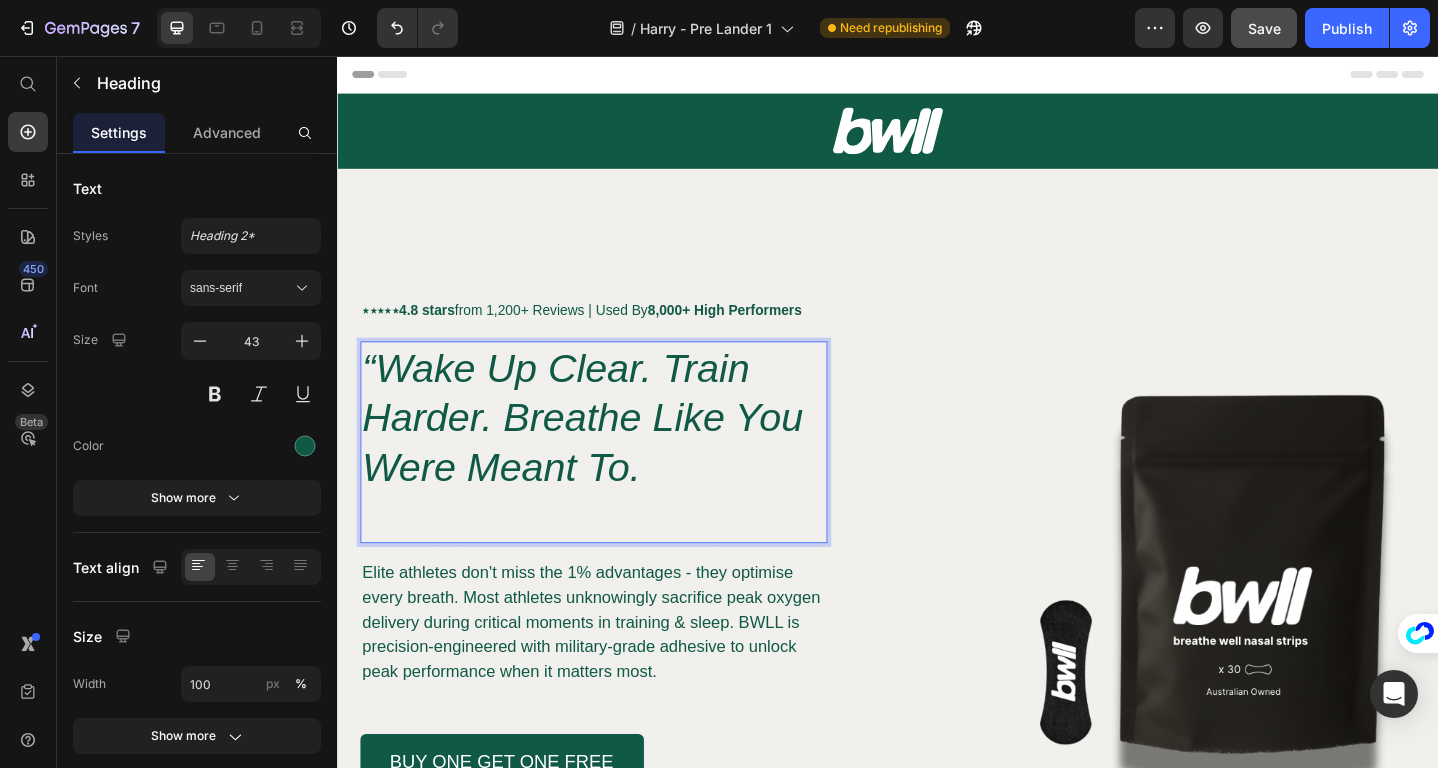 click on "“Wake Up Clear. Train Harder. Breathe Like You Were Meant To." at bounding box center (604, 450) 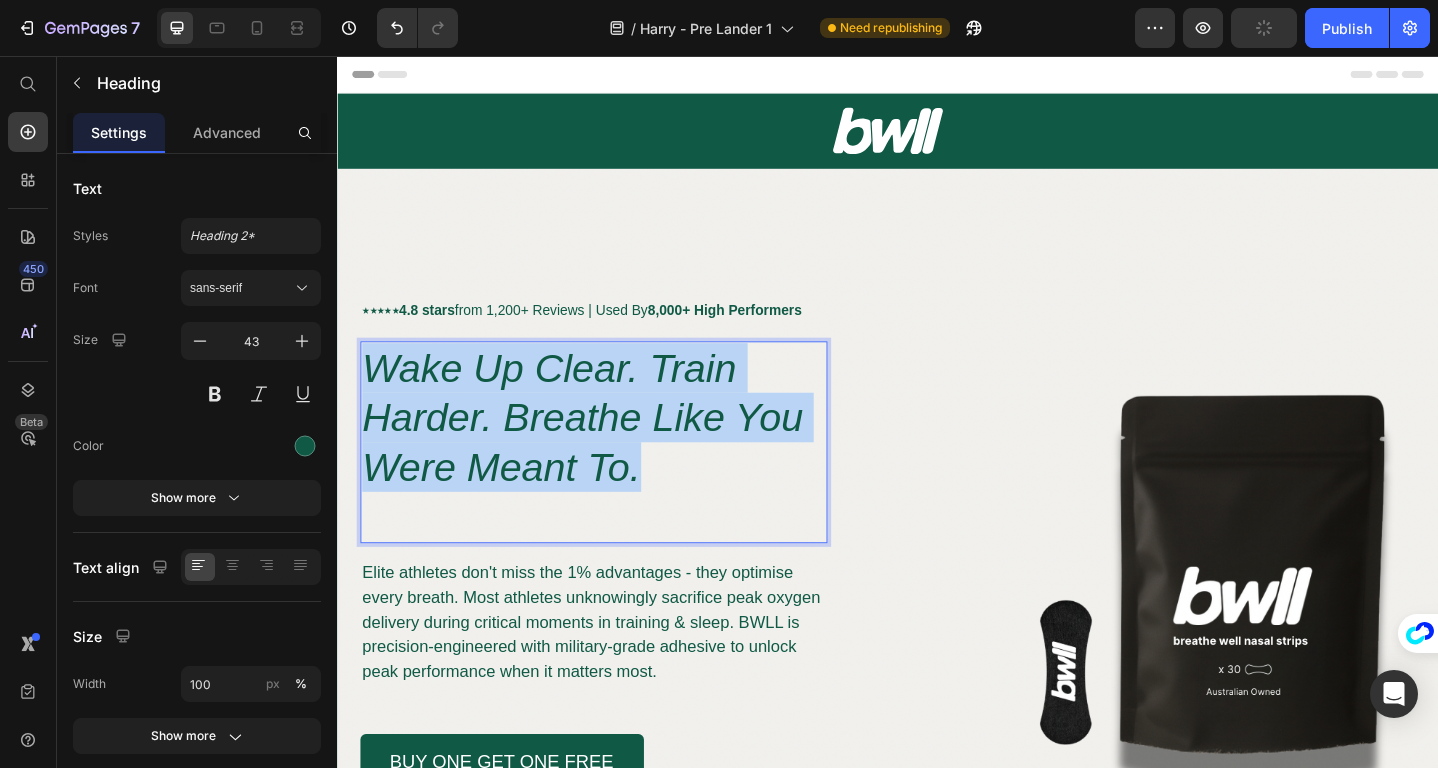 drag, startPoint x: 698, startPoint y: 502, endPoint x: 375, endPoint y: 395, distance: 340.26166 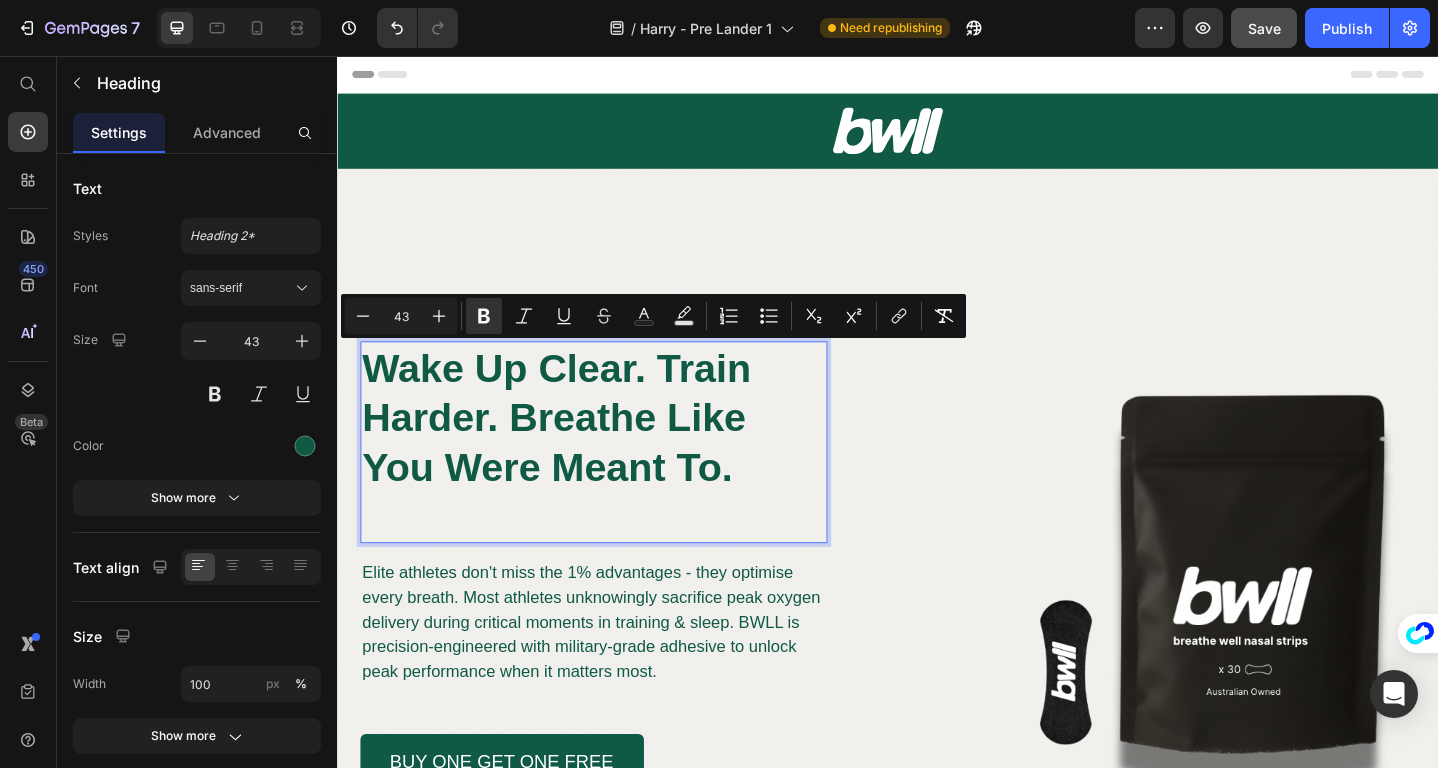 click on "Wake Up Clear. Train Harder. Breathe Like You Were Meant To." at bounding box center [576, 450] 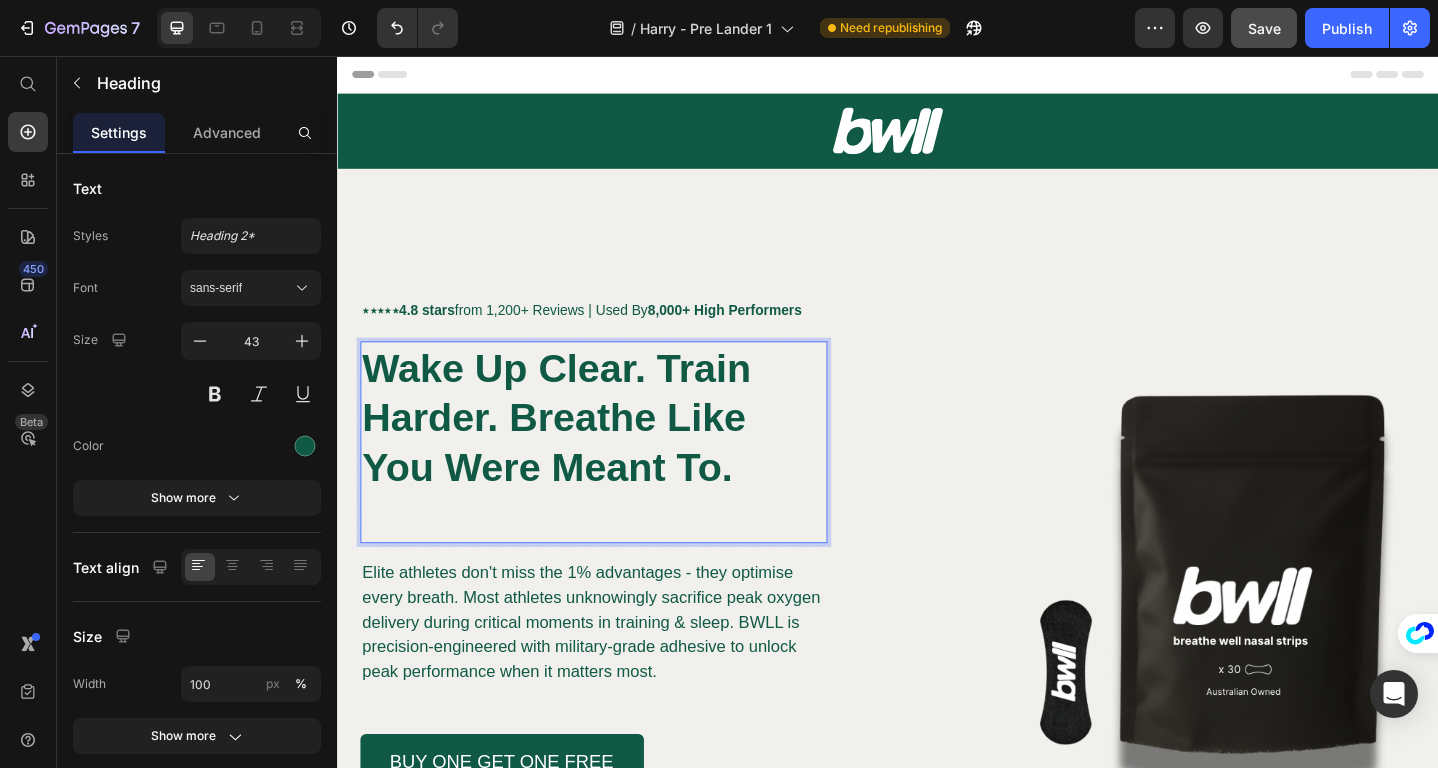 click on "Wake Up Clear. Train Harder. Breathe Like You Were Meant To." at bounding box center (616, 450) 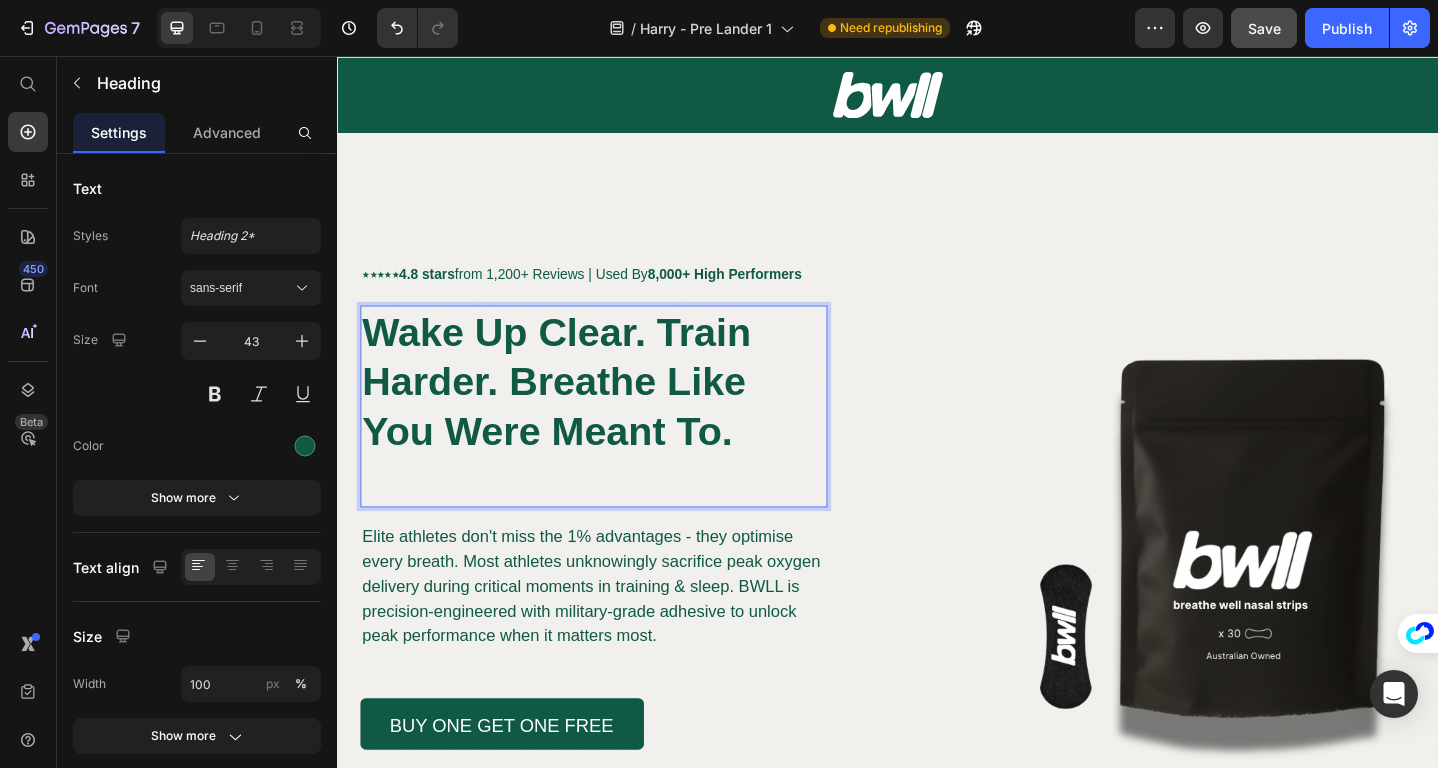 scroll, scrollTop: 44, scrollLeft: 0, axis: vertical 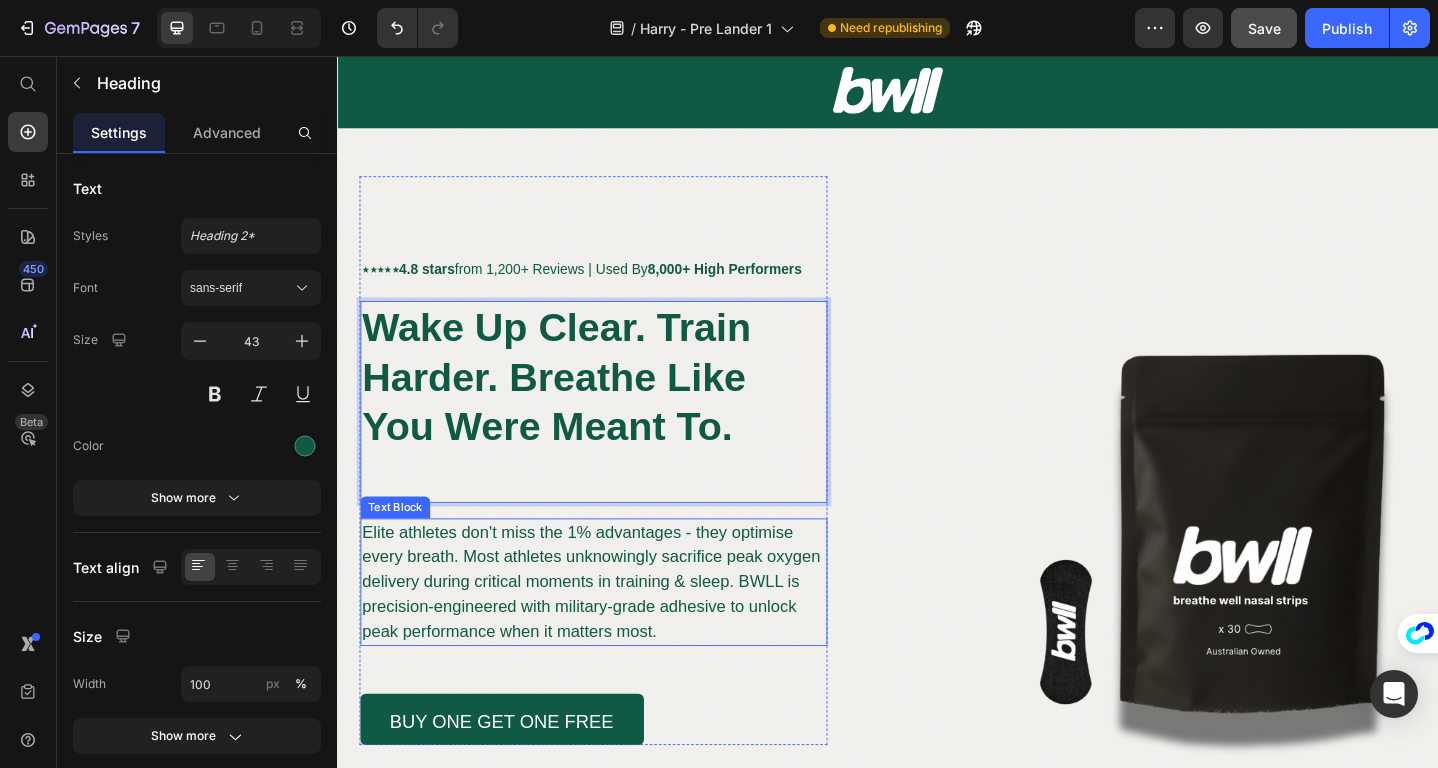 click on "Elite athletes don't miss the 1% advantages - they optimise every breath. Most athletes unknowingly sacrifice peak oxygen delivery during critical moments in training & sleep. BWLL is precision-engineered with military-grade adhesive to unlock peak performance when it matters most." at bounding box center [613, 629] 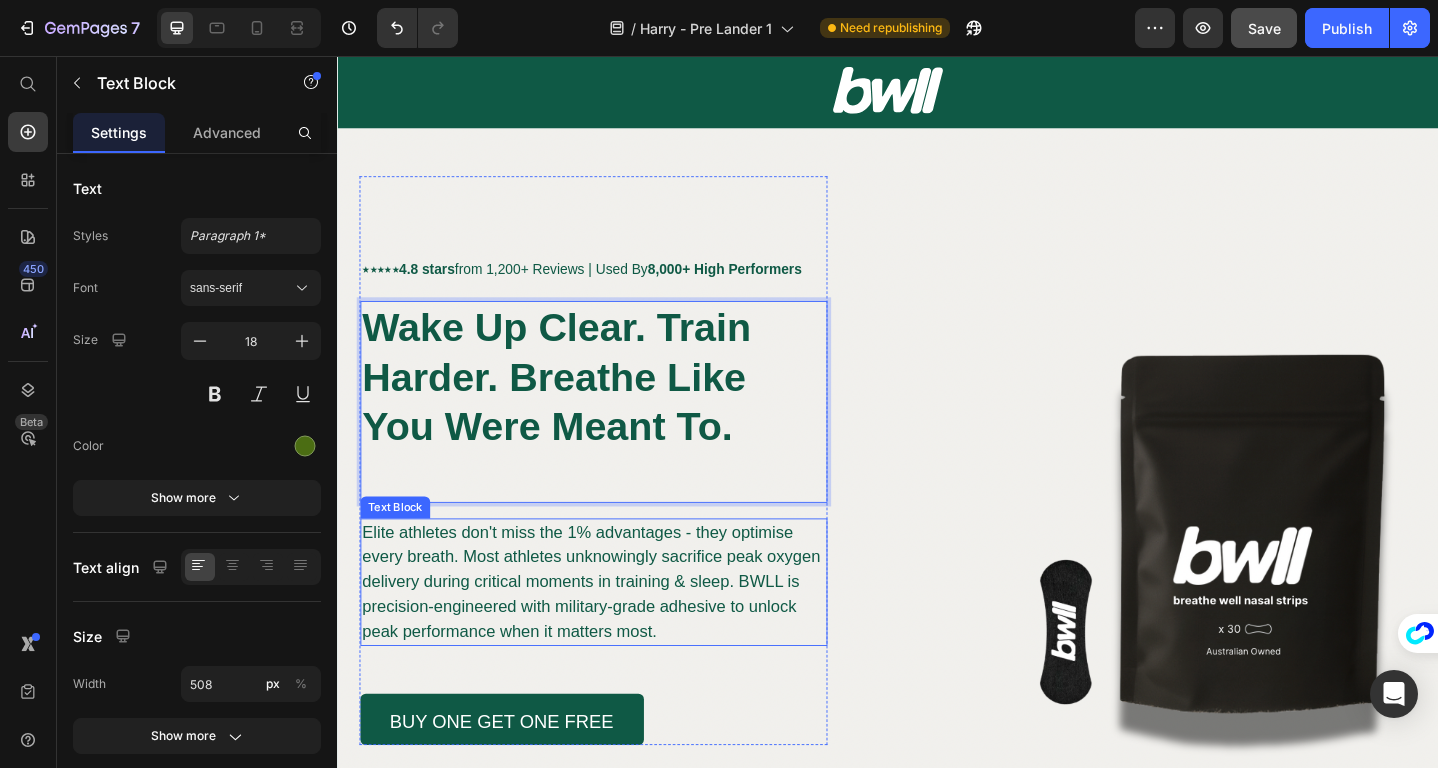 click on "Elite athletes don't miss the 1% advantages - they optimise every breath. Most athletes unknowingly sacrifice peak oxygen delivery during critical moments in training & sleep. BWLL is precision-engineered with military-grade adhesive to unlock peak performance when it matters most." at bounding box center (613, 629) 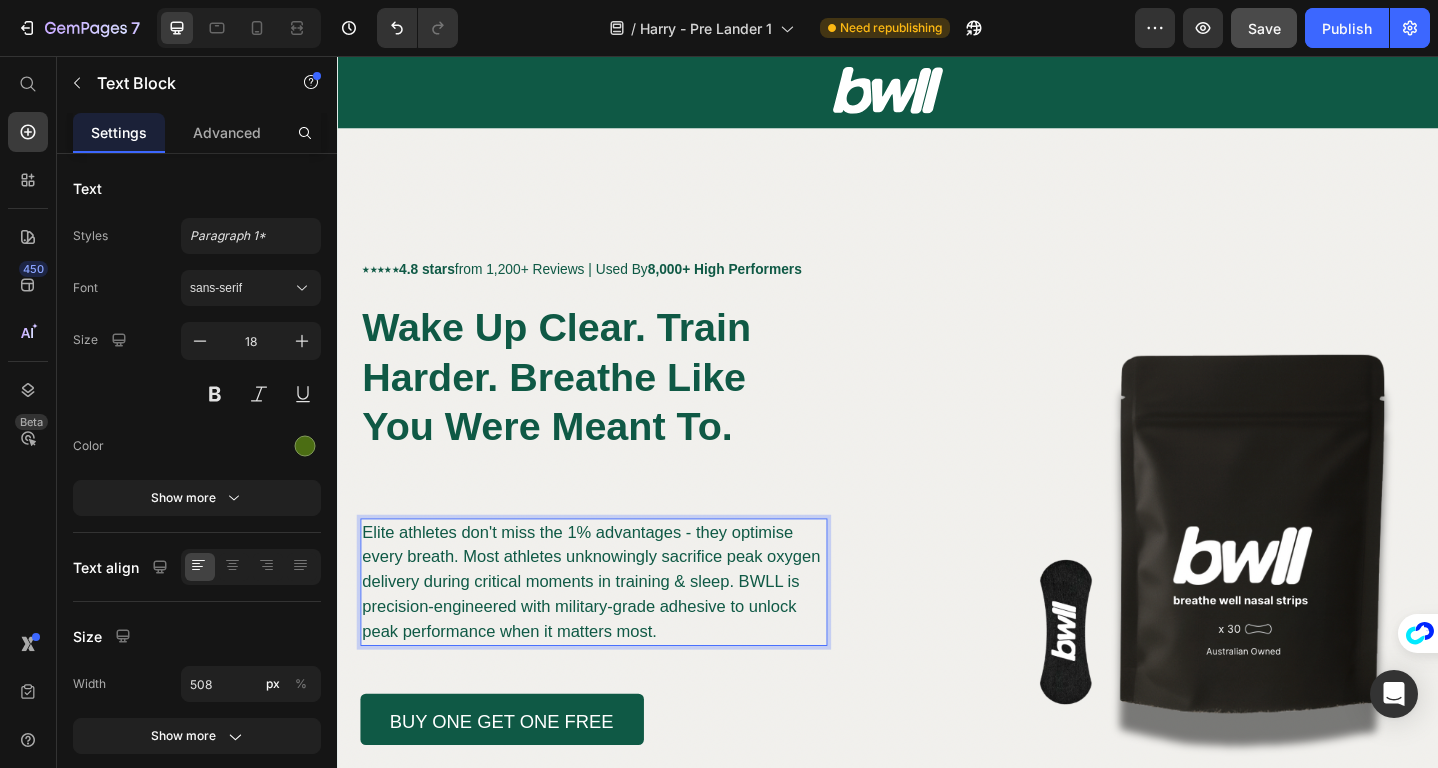 click on "Elite athletes don't miss the 1% advantages - they optimise every breath. Most athletes unknowingly sacrifice peak oxygen delivery during critical moments in training & sleep. BWLL is precision-engineered with military-grade adhesive to unlock peak performance when it matters most." at bounding box center (613, 629) 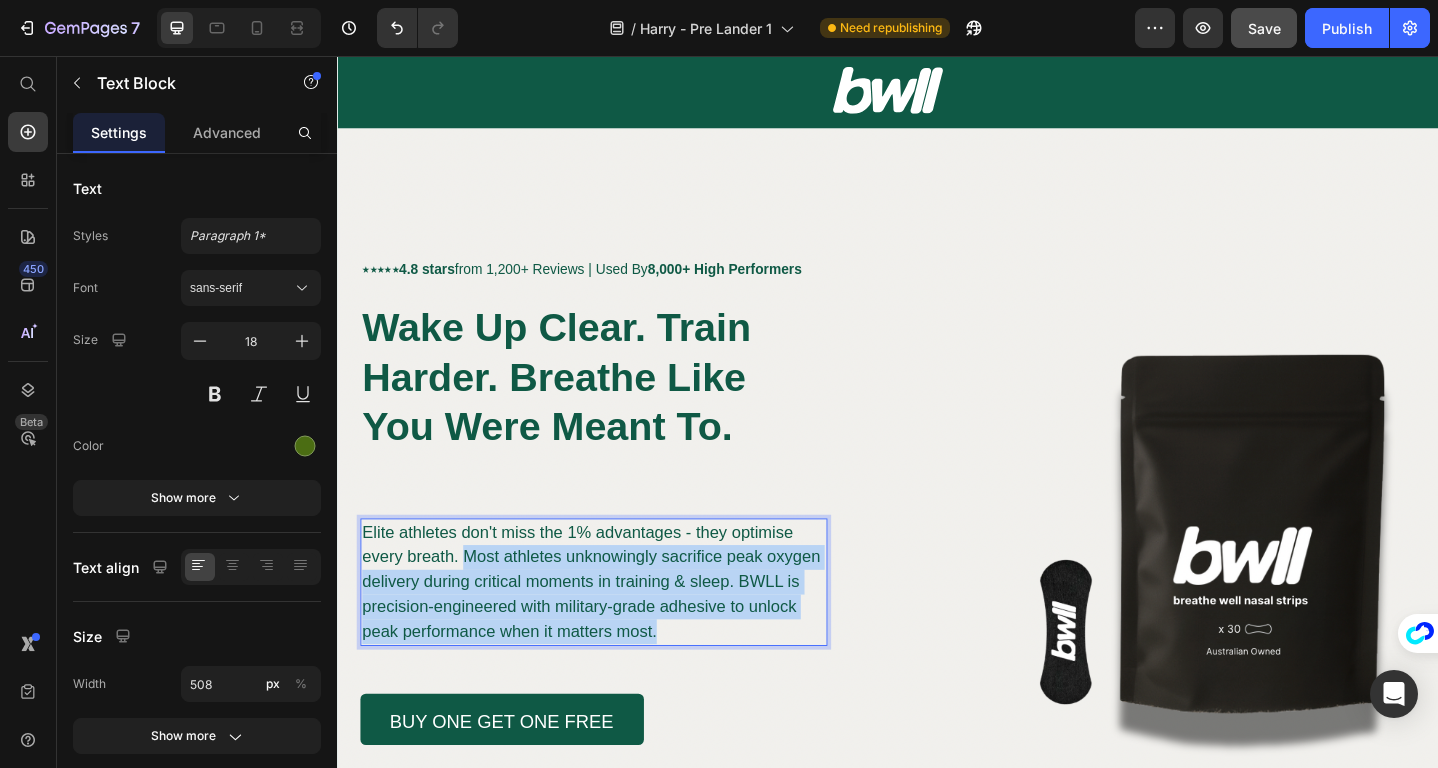 drag, startPoint x: 713, startPoint y: 640, endPoint x: 479, endPoint y: 607, distance: 236.31546 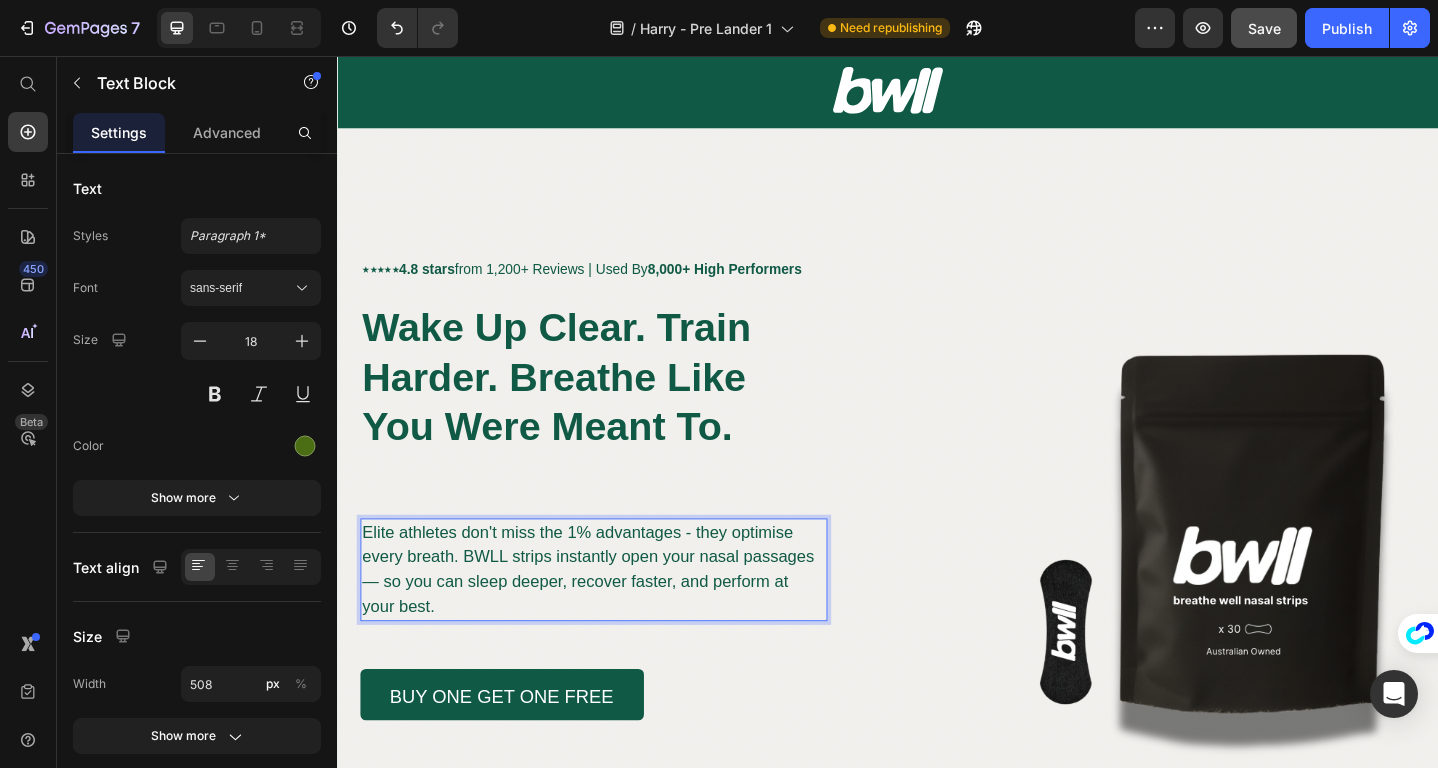 click on "Elite athletes don't miss the 1% advantages - they optimise every breath. BWLL strips instantly open your nasal passages — so you can sleep deeper, recover faster, and perform at your best." at bounding box center (610, 615) 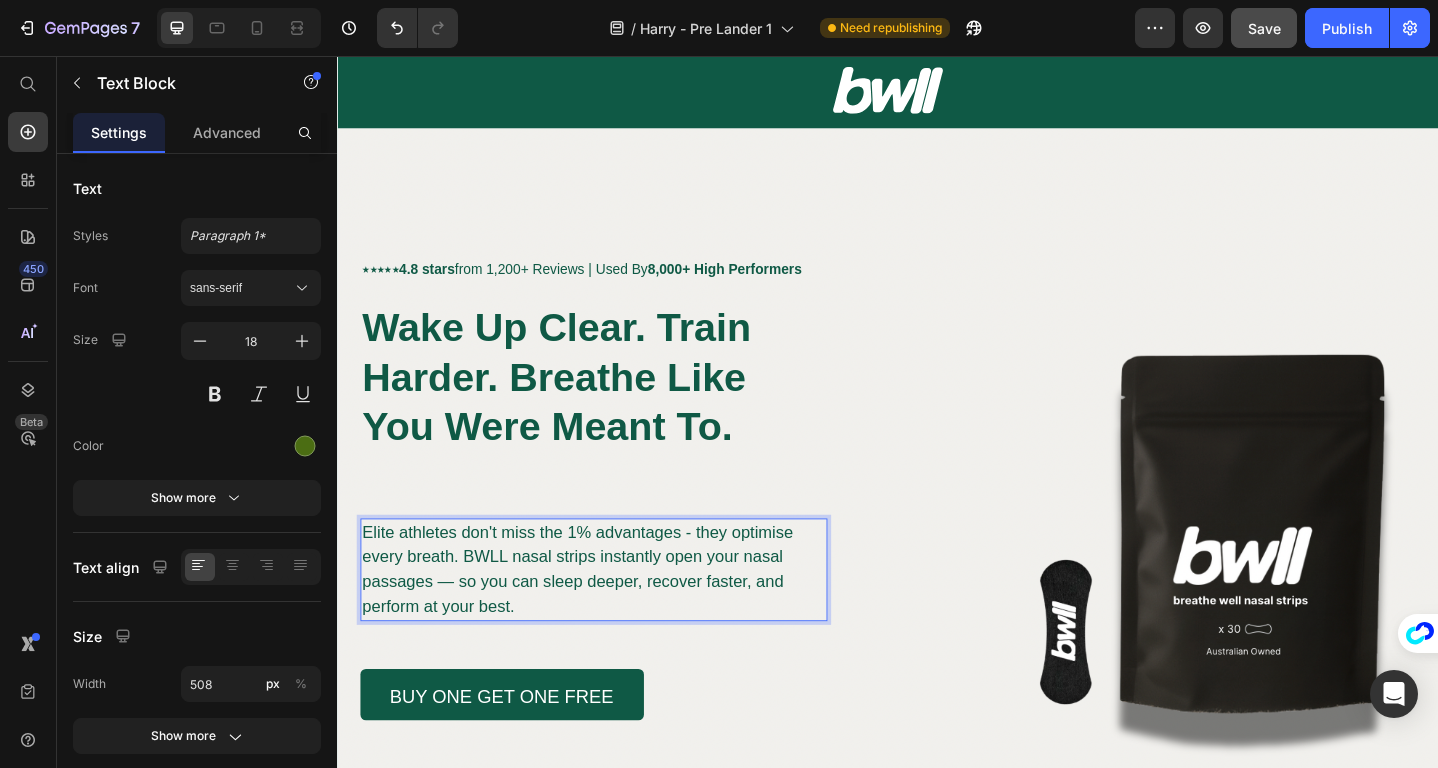 click on "Elite athletes don't miss the 1% advantages - they optimise every breath. BWLL nasal strips instantly open your nasal passages — so you can sleep deeper, recover faster, and perform at your best." at bounding box center (599, 615) 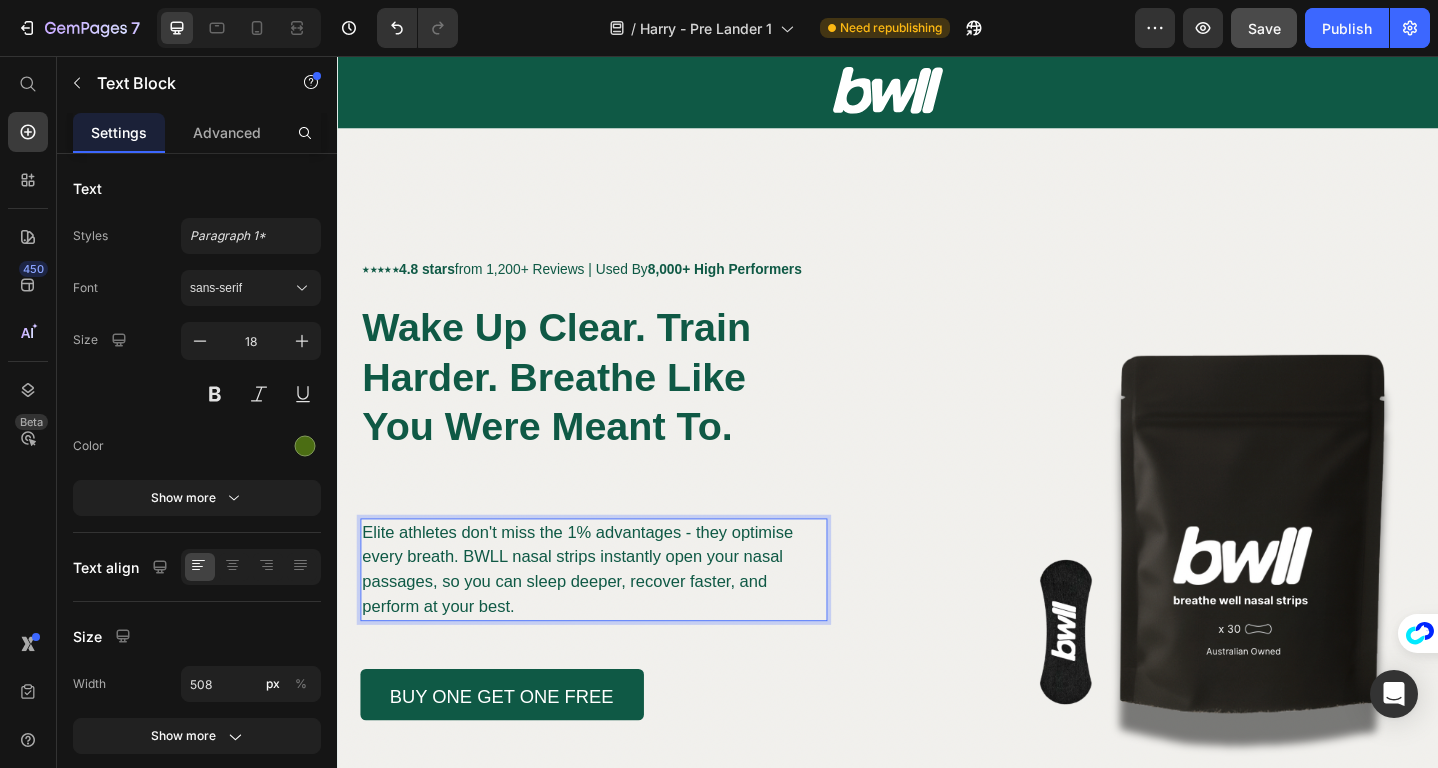 click on "Elite athletes don't miss the 1% advantages - they optimise every breath. BWLL nasal strips instantly open your nasal passages, so you can sleep deeper, recover faster, and perform at your best." at bounding box center (616, 616) 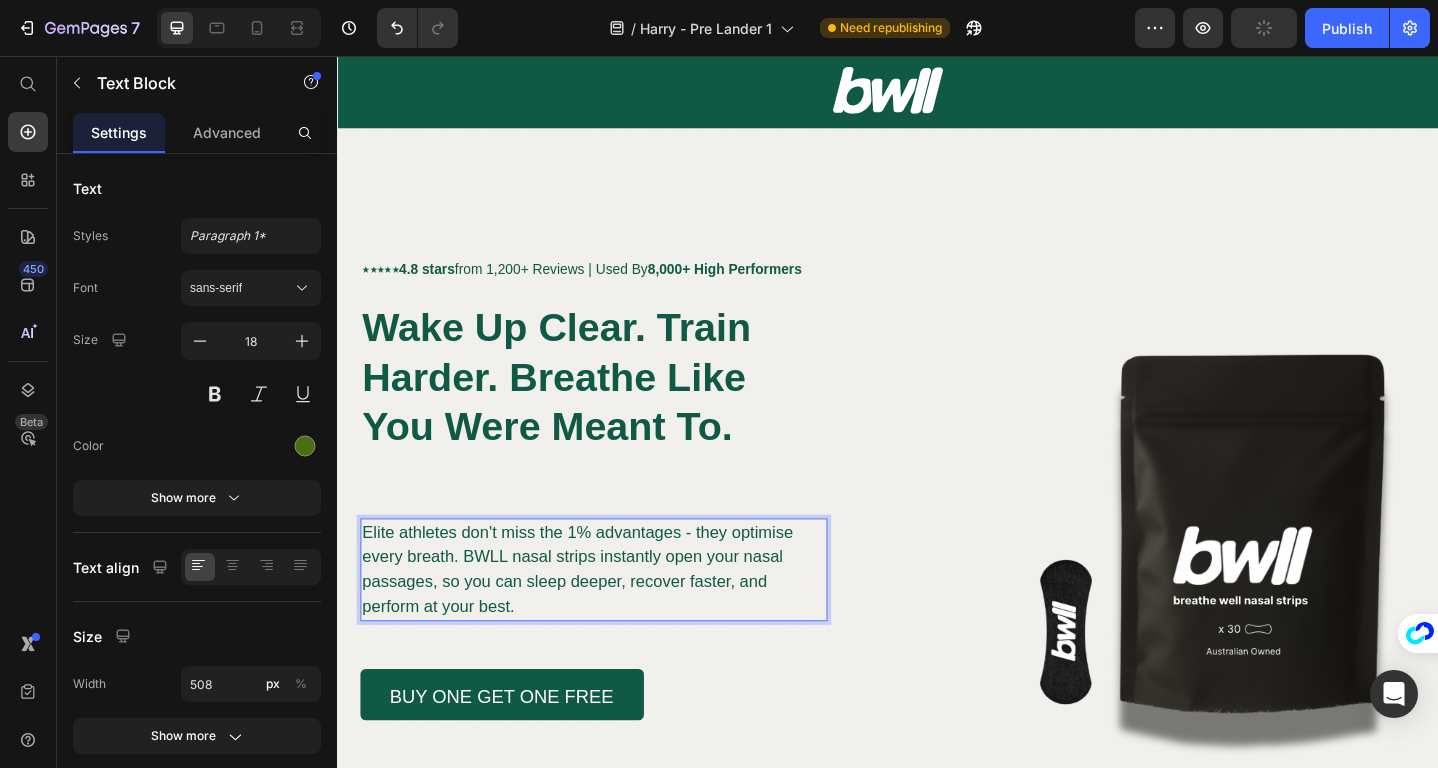 scroll, scrollTop: 50, scrollLeft: 0, axis: vertical 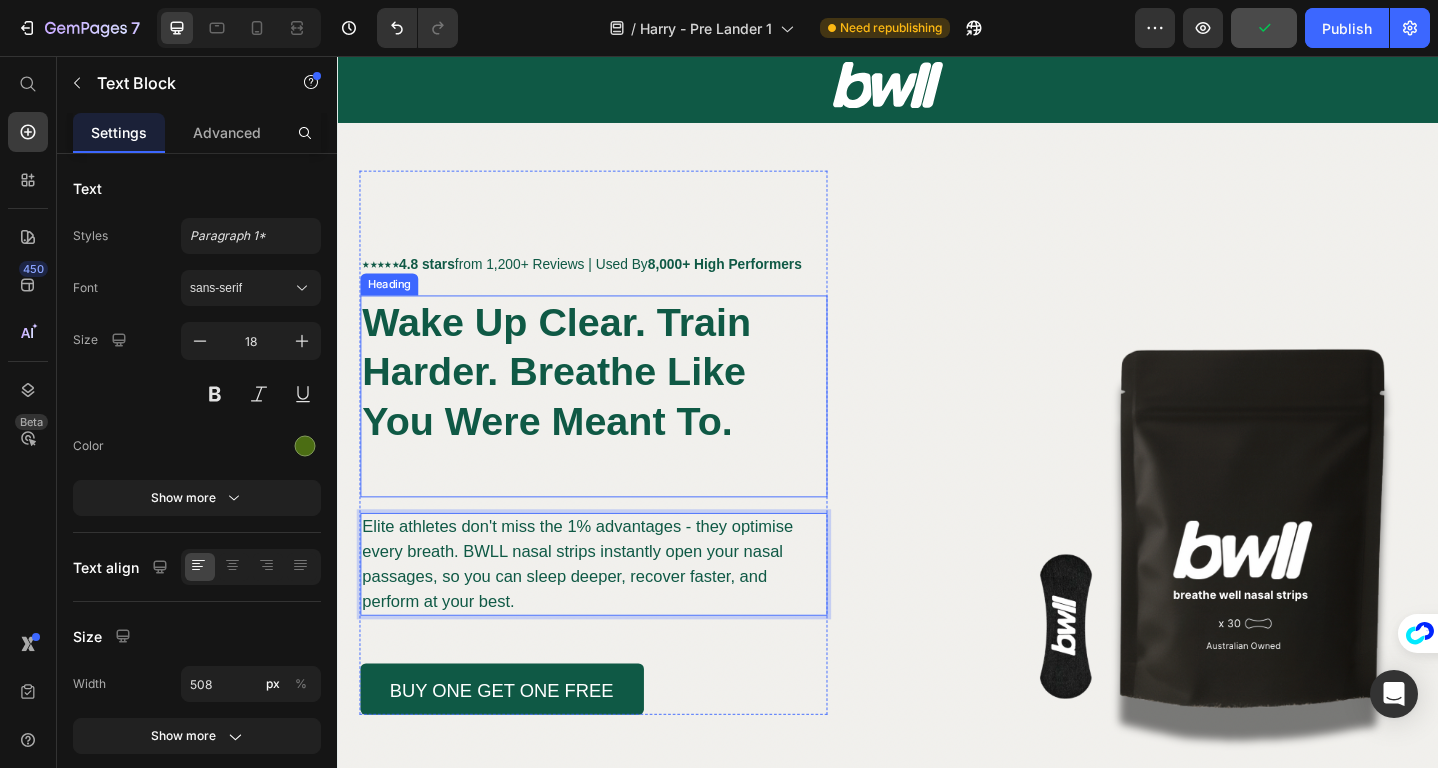 click on "Wake Up Clear. Train Harder. Breathe Like You Were Meant To." at bounding box center [576, 400] 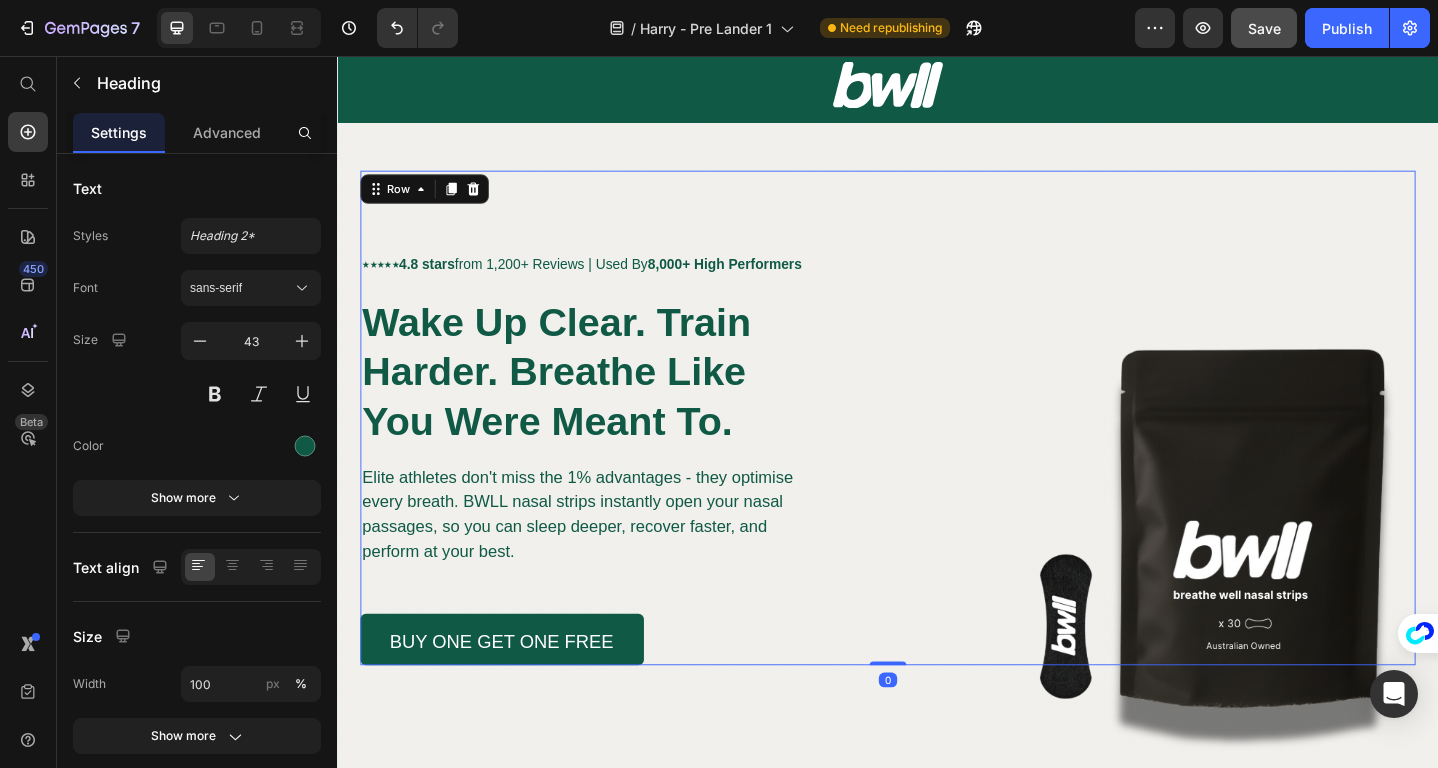 click on "⋆⋆⋆⋆⋆  4.8 stars  from 1,200+ Reviews | Used By  8,000+ High Performers Text Block ⁠⁠⁠⁠⁠⁠⁠ Wake Up Clear. Train Harder. Breathe Like You Were Meant To. Heading Elite athletes don't miss the 1% advantages - they optimise every breath. BWLL nasal strips instantly open your nasal passages, so you can sleep deeper, recover faster, and perform at your best. Text Block BUY ONE GET ONE FREE Button Row" at bounding box center (937, 450) 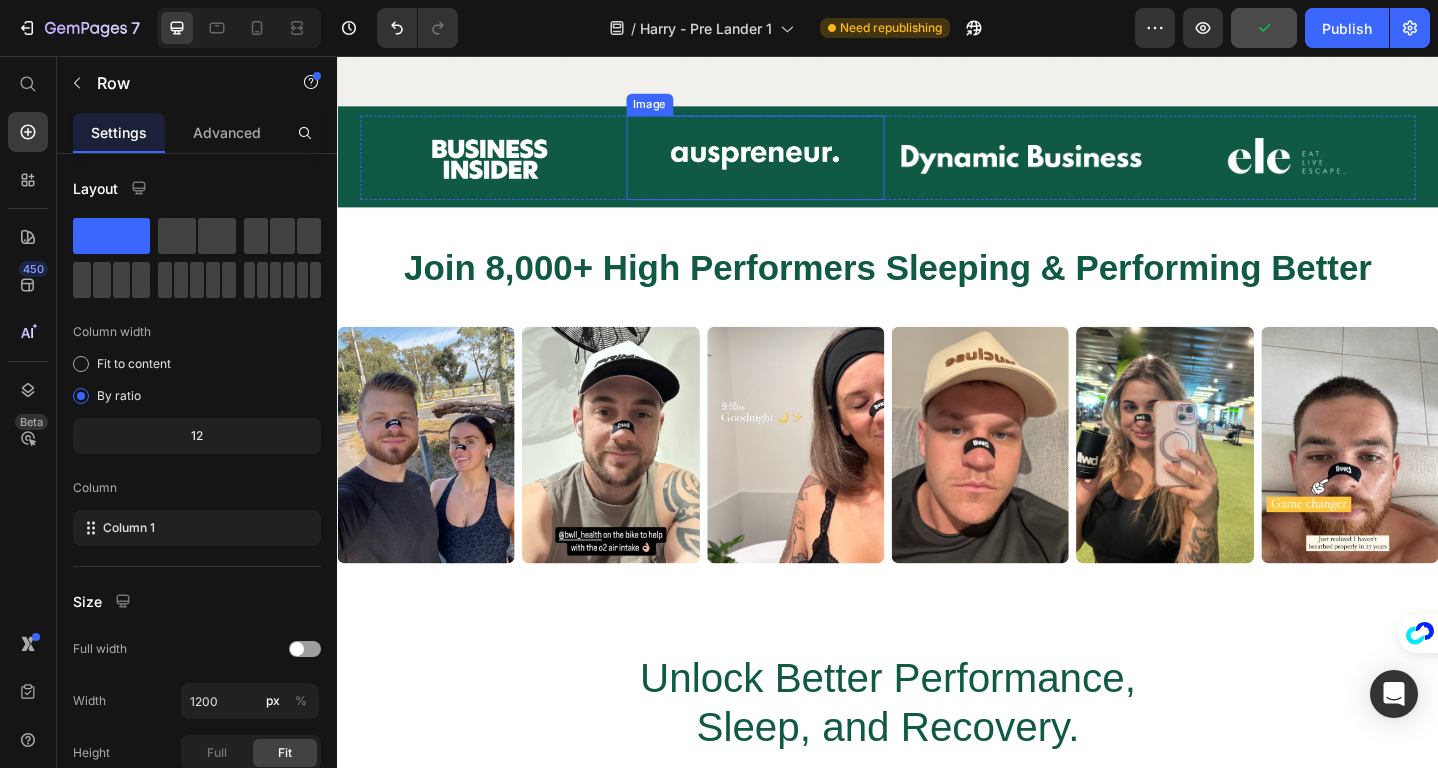 scroll, scrollTop: 1143, scrollLeft: 0, axis: vertical 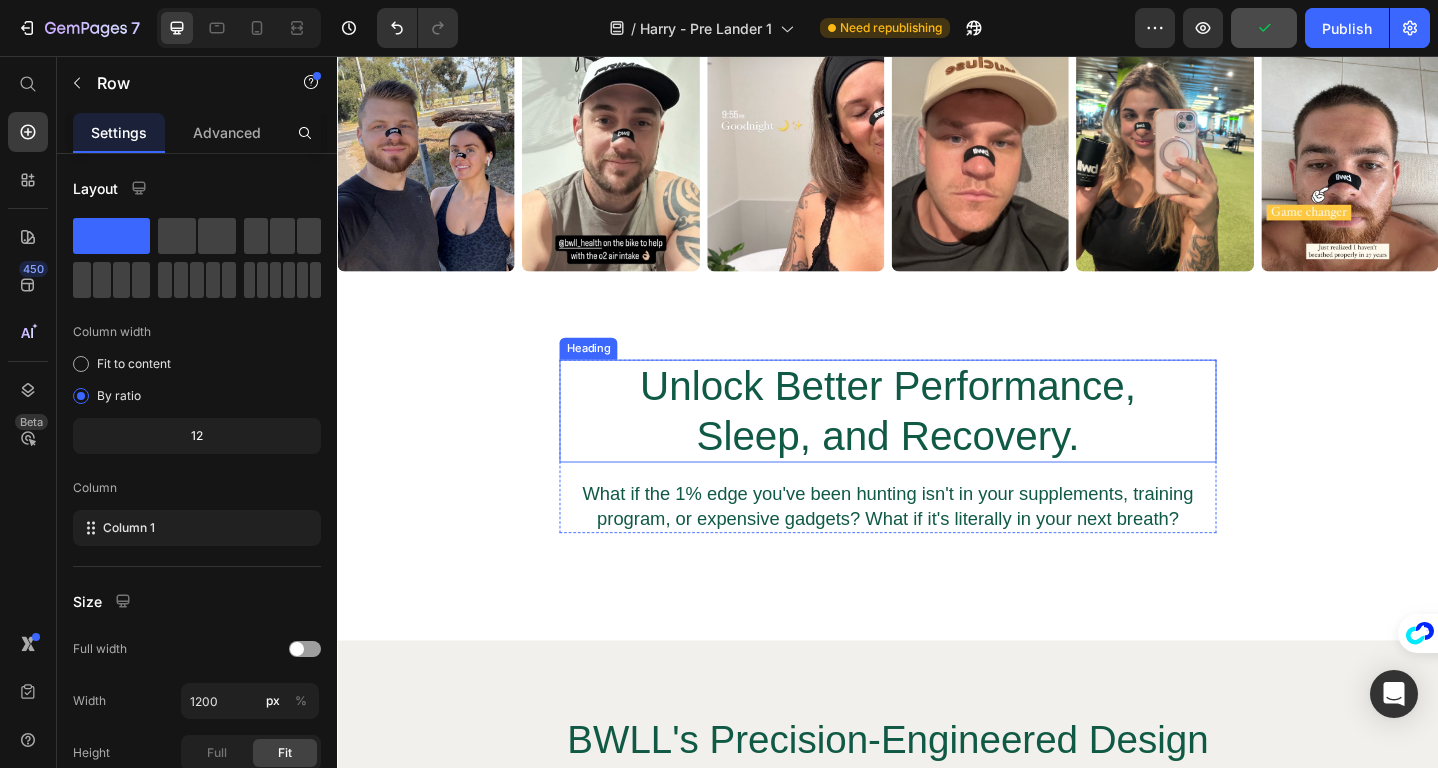 click on "Unlock Better Performance,  Sleep, and Recovery." at bounding box center (937, 443) 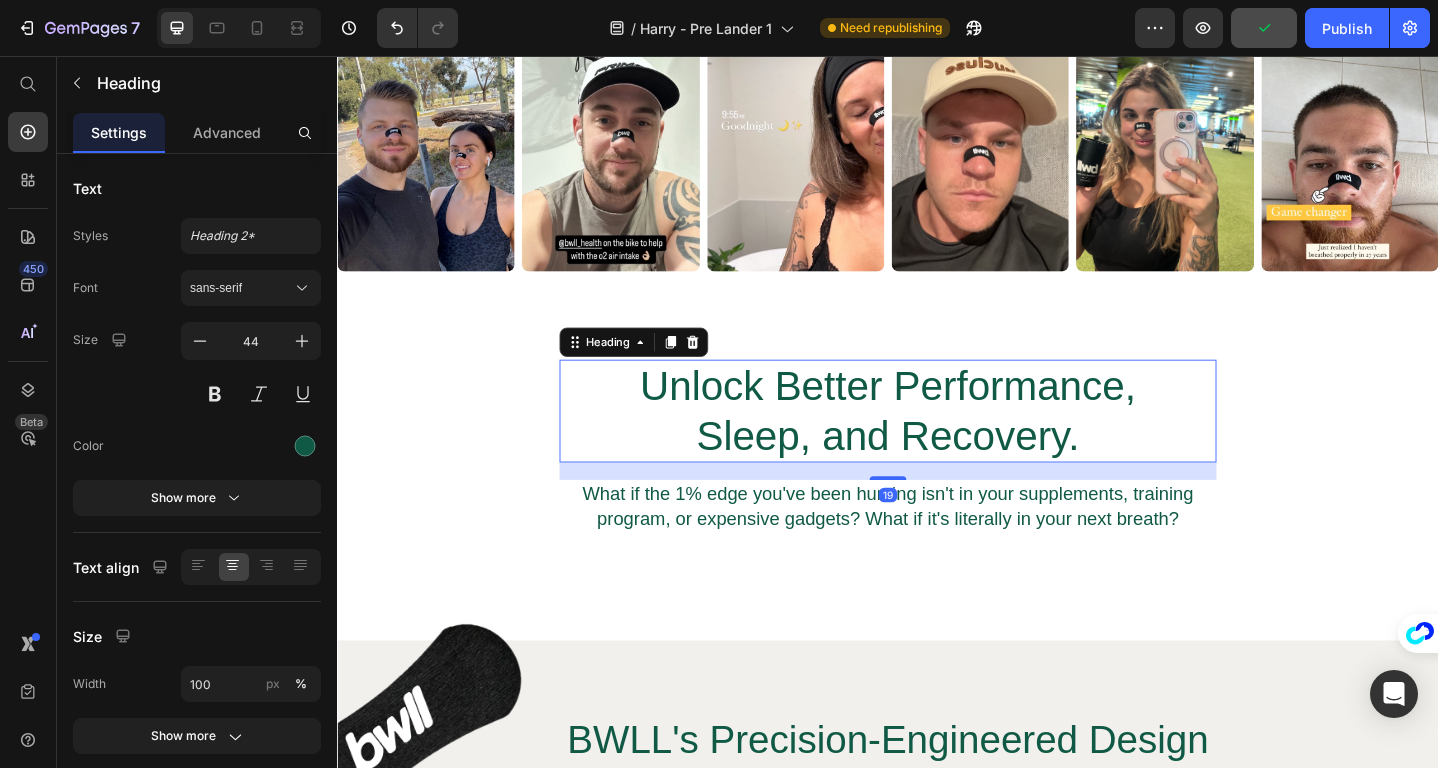 click on "Unlock Better Performance,  Sleep, and Recovery." at bounding box center [937, 443] 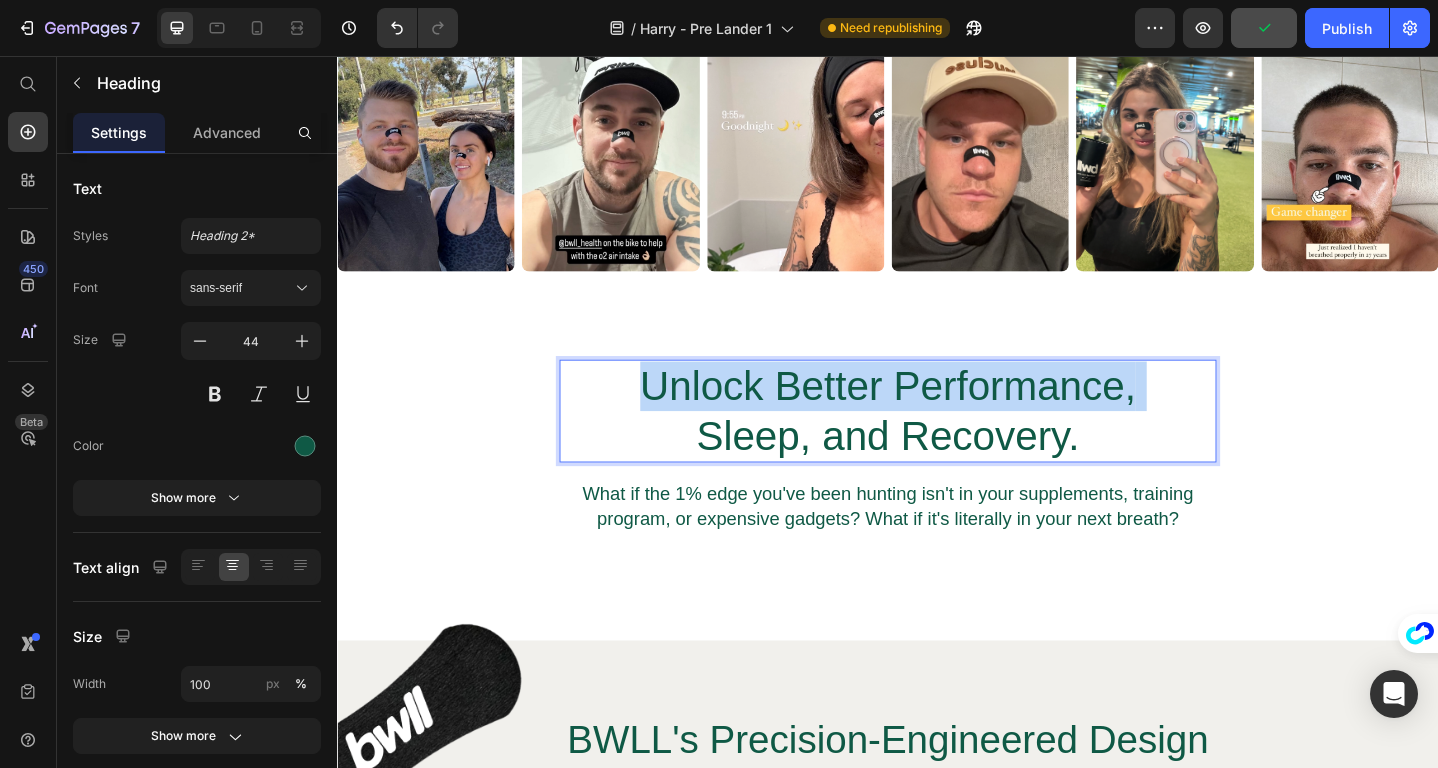 click on "Unlock Better Performance,  Sleep, and Recovery." at bounding box center (937, 443) 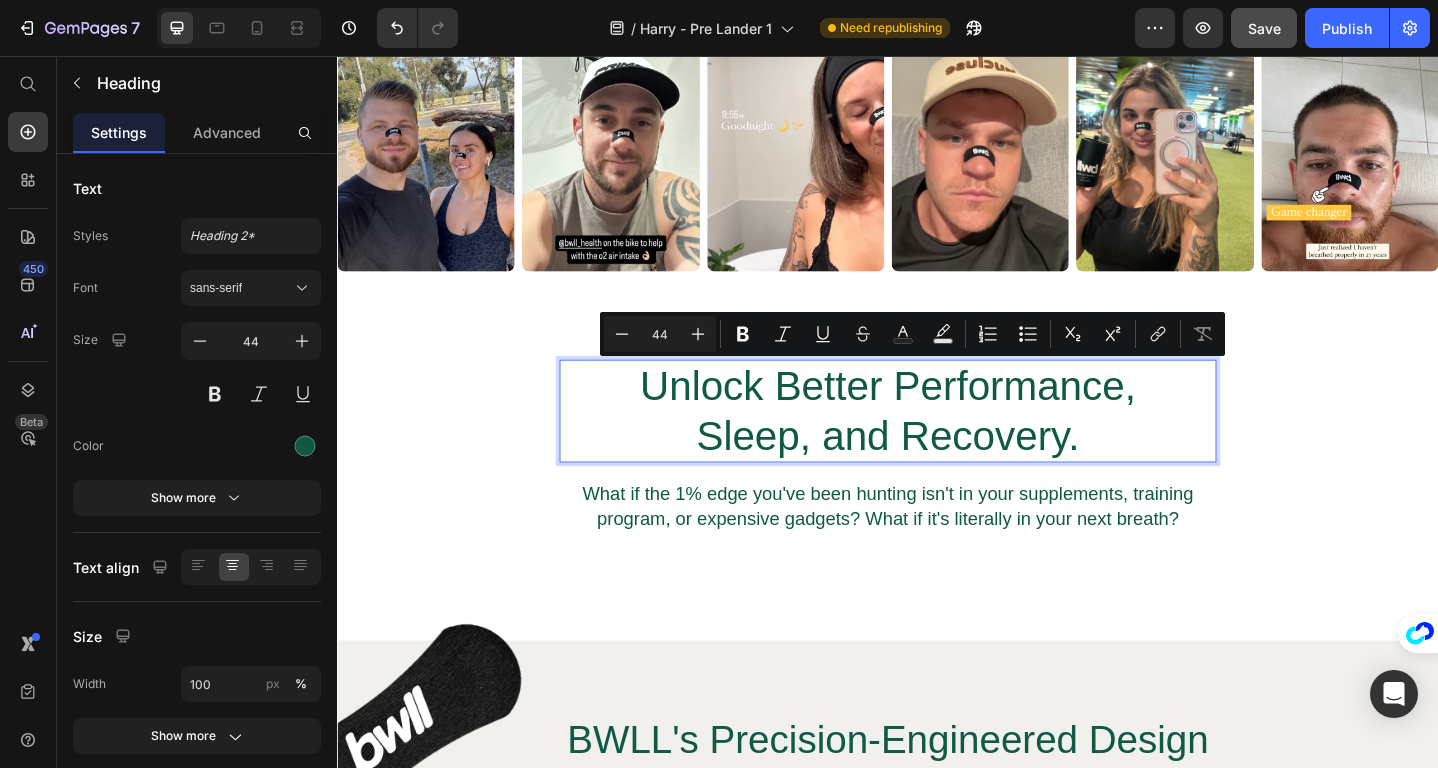 click on "Unlock Better Performance,  Sleep, and Recovery." at bounding box center [937, 443] 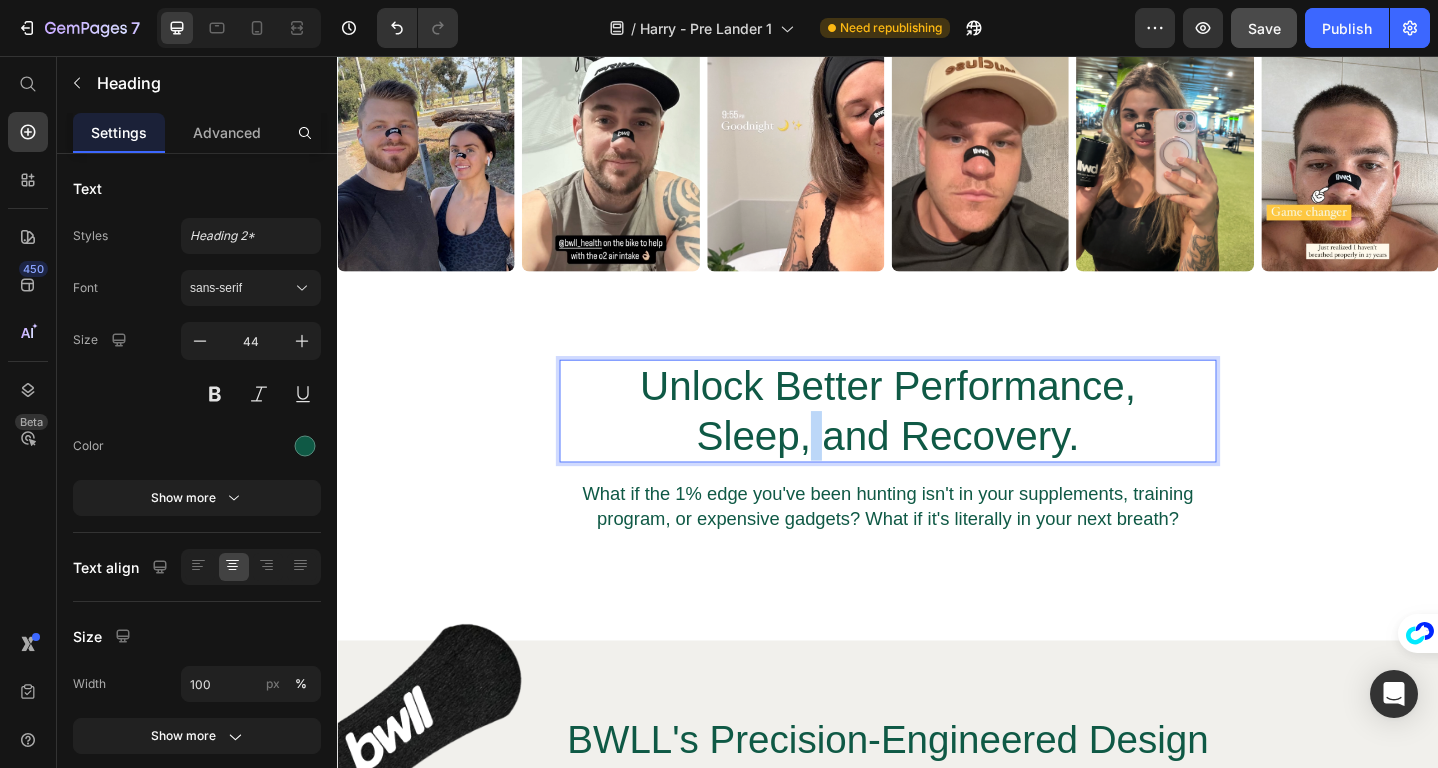 click on "Unlock Better Performance,  Sleep, and Recovery." at bounding box center (937, 443) 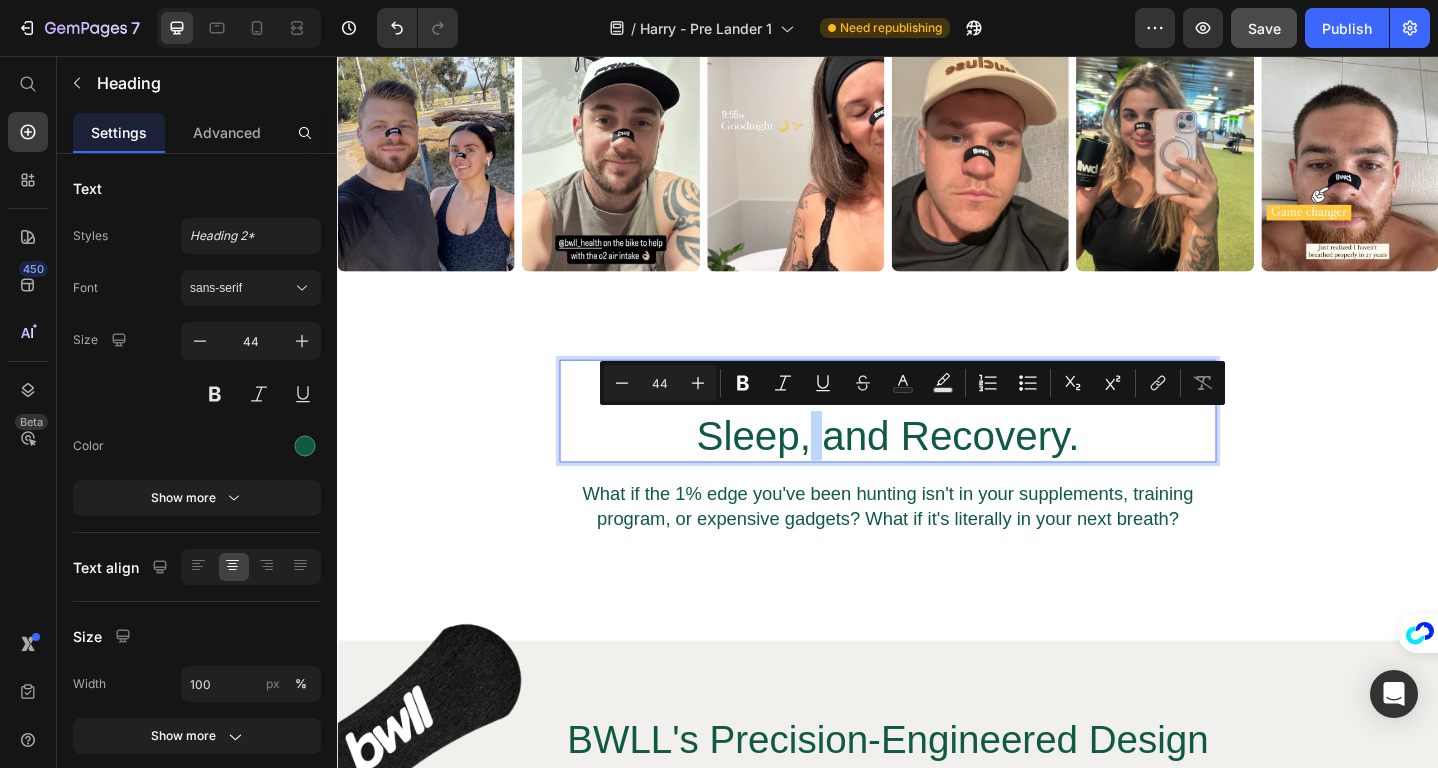 click on "Unlock Better Performance,  Sleep, and Recovery." at bounding box center [937, 443] 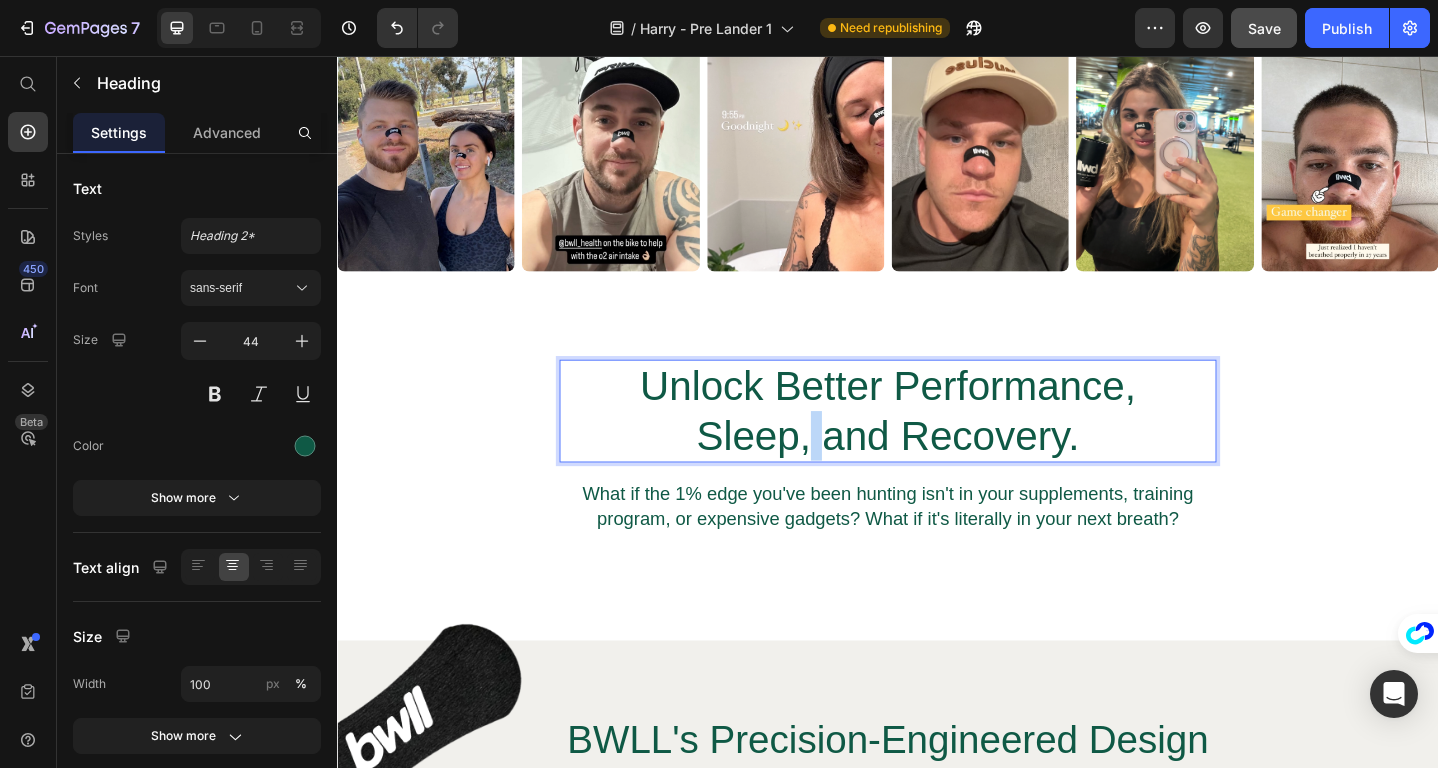 drag, startPoint x: 1150, startPoint y: 480, endPoint x: 658, endPoint y: 411, distance: 496.81485 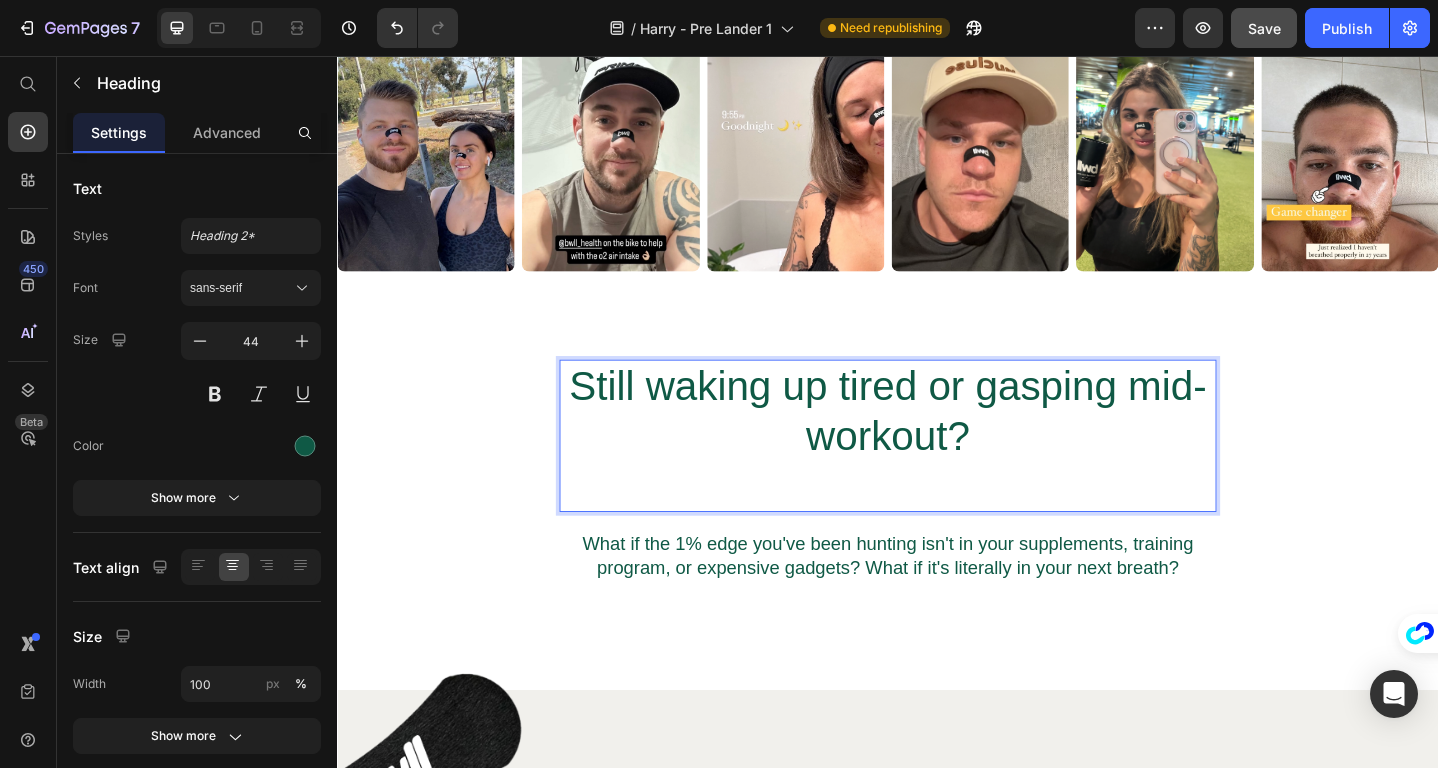 click on "Still waking up tired or gasping mid-workout?" at bounding box center (937, 443) 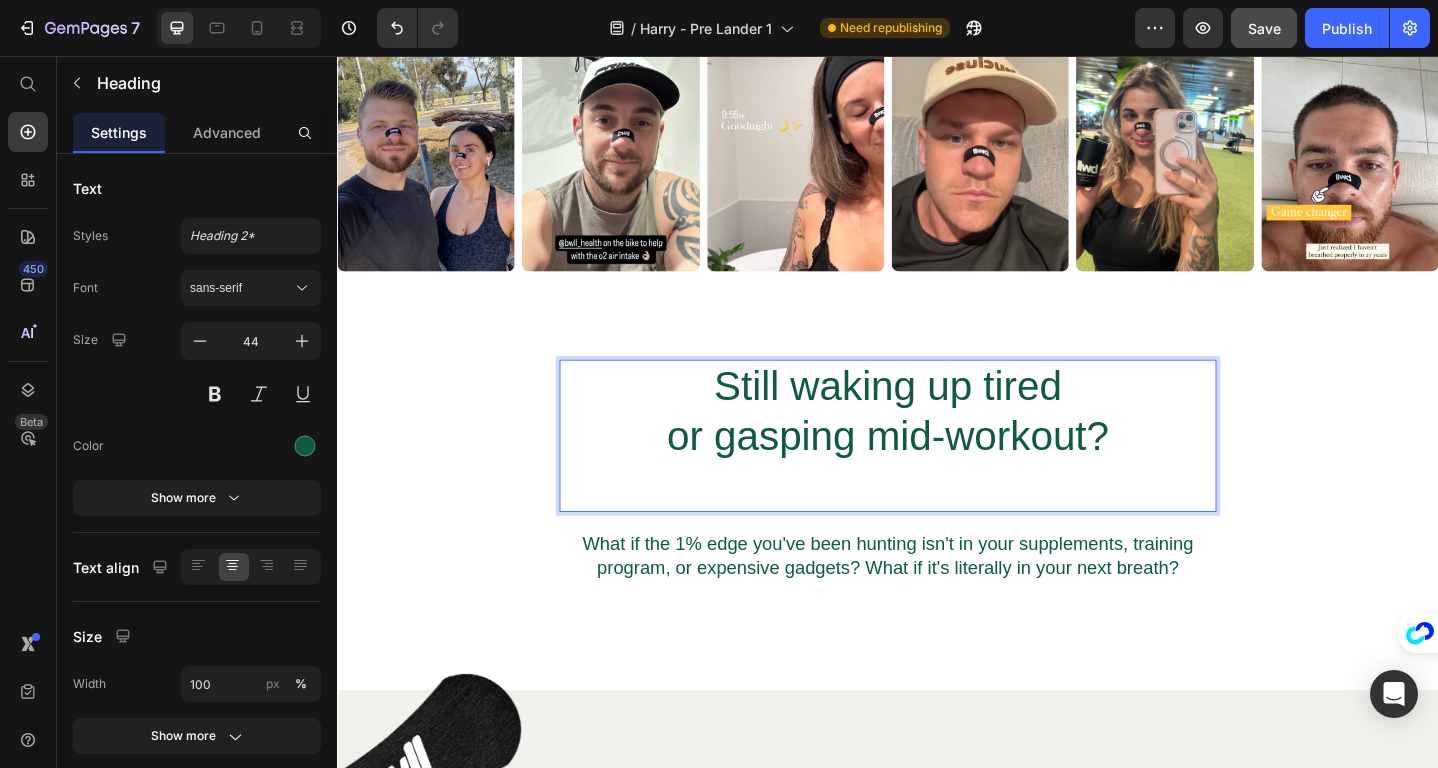 click on "Still waking up tired  or gasping mid-workout?" at bounding box center [937, 443] 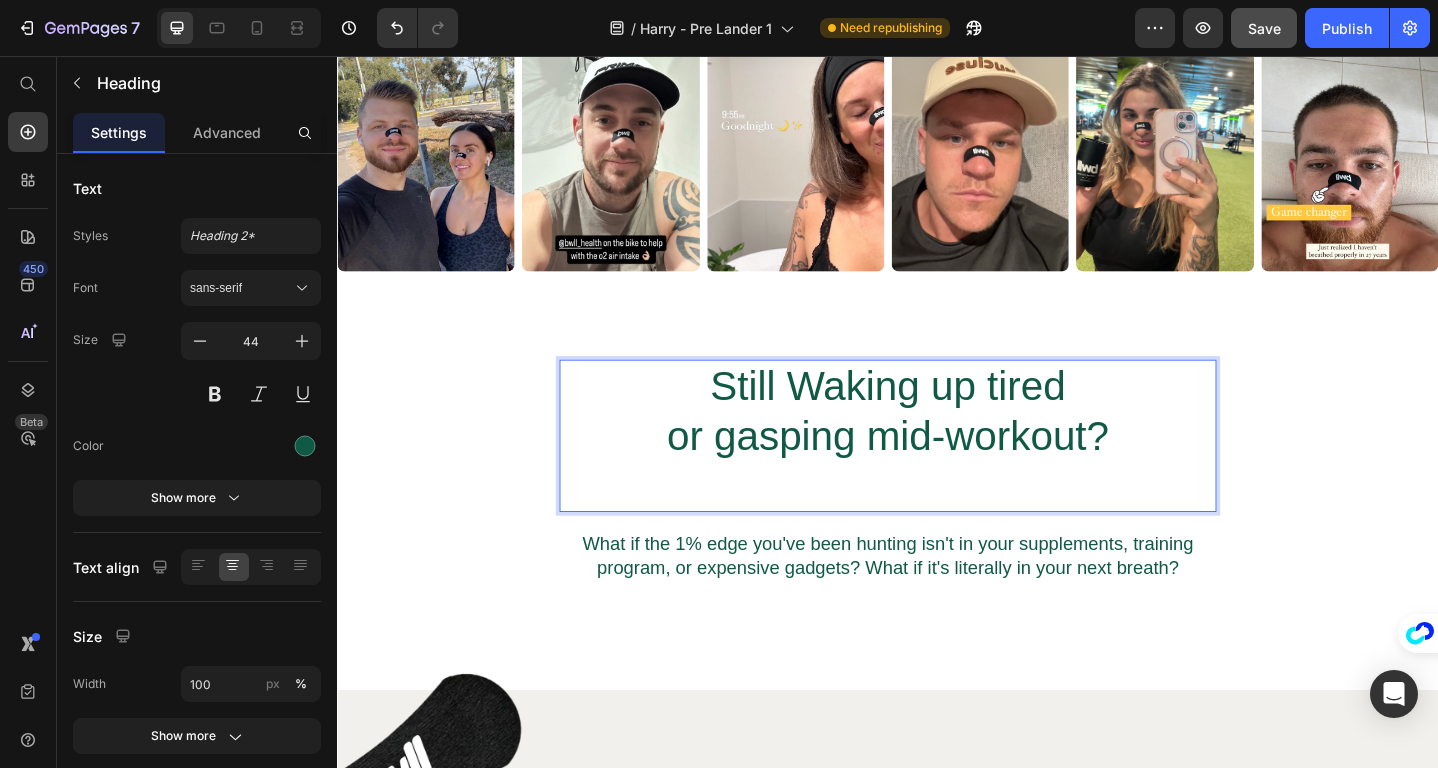 click on "Still Waking up tired  or gasping mid-workout?" at bounding box center (937, 443) 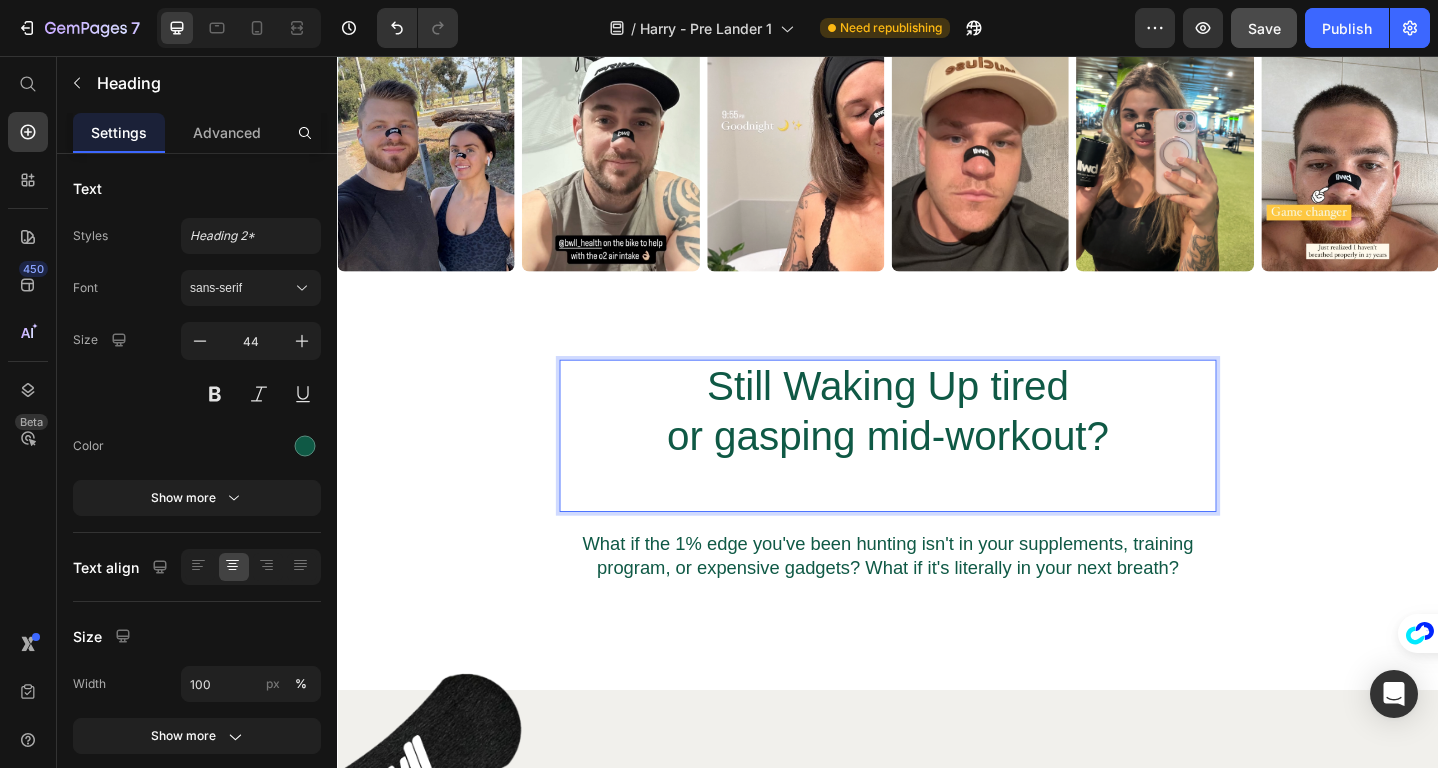 click on "Still Waking Up tired  or gasping mid-workout?" at bounding box center (937, 443) 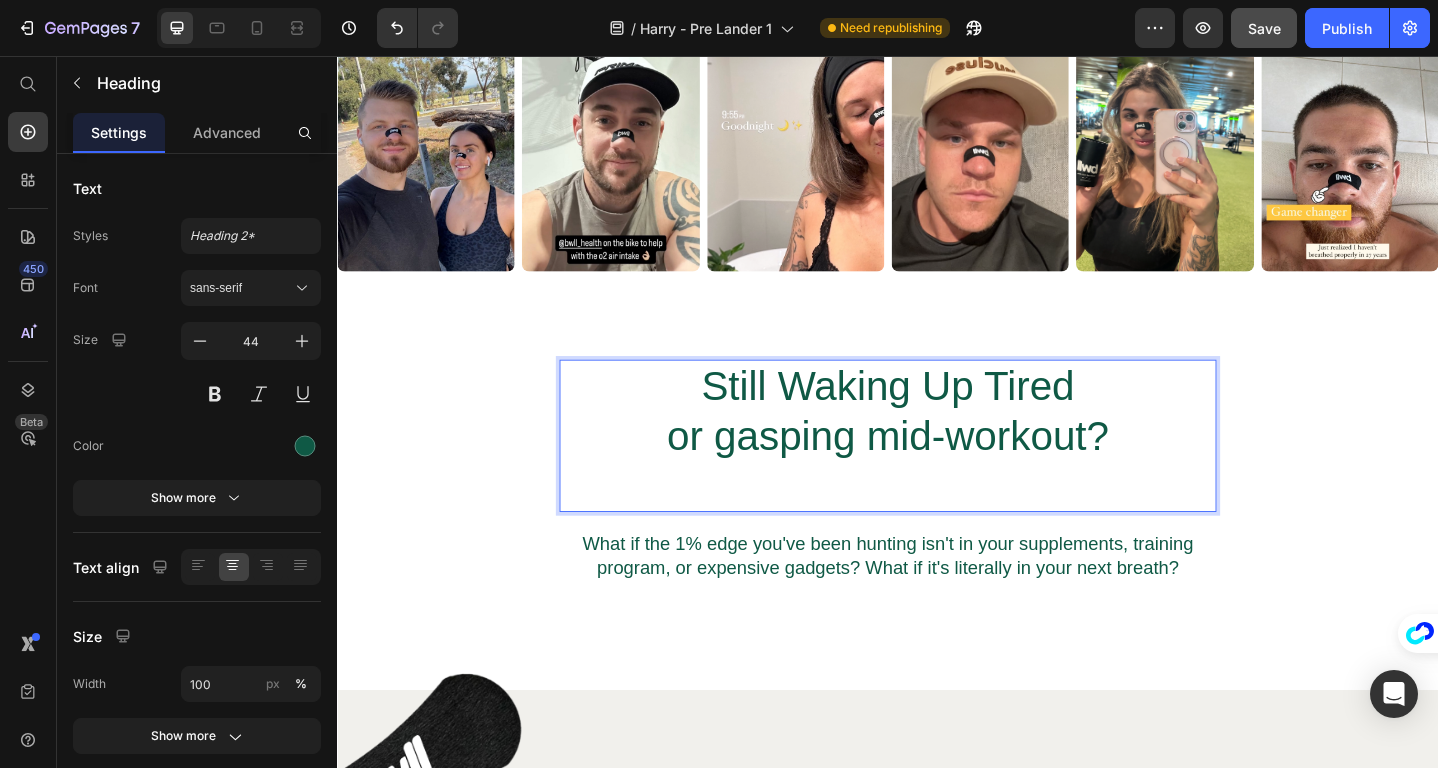 click on "Still Waking Up Tired  or gasping mid-workout?" at bounding box center (937, 443) 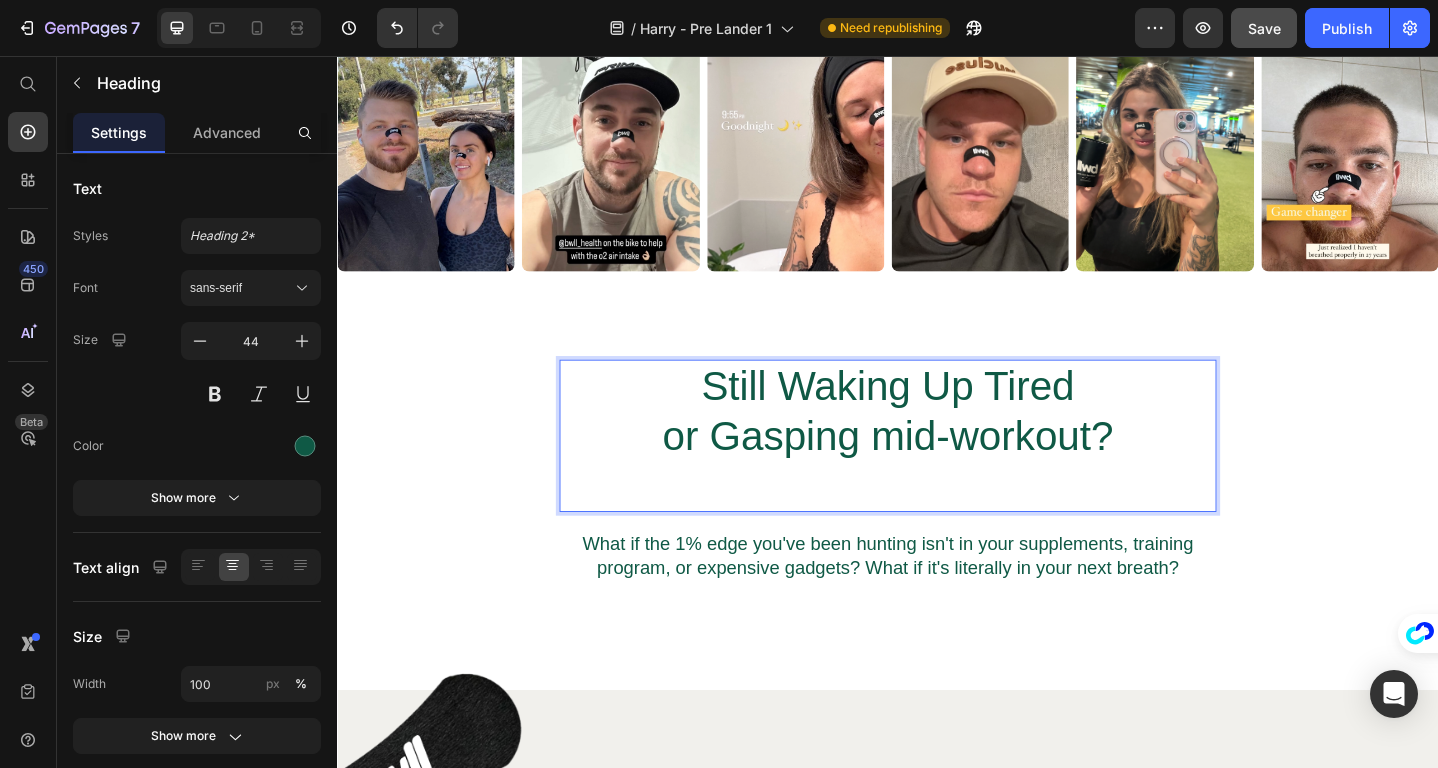 click on "Still Waking Up Tired  or Gasping mid-workout?" at bounding box center [937, 443] 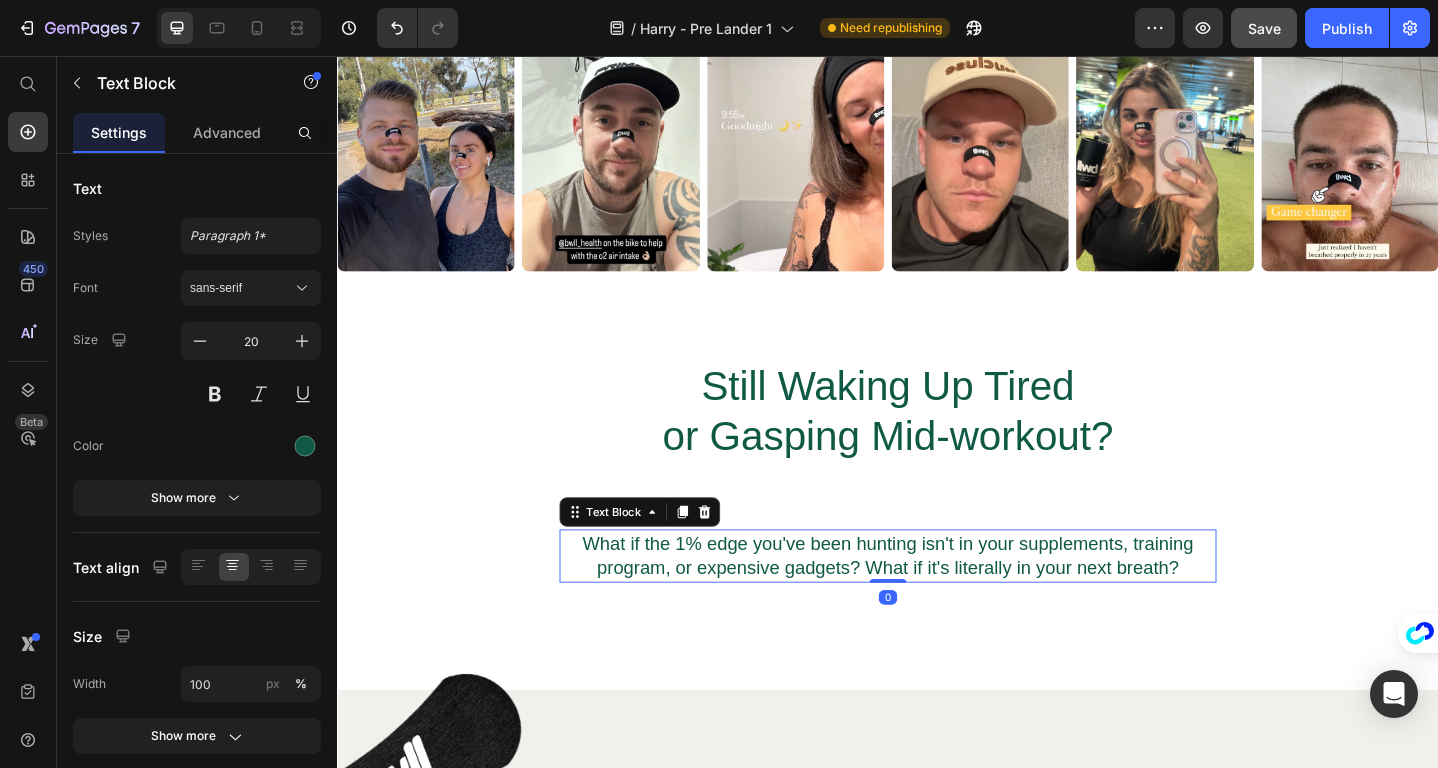 click on "What if the 1% edge you've been hunting isn't in your supplements, training program, or expensive gadgets? What if it's literally in your next breath?" at bounding box center [937, 601] 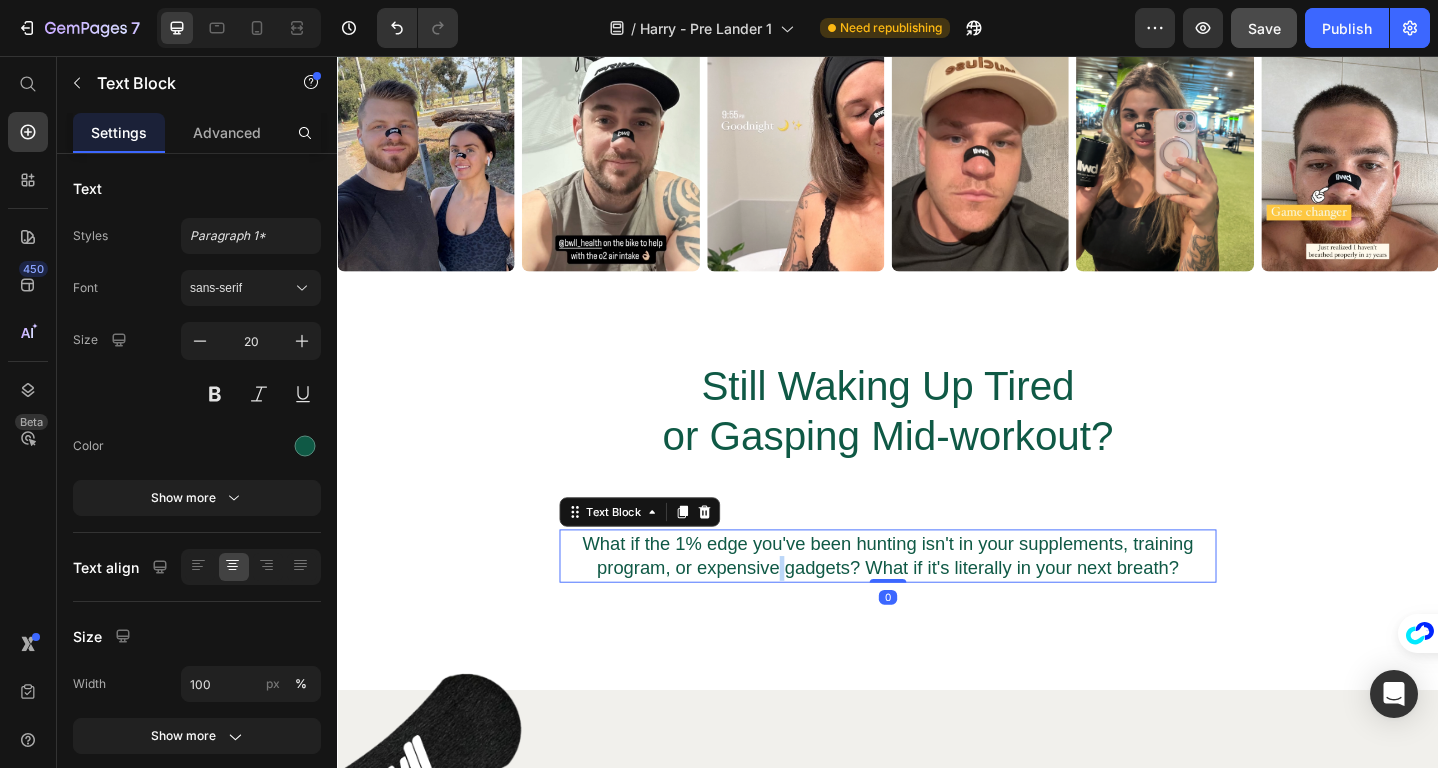 click on "What if the 1% edge you've been hunting isn't in your supplements, training program, or expensive gadgets? What if it's literally in your next breath?" at bounding box center [937, 601] 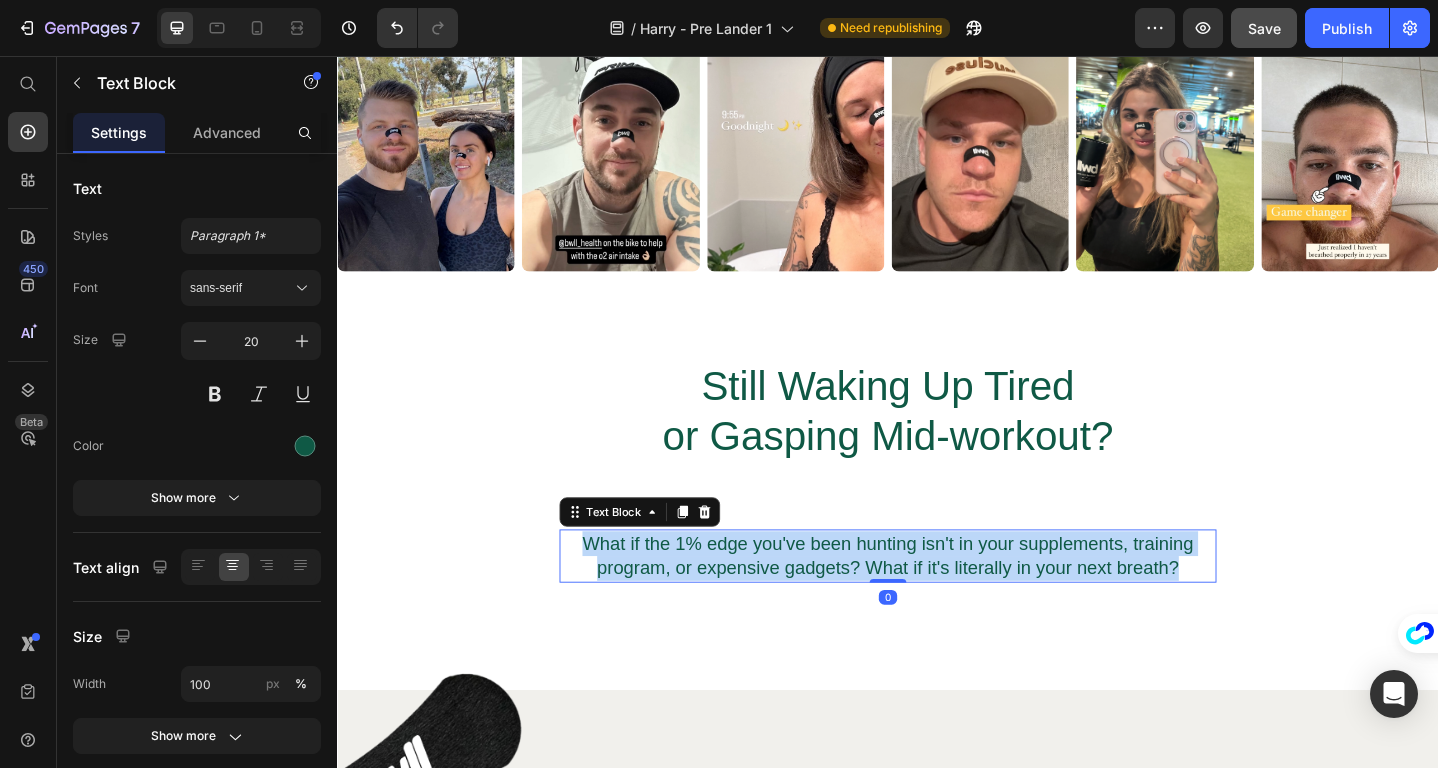 click on "What if the 1% edge you've been hunting isn't in your supplements, training program, or expensive gadgets? What if it's literally in your next breath?" at bounding box center (937, 601) 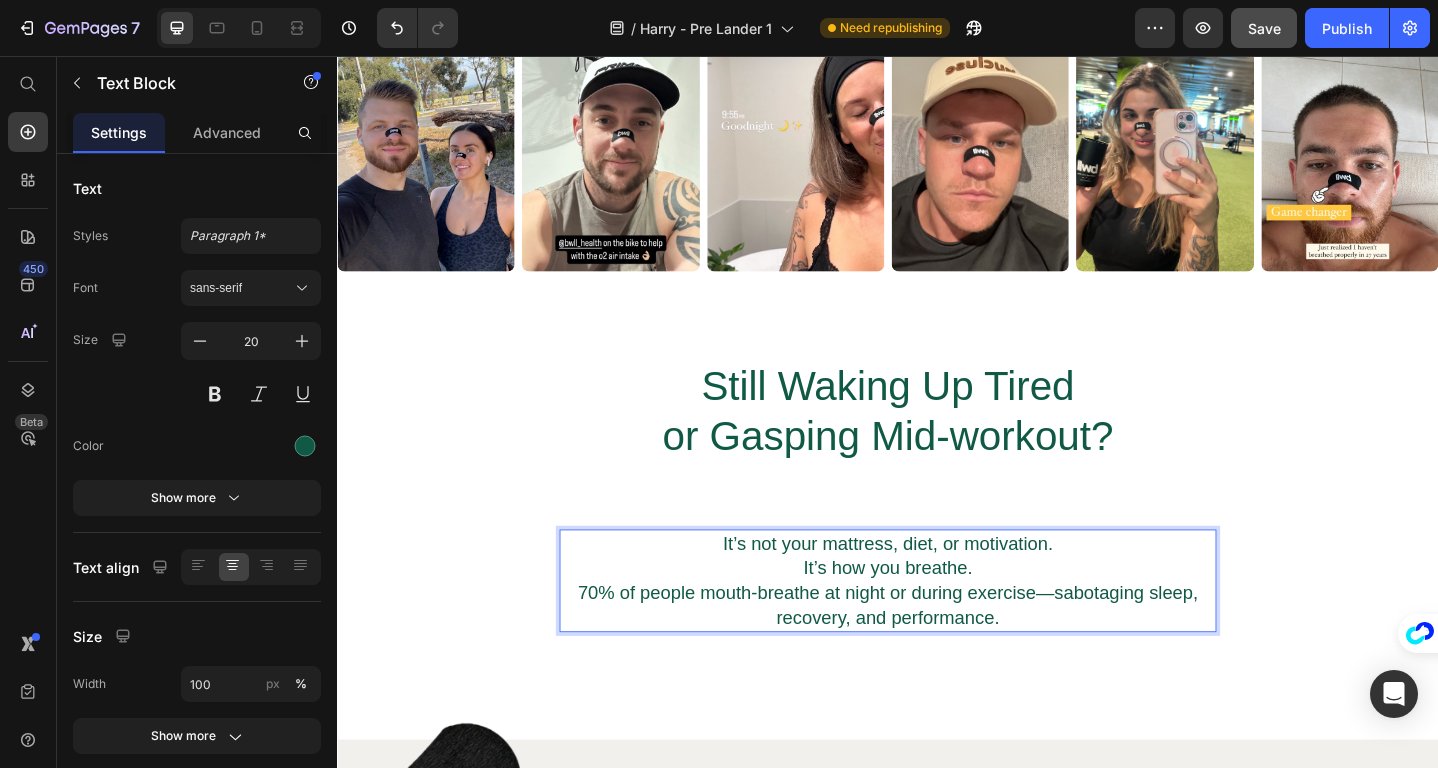 click on "It’s not your mattress, diet, or motivation. It’s how you breathe. 70% of people mouth-breathe at night or during exercise—sabotaging sleep, recovery, and performance." at bounding box center [937, 628] 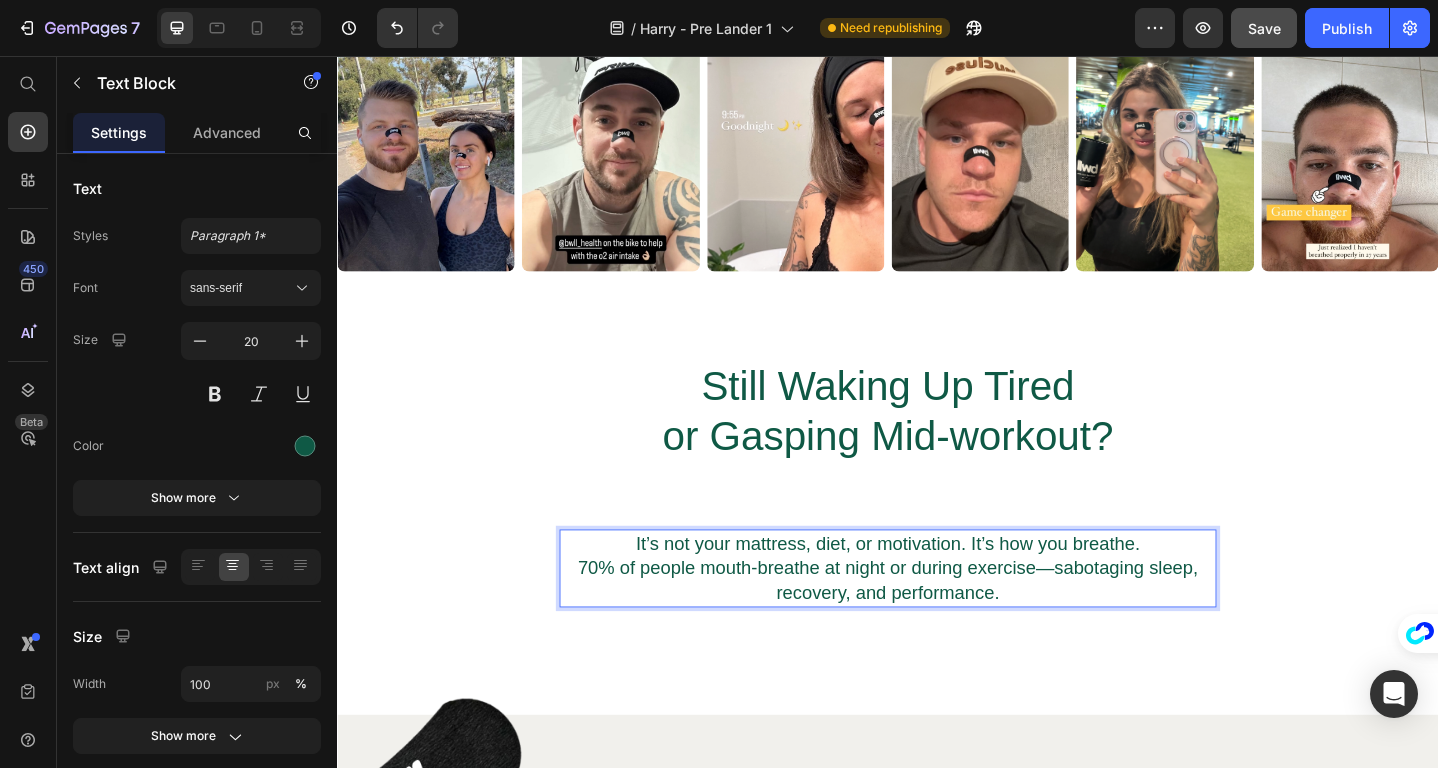 click on "It’s not your mattress, diet, or motivation. It’s how you breathe. 70% of people mouth-breathe at night or during exercise—sabotaging sleep, recovery, and performance." at bounding box center (937, 614) 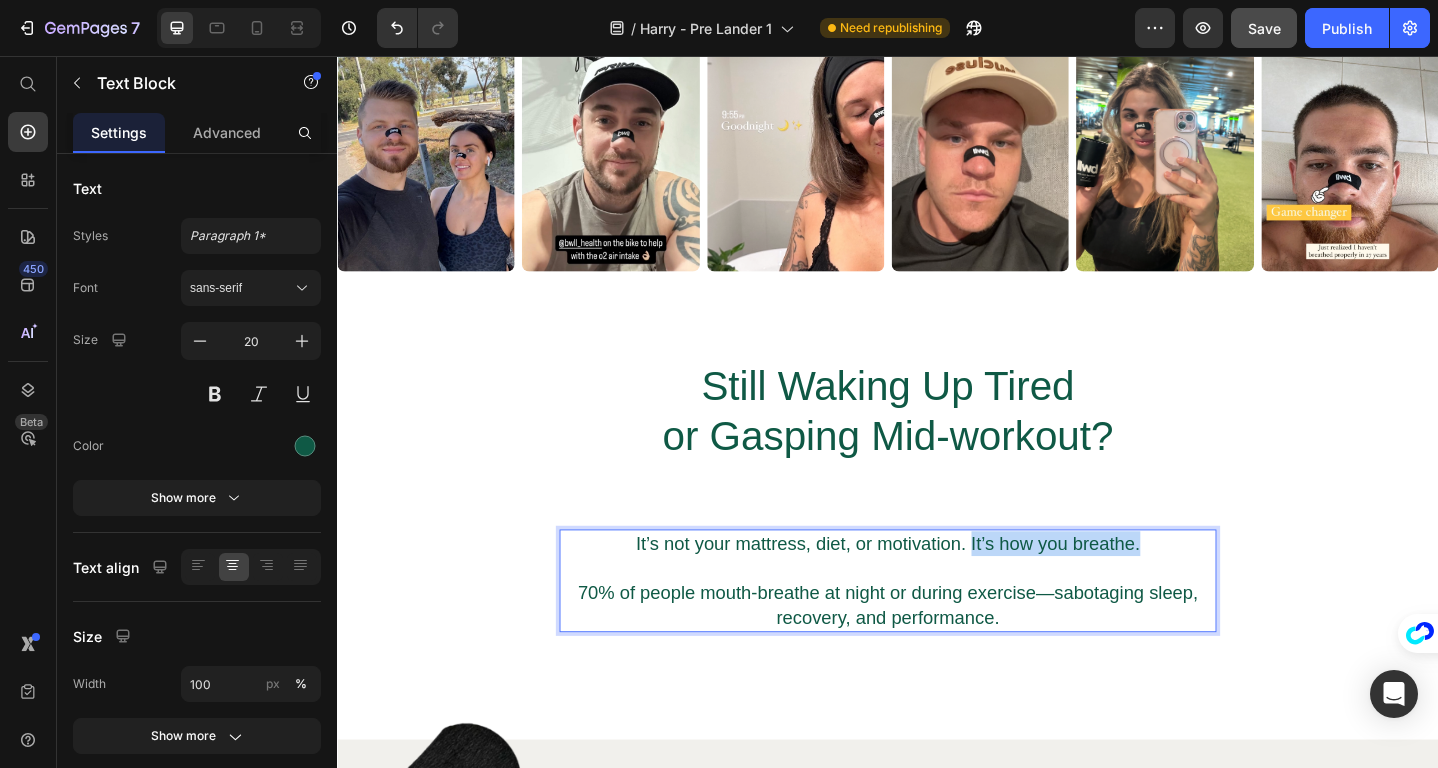 drag, startPoint x: 1241, startPoint y: 581, endPoint x: 1025, endPoint y: 590, distance: 216.18742 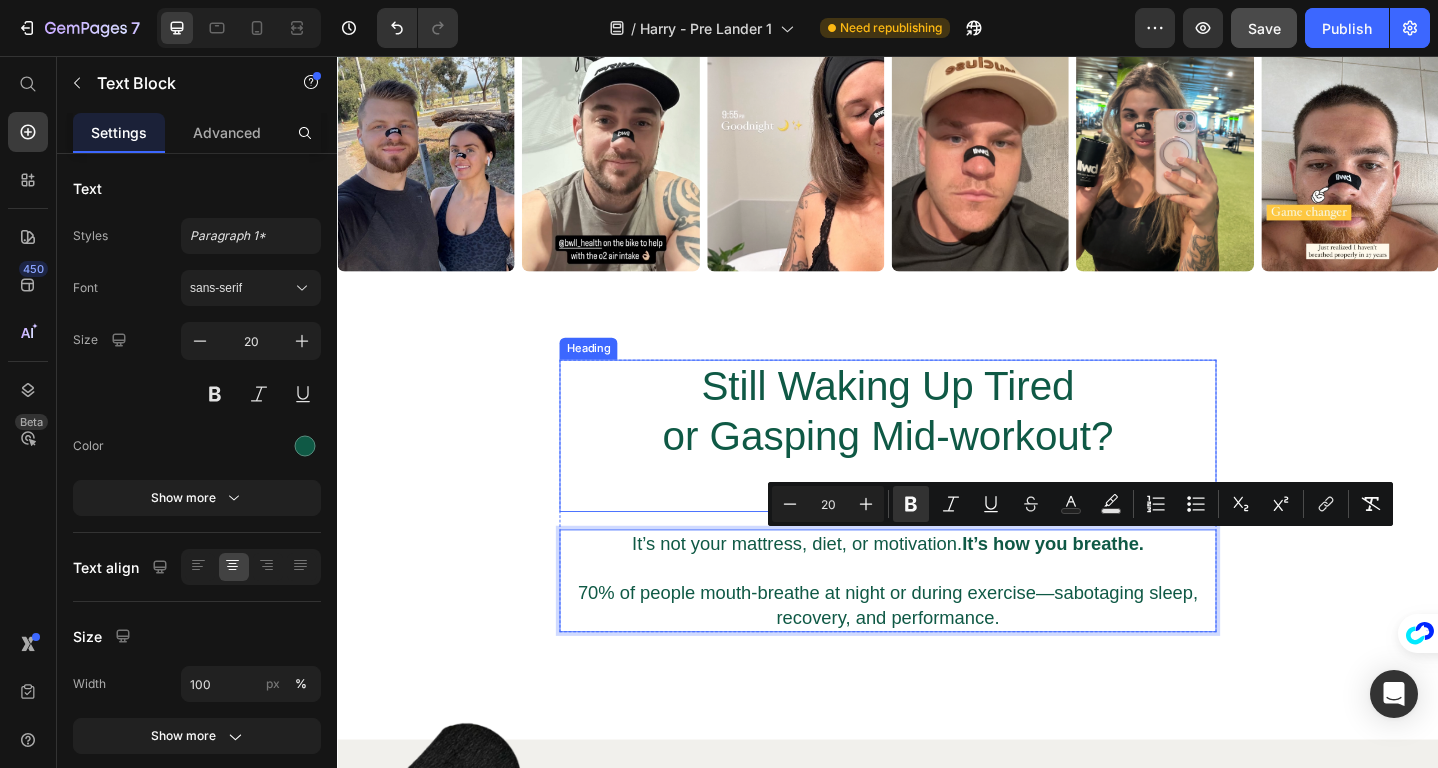 click on "Still Waking Up Tired  or Gasping Mid-workout?" at bounding box center [937, 470] 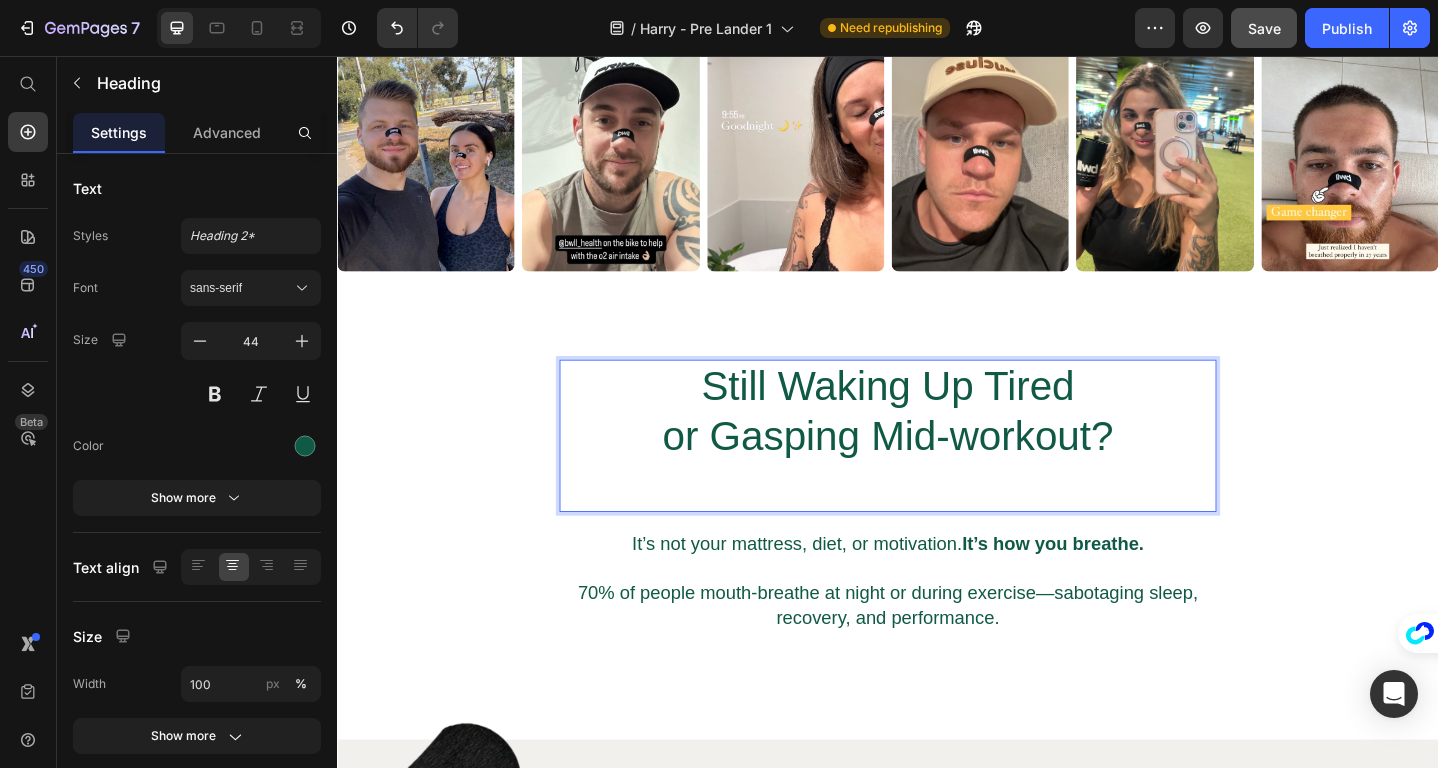 click on "Still Waking Up Tired  or Gasping Mid-workout?" at bounding box center [937, 470] 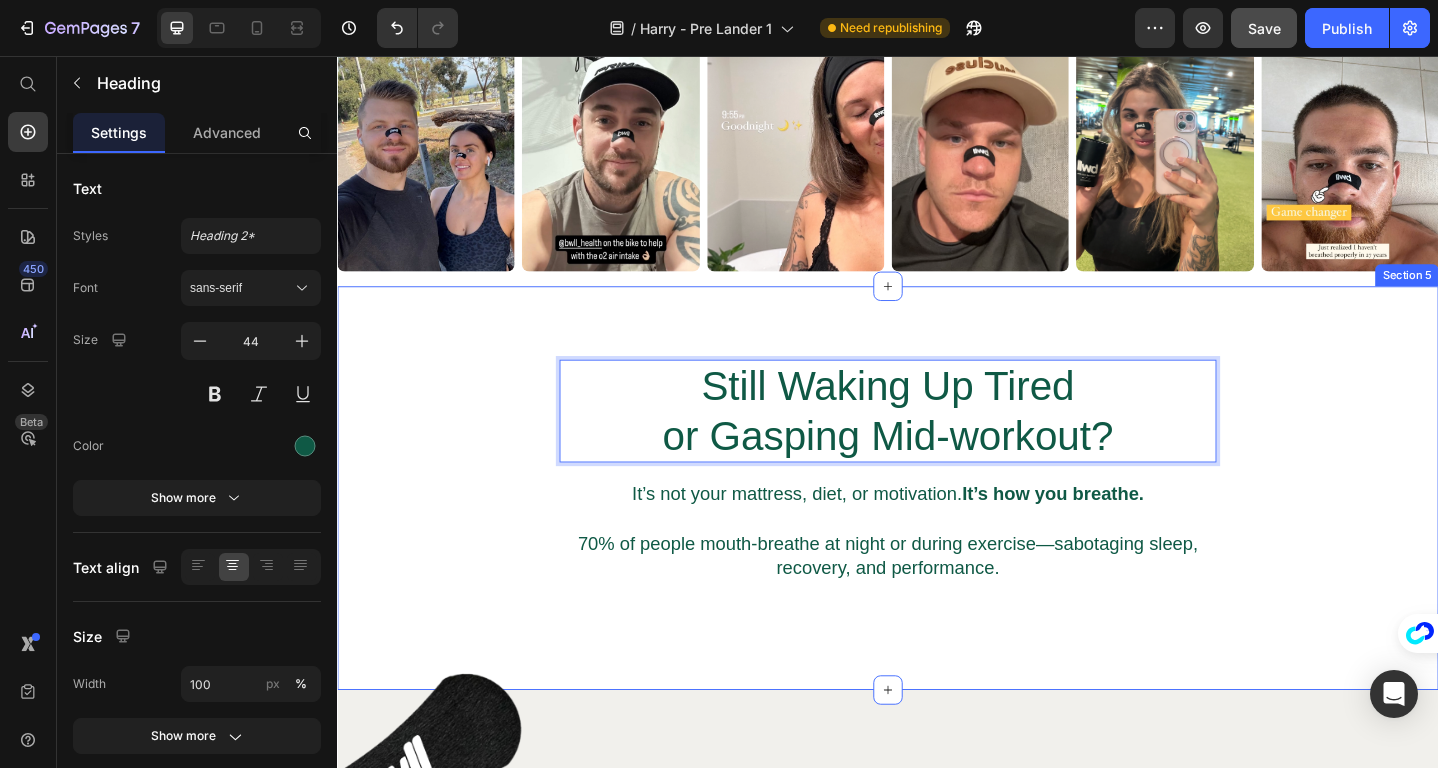 click on "Still Waking Up Tired  or Gasping Mid-workout? Heading   19 It’s not your mattress, diet, or motivation.  It’s how you breathe. 70% of people mouth-breathe at night or during exercise—sabotaging sleep, recovery, and performance. Text Block Row" at bounding box center (937, 508) 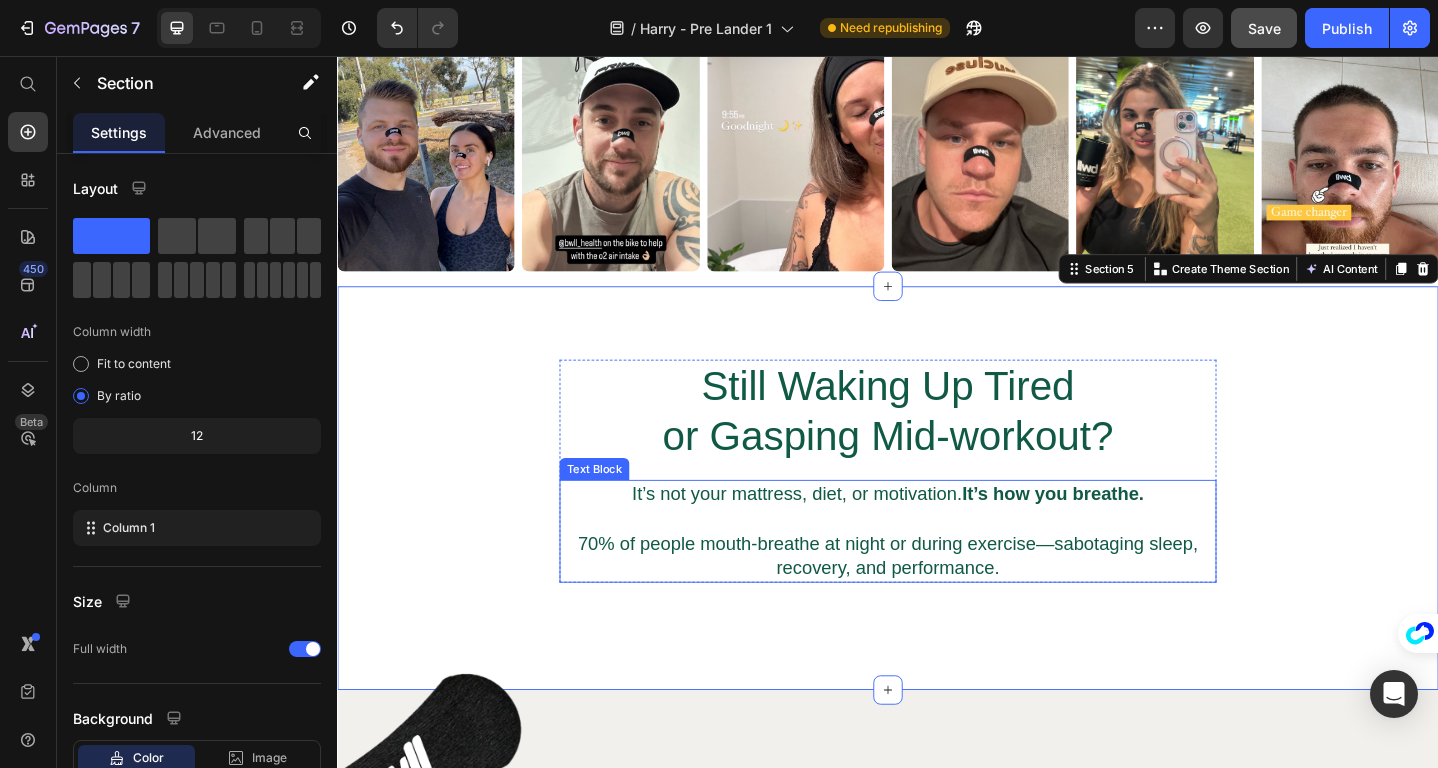 click on "70% of people mouth-breathe at night or during exercise—sabotaging sleep, recovery, and performance." at bounding box center (937, 587) 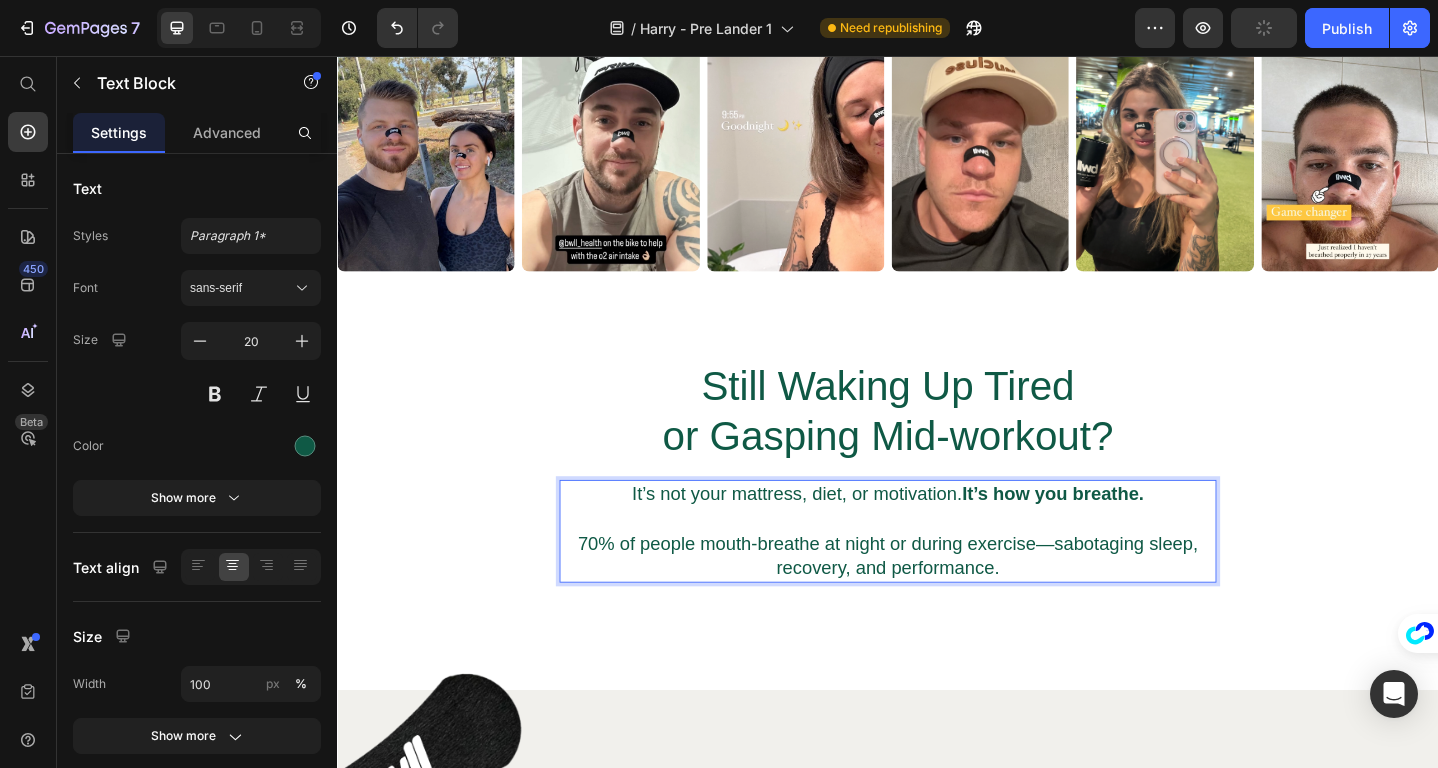 click on "70% of people mouth-breathe at night or during exercise—sabotaging sleep, recovery, and performance." at bounding box center (937, 587) 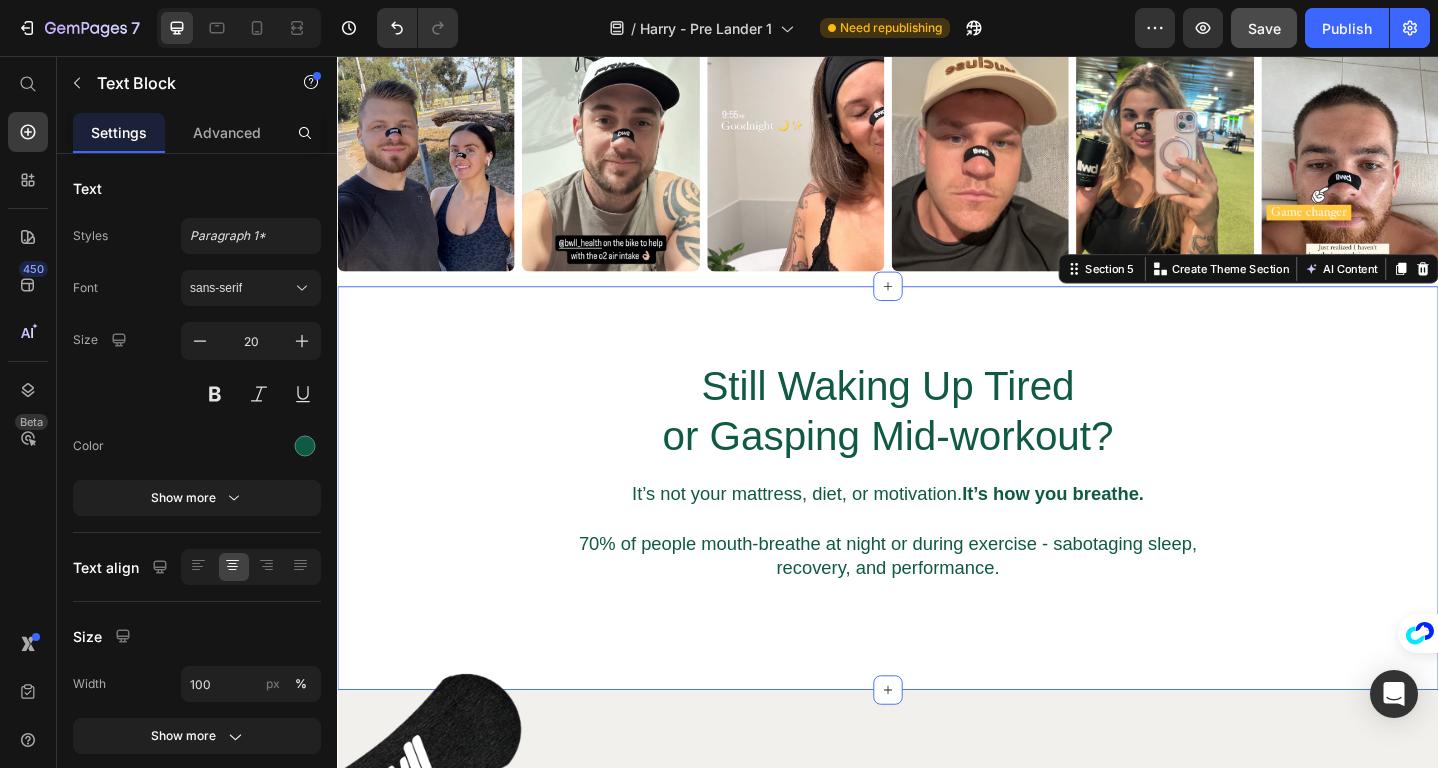 click on "Still Waking Up Tired  or Gasping Mid-workout? Heading It’s not your mattress, diet, or motivation.  It’s how you breathe. 70% of people mouth-breathe at night or during exercise - sabotaging sleep, recovery, and performance. Text Block Row" at bounding box center (937, 508) 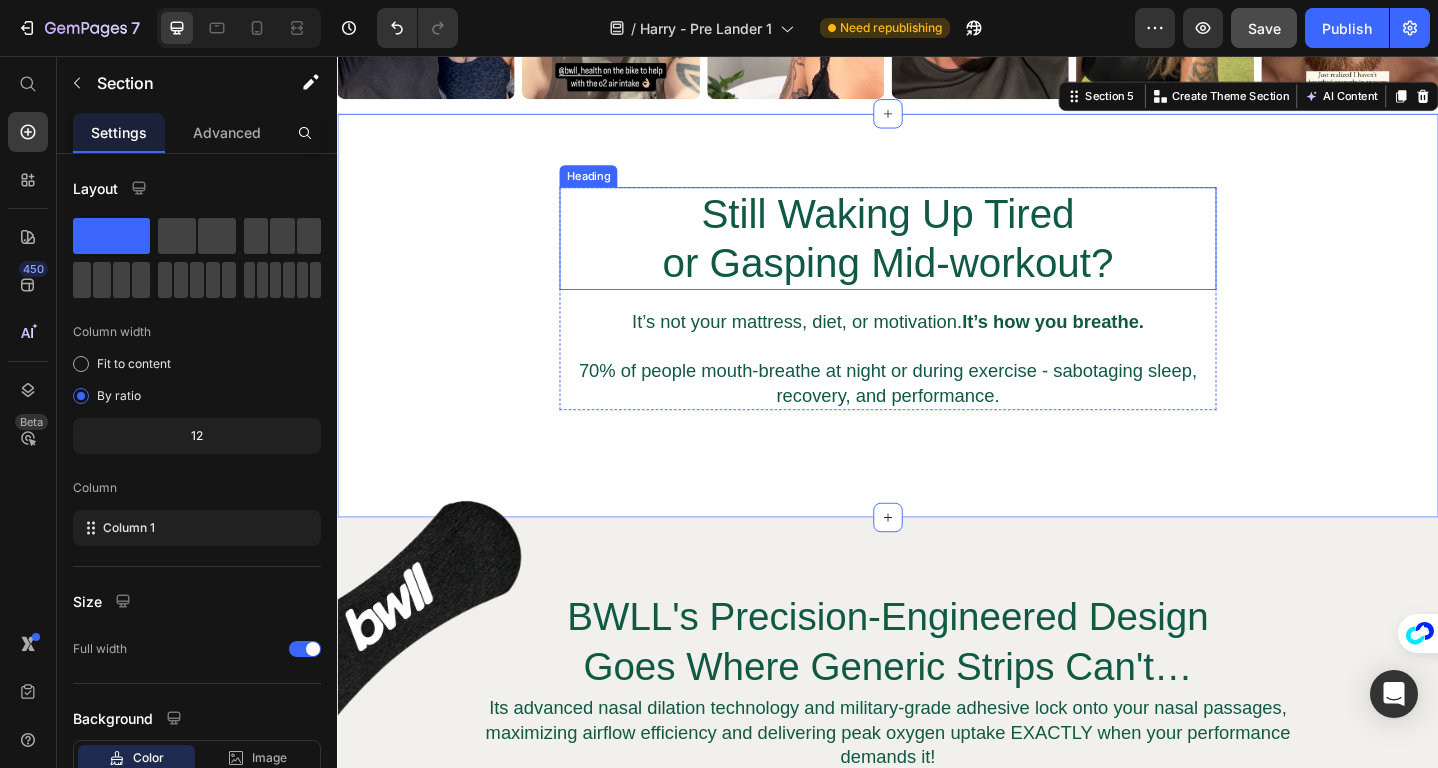 scroll, scrollTop: 1785, scrollLeft: 0, axis: vertical 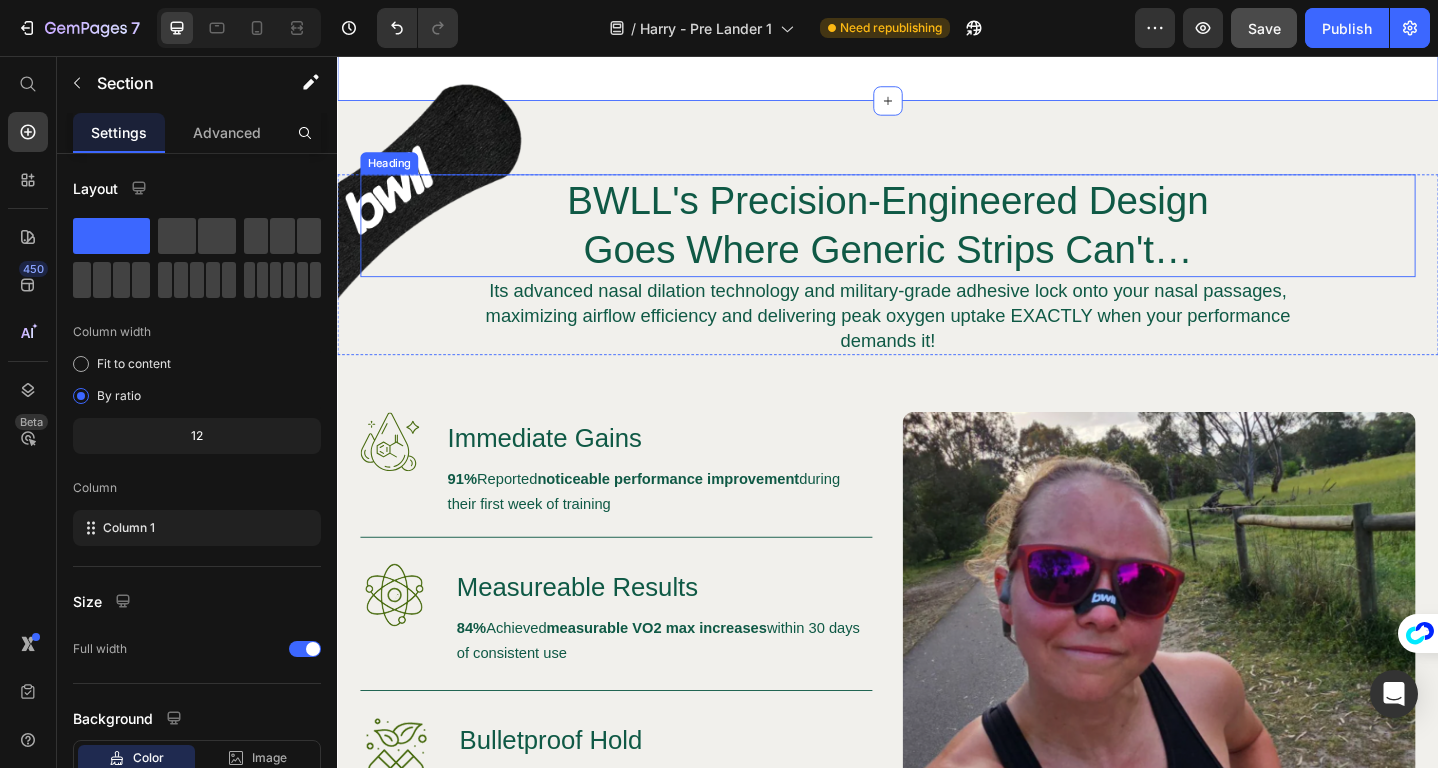 click on "BWLL's Precision-Engineered Design Goes Where Generic Strips Can't…" at bounding box center (937, 241) 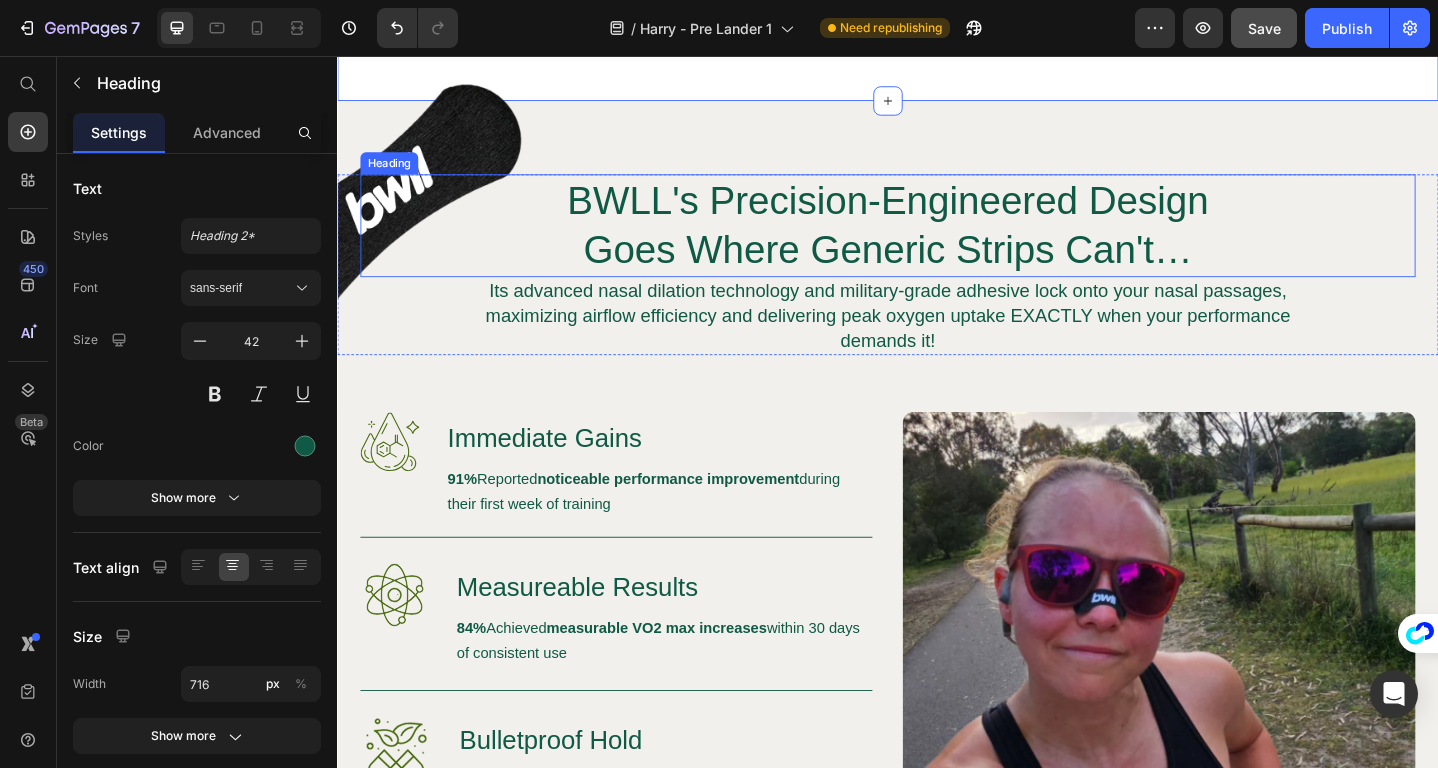 click on "BWLL's Precision-Engineered Design Goes Where Generic Strips Can't…" at bounding box center [937, 241] 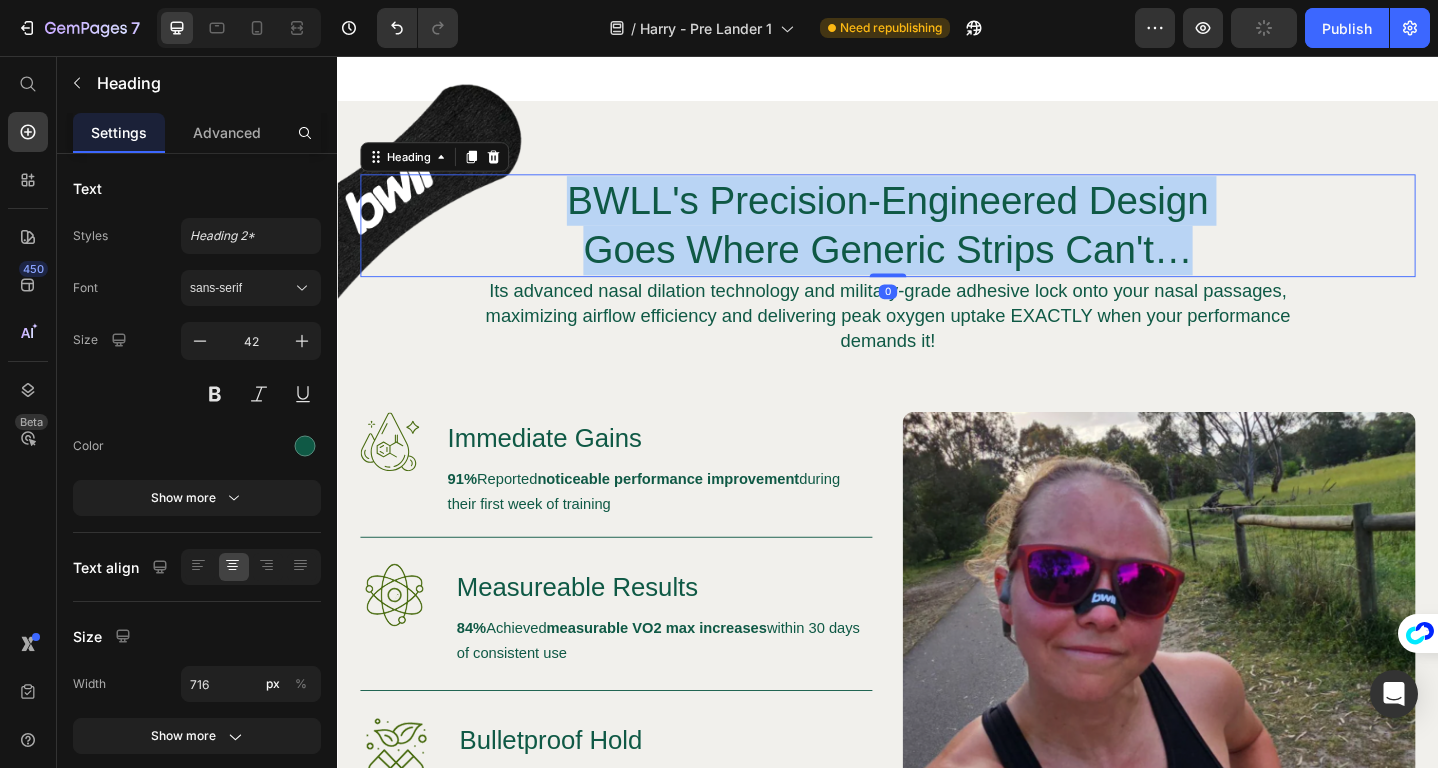 click on "BWLL's Precision-Engineered Design Goes Where Generic Strips Can't…" at bounding box center [937, 241] 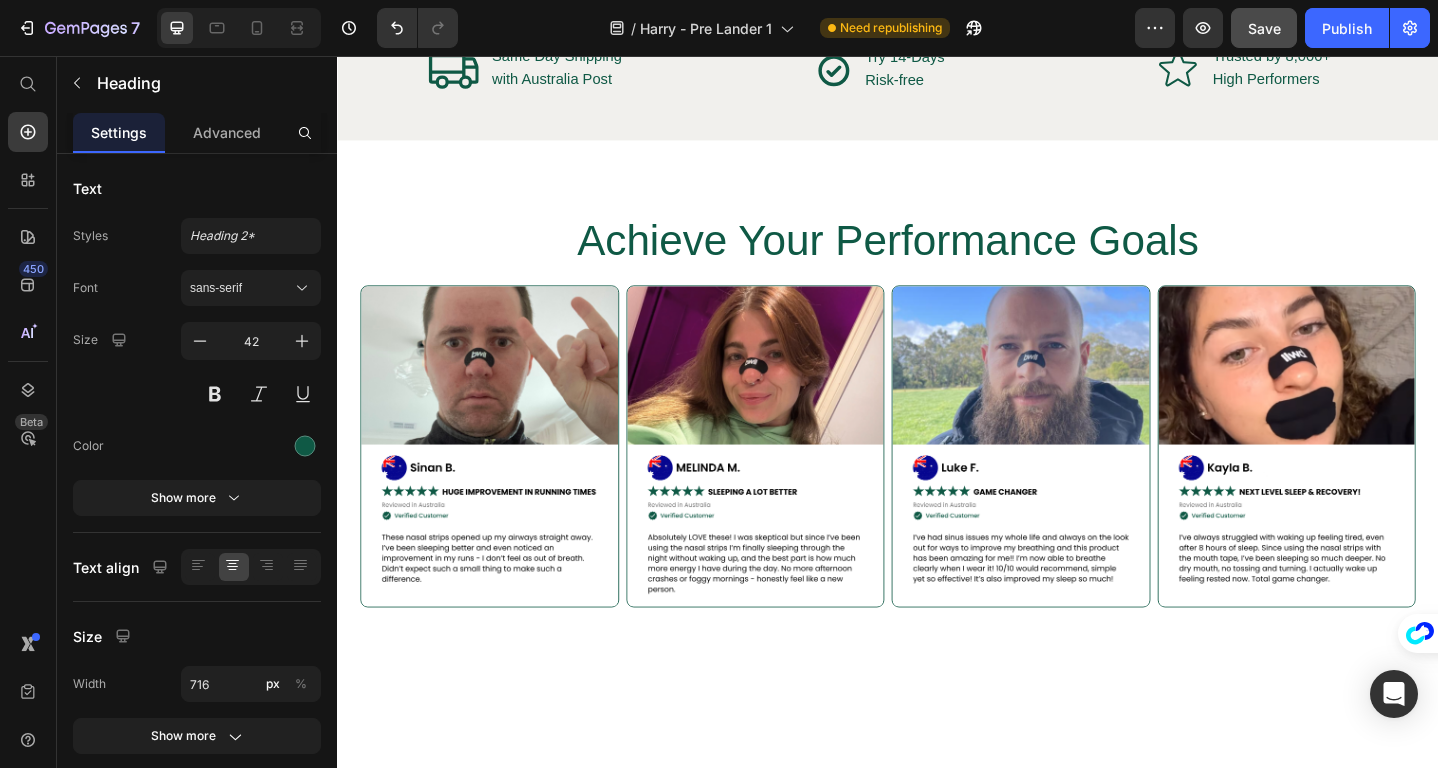 scroll, scrollTop: 3634, scrollLeft: 0, axis: vertical 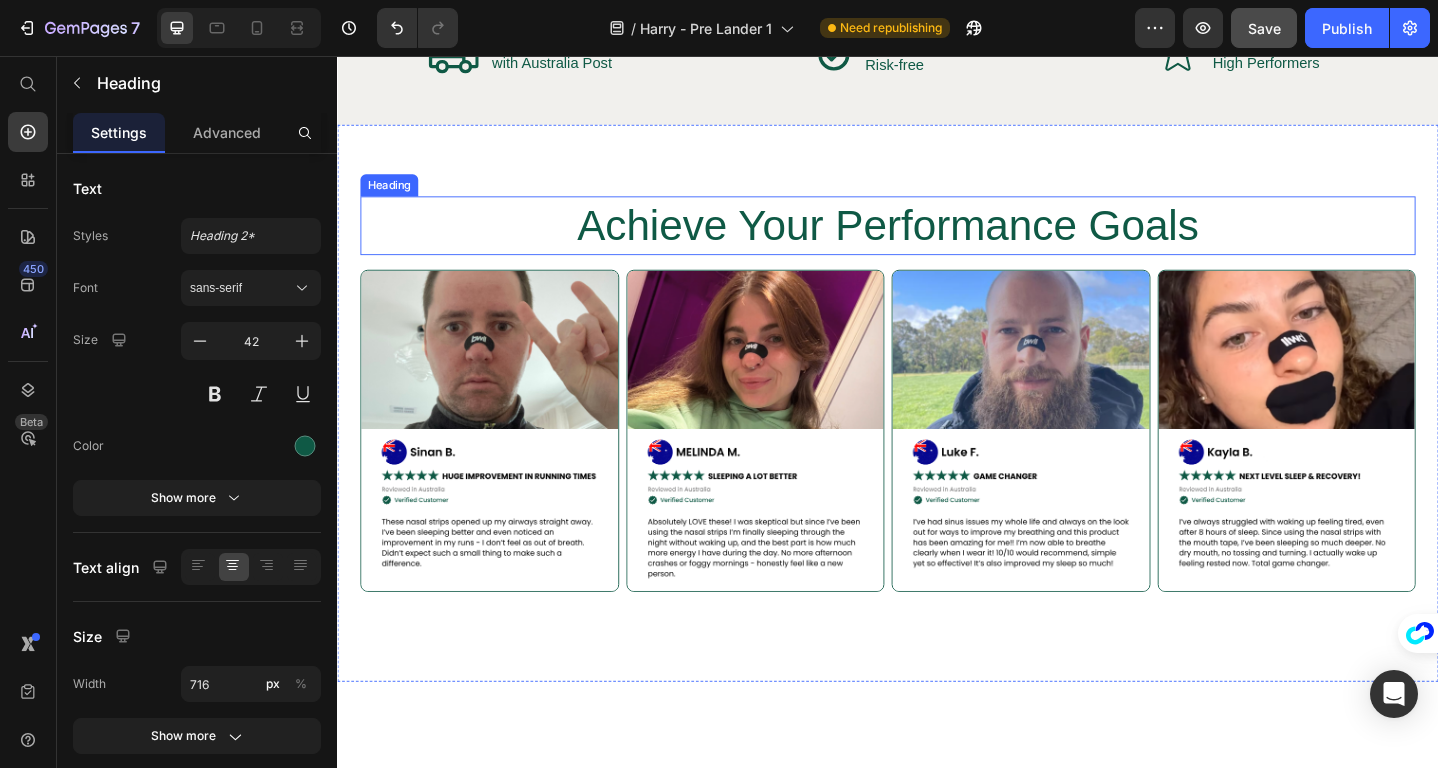 click on "Achieve Your Performance Goals" at bounding box center [937, 241] 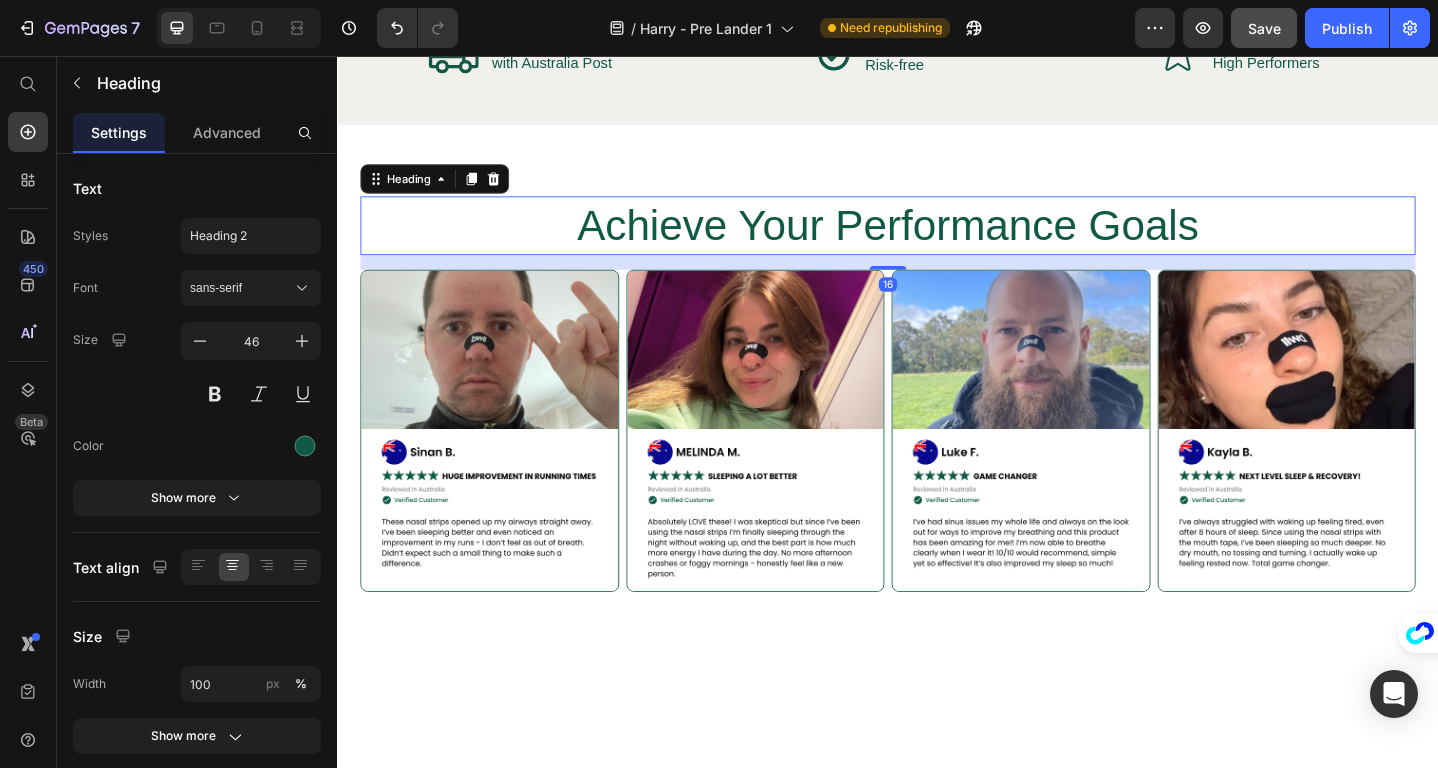 click on "Achieve Your Performance Goals" at bounding box center [937, 241] 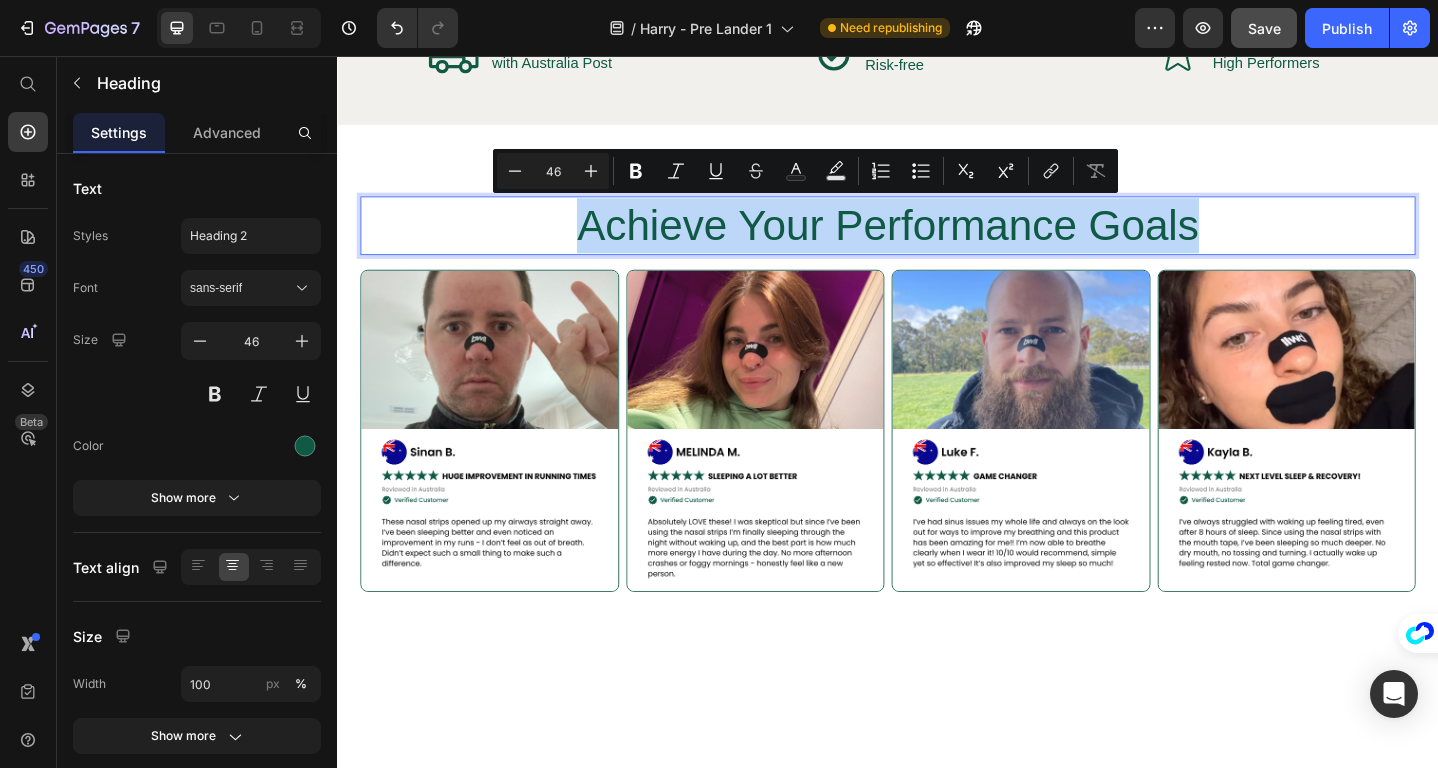 click on "Achieve Your Performance Goals" at bounding box center [937, 241] 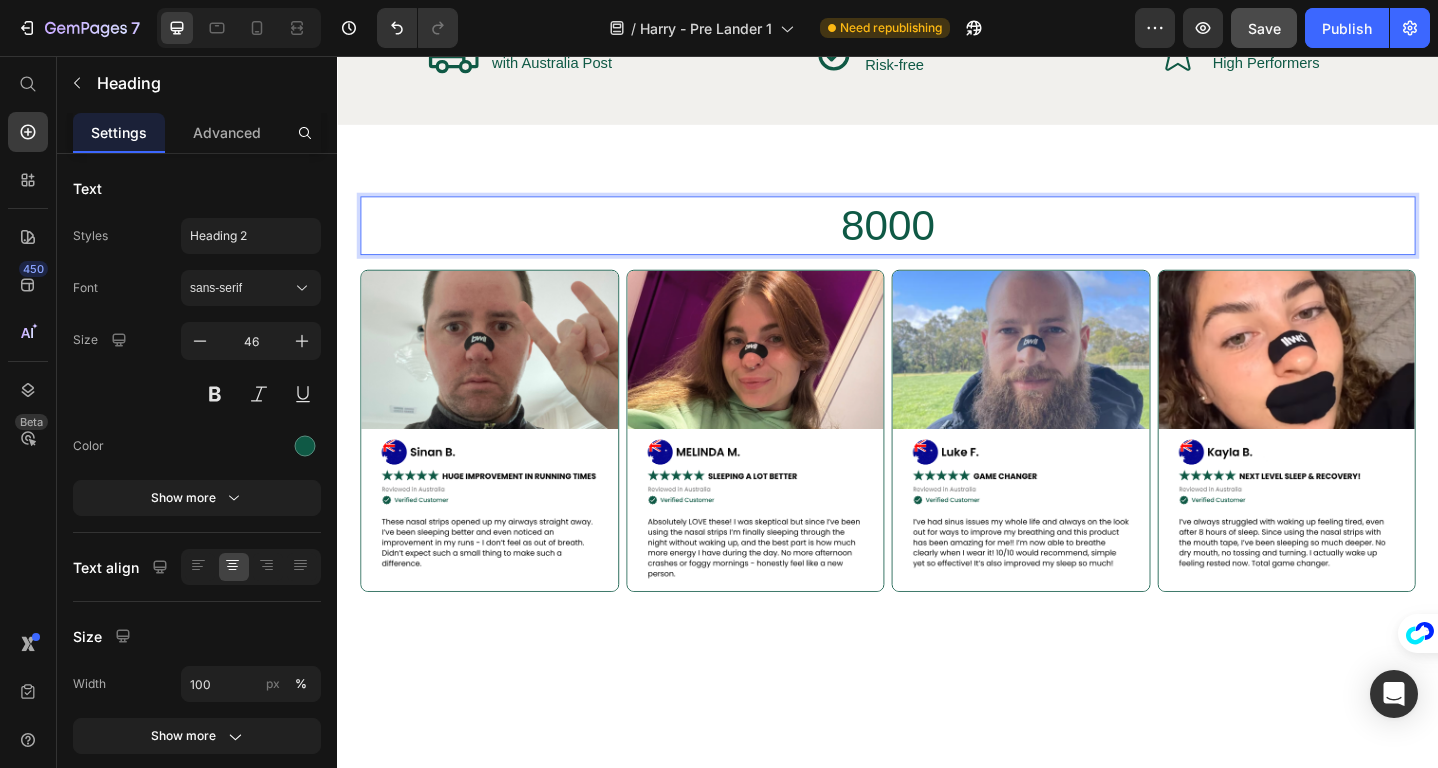 click on "8000" at bounding box center [937, 241] 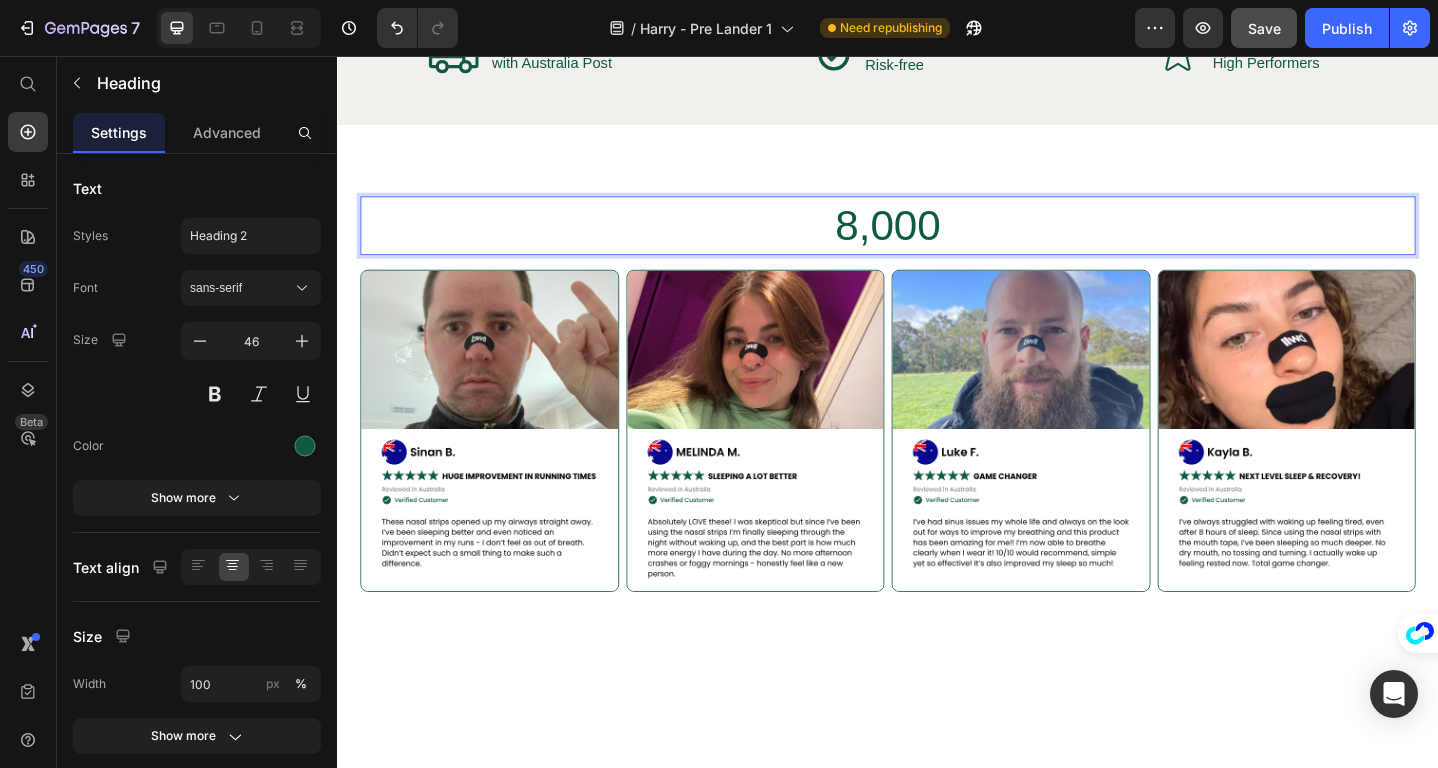 click on "8,000" at bounding box center [937, 241] 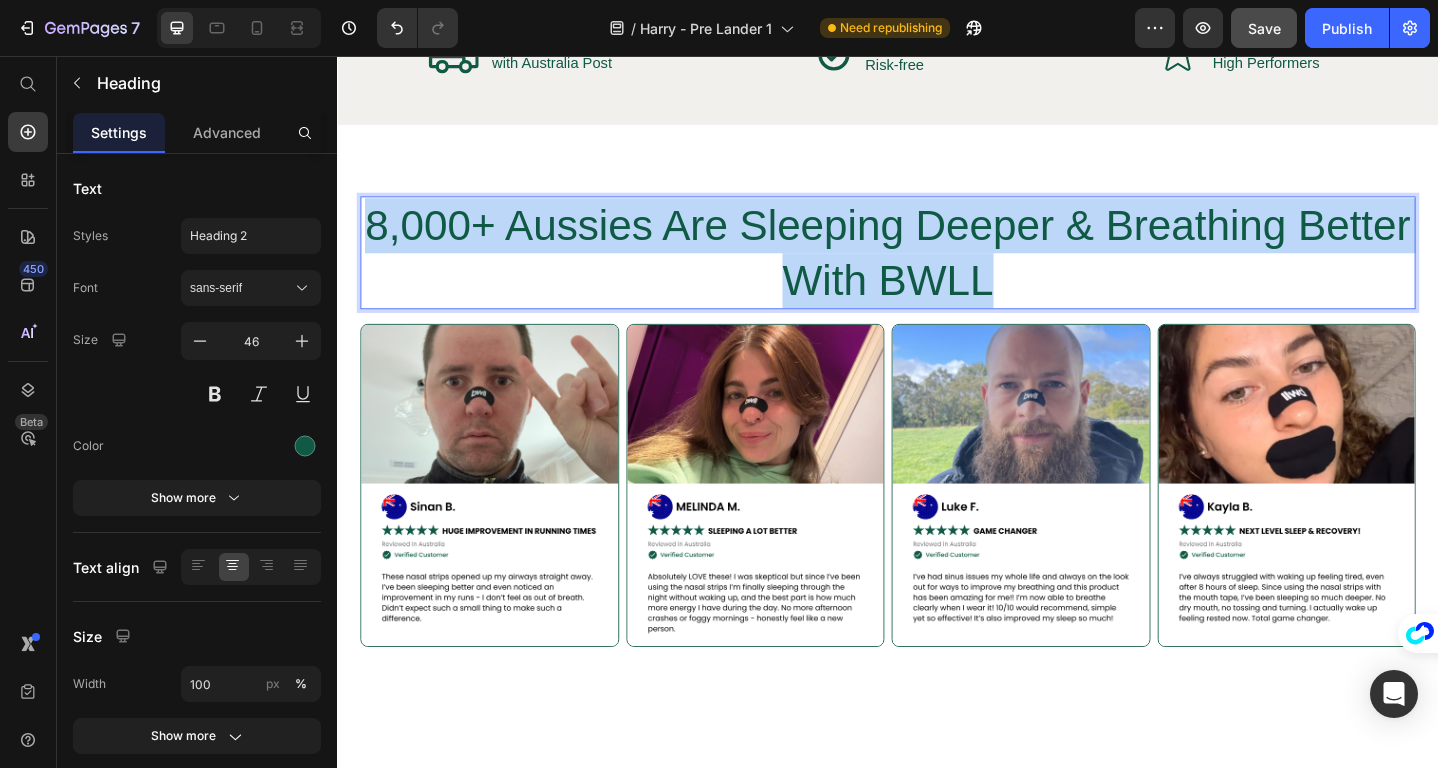 drag, startPoint x: 1070, startPoint y: 301, endPoint x: 371, endPoint y: 245, distance: 701.2396 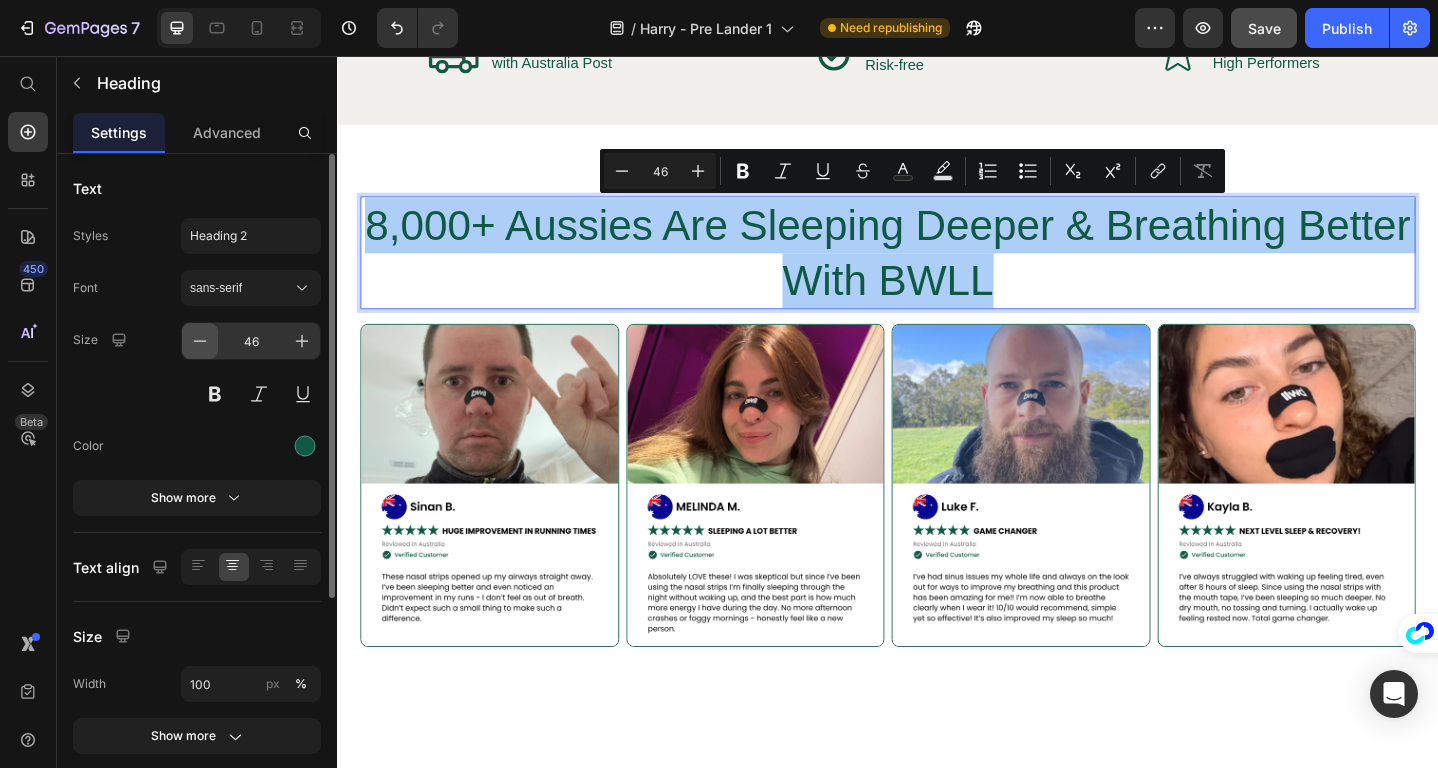 click 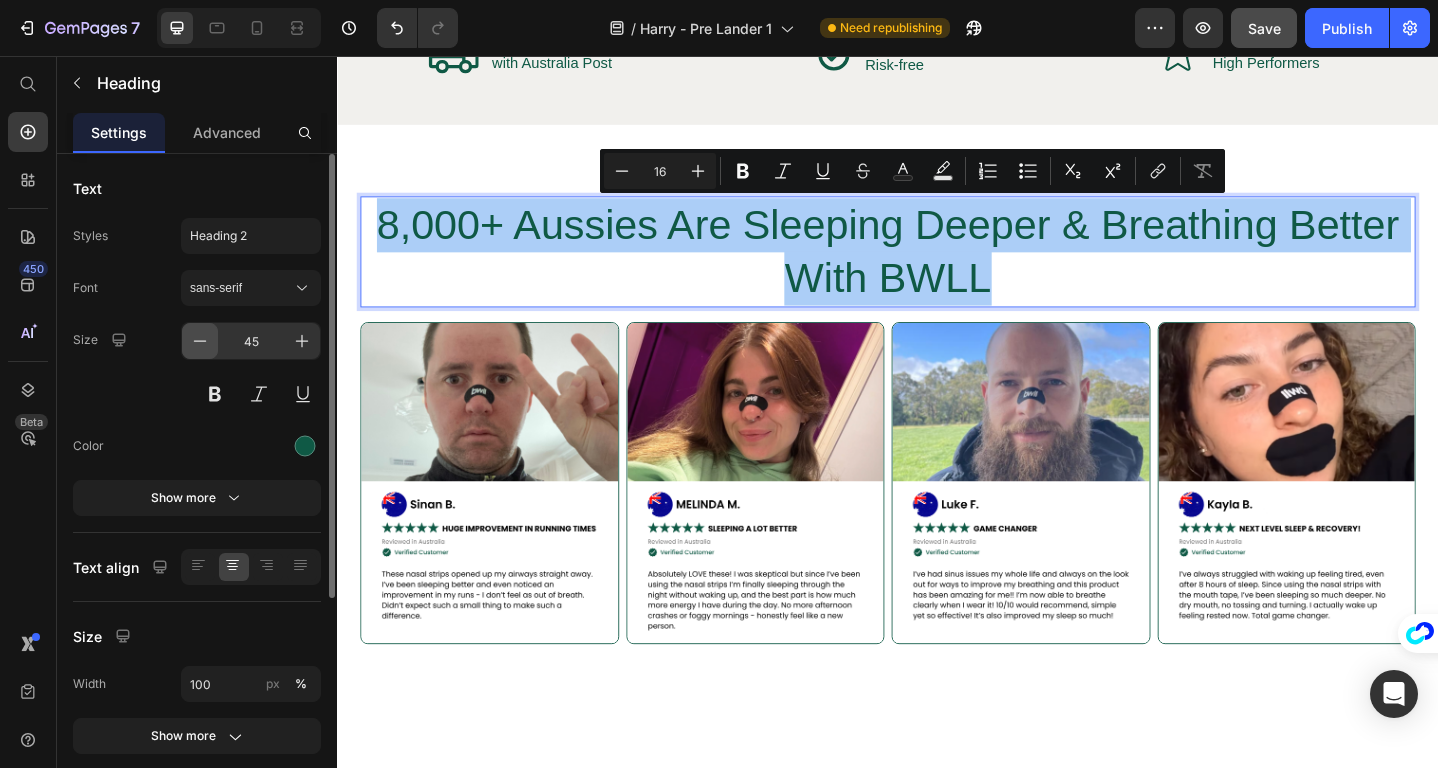 click 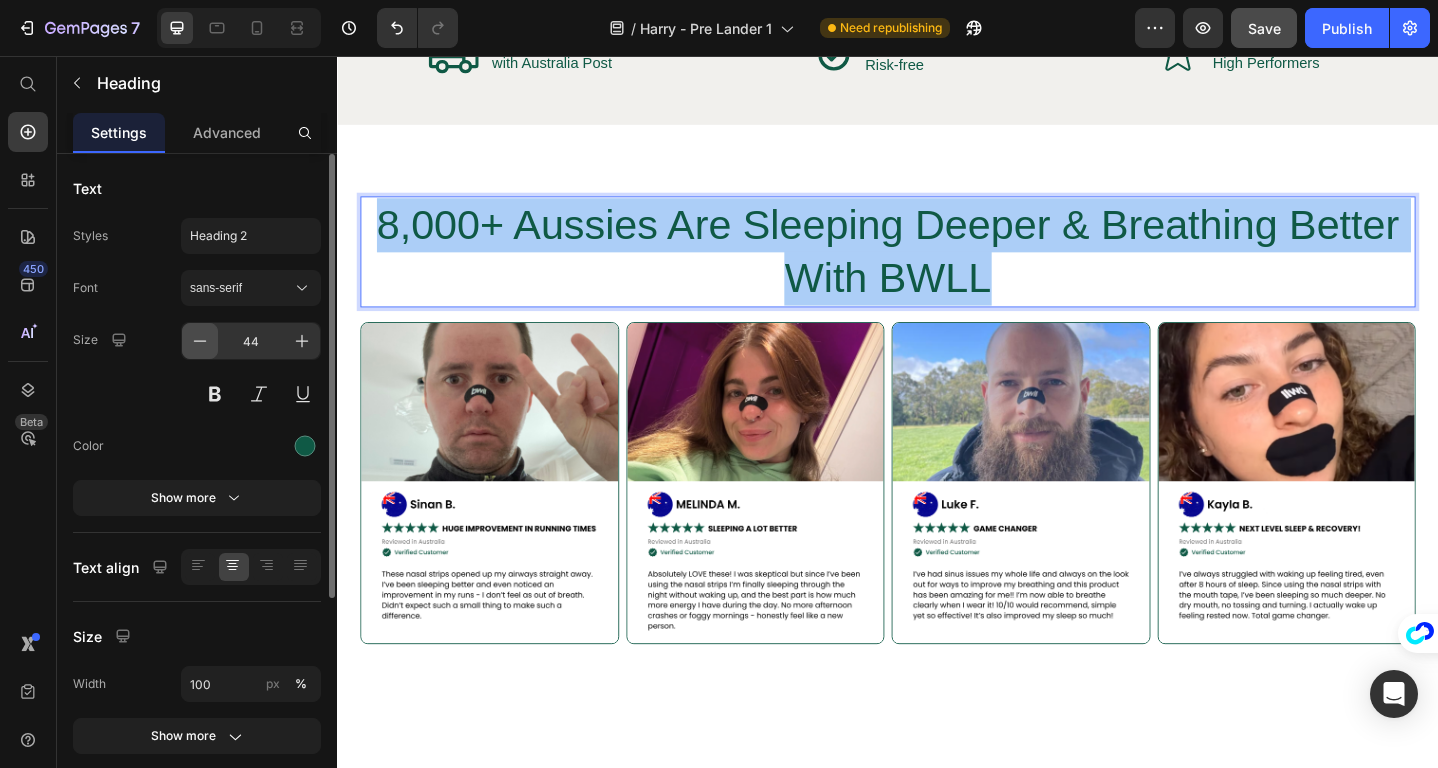 click 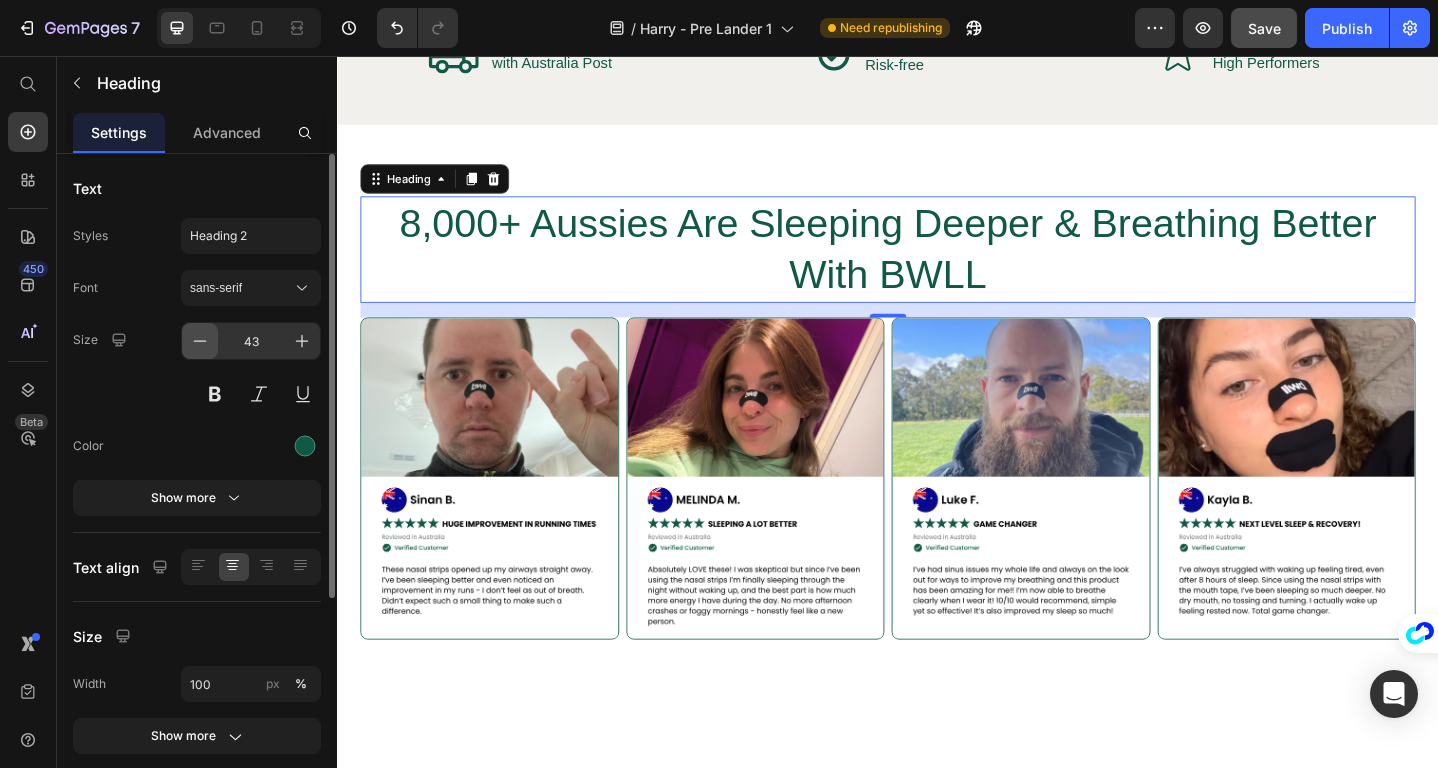 click 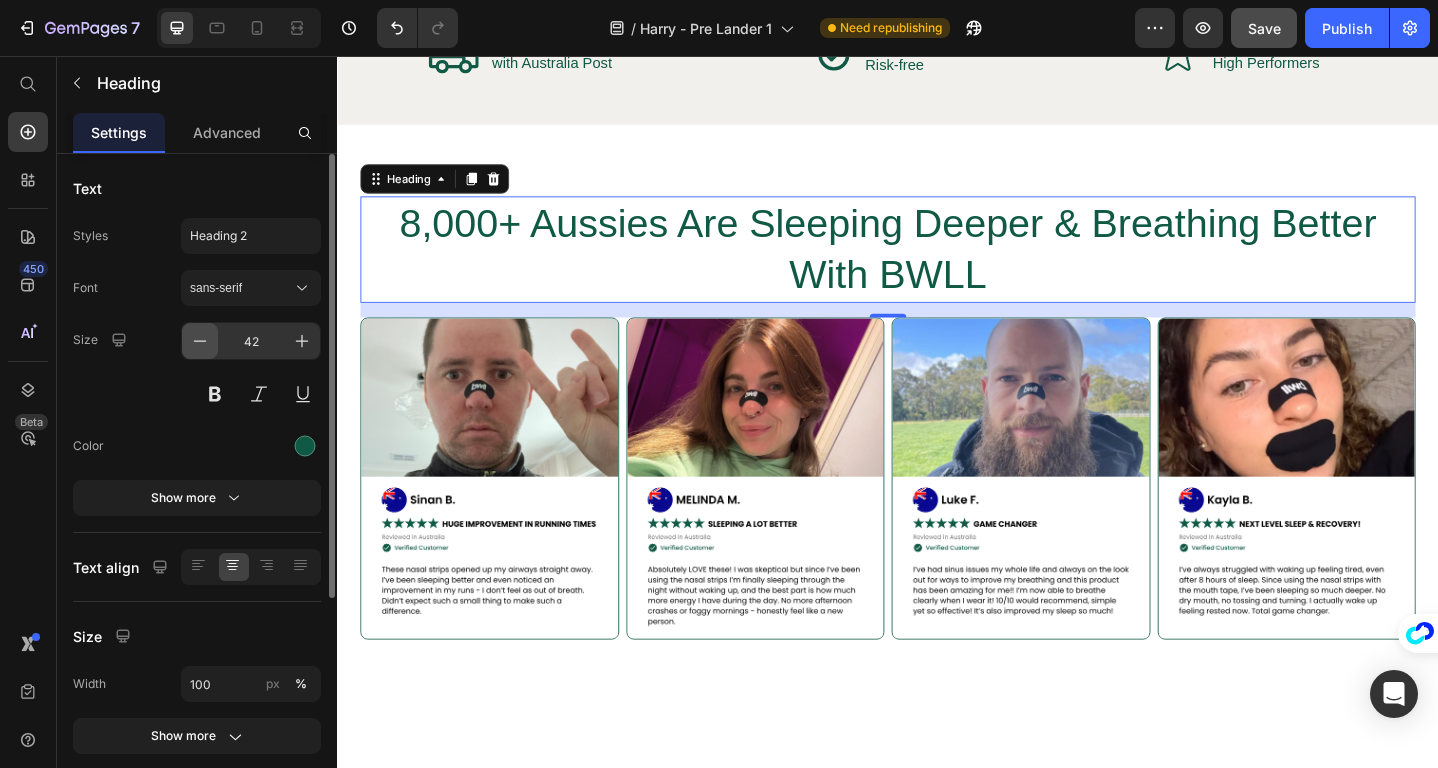 click 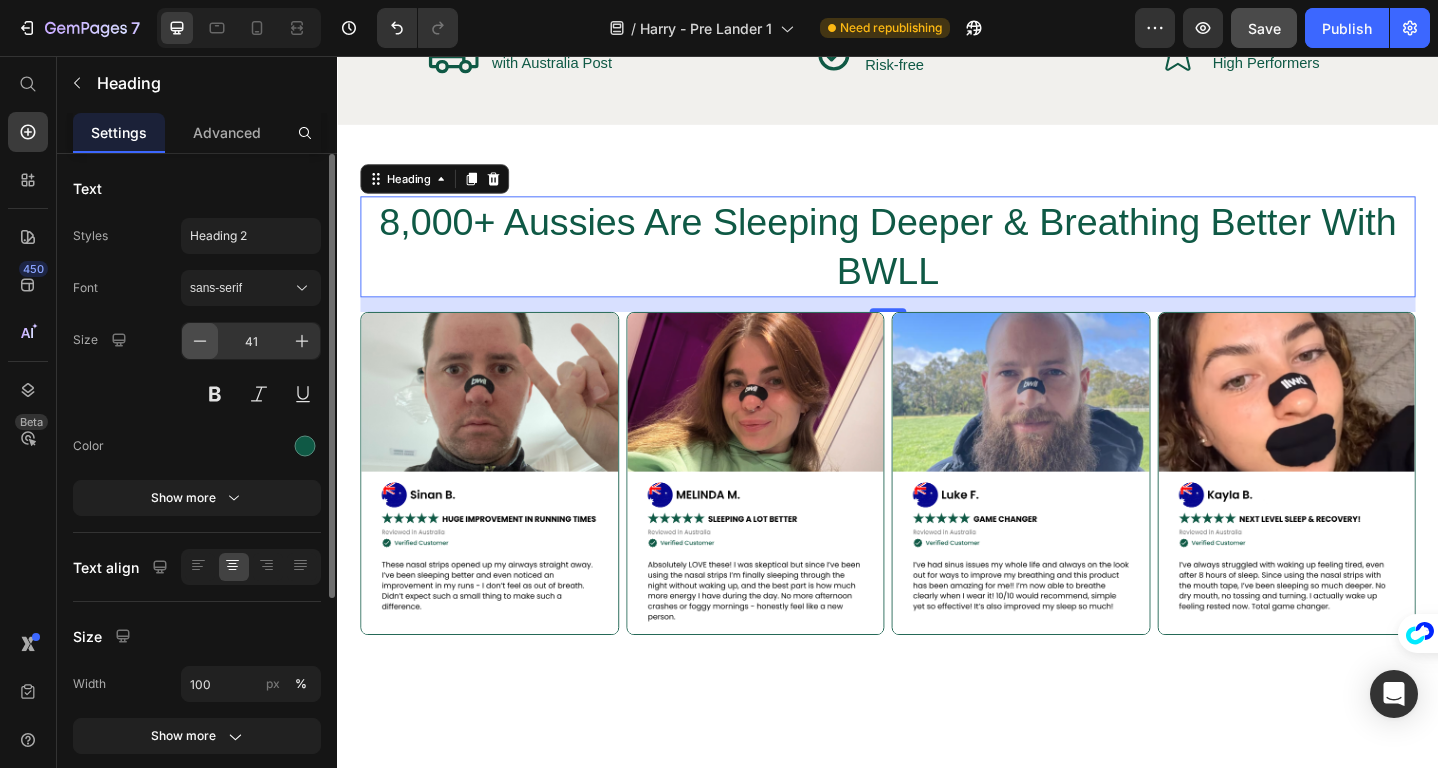 click 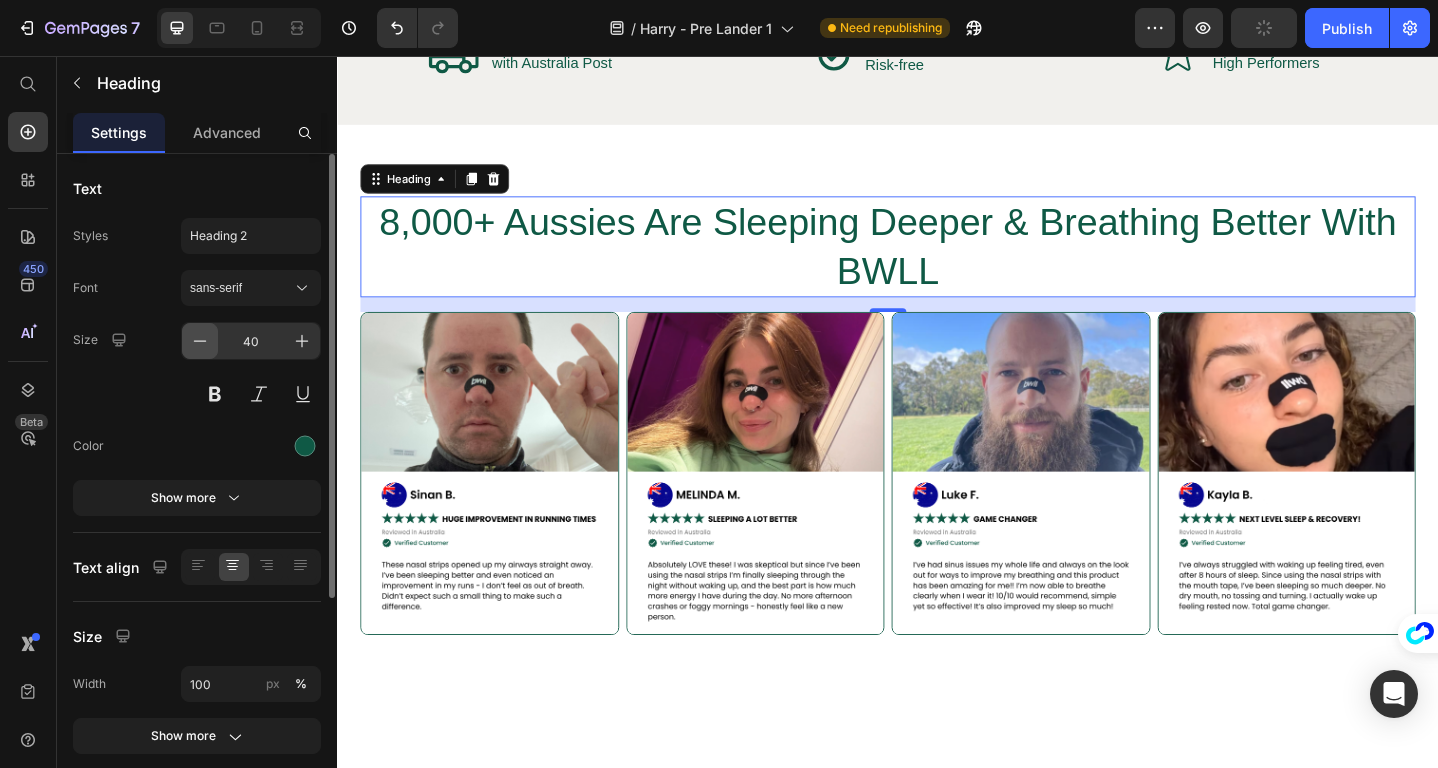 click 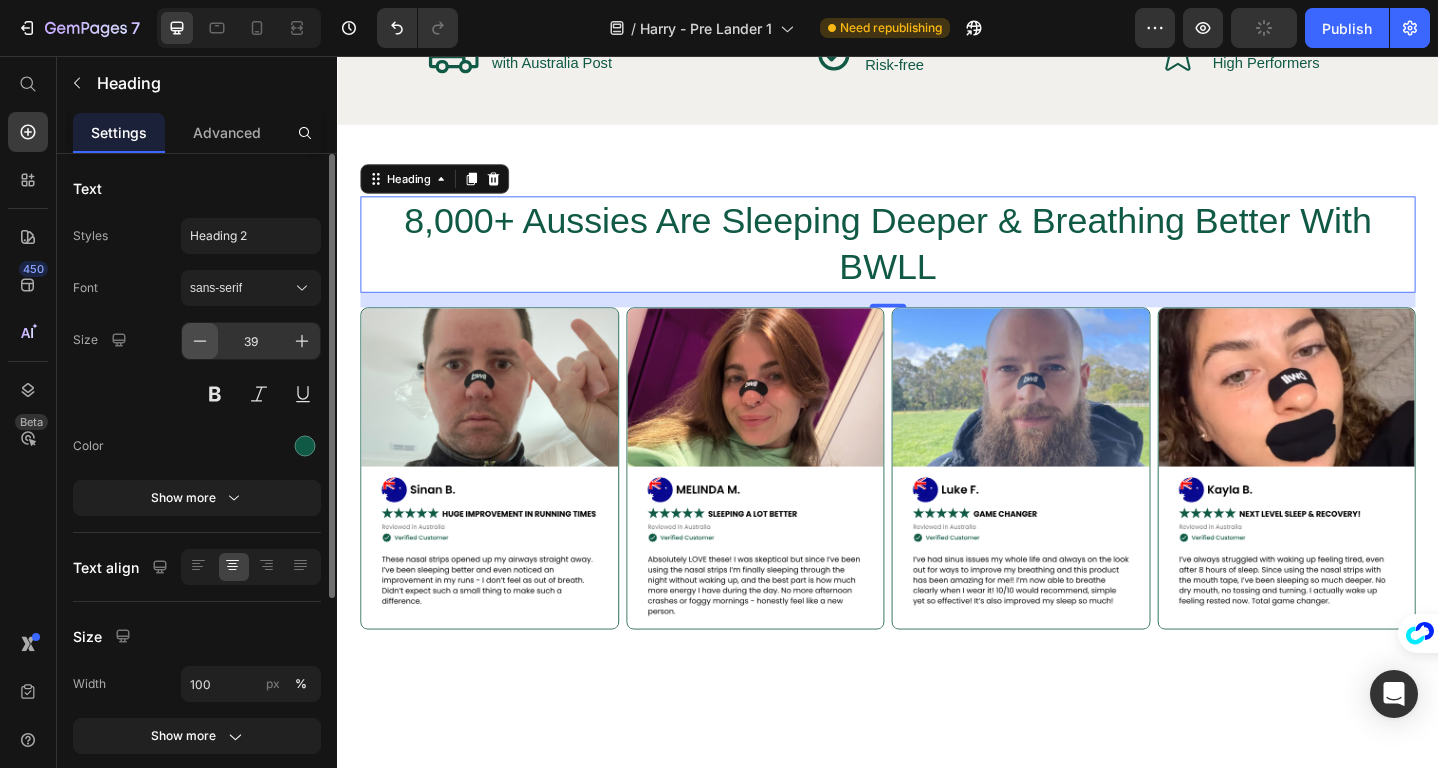 click 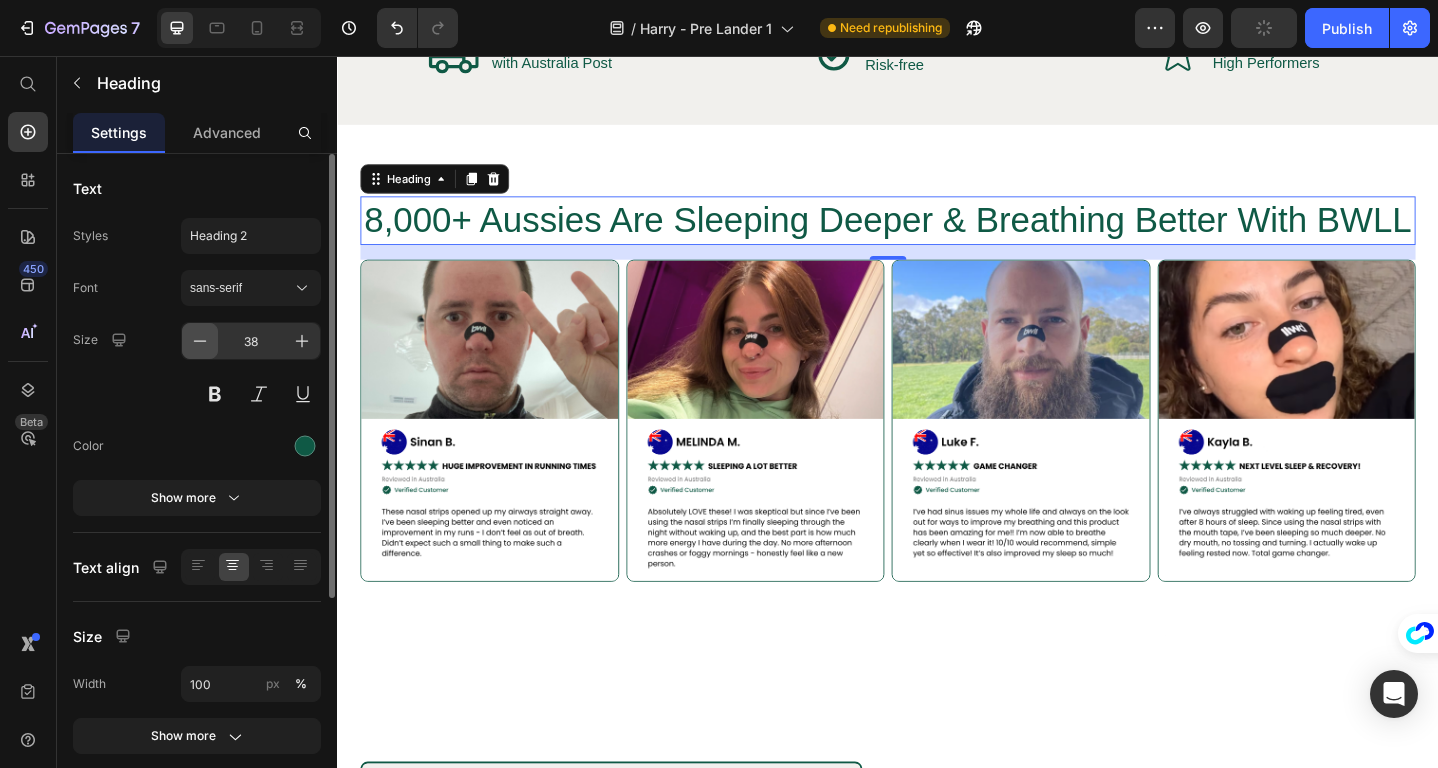 click 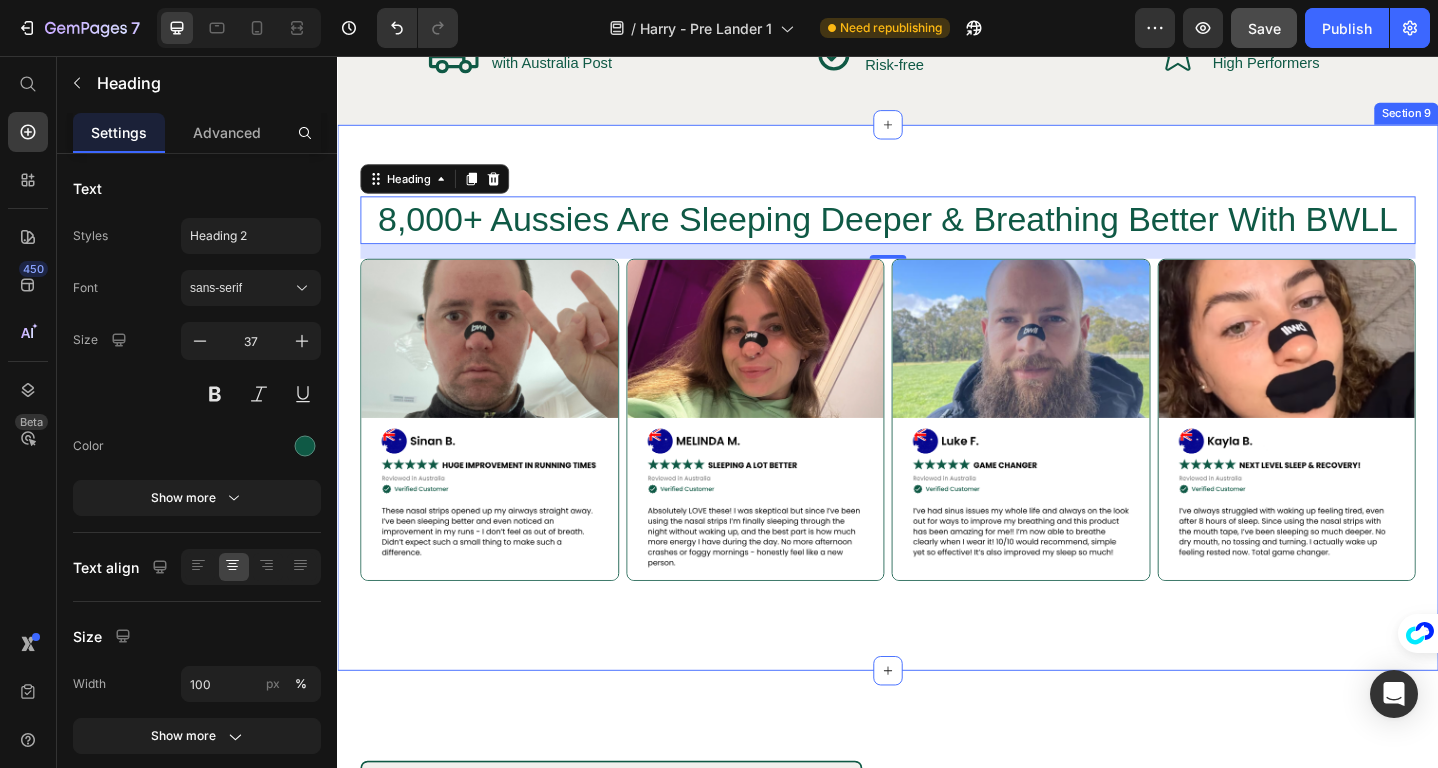 click on "Image The Science Of Nasal Strips Heading BWLL's Precision Nasal System has a  one-two punch,  making it uniquely effective.   First, it  mechanically dilates your nasal passages with precision-engineered wing technology.  This creates optimal airflow channels in your nose, which can help maximize oxygen intake and eliminate the breathing bottleneck that's sabotaging your performance. The dilation is instant and targeted, so you feel the difference immediately.   Second, the military-grade adhesive locks the strips in place during your  most brutal, sweat-drenched training sessions.  This ensures consistent  oxygen optimization  throughout your entire workout, not just the first few minutes. Perfect for anyone wanting to access their genetic potential and perform at elite levels, especially during competition or PRs. Text Block Row Row Section 10" at bounding box center (937, 1097) 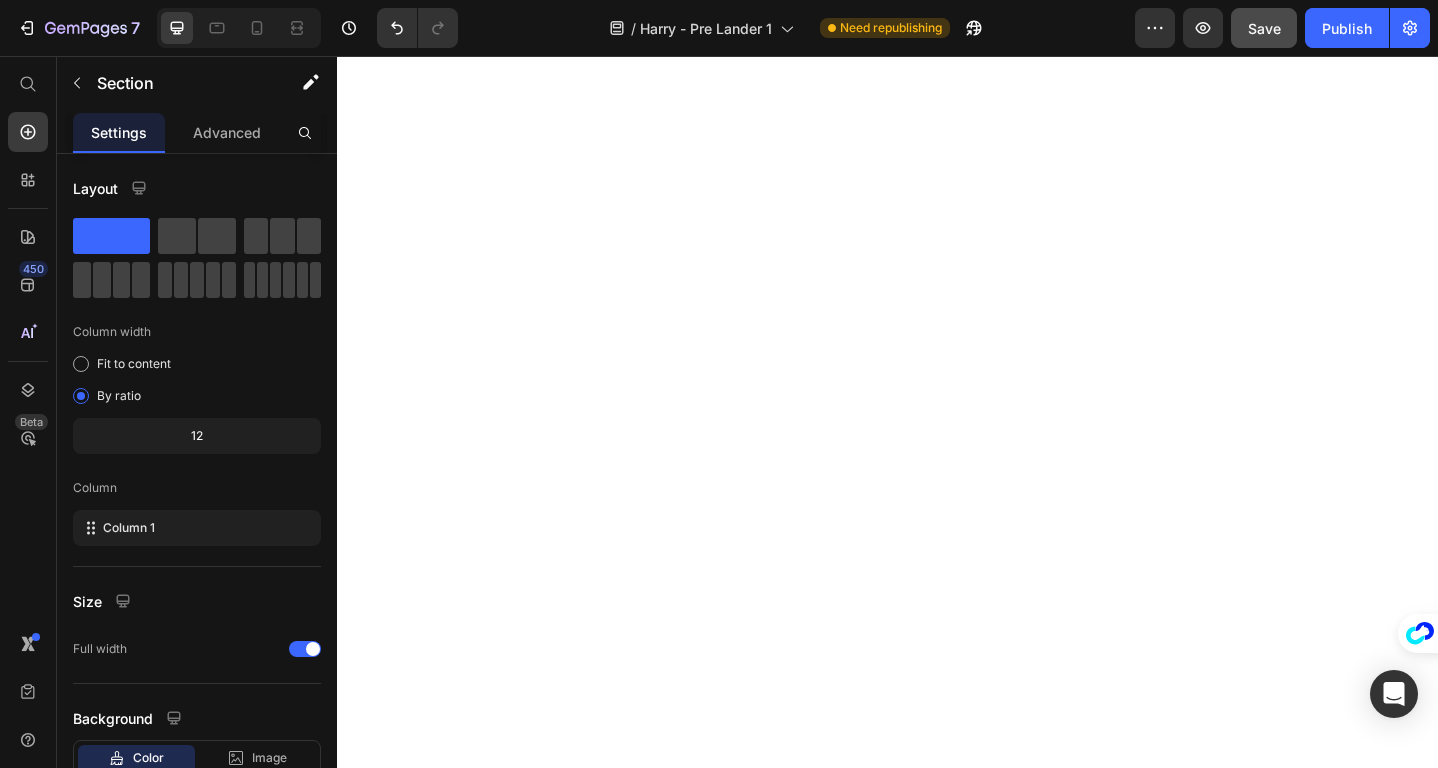 scroll, scrollTop: 0, scrollLeft: 0, axis: both 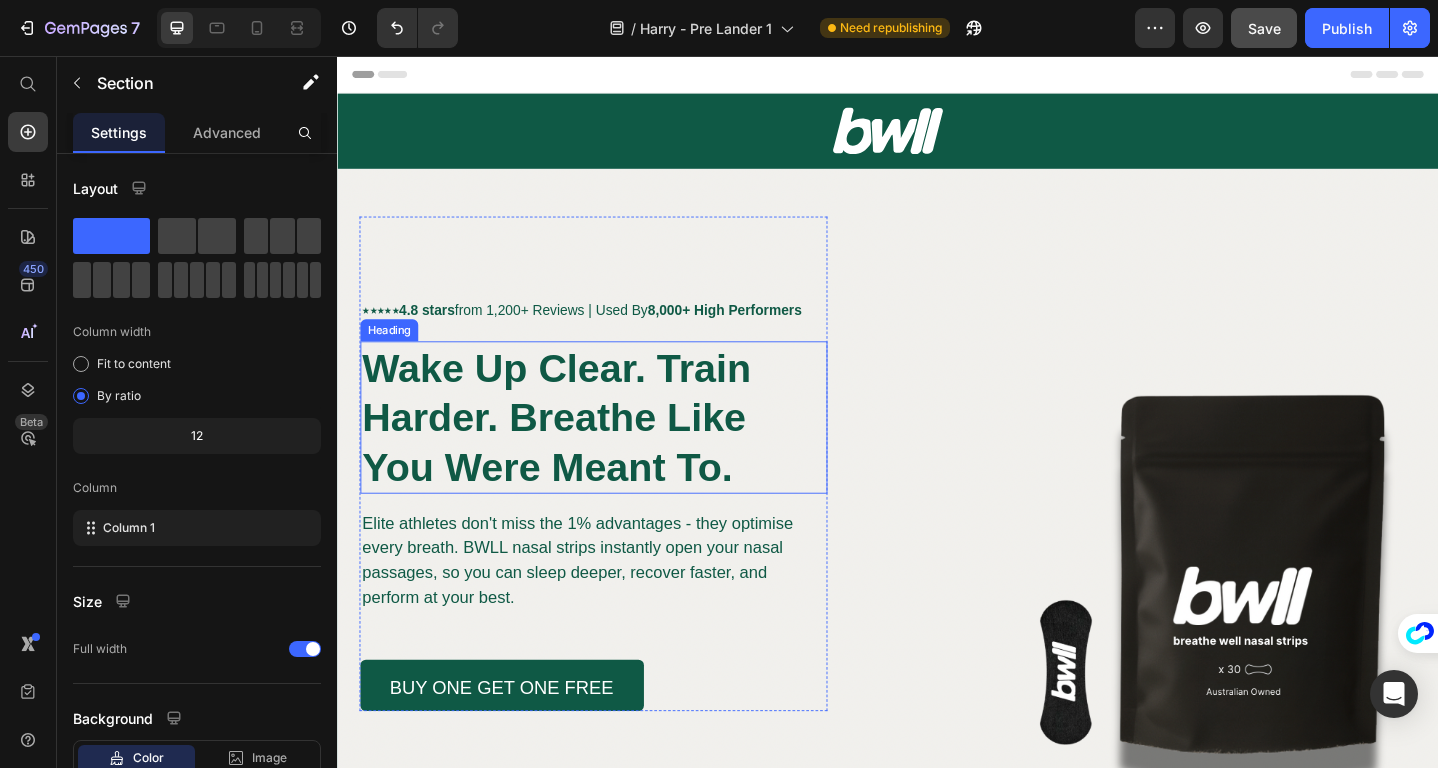 click on "Wake Up Clear. Train Harder. Breathe Like You Were Meant To." at bounding box center (576, 450) 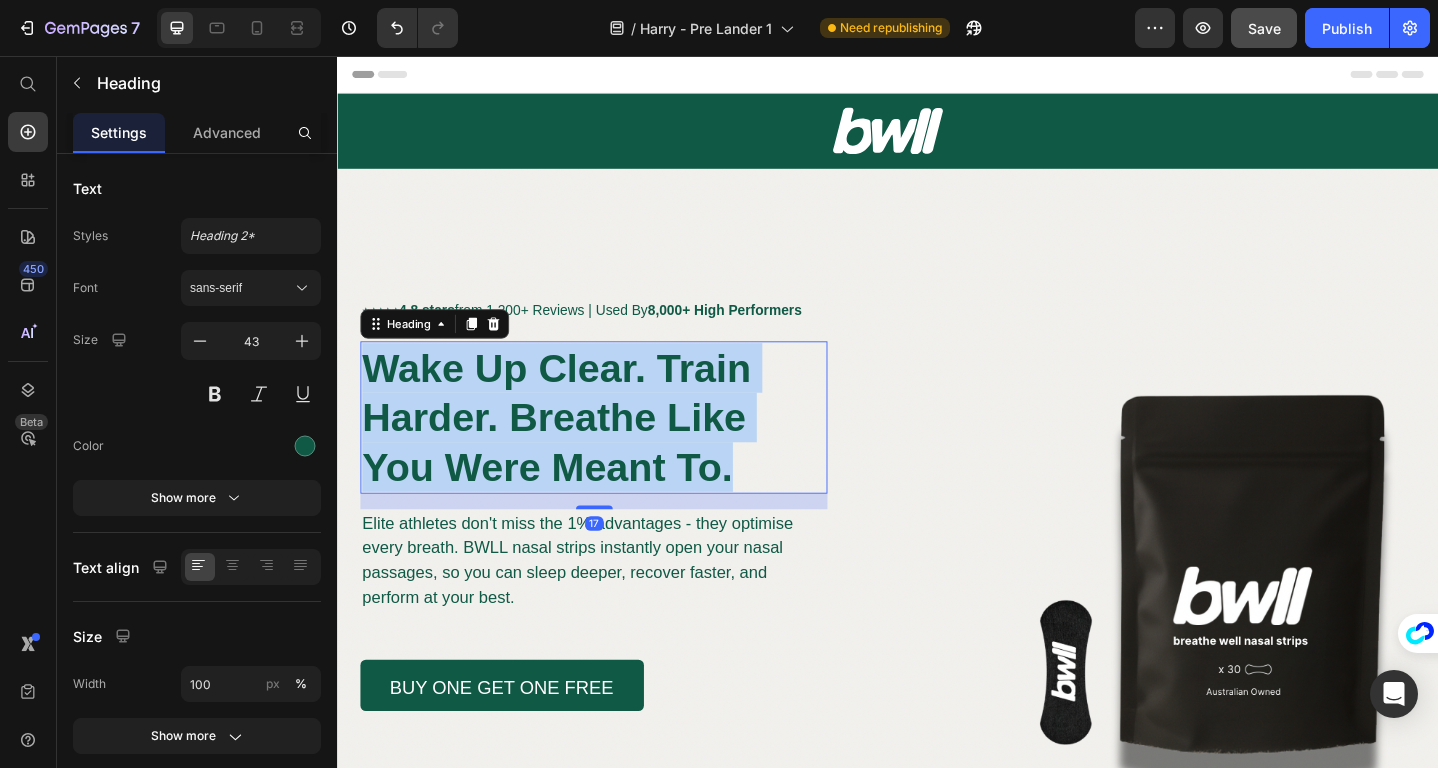 click on "Wake Up Clear. Train Harder. Breathe Like You Were Meant To." at bounding box center (576, 450) 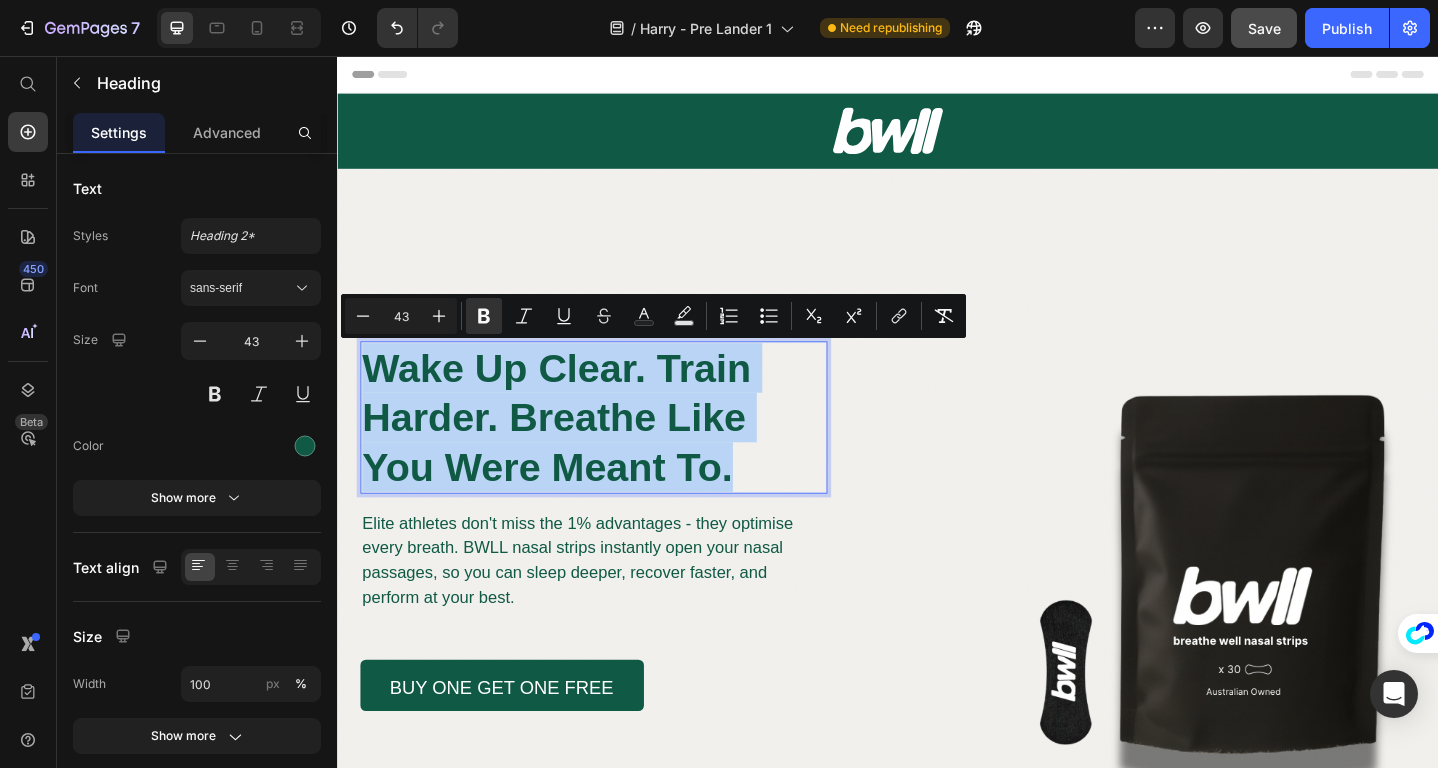 copy on "Wake Up Clear. Train Harder. Breathe Like You Were Meant To." 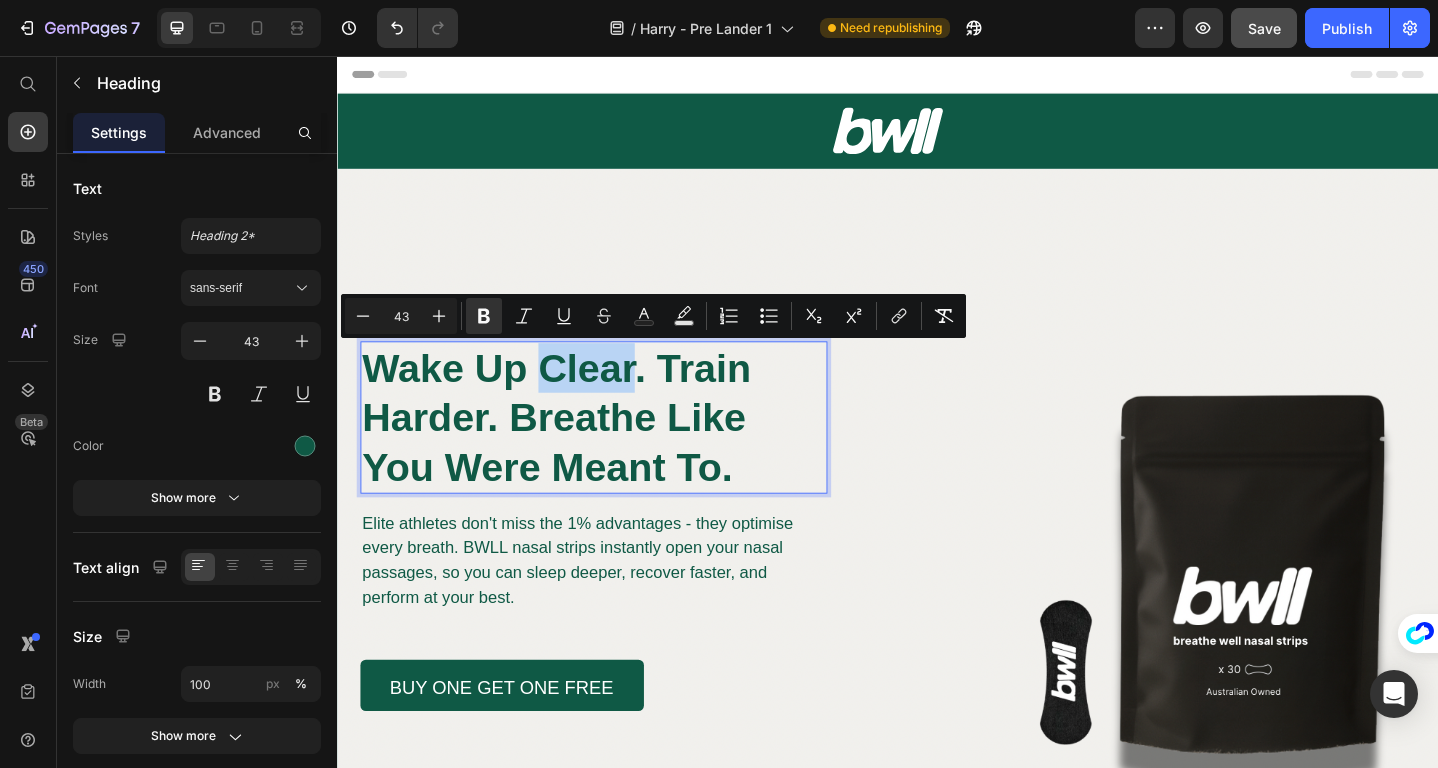 click on "Wake Up Clear. Train Harder. Breathe Like You Were Meant To." at bounding box center [616, 450] 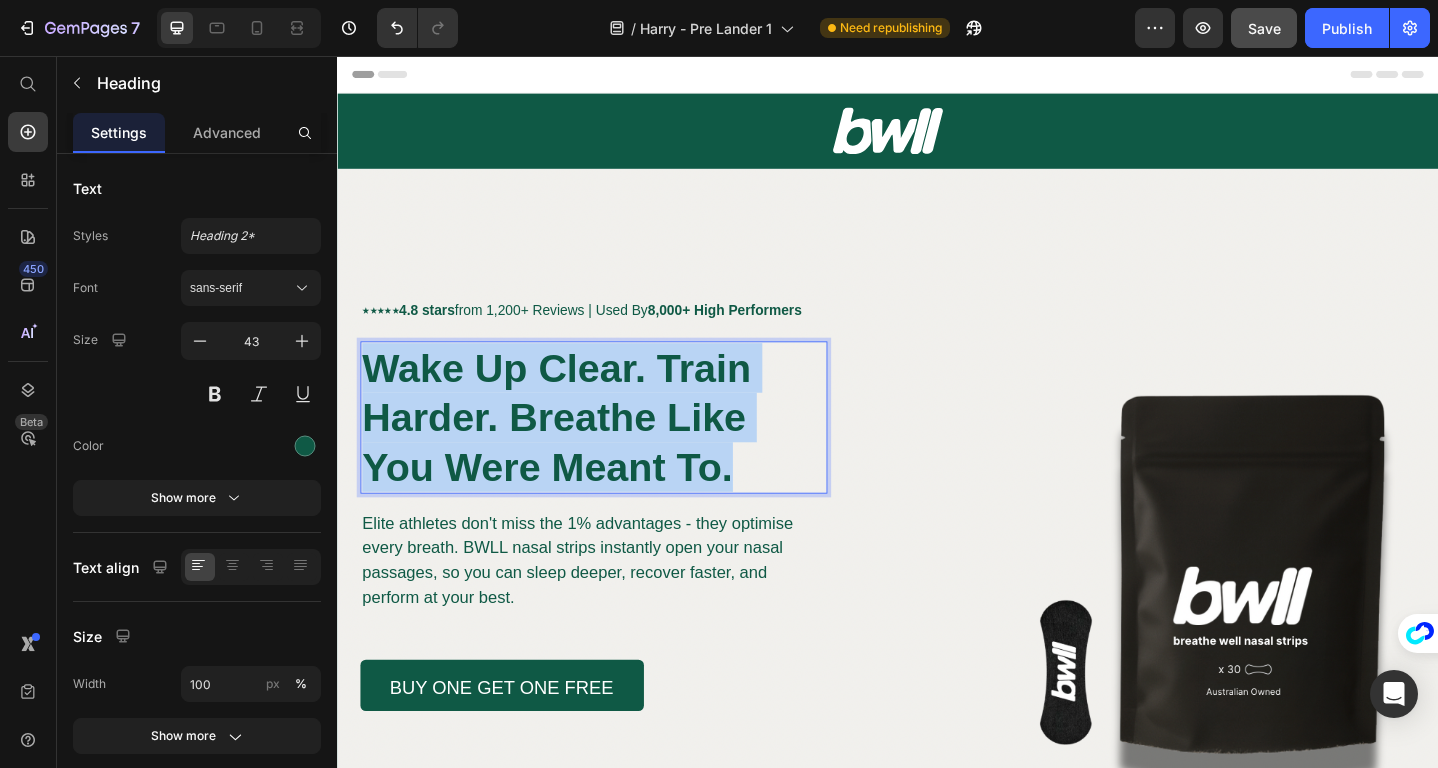 click on "Wake Up Clear. Train Harder. Breathe Like You Were Meant To." at bounding box center [616, 450] 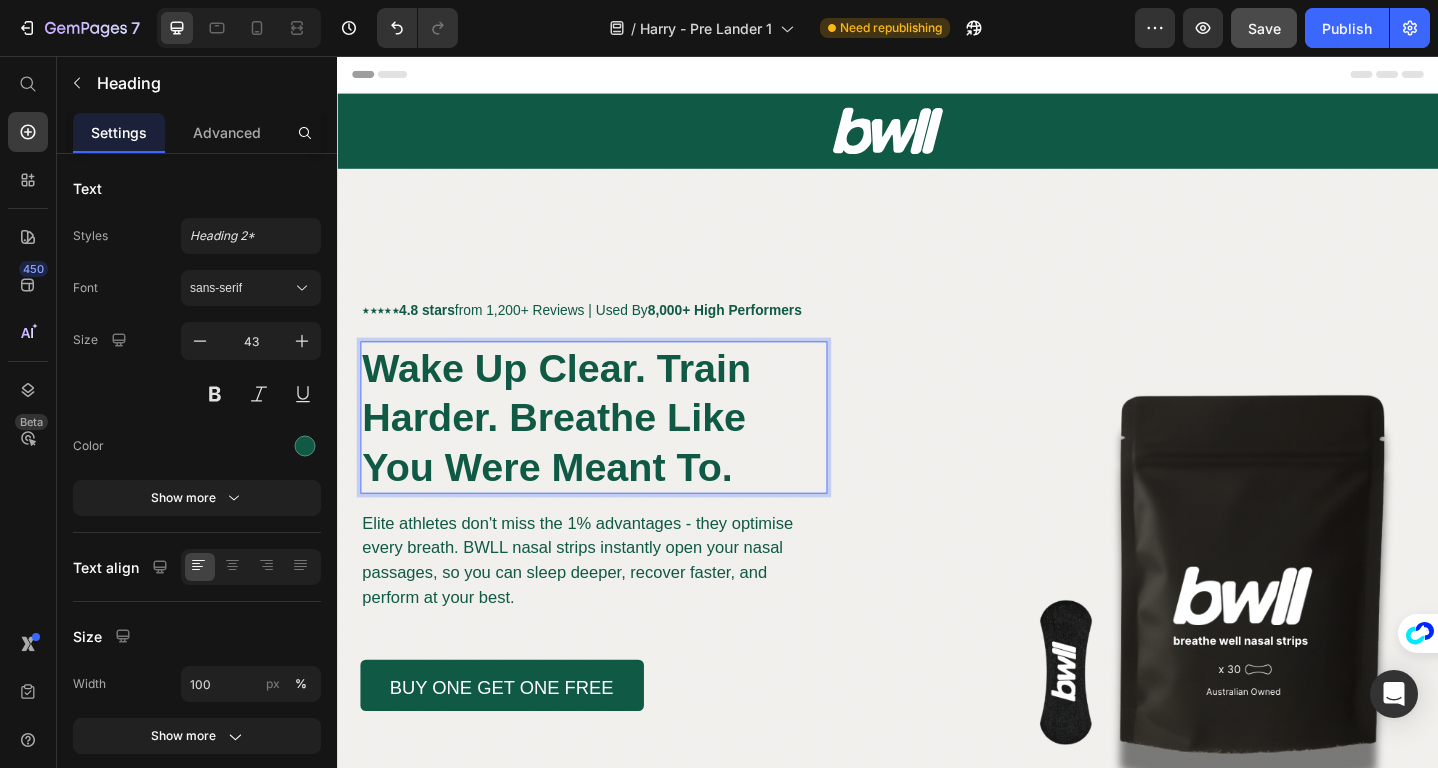scroll, scrollTop: 10, scrollLeft: 0, axis: vertical 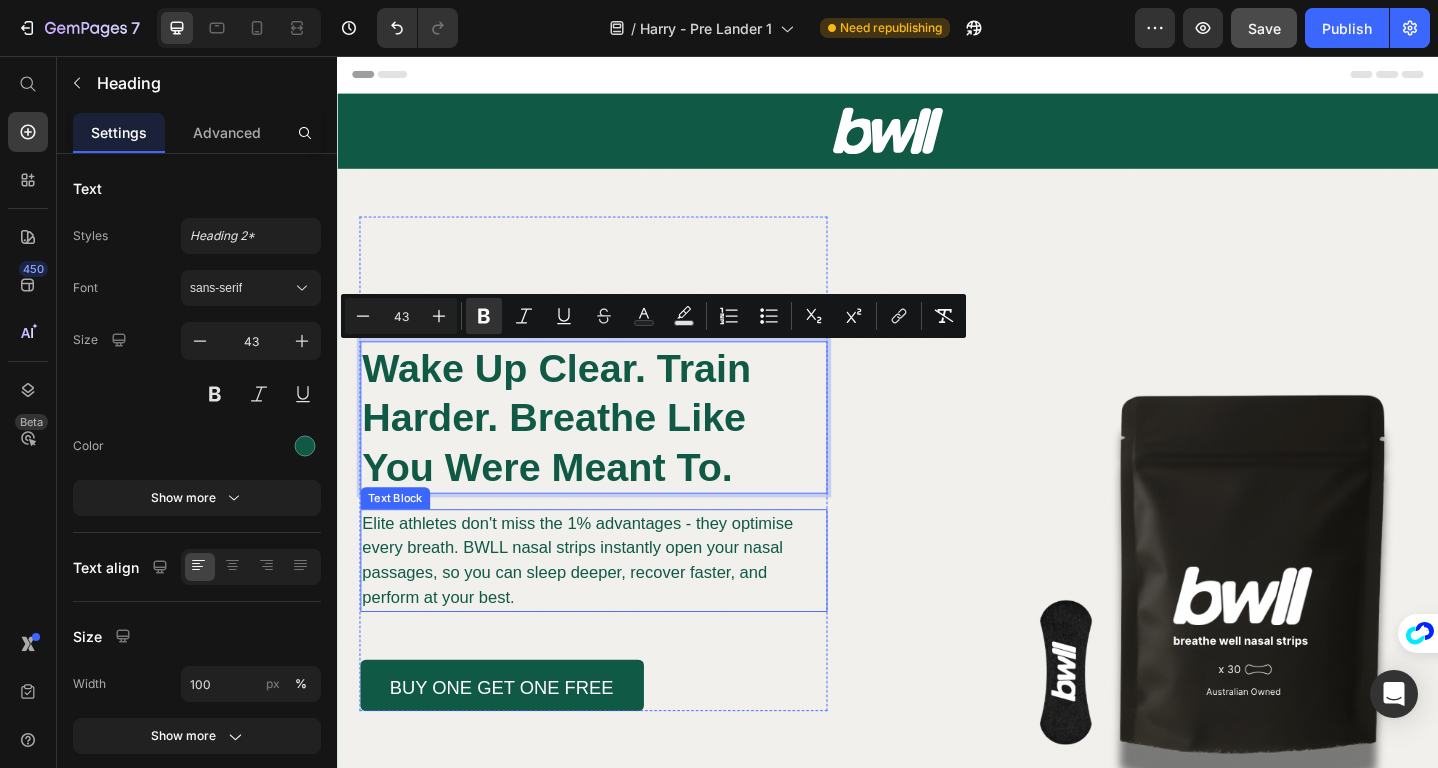 click on "Elite athletes don't miss the 1% advantages - they optimise every breath. BWLL nasal strips instantly open your nasal passages, so you can sleep deeper, recover faster, and perform at your best." at bounding box center [599, 605] 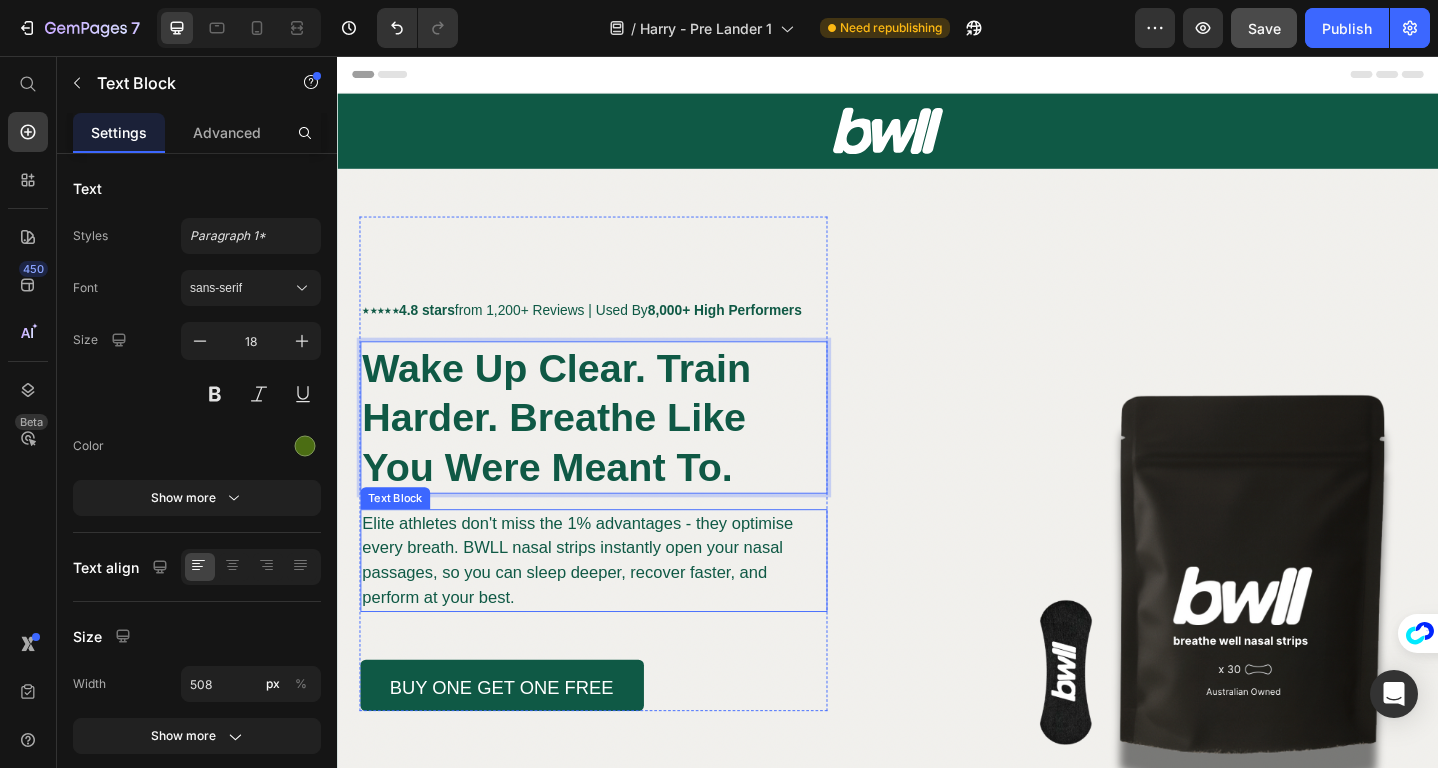 scroll, scrollTop: 0, scrollLeft: 0, axis: both 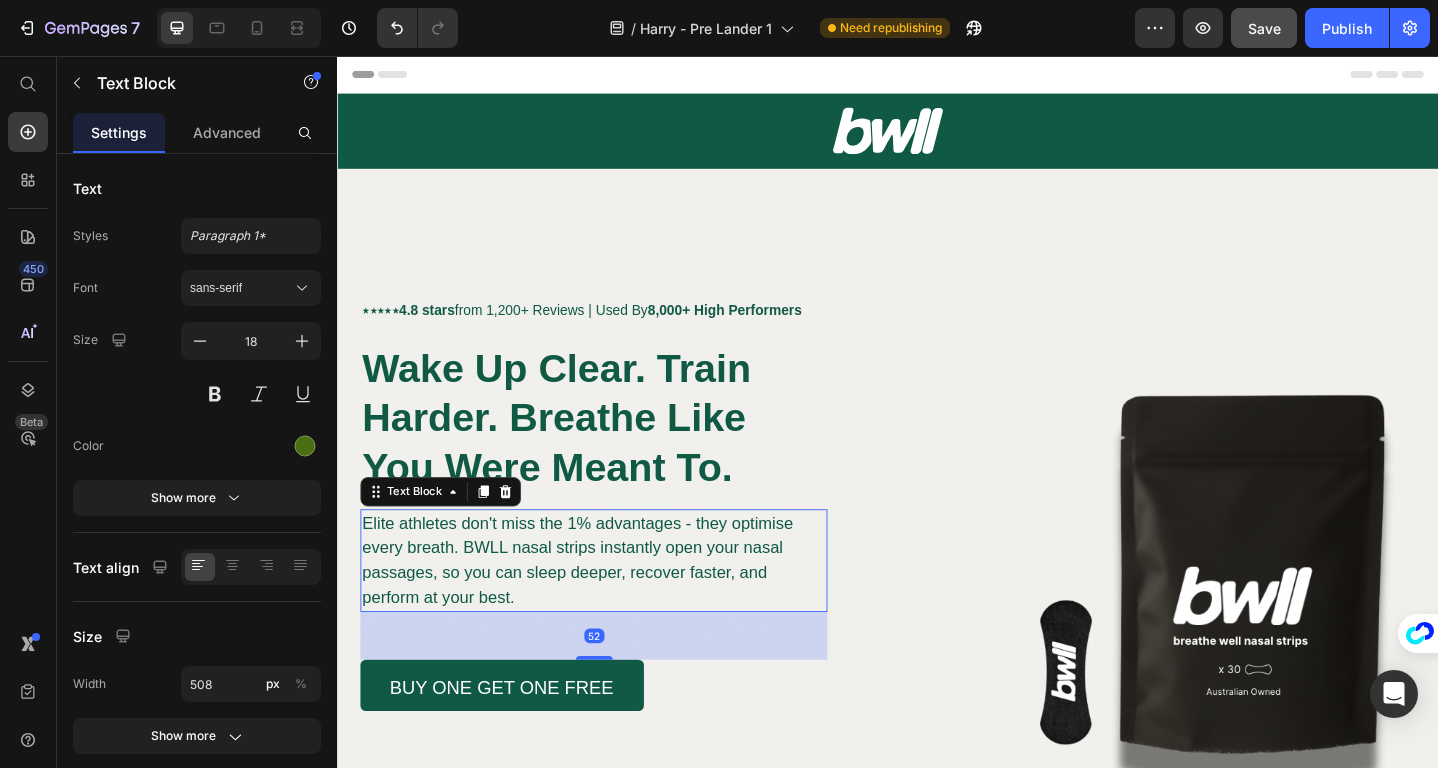 click on "Elite athletes don't miss the 1% advantages - they optimise every breath. BWLL nasal strips instantly open your nasal passages, so you can sleep deeper, recover faster, and perform at your best." at bounding box center [599, 605] 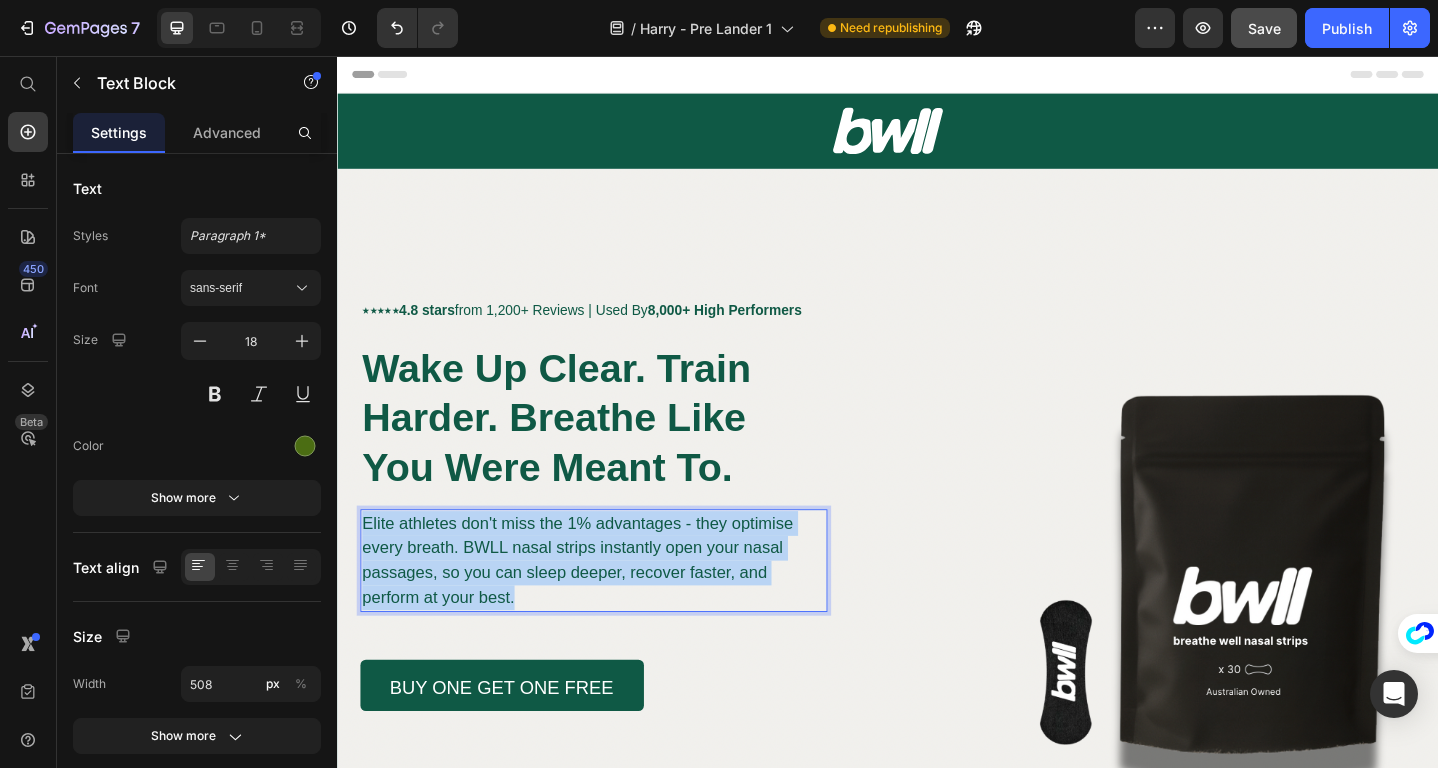 click on "Elite athletes don't miss the 1% advantages - they optimise every breath. BWLL nasal strips instantly open your nasal passages, so you can sleep deeper, recover faster, and perform at your best." at bounding box center [599, 605] 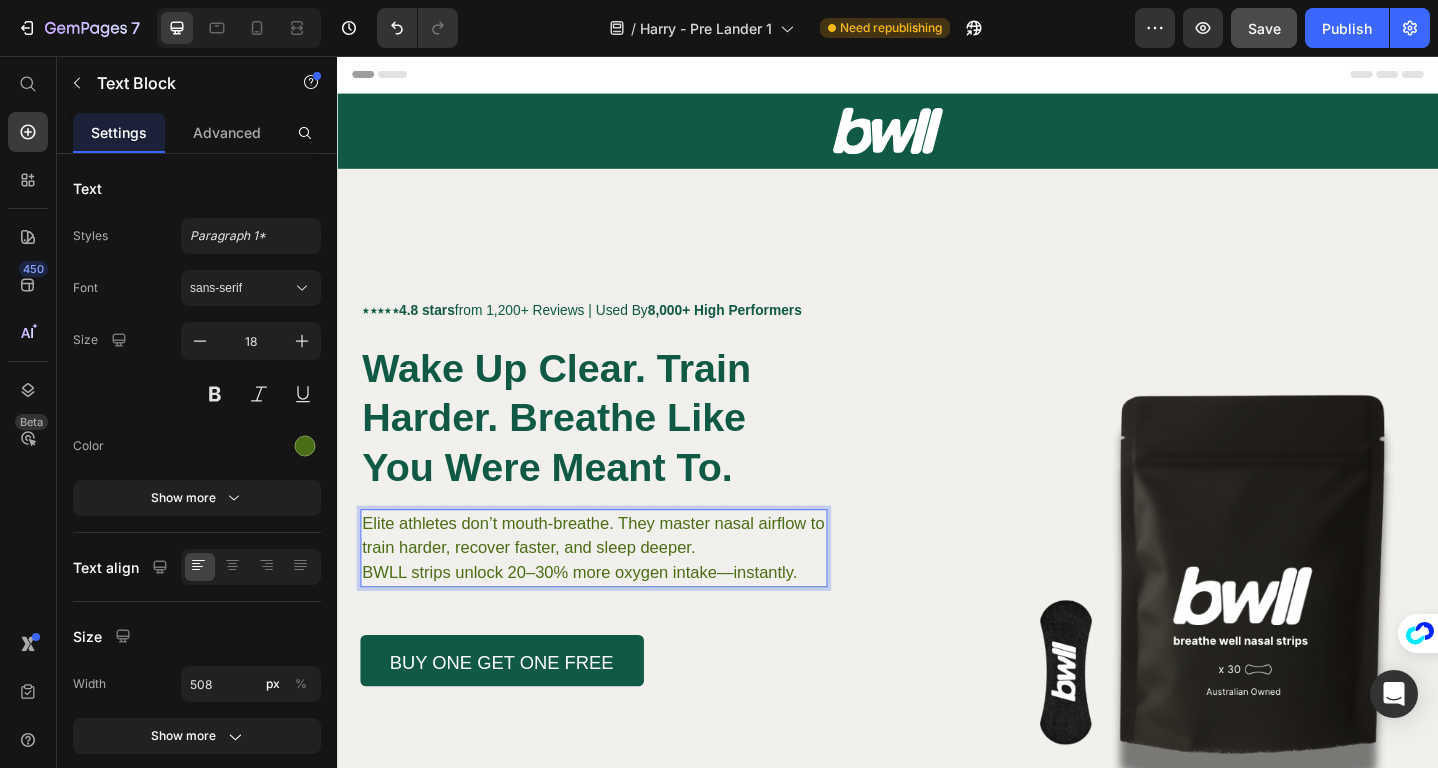 click on "Elite athletes don’t mouth-breathe. They master nasal airflow to train harder, recover faster, and sleep deeper. BWLL strips unlock 20–30% more oxygen intake—instantly." at bounding box center [616, 592] 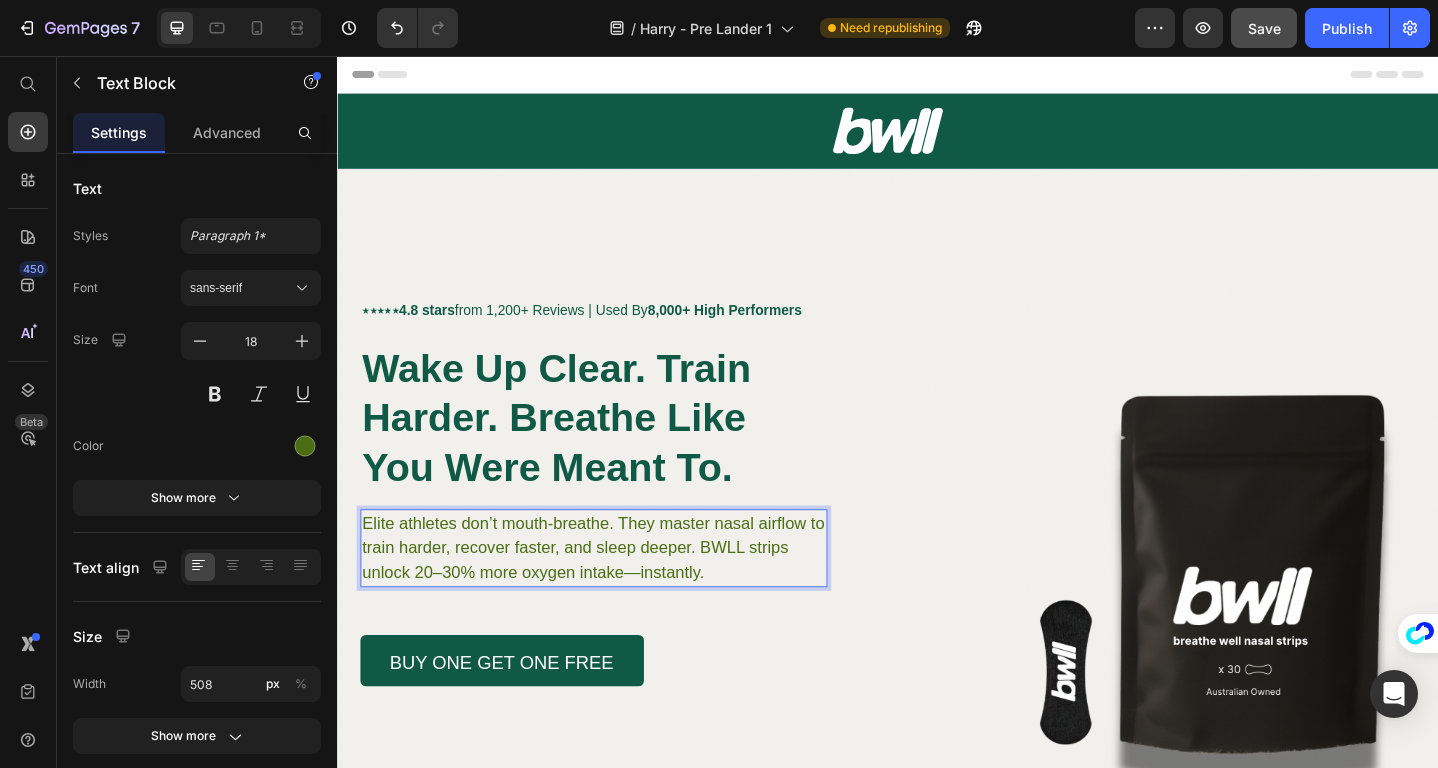 click on "Elite athletes don’t mouth-breathe. They master nasal airflow to train harder, recover faster, and sleep deeper. BWLL strips unlock 20–30% more oxygen intake—instantly." at bounding box center [616, 592] 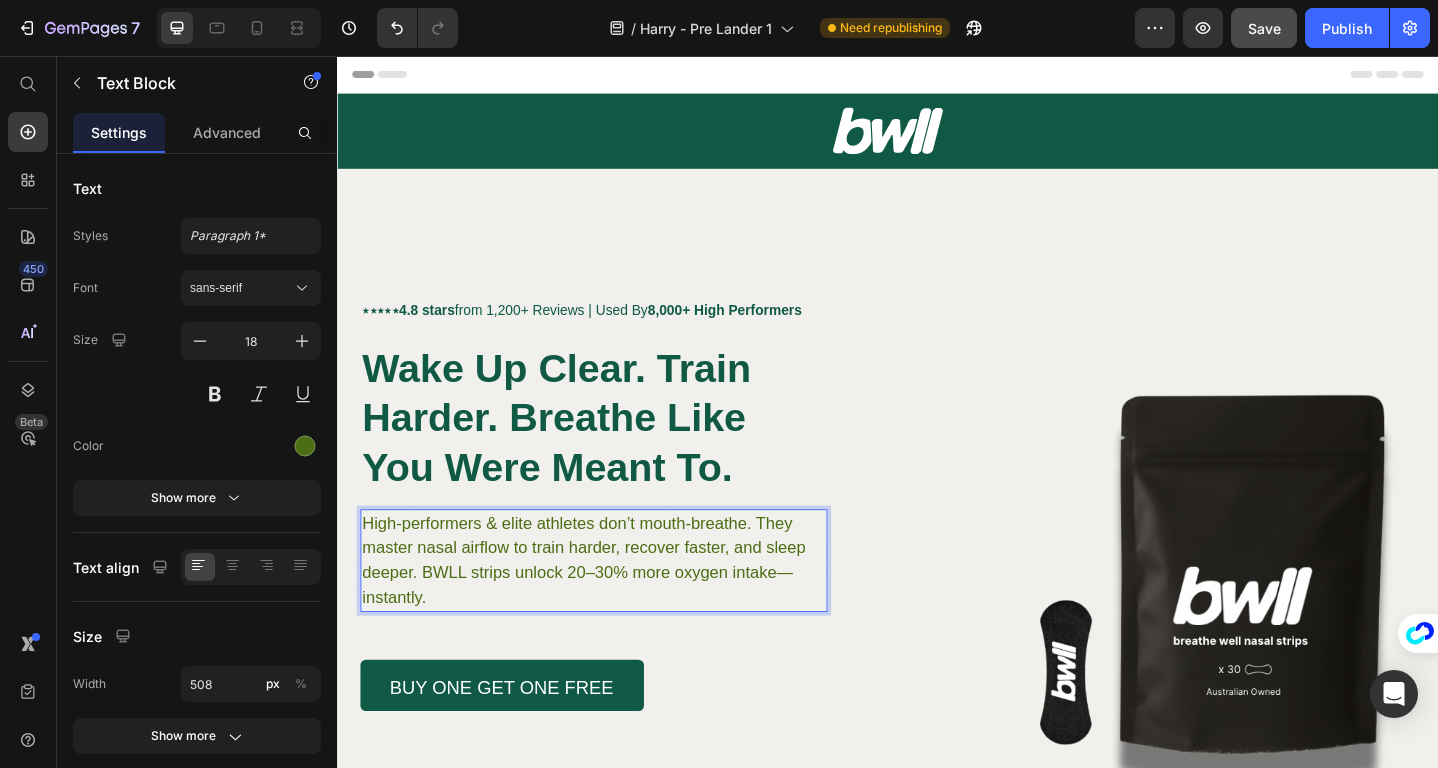 click on "High-performers & elite athletes don’t mouth-breathe. They master nasal airflow to train harder, recover faster, and sleep deeper. BWLL strips unlock 20–30% more oxygen intake—instantly." at bounding box center (616, 606) 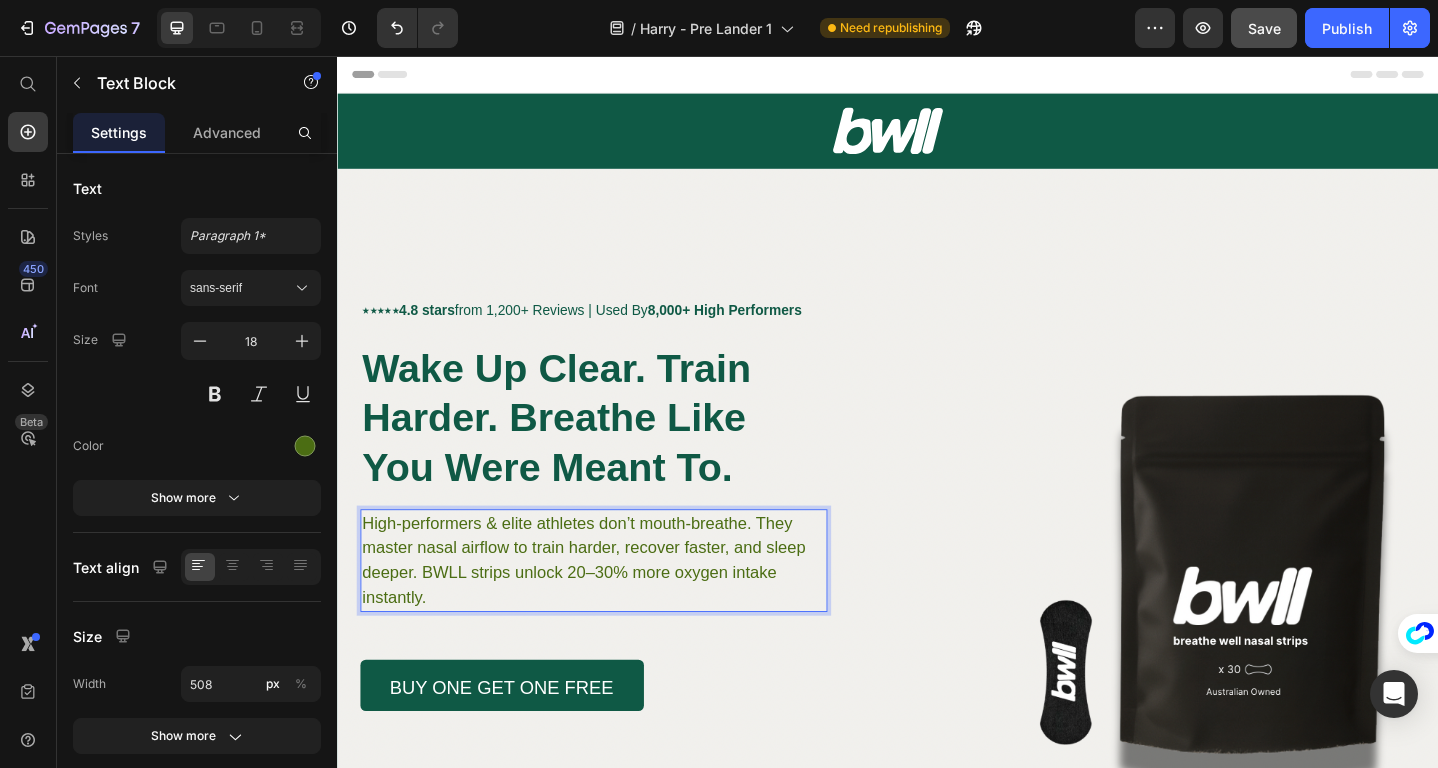 click on "High-performers & elite athletes don’t mouth-breathe. They master nasal airflow to train harder, recover faster, and sleep deeper. BWLL strips unlock 20–30% more oxygen intake instantly." at bounding box center [616, 606] 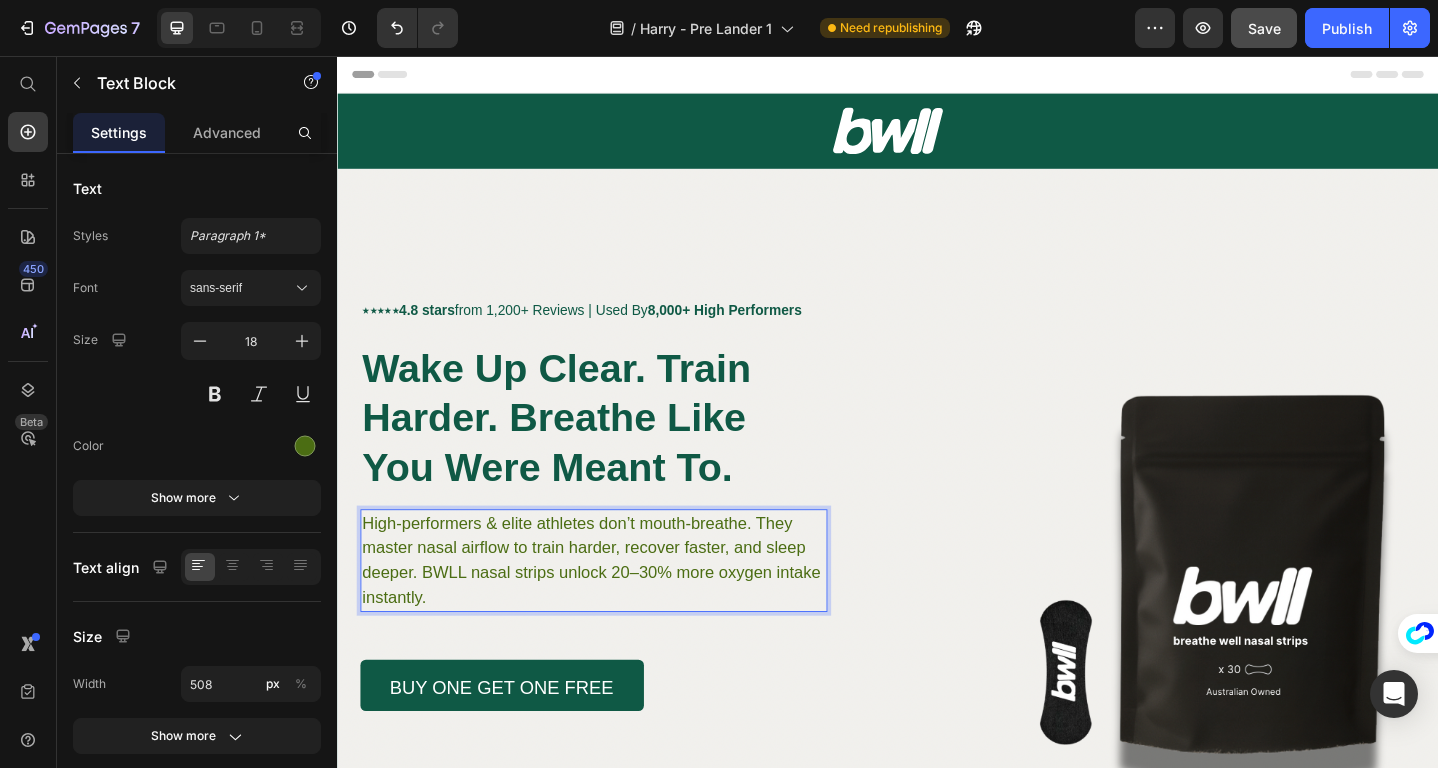 click on "High-performers & elite athletes don’t mouth-breathe. They master nasal airflow to train harder, recover faster, and sleep deeper. BWLL nasal strips unlock 20–30% more oxygen intake instantly." at bounding box center (616, 606) 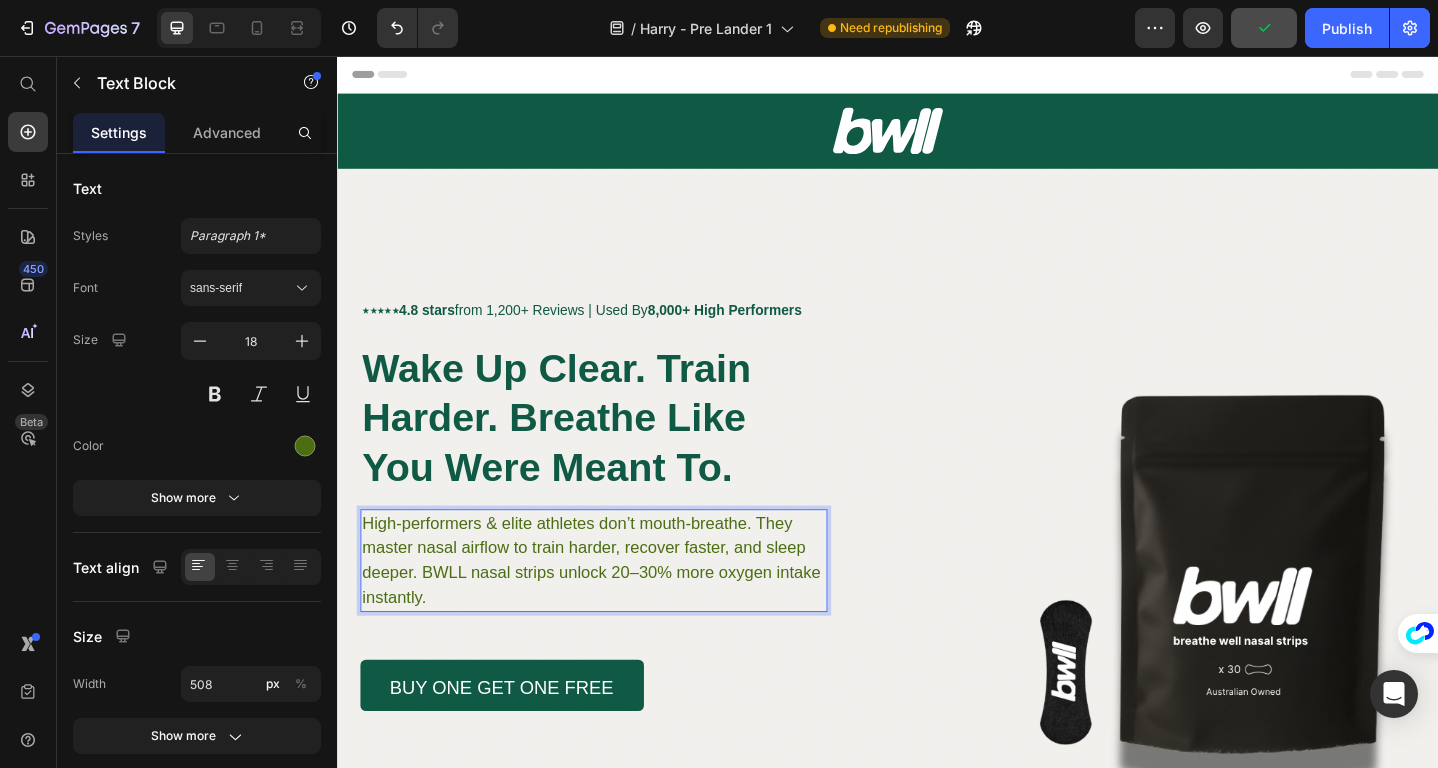 click on "High-performers & elite athletes don’t mouth-breathe. They master nasal airflow to train harder, recover faster, and sleep deeper. BWLL nasal strips unlock 20–30% more oxygen intake instantly." at bounding box center (616, 606) 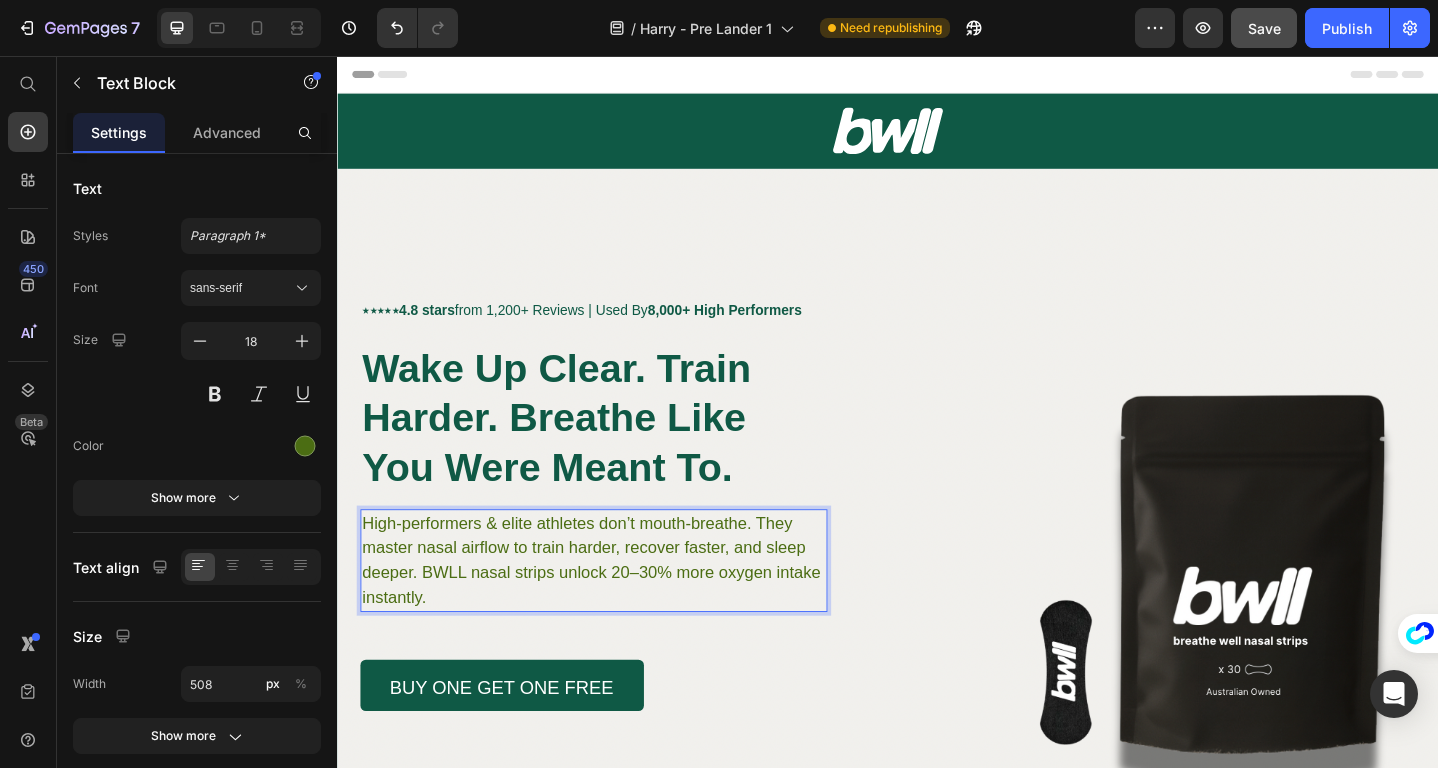 click on "High-performers & elite athletes don’t mouth-breathe. They master nasal airflow to train harder, recover faster, and sleep deeper. BWLL nasal strips unlock 20–30% more oxygen intake instantly." at bounding box center (616, 606) 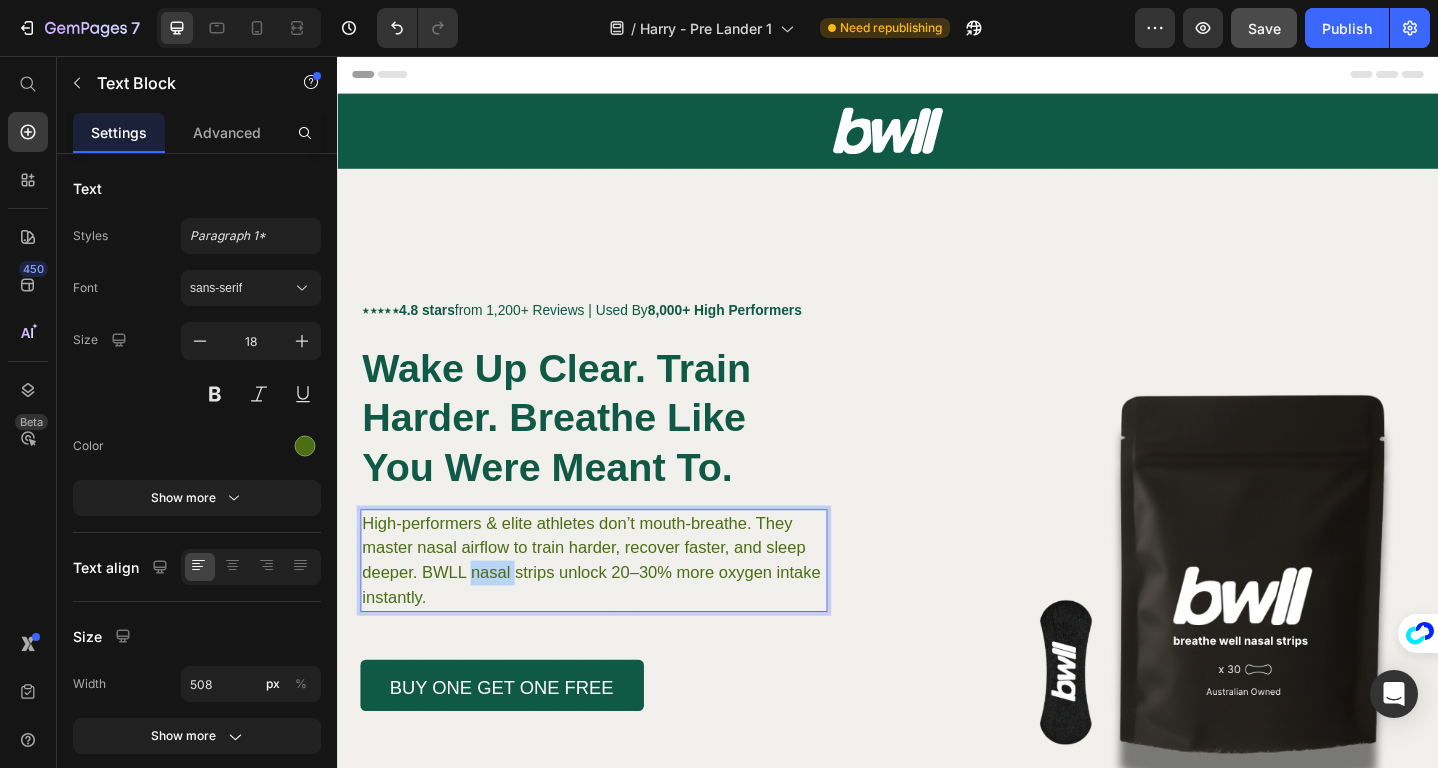 drag, startPoint x: 529, startPoint y: 621, endPoint x: 487, endPoint y: 620, distance: 42.0119 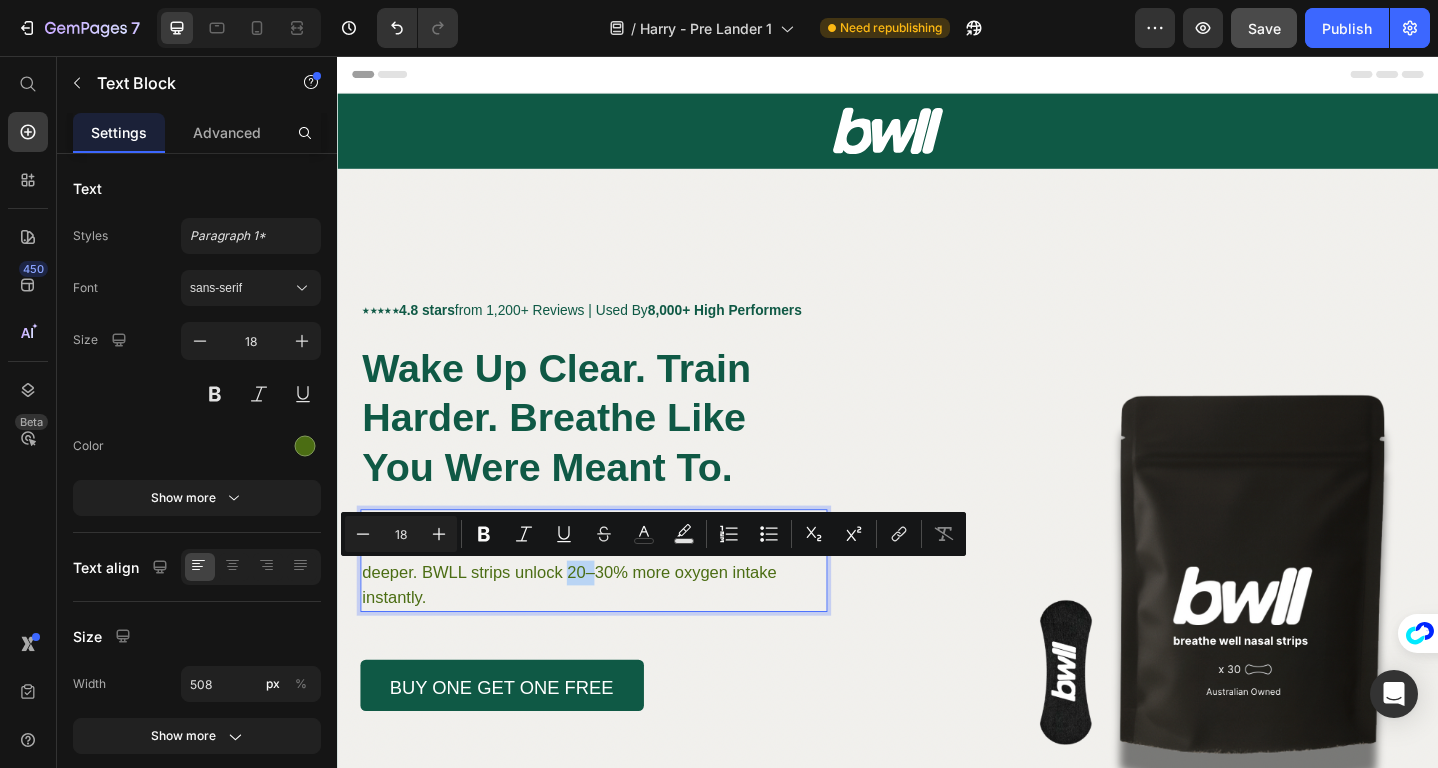 drag, startPoint x: 616, startPoint y: 619, endPoint x: 588, endPoint y: 619, distance: 28 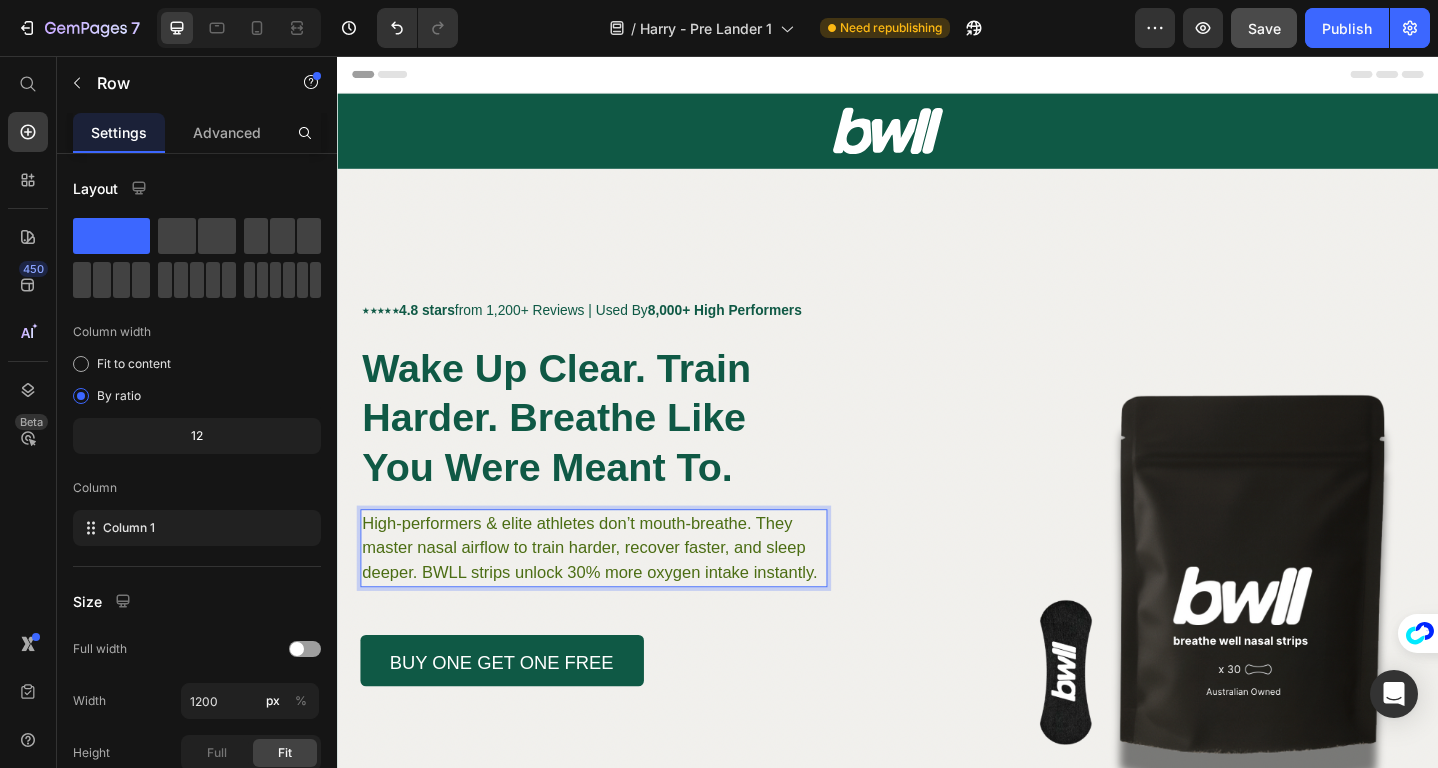 click on "⋆⋆⋆⋆⋆  4.8 stars  from 1,200+ Reviews | Used By  8,000+ High Performers Text Block ⁠⁠⁠⁠⁠⁠⁠ Wake Up Clear. Train Harder. Breathe Like You Were Meant To. Heading High-performers & elite athletes don’t mouth-breathe. They master nasal airflow to train harder, recover faster, and sleep deeper. BWLL strips unlock 30% more oxygen intake instantly. Text Block   52 BUY ONE GET ONE FREE Button Row" at bounding box center [937, 487] 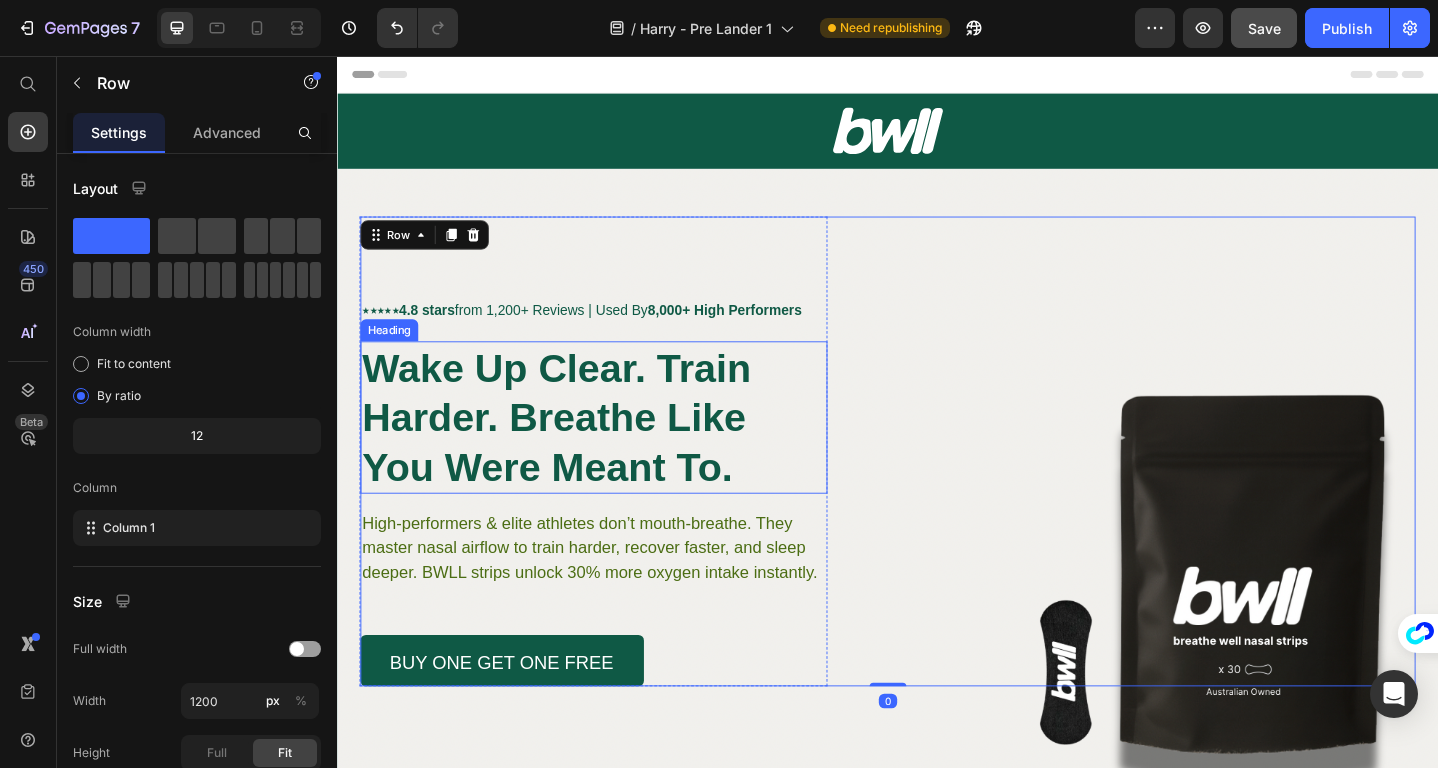 click on "Wake Up Clear. Train Harder. Breathe Like You Were Meant To." at bounding box center (576, 450) 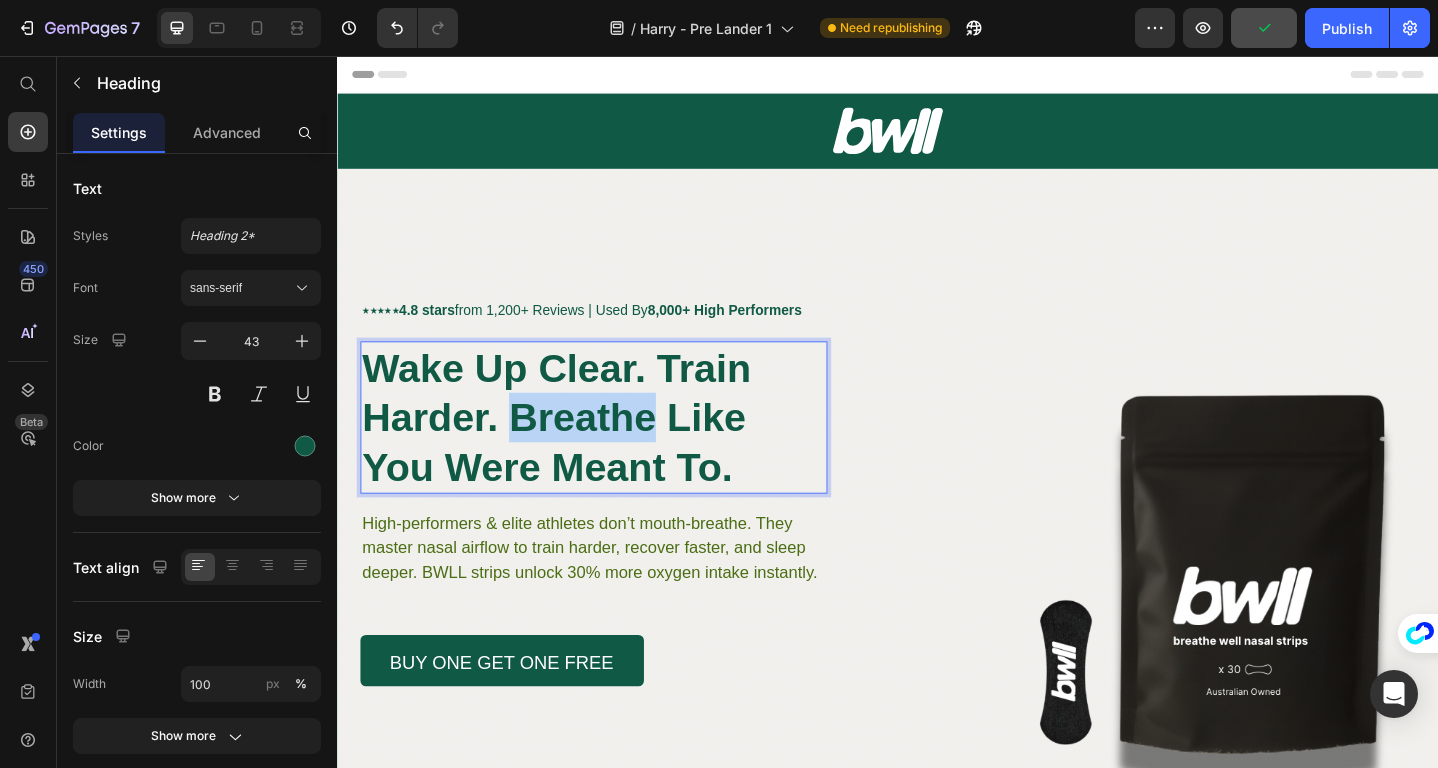 click on "Wake Up Clear. Train Harder. Breathe Like You Were Meant To." at bounding box center [576, 450] 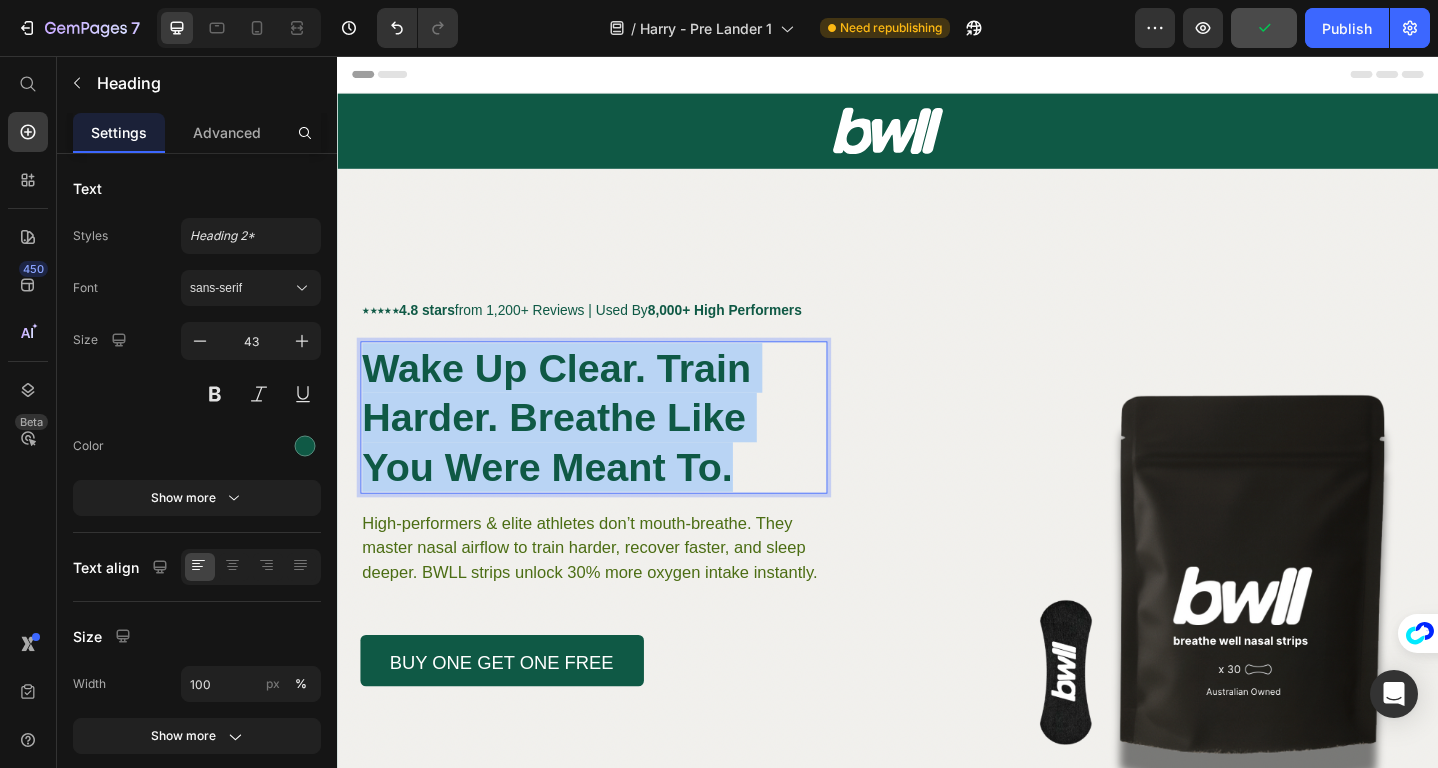 click on "Wake Up Clear. Train Harder. Breathe Like You Were Meant To." at bounding box center (576, 450) 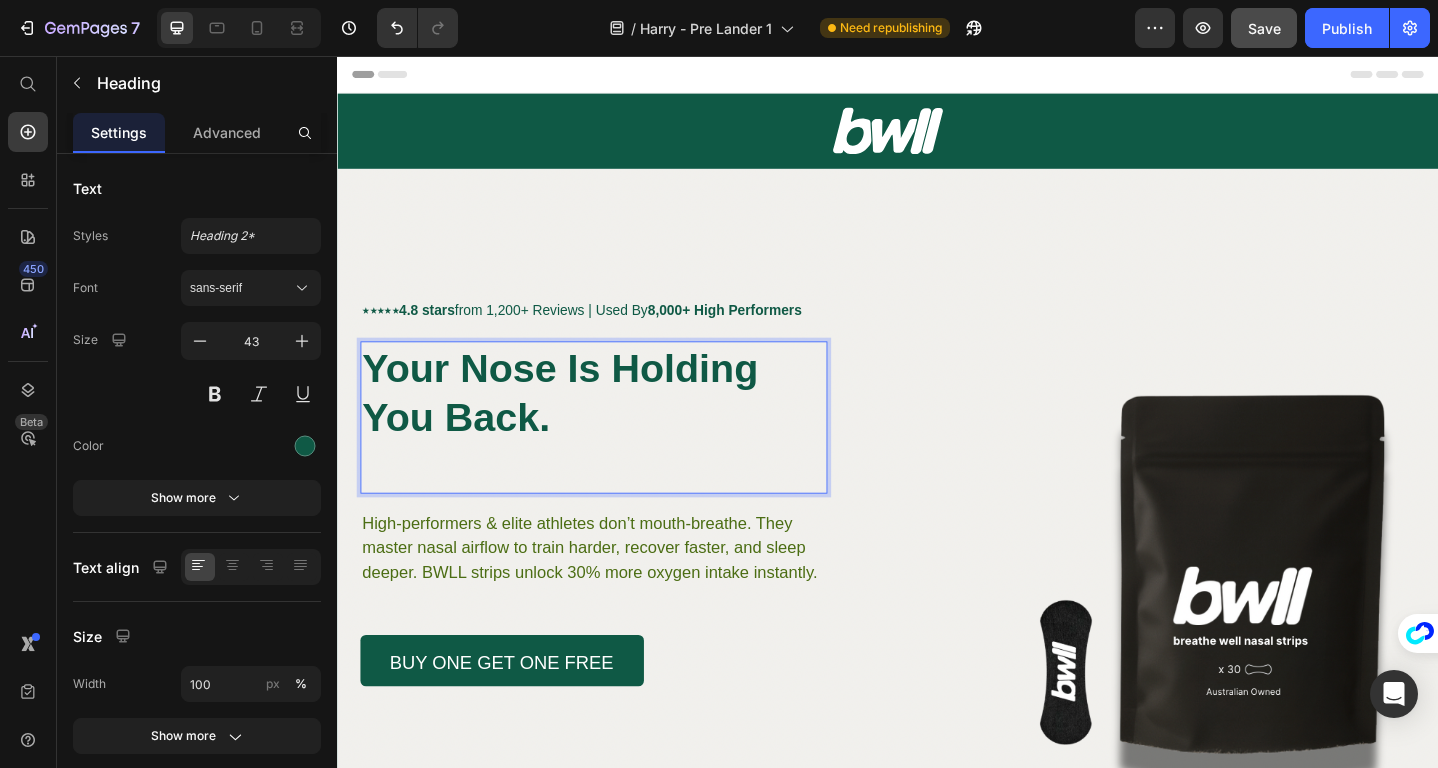 click on "Your Nose Is Holding You Back." at bounding box center (616, 423) 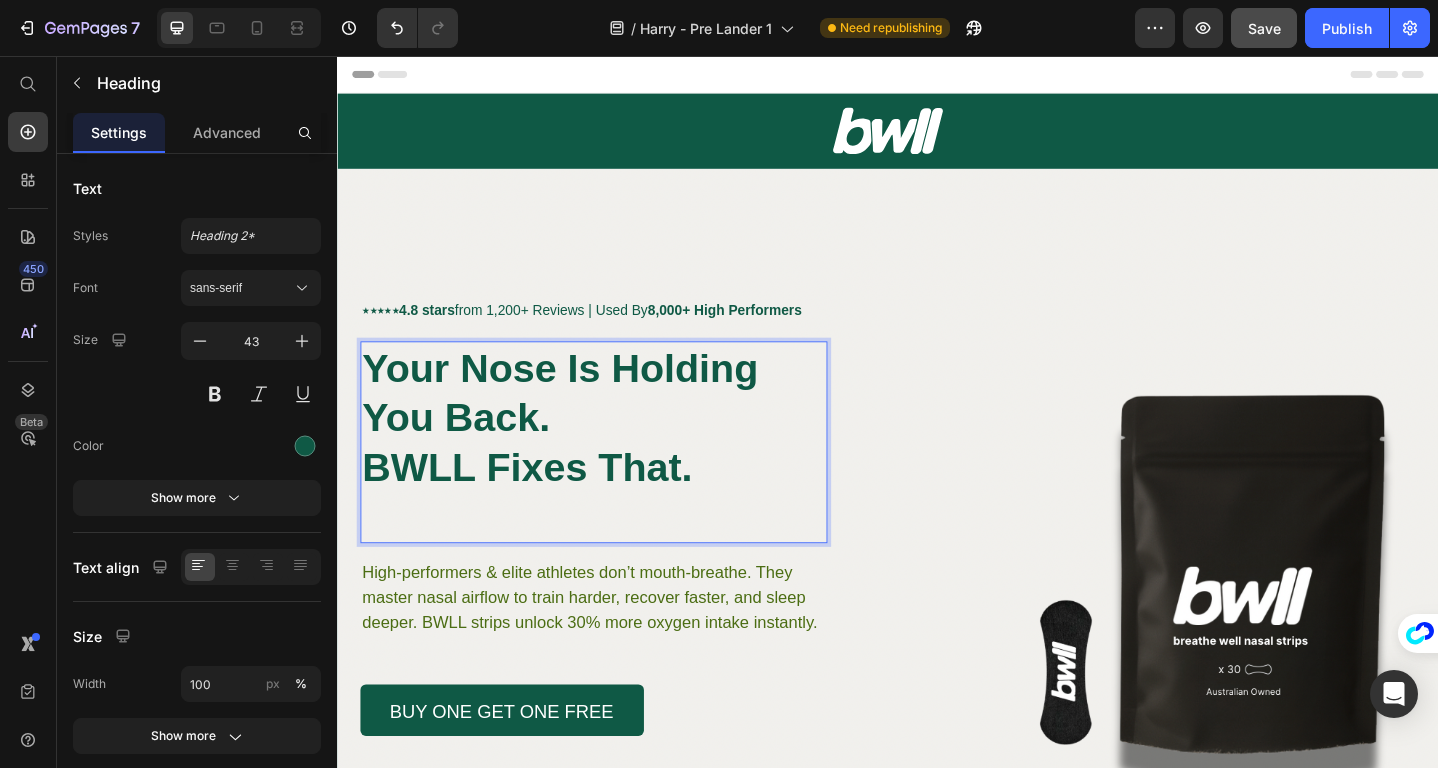 click on "Your Nose Is Holding You Back.  BWLL Fixes That." at bounding box center (616, 450) 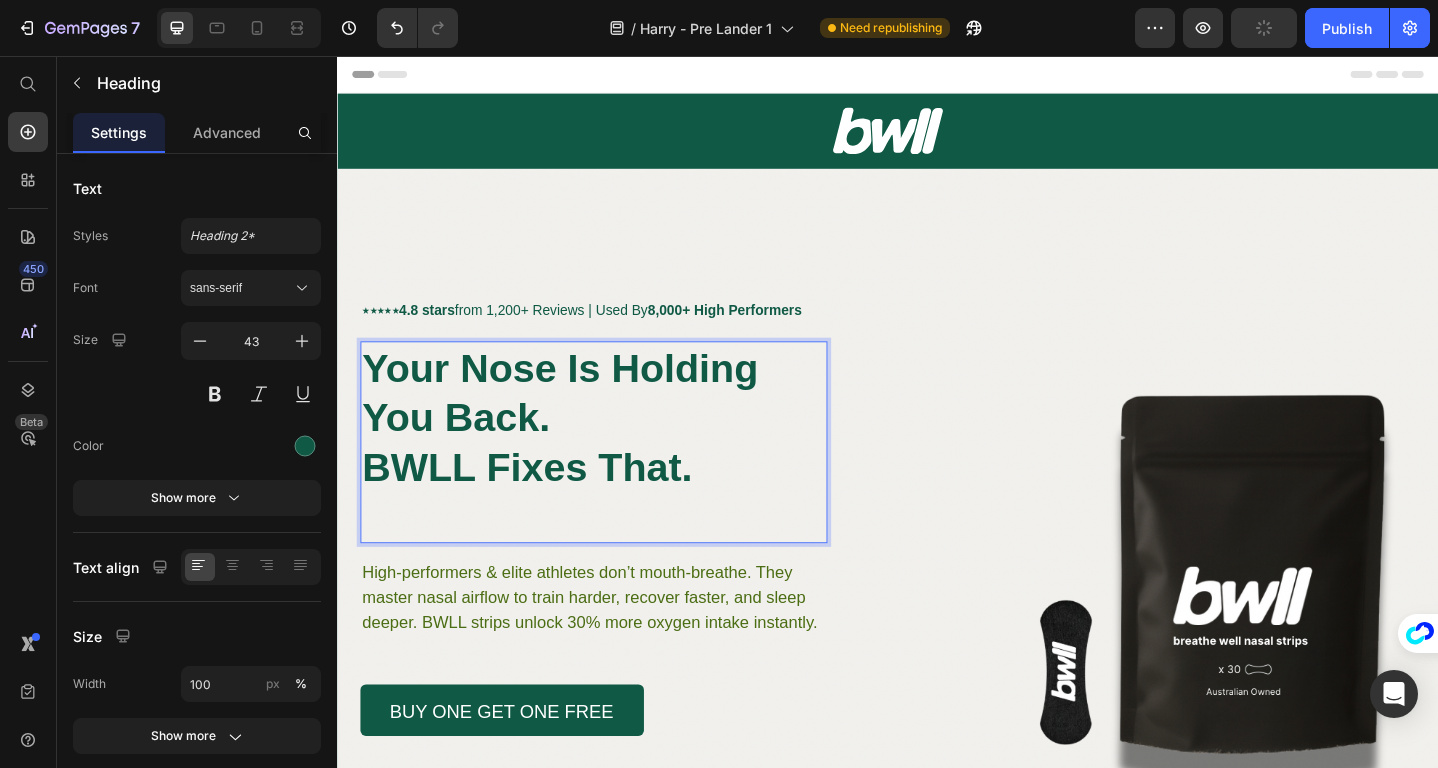 click on "BWLL Fixes That." at bounding box center [544, 504] 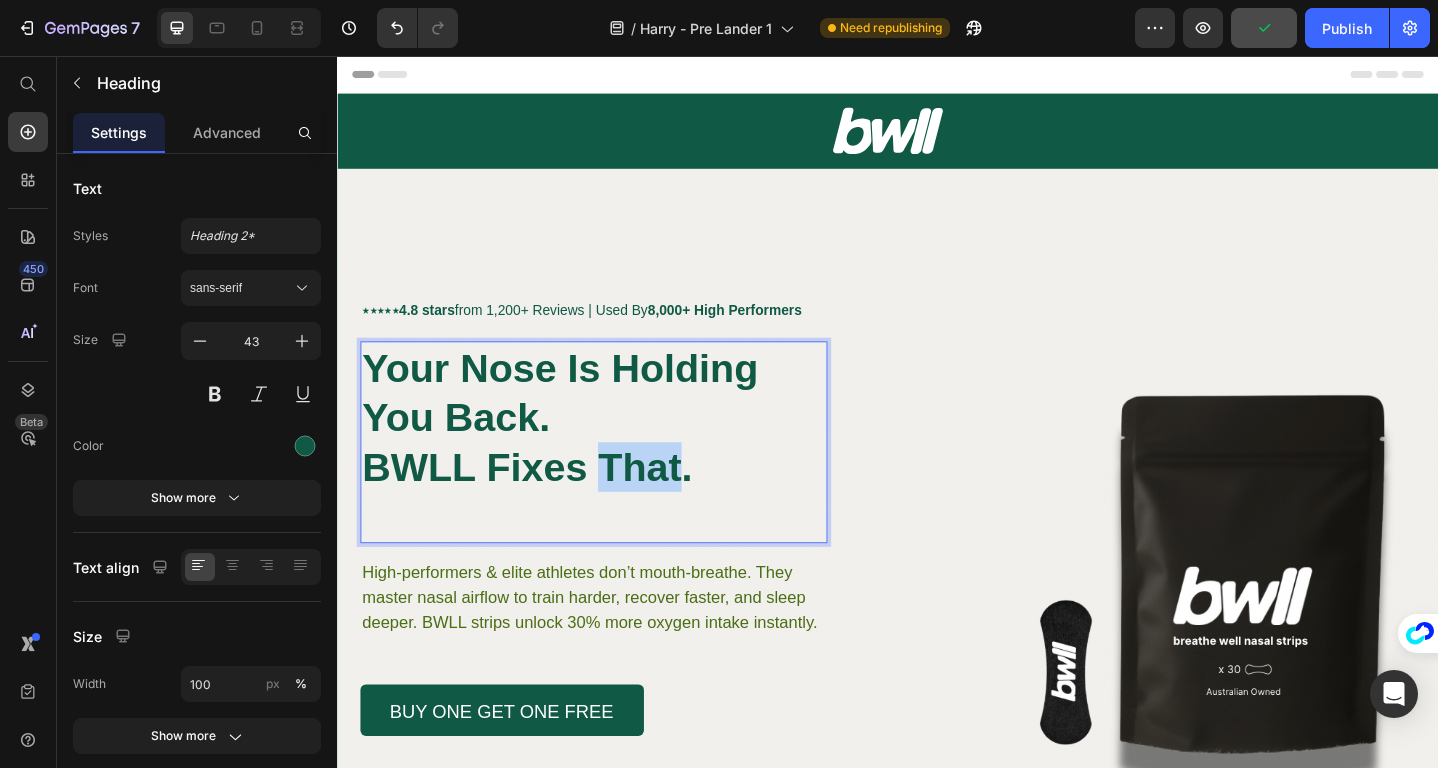 click on "BWLL Fixes That." at bounding box center (544, 504) 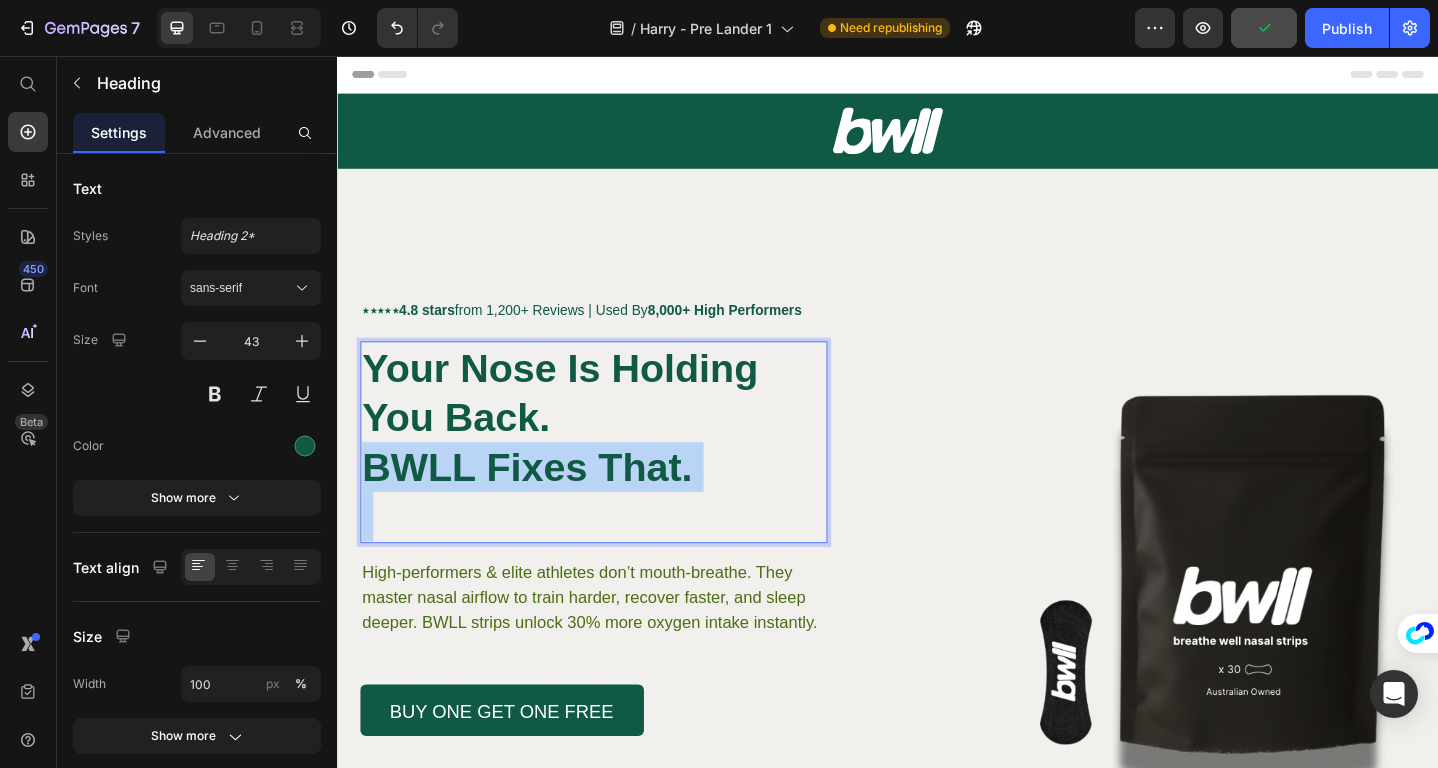 click on "BWLL Fixes That." at bounding box center (544, 504) 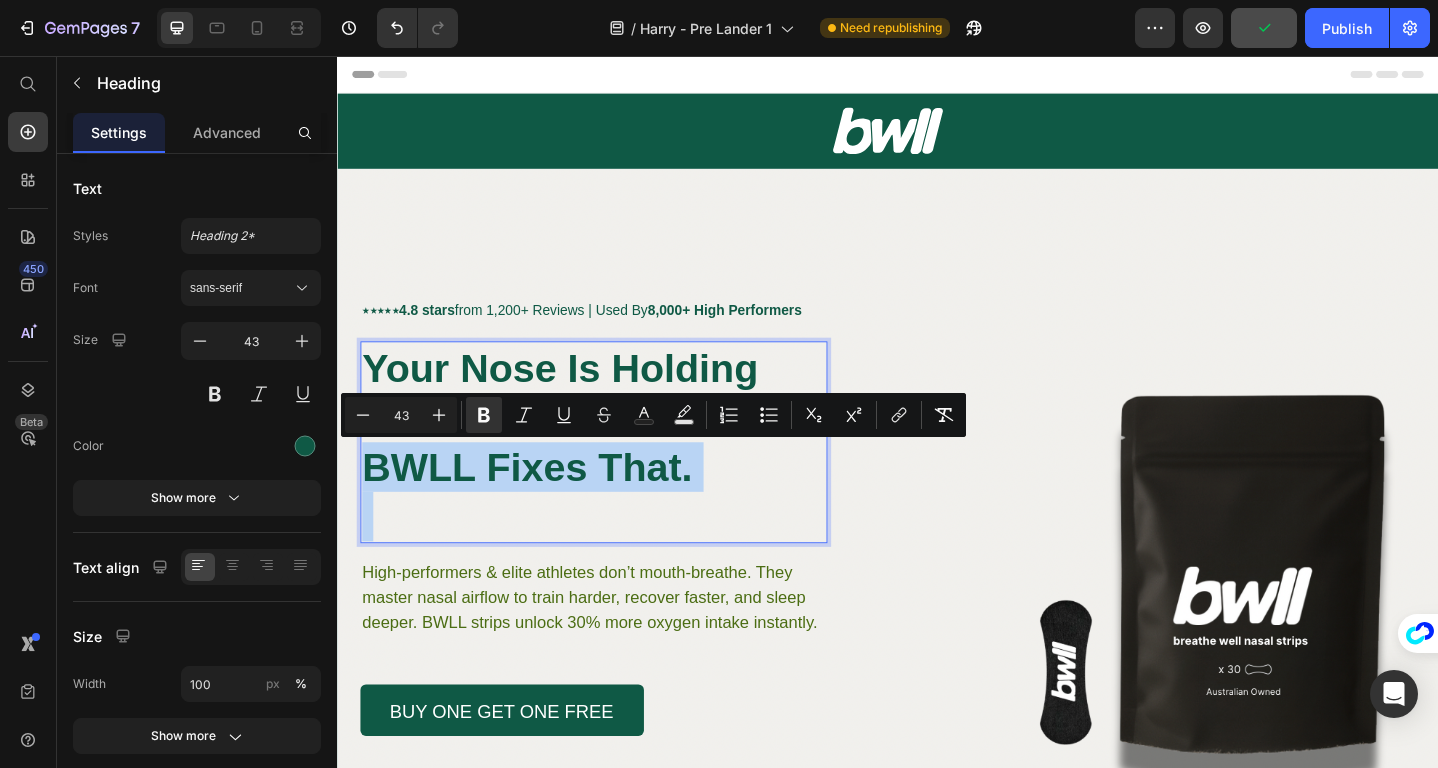 click on "BWLL Fixes That." at bounding box center (544, 504) 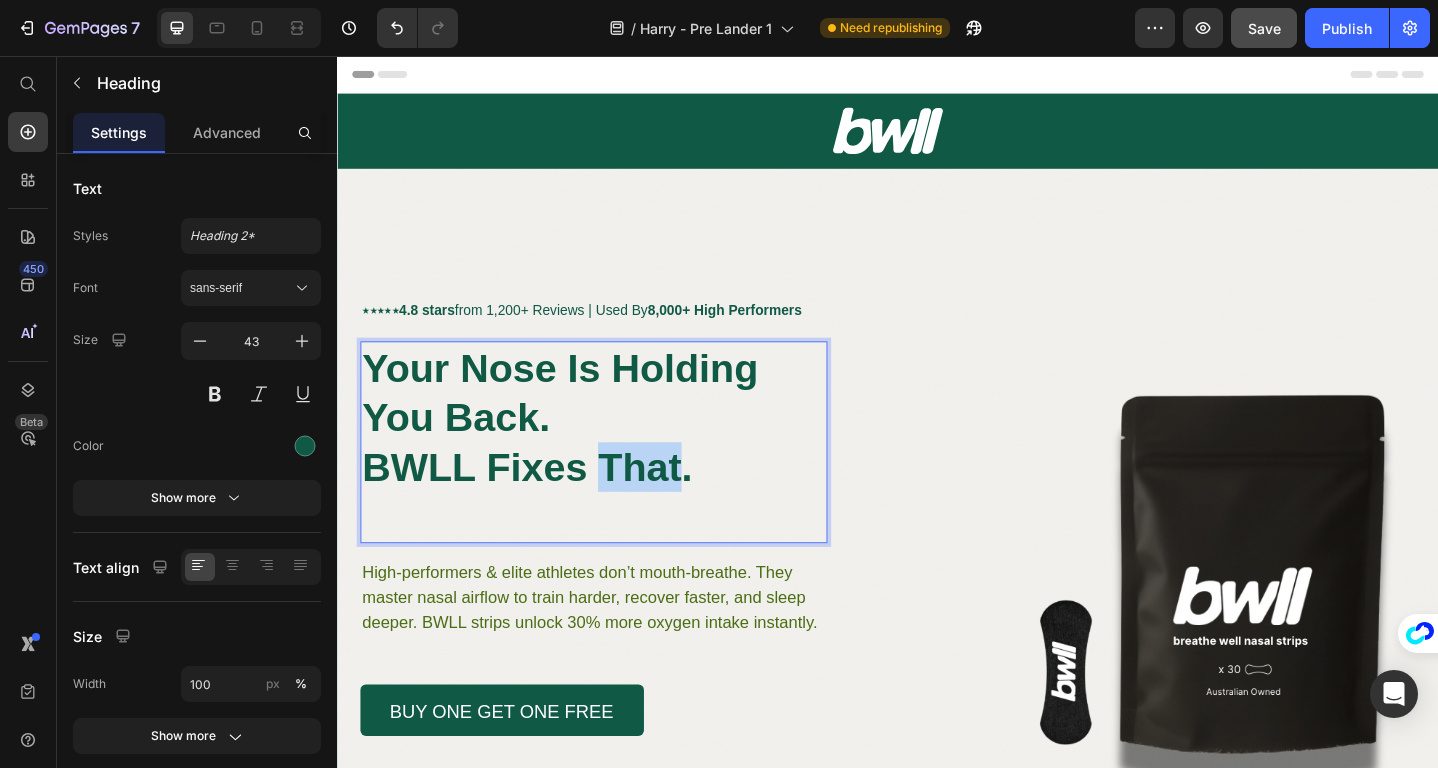click on "BWLL Fixes That." at bounding box center [544, 504] 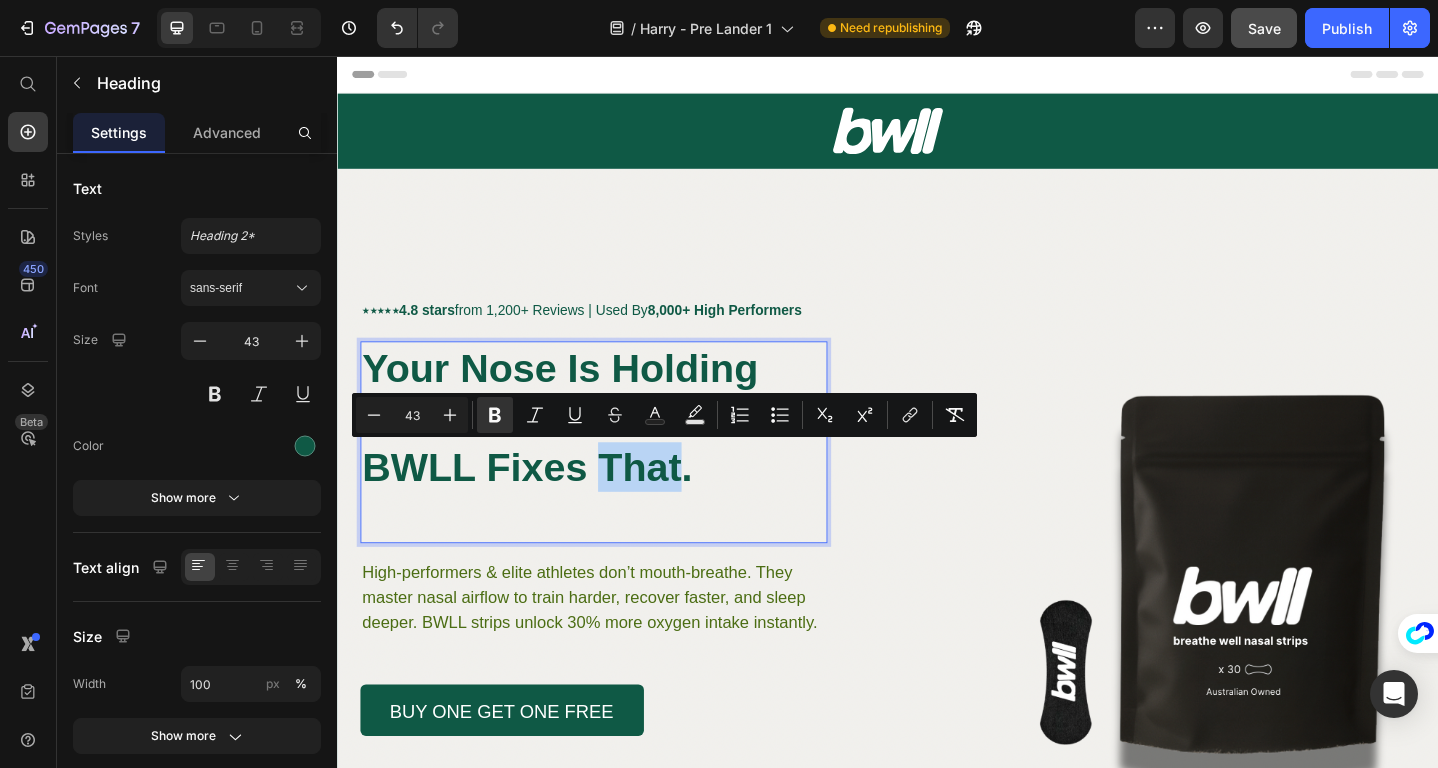 click on "BWLL Fixes That." at bounding box center (544, 504) 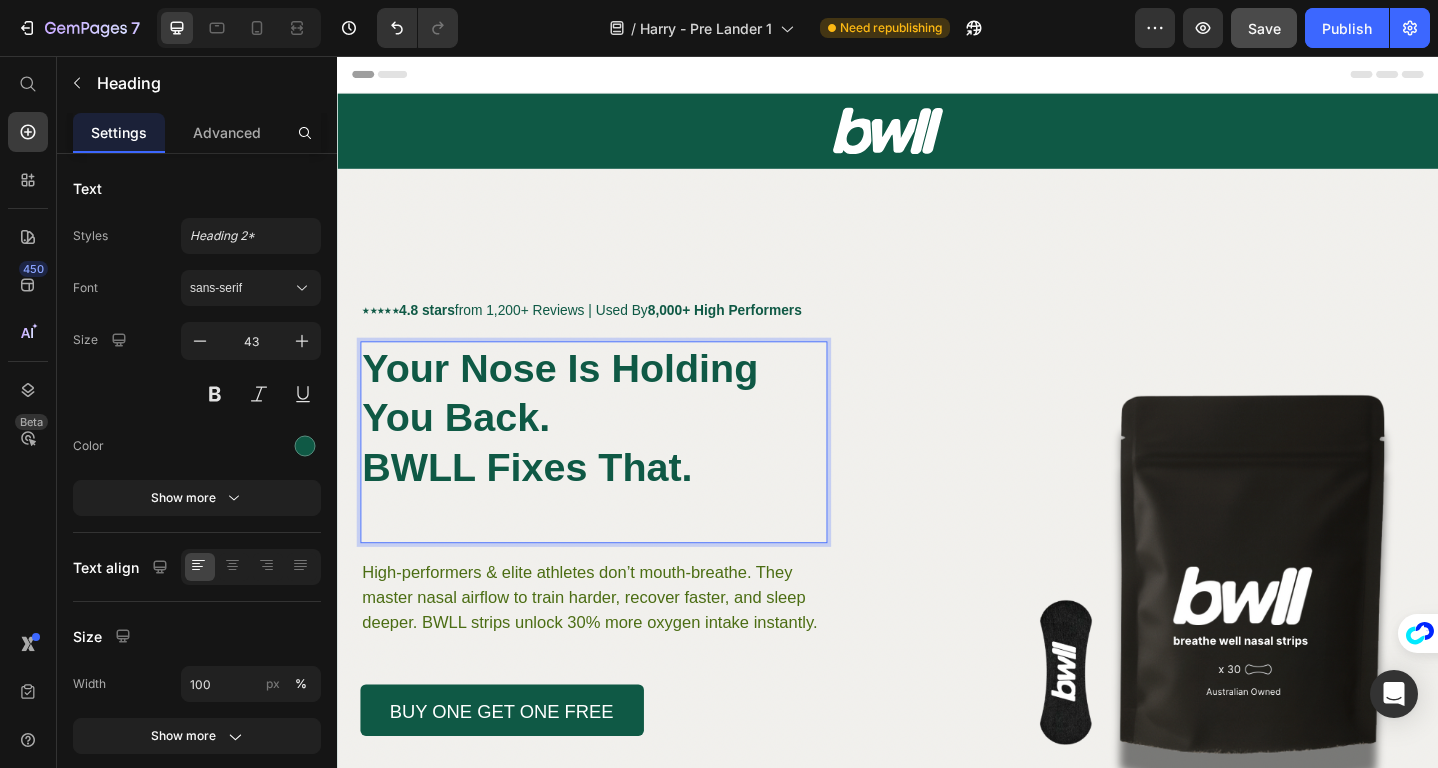 click on "BWLL Fixes That." at bounding box center [544, 504] 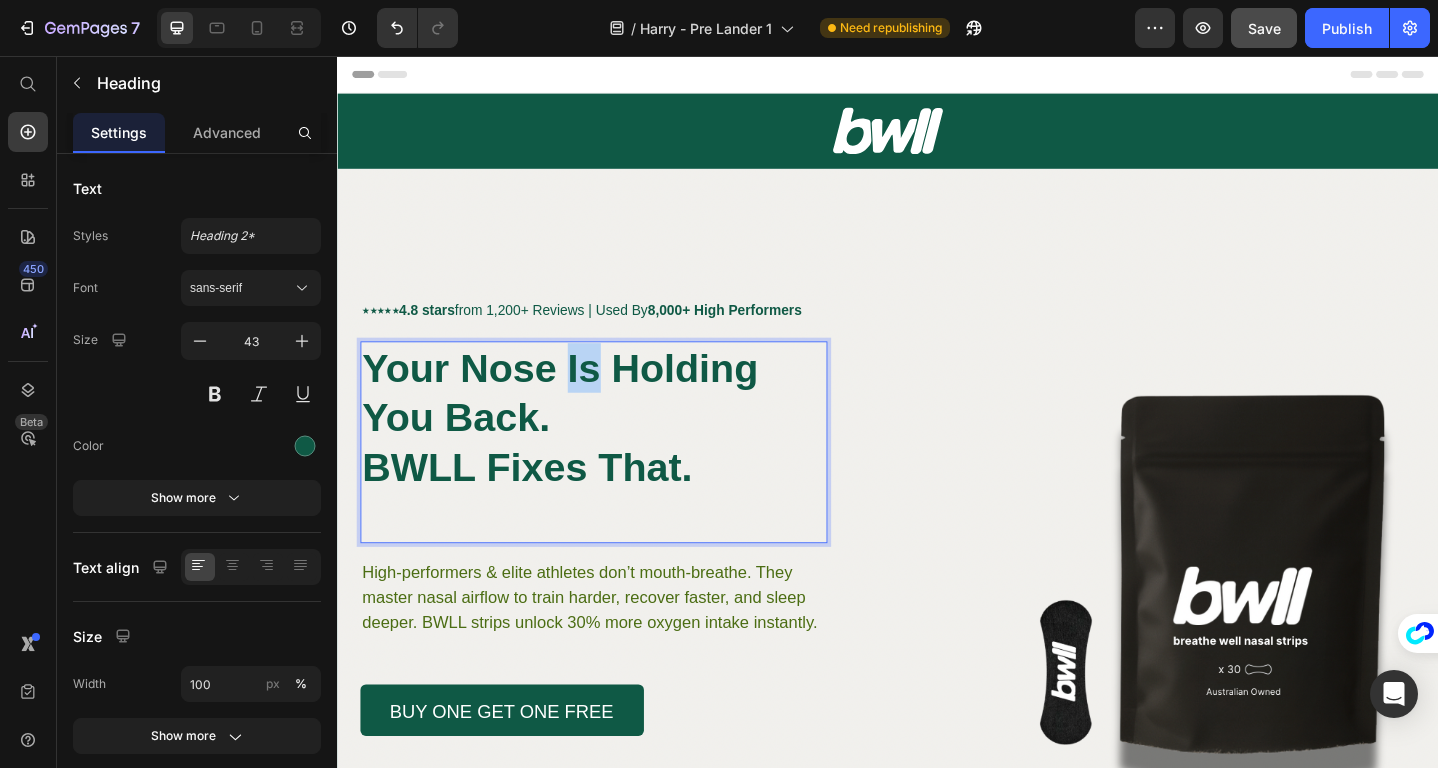 click on "Your Nose Is Holding You Back." at bounding box center [580, 423] 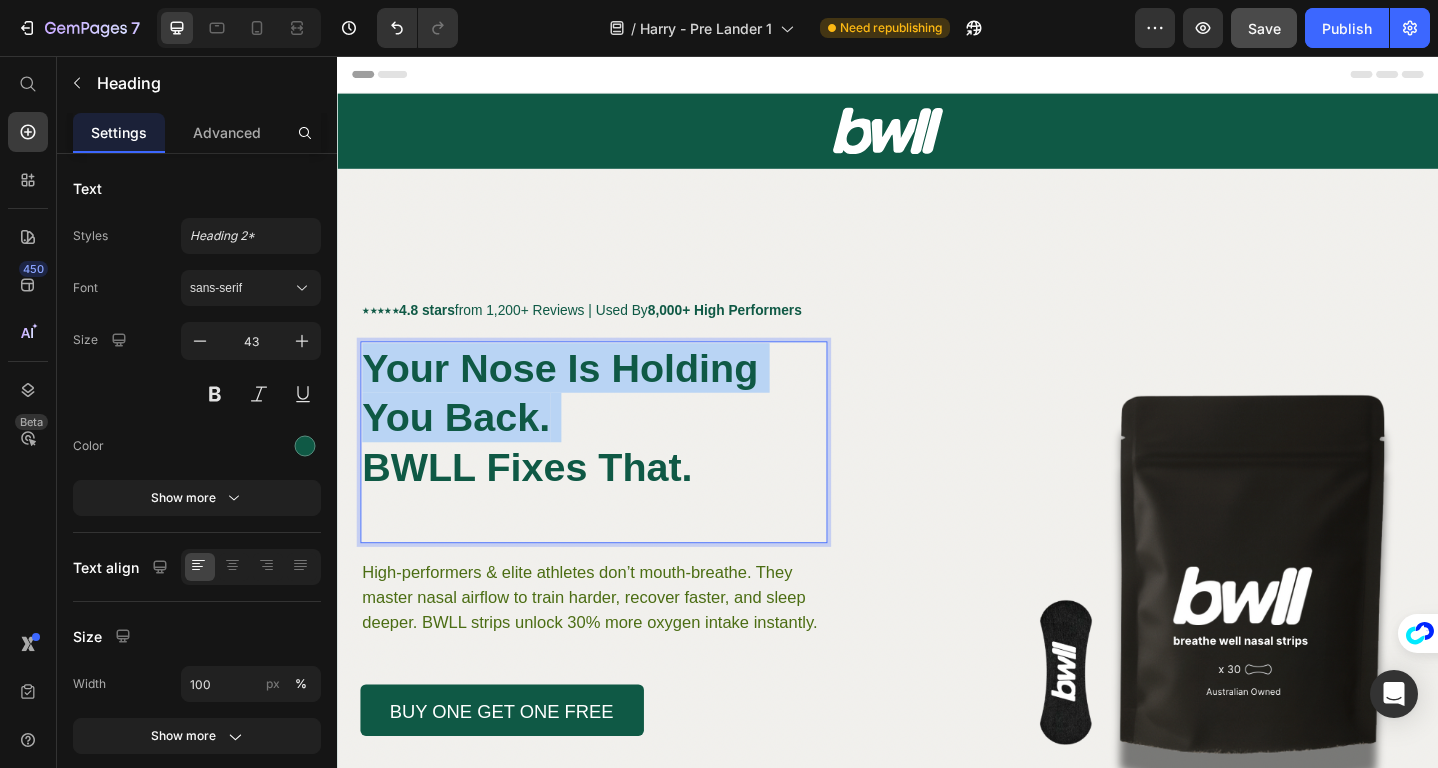 click on "Your Nose Is Holding You Back." at bounding box center (580, 423) 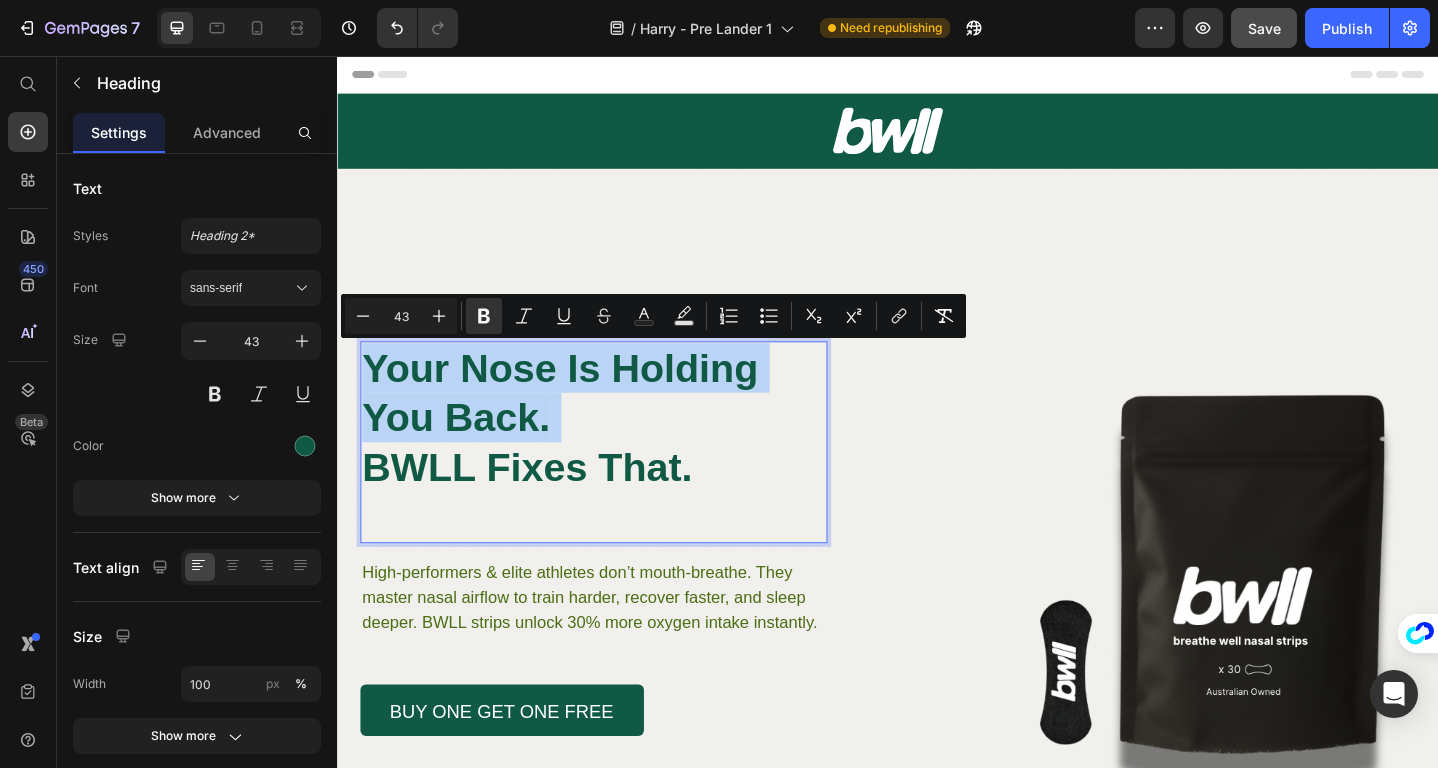 copy on "Your Nose Is Holding You Back." 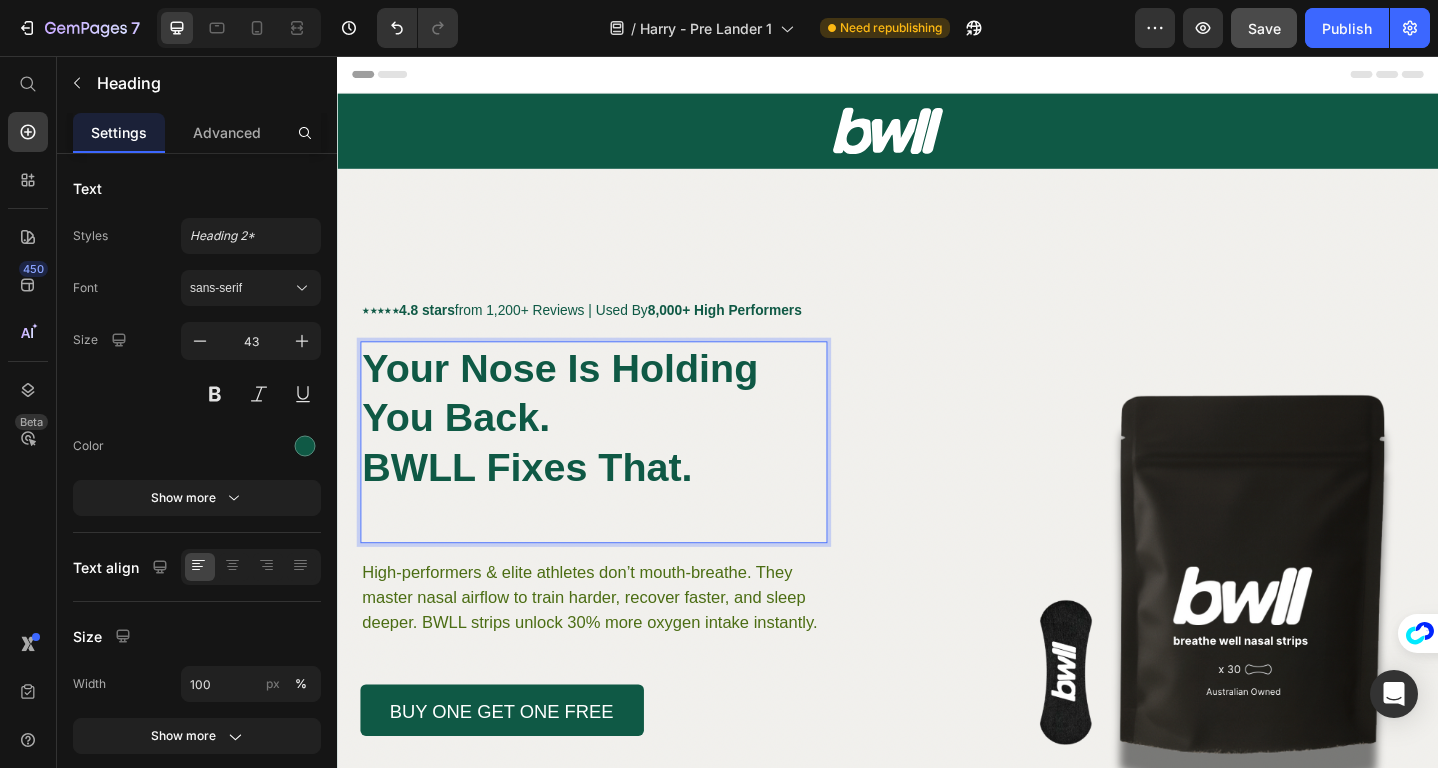 click at bounding box center [616, 558] 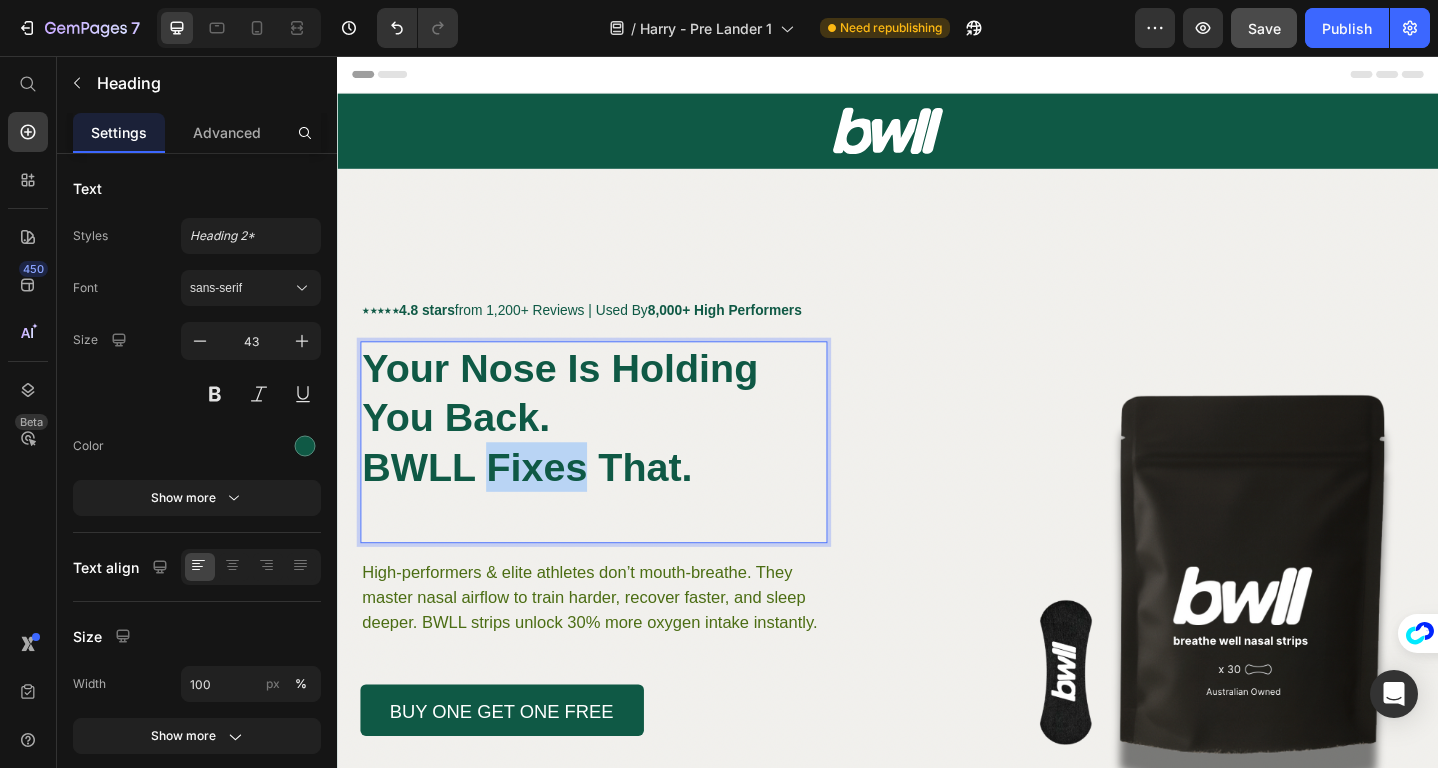 click on "BWLL Fixes That." at bounding box center (544, 504) 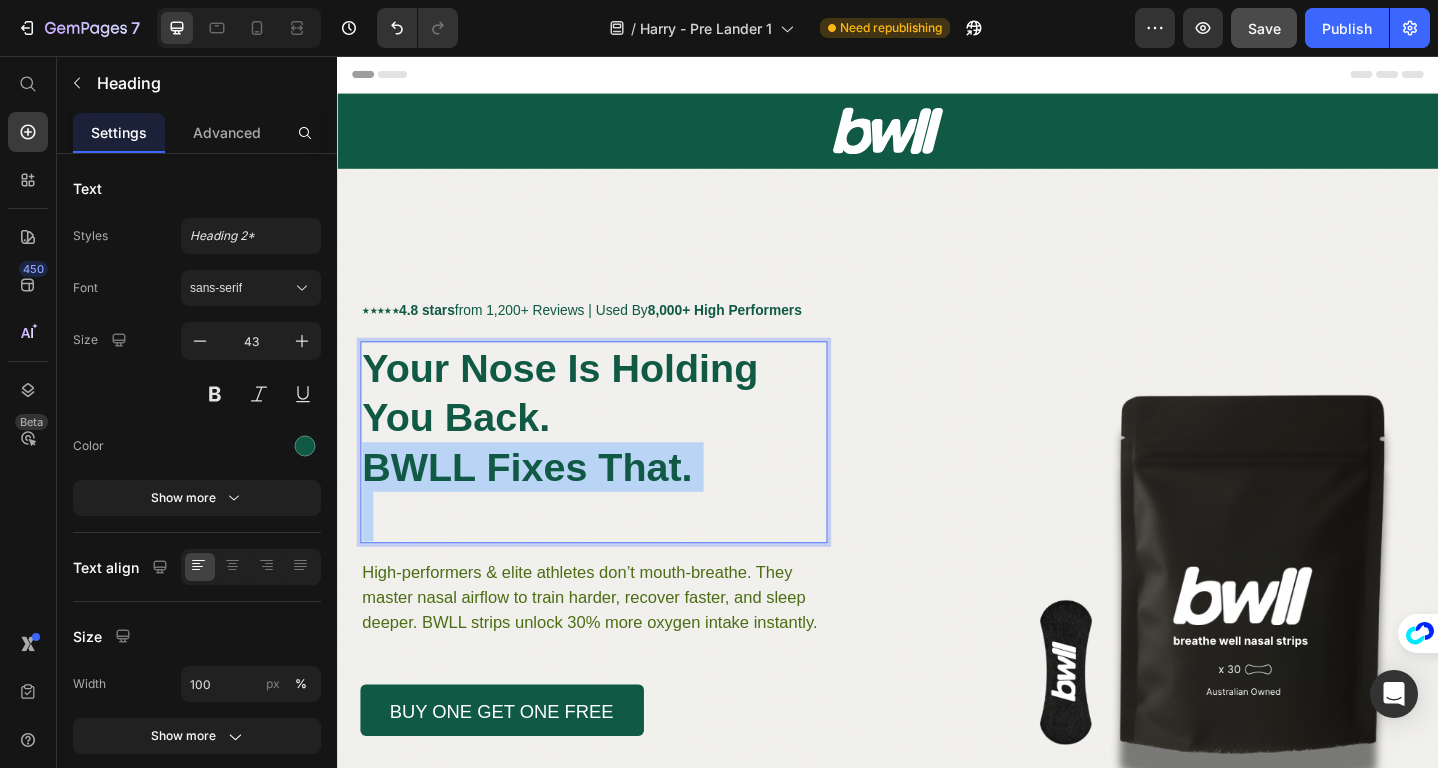 click on "BWLL Fixes That." at bounding box center (544, 504) 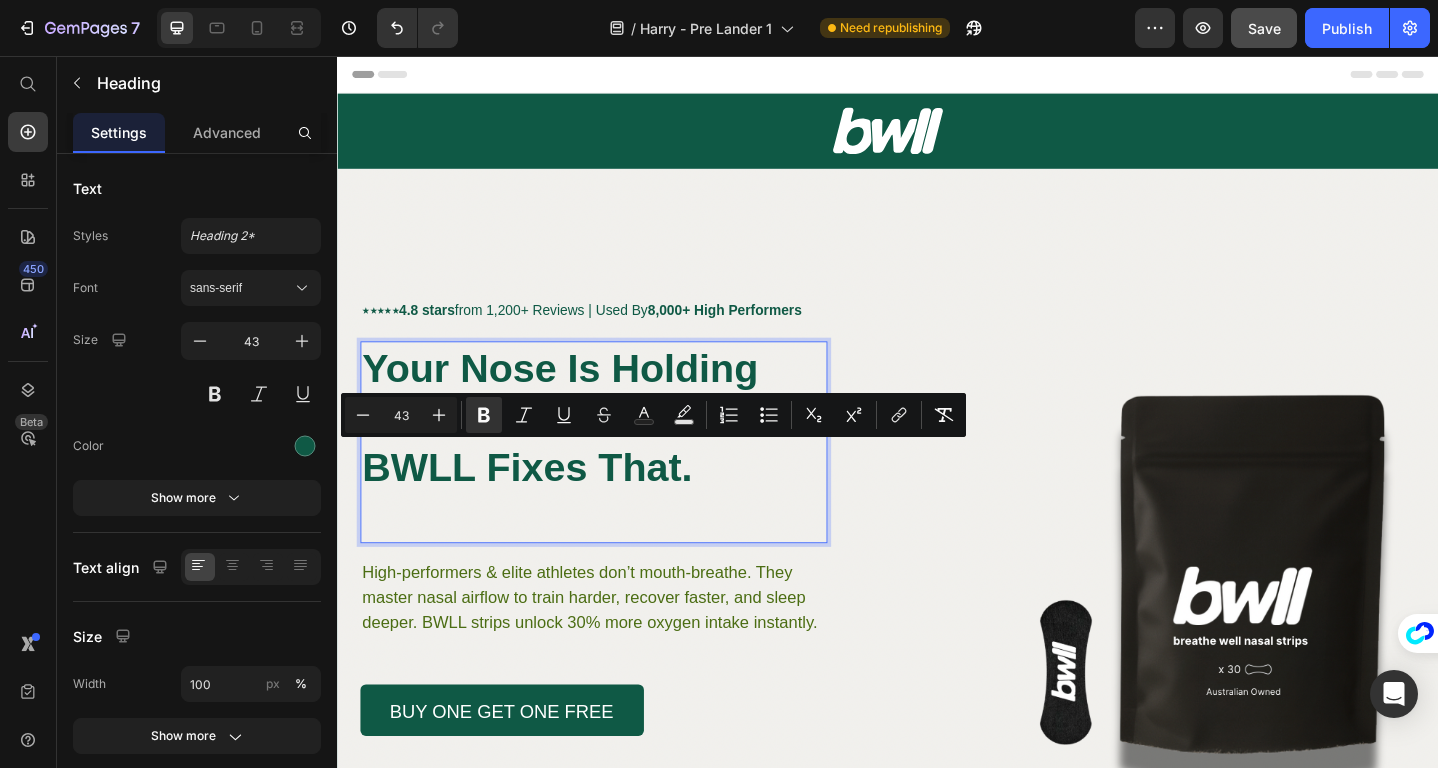 click on "BWLL Fixes That." at bounding box center [544, 504] 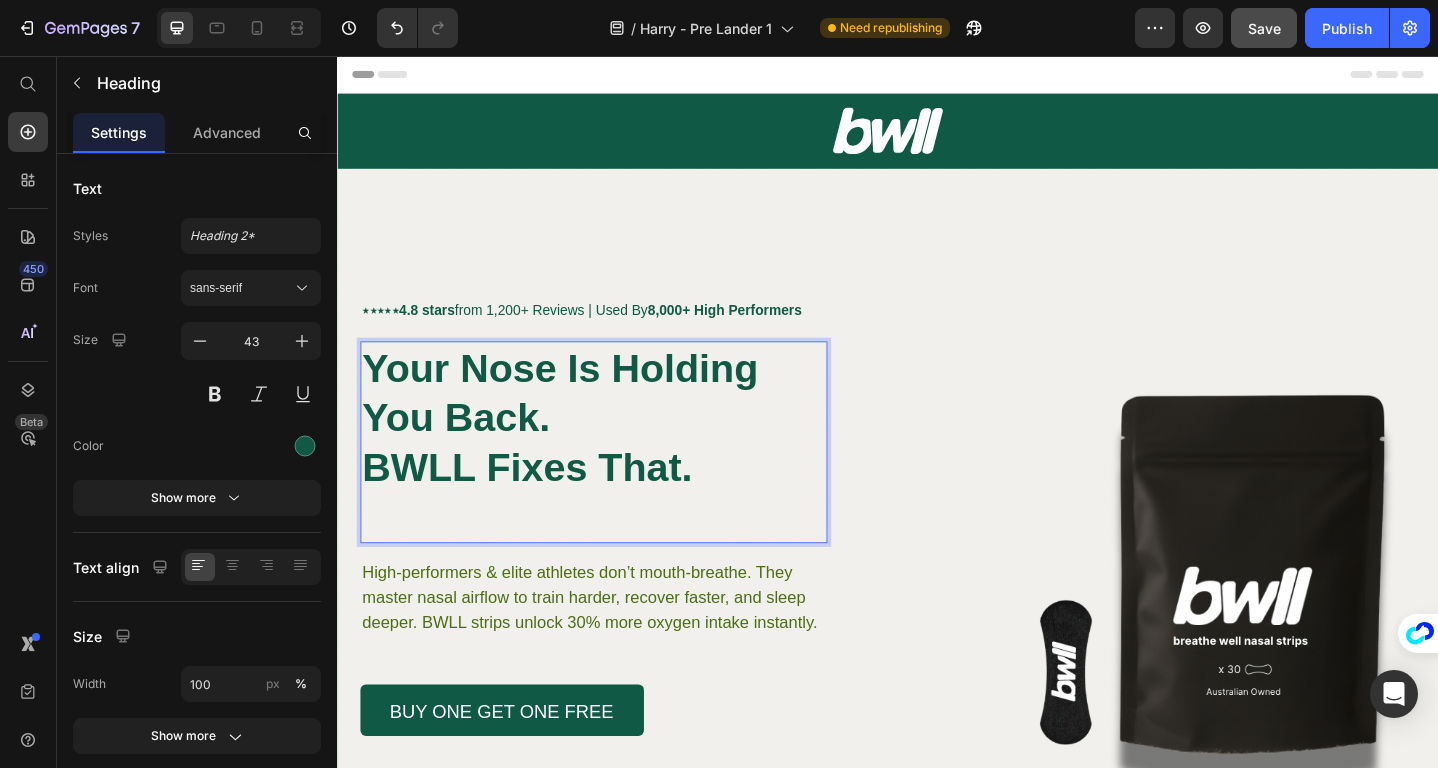 click on "BWLL Fixes That." at bounding box center [544, 504] 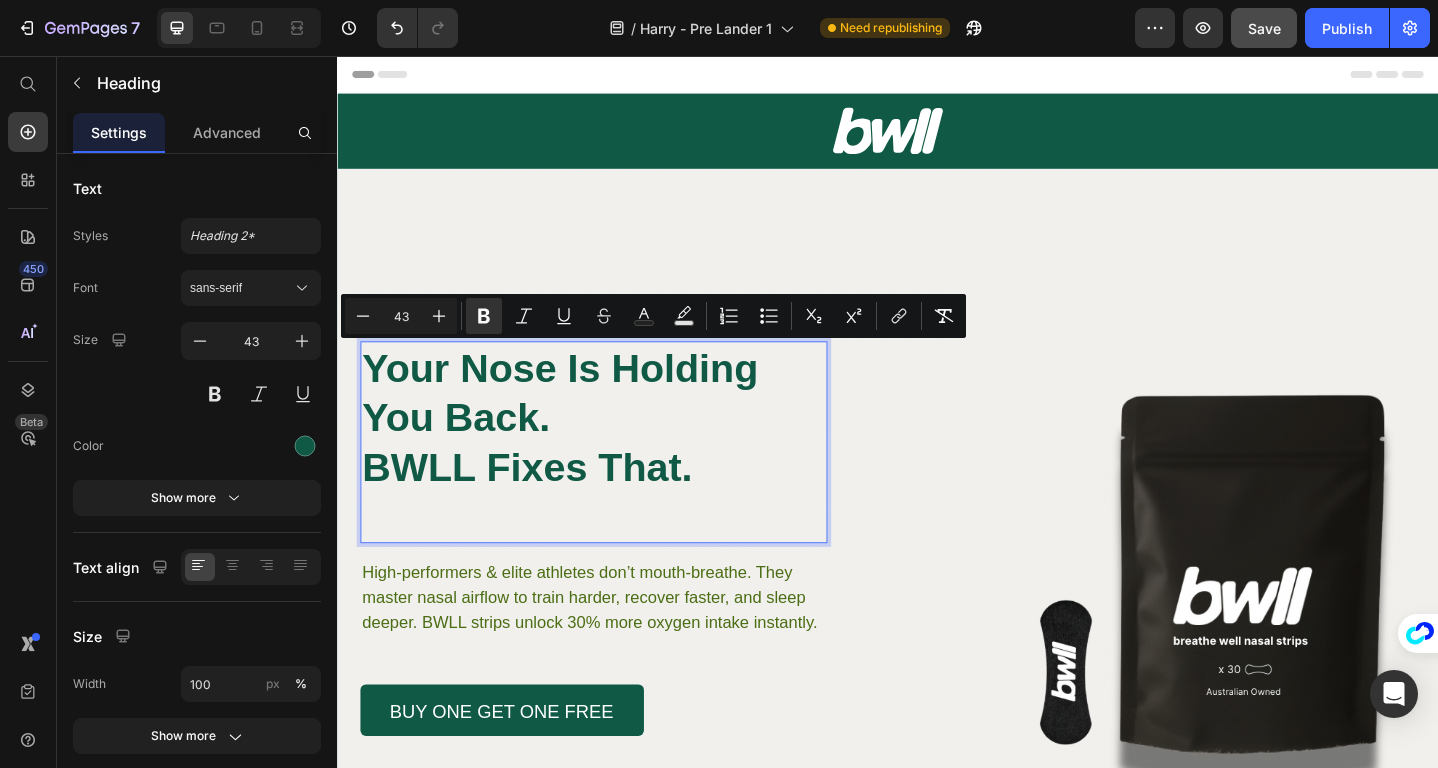 drag, startPoint x: 600, startPoint y: 456, endPoint x: 377, endPoint y: 393, distance: 231.72829 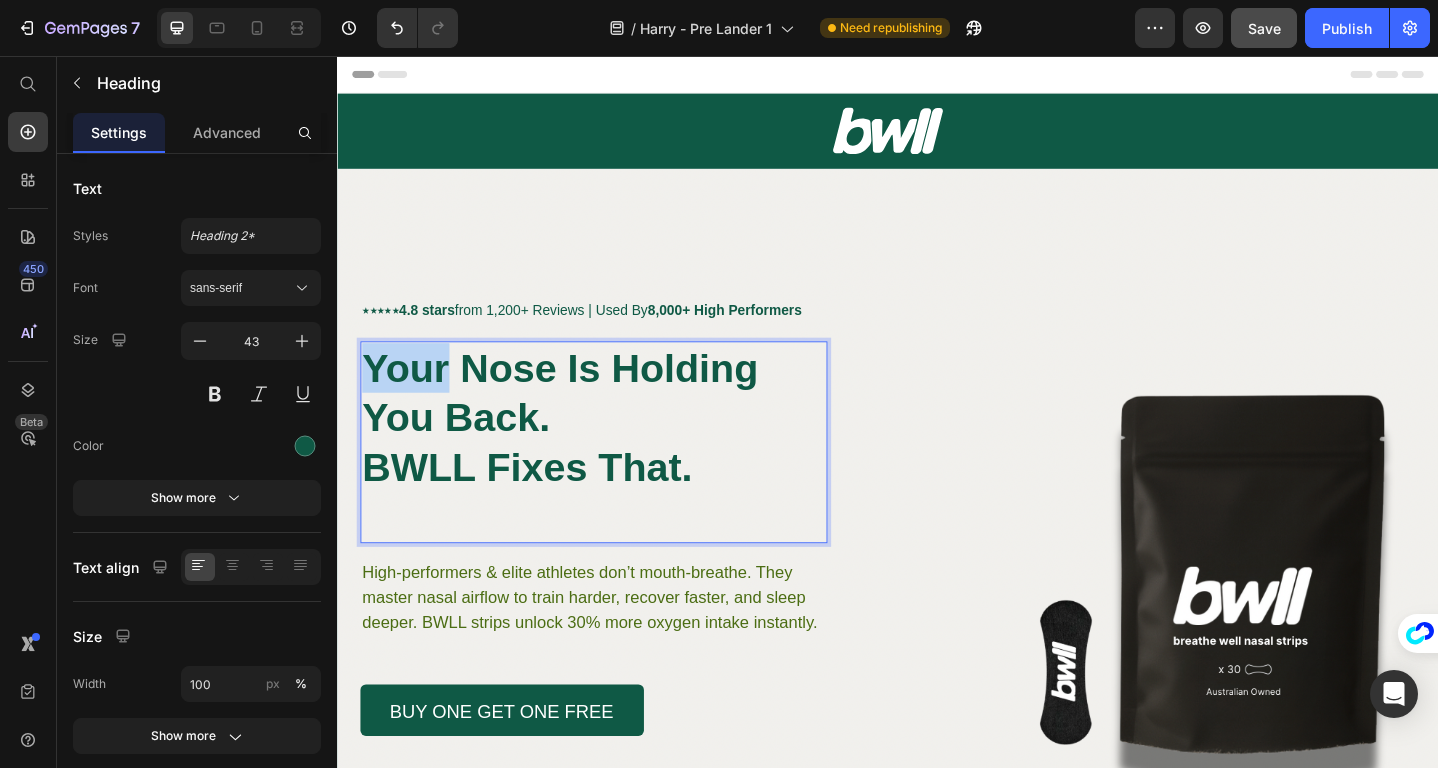 drag, startPoint x: 457, startPoint y: 403, endPoint x: 375, endPoint y: 402, distance: 82.006096 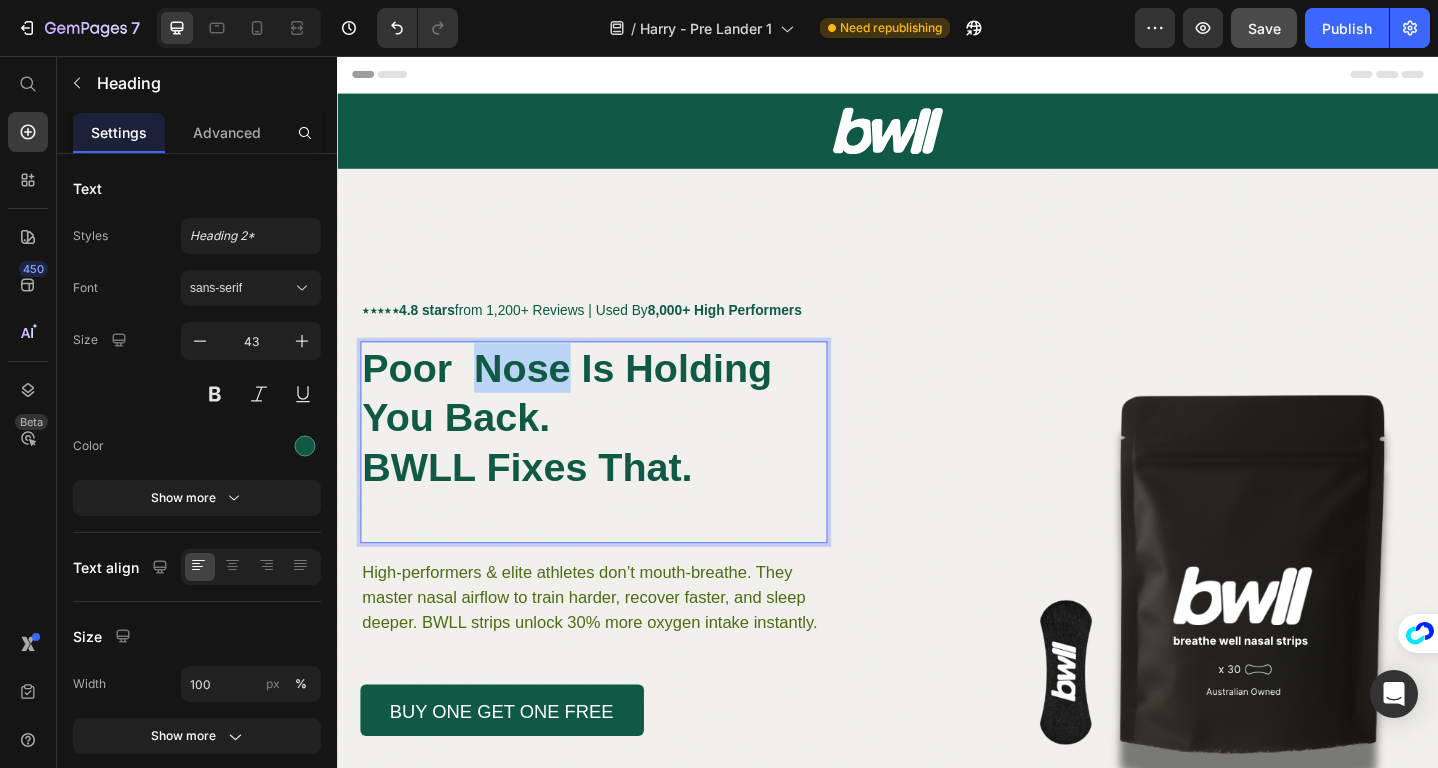 drag, startPoint x: 588, startPoint y: 396, endPoint x: 497, endPoint y: 396, distance: 91 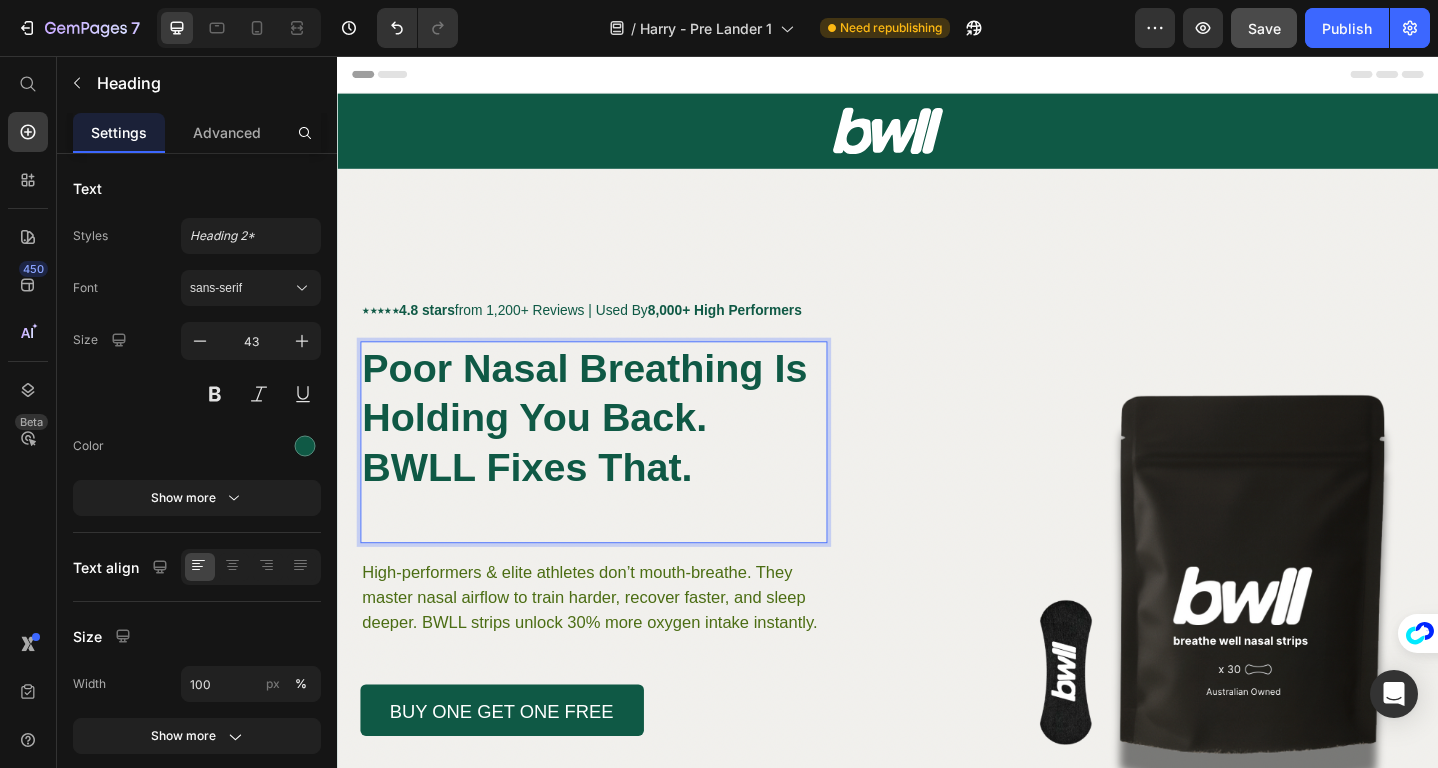 click on "Poor Nasal Breathing Is Holding You Back." at bounding box center [606, 423] 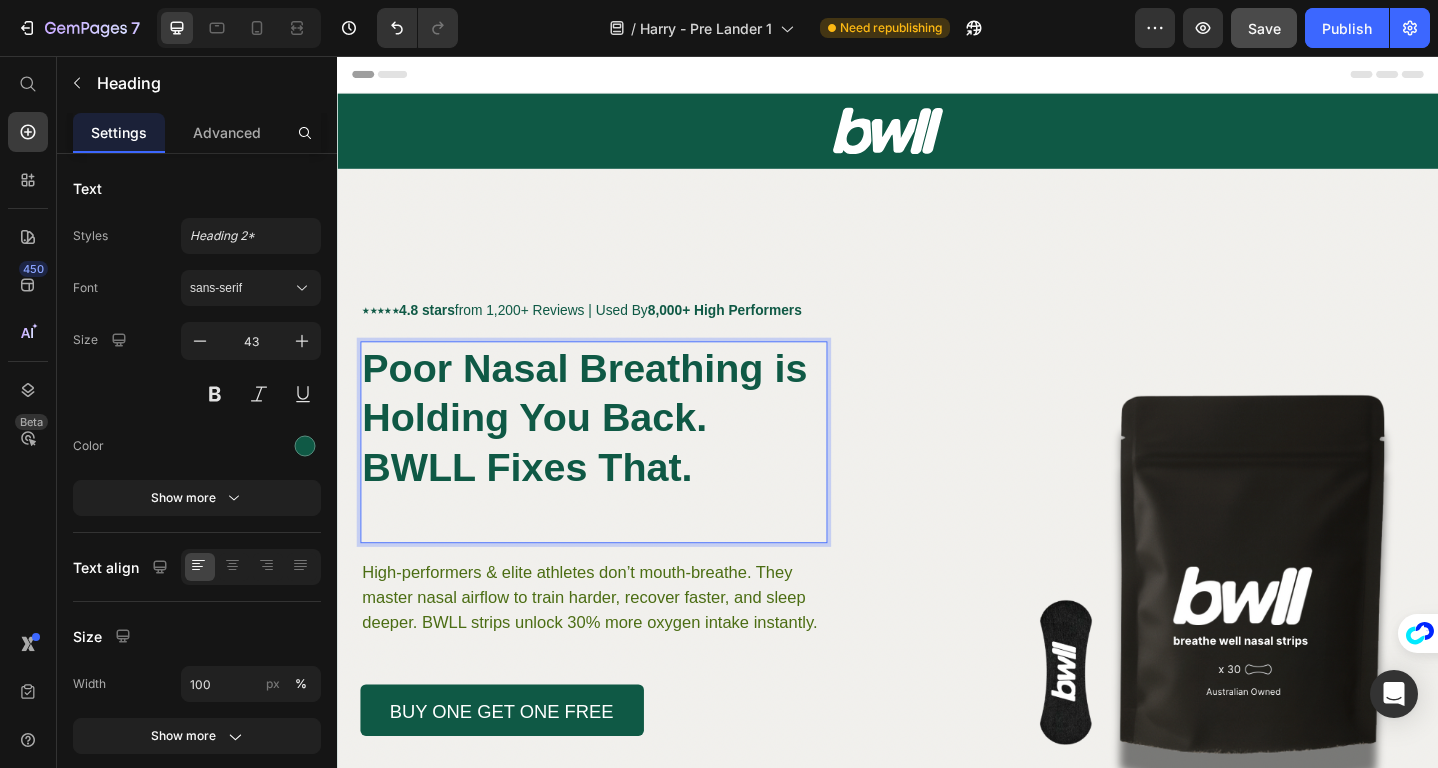 click on "Poor Nasal Breathing is Holding You Back.  BWLL Fixes That." at bounding box center (616, 450) 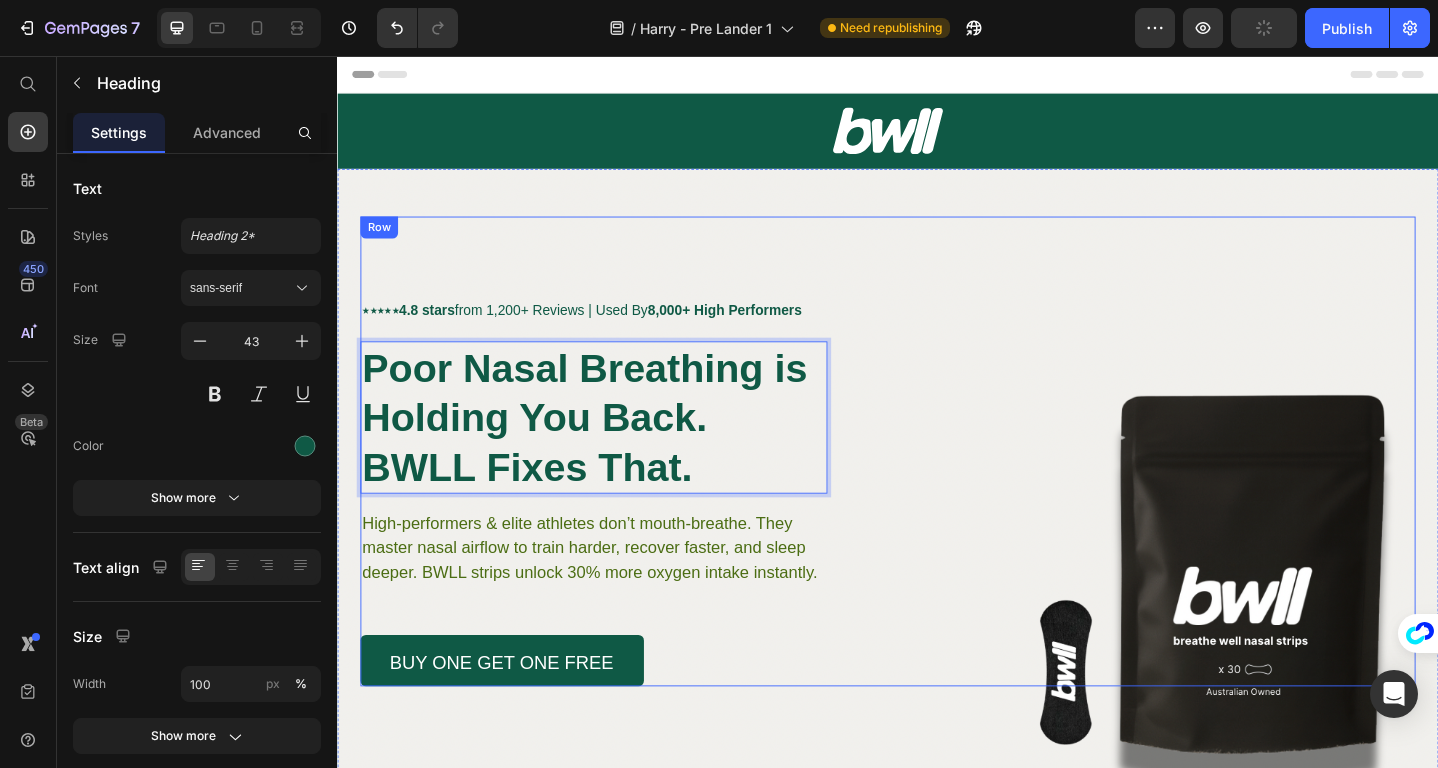click on "⋆⋆⋆⋆⋆  4.8 stars  from 1,200+ Reviews | Used By  8,000+ High Performers Text Block Poor Nasal Breathing is Holding You Back.  BWLL Fixes That.  Heading   17 High-performers & elite athletes don’t mouth-breathe. They master nasal airflow to train harder, recover faster, and sleep deeper. BWLL strips unlock 30% more oxygen intake instantly. Text Block BUY ONE GET ONE FREE Button Row" at bounding box center [937, 487] 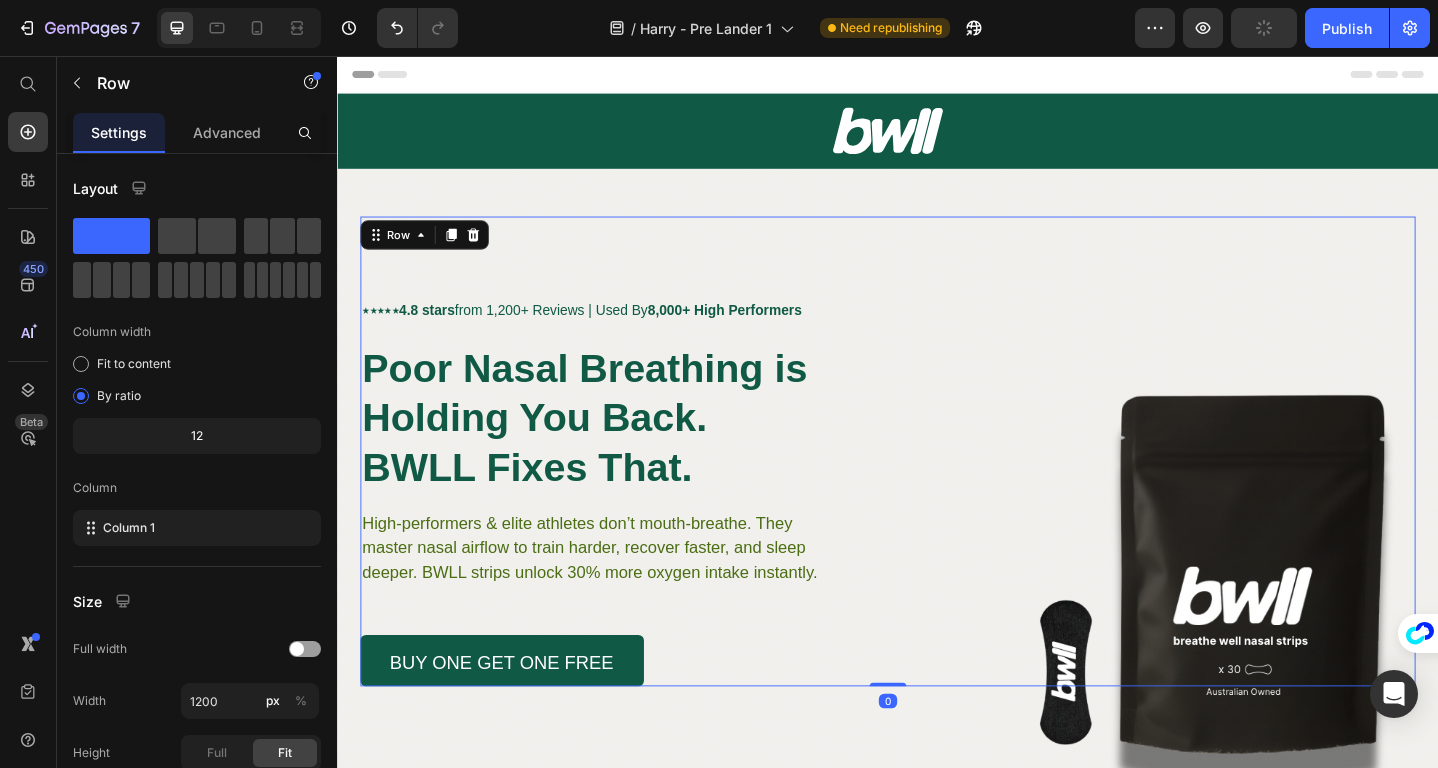 click on "BWLL Fixes That." at bounding box center [544, 504] 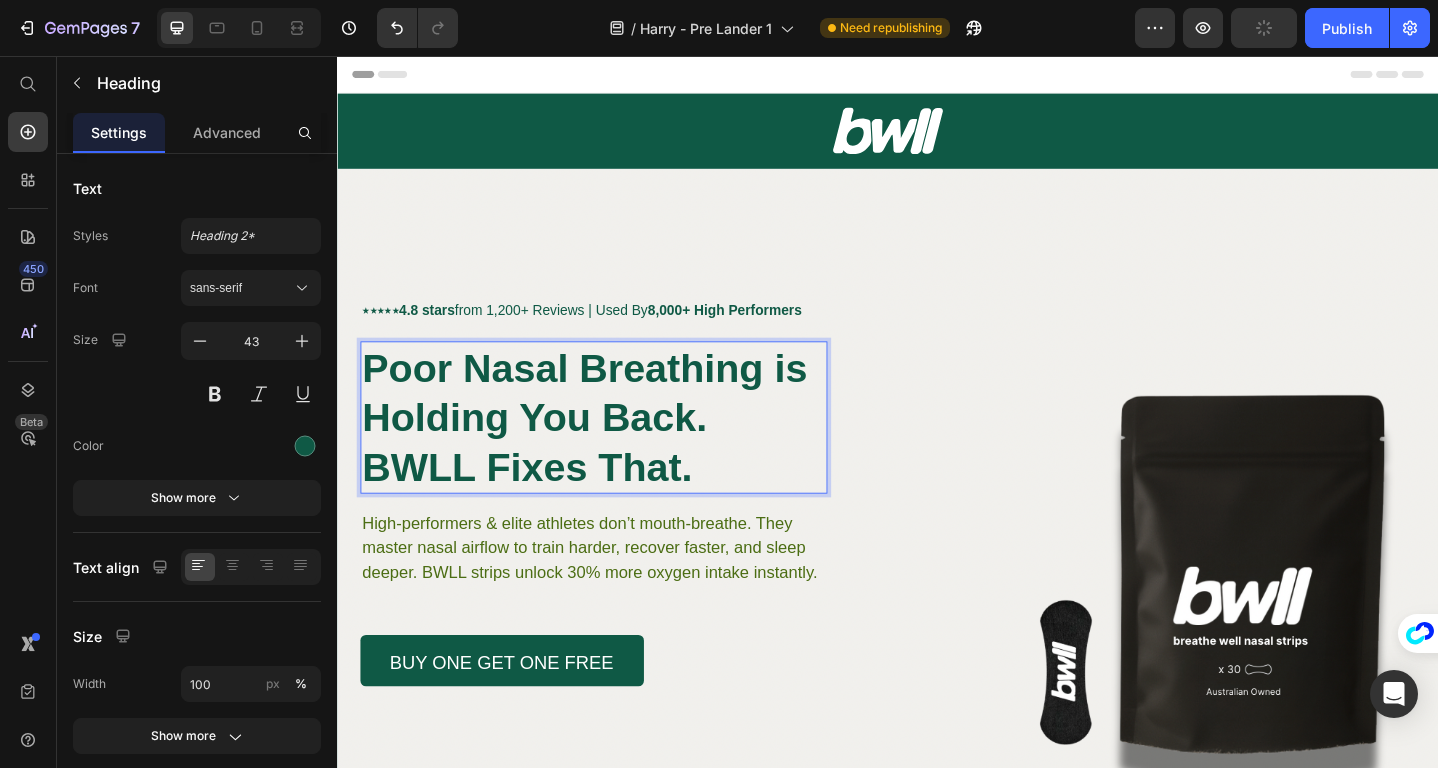 click on "BWLL Fixes That." at bounding box center [544, 504] 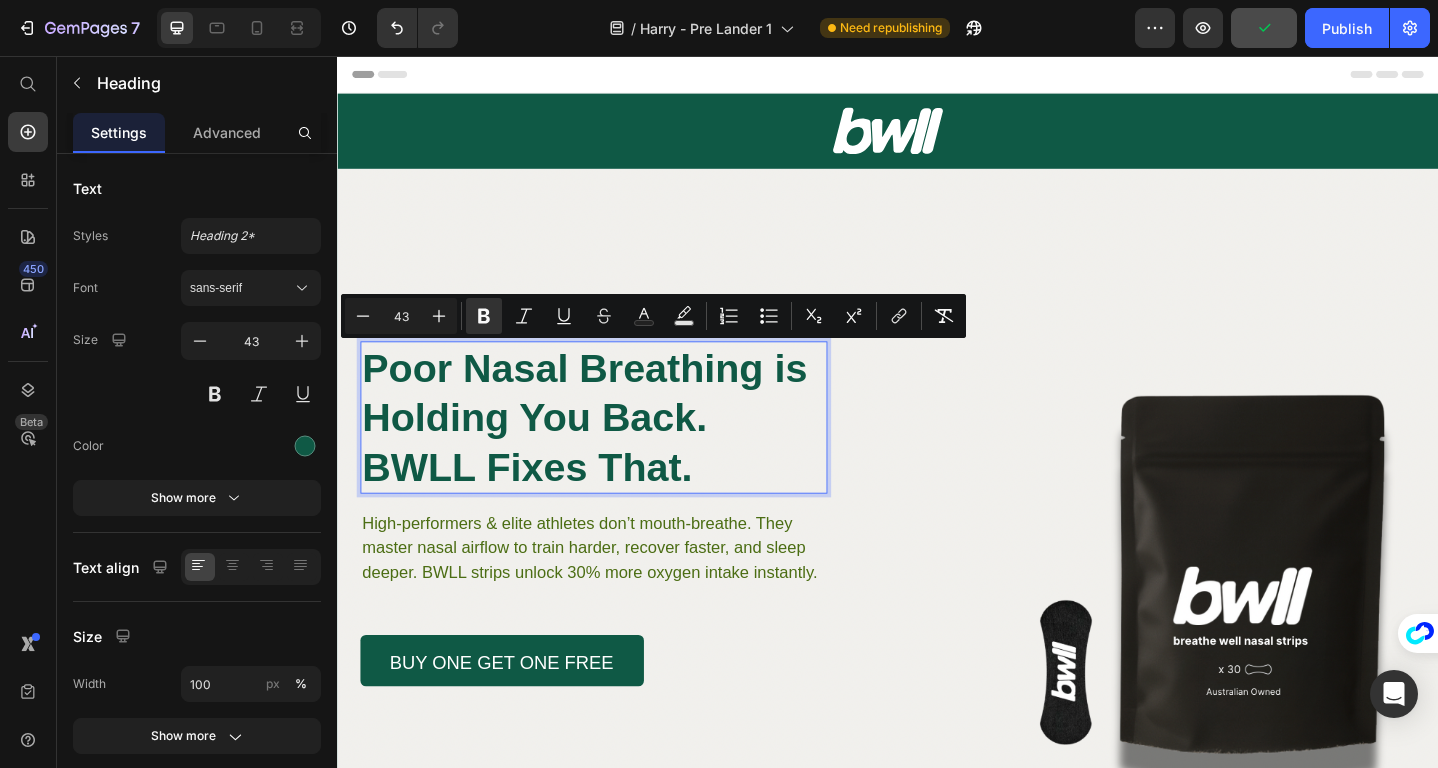 drag, startPoint x: 583, startPoint y: 472, endPoint x: 369, endPoint y: 404, distance: 224.54398 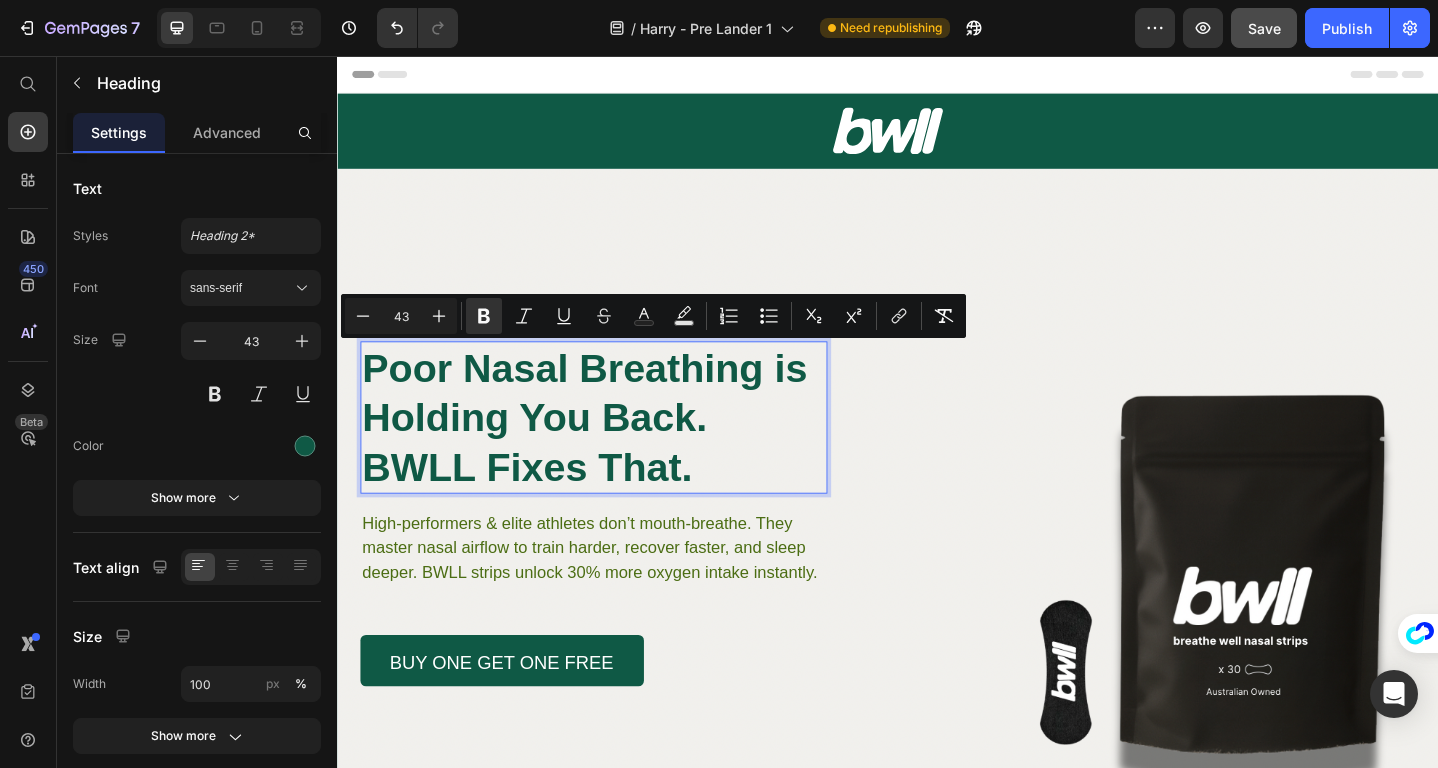 click on "Poor Nasal Breathing is Holding You Back." at bounding box center (606, 423) 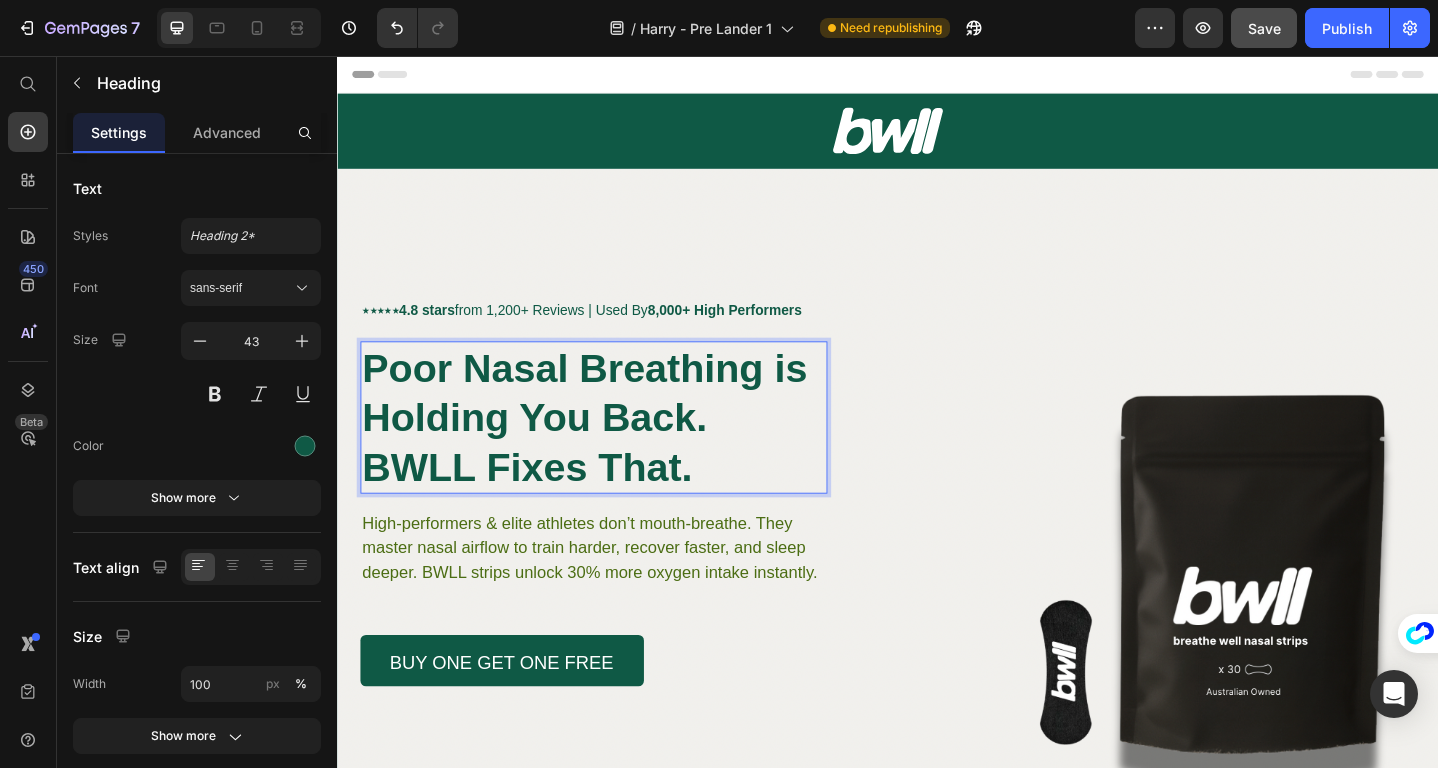 click on "Poor Nasal Breathing is Holding You Back." at bounding box center (606, 423) 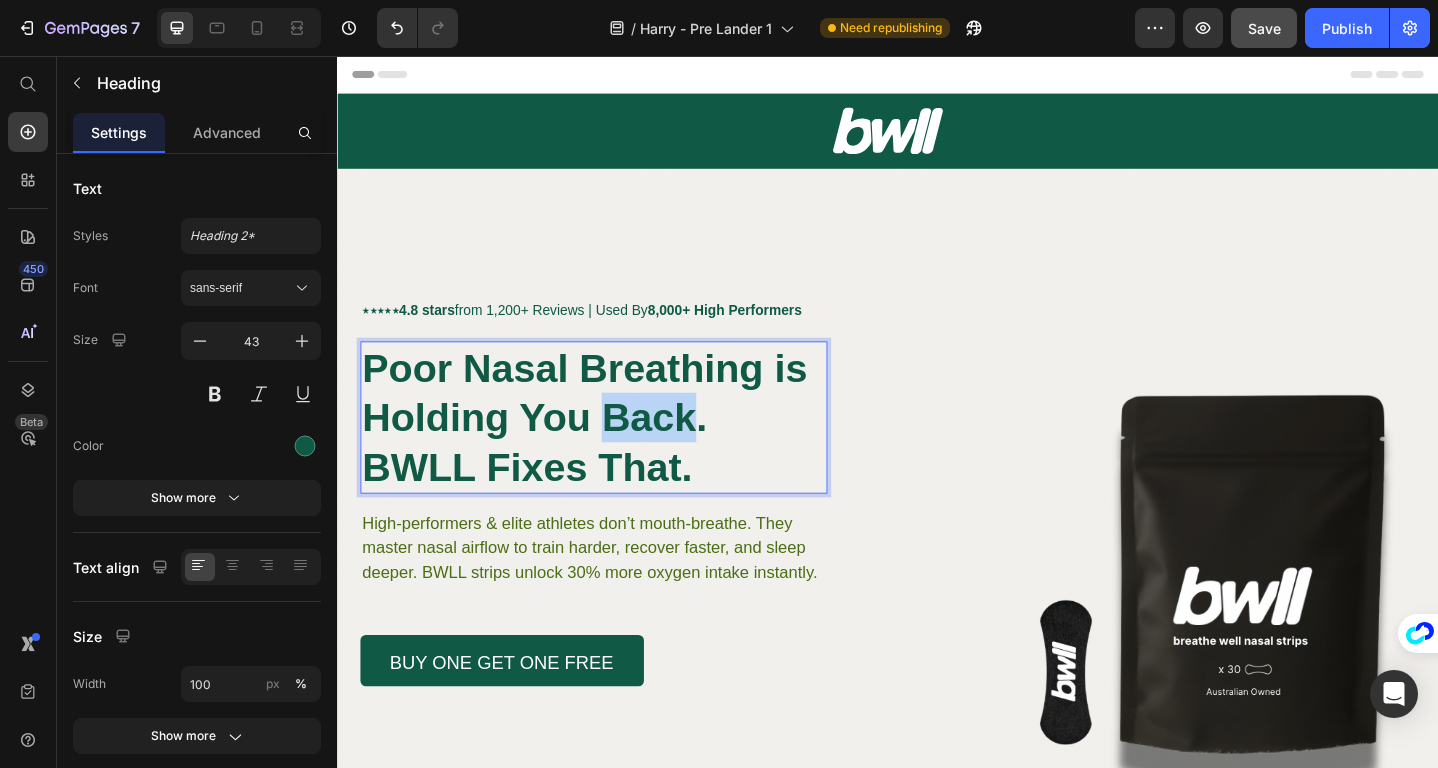 click on "Poor Nasal Breathing is Holding You Back." at bounding box center (606, 423) 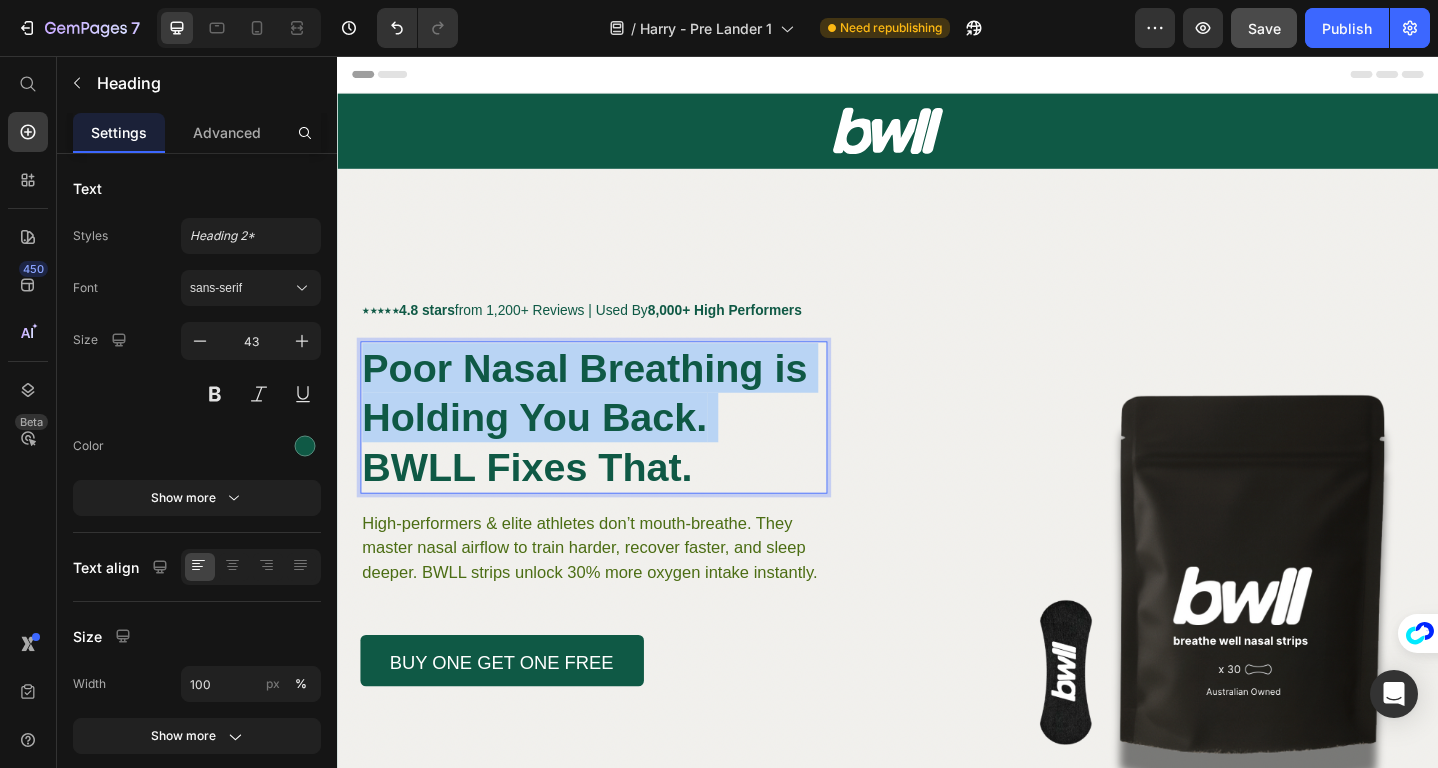 click on "Poor Nasal Breathing is Holding You Back." at bounding box center [606, 423] 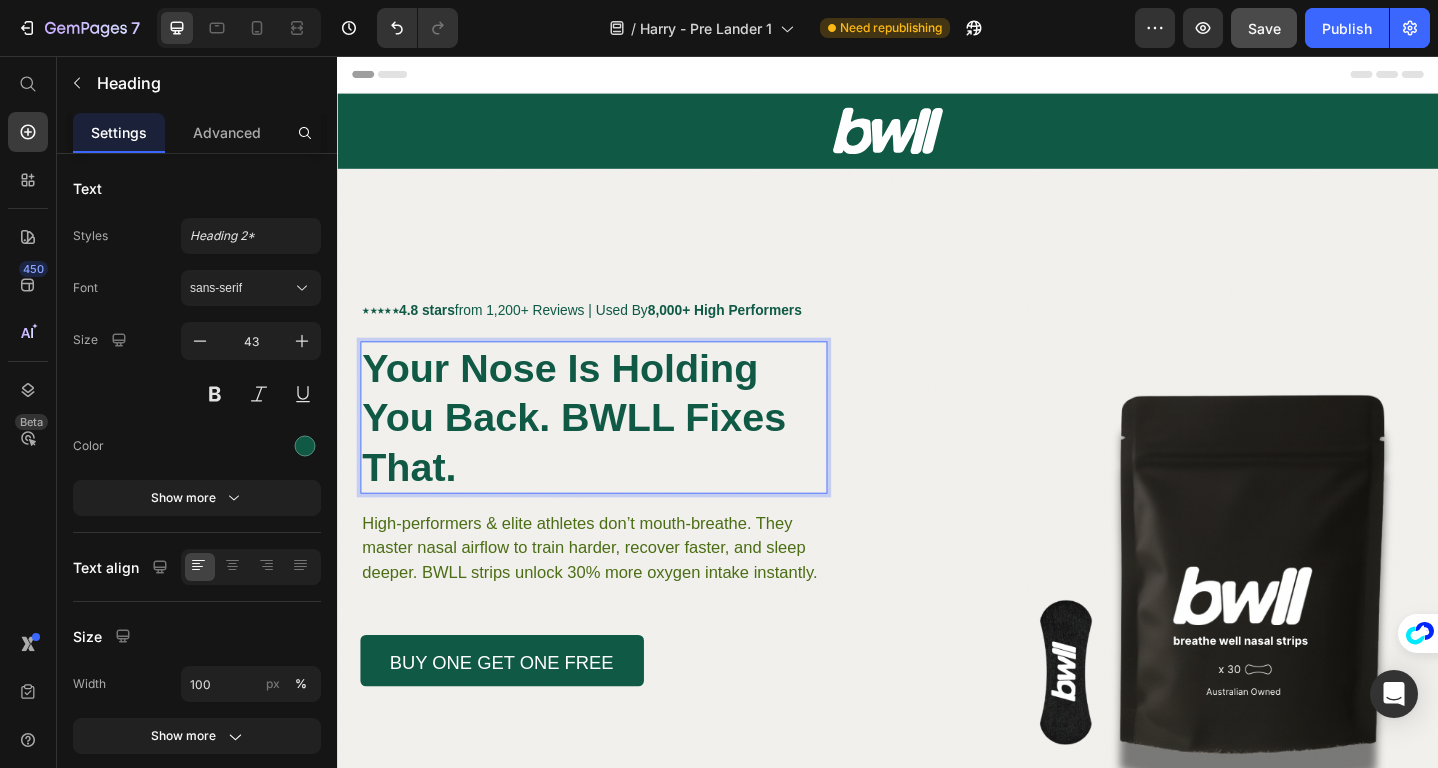 click on "Your Nose Is Holding You Back. BWLL Fixes That." at bounding box center [595, 450] 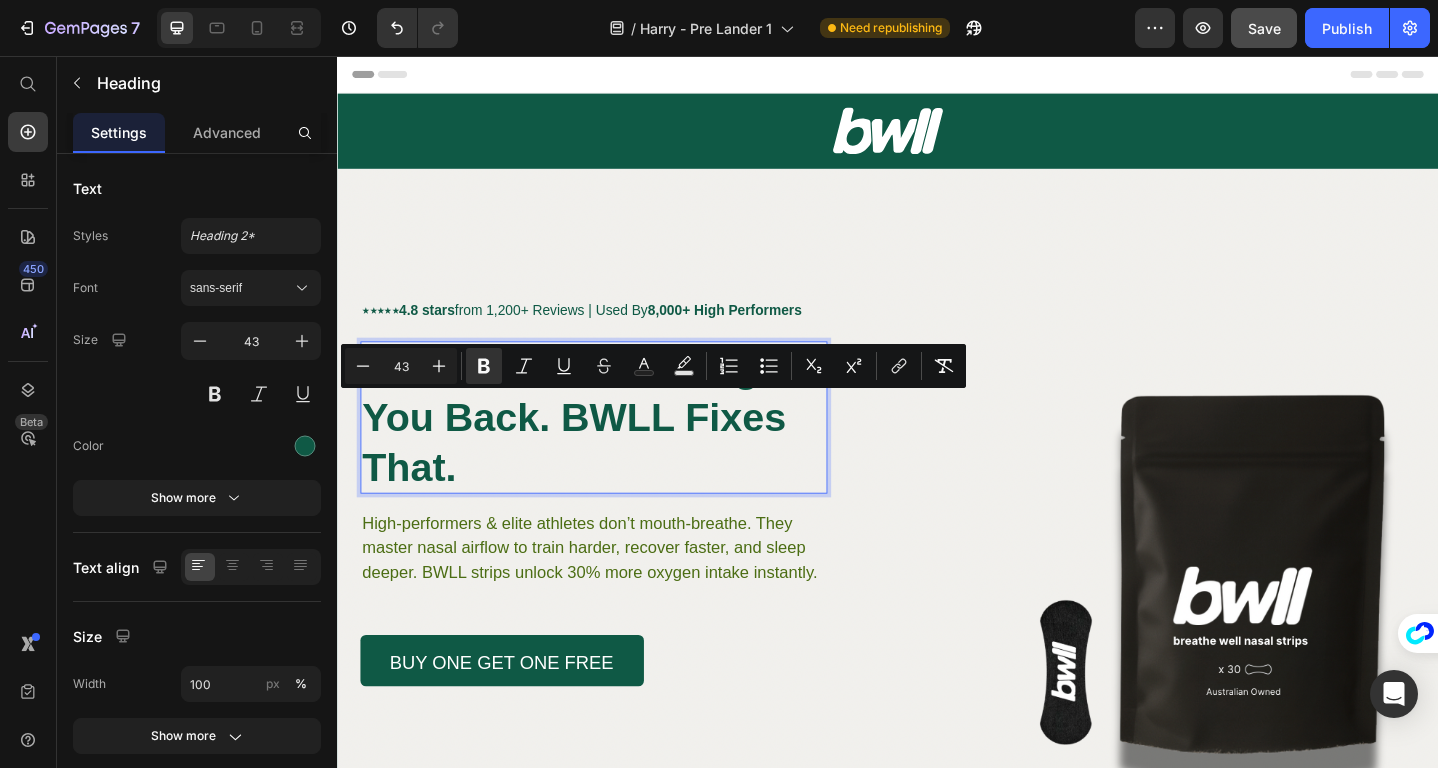 drag, startPoint x: 725, startPoint y: 449, endPoint x: 803, endPoint y: 474, distance: 81.908485 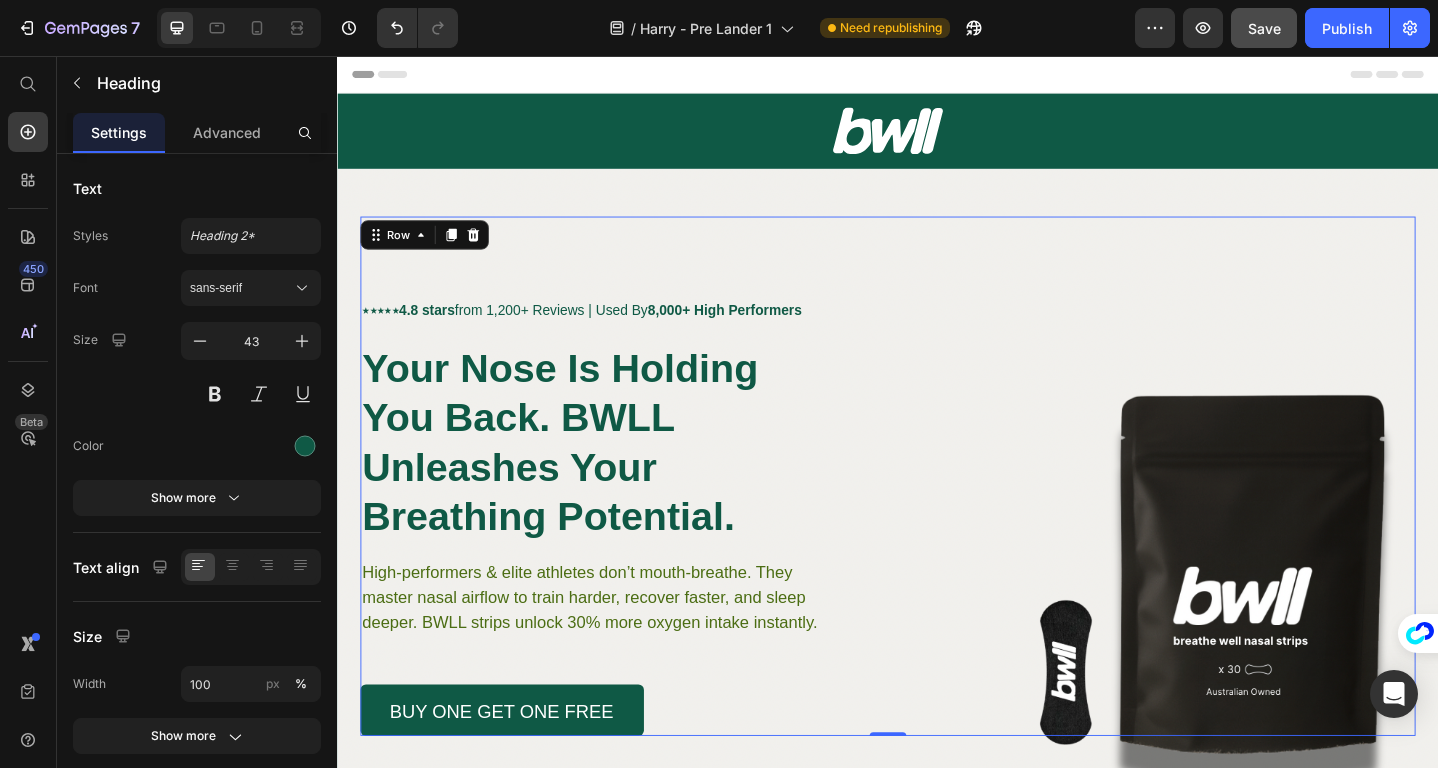 click on "⋆⋆⋆⋆⋆  4.8 stars  from 1,200+ Reviews | Used By  8,000+ High Performers Text Block ⁠⁠⁠⁠⁠⁠⁠ Your Nose Is Holding You Back. BWLL Unleashes Your Breathing Potential. Heading High-performers & elite athletes don’t mouth-breathe. They master nasal airflow to train harder, recover faster, and sleep deeper. BWLL strips unlock 30% more oxygen intake instantly. Text Block BUY ONE GET ONE FREE Button Row" at bounding box center [937, 514] 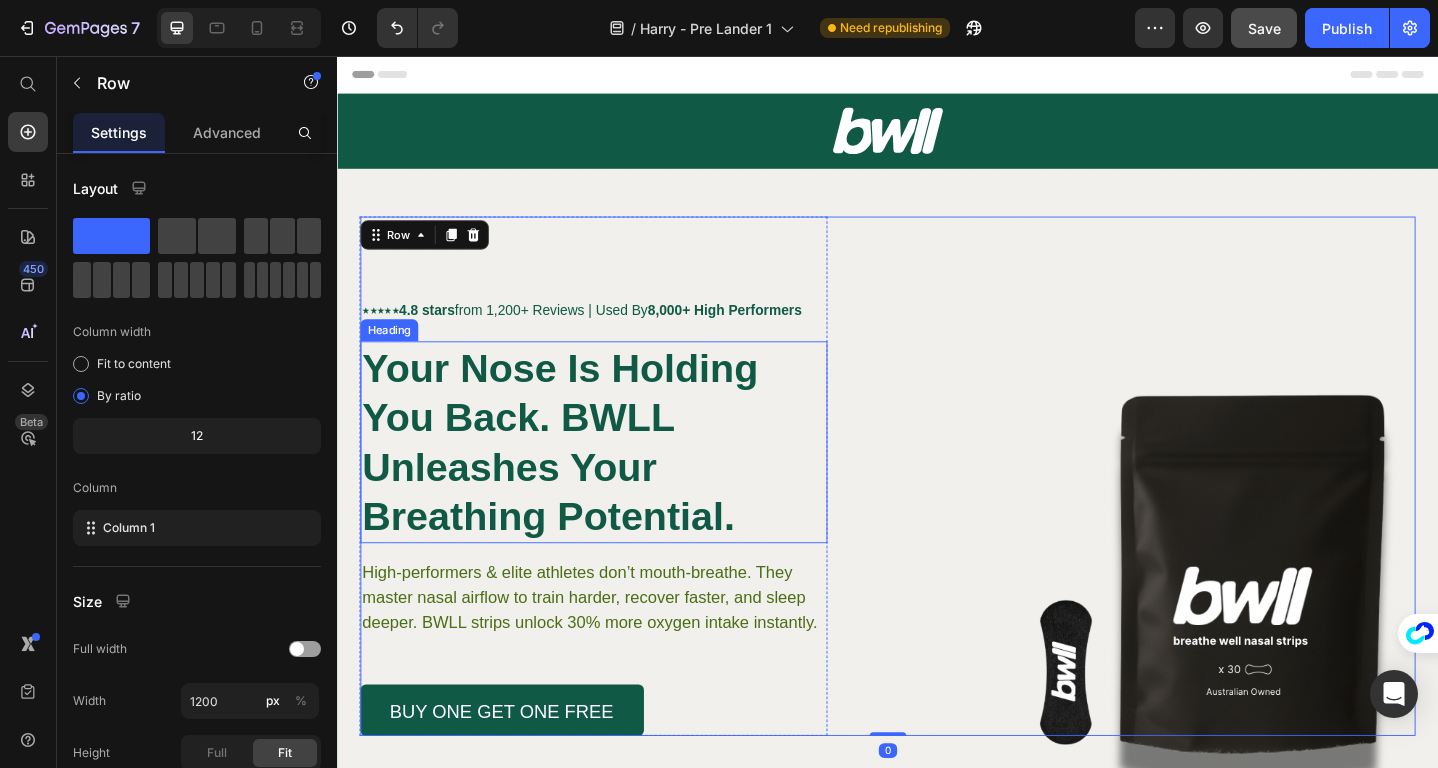 scroll, scrollTop: 95, scrollLeft: 0, axis: vertical 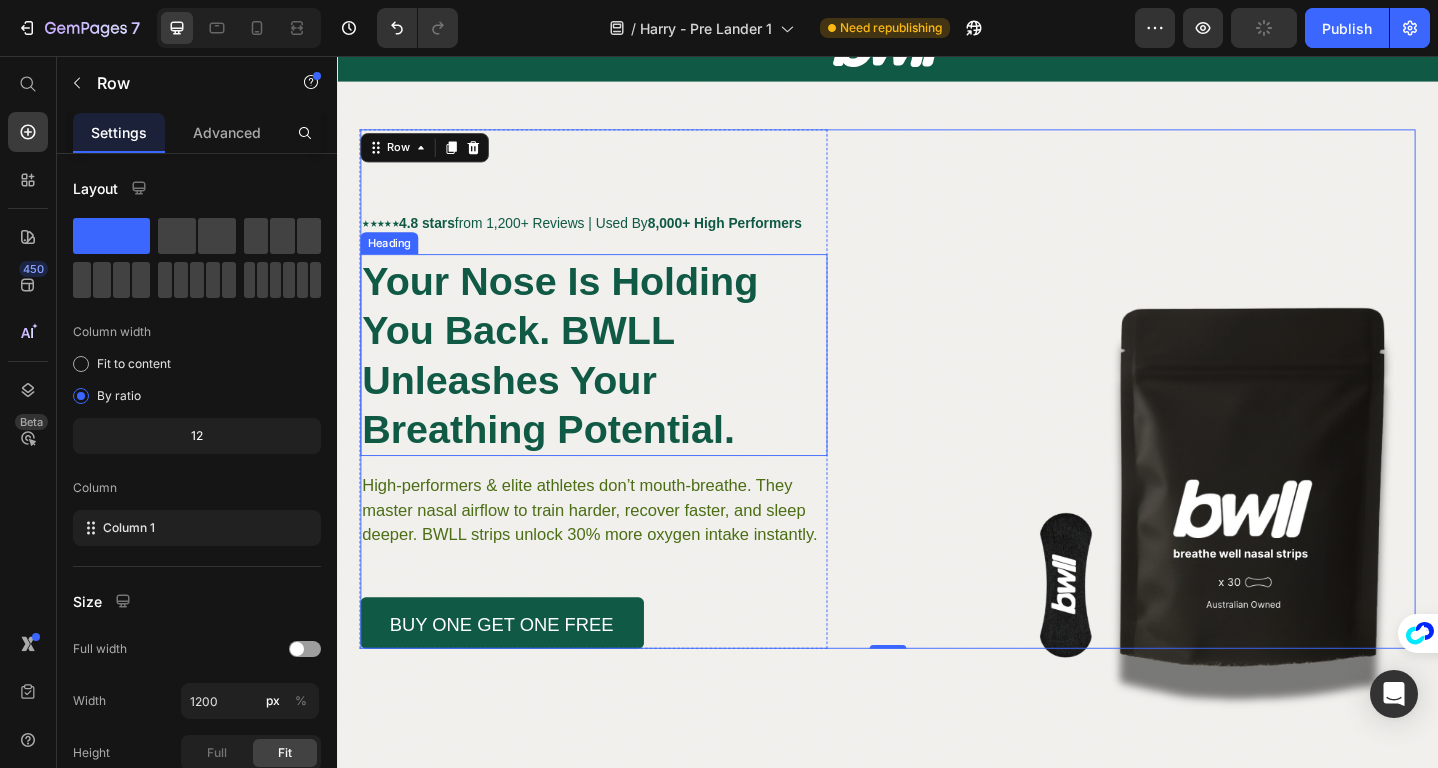 click on "⁠⁠⁠⁠⁠⁠⁠ Your Nose Is Holding You Back. BWLL Unleashes Your Breathing Potential." at bounding box center [616, 382] 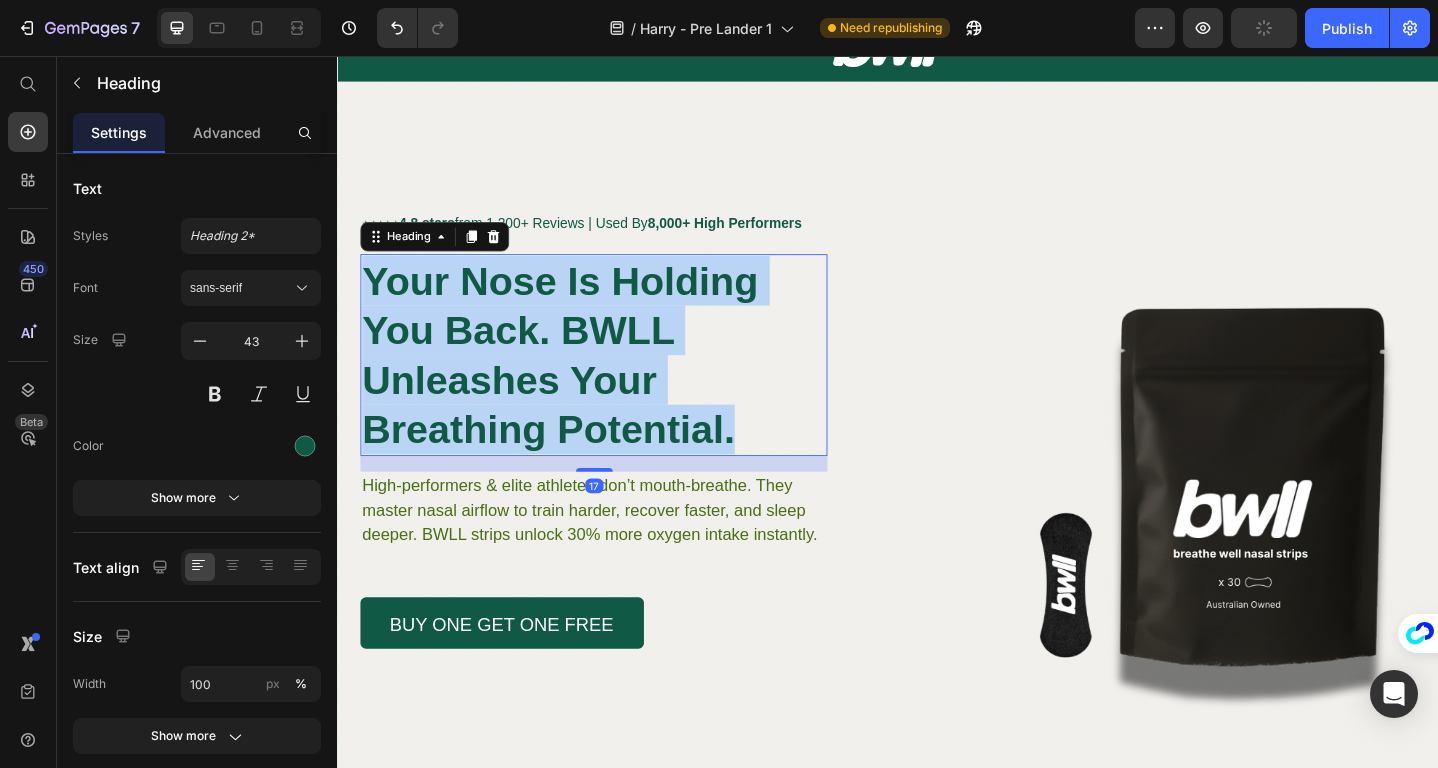 click on "Your Nose Is Holding You Back. BWLL Unleashes Your Breathing Potential." at bounding box center (616, 382) 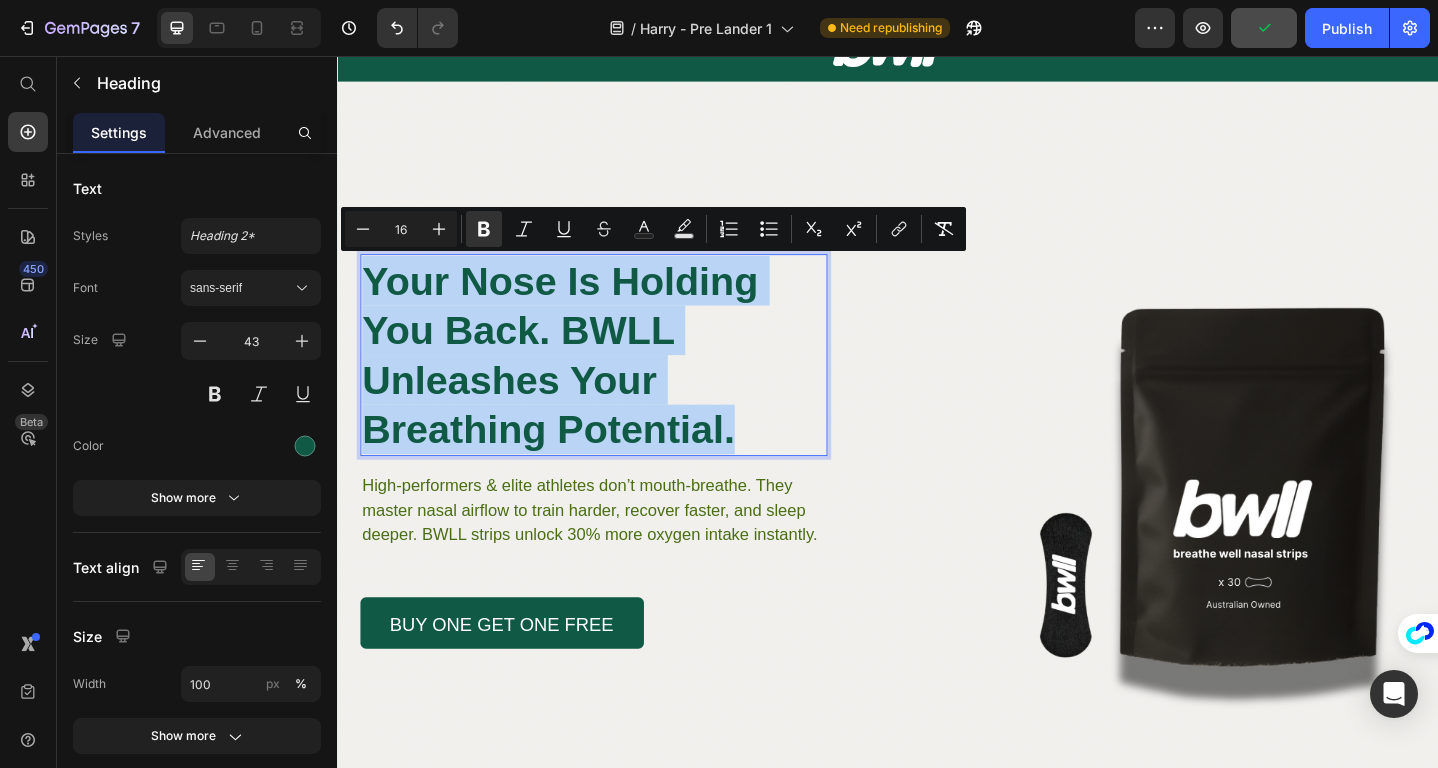 click on "⋆⋆⋆⋆⋆  4.8 stars  from 1,200+ Reviews | Used By  8,000+ High Performers Text Block Your Nose Is Holding You Back. BWLL Unleashes Your Breathing Potential. Heading   17 High-performers & elite athletes don’t mouth-breathe. They master nasal airflow to train harder, recover faster, and sleep deeper. BWLL strips unlock 30% more oxygen intake instantly. Text Block BUY ONE GET ONE FREE Button Row" at bounding box center [937, 419] 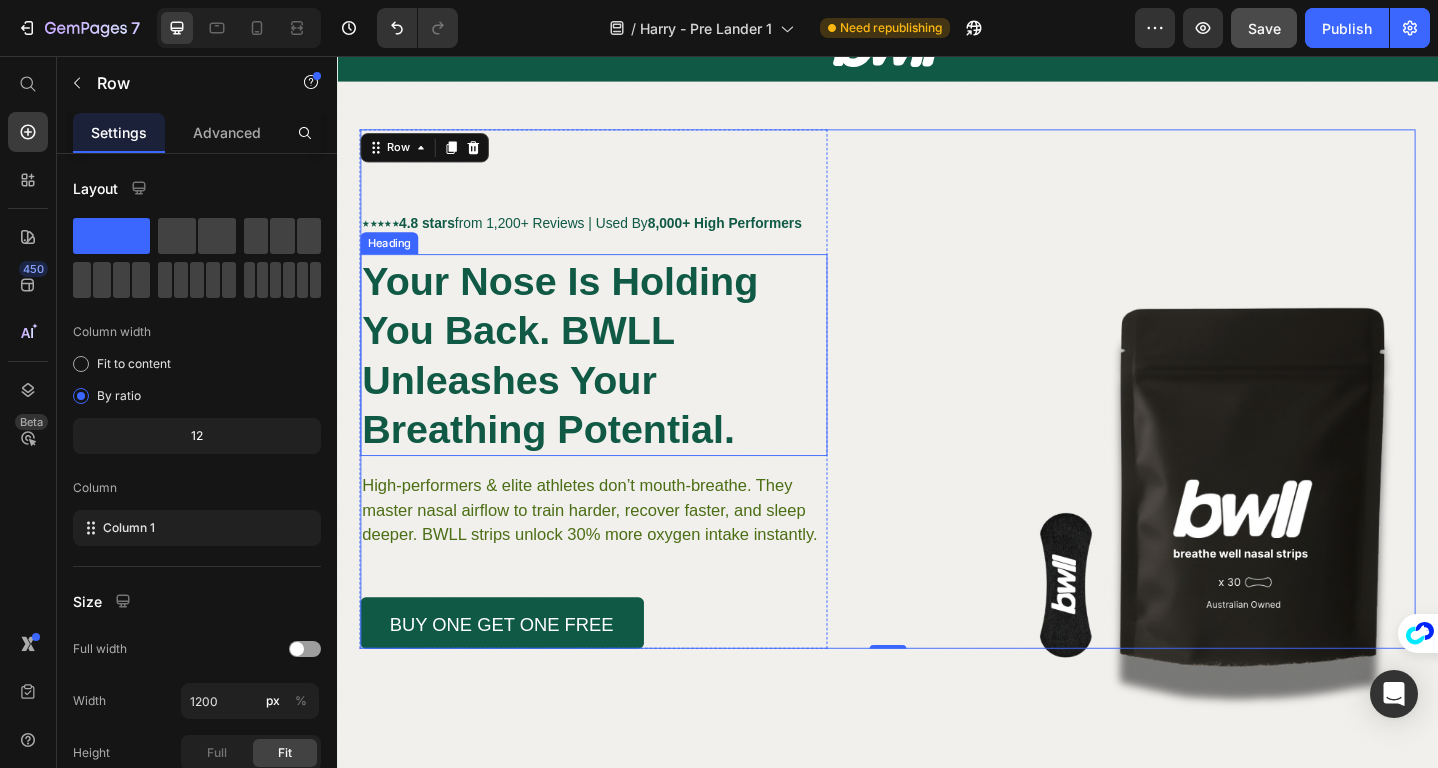 click on "Your Nose Is Holding You Back. BWLL Unleashes Your Breathing Potential." at bounding box center [580, 382] 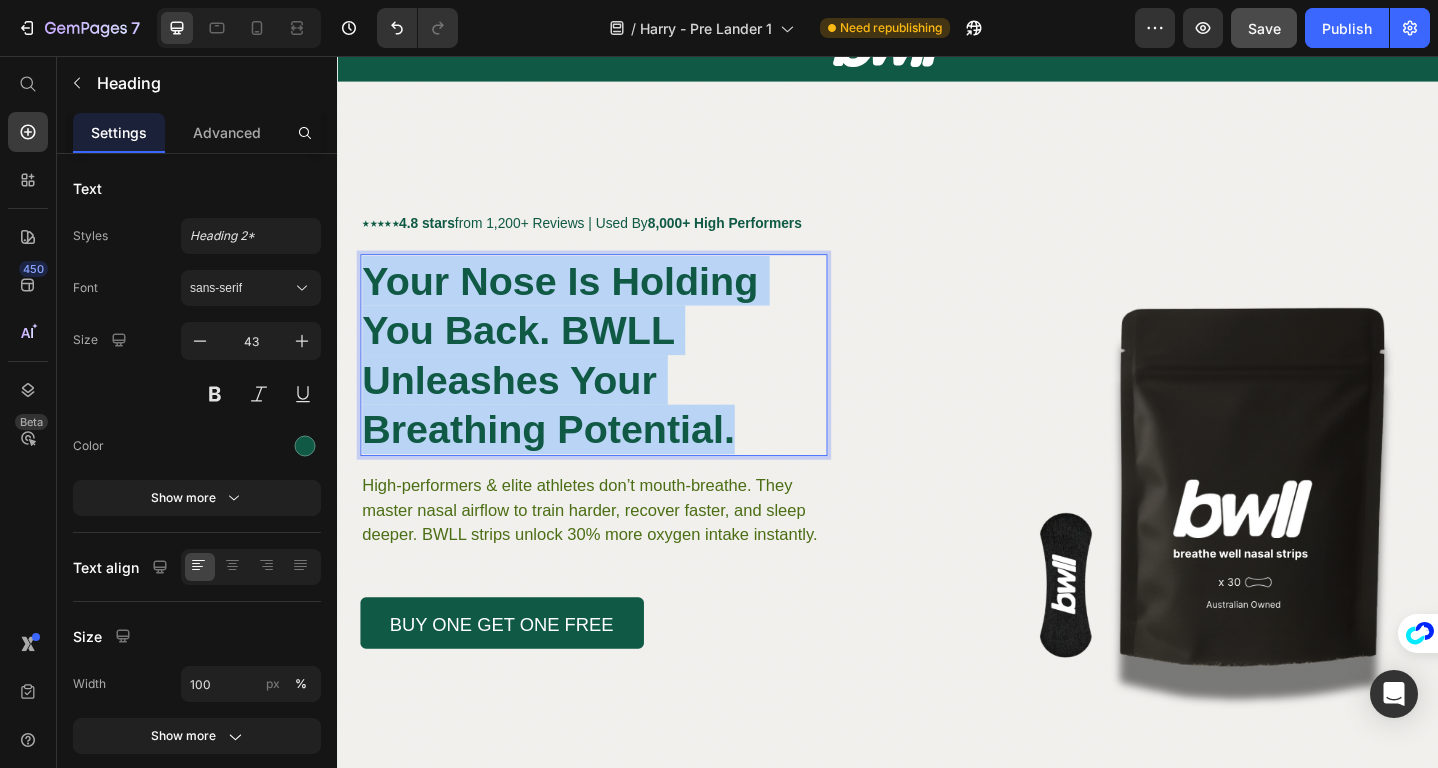 click on "Your Nose Is Holding You Back. BWLL Unleashes Your Breathing Potential." at bounding box center (580, 382) 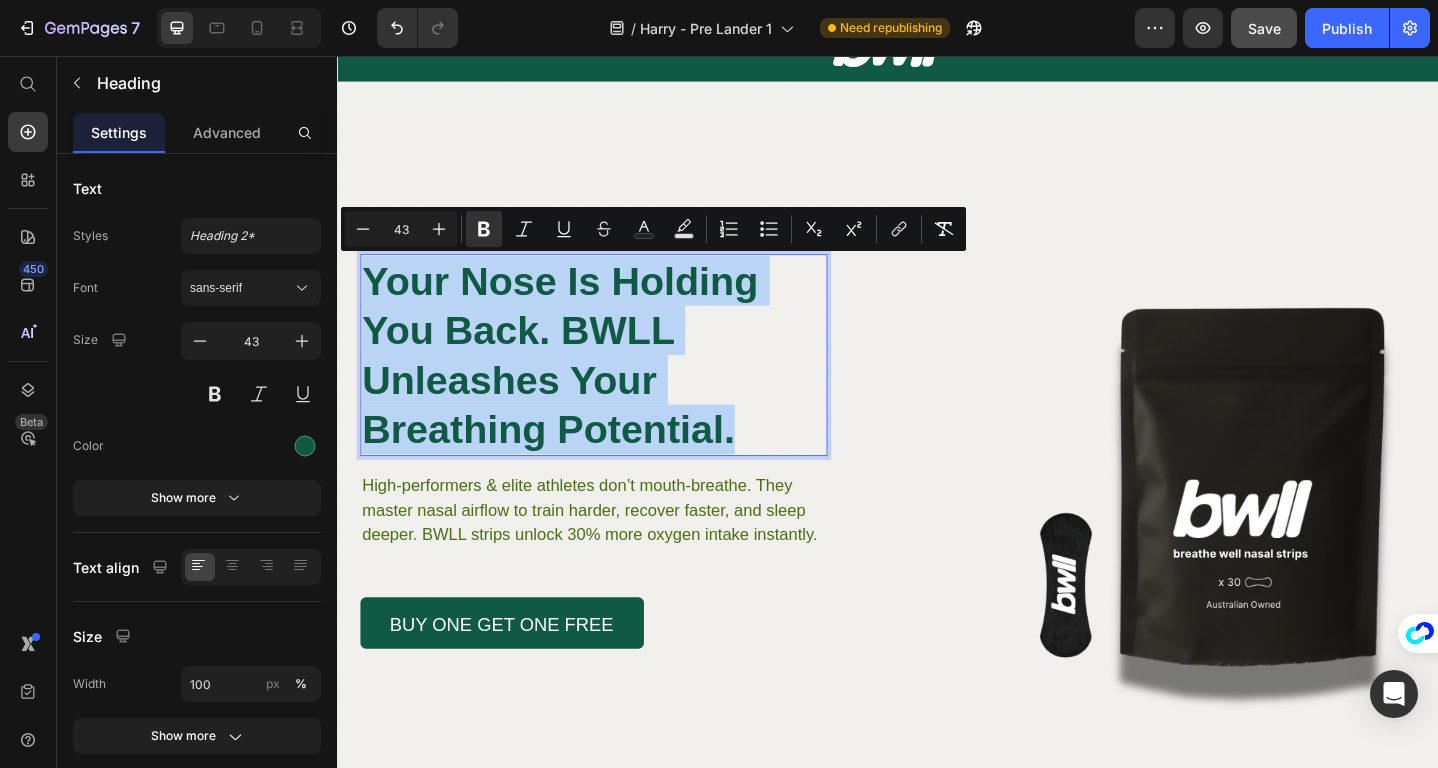 copy on "Your Nose Is Holding You Back. BWLL Unleashes Your Breathing Potential." 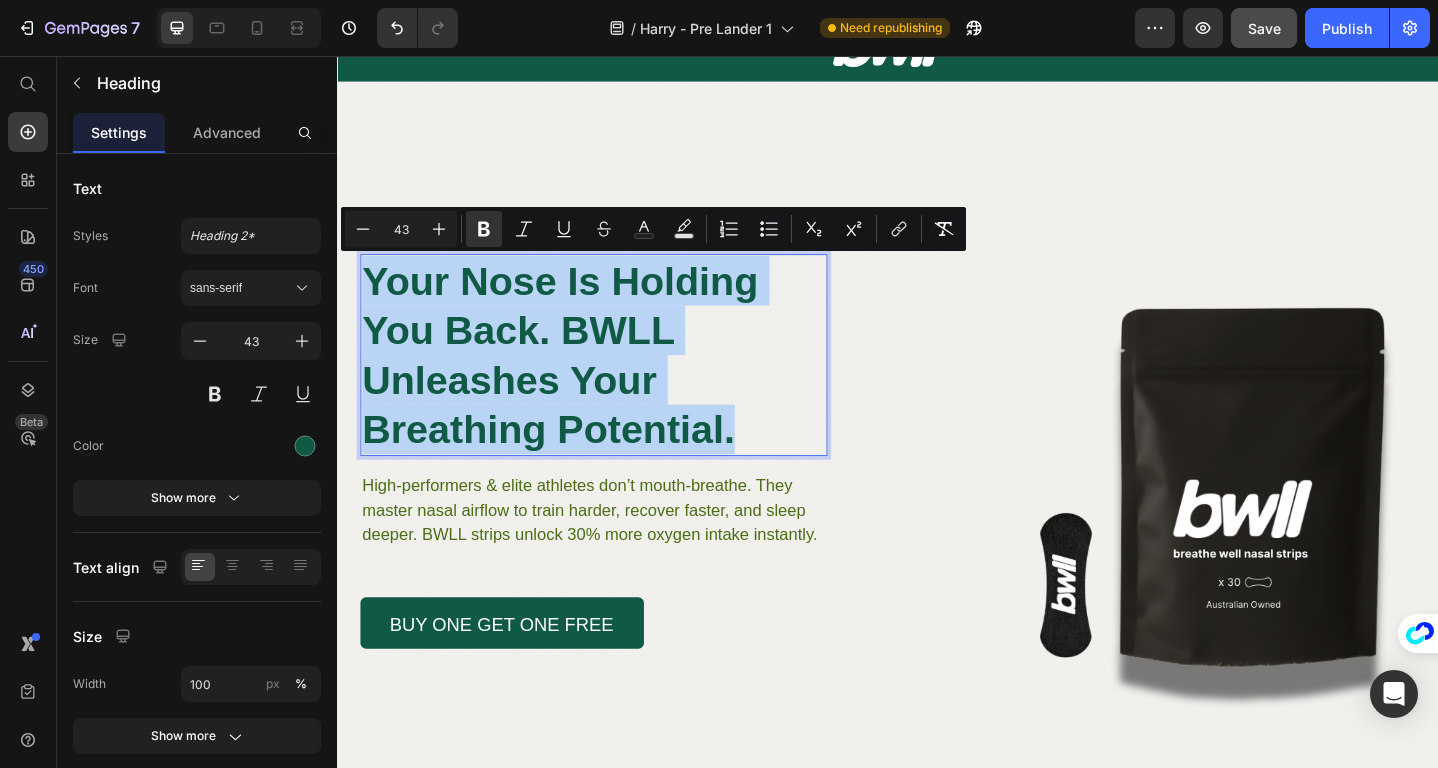 click on "Your Nose Is Holding You Back. BWLL Unleashes Your Breathing Potential." at bounding box center [580, 382] 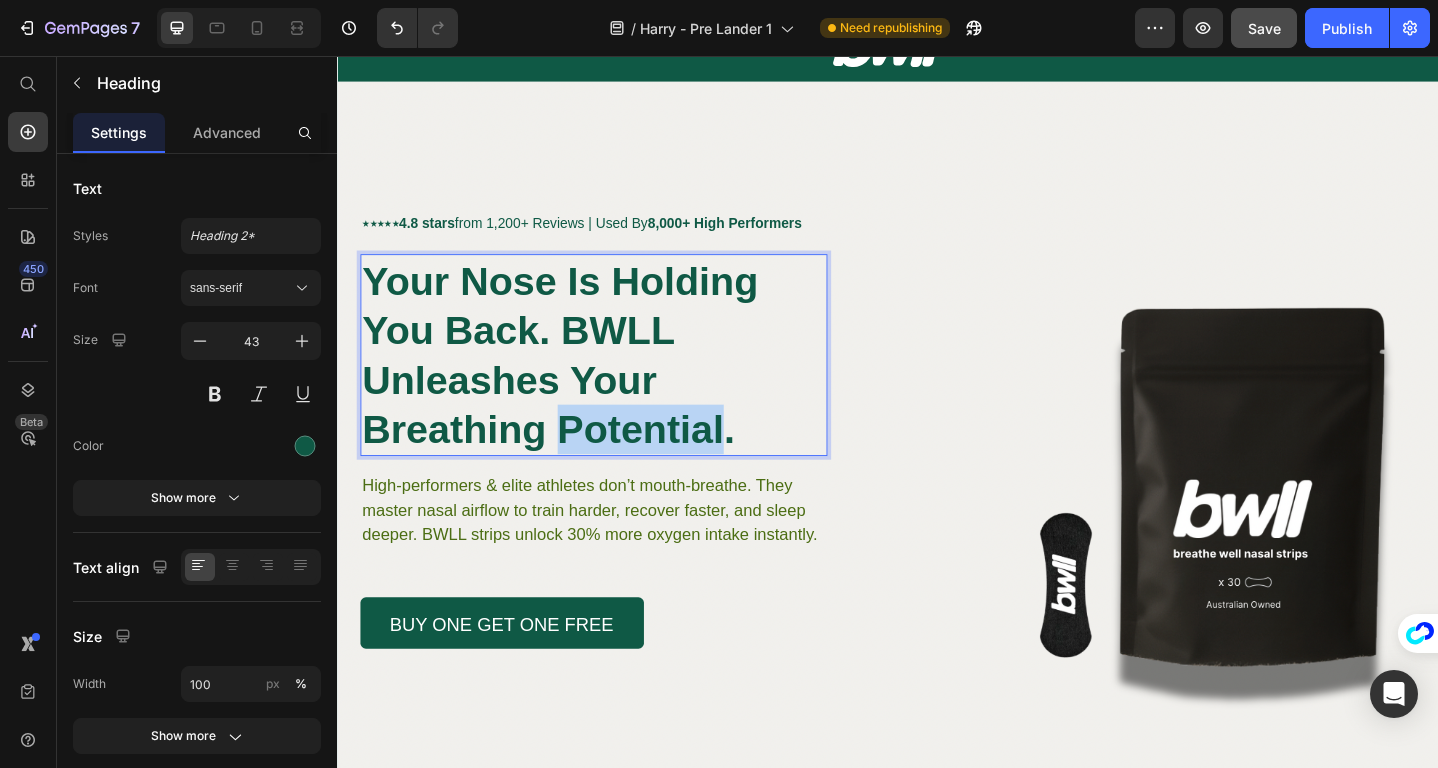 click on "Your Nose Is Holding You Back. BWLL Unleashes Your Breathing Potential." at bounding box center [580, 382] 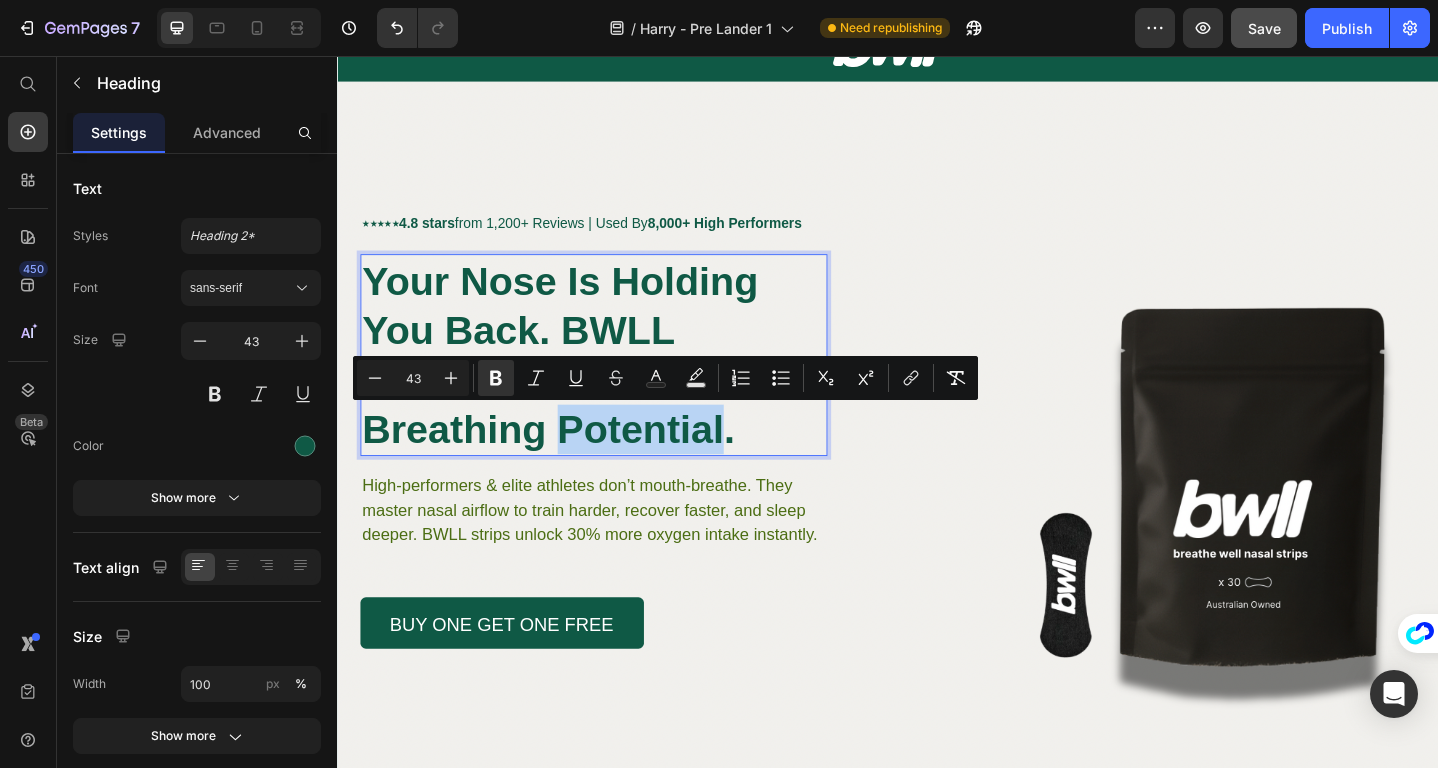 click on "Your Nose Is Holding You Back. BWLL Unleashes Your Breathing Potential." at bounding box center (580, 382) 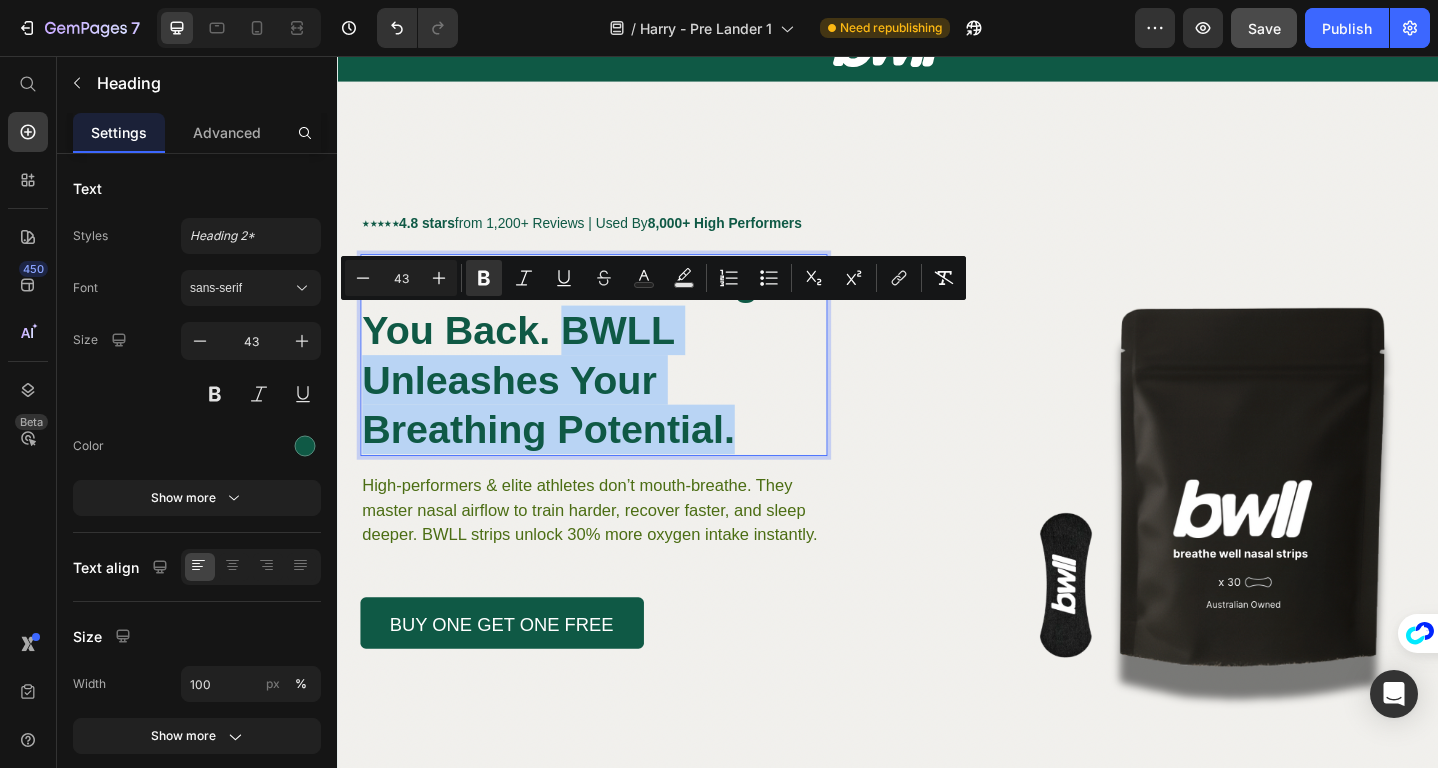 drag, startPoint x: 786, startPoint y: 474, endPoint x: 591, endPoint y: 359, distance: 226.38463 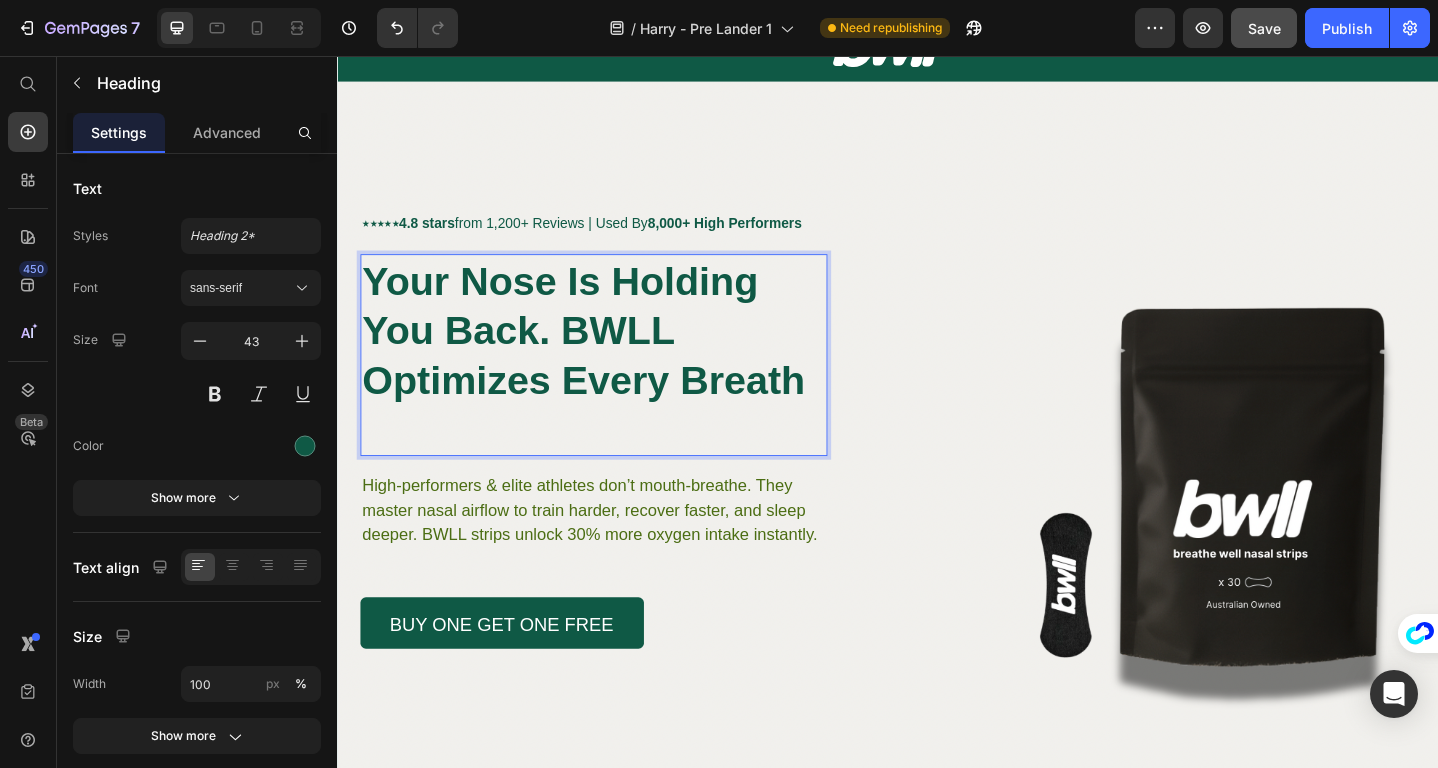 click on "Your Nose Is Holding You Back. BWLL Optimizes Every Breath" at bounding box center (605, 355) 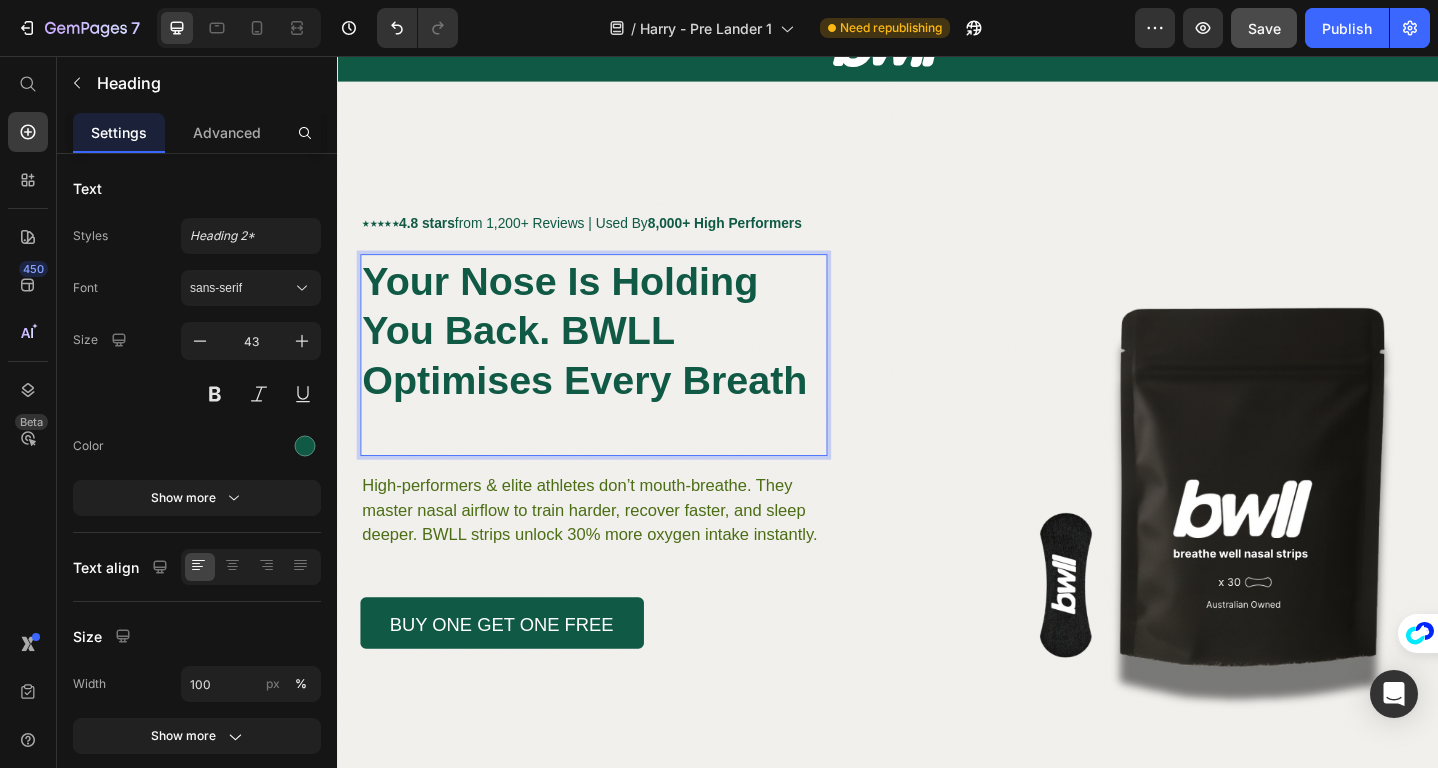 click at bounding box center [616, 463] 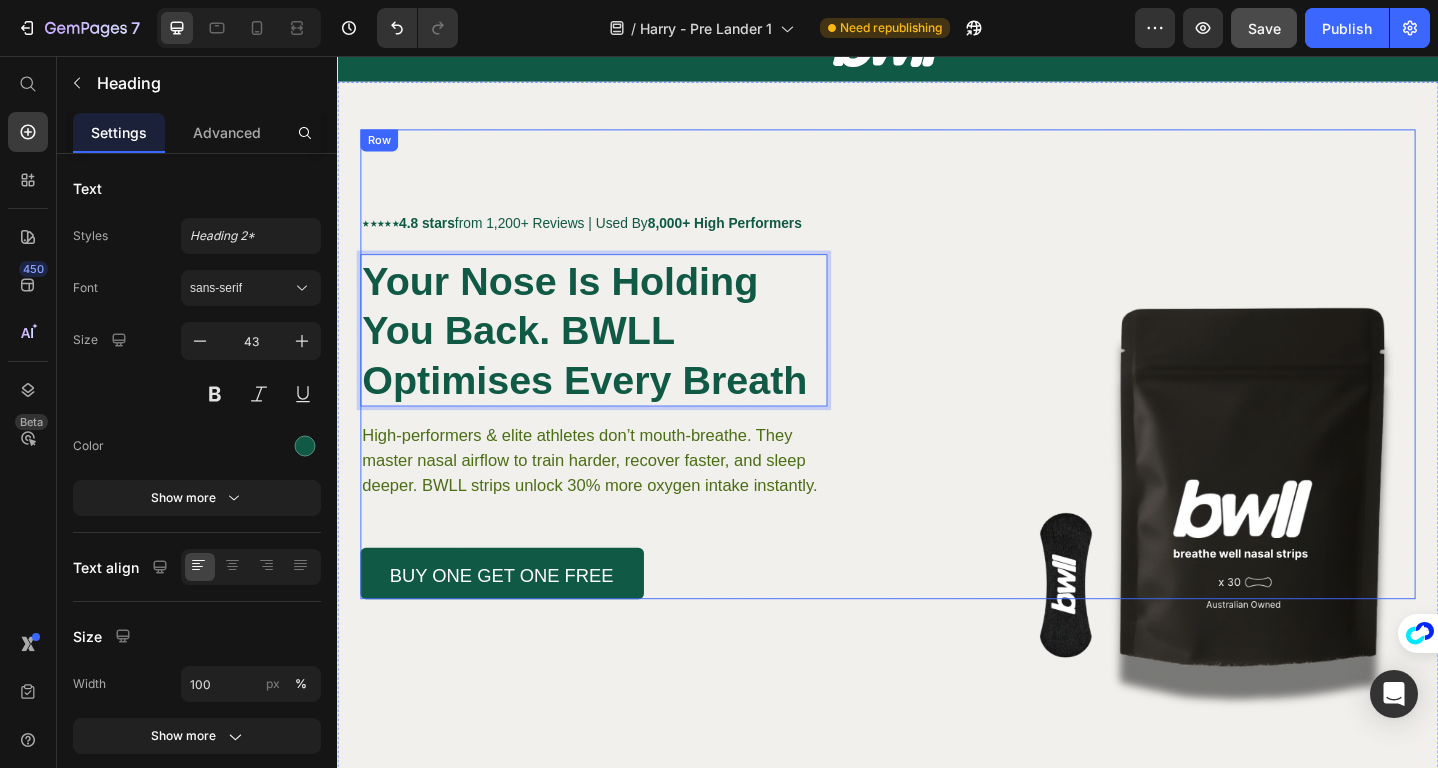 click on "⋆⋆⋆⋆⋆  4.8 stars  from 1,200+ Reviews | Used By  8,000+ High Performers Text Block Your Nose Is Holding You Back. BWLL Optimises Every Breath Heading   17 High-performers & elite athletes don’t mouth-breathe. They master nasal airflow to train harder, recover faster, and sleep deeper. BWLL strips unlock 30% more oxygen intake instantly. Text Block BUY ONE GET ONE FREE Button Row" at bounding box center (937, 392) 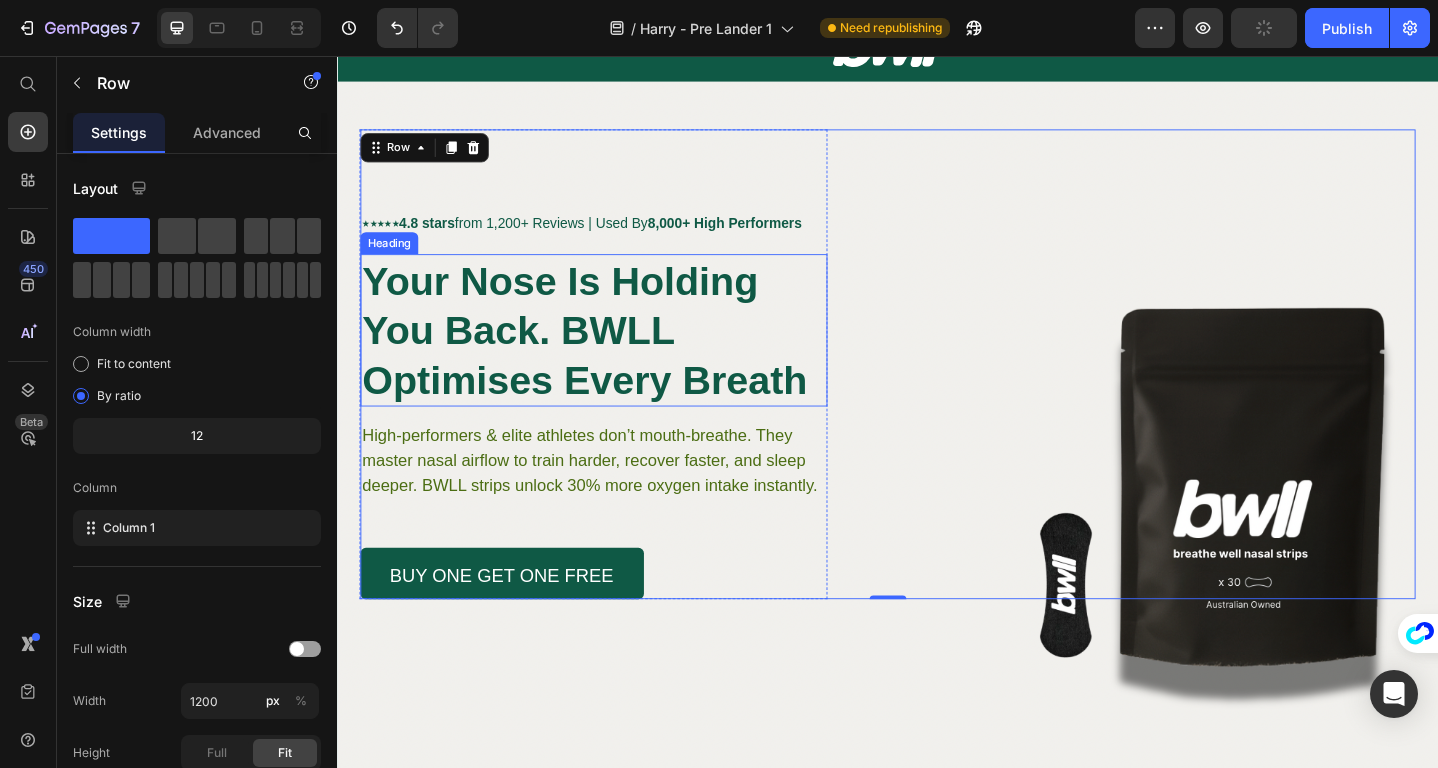 click on "⁠⁠⁠⁠⁠⁠⁠ Your Nose Is Holding You Back. BWLL Optimises Every Breath" at bounding box center [616, 355] 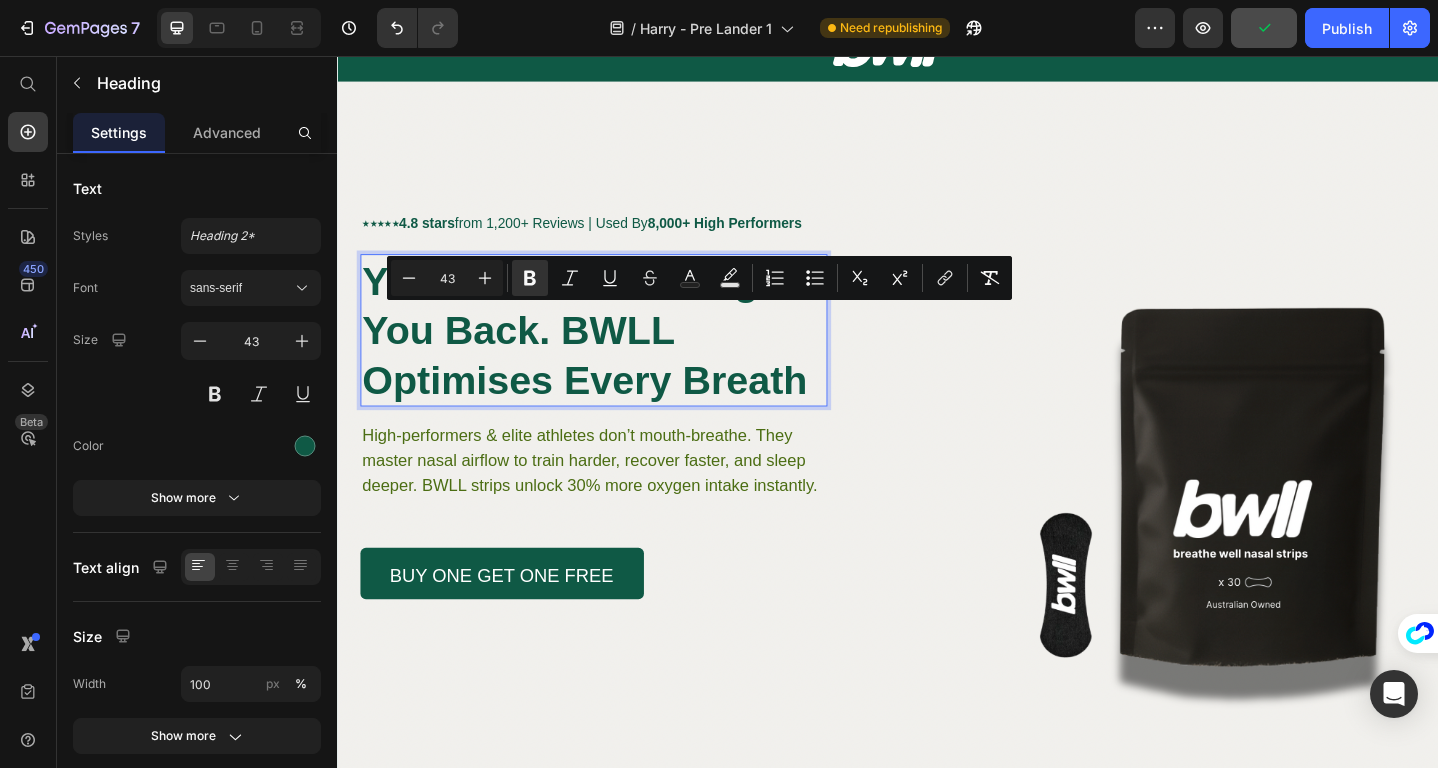click on "Your Nose Is Holding You Back. BWLL Optimises Every Breath" at bounding box center (616, 355) 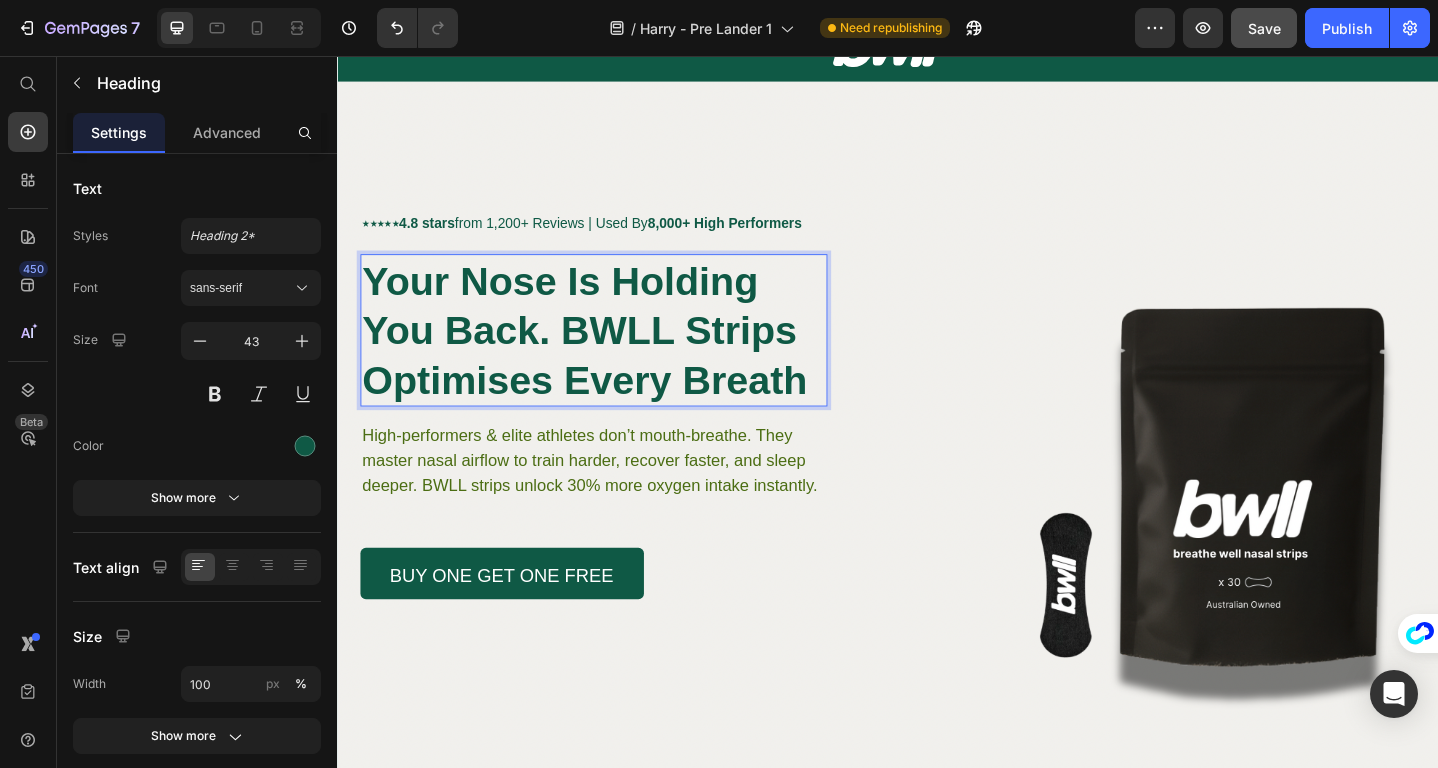 click on "Your Nose Is Holding You Back. BWLL Strips Optimises Every Breath" at bounding box center (606, 355) 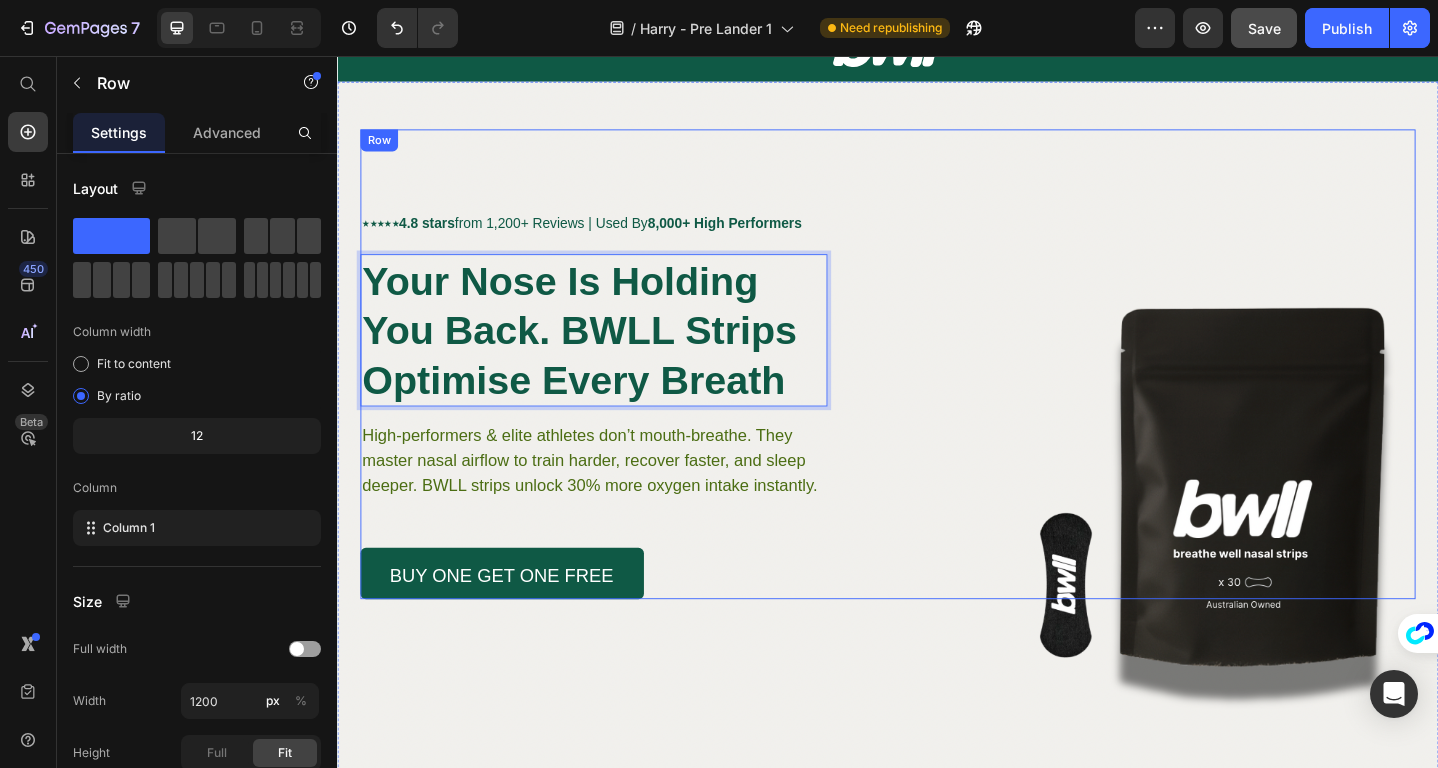 click on "⋆⋆⋆⋆⋆  4.8 stars  from 1,200+ Reviews | Used By  8,000+ High Performers Text Block Your Nose Is Holding You Back. BWLL Strips Optimise Every Breath Heading   17 High-performers & elite athletes don’t mouth-breathe. They master nasal airflow to train harder, recover faster, and sleep deeper. BWLL strips unlock 30% more oxygen intake instantly. Text Block BUY ONE GET ONE FREE Button Row" at bounding box center [937, 392] 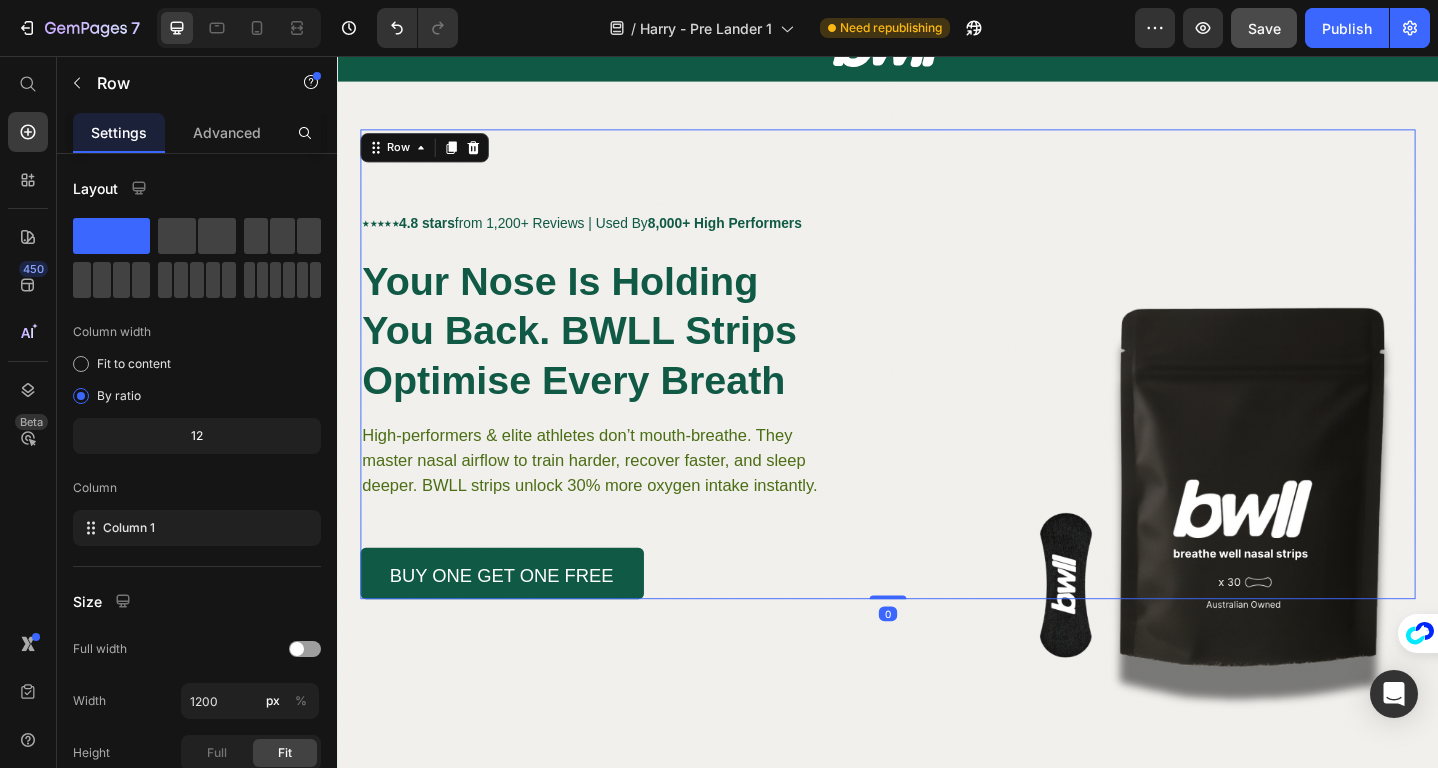 click on "Your Nose Is Holding You Back. BWLL Strips Optimise Every Breath" at bounding box center [601, 355] 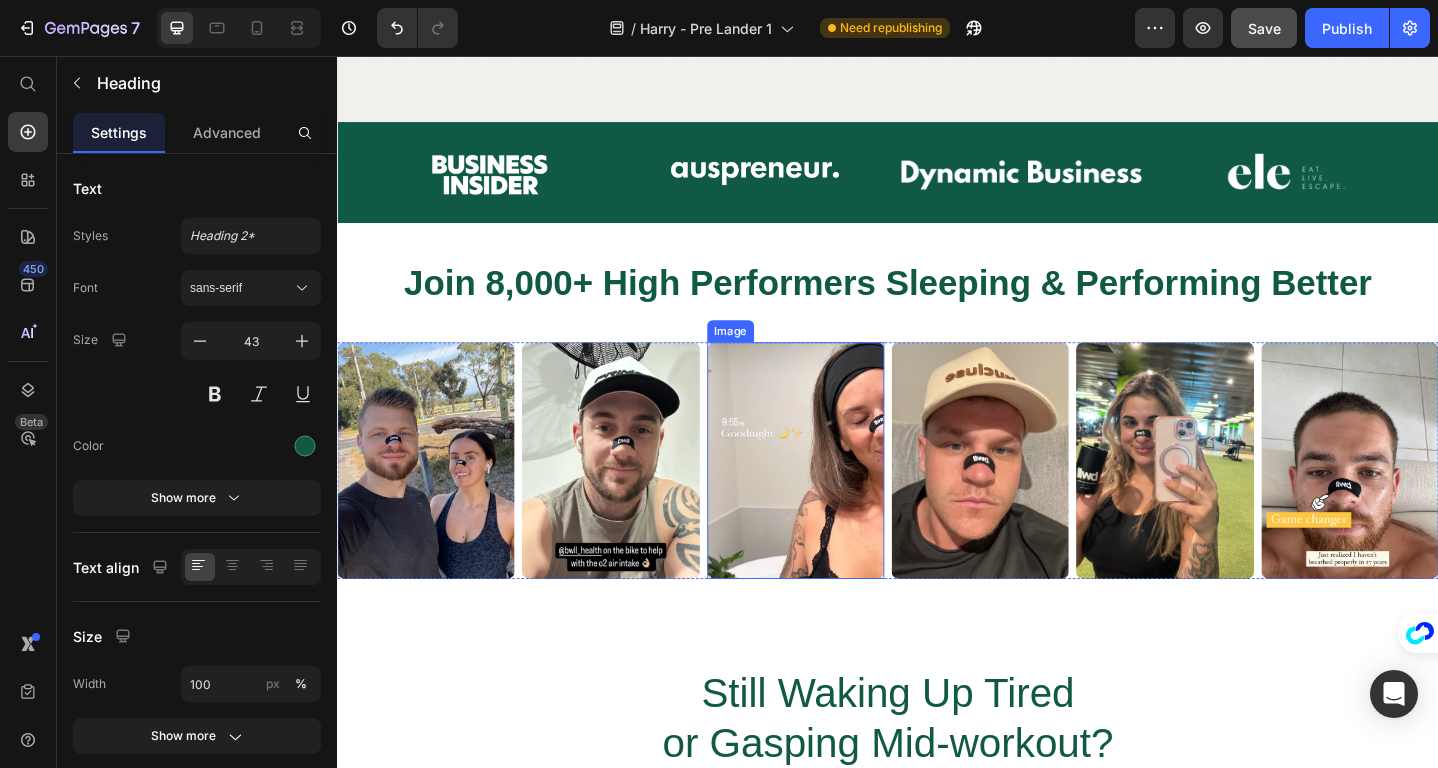 scroll, scrollTop: 1242, scrollLeft: 0, axis: vertical 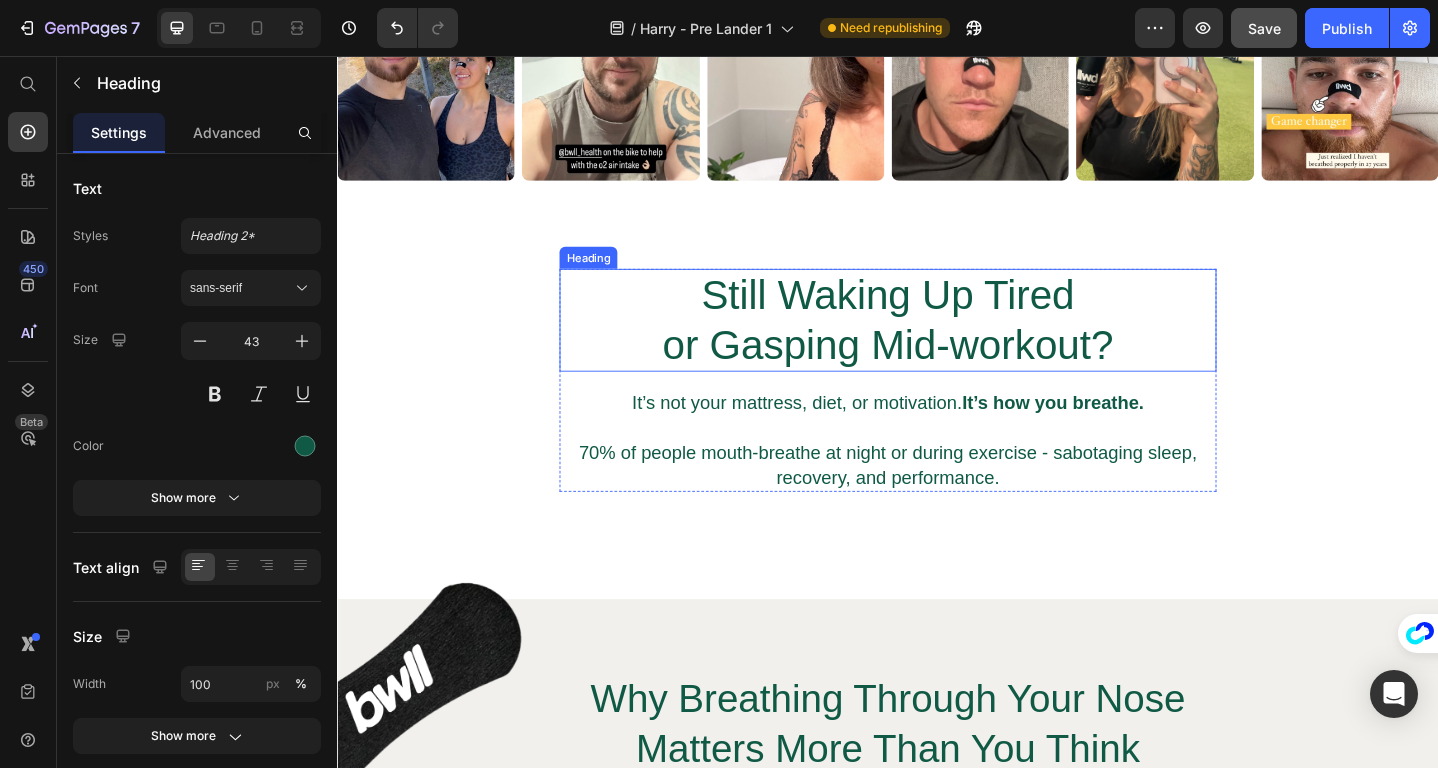 click on "Still Waking Up Tired  or Gasping Mid-workout?" at bounding box center (937, 344) 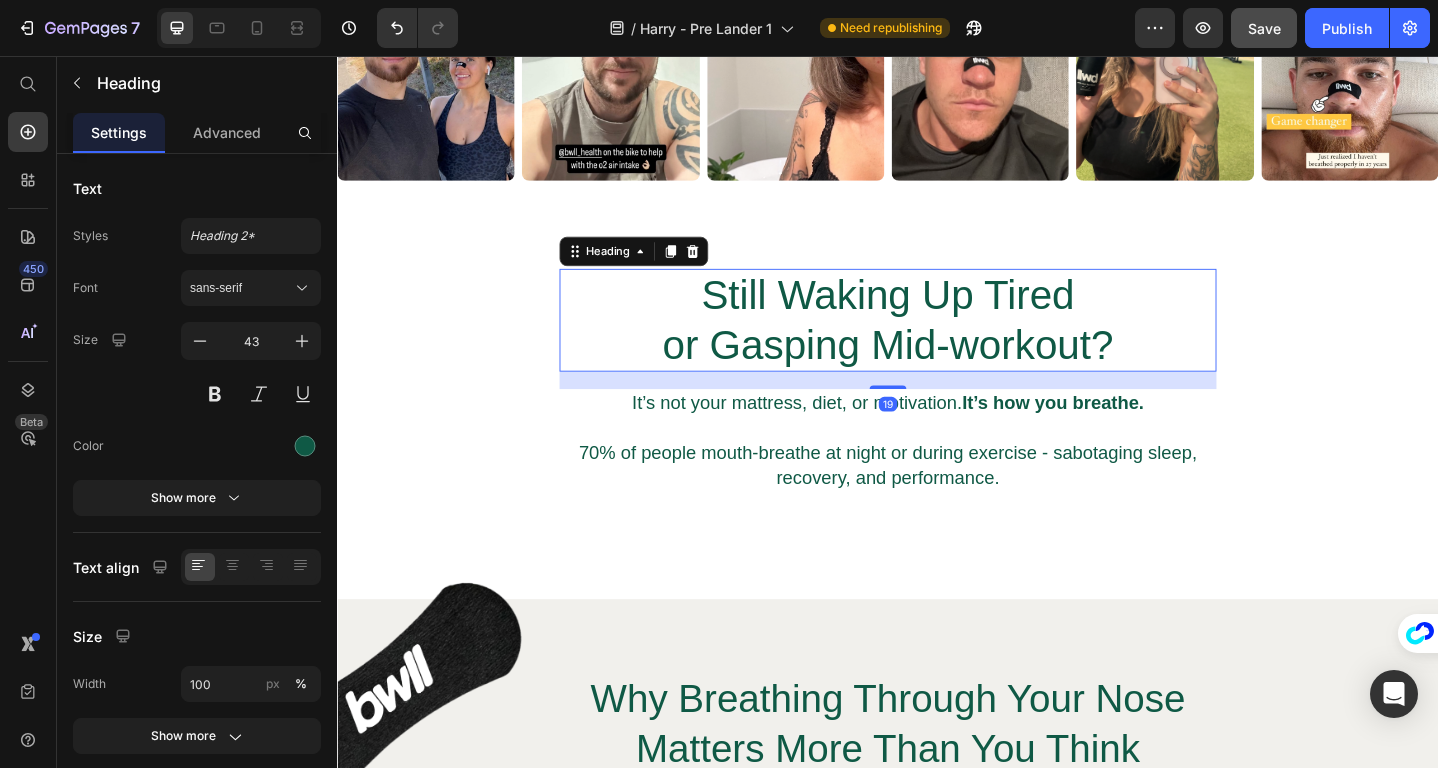 click on "Still Waking Up Tired  or Gasping Mid-workout?" at bounding box center [937, 344] 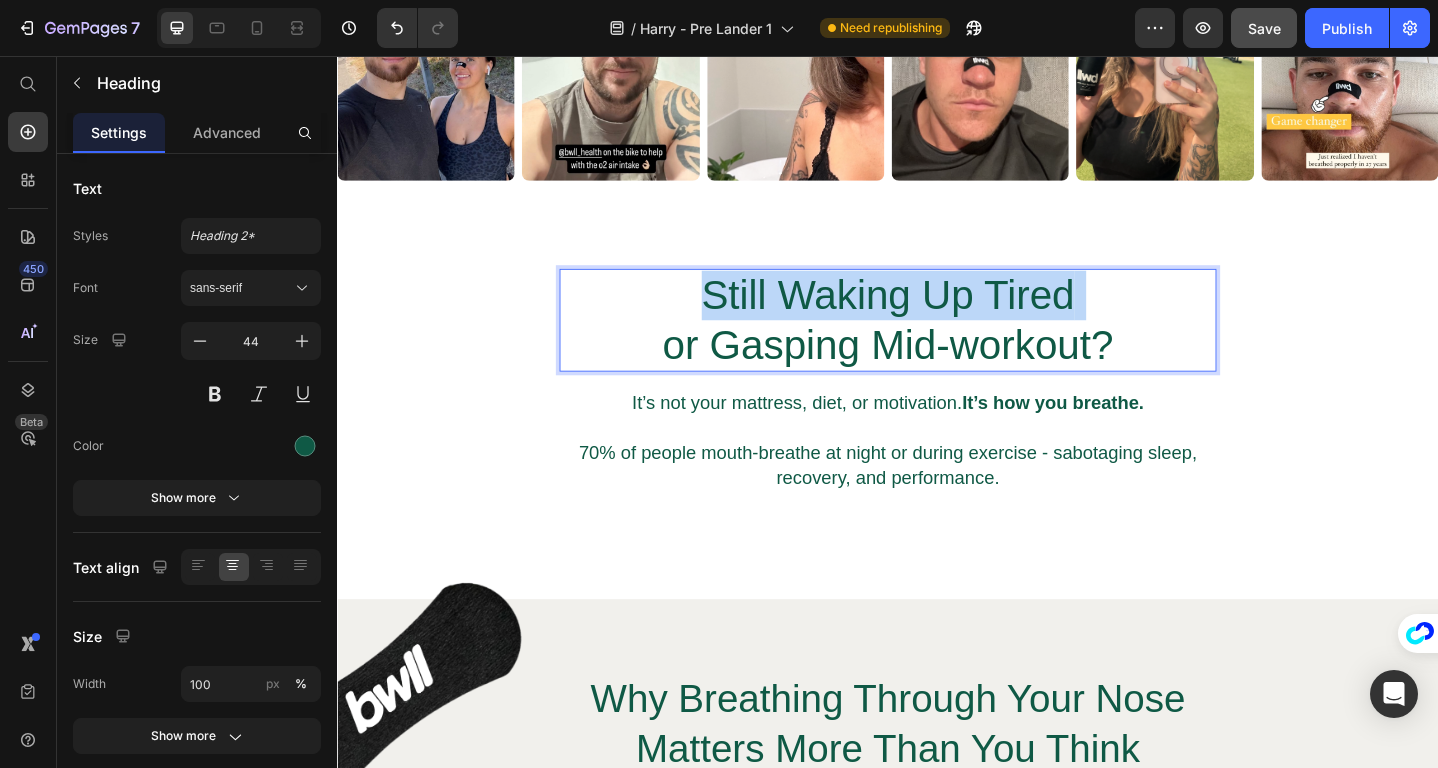 click on "Still Waking Up Tired  or Gasping Mid-workout?" at bounding box center (937, 344) 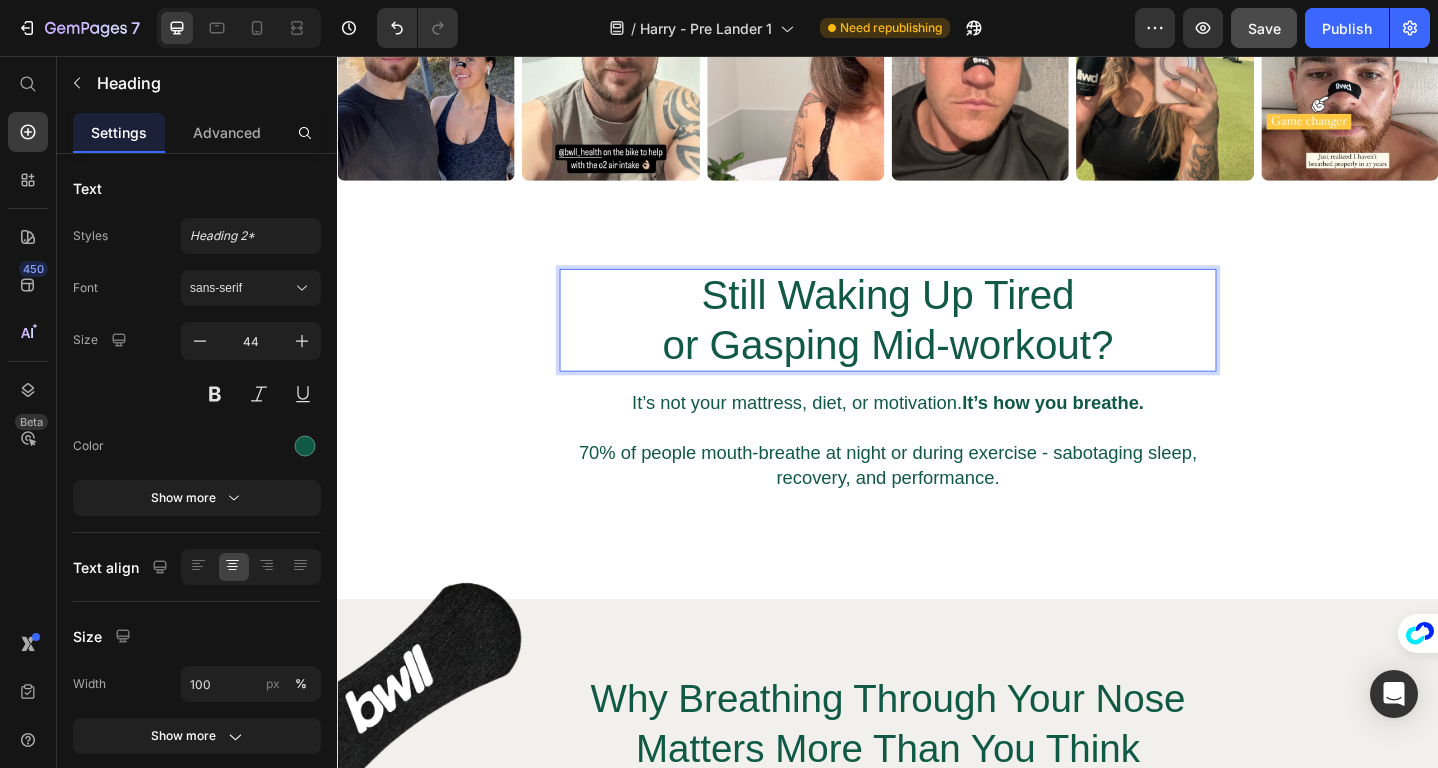 click on "Still Waking Up Tired  or Gasping Mid-workout?" at bounding box center (937, 344) 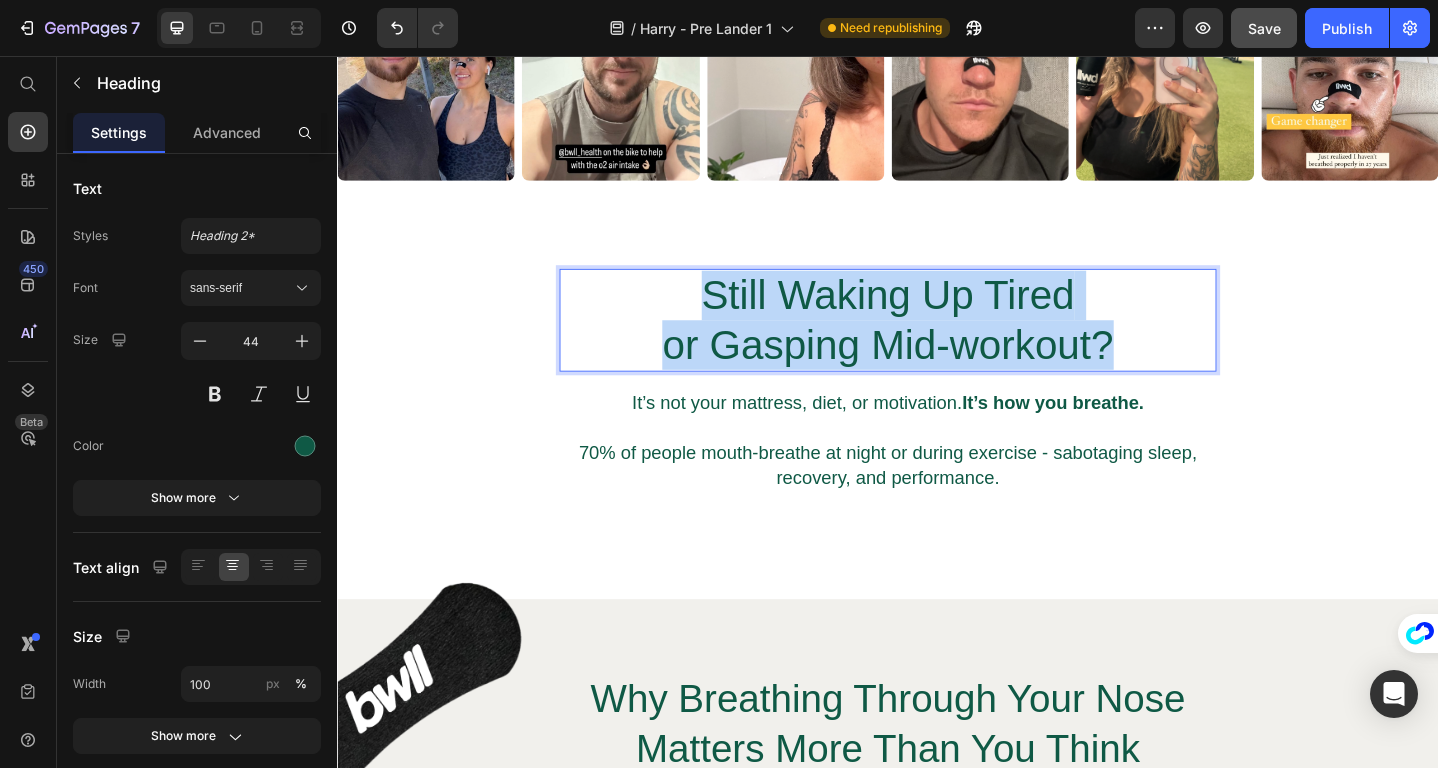 drag, startPoint x: 1080, startPoint y: 371, endPoint x: 734, endPoint y: 298, distance: 353.61703 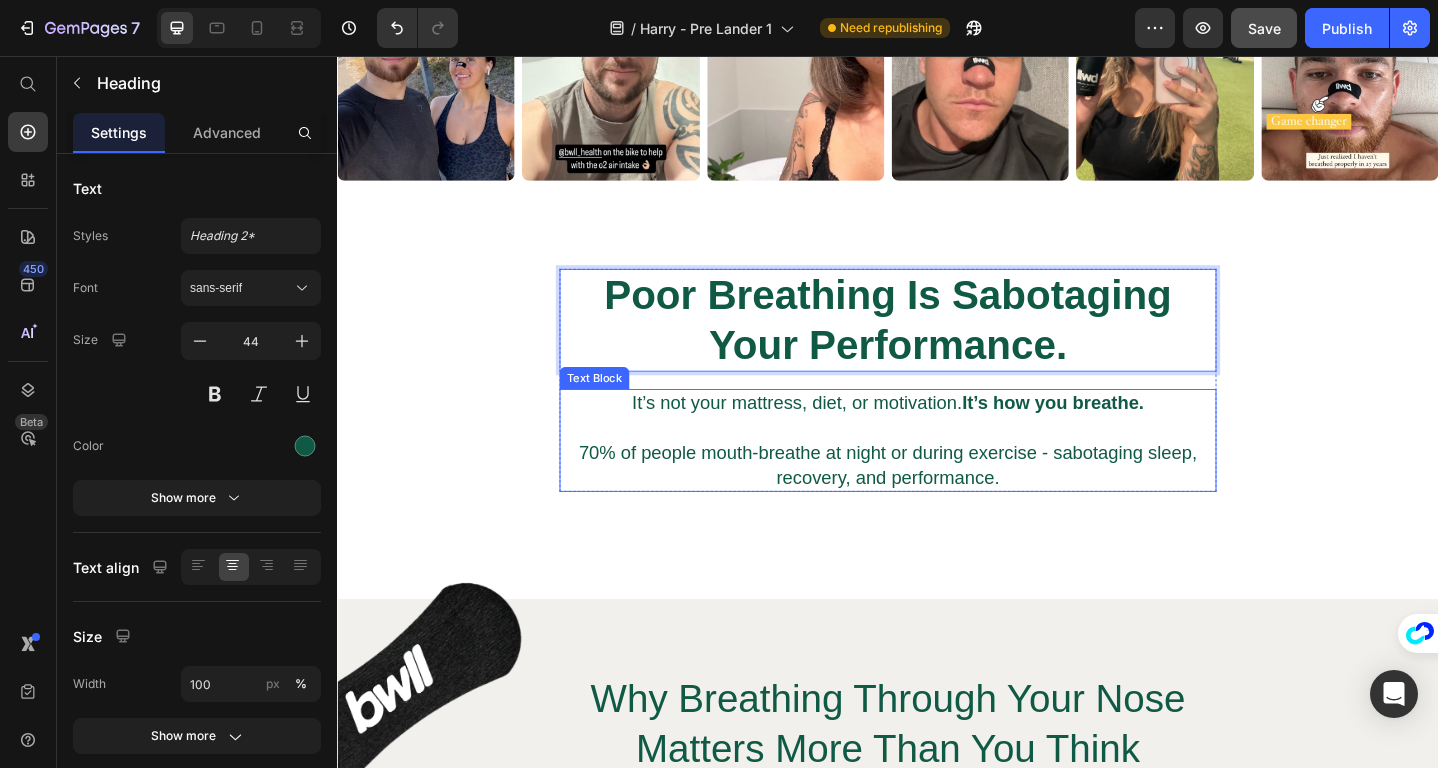 click on "It’s not your mattress, diet, or motivation.  It’s how you breathe." at bounding box center (937, 434) 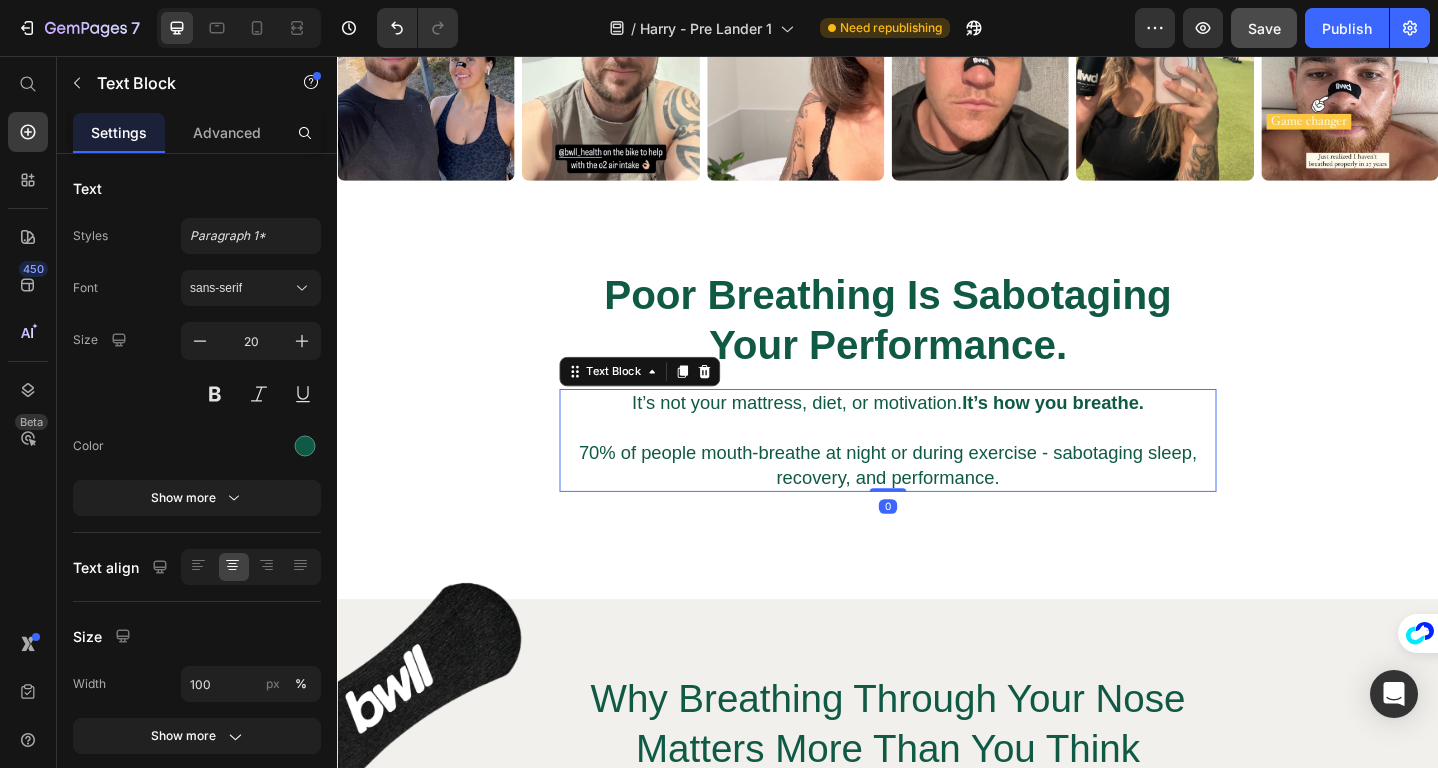 click on "It’s not your mattress, diet, or motivation.  It’s how you breathe." at bounding box center (937, 434) 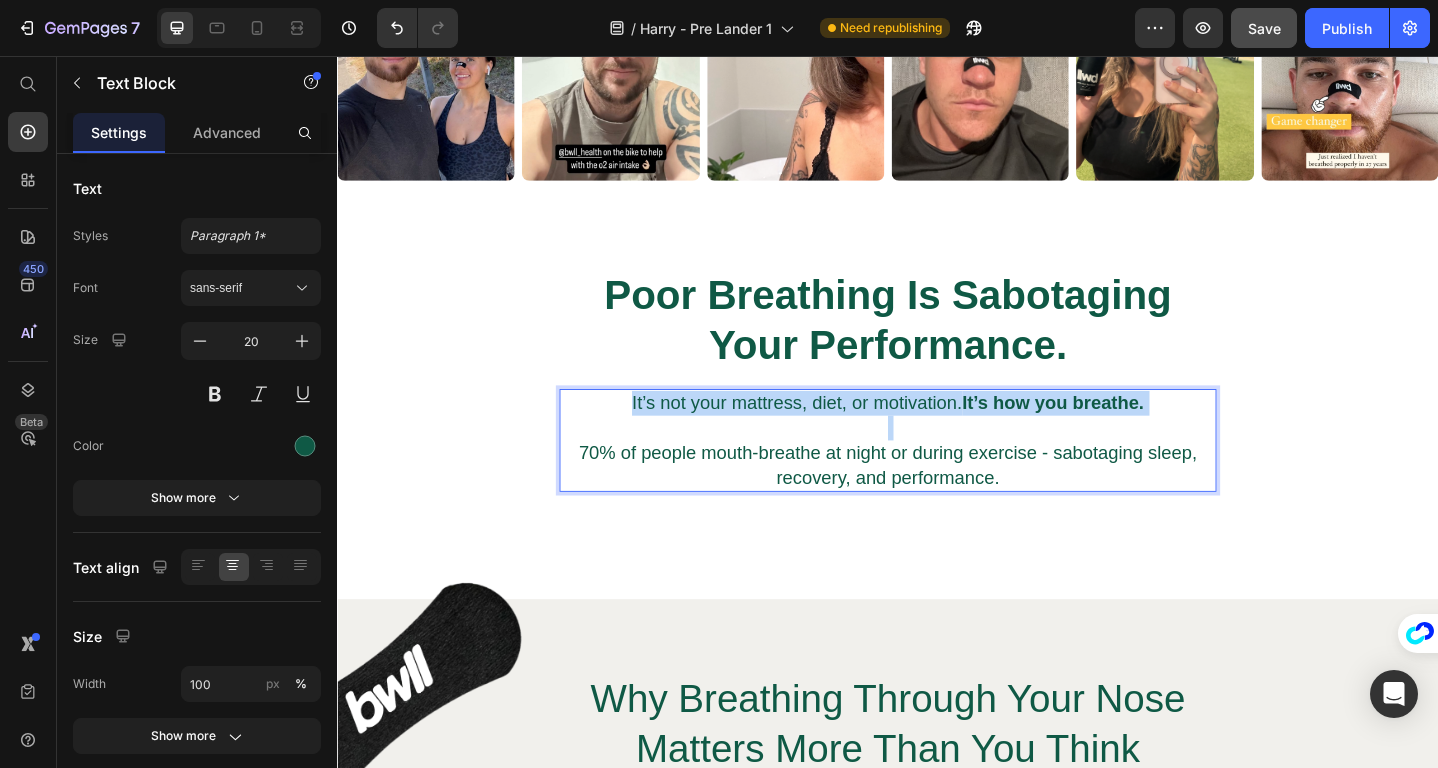 click on "It’s not your mattress, diet, or motivation.  It’s how you breathe." at bounding box center (937, 434) 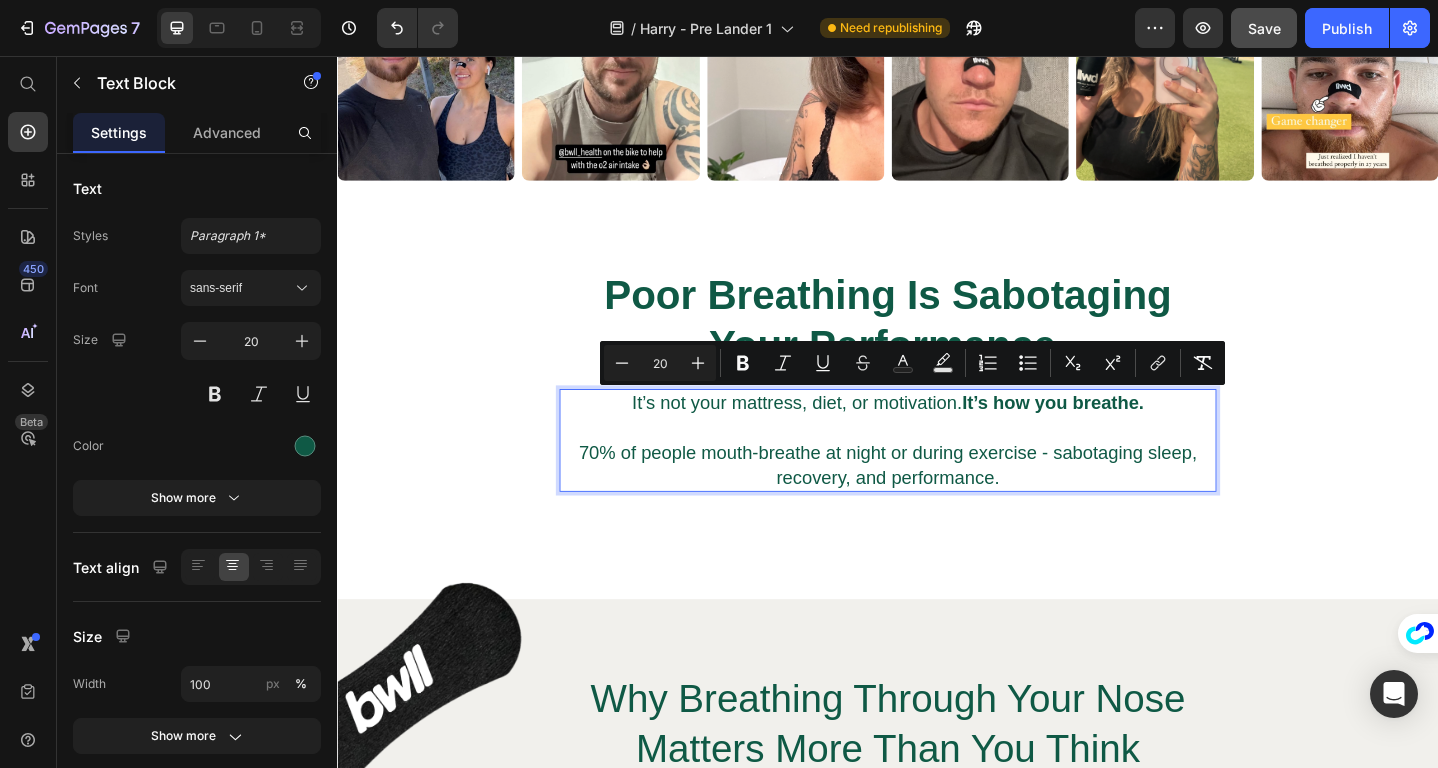 click on "70% of people mouth-breathe at night or during exercise - sabotaging sleep, recovery, and performance." at bounding box center [937, 488] 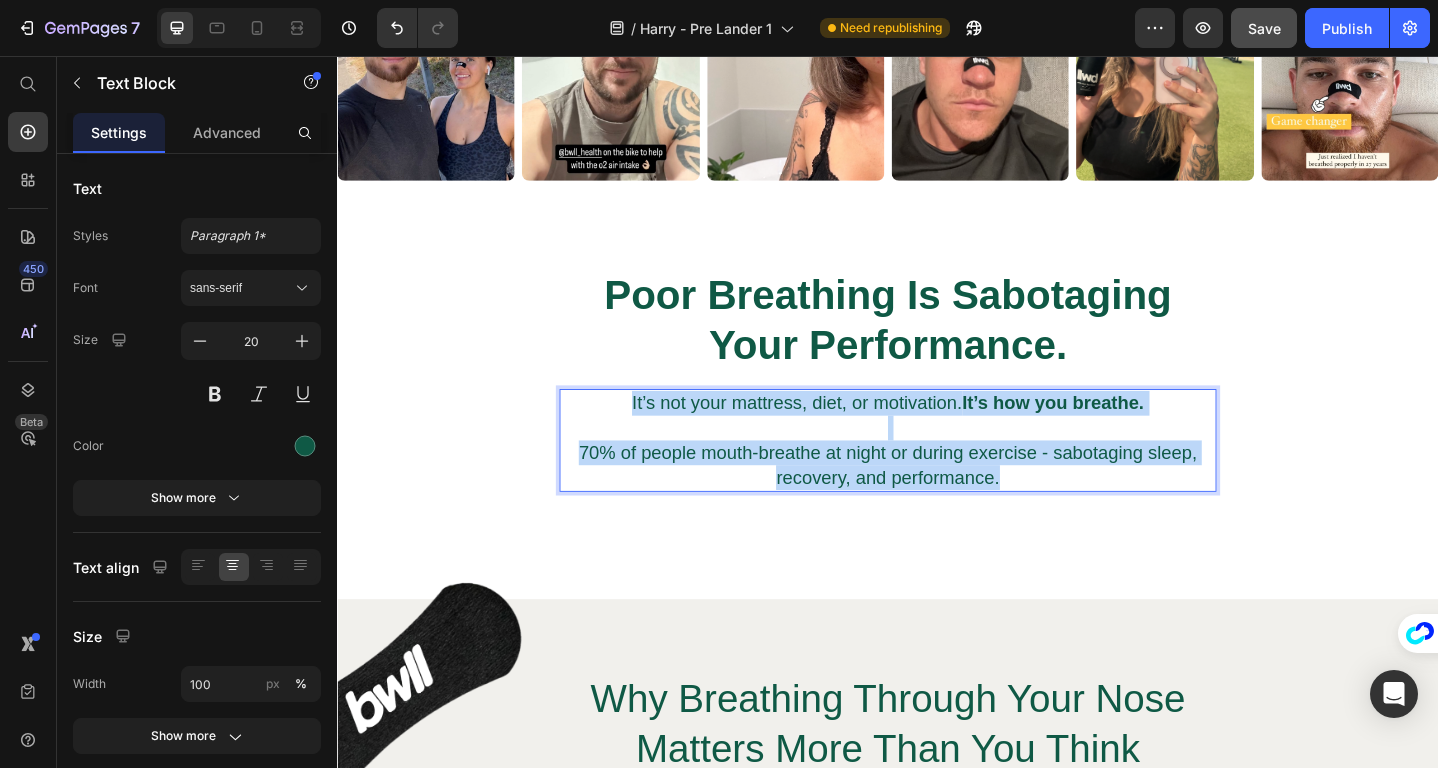 drag, startPoint x: 1076, startPoint y: 517, endPoint x: 606, endPoint y: 427, distance: 478.53946 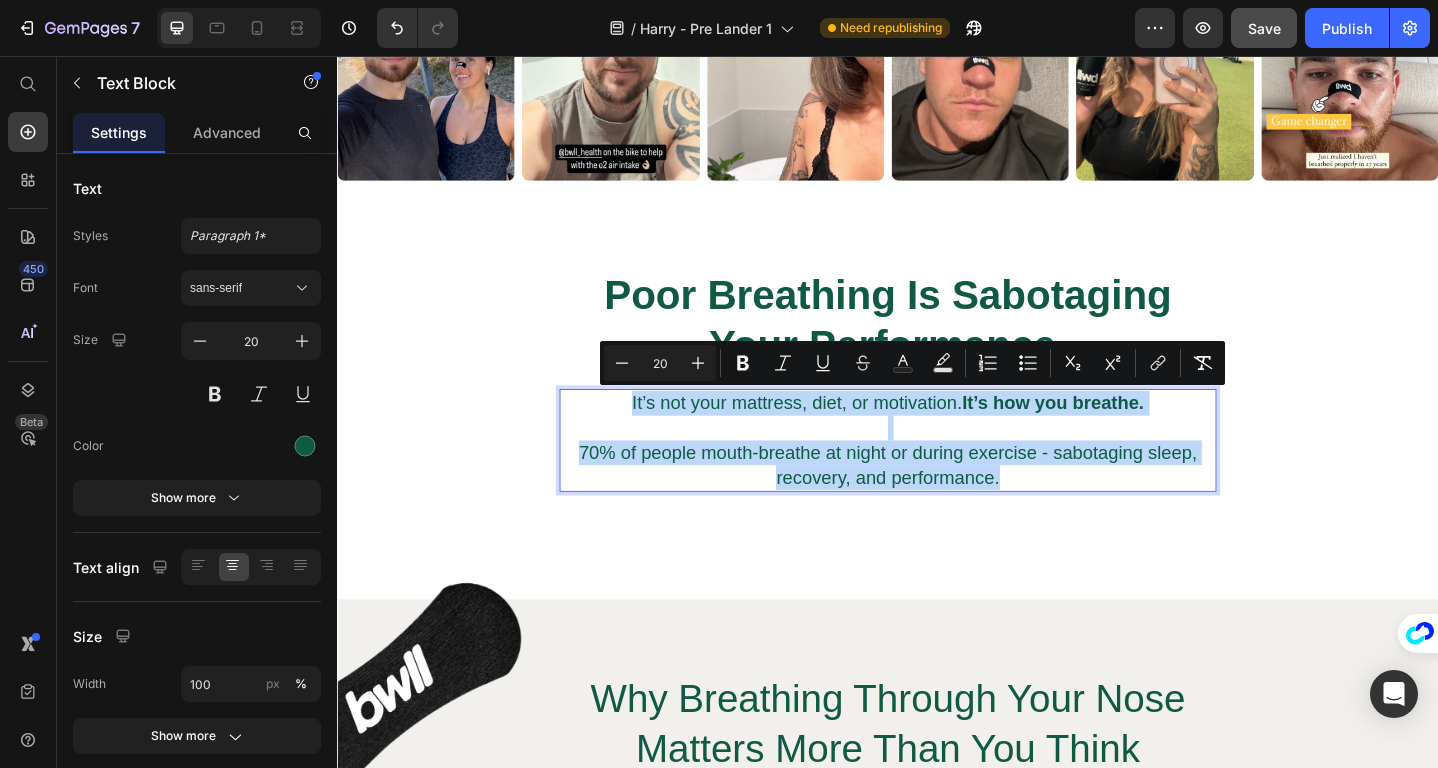 click on "It’s not your mattress, diet, or motivation.  It’s how you breathe." at bounding box center [937, 434] 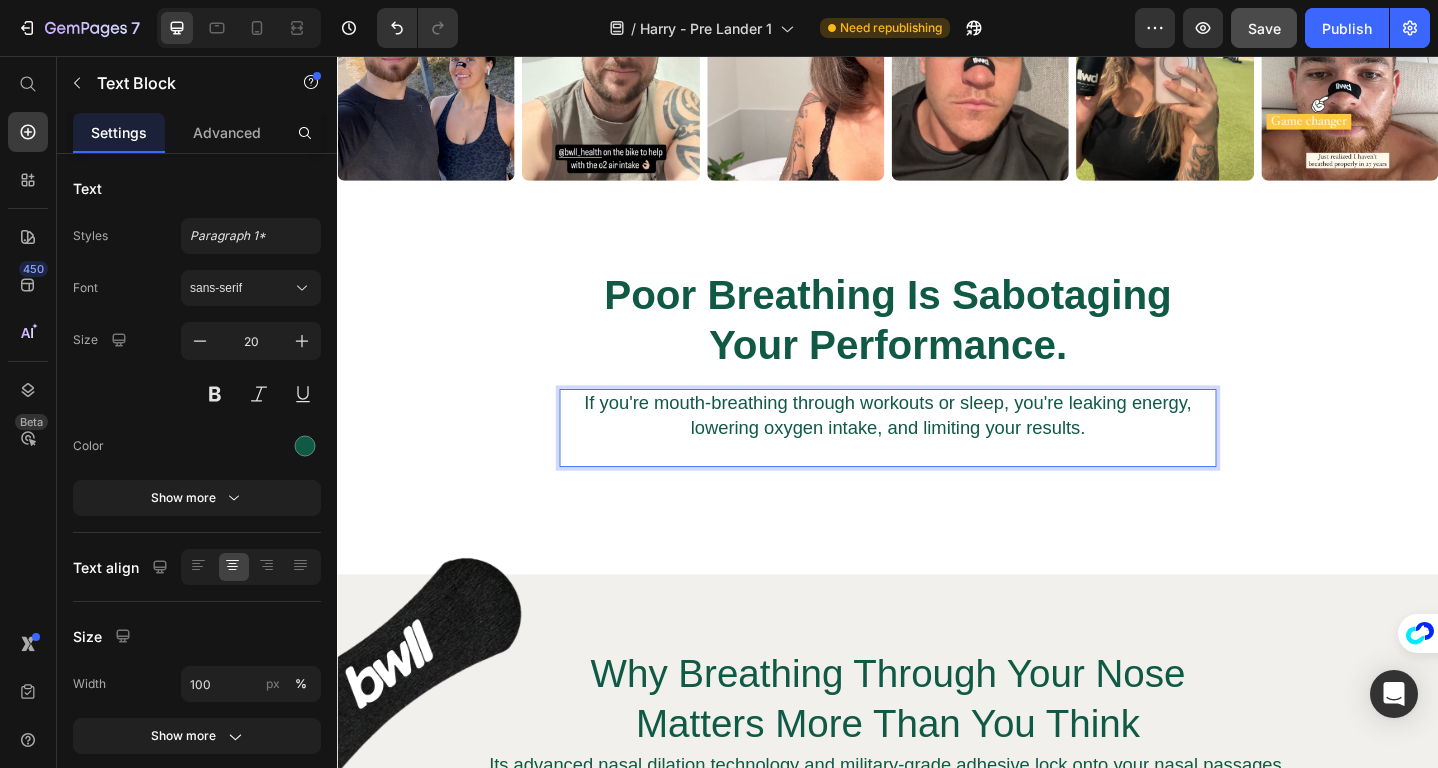 click on "If you're mouth-breathing through workouts or sleep, you're leaking energy, lowering oxygen intake, and limiting your results." at bounding box center (937, 448) 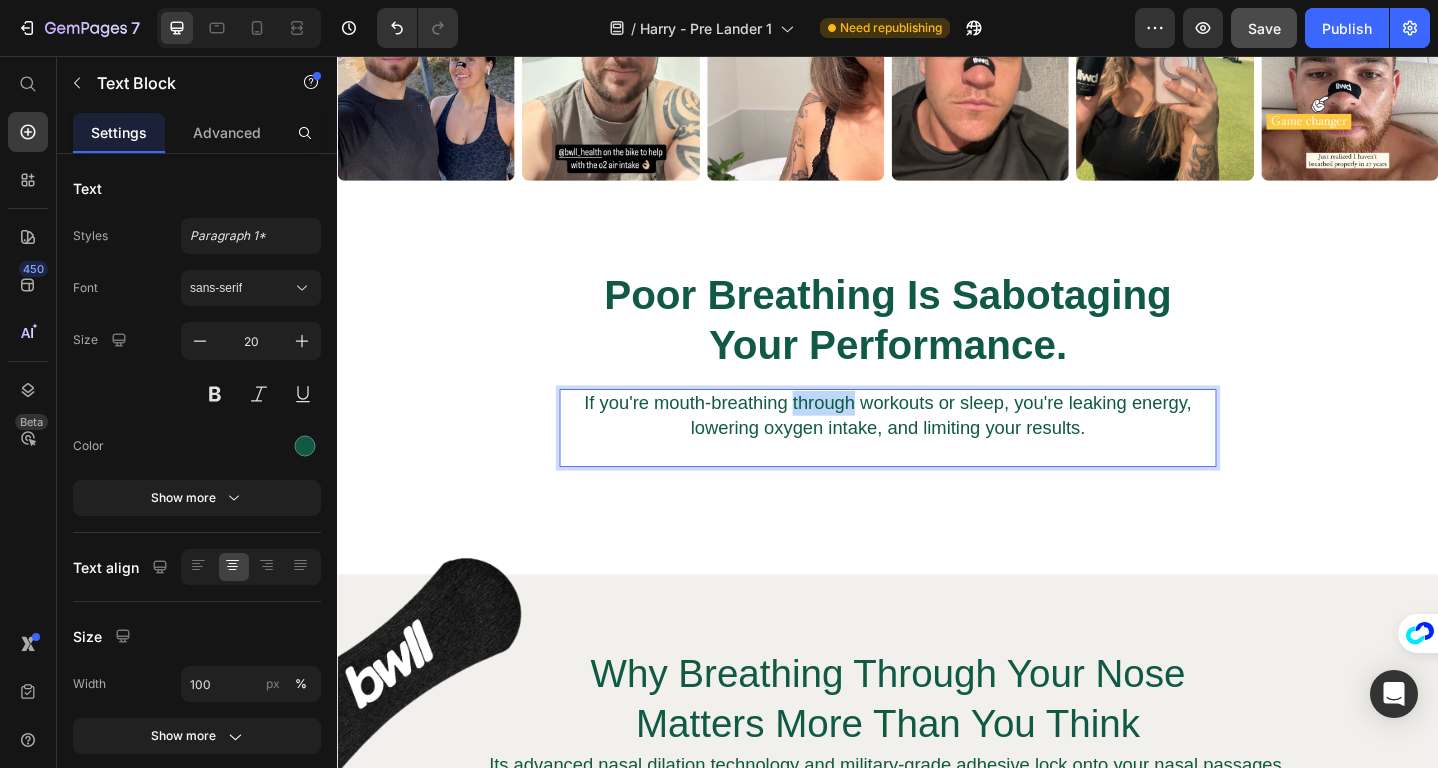 click on "If you're mouth-breathing through workouts or sleep, you're leaking energy, lowering oxygen intake, and limiting your results." at bounding box center [937, 448] 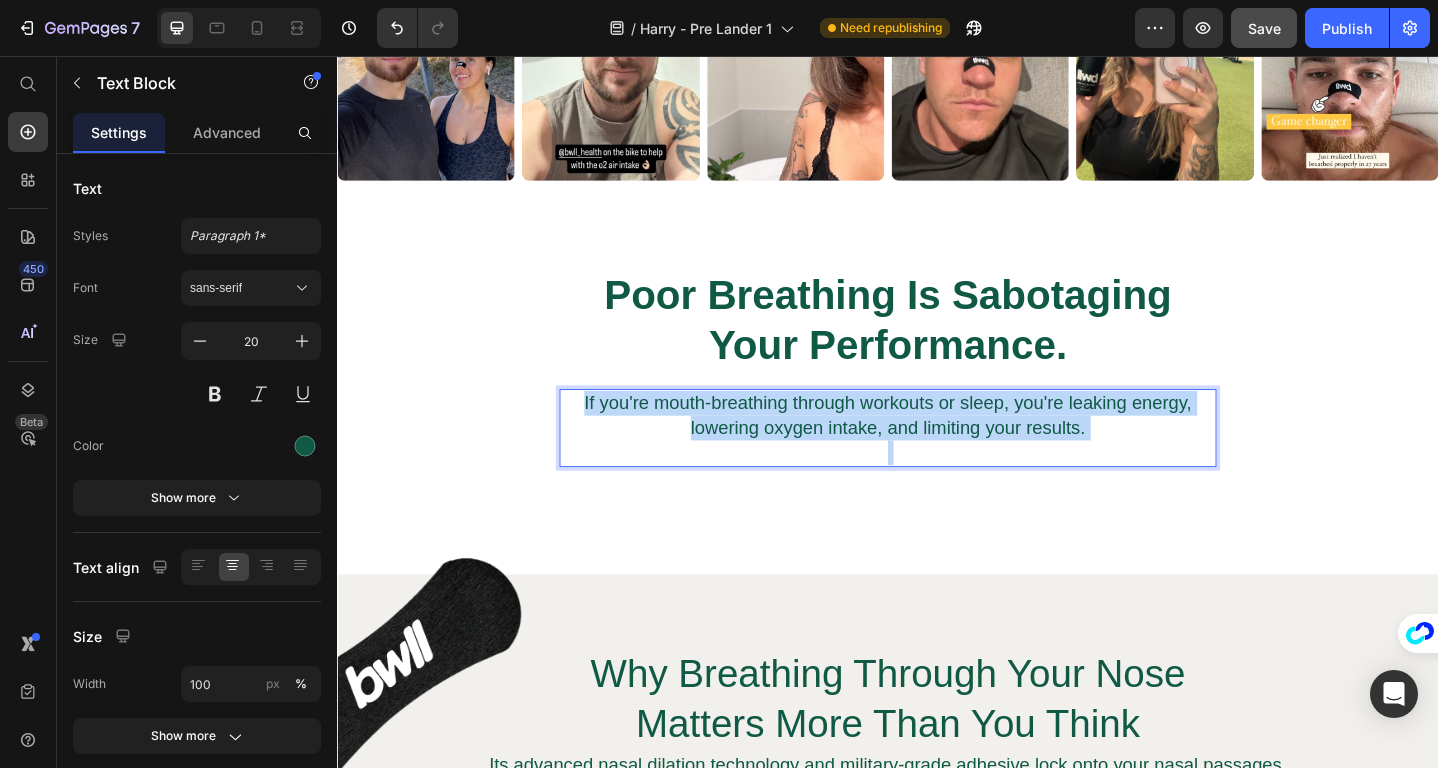 click on "If you're mouth-breathing through workouts or sleep, you're leaking energy, lowering oxygen intake, and limiting your results." at bounding box center [937, 448] 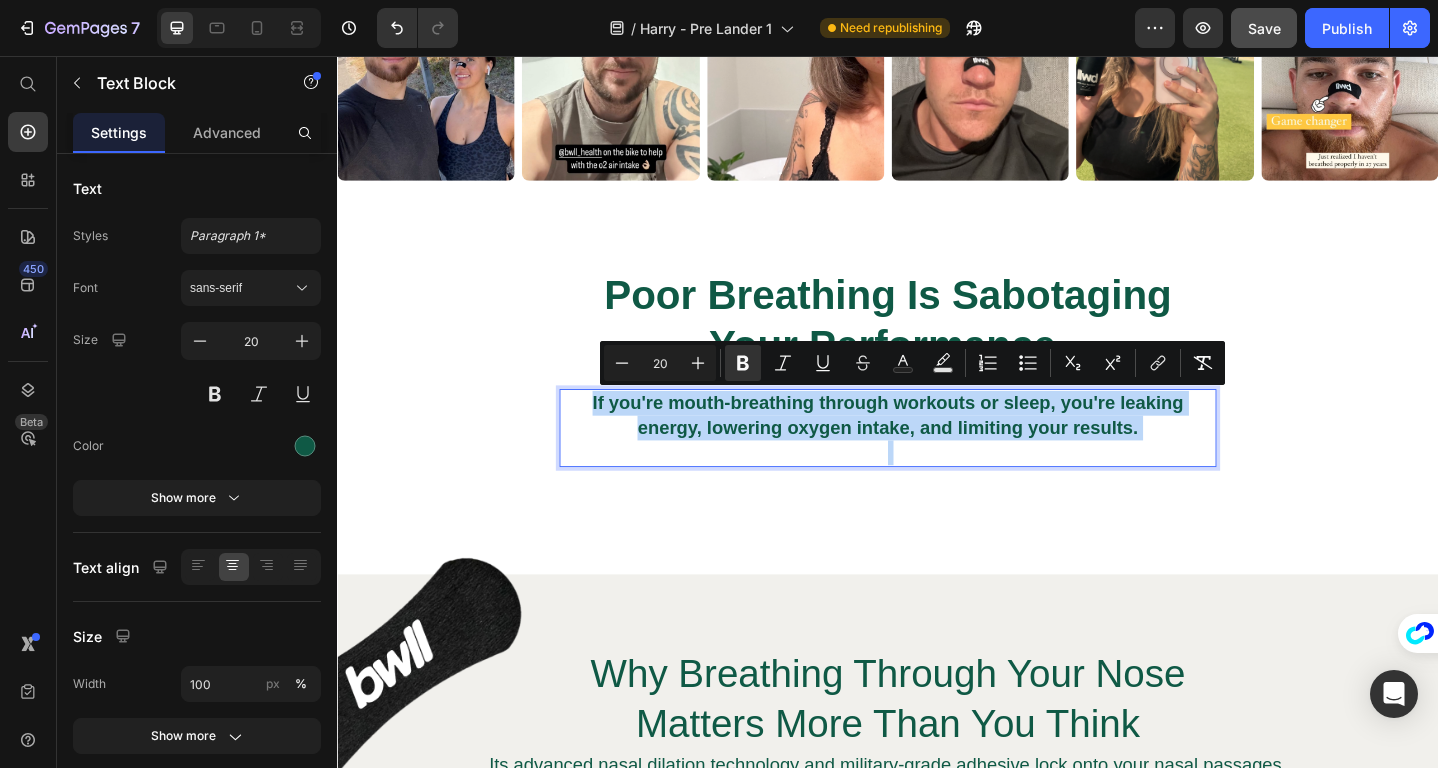 click at bounding box center (937, 488) 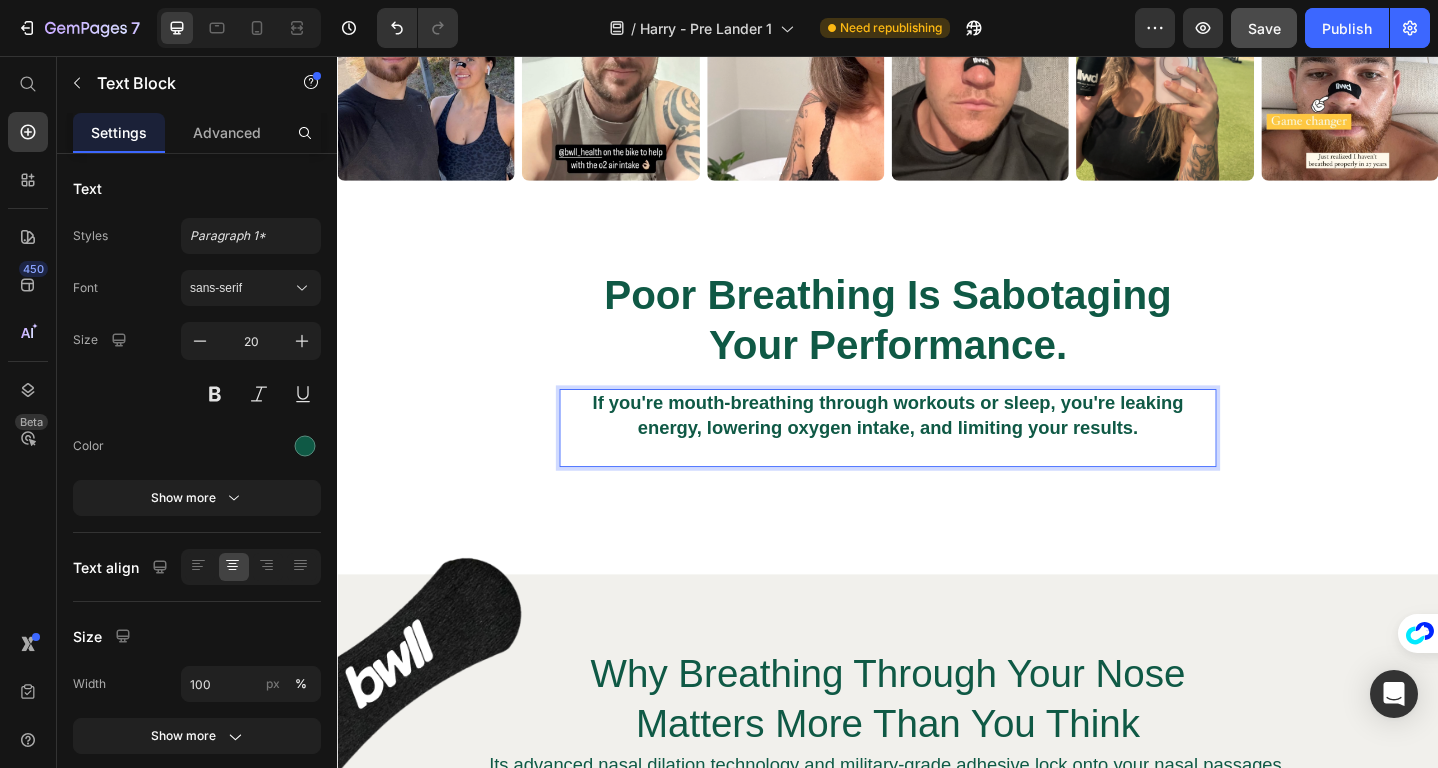 click on "If you're mouth-breathing through workouts or sleep, you're leaking energy, lowering oxygen intake, and limiting your results." at bounding box center (937, 447) 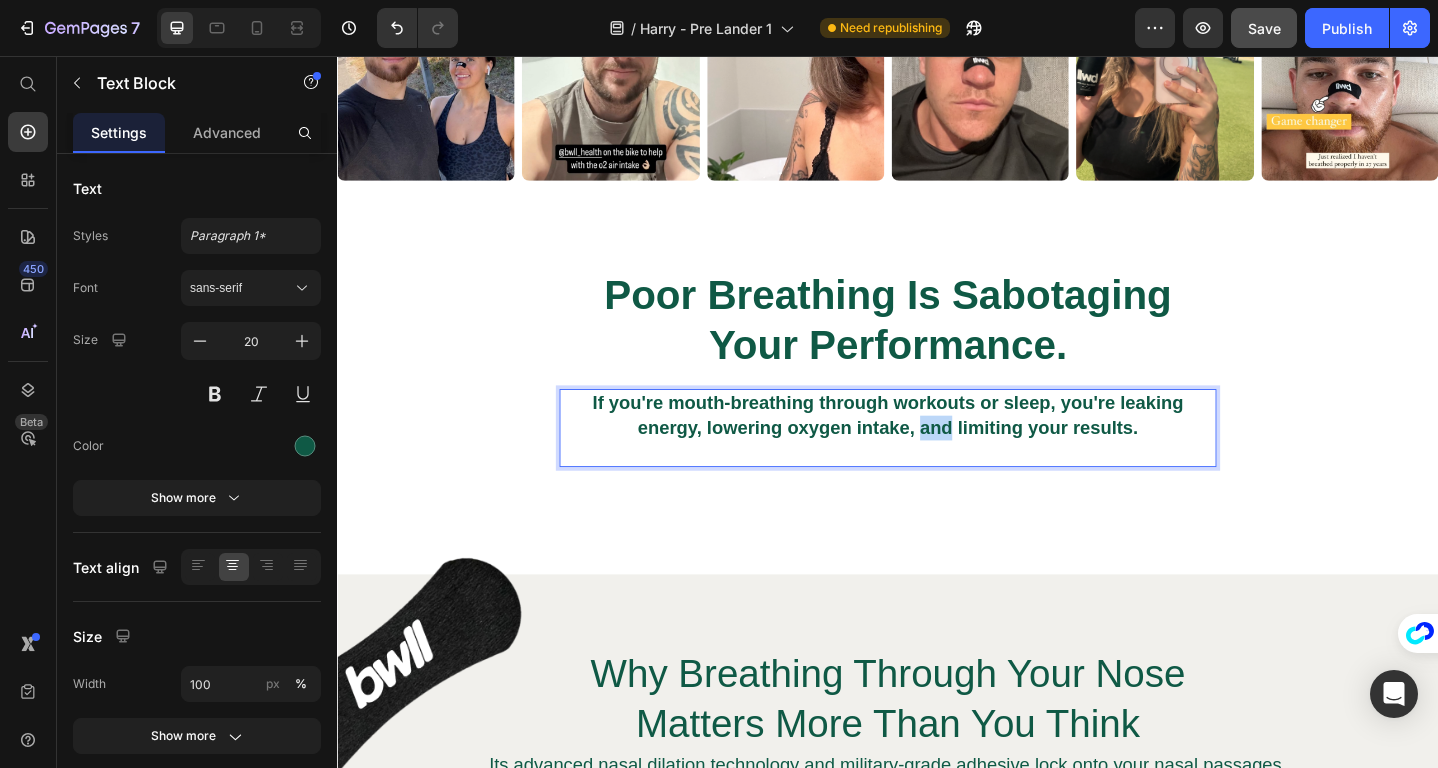 click on "If you're mouth-breathing through workouts or sleep, you're leaking energy, lowering oxygen intake, and limiting your results." at bounding box center [937, 447] 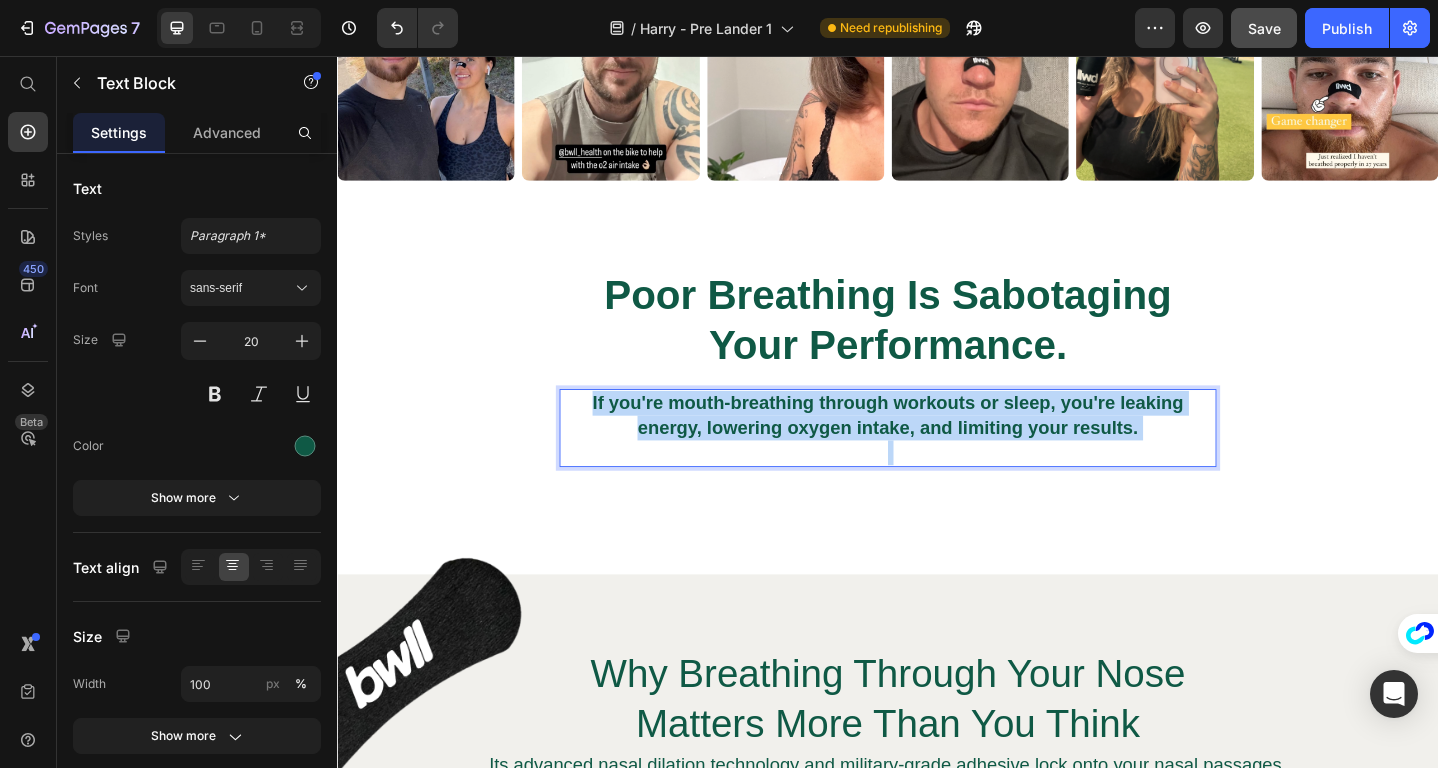 click on "If you're mouth-breathing through workouts or sleep, you're leaking energy, lowering oxygen intake, and limiting your results." at bounding box center [937, 447] 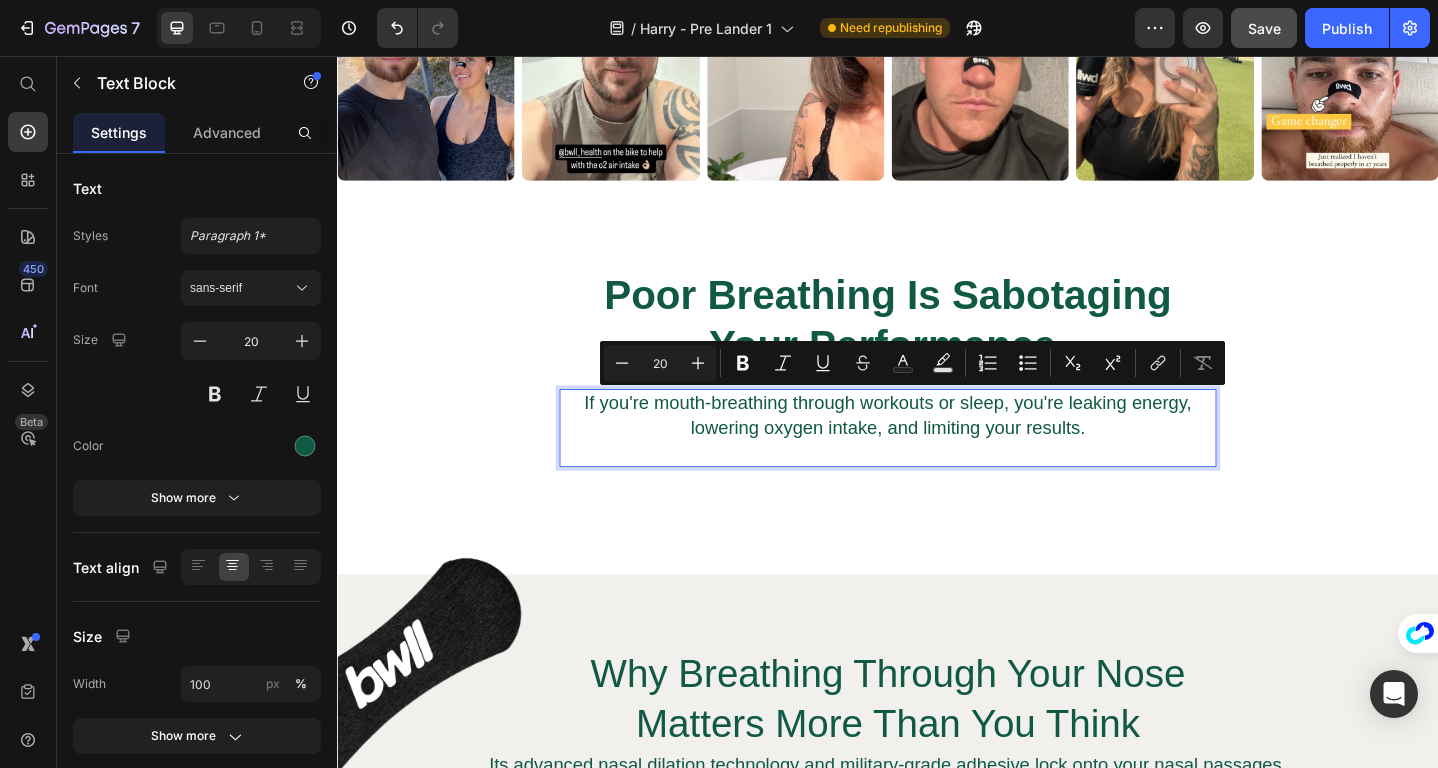 click at bounding box center [937, 488] 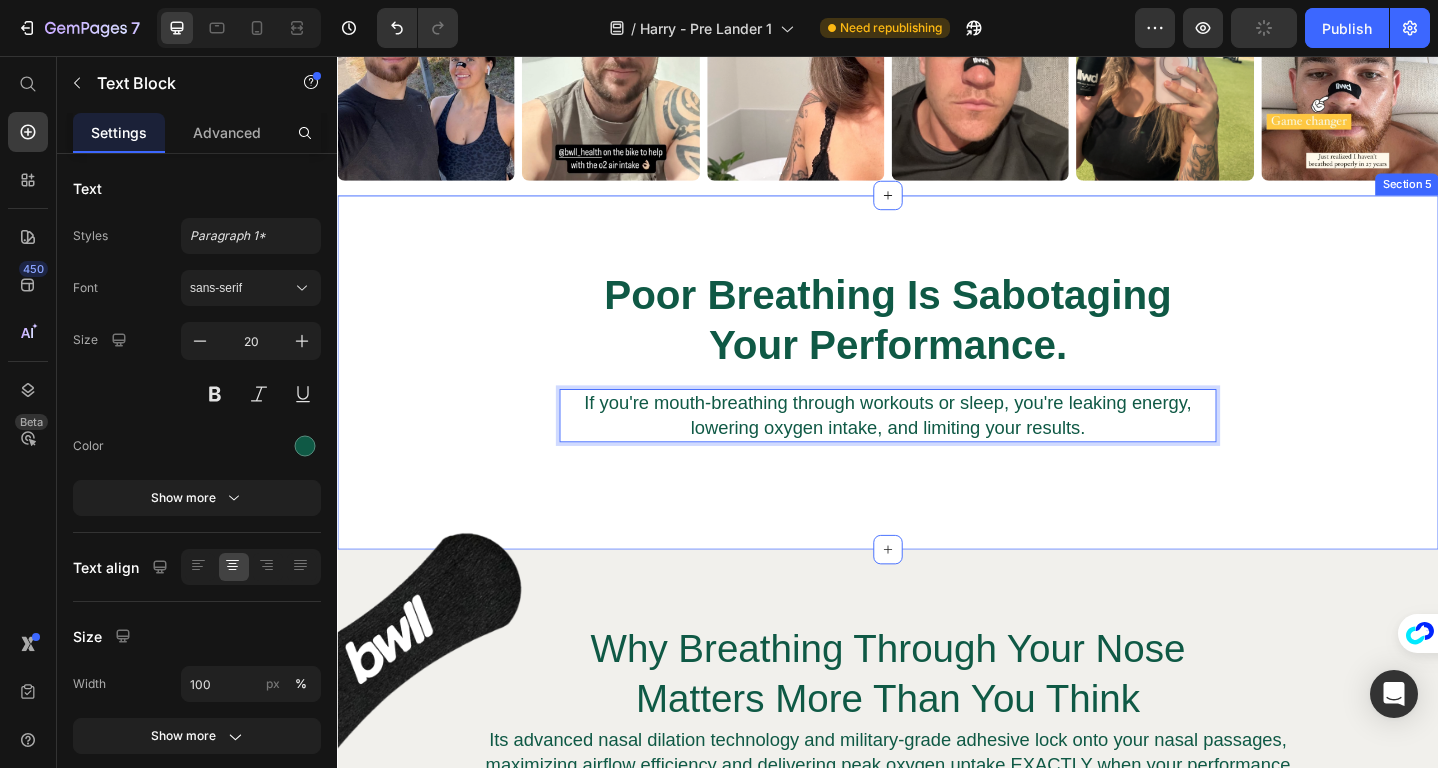 click on "⁠⁠⁠⁠⁠⁠⁠ Poor Breathing Is Sabotaging Your Performance. Heading If you're mouth-breathing through workouts or sleep, you're leaking energy, lowering oxygen intake, and limiting your results. Text Block   0 Row Section 5" at bounding box center (937, 401) 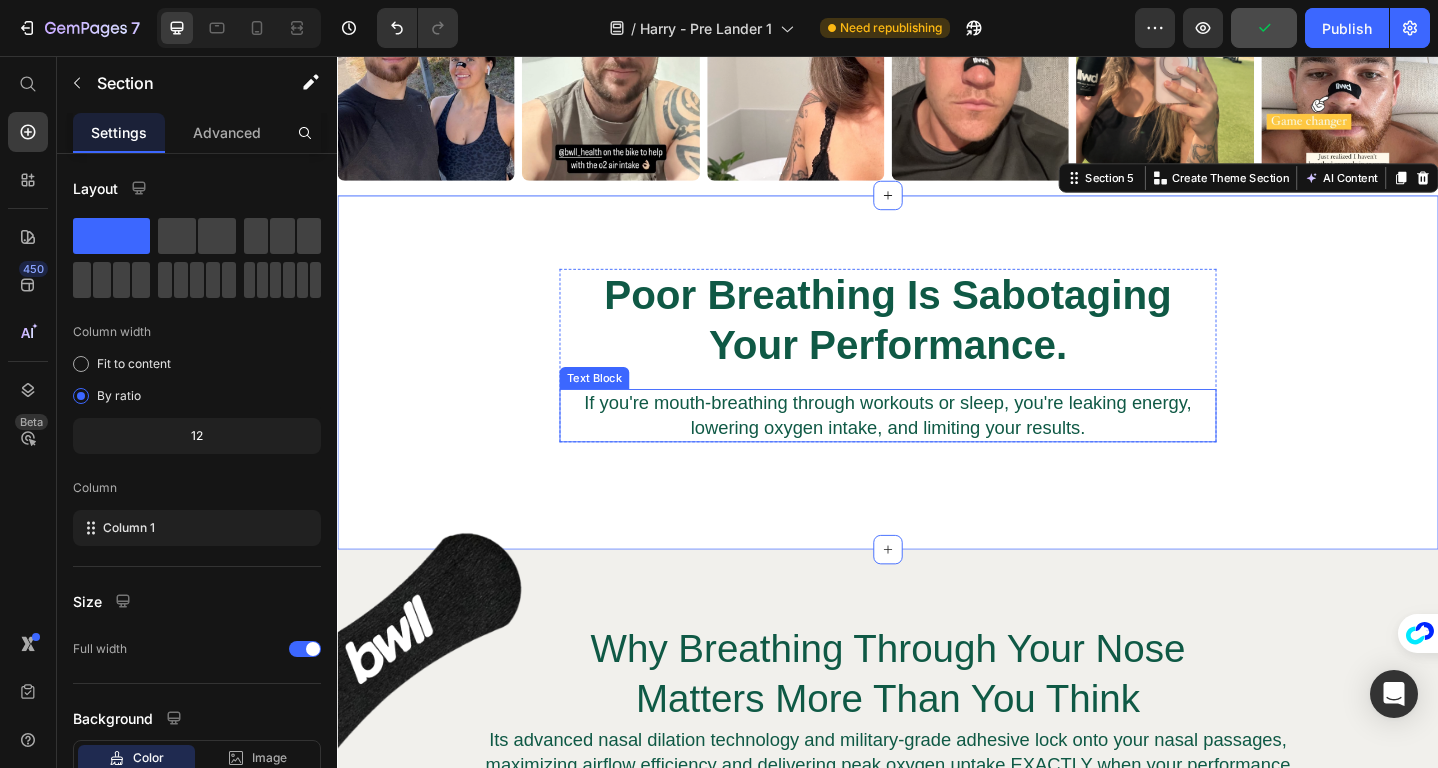 click on "If you're mouth-breathing through workouts or sleep, you're leaking energy, lowering oxygen intake, and limiting your results." at bounding box center (937, 448) 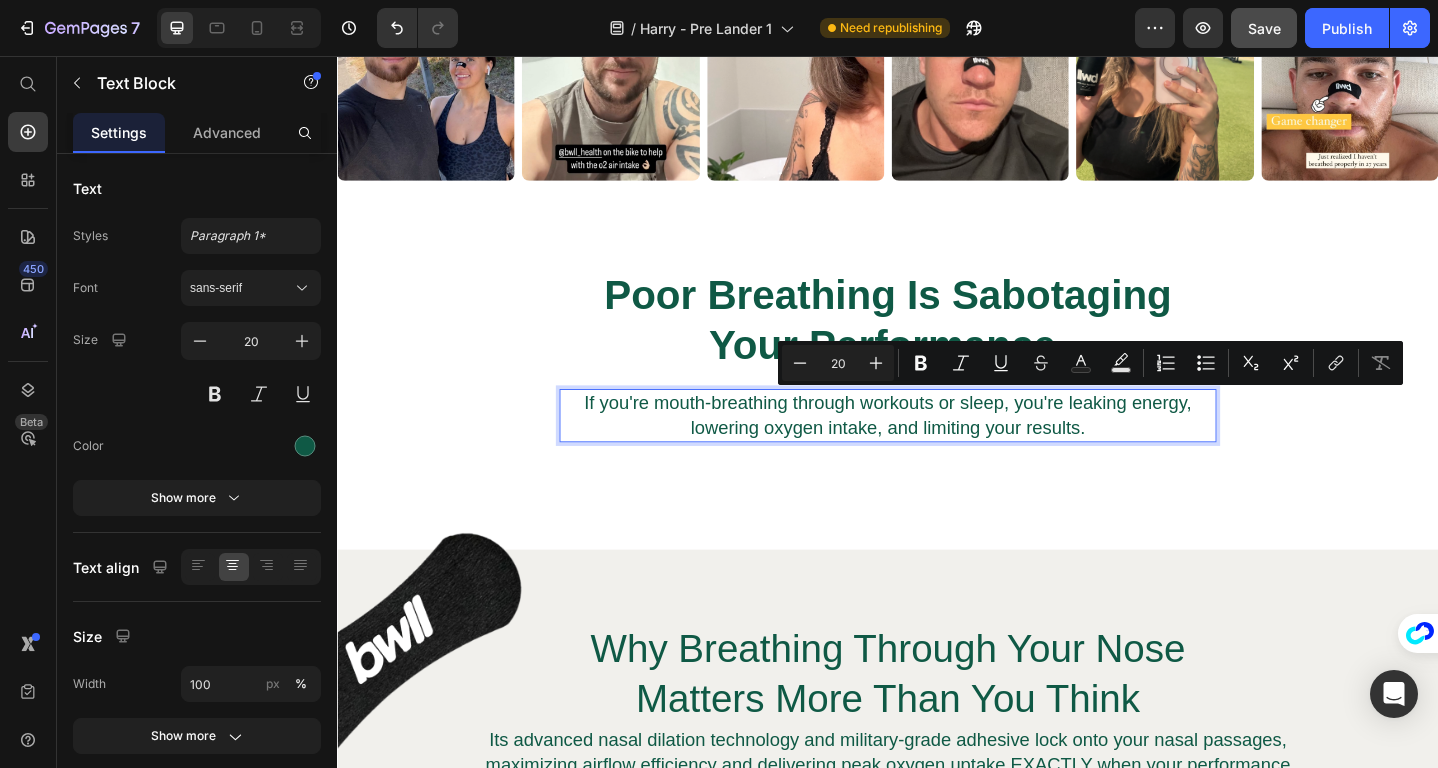 click on "If you're mouth-breathing through workouts or sleep, you're leaking energy, lowering oxygen intake, and limiting your results." at bounding box center [937, 448] 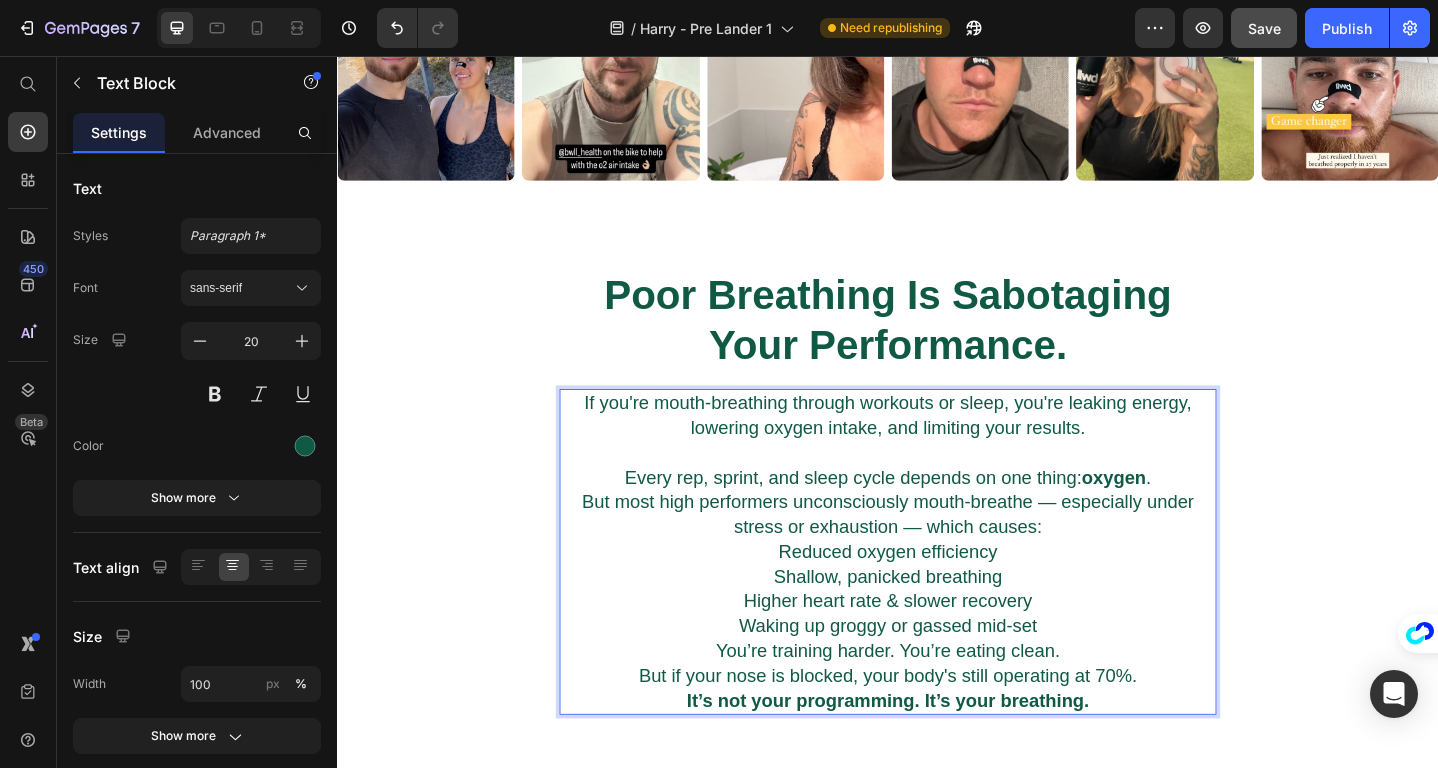 scroll, scrollTop: 10, scrollLeft: 0, axis: vertical 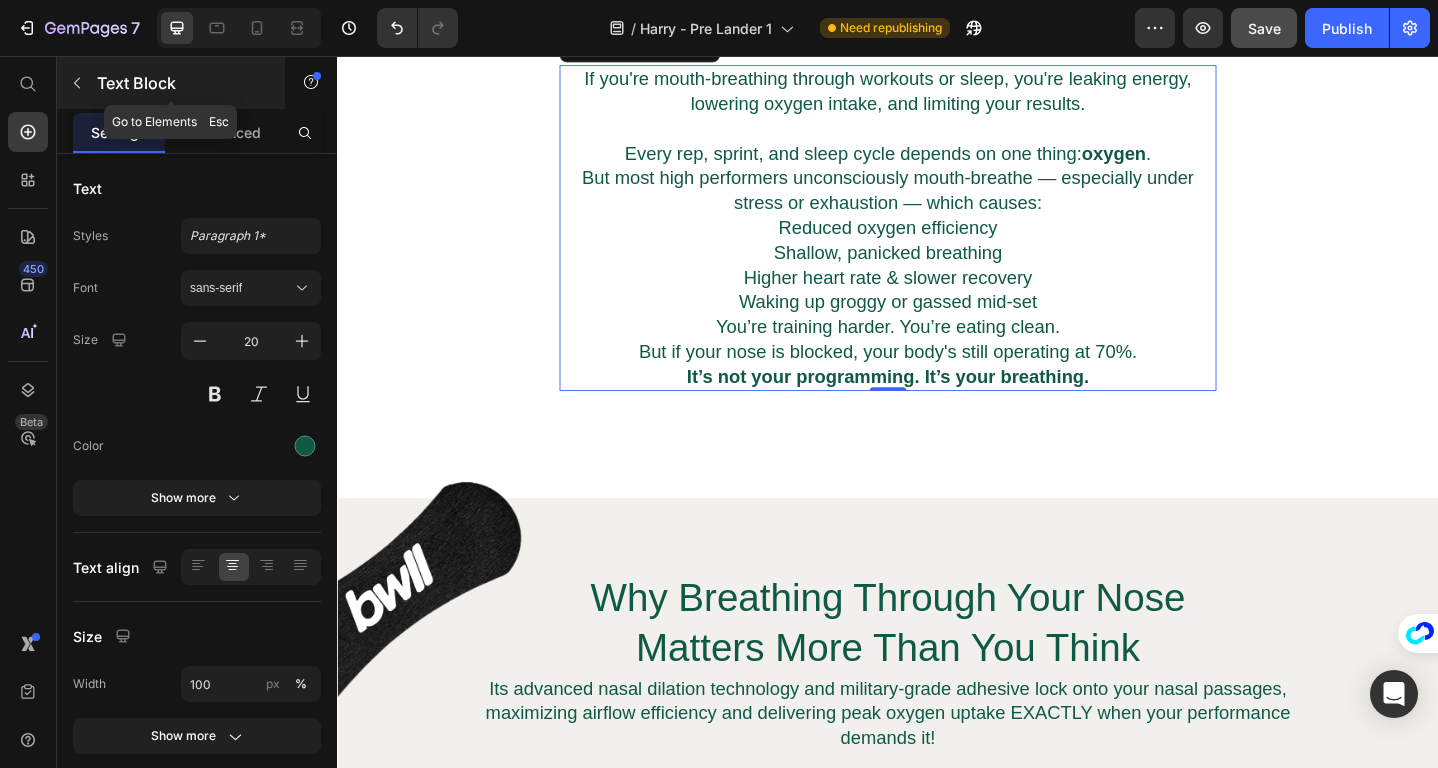 click at bounding box center (77, 83) 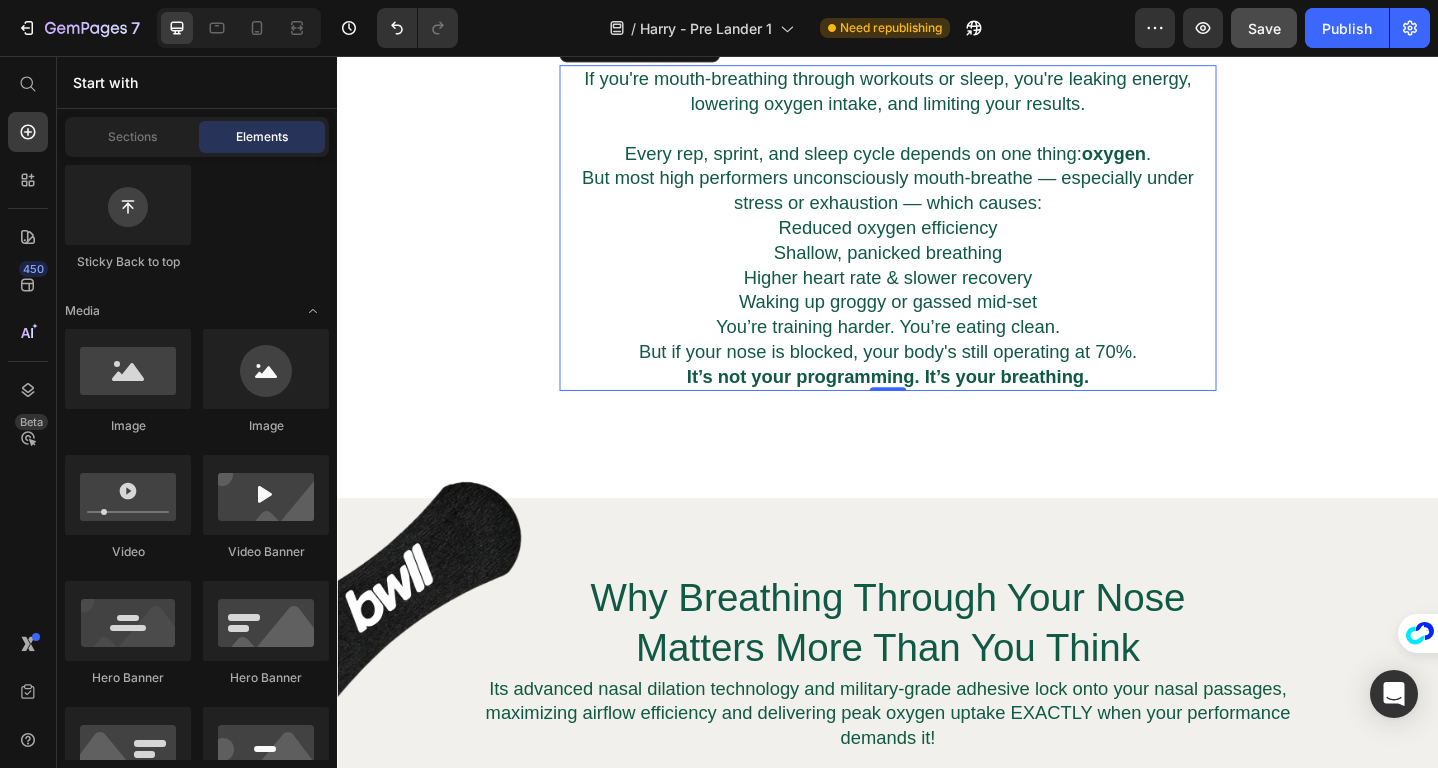 scroll, scrollTop: 0, scrollLeft: 0, axis: both 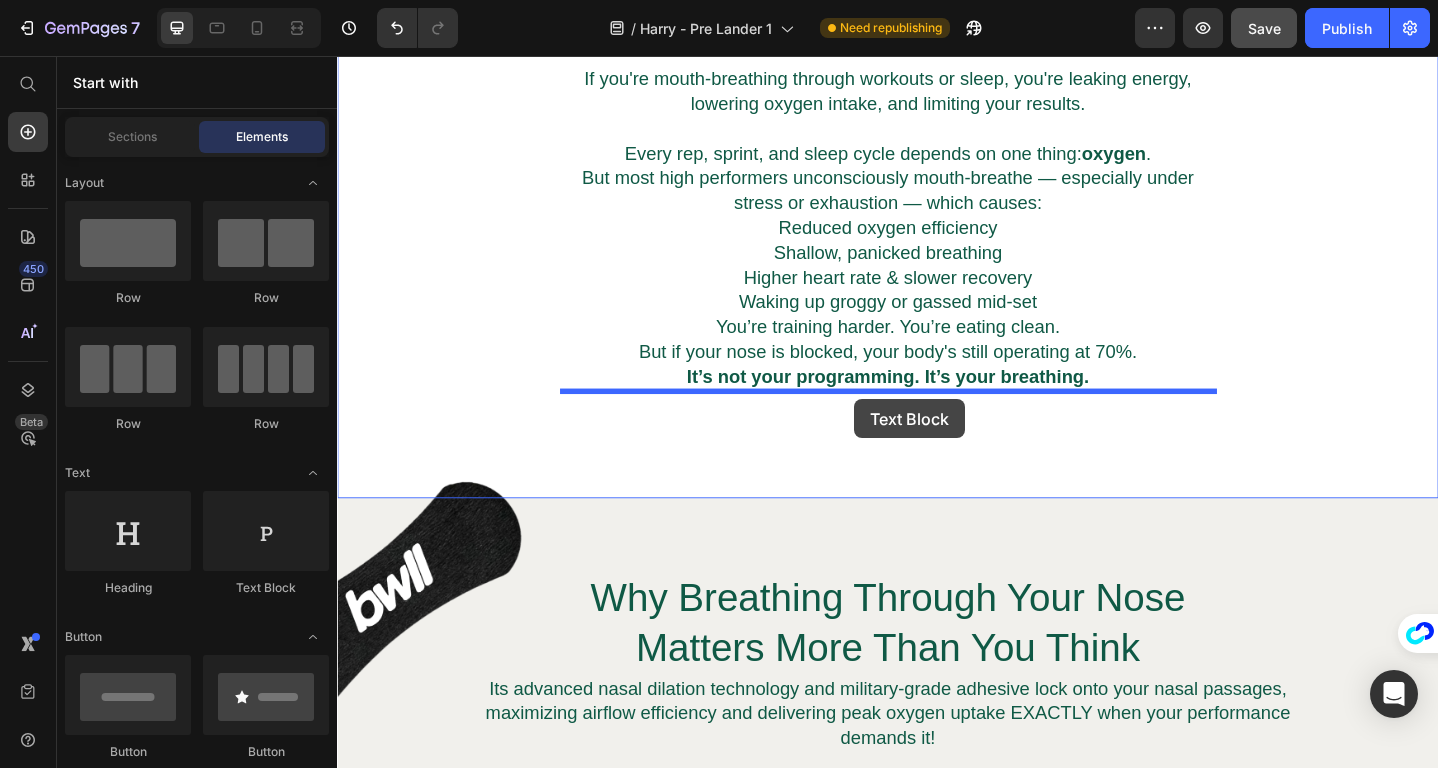 drag, startPoint x: 603, startPoint y: 594, endPoint x: 903, endPoint y: 428, distance: 342.8644 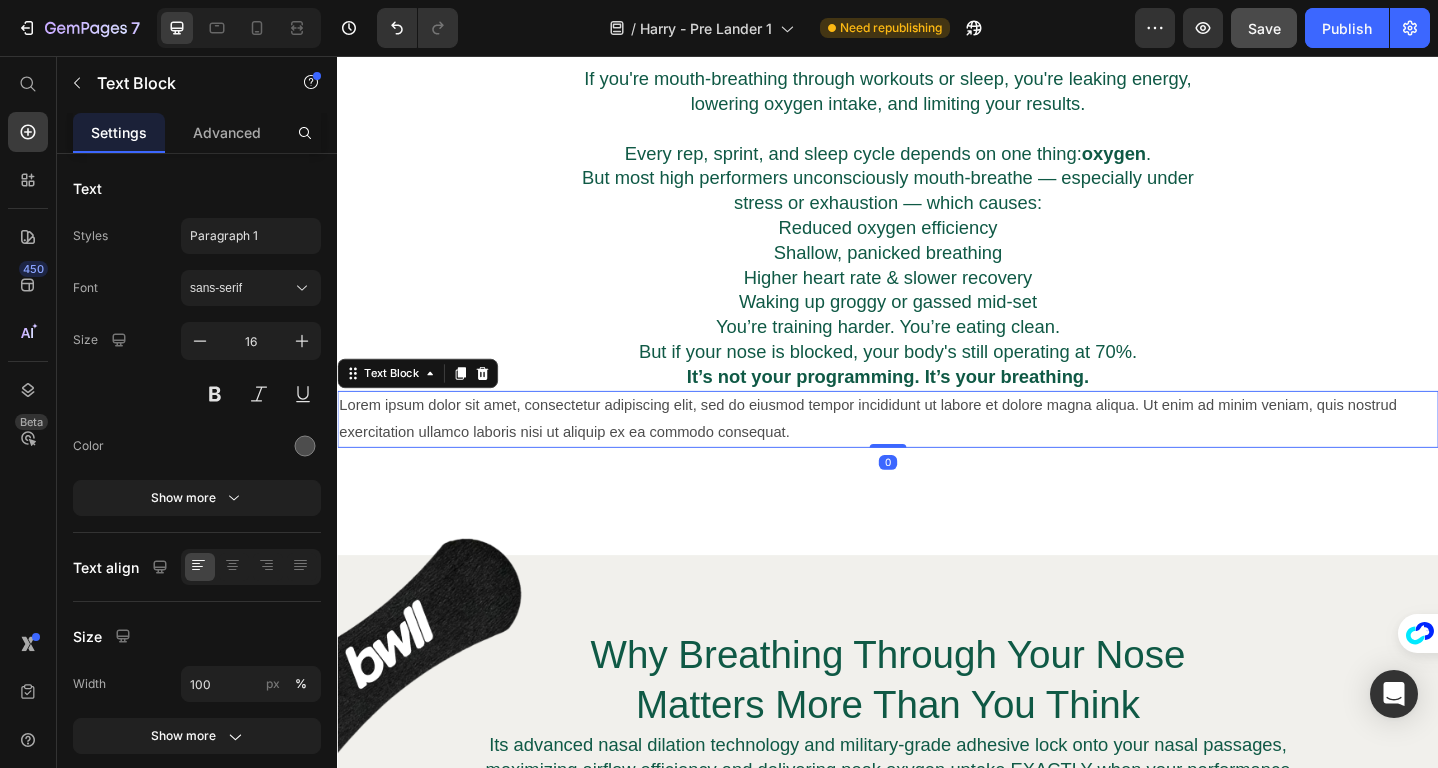 click on "Lorem ipsum dolor sit amet, consectetur adipiscing elit, sed do eiusmod tempor incididunt ut labore et dolore magna aliqua. Ut enim ad minim veniam, quis nostrud exercitation ullamco laboris nisi ut aliquip ex ea commodo consequat." at bounding box center [937, 452] 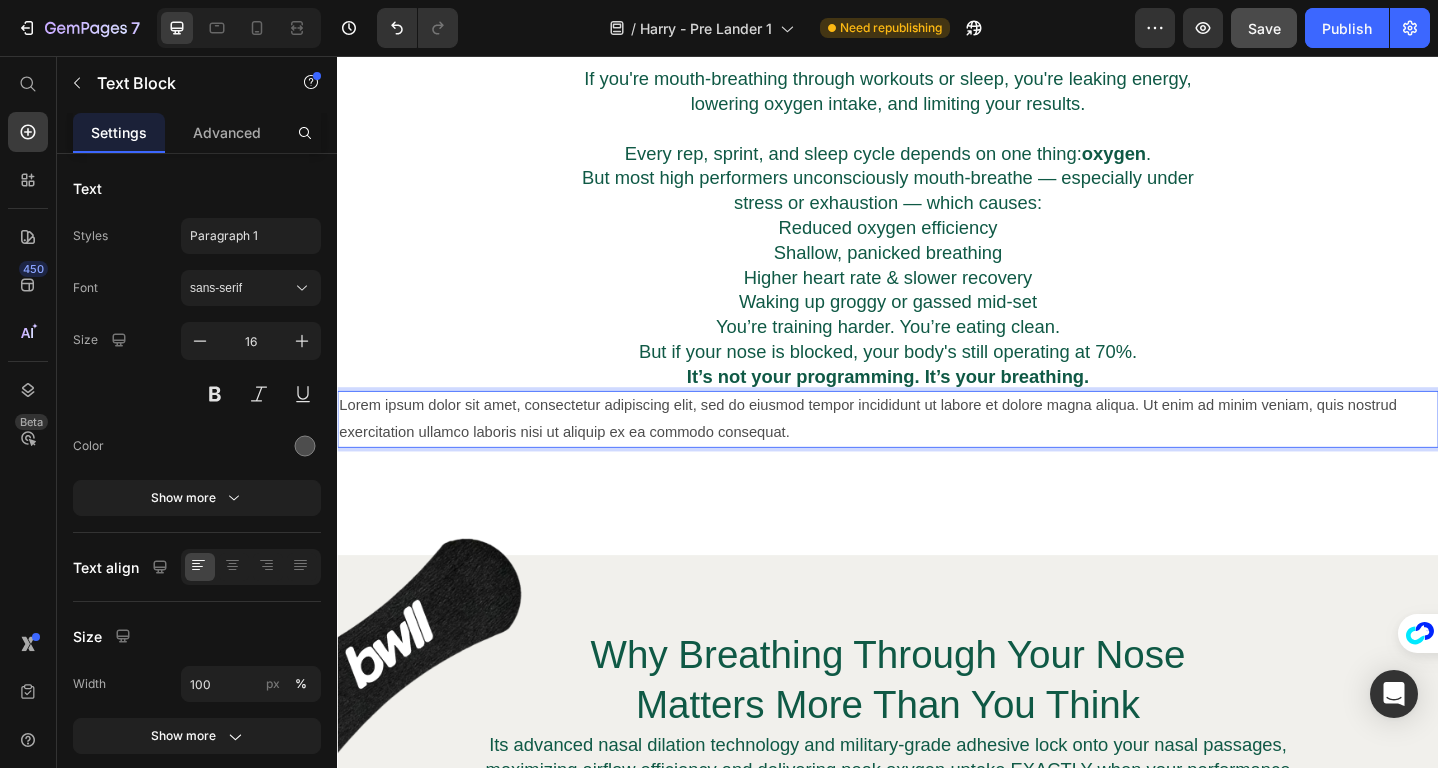 click on "Lorem ipsum dolor sit amet, consectetur adipiscing elit, sed do eiusmod tempor incididunt ut labore et dolore magna aliqua. Ut enim ad minim veniam, quis nostrud exercitation ullamco laboris nisi ut aliquip ex ea commodo consequat." at bounding box center [937, 452] 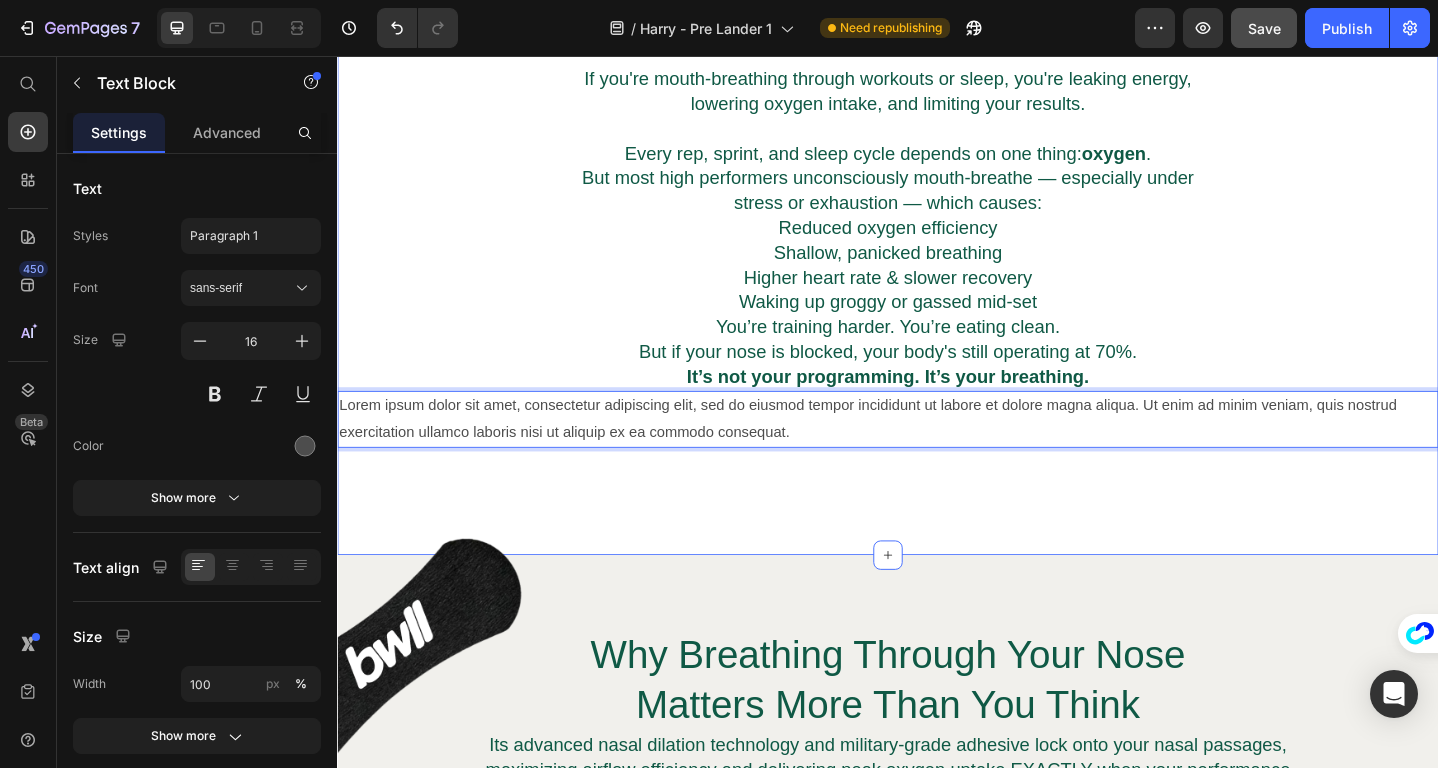 click on "⁠⁠⁠⁠⁠⁠⁠ Poor Breathing Is Sabotaging Your Performance. Heading If you're mouth-breathing through workouts or sleep, you're leaking energy, lowering oxygen intake, and limiting your results. Every rep, sprint, and sleep cycle depends on one thing:  oxygen . But most high performers unconsciously mouth-breathe — especially under stress or exhaustion — which causes: Reduced oxygen efficiency Shallow, panicked breathing Higher heart rate & slower recovery Waking up groggy or gassed mid-set You’re training harder. You’re eating clean. But if your nose is blocked, your body's still operating at 70%. It’s not your programming. It’s your breathing. Text Block Row Lorem ipsum dolor sit amet, consectetur adipiscing elit, sed do eiusmod tempor incididunt ut labore et dolore magna aliqua. Ut enim ad minim veniam, quis nostrud exercitation ullamco laboris nisi ut aliquip ex ea commodo consequat. Text Block   0 Section 5" at bounding box center [937, 227] 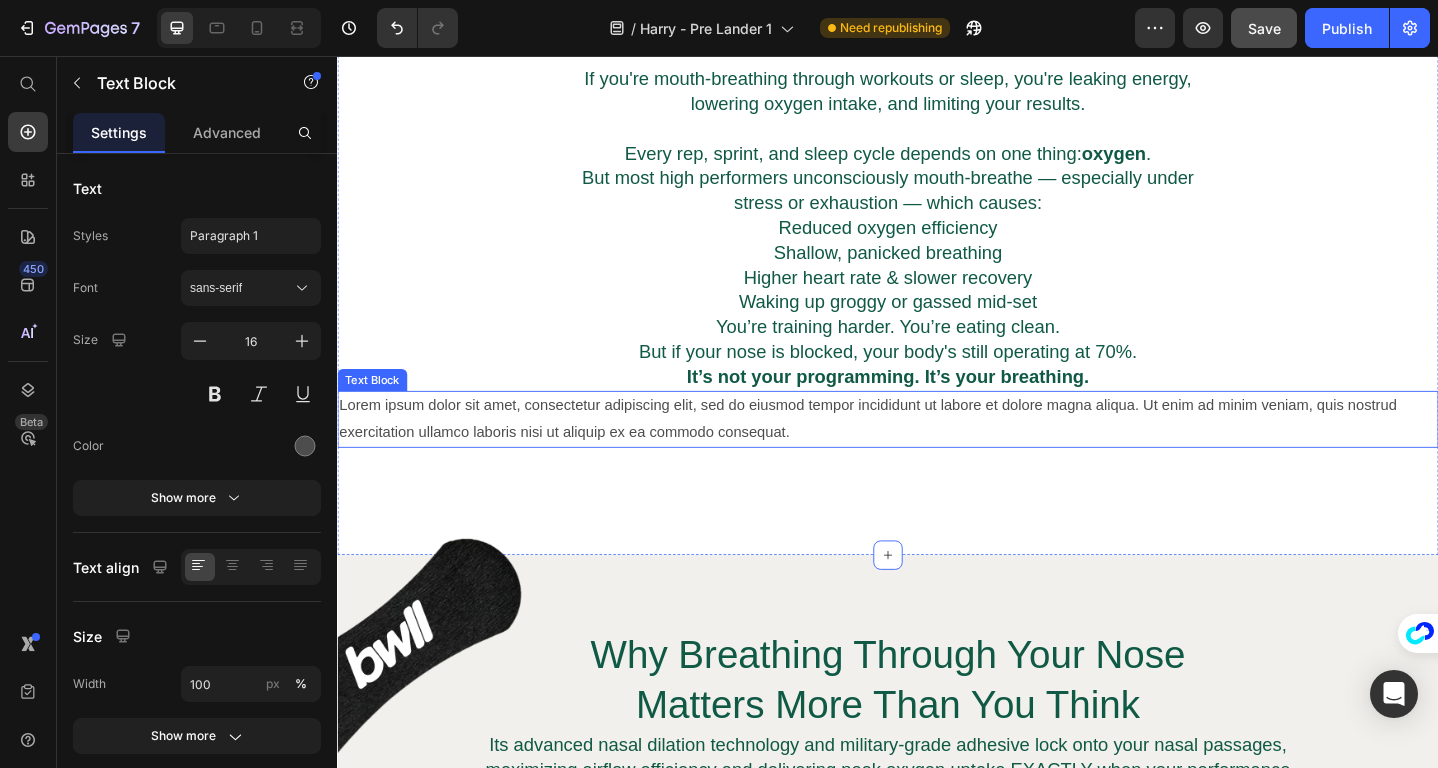 click on "Lorem ipsum dolor sit amet, consectetur adipiscing elit, sed do eiusmod tempor incididunt ut labore et dolore magna aliqua. Ut enim ad minim veniam, quis nostrud exercitation ullamco laboris nisi ut aliquip ex ea commodo consequat." at bounding box center (937, 452) 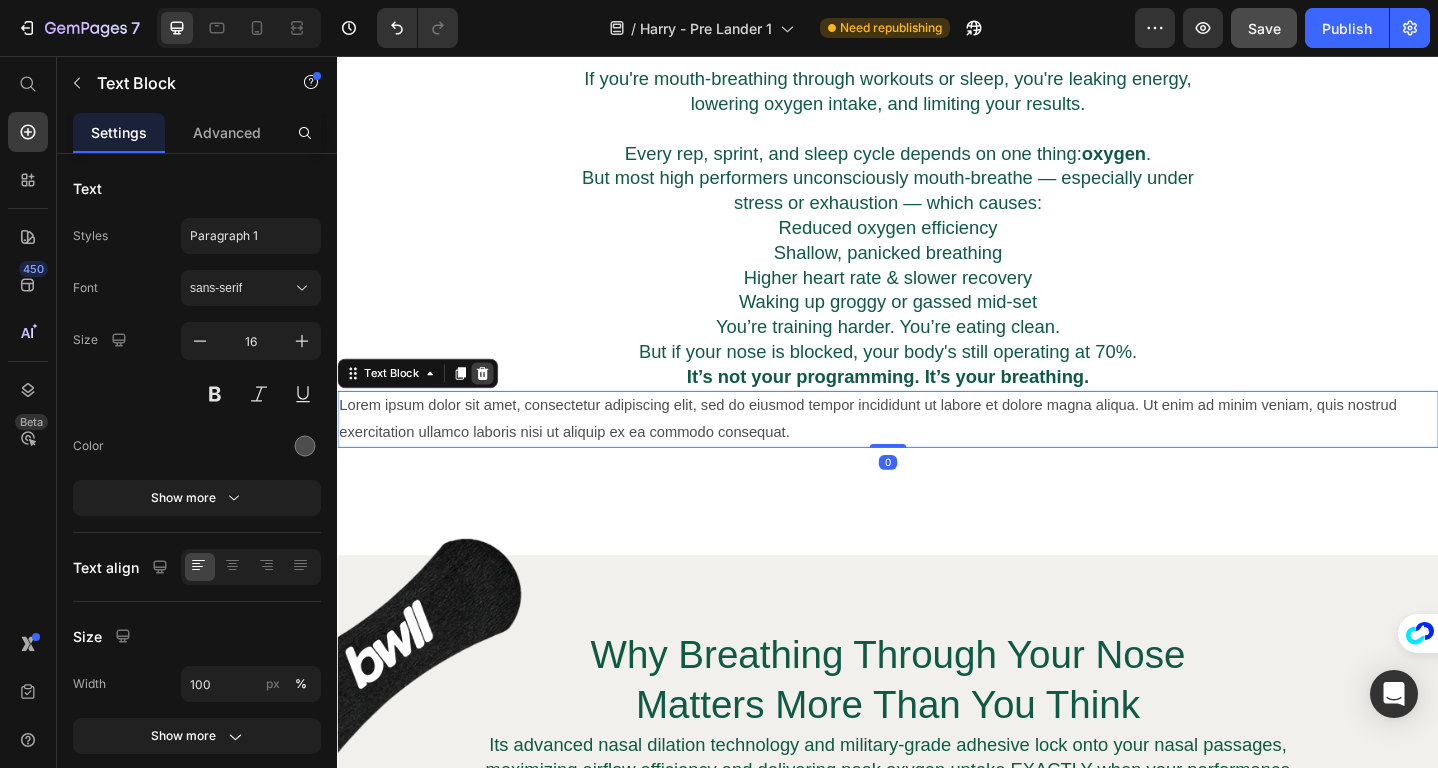 click 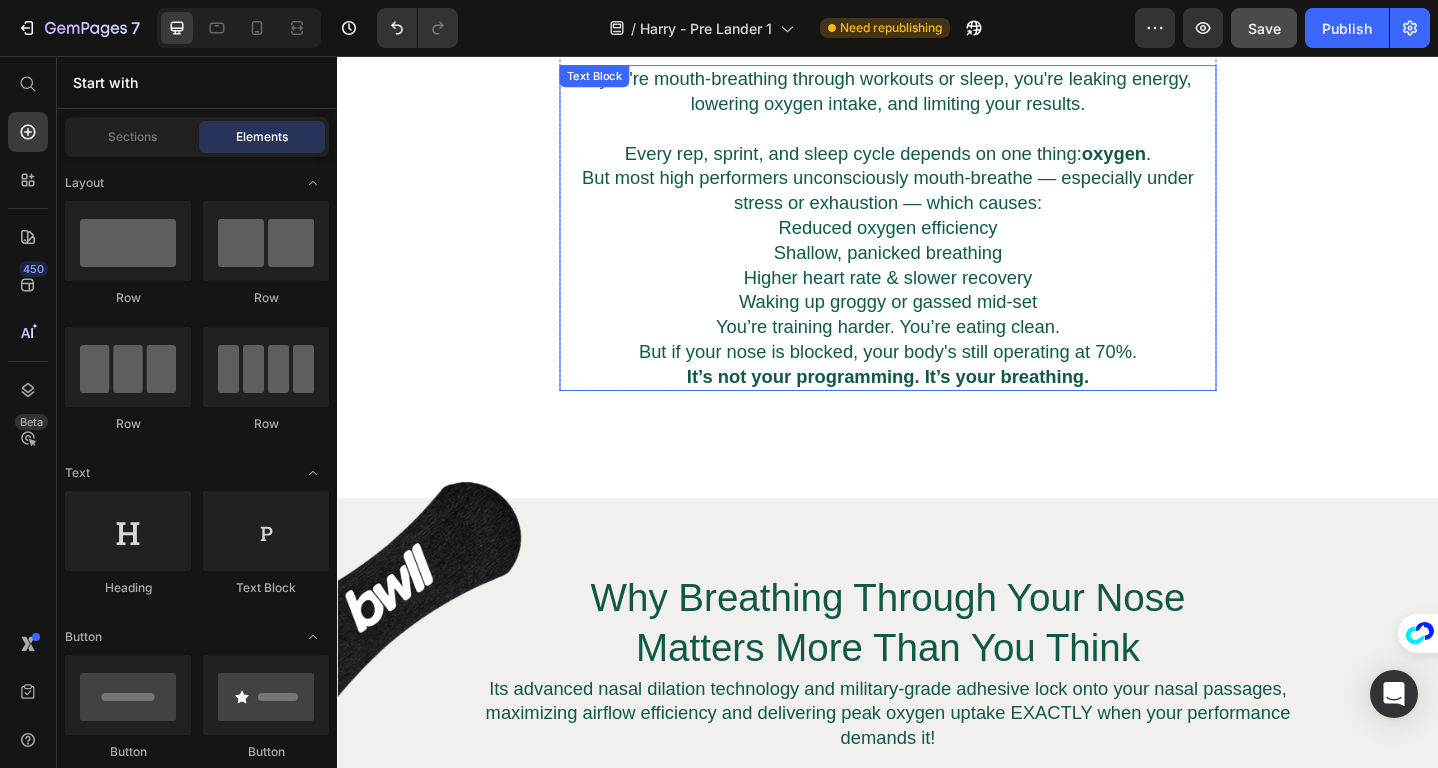 scroll, scrollTop: 1460, scrollLeft: 0, axis: vertical 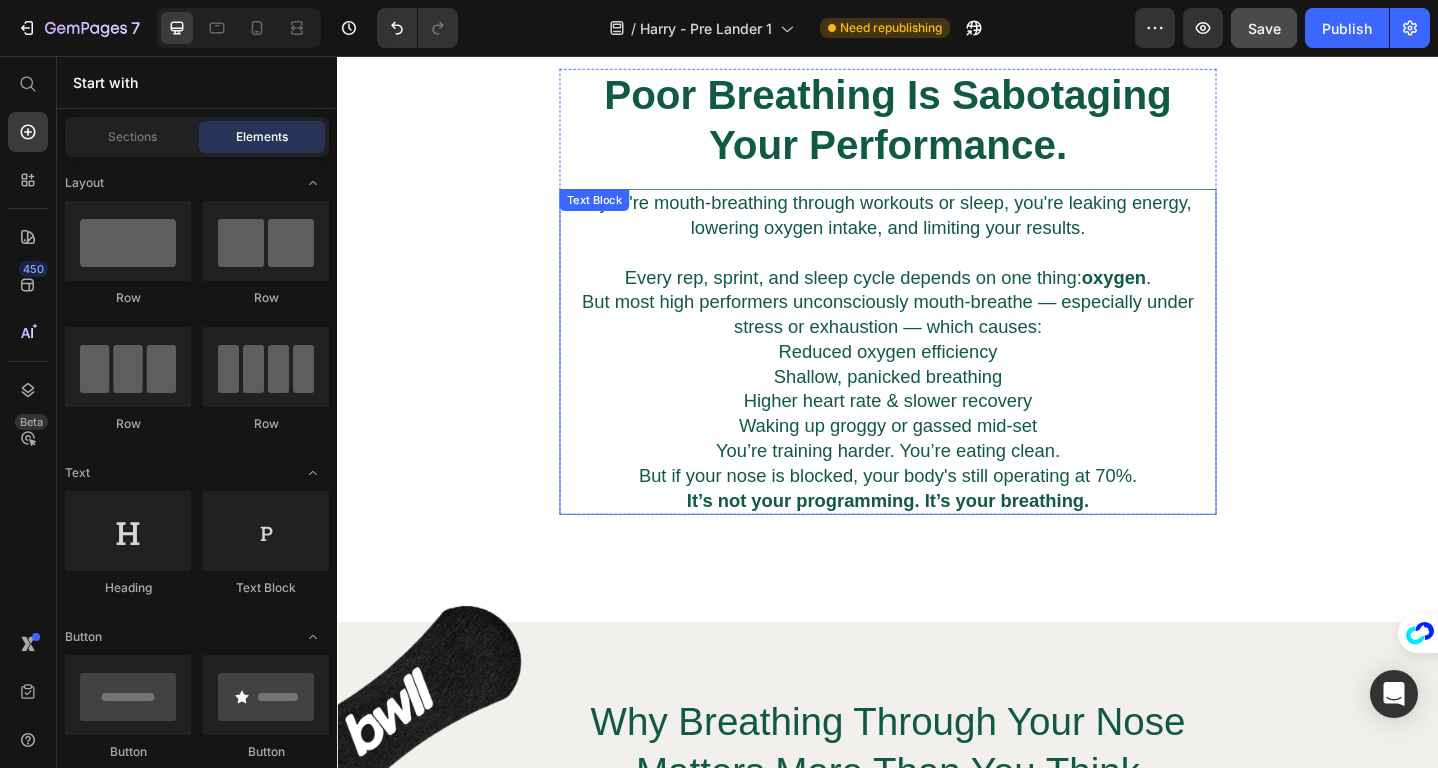 click on "Every rep, sprint, and sleep cycle depends on one thing:  oxygen . But most high performers unconsciously mouth-breathe — especially under stress or exhaustion — which causes:" at bounding box center (937, 324) 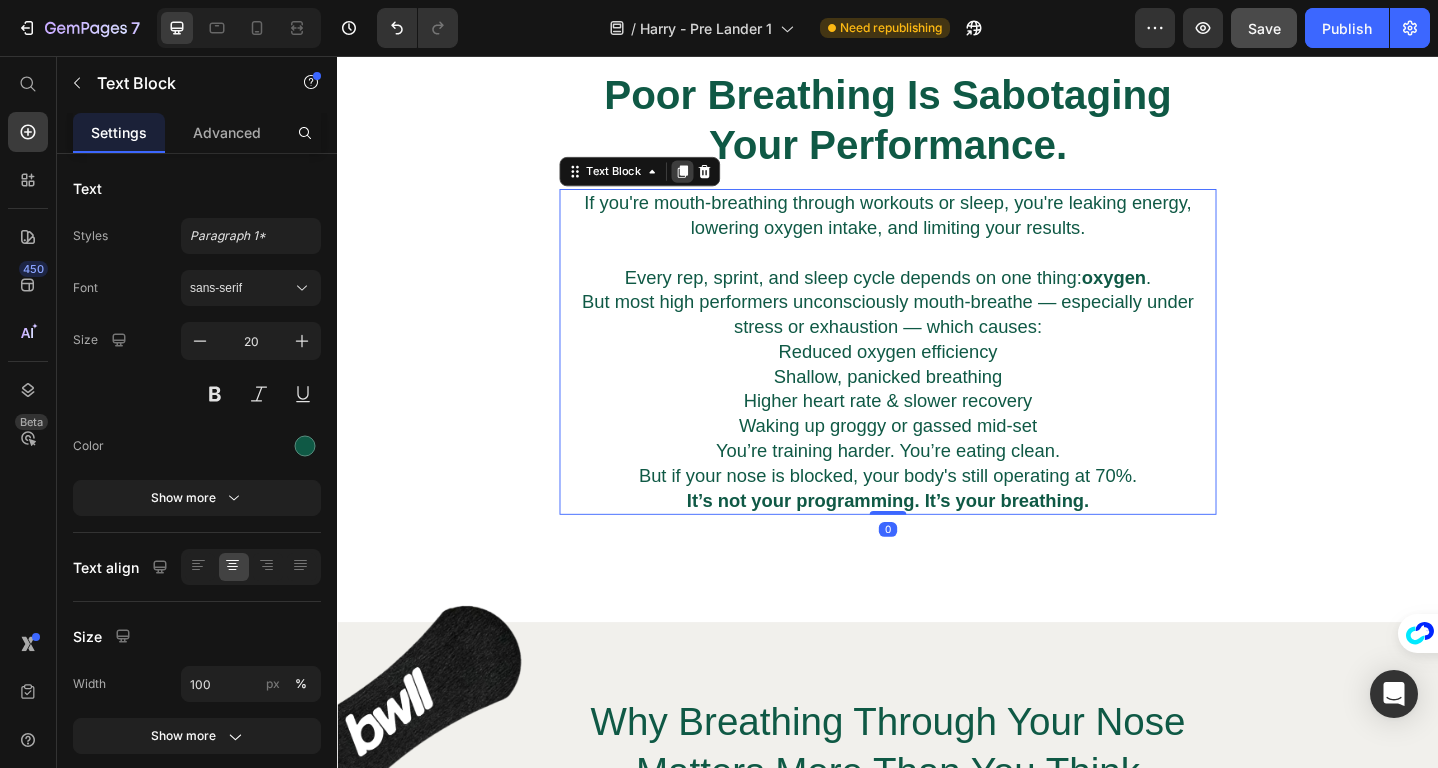 click 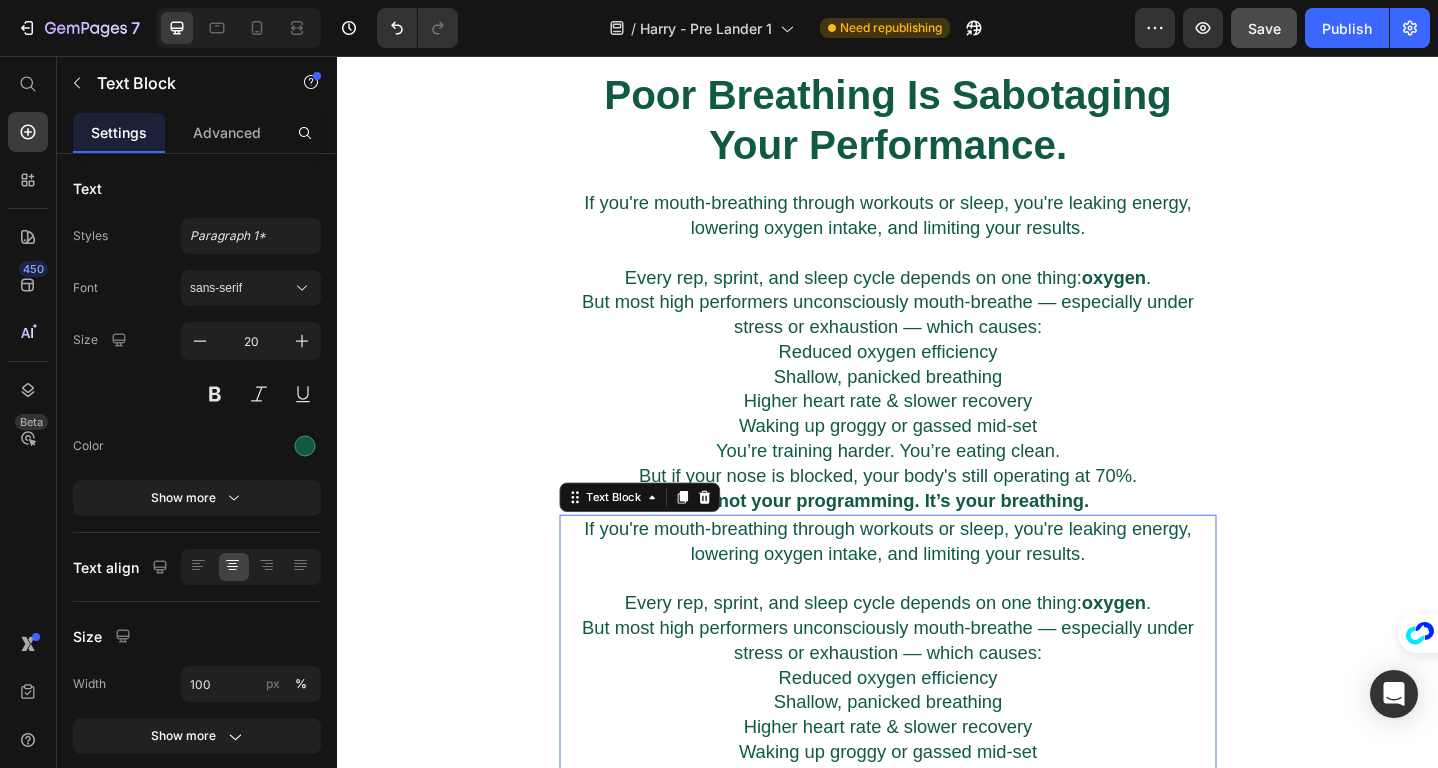 click on "If you're mouth-breathing through workouts or sleep, you're leaking energy, lowering oxygen intake, and limiting your results." at bounding box center (937, 585) 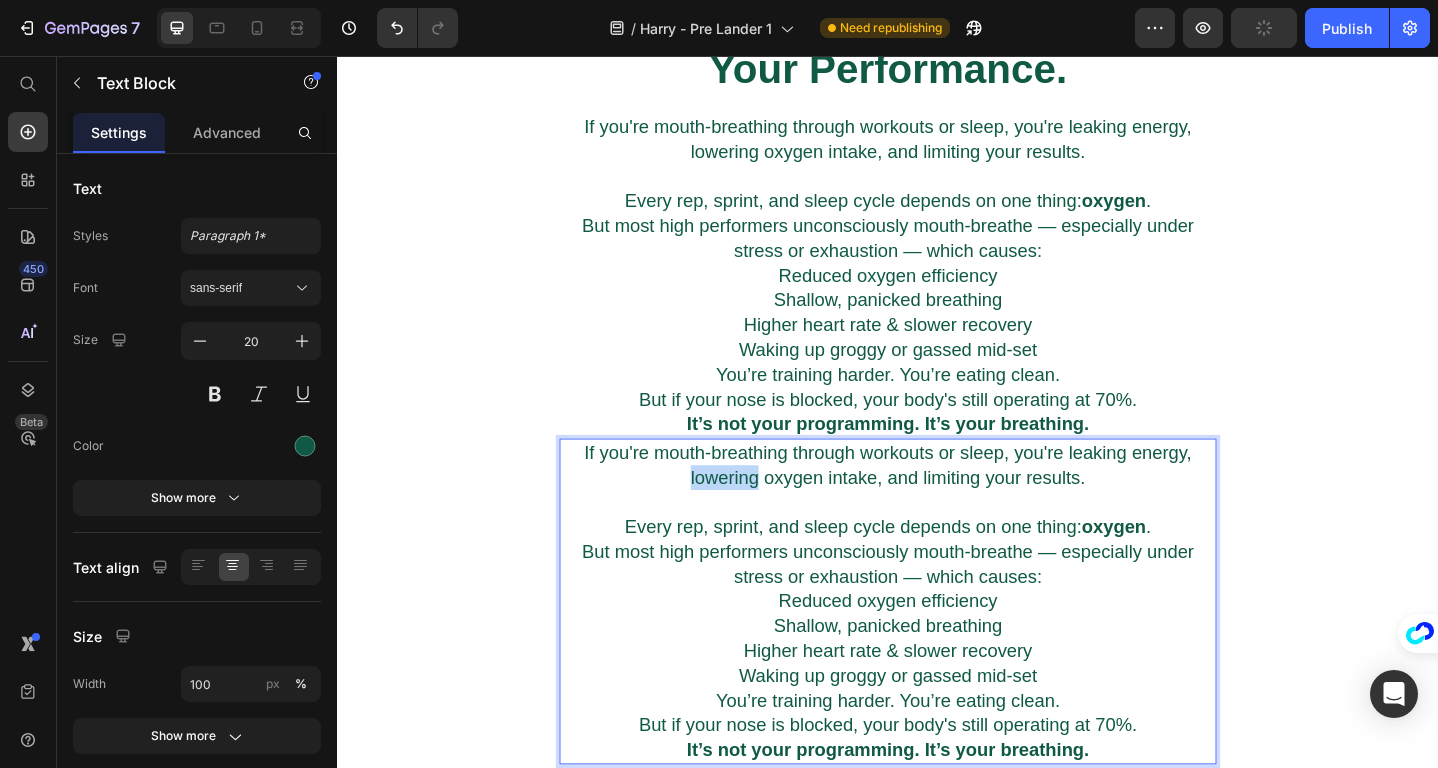 scroll, scrollTop: 1659, scrollLeft: 0, axis: vertical 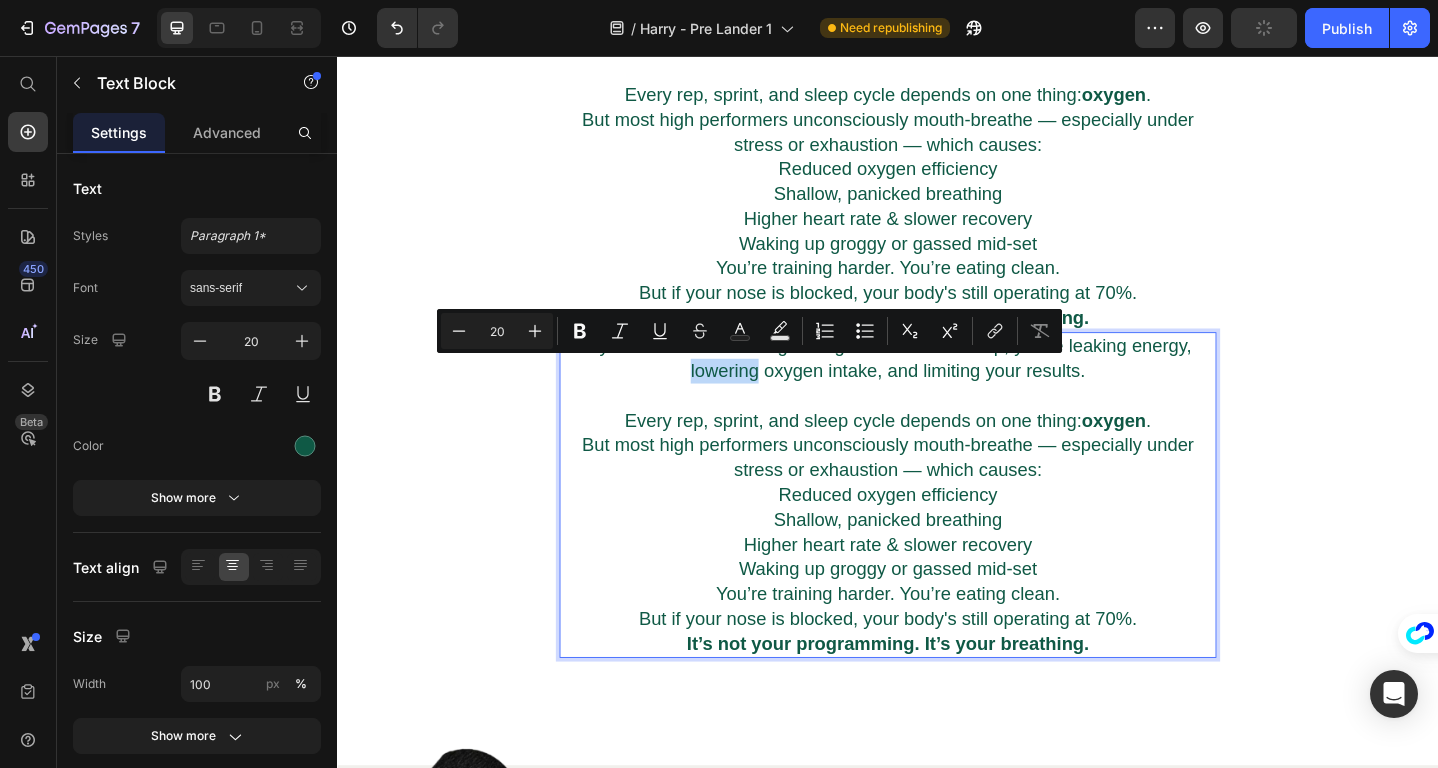 click on "⁠⁠⁠⁠⁠⁠⁠ Poor Breathing Is Sabotaging Your Performance. Heading If you're mouth-breathing through workouts or sleep, you're leaking energy, lowering oxygen intake, and limiting your results. Every rep, sprint, and sleep cycle depends on one thing:  oxygen . But most high performers unconsciously mouth-breathe — especially under stress or exhaustion — which causes: Reduced oxygen efficiency Shallow, panicked breathing Higher heart rate & slower recovery Waking up groggy or gassed mid-set You’re training harder. You’re eating clean. But if your nose is blocked, your body's still operating at 70%. It’s not your programming. It’s your breathing. Text Block If you're mouth-breathing through workouts or sleep, you're leaking energy, lowering oxygen intake, and limiting your results. Every rep, sprint, and sleep cycle depends on one thing:  oxygen . But most high performers unconsciously mouth-breathe — especially under stress or exhaustion — which causes: Reduced oxygen efficiency   0" at bounding box center (937, 310) 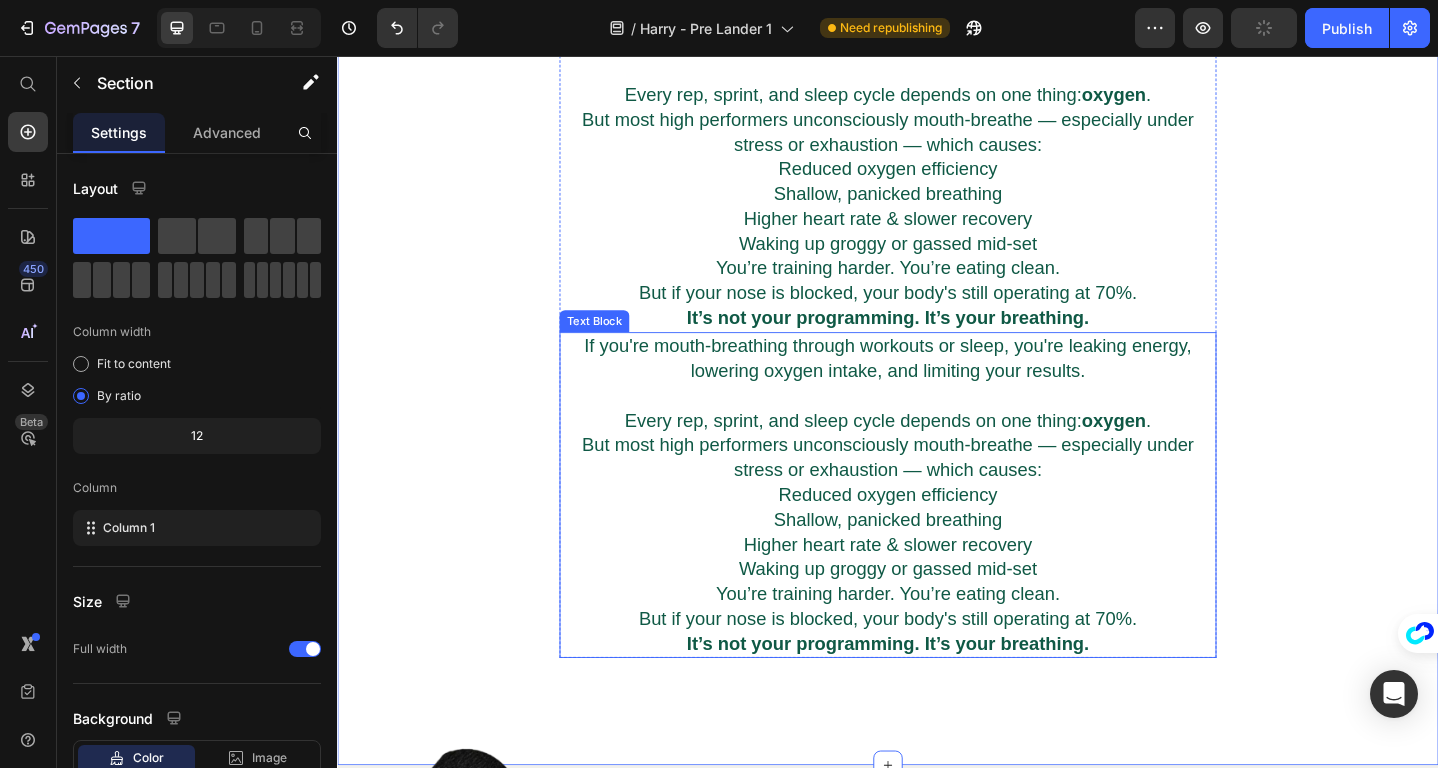 click on "It’s not your programming. It’s your breathing." at bounding box center (937, 696) 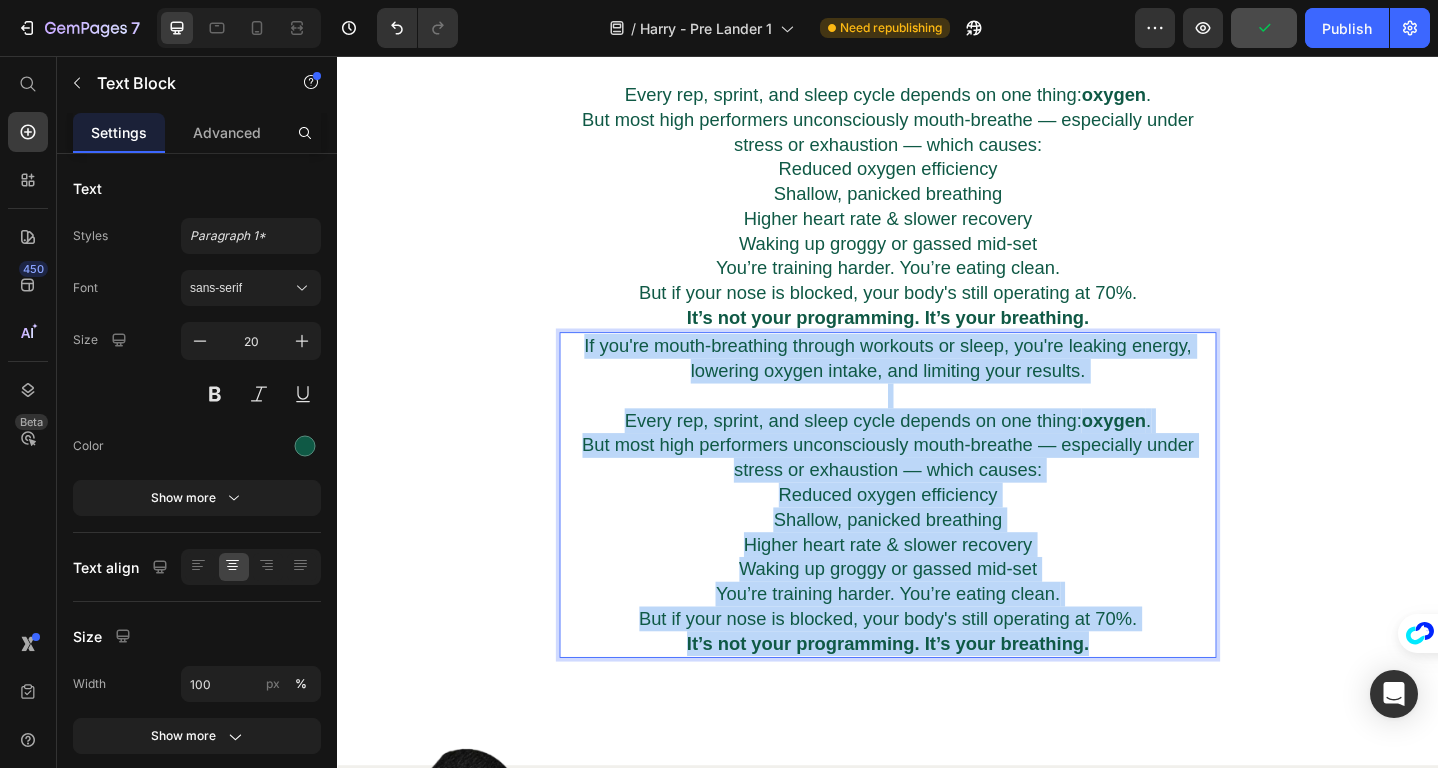 drag, startPoint x: 1170, startPoint y: 695, endPoint x: 601, endPoint y: 380, distance: 650.3737 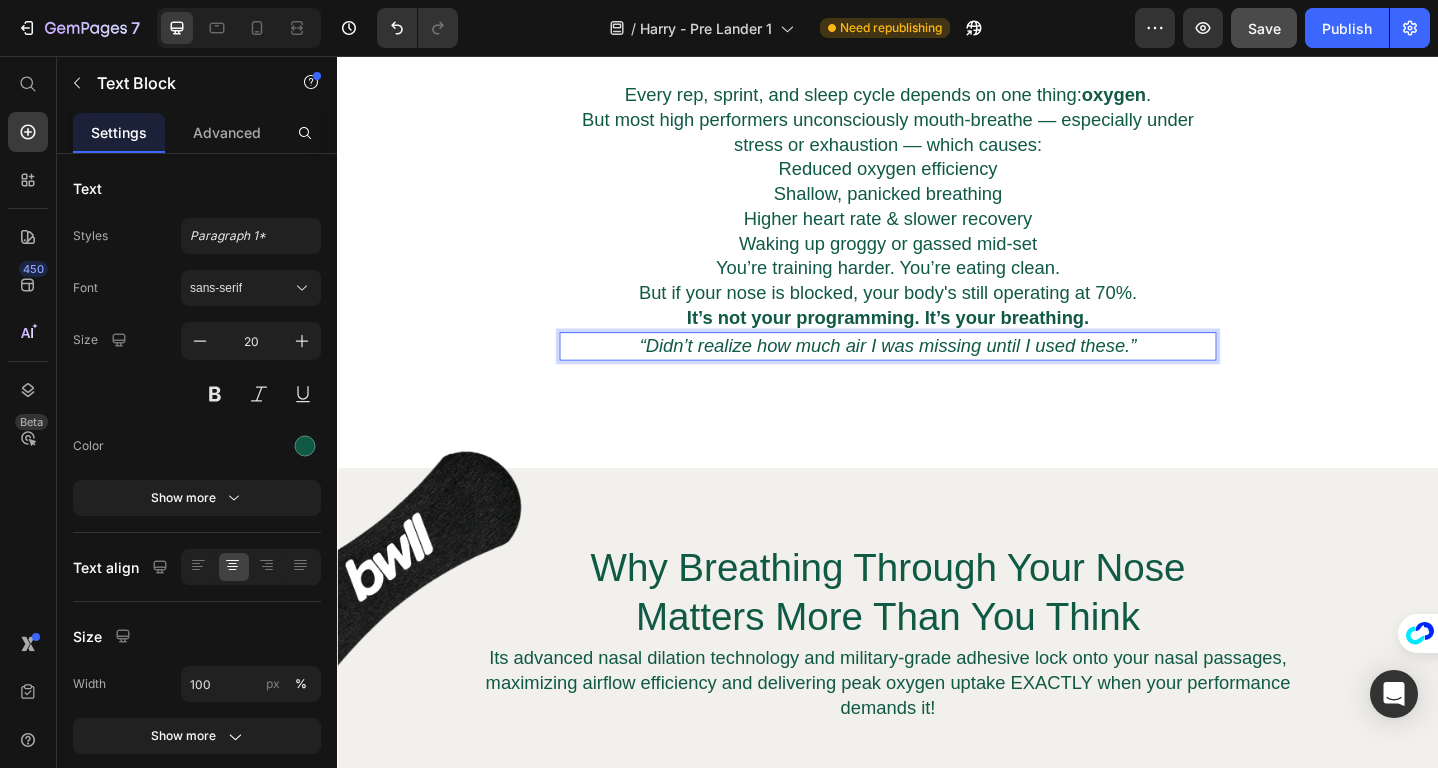 click on "“Didn’t realize how much air I was missing until I used these.”" at bounding box center (937, 372) 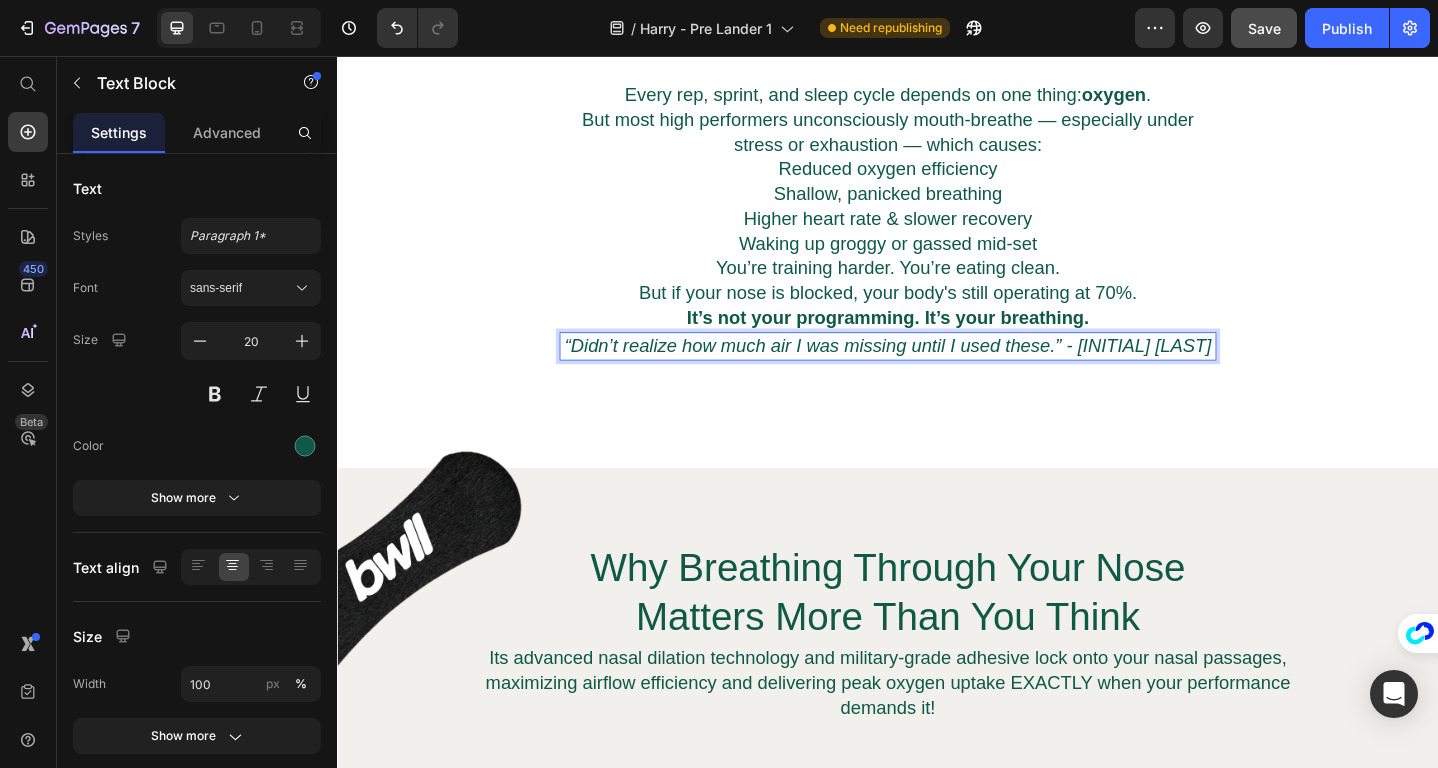 click on "“Didn’t realize how much air I was missing until I used these.” - Dan C." at bounding box center (937, 372) 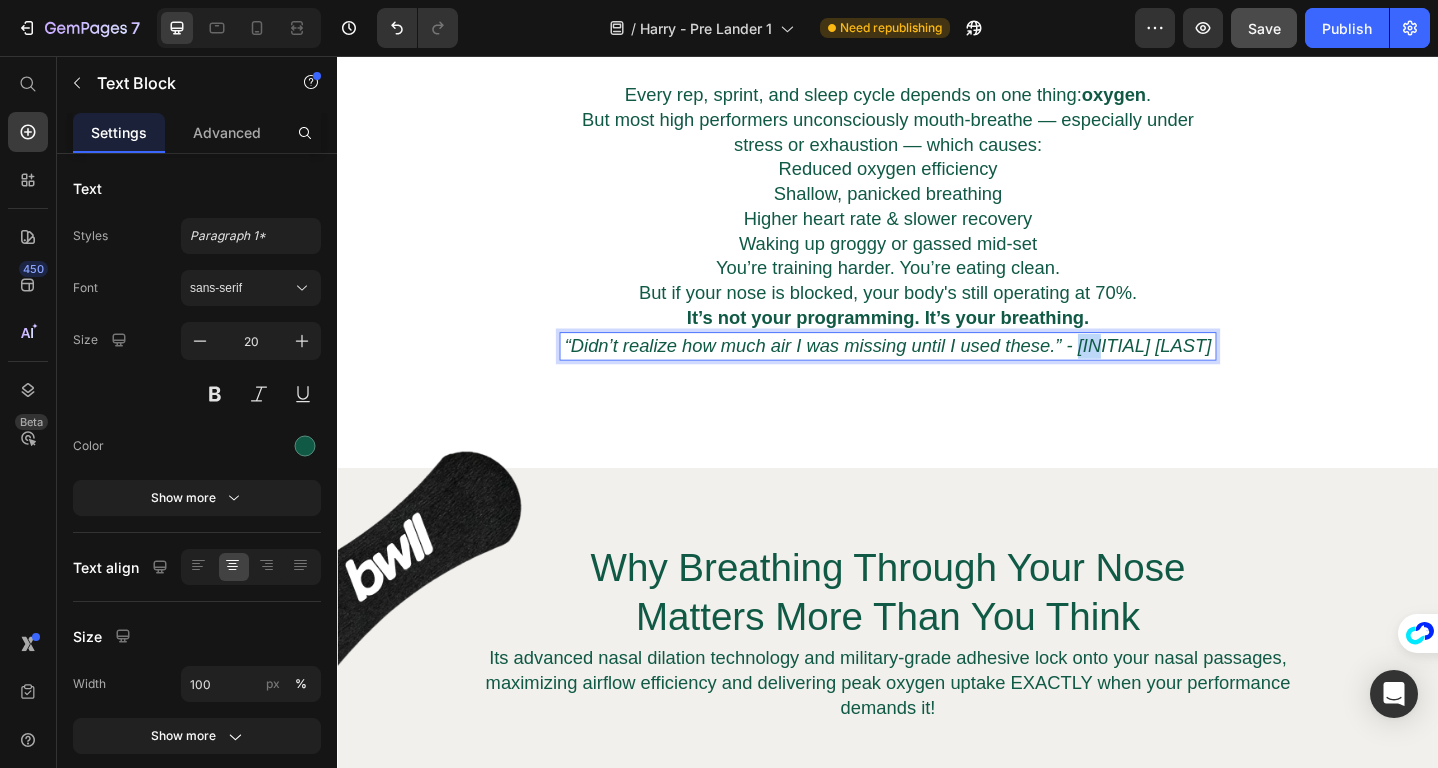 click on "“Didn’t realize how much air I was missing until I used these.” - Dan C." at bounding box center [937, 372] 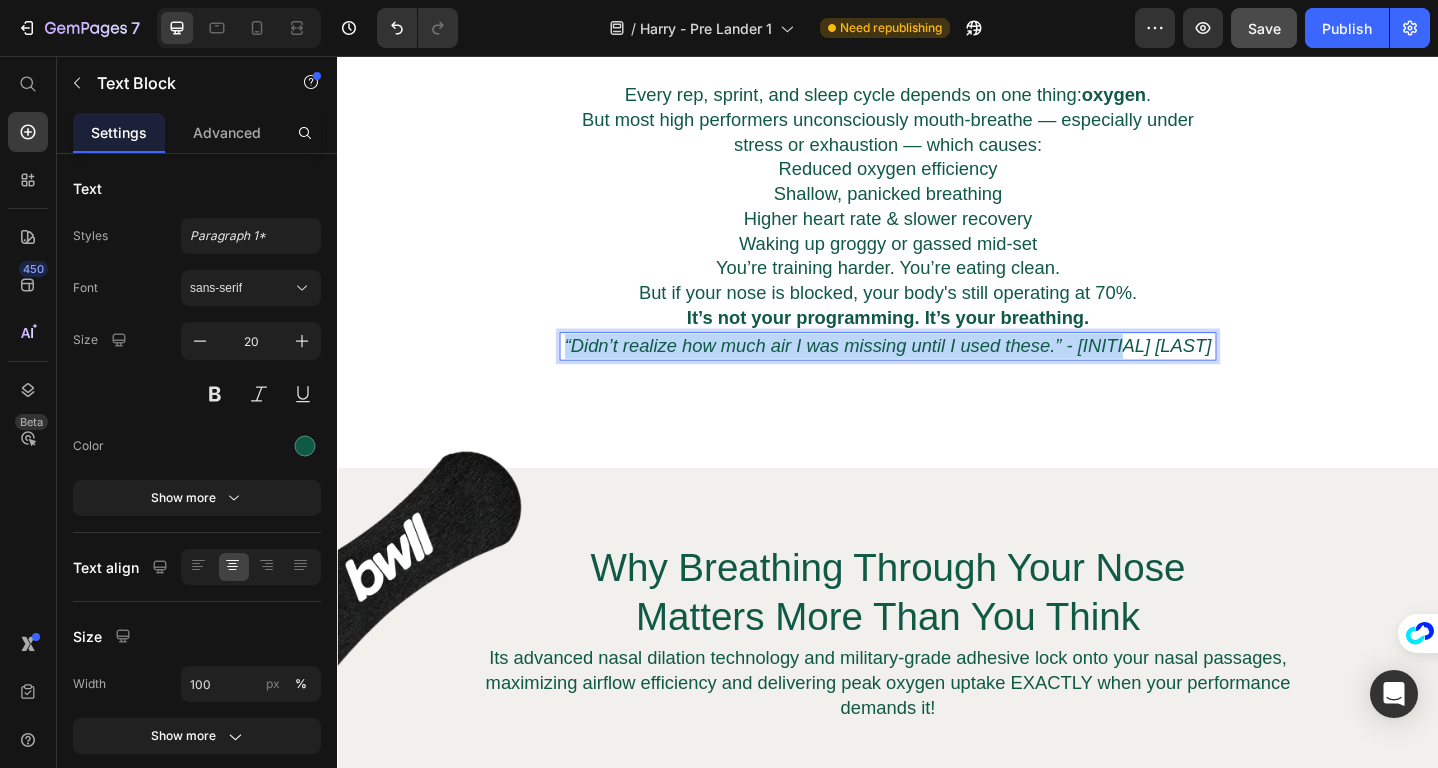 click on "“Didn’t realize how much air I was missing until I used these.” - Dan C." at bounding box center [937, 372] 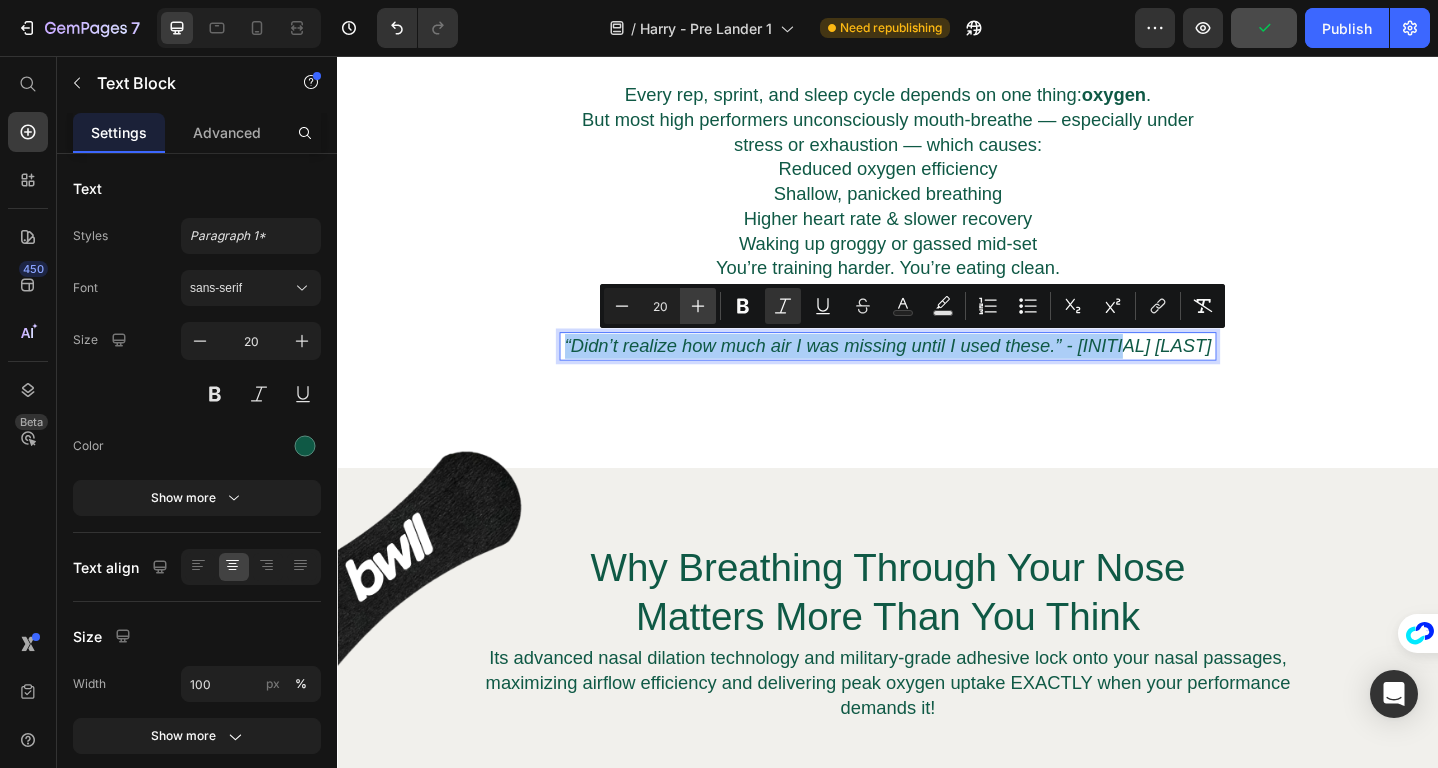 click on "Plus" at bounding box center (698, 306) 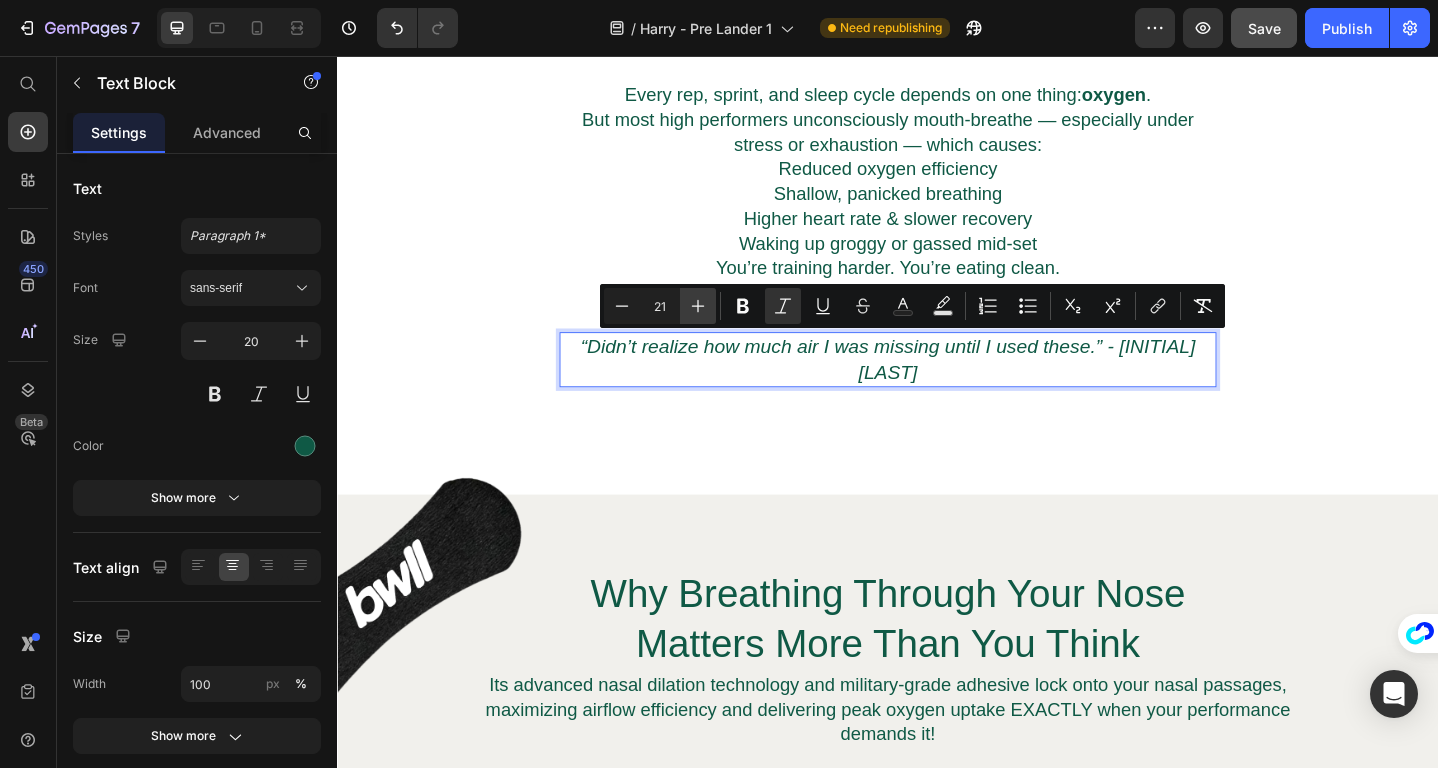 click on "Plus" at bounding box center [698, 306] 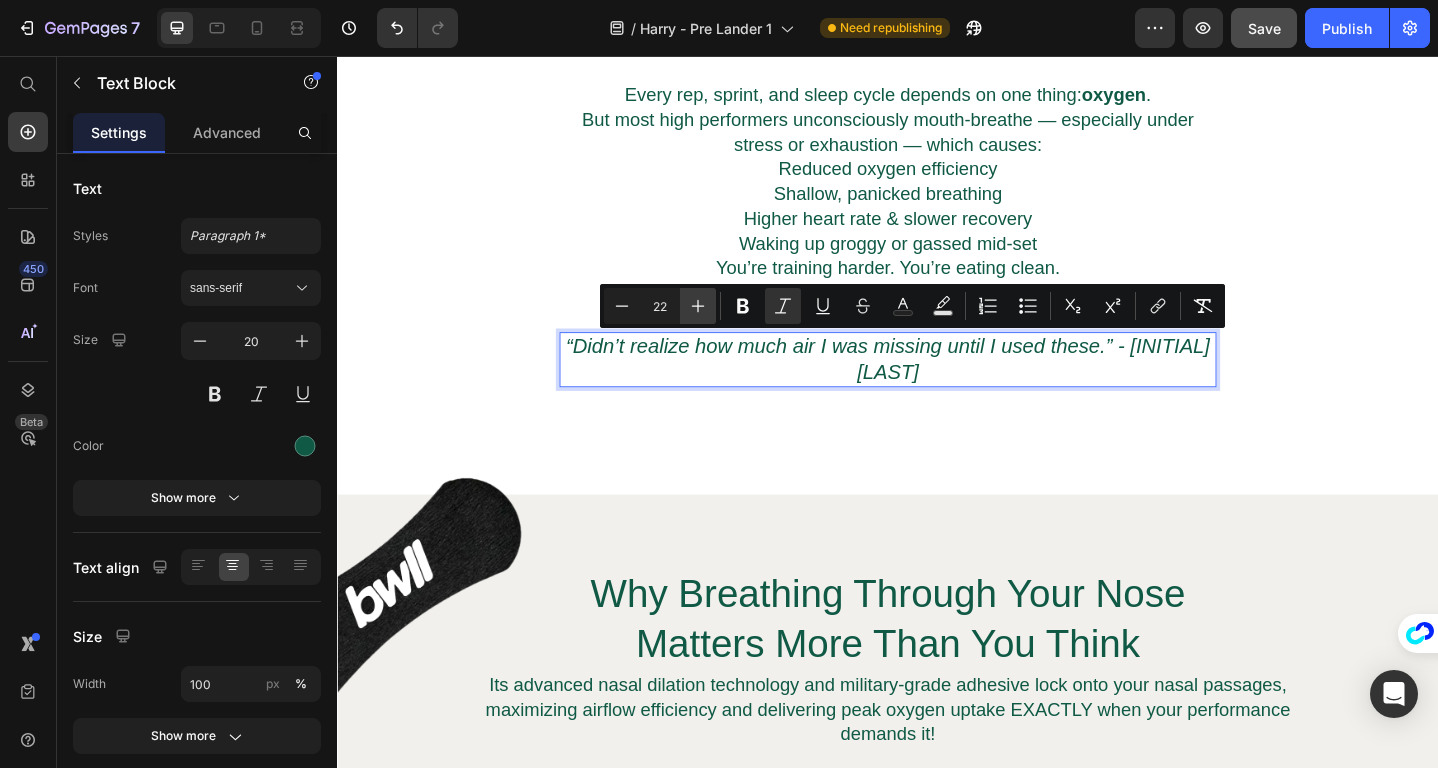 click on "Plus" at bounding box center (698, 306) 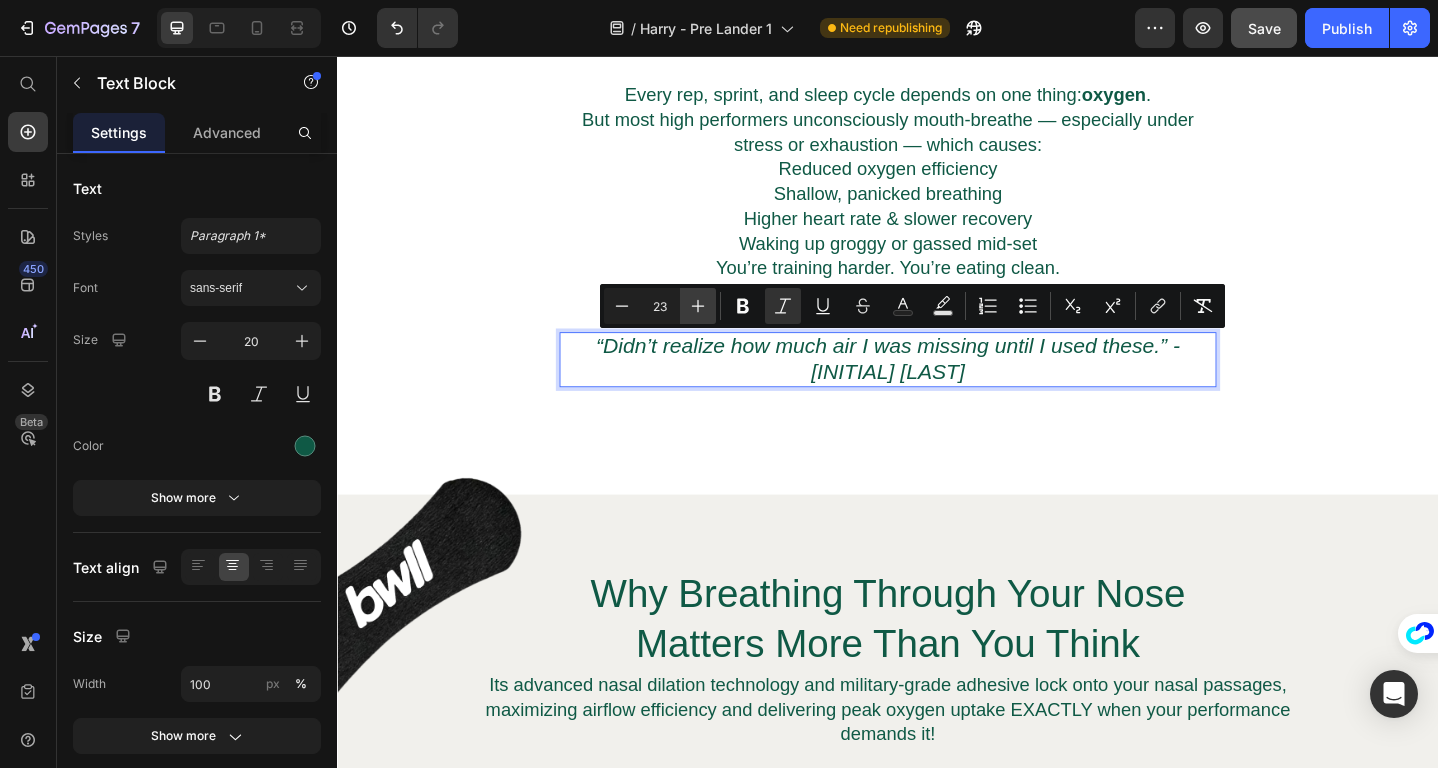 click on "Plus" at bounding box center [698, 306] 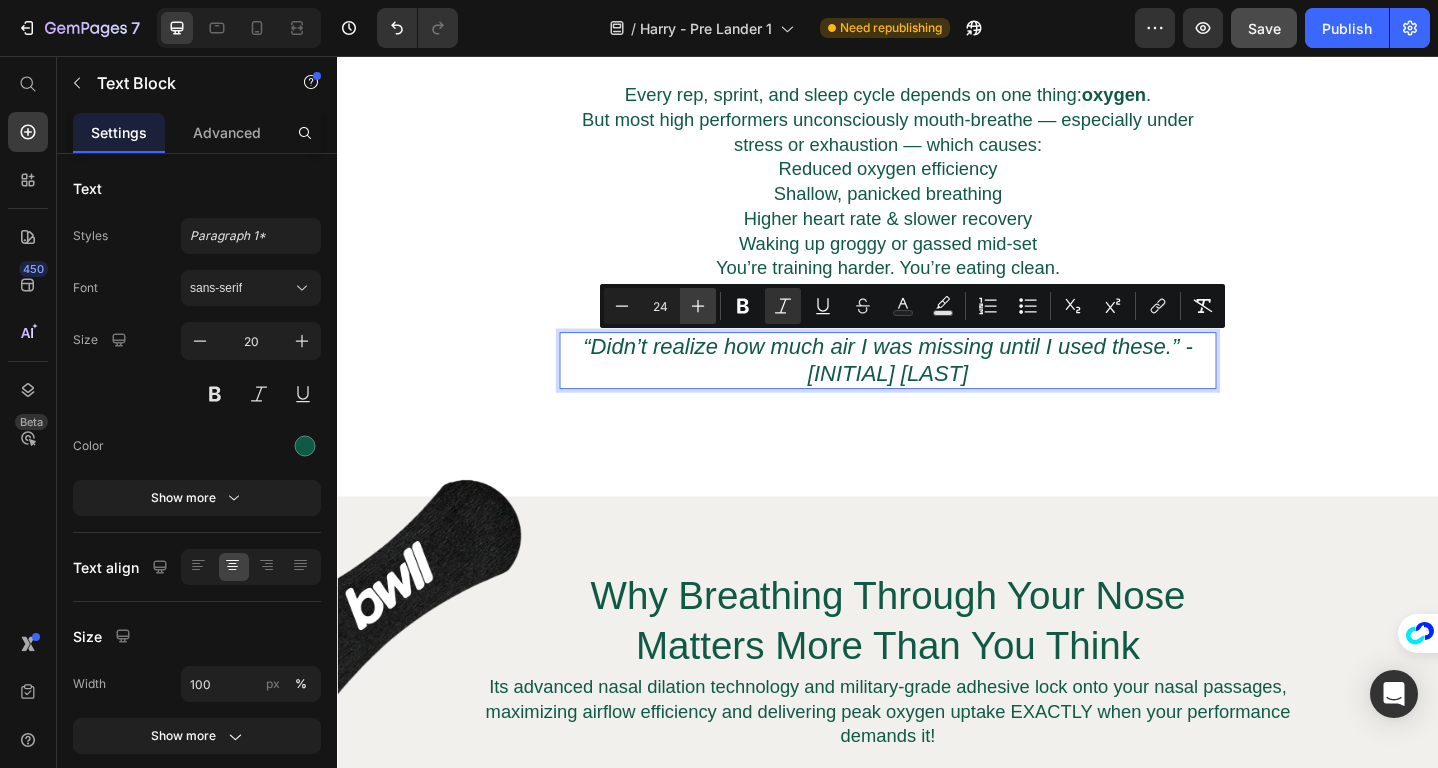 click on "Plus" at bounding box center [698, 306] 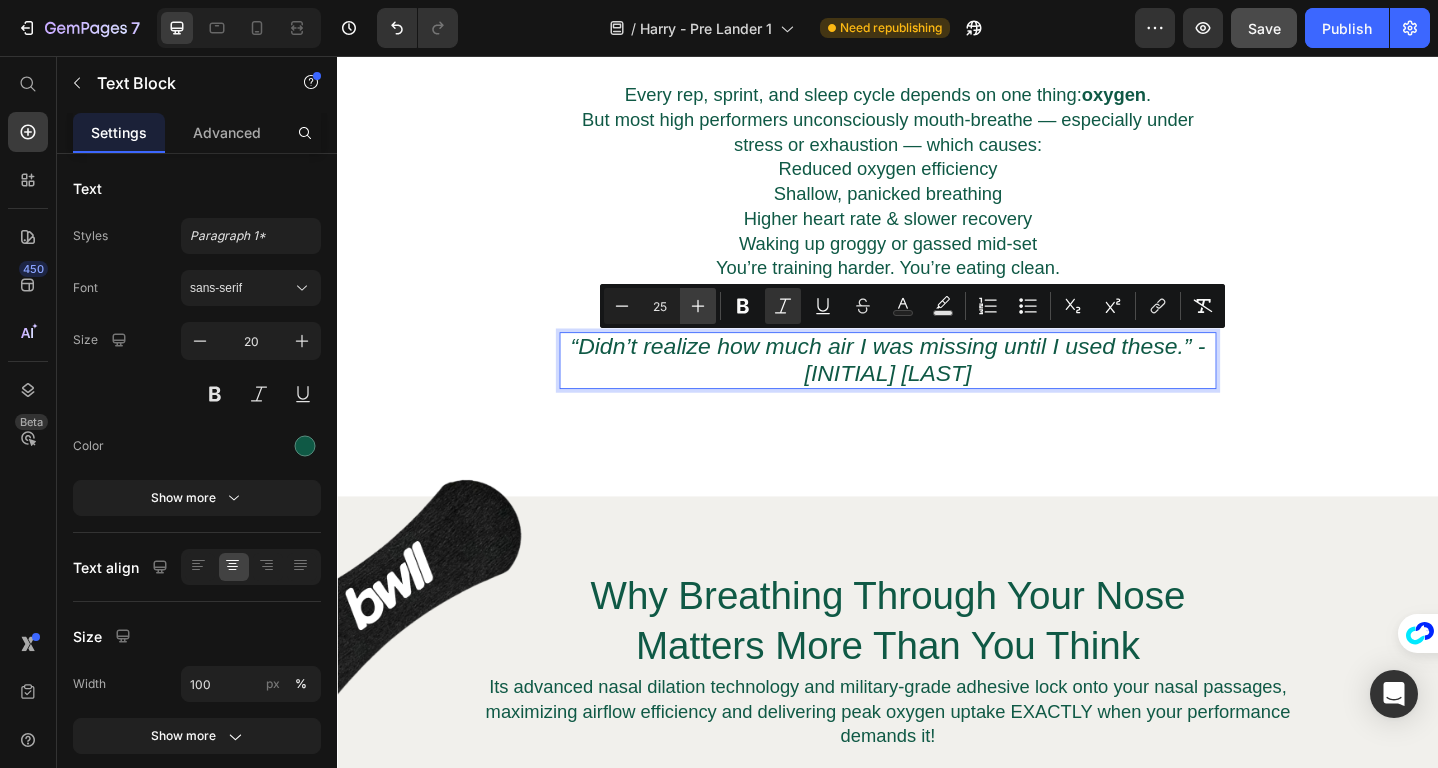 click on "Plus" at bounding box center (698, 306) 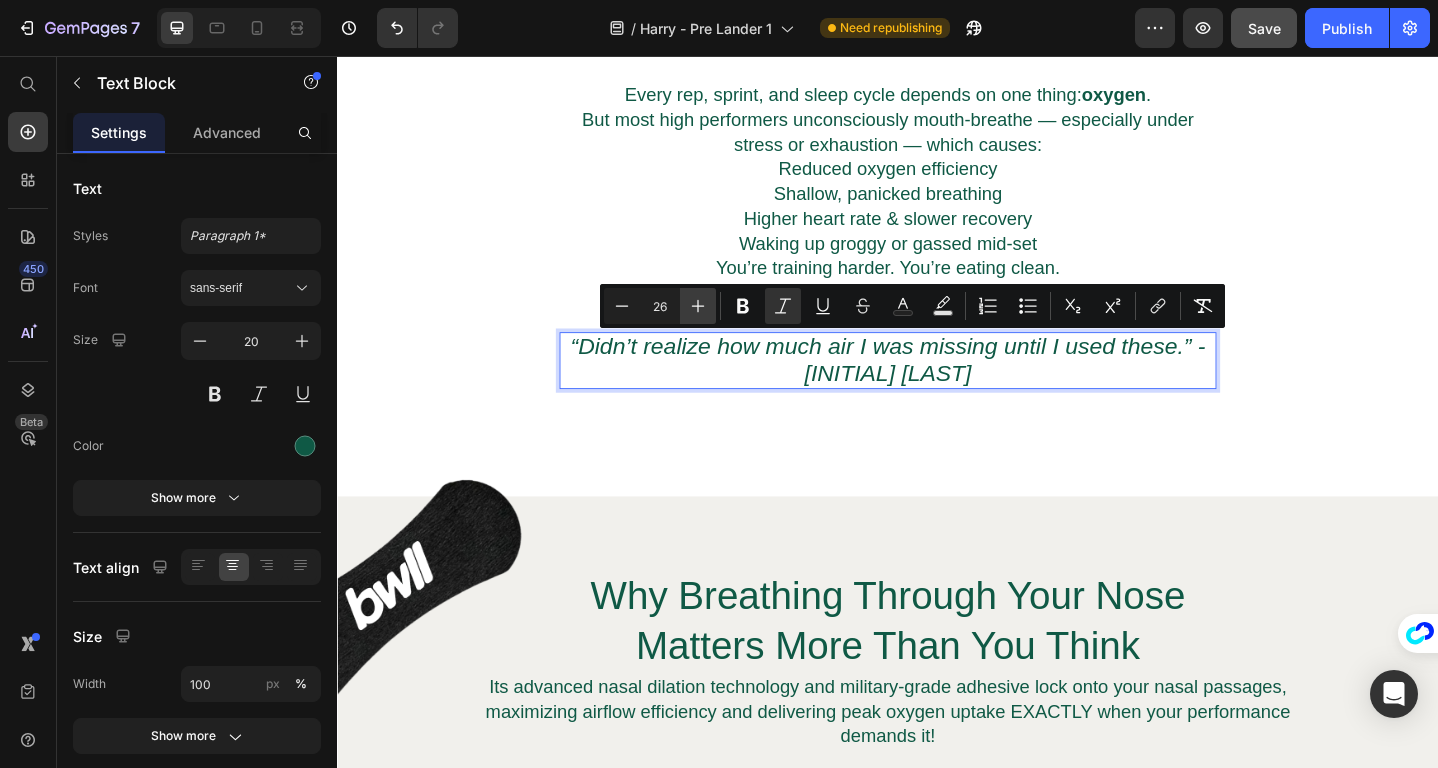 click on "Plus" at bounding box center (698, 306) 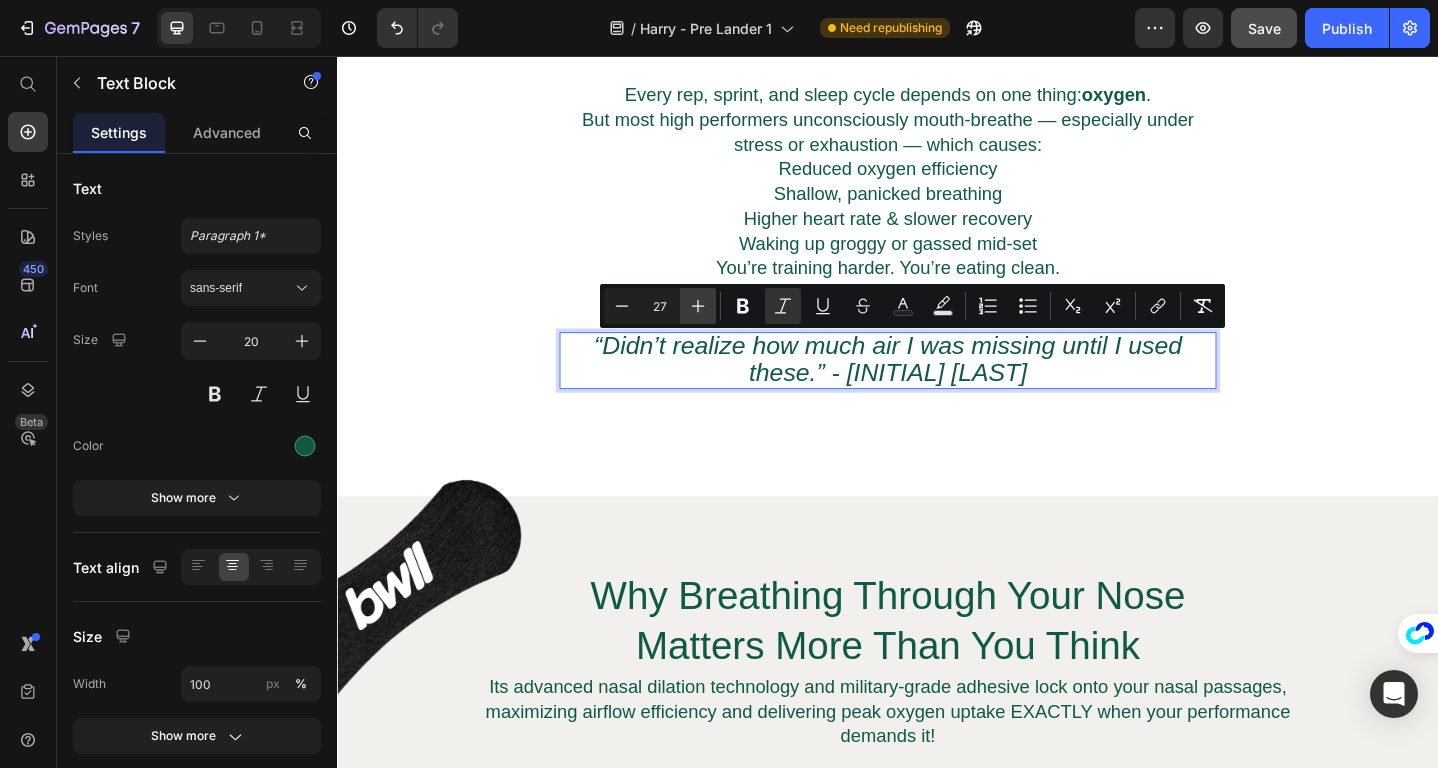 click on "Plus" at bounding box center [698, 306] 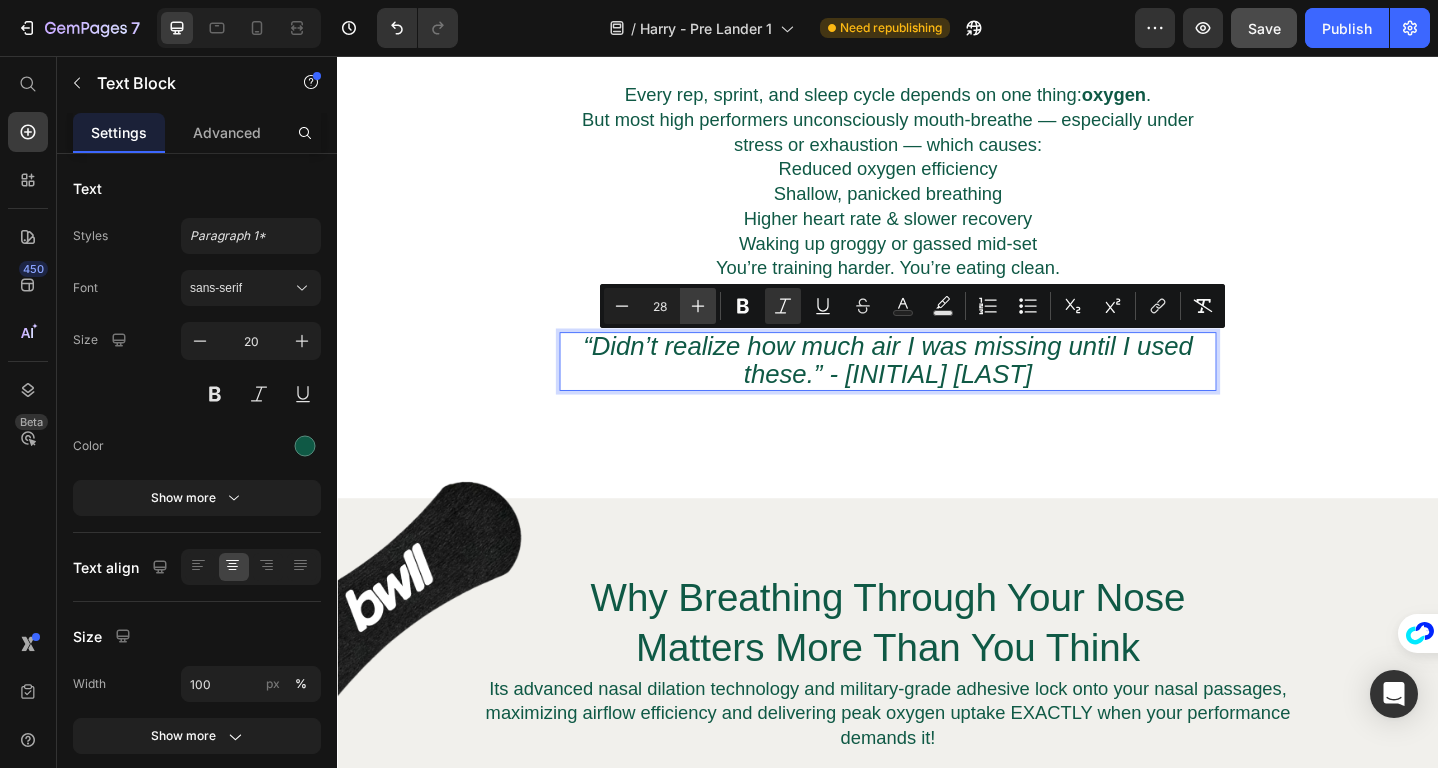click on "Plus" at bounding box center [698, 306] 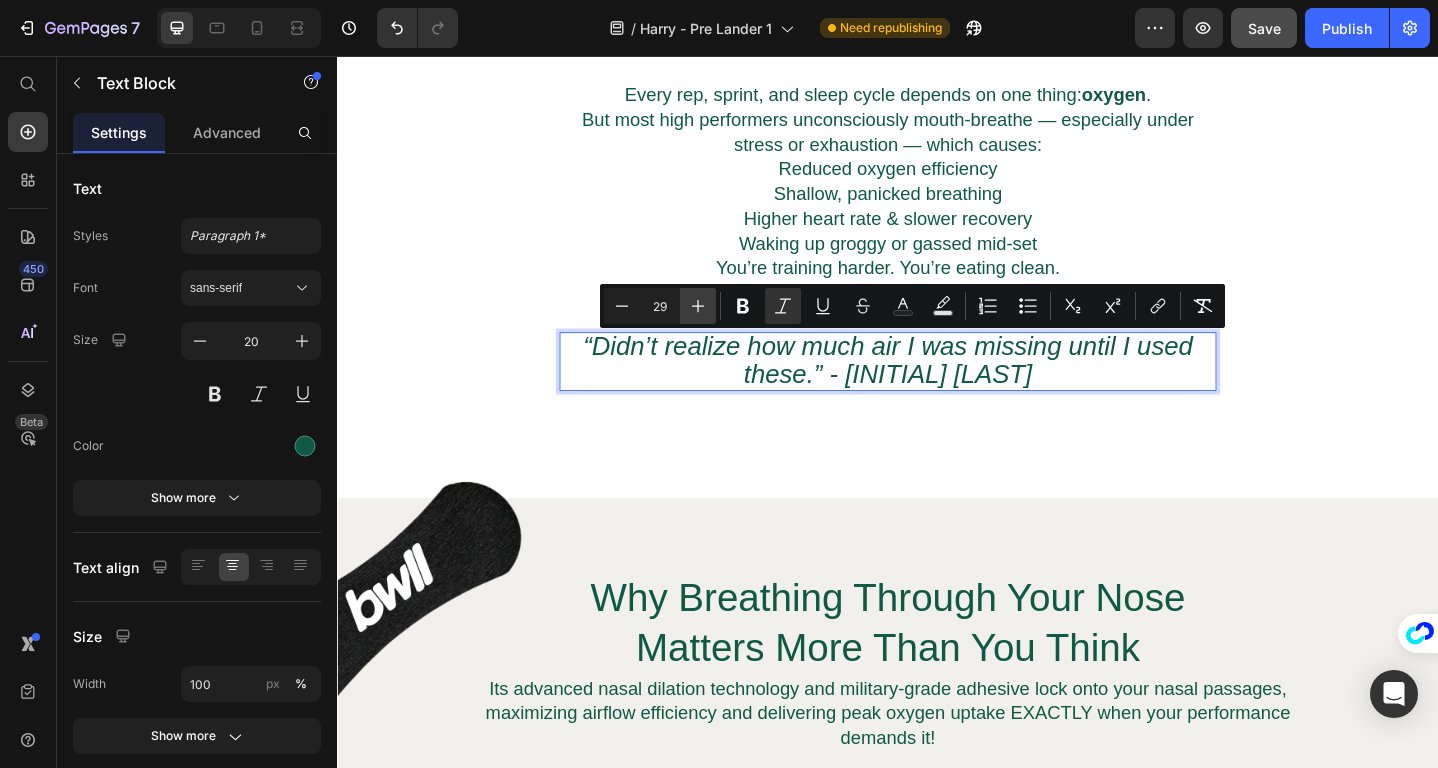 click on "Plus" at bounding box center [698, 306] 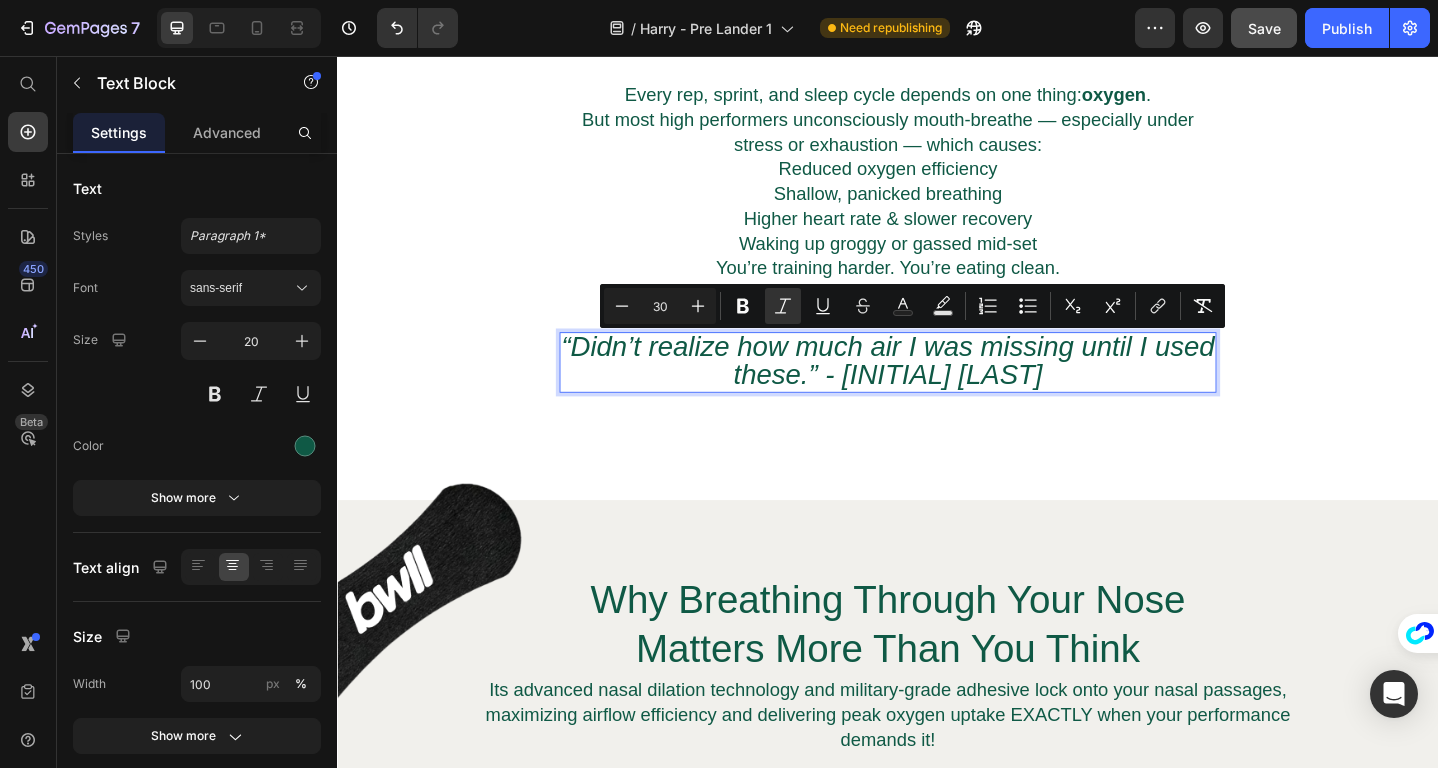 click on "“Didn’t realize how much air I was missing until I used these.” - Dan C." at bounding box center (937, 388) 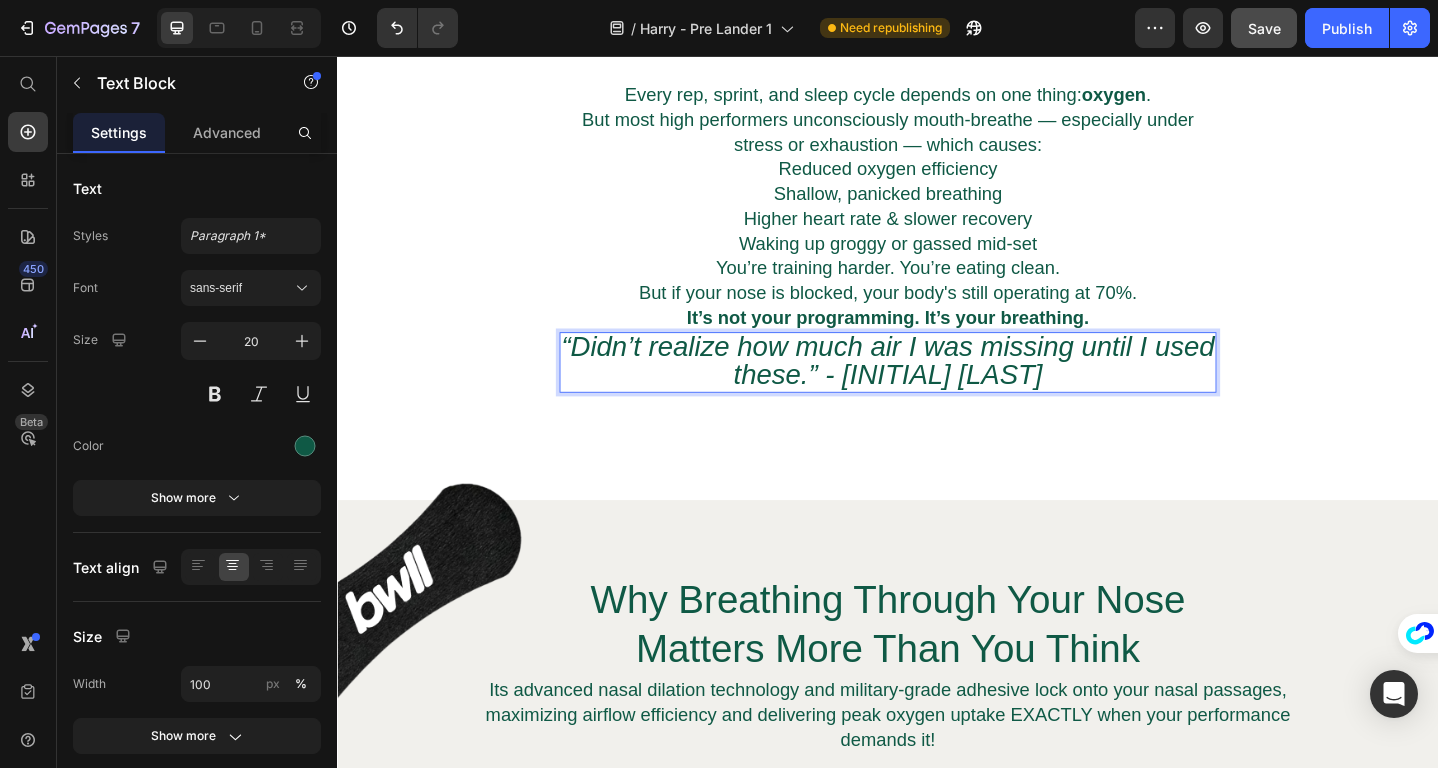 click on "“Didn’t realize how much air I was missing until I used these.” - Dan C." at bounding box center [937, 388] 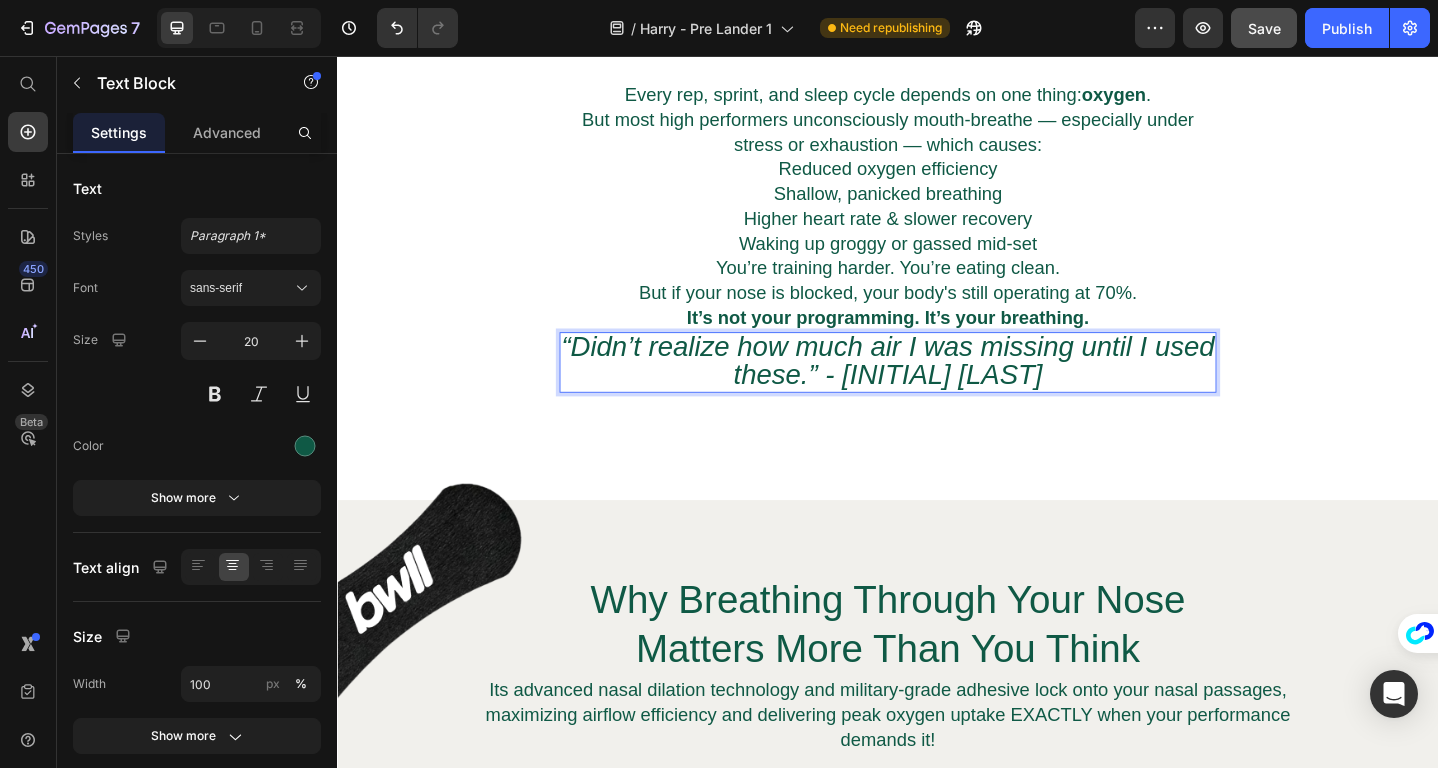 click on "⁠⁠⁠⁠⁠⁠⁠ Poor Breathing Is Sabotaging Your Performance. Heading If you're mouth-breathing through workouts or sleep, you're leaking energy, lowering oxygen intake, and limiting your results. Every rep, sprint, and sleep cycle depends on one thing:  oxygen . But most high performers unconsciously mouth-breathe — especially under stress or exhaustion — which causes: Reduced oxygen efficiency Shallow, panicked breathing Higher heart rate & slower recovery Waking up groggy or gassed mid-set You’re training harder. You’re eating clean. But if your nose is blocked, your body's still operating at 70%. It’s not your programming. It’s your breathing. Text Block “Didn’t realize how much air I was missing until I used these.” - Dan C. Text Block   0 Row Section 5" at bounding box center [937, 165] 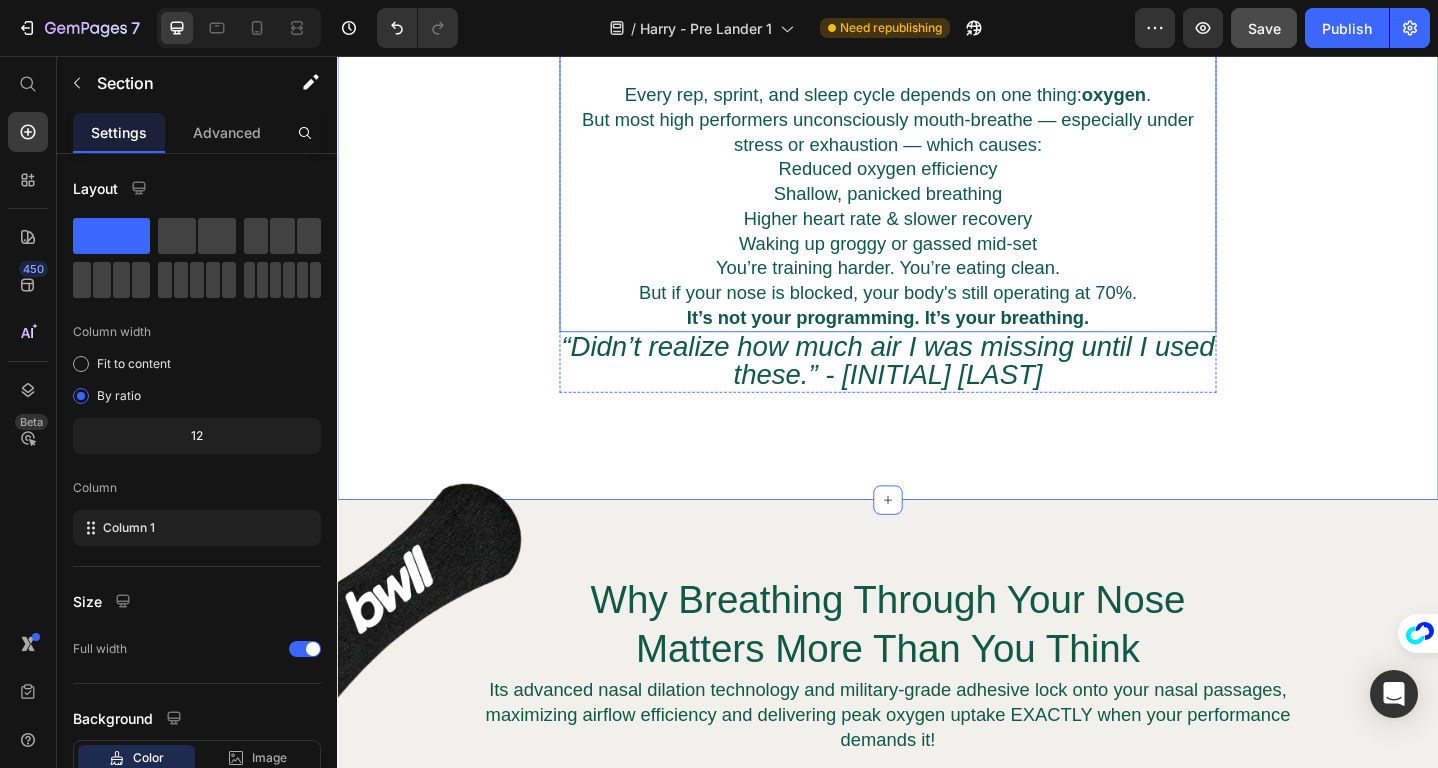 click on "It’s not your programming. It’s your breathing." at bounding box center (937, 341) 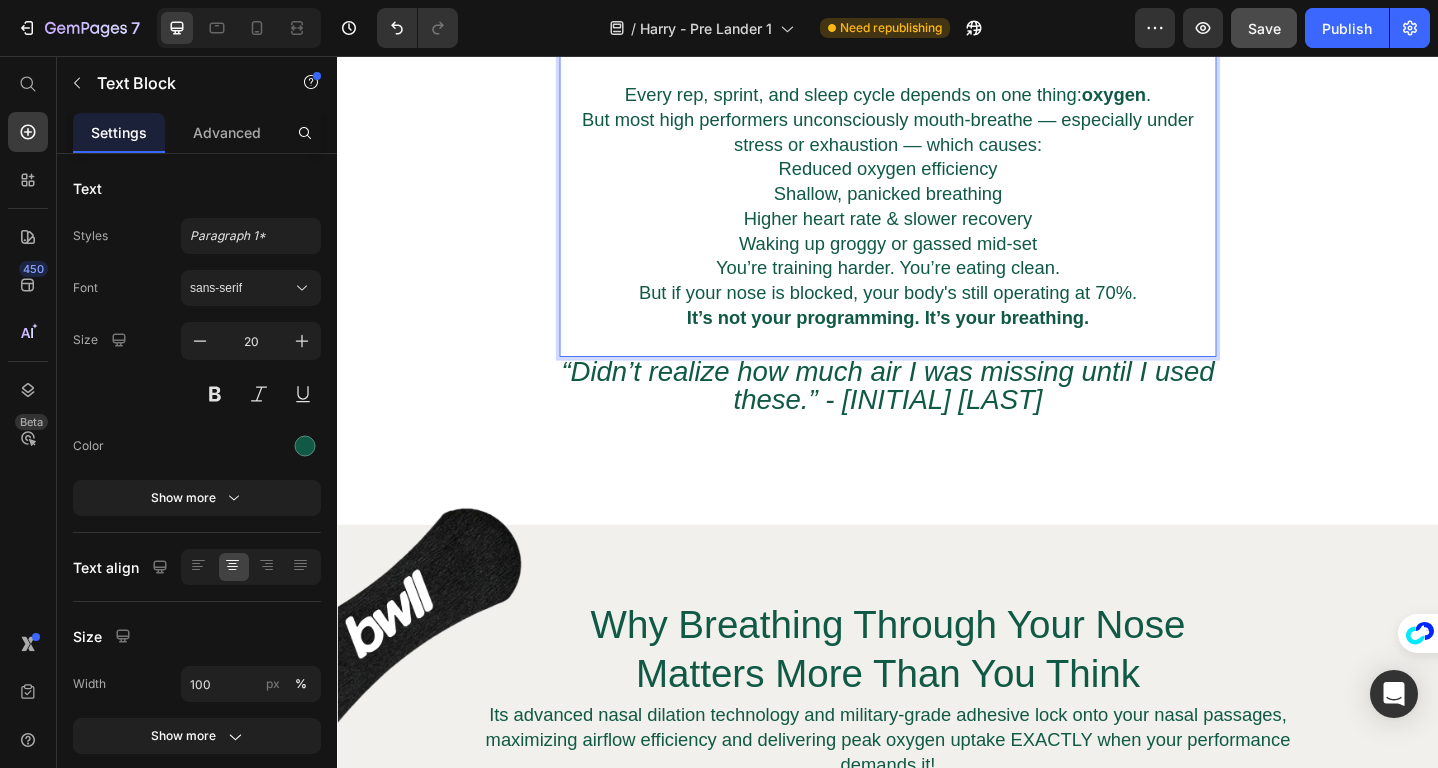 click at bounding box center (937, 368) 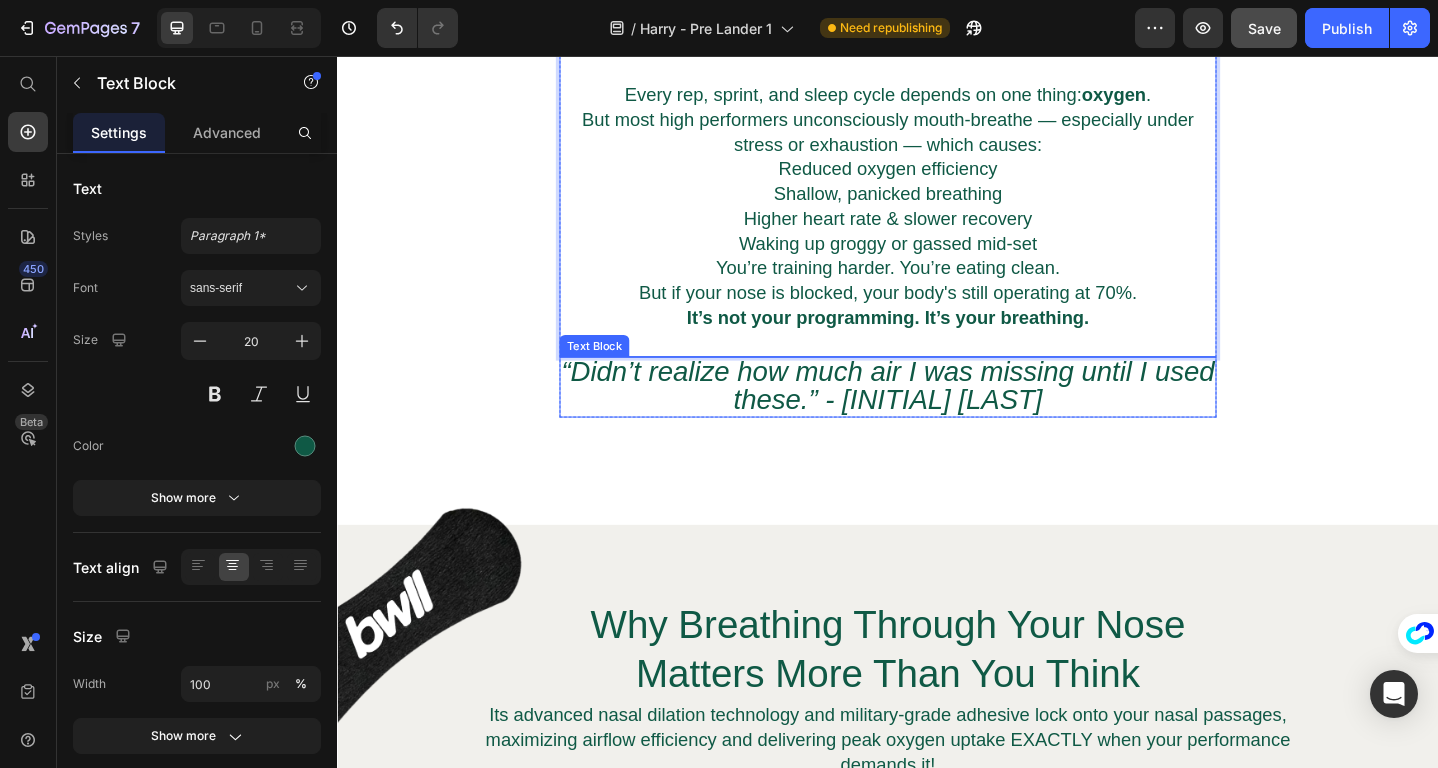 click on "“Didn’t realize how much air I was missing until I used these.” - Dan C." at bounding box center (937, 415) 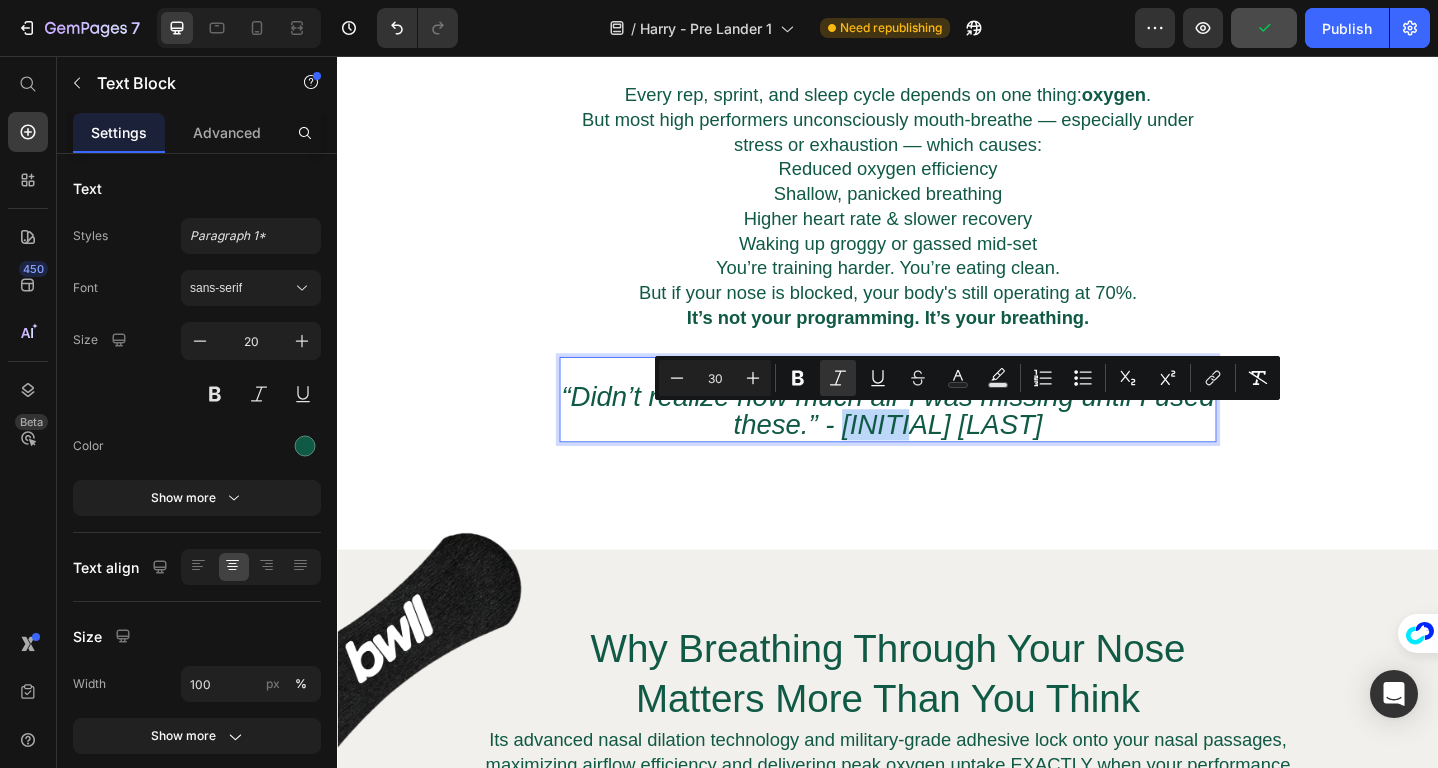 drag, startPoint x: 1054, startPoint y: 456, endPoint x: 955, endPoint y: 456, distance: 99 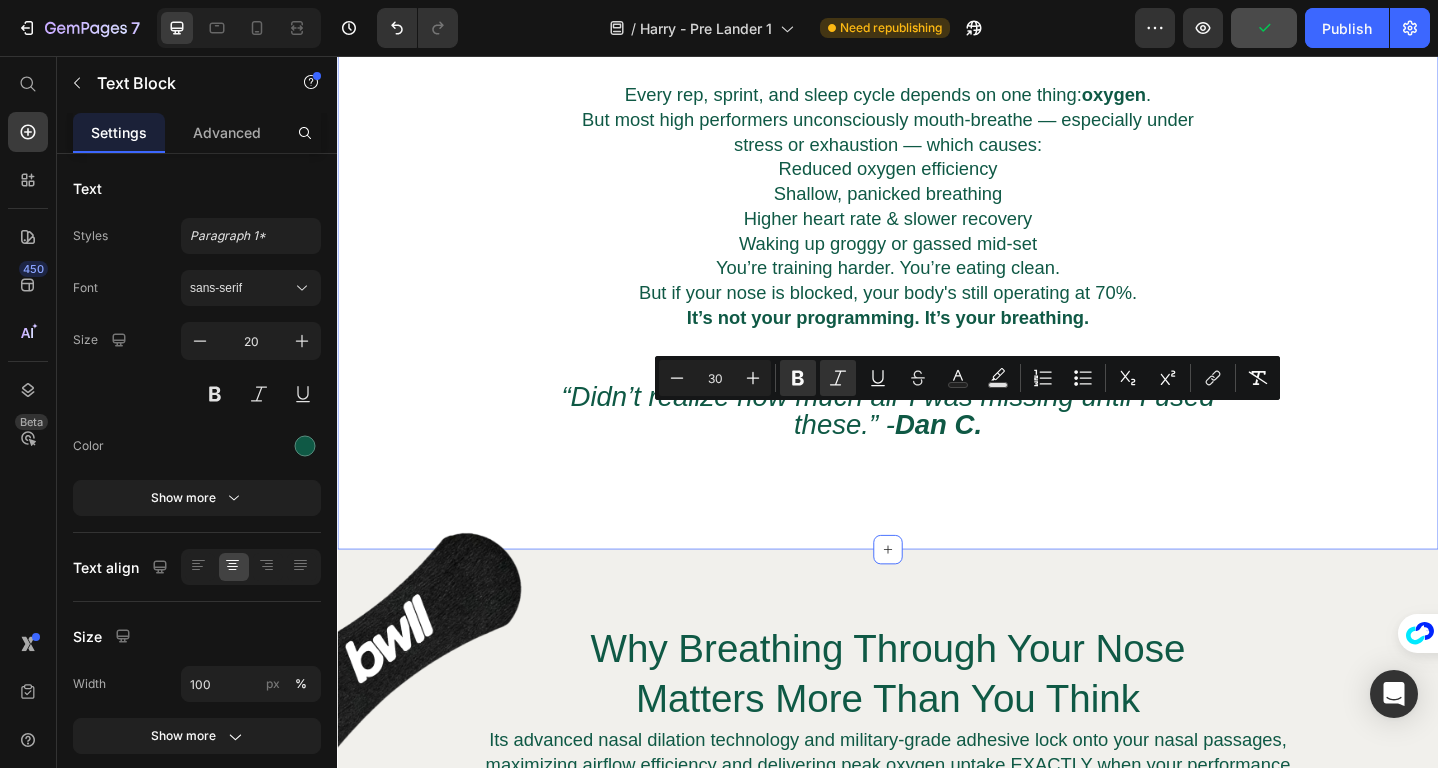 click on "⁠⁠⁠⁠⁠⁠⁠ Poor Breathing Is Sabotaging Your Performance. Heading If you're mouth-breathing through workouts or sleep, you're leaking energy, lowering oxygen intake, and limiting your results. Every rep, sprint, and sleep cycle depends on one thing:  oxygen . But most high performers unconsciously mouth-breathe — especially under stress or exhaustion — which causes: Reduced oxygen efficiency Shallow, panicked breathing Higher heart rate & slower recovery Waking up groggy or gassed mid-set You’re training harder. You’re eating clean. But if your nose is blocked, your body's still operating at 70%. It’s not your programming. It’s your breathing. Text Block “Didn’t realize how much air I was missing until I used these.” -  Dan C. Text Block Row Section 5   You can create reusable sections Create Theme Section AI Content Write with GemAI What would you like to describe here? Tone and Voice Persuasive Product Collagen Mouth Tape Subscription Show more Generate" at bounding box center [937, 192] 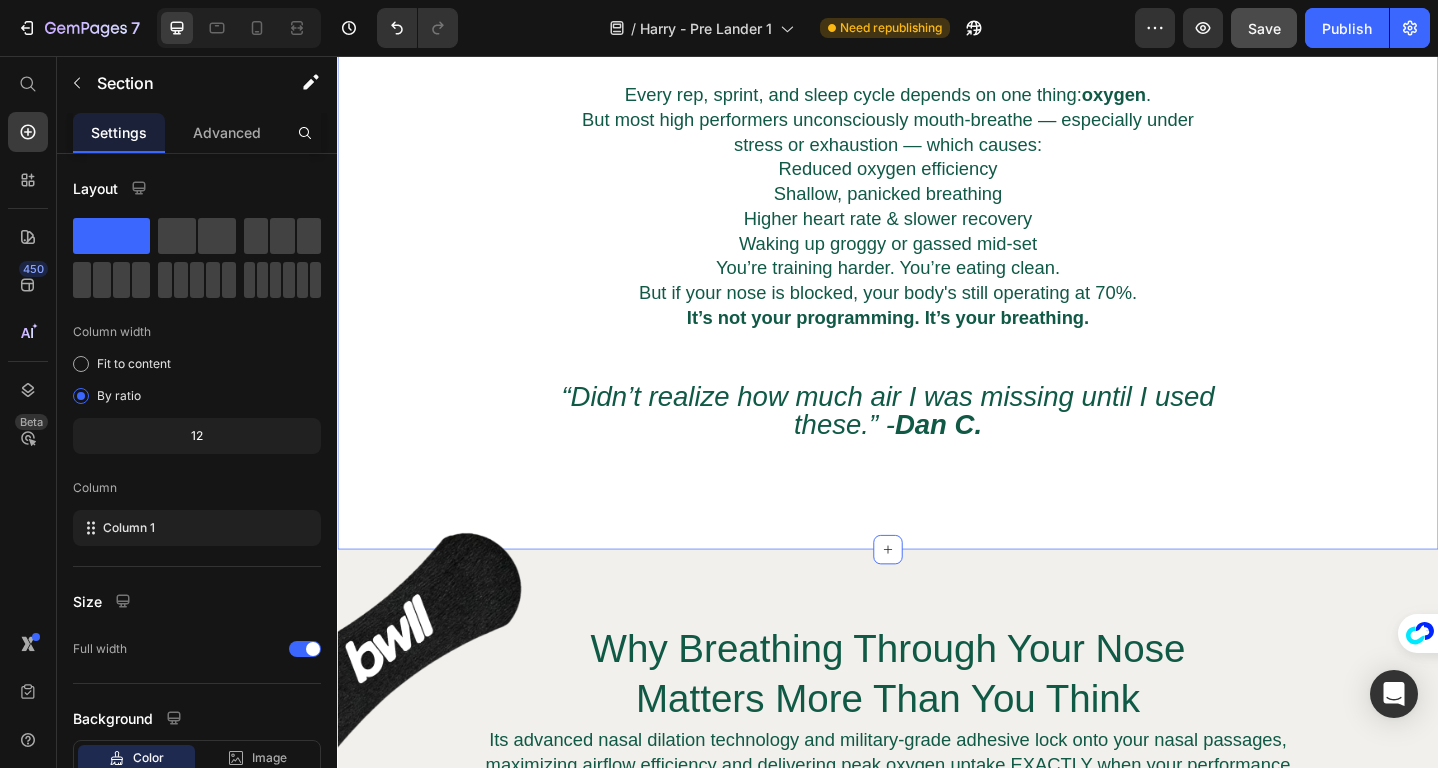 scroll, scrollTop: 1642, scrollLeft: 0, axis: vertical 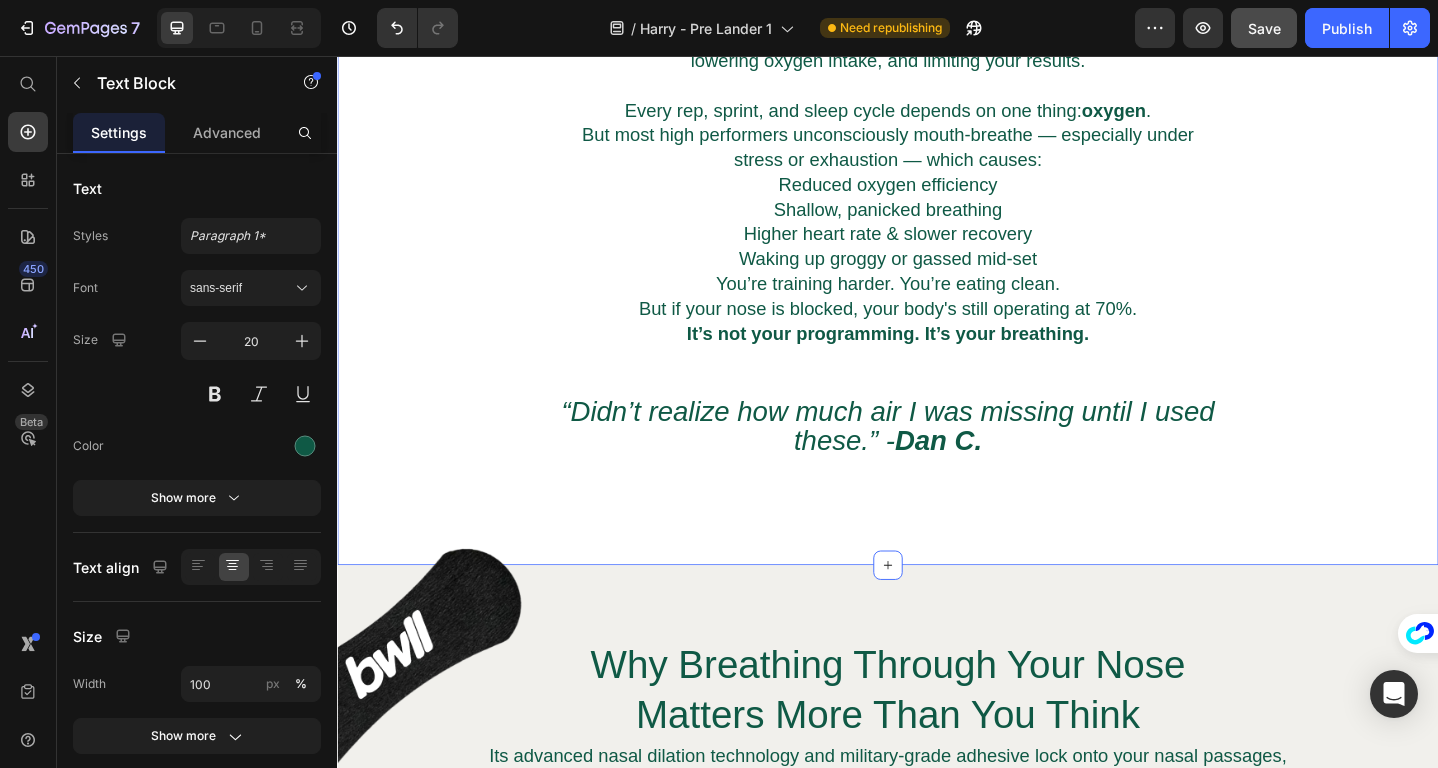 click on "“Didn’t realize how much air I was missing until I used these.” -  Dan C." at bounding box center (937, 461) 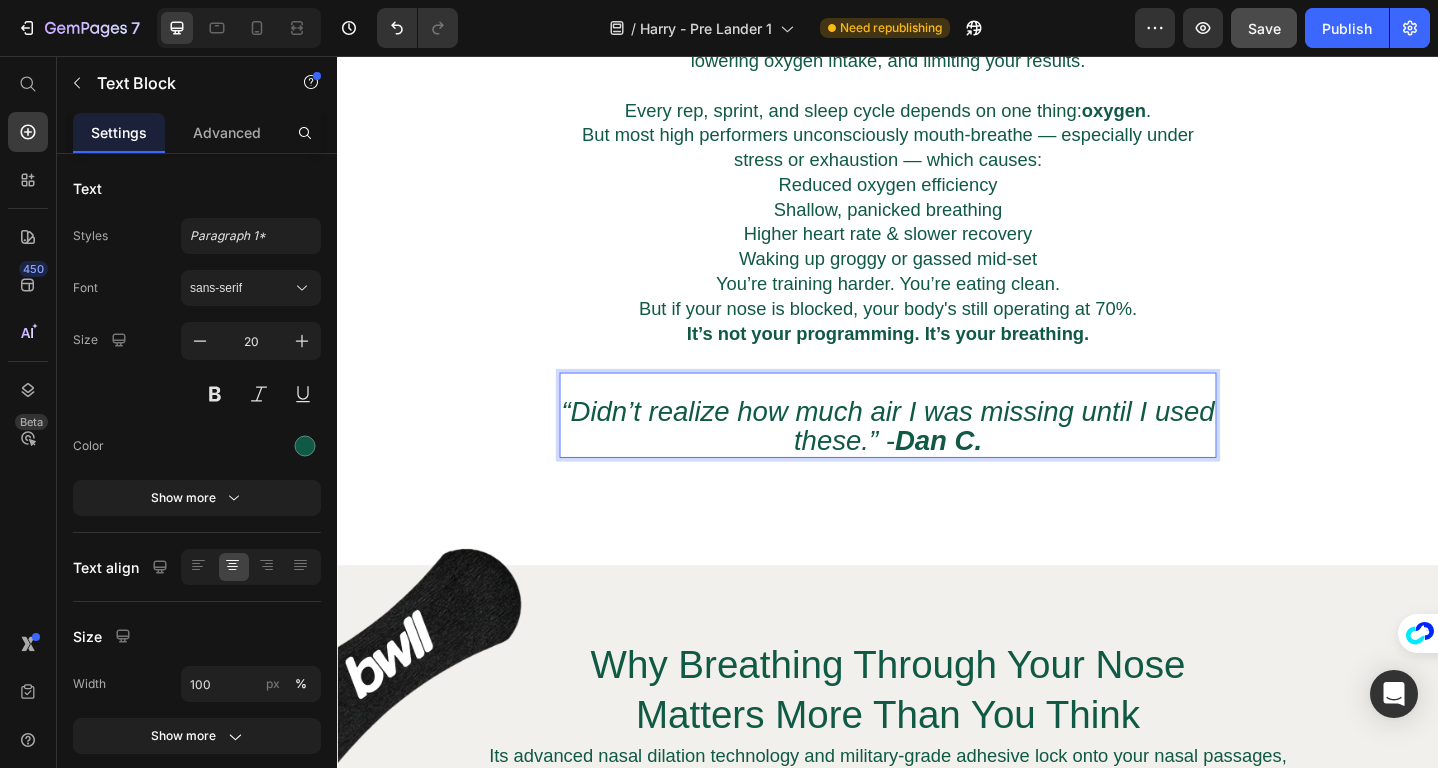 click on "“Didn’t realize how much air I was missing until I used these.” -  Dan C." at bounding box center [937, 459] 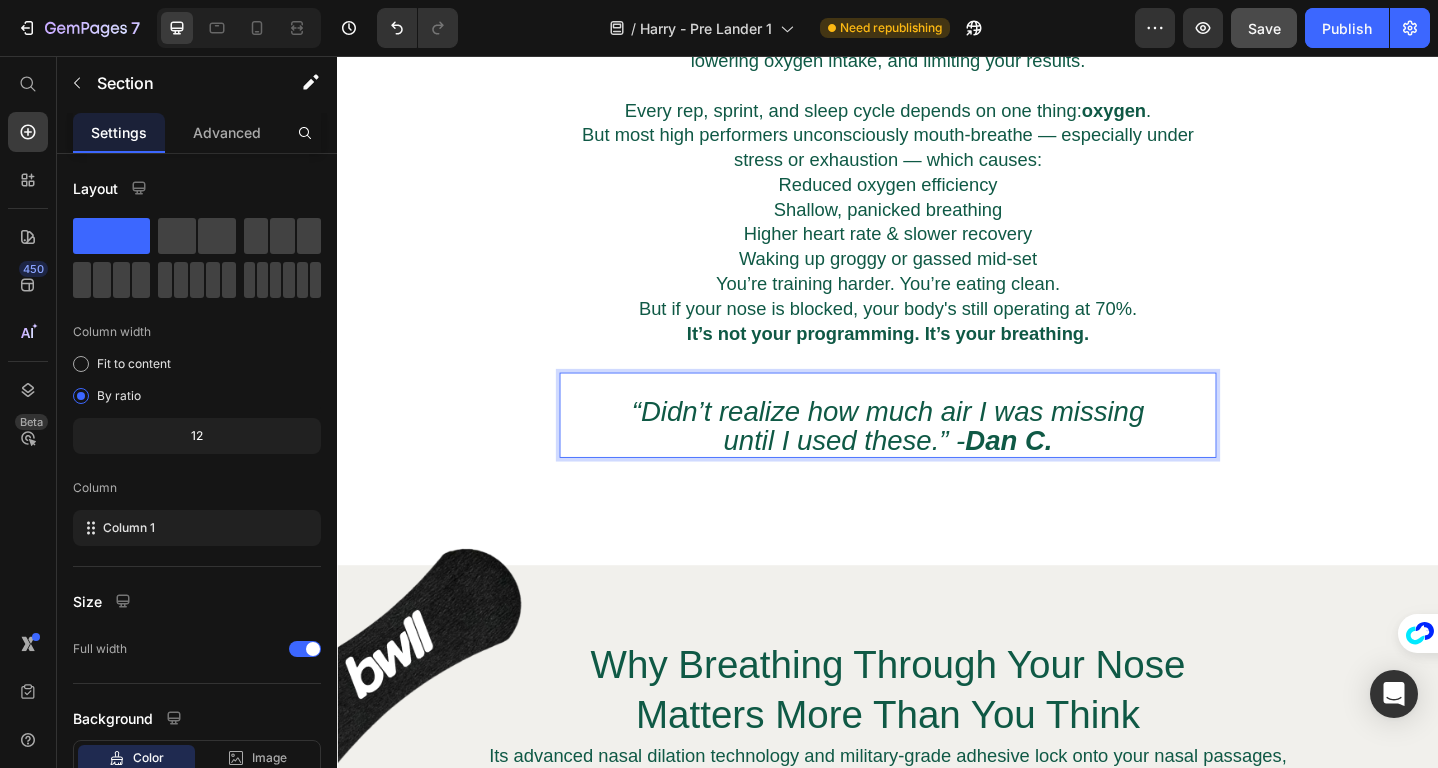 click on "⁠⁠⁠⁠⁠⁠⁠ Poor Breathing Is Sabotaging Your Performance. Heading If you're mouth-breathing through workouts or sleep, you're leaking energy, lowering oxygen intake, and limiting your results. Every rep, sprint, and sleep cycle depends on one thing:  oxygen . But most high performers unconsciously mouth-breathe — especially under stress or exhaustion — which causes: Reduced oxygen efficiency Shallow, panicked breathing Higher heart rate & slower recovery Waking up groggy or gassed mid-set You’re training harder. You’re eating clean. But if your nose is blocked, your body's still operating at 70%. It’s not your programming. It’s your breathing. Text Block “Didn’t realize how much air I was missing  until I used these.” -  Dan C. Text Block   0 Row Section 5" at bounding box center [937, 209] 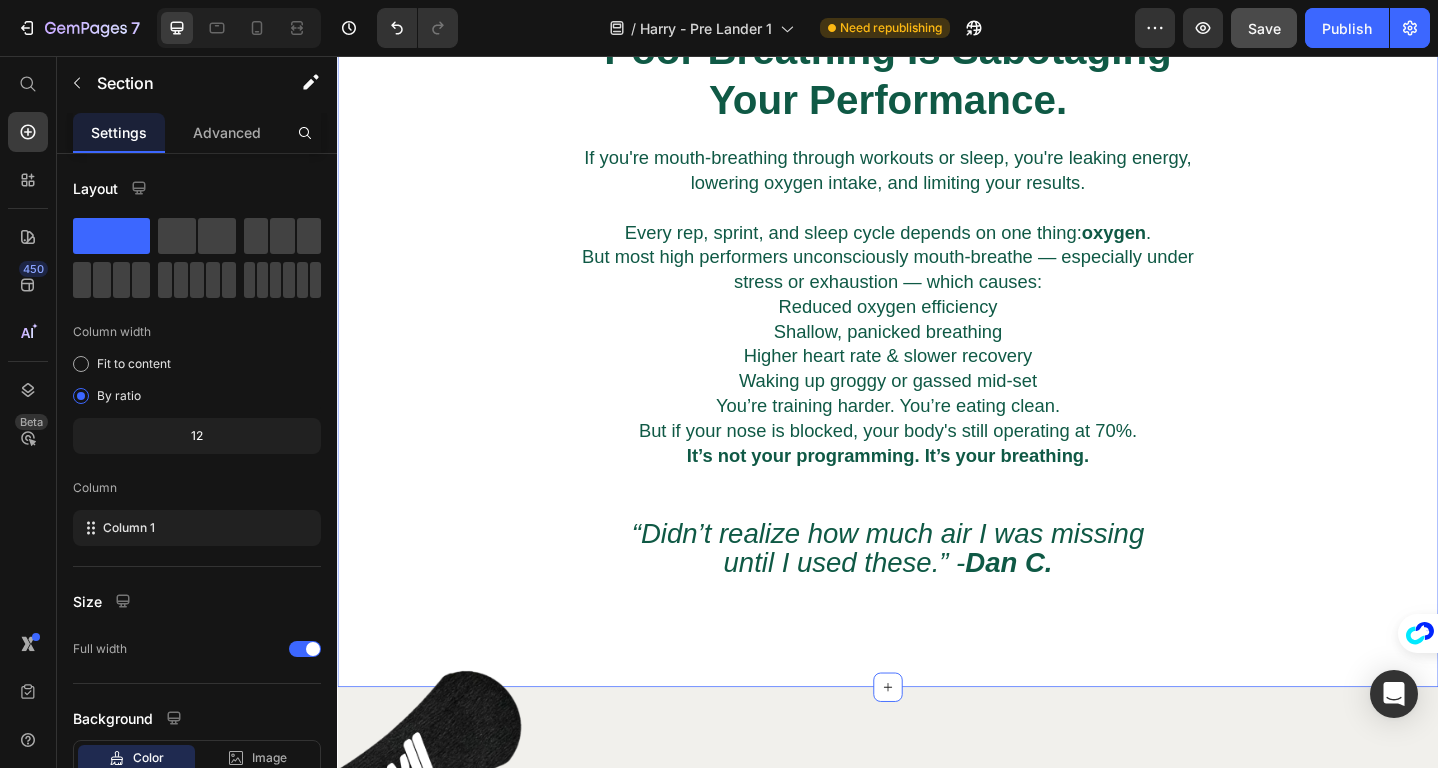 scroll, scrollTop: 1298, scrollLeft: 0, axis: vertical 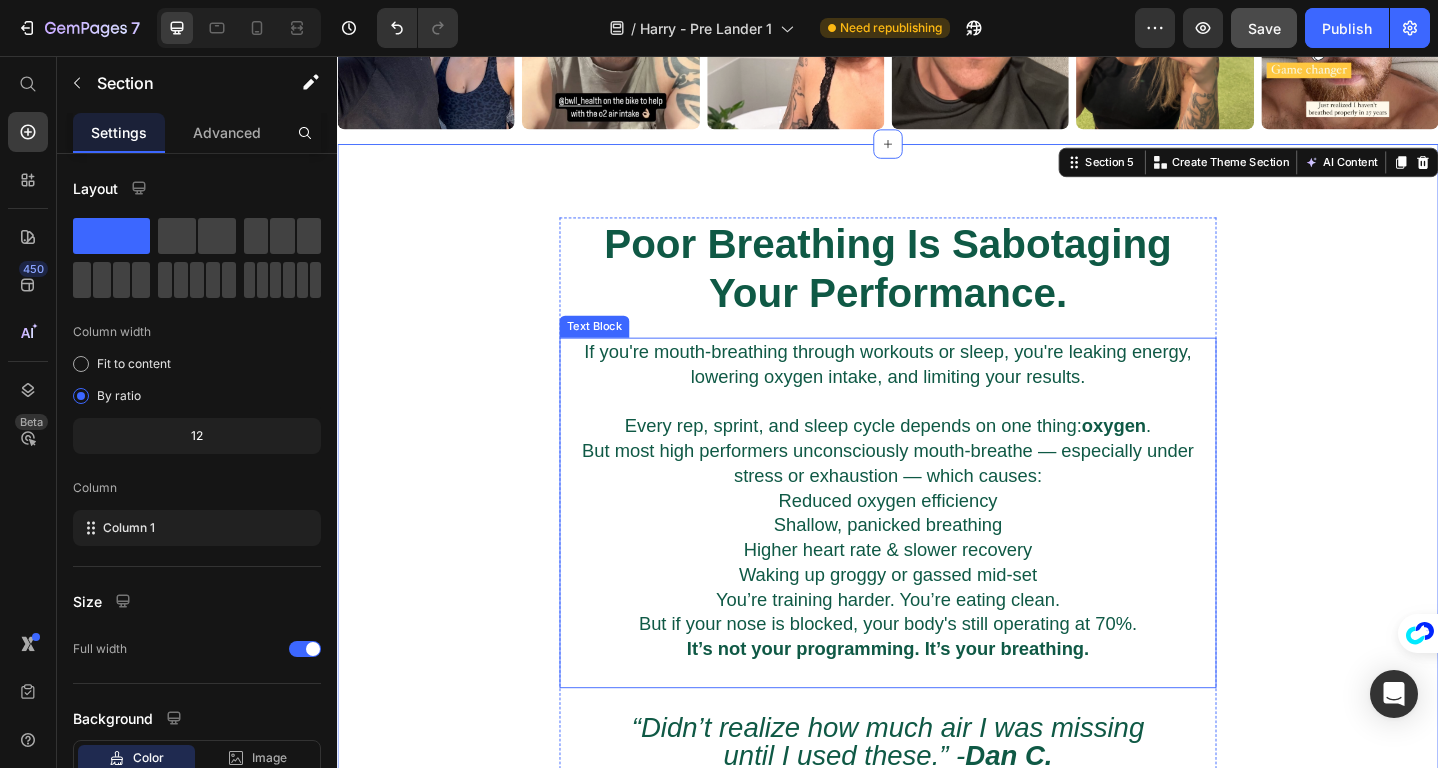 click on "Every rep, sprint, and sleep cycle depends on one thing:  oxygen . But most high performers unconsciously mouth-breathe — especially under stress or exhaustion — which causes:" at bounding box center (937, 486) 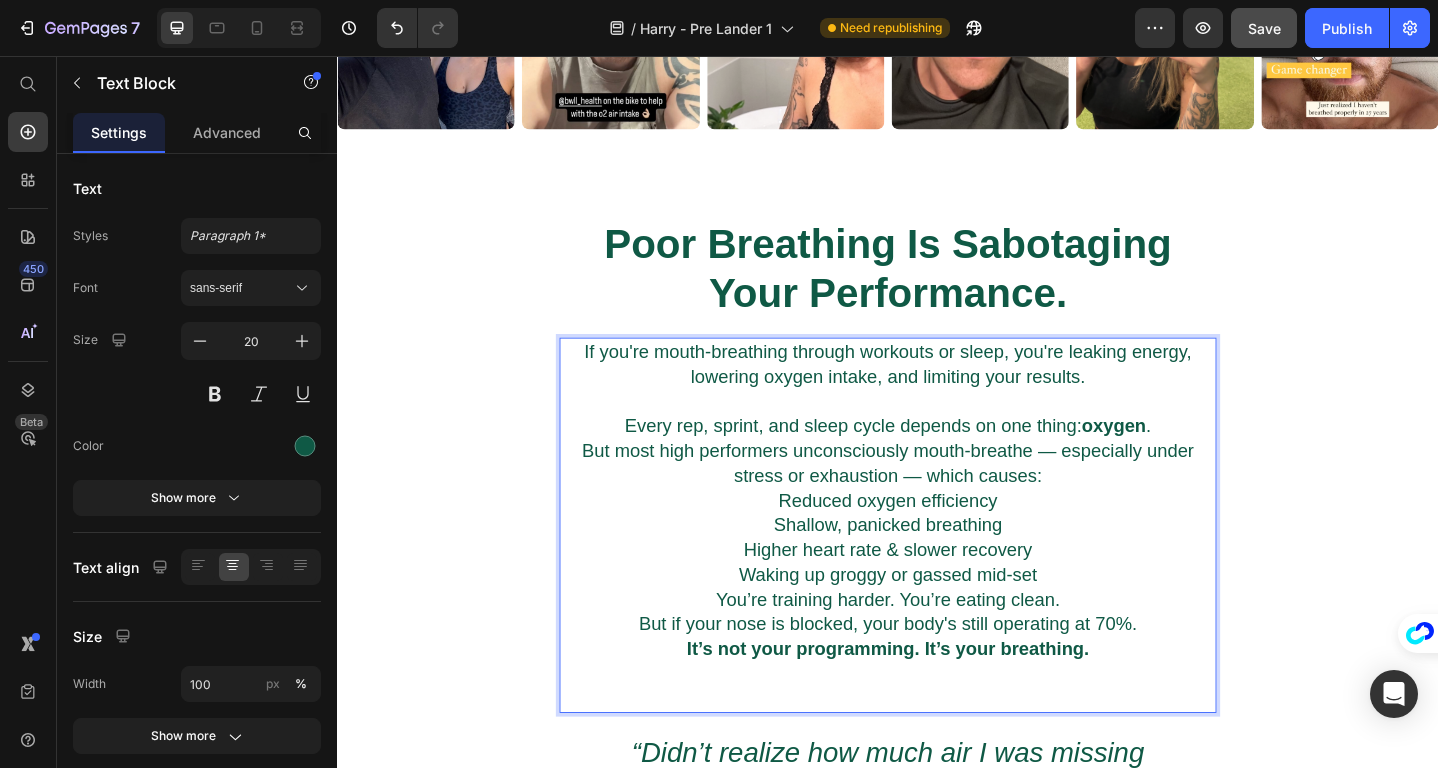 click on "If you're mouth-breathing through workouts or sleep, you're leaking energy, lowering oxygen intake, and limiting your results." at bounding box center (937, 392) 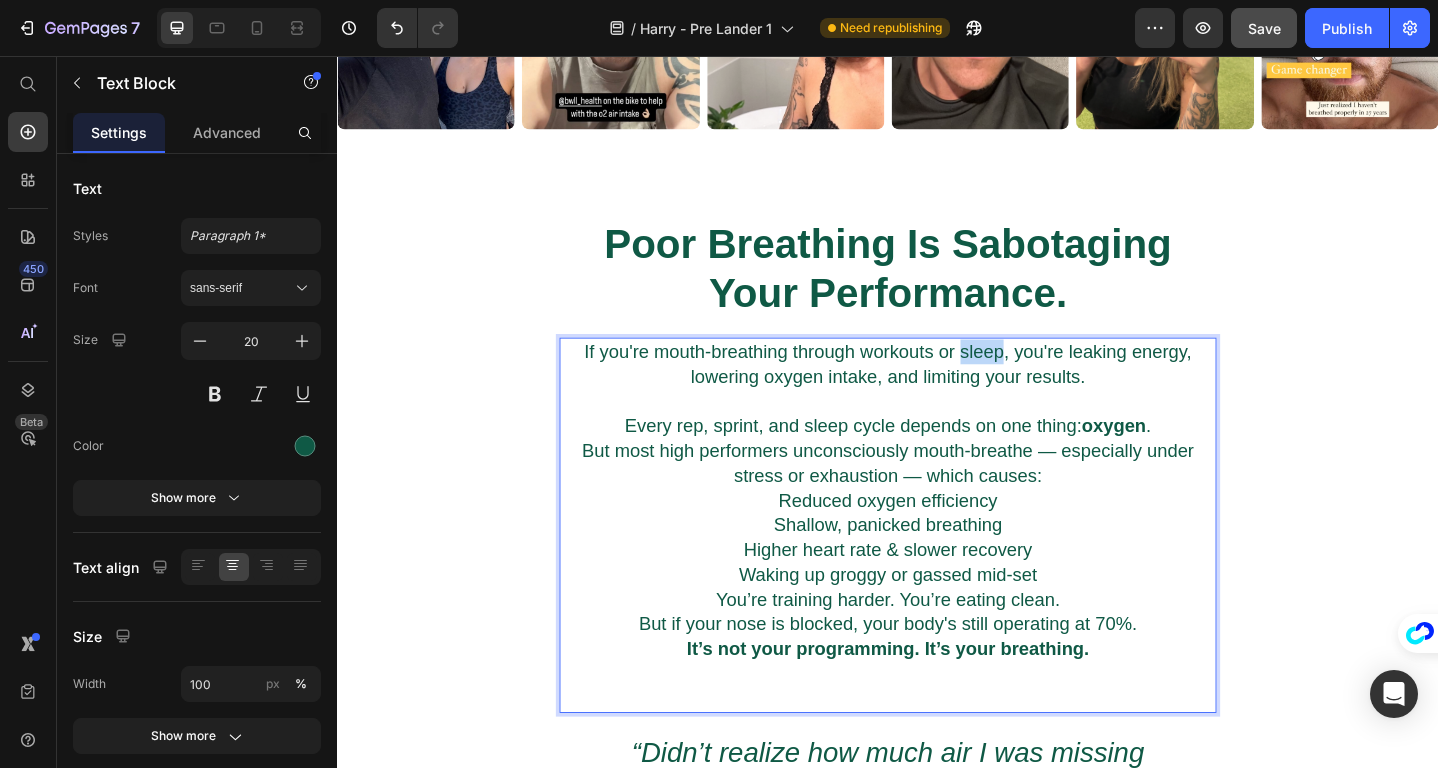 click on "If you're mouth-breathing through workouts or sleep, you're leaking energy, lowering oxygen intake, and limiting your results." at bounding box center [937, 392] 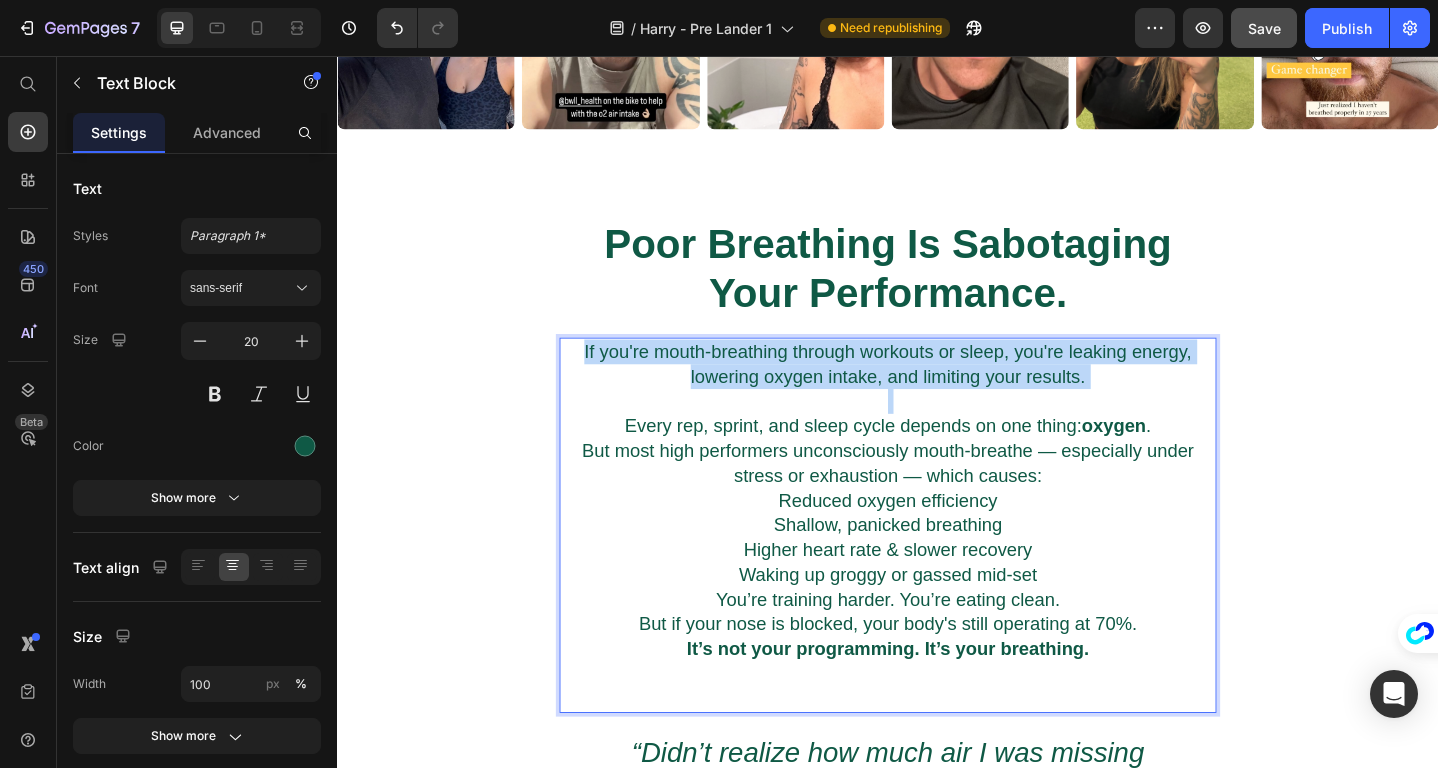 click on "If you're mouth-breathing through workouts or sleep, you're leaking energy, lowering oxygen intake, and limiting your results." at bounding box center [937, 392] 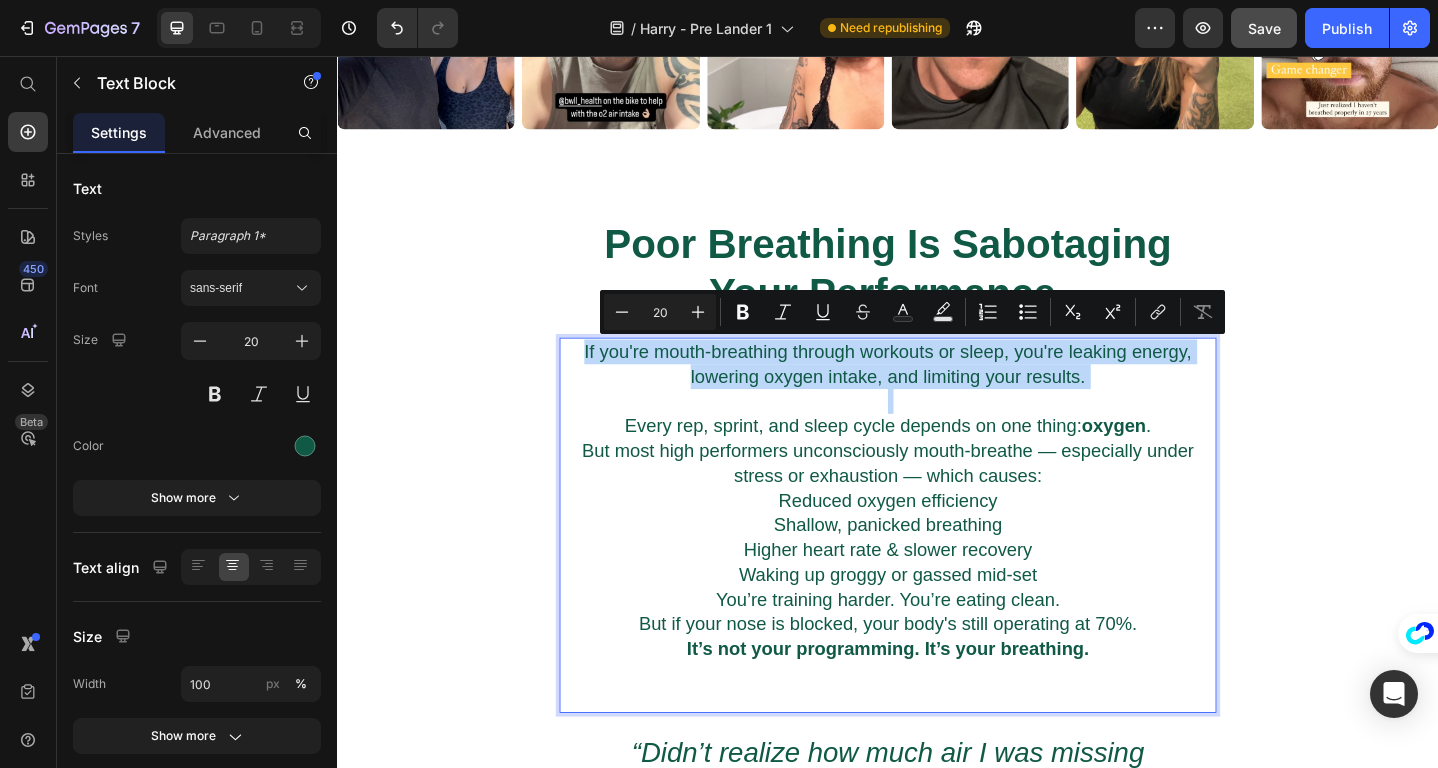 click on "If you're mouth-breathing through workouts or sleep, you're leaking energy, lowering oxygen intake, and limiting your results." at bounding box center [937, 392] 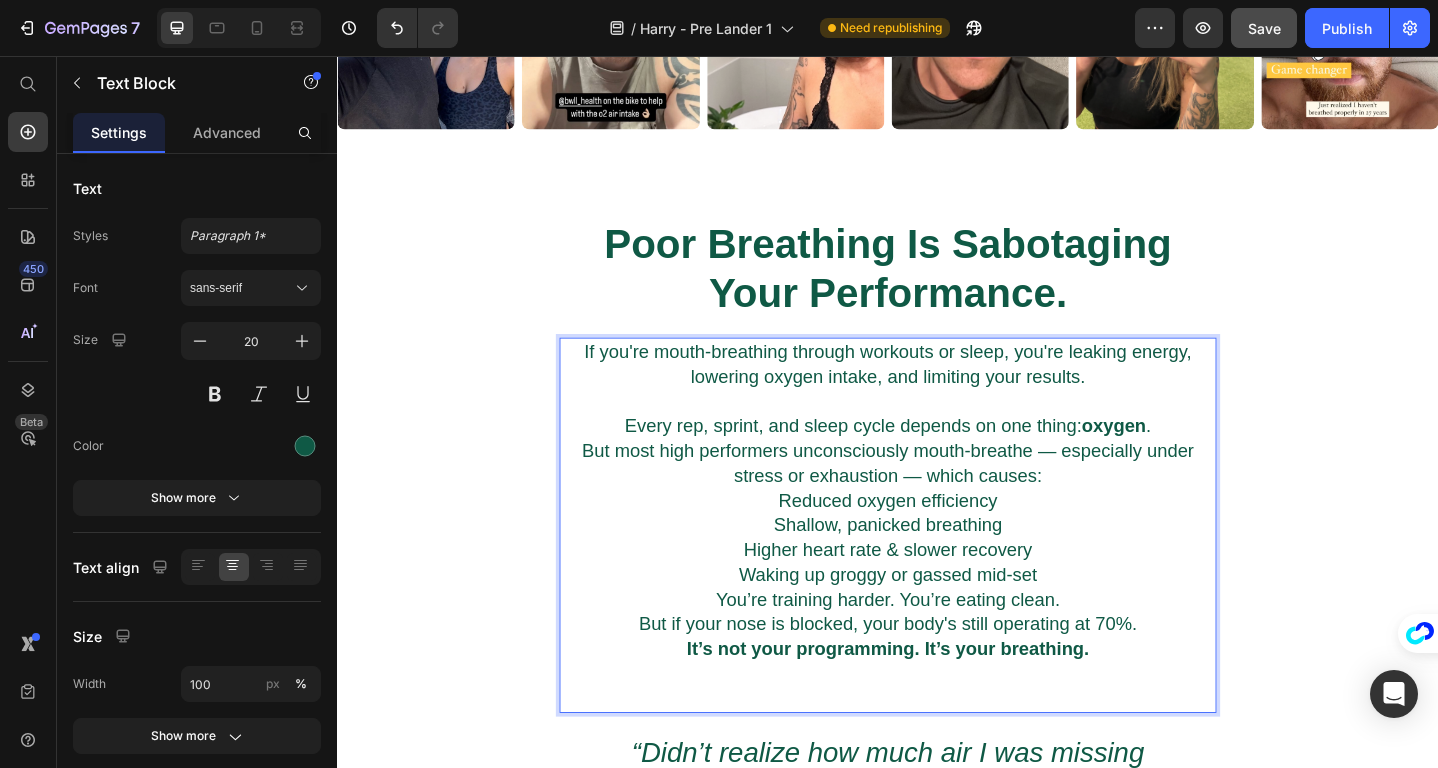 click on "Every rep, sprint, and sleep cycle depends on one thing:  oxygen . But most high performers unconsciously mouth-breathe — especially under stress or exhaustion — which causes:" at bounding box center [937, 486] 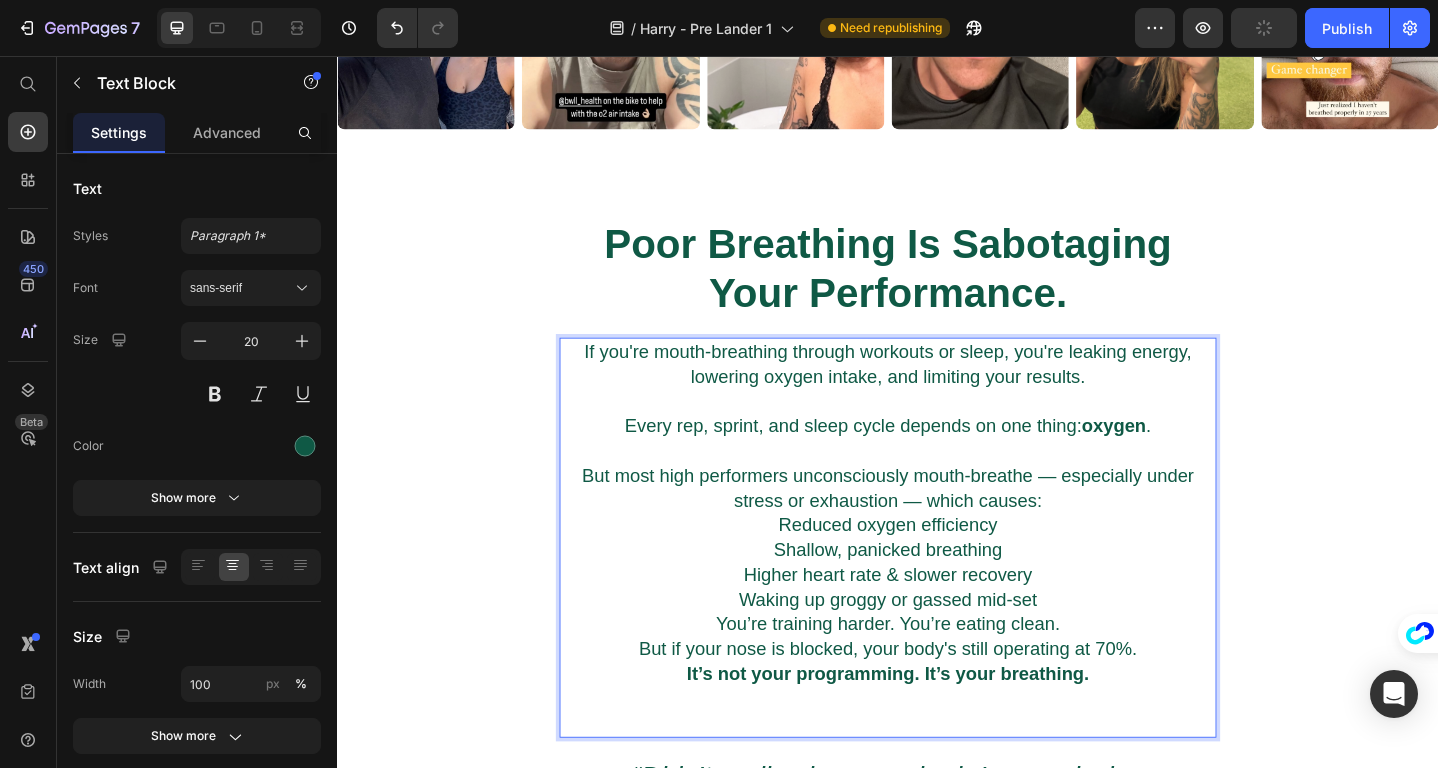 click on "⁠⁠⁠⁠⁠⁠⁠ But most high performers unconsciously mouth-breathe — especially under stress or exhaustion — which causes:" at bounding box center [937, 513] 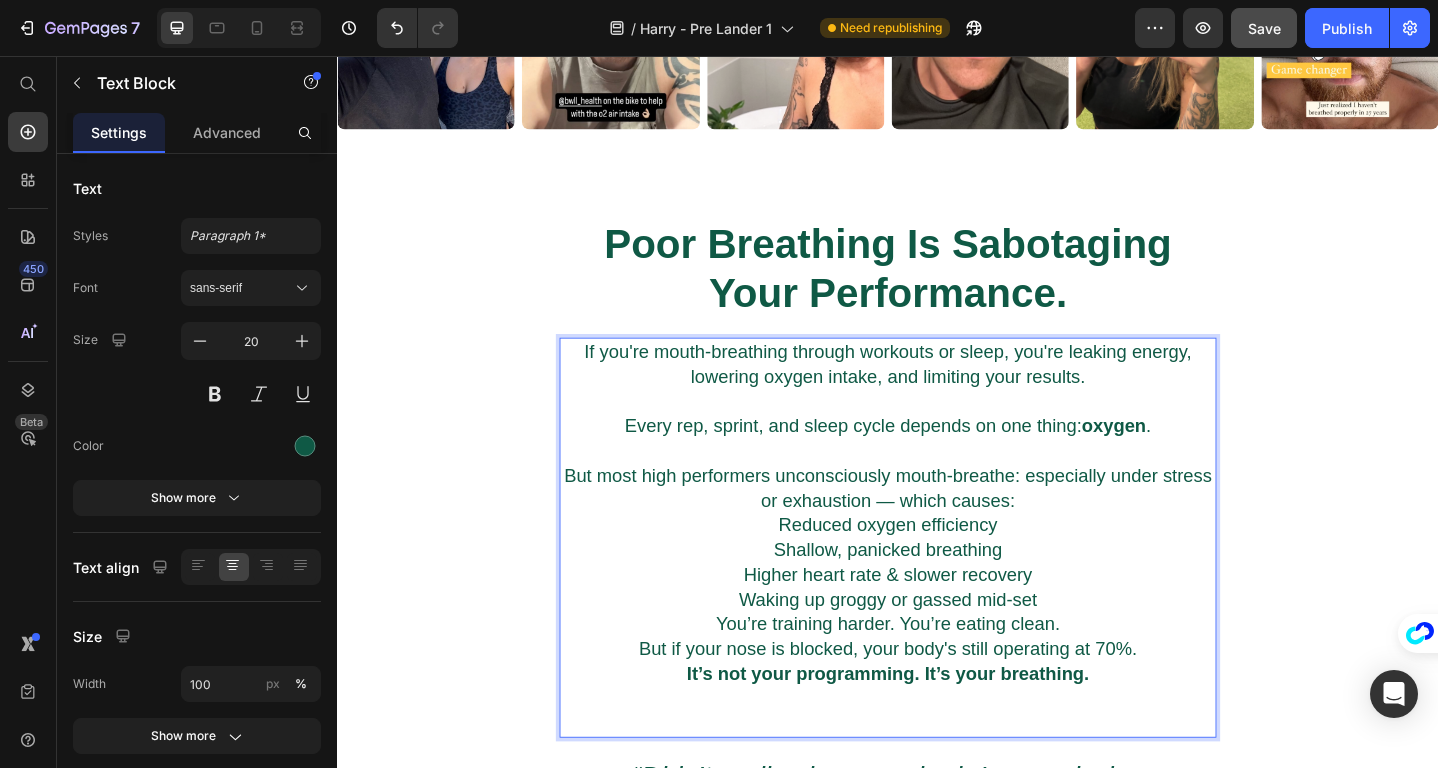 click on "But most high performers unconsciously mouth-breathe: especially under stress or exhaustion — which causes:" at bounding box center (937, 513) 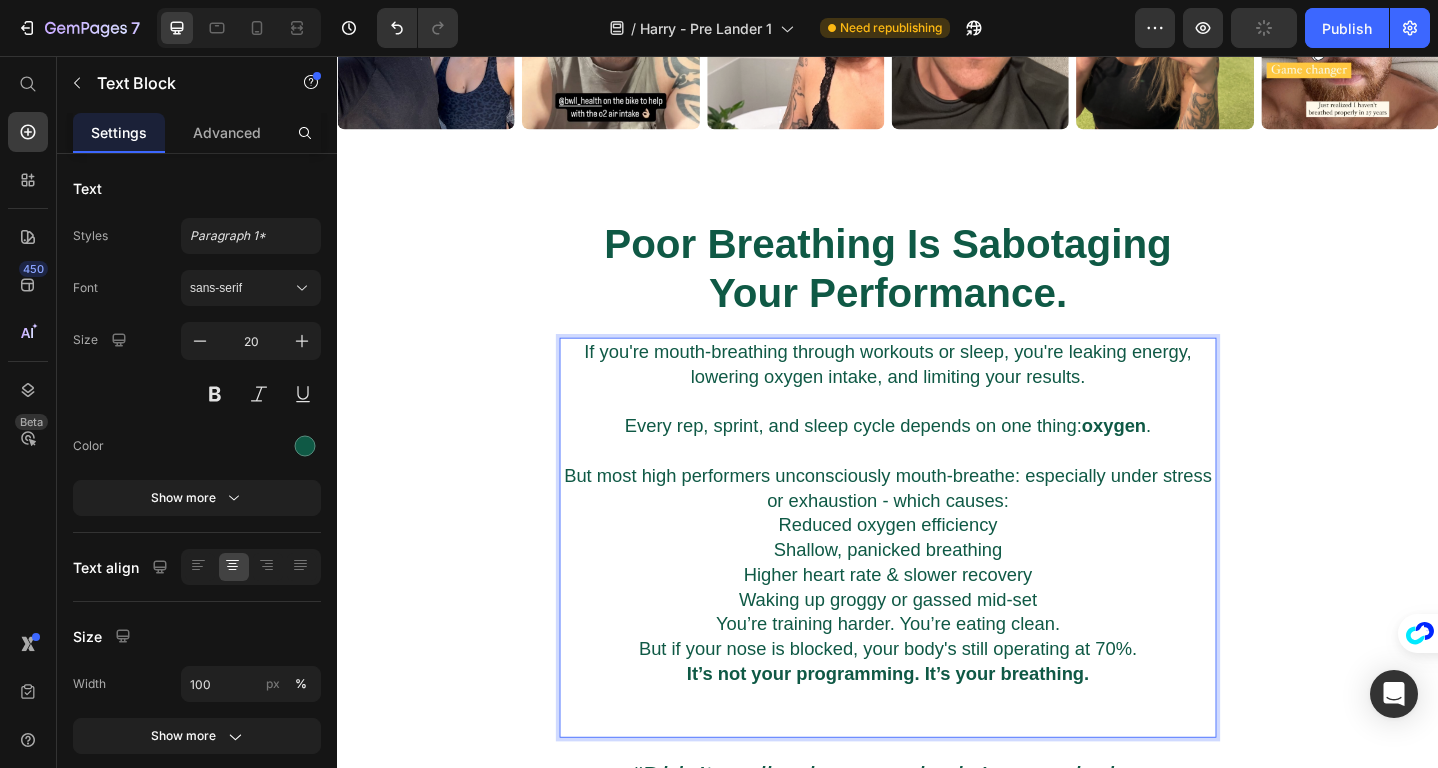 click on "Reduced oxygen efficiency" at bounding box center [937, 567] 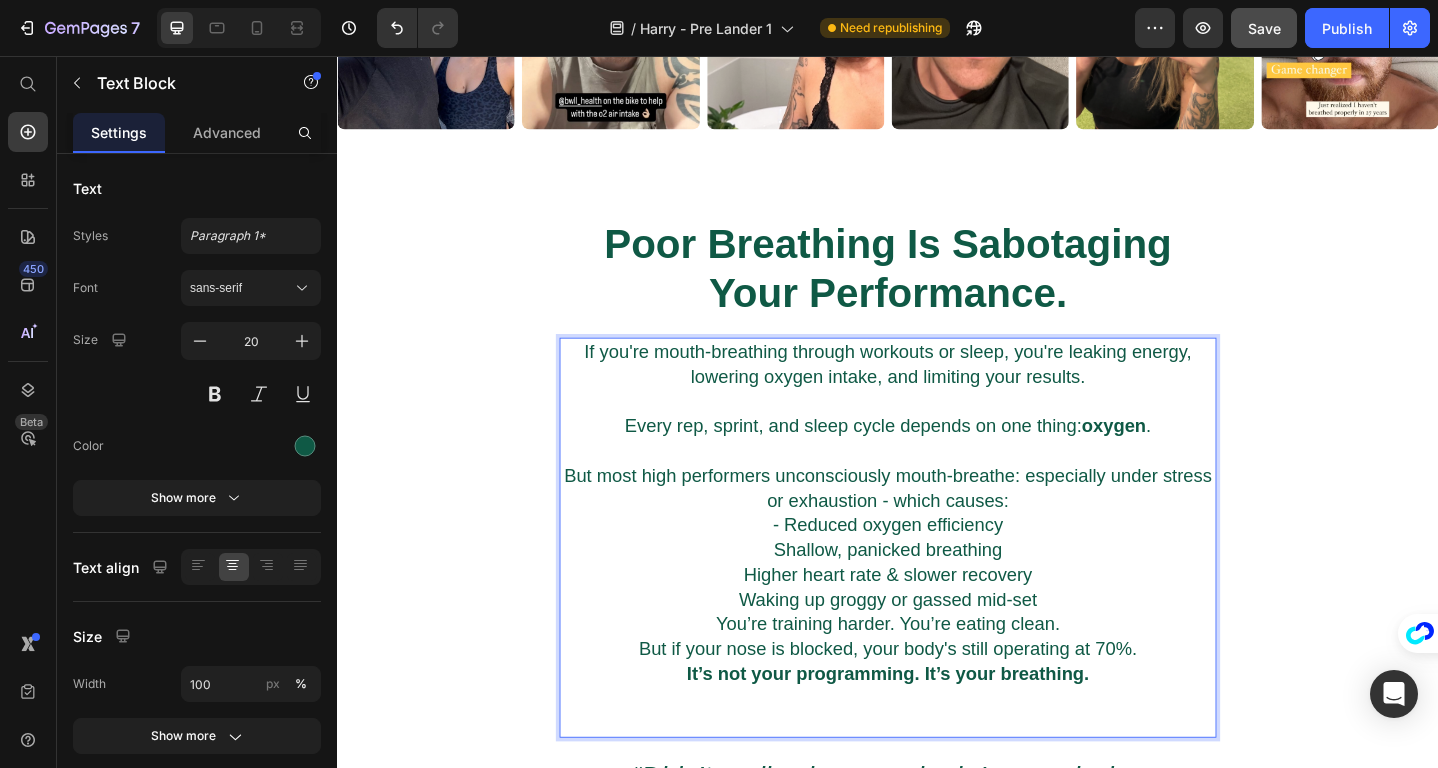 click on "Shallow, panicked breathing" at bounding box center [937, 594] 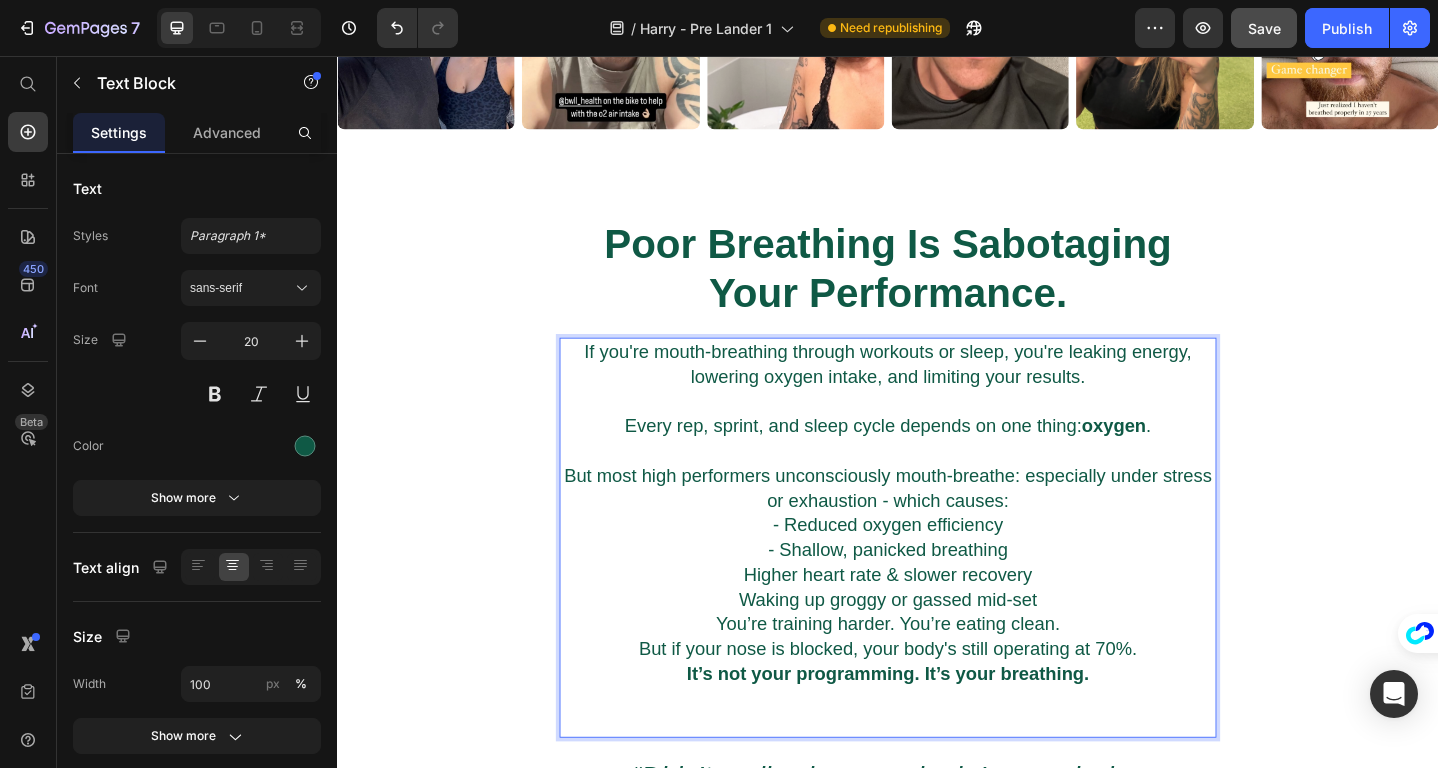click on "Higher heart rate & slower recovery" at bounding box center (937, 621) 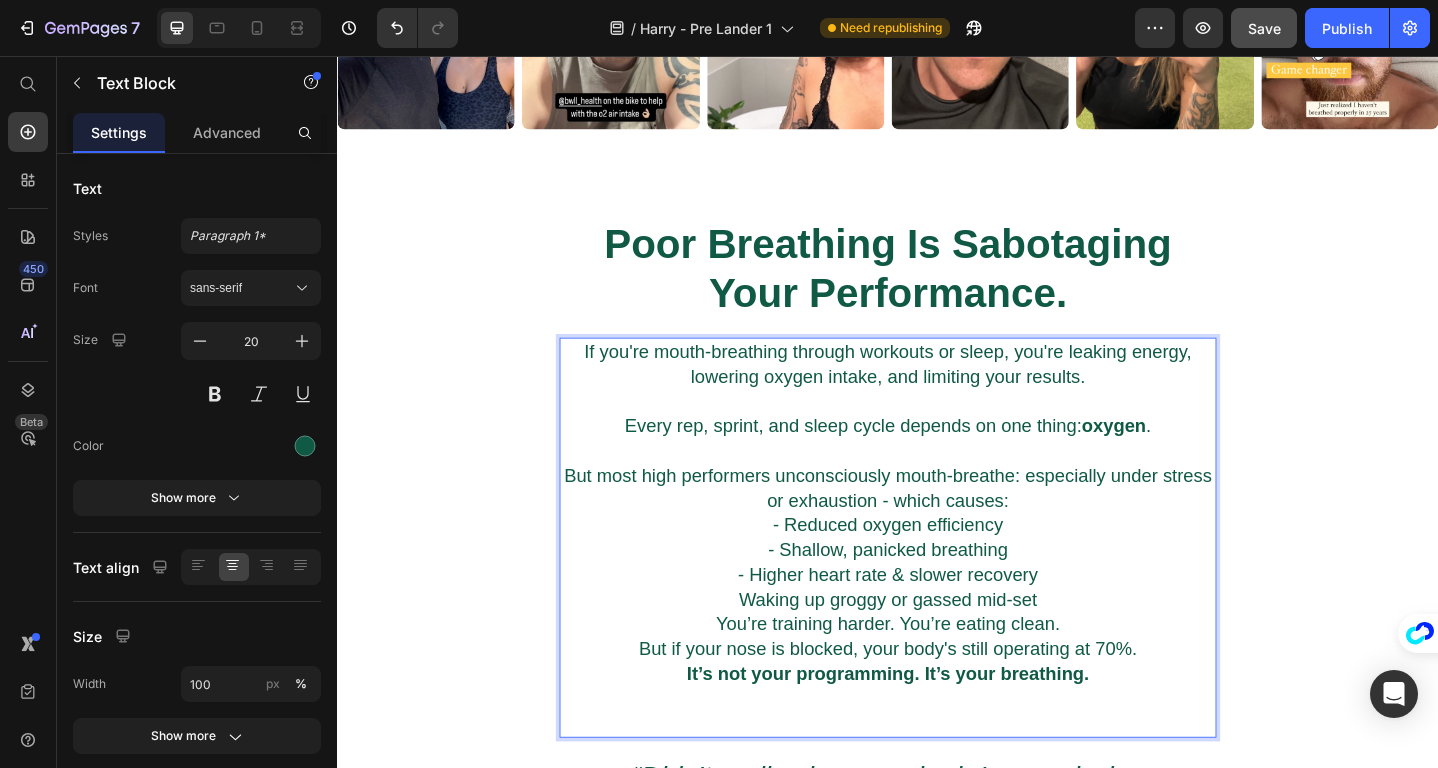 click on "Waking up groggy or gassed mid-set" at bounding box center (937, 648) 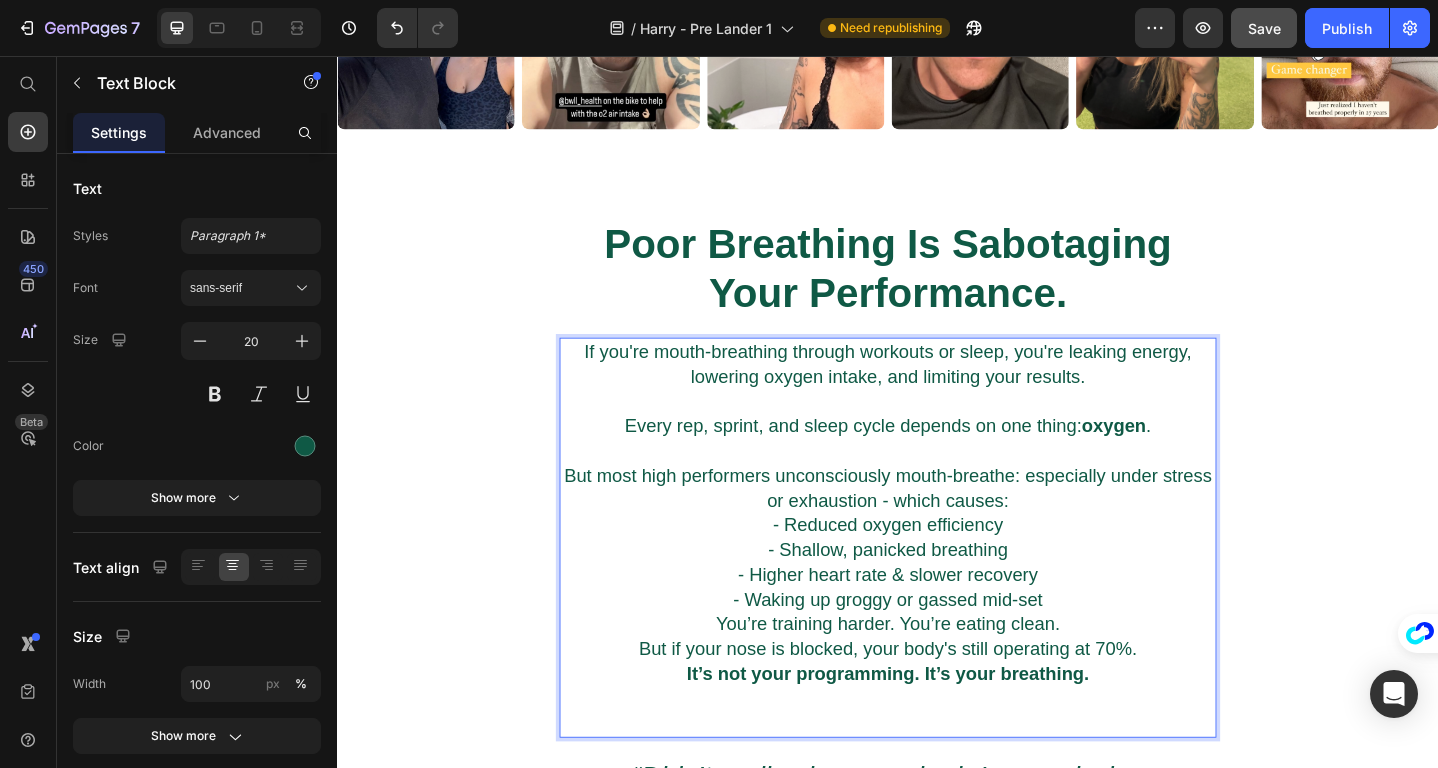 click on "- Waking up groggy or gassed mid-set" at bounding box center [937, 648] 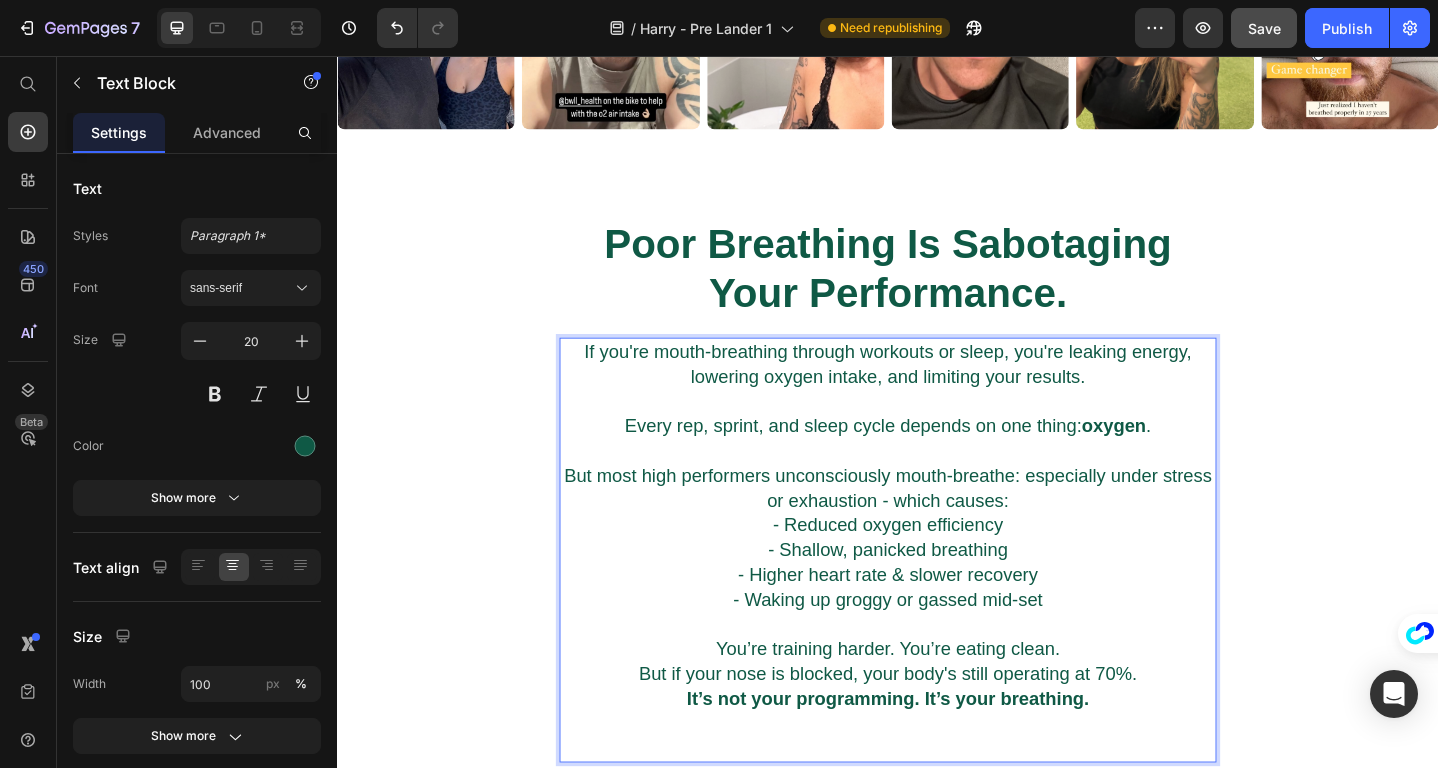 click on "You’re training harder. You’re eating clean. But if your nose is blocked, your body's still operating at 70%." at bounding box center (937, 716) 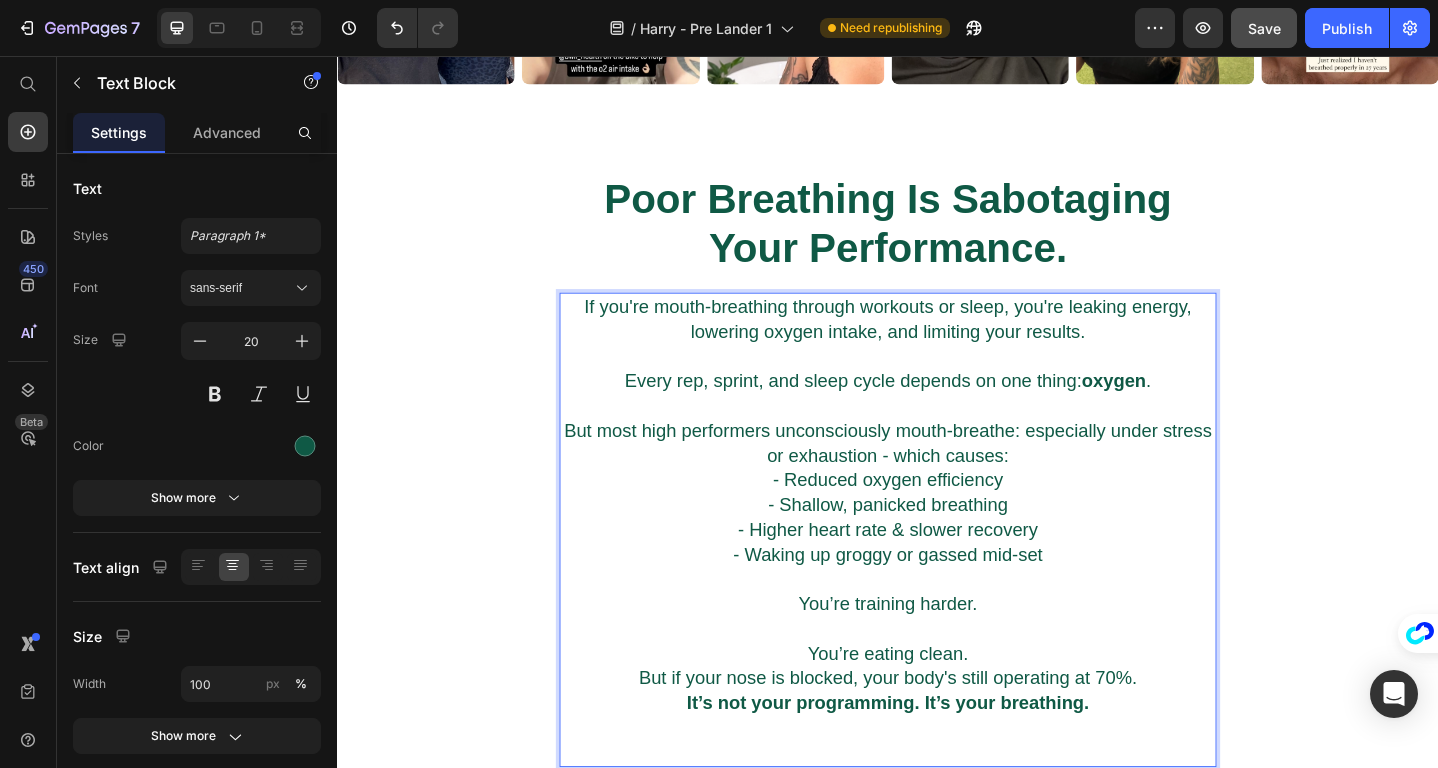 scroll, scrollTop: 1391, scrollLeft: 0, axis: vertical 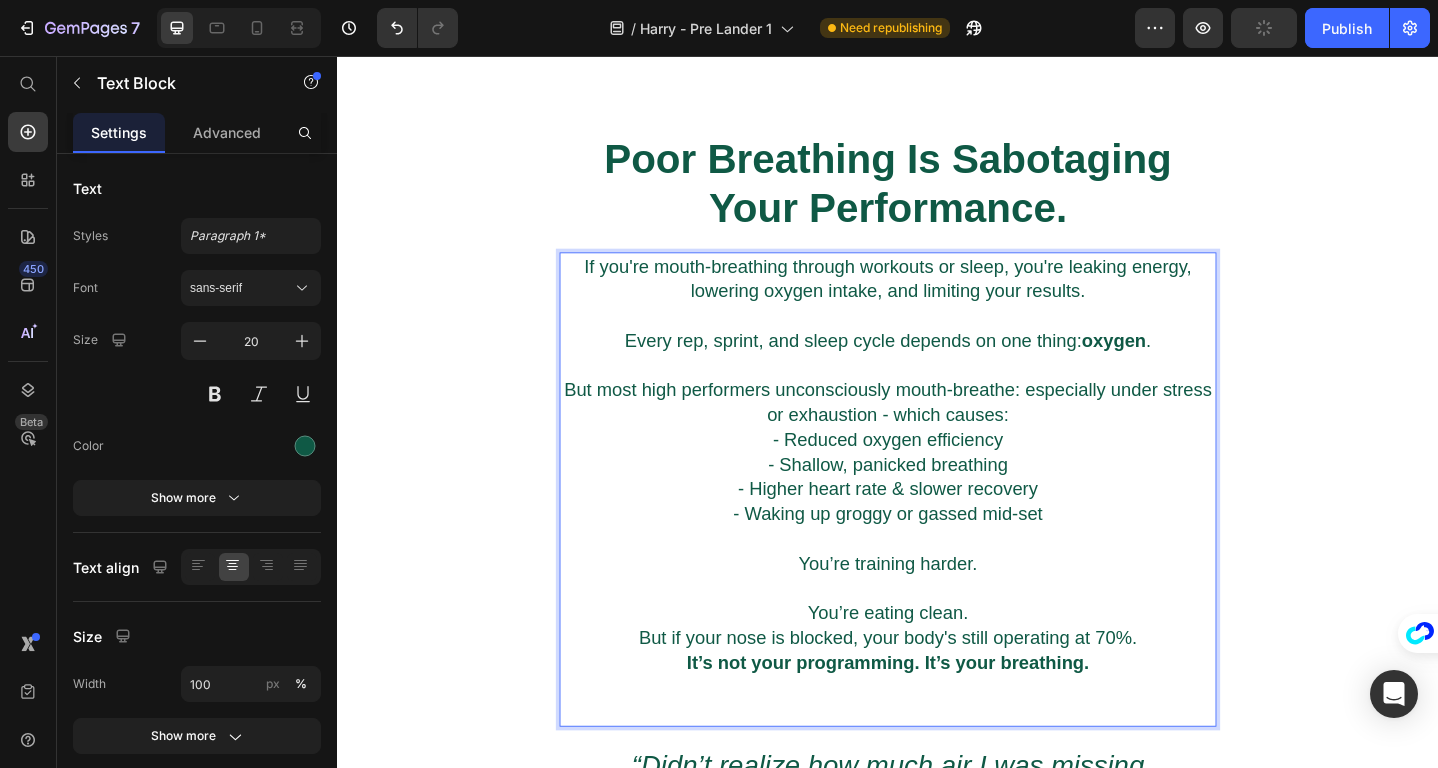 click on "You’re eating clean. But if your nose is blocked, your body's still operating at 70%." at bounding box center [937, 677] 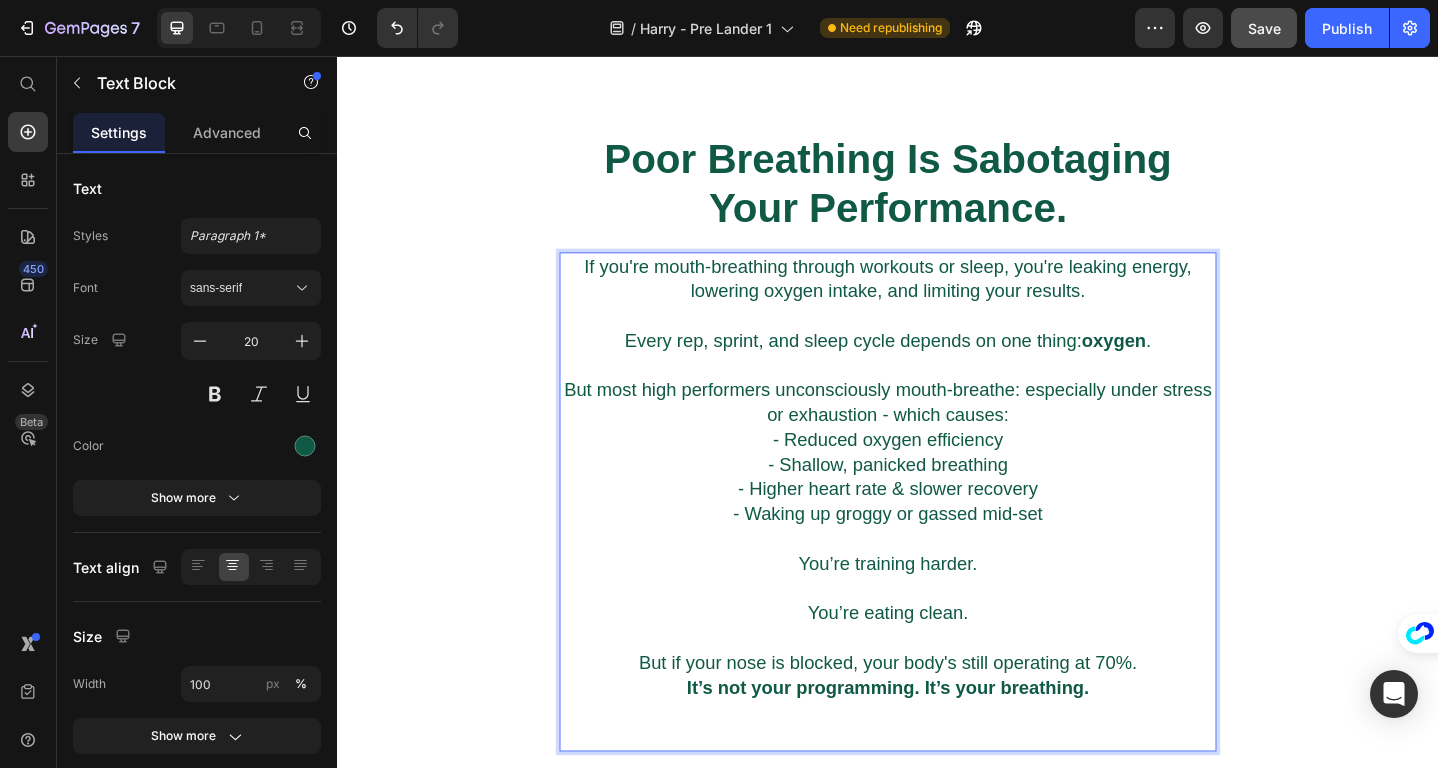 click on "⁠⁠⁠⁠⁠⁠⁠ But if your nose is blocked, your body's still operating at 70%." at bounding box center (937, 704) 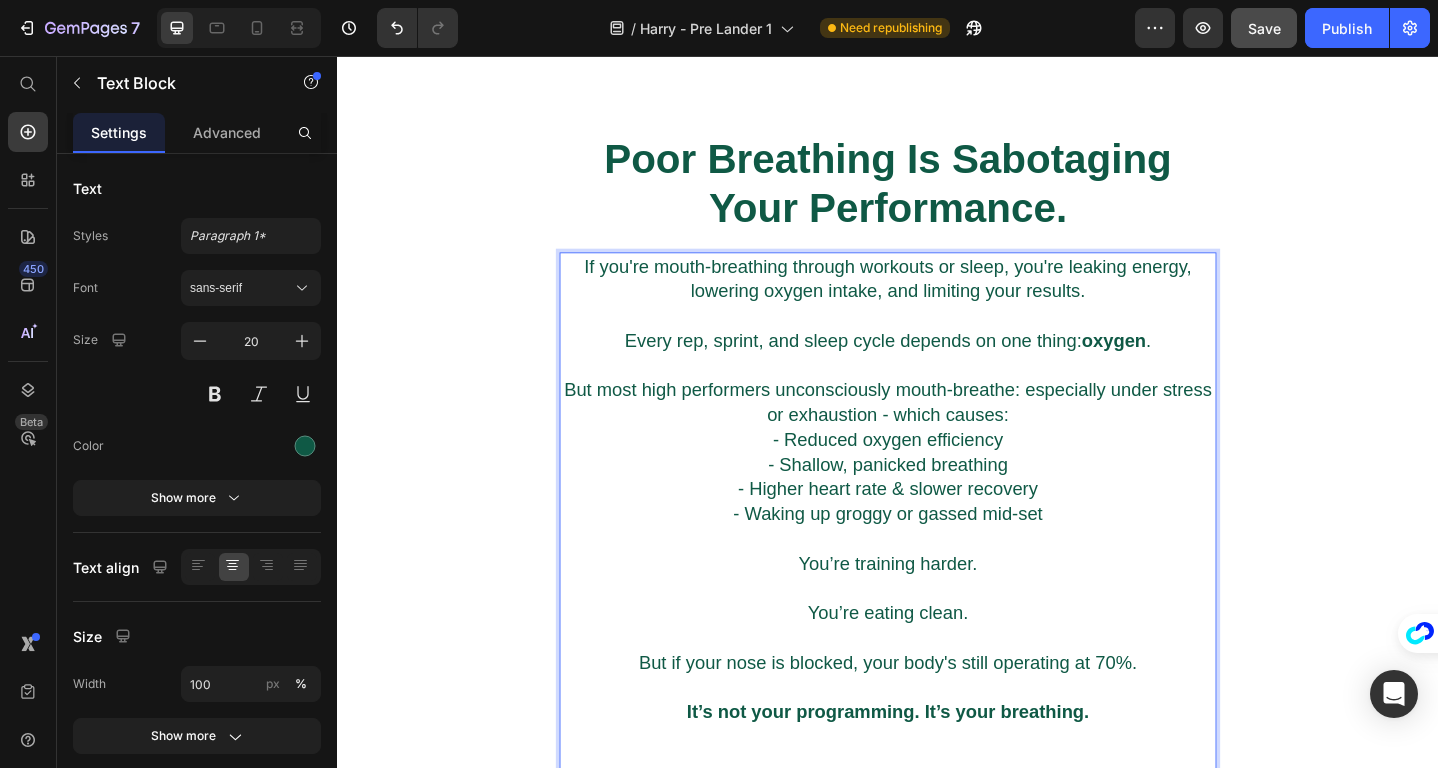 click on "It’s not your programming. It’s your breathing." at bounding box center [937, 771] 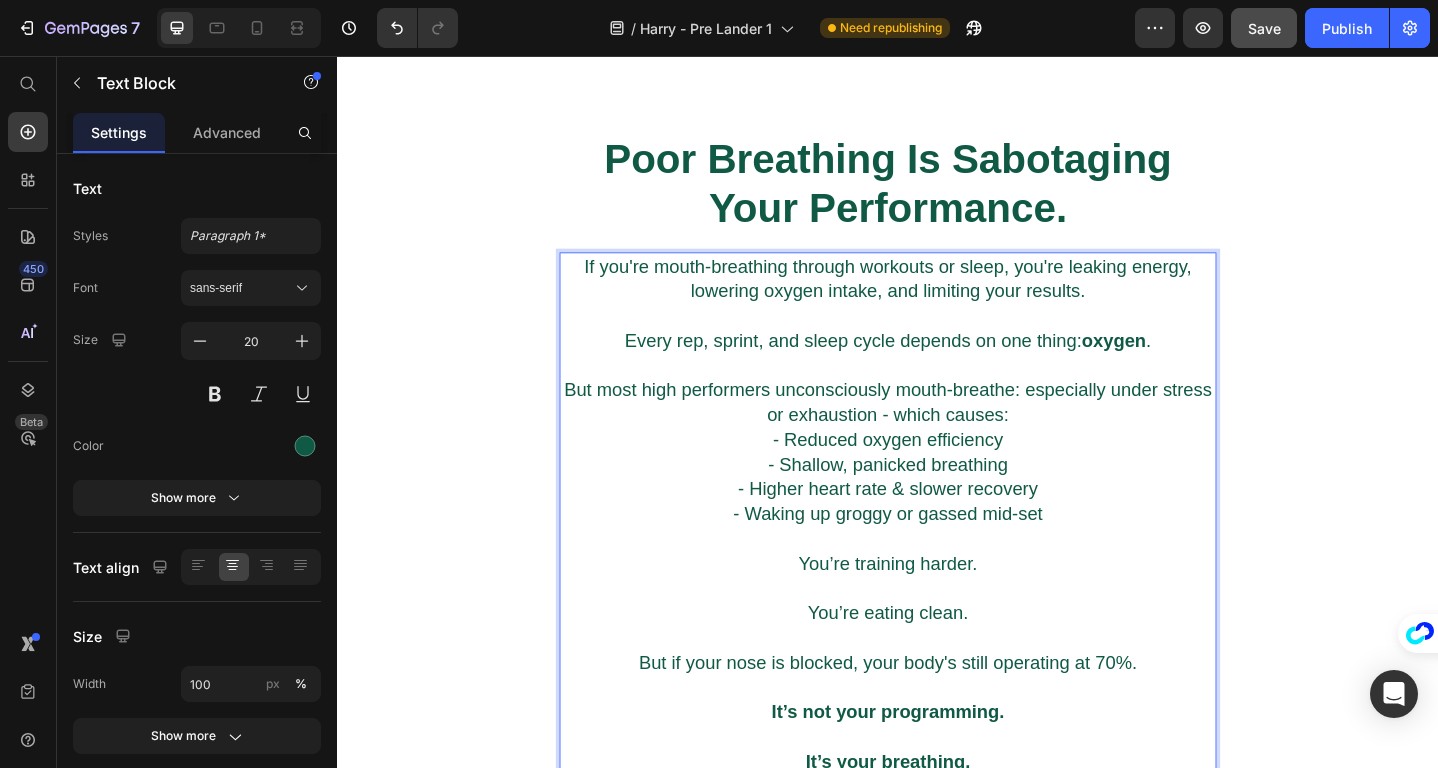 scroll, scrollTop: 1415, scrollLeft: 0, axis: vertical 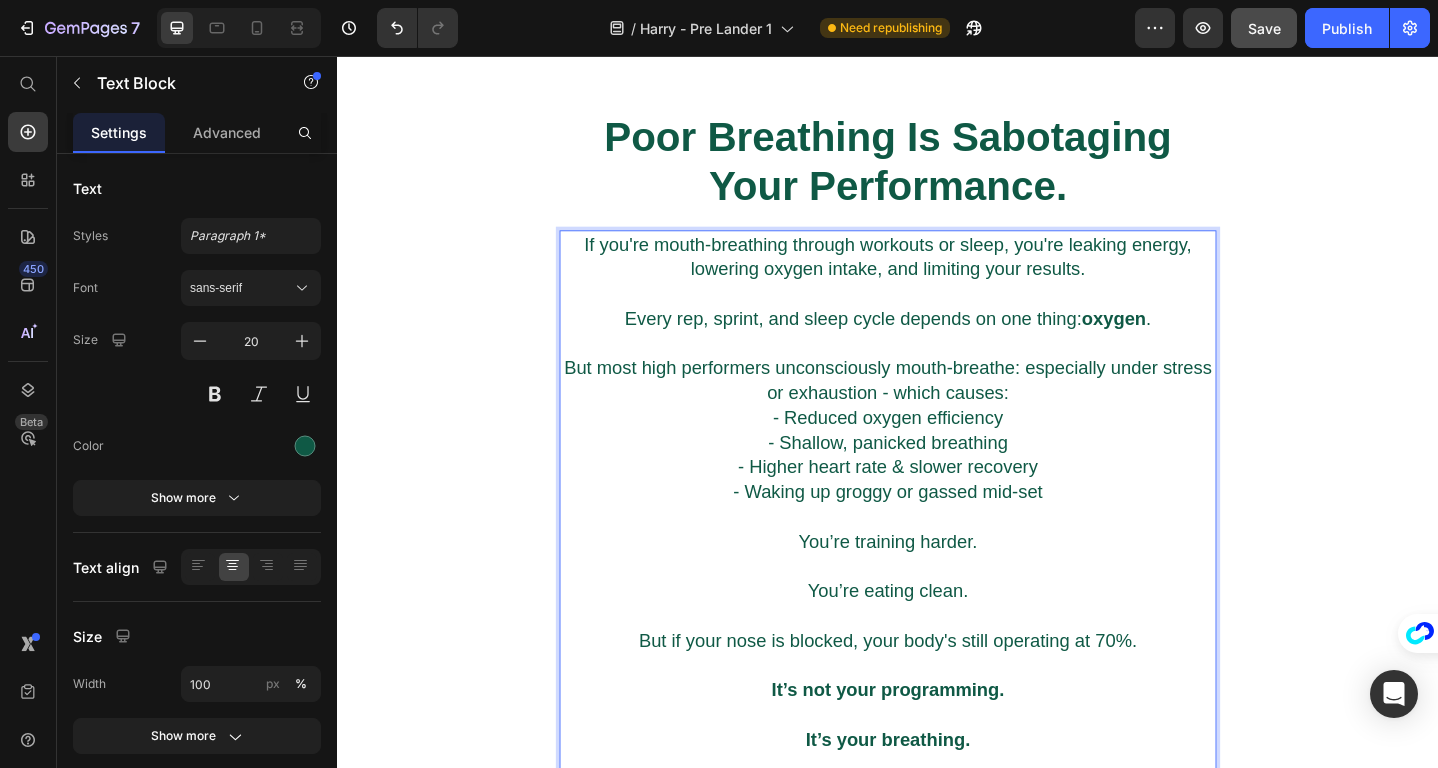 click on "- Shallow, panicked breathing" at bounding box center [937, 477] 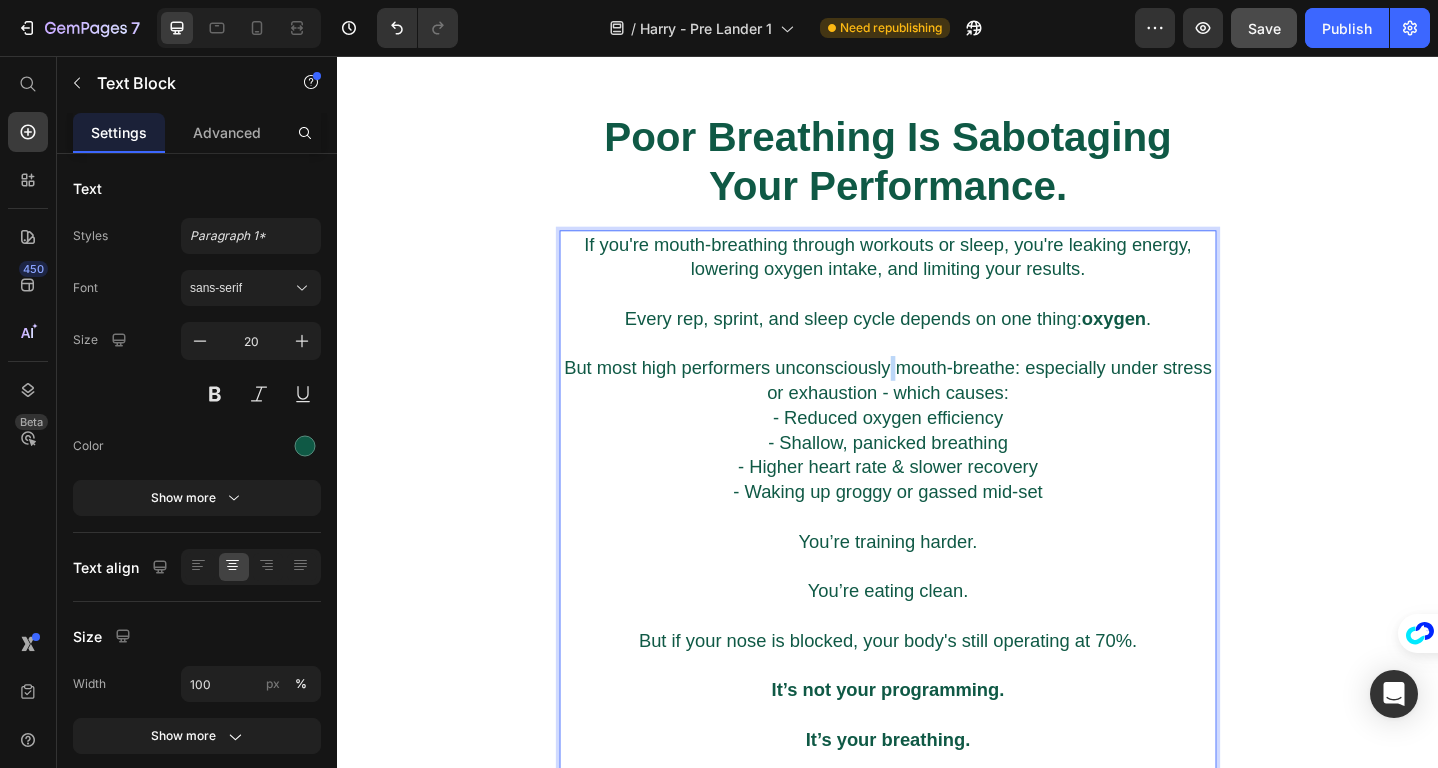 click on "But most high performers unconsciously mouth-breathe: especially under stress or exhaustion - which causes:" at bounding box center [937, 396] 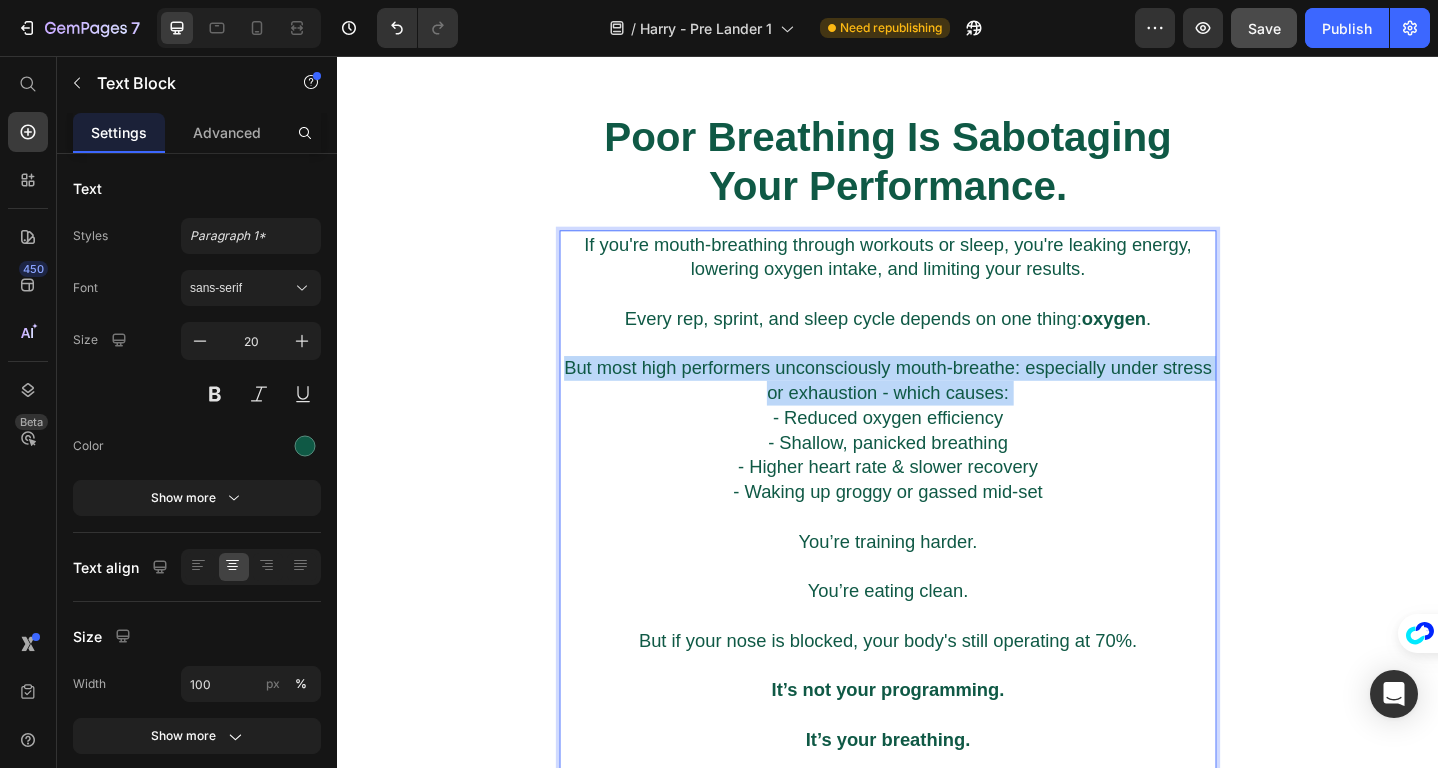 click on "But most high performers unconsciously mouth-breathe: especially under stress or exhaustion - which causes:" at bounding box center [937, 396] 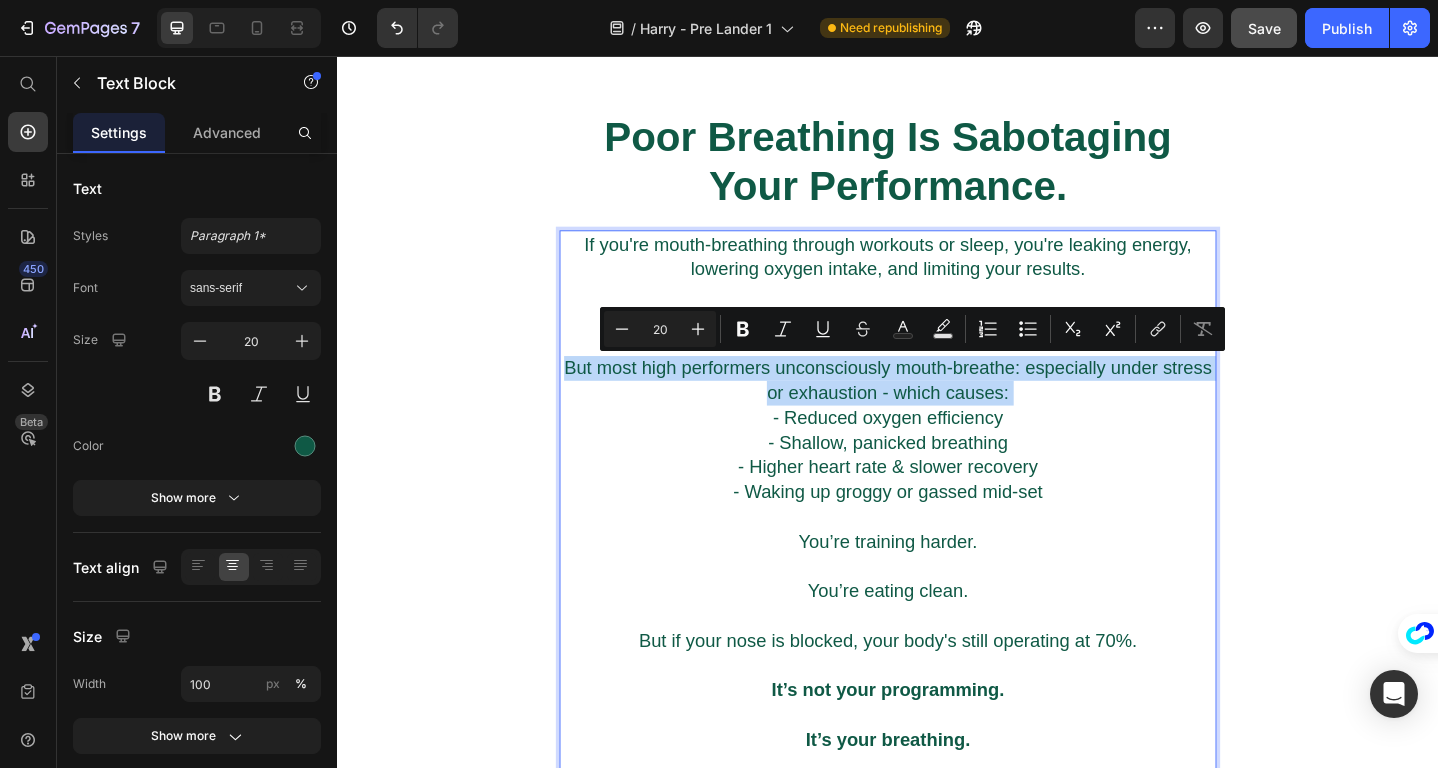 click on "But most high performers unconsciously mouth-breathe: especially under stress or exhaustion - which causes:" at bounding box center [937, 396] 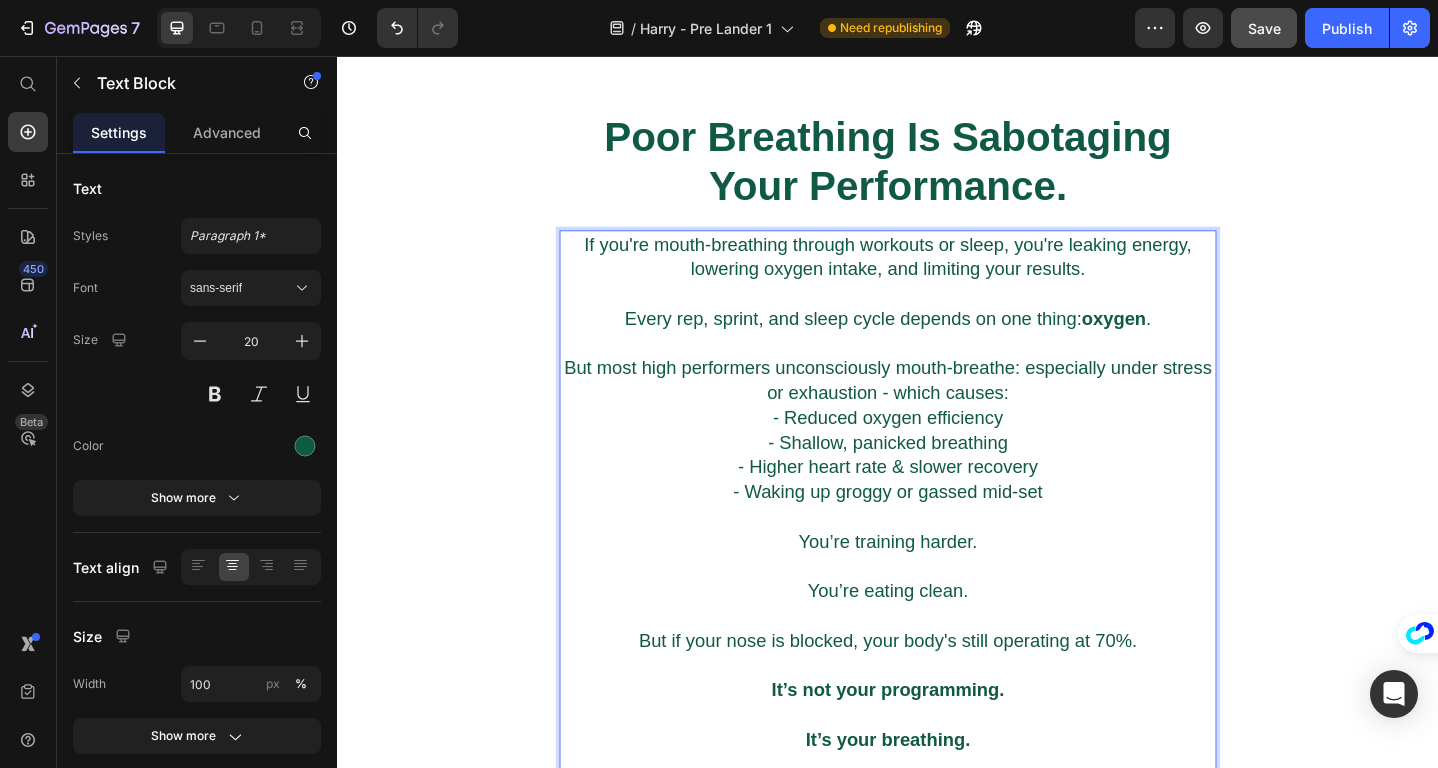 click on "But most high performers unconsciously mouth-breathe: especially under stress or exhaustion - which causes:" at bounding box center (937, 396) 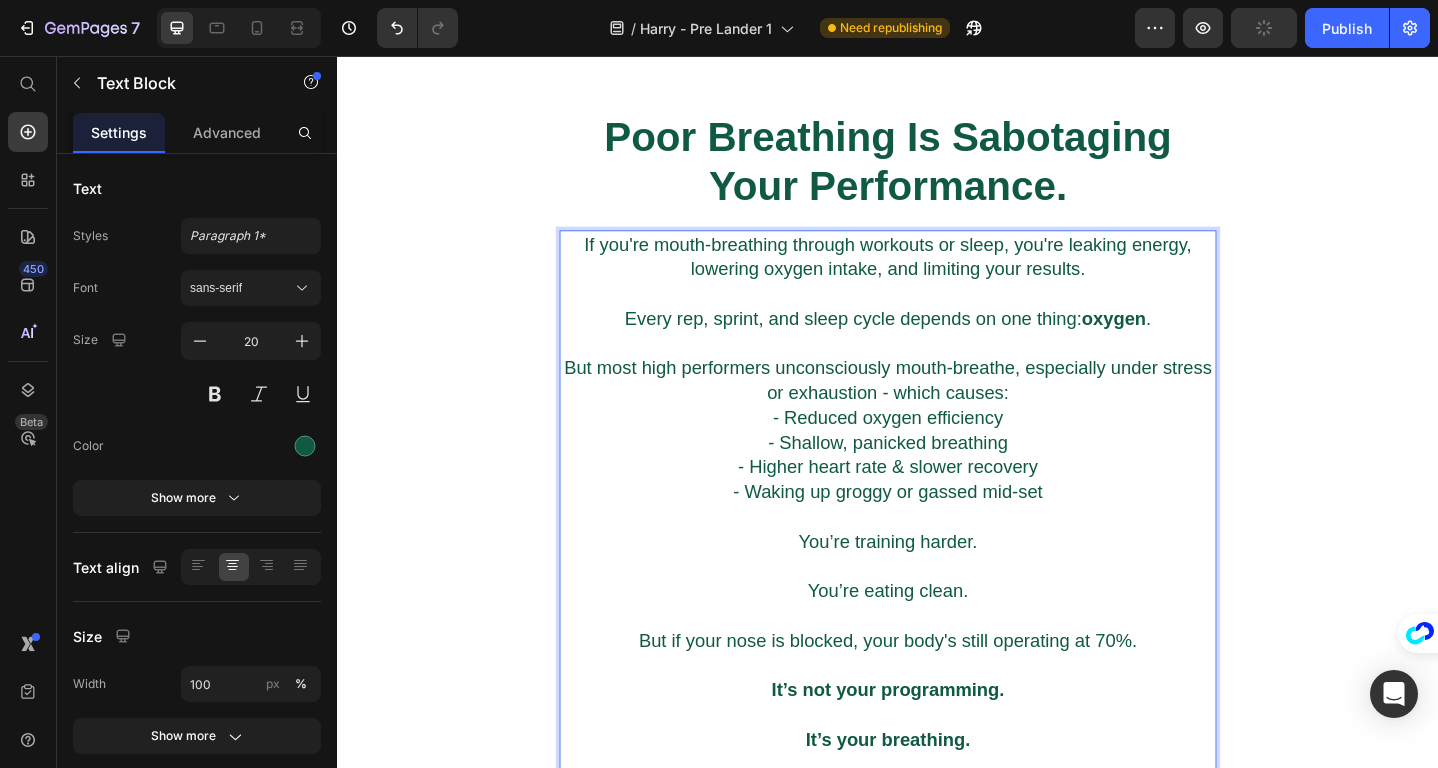 click on "But most high performers unconsciously mouth-breathe, especially under stress or exhaustion - which causes:" at bounding box center (937, 396) 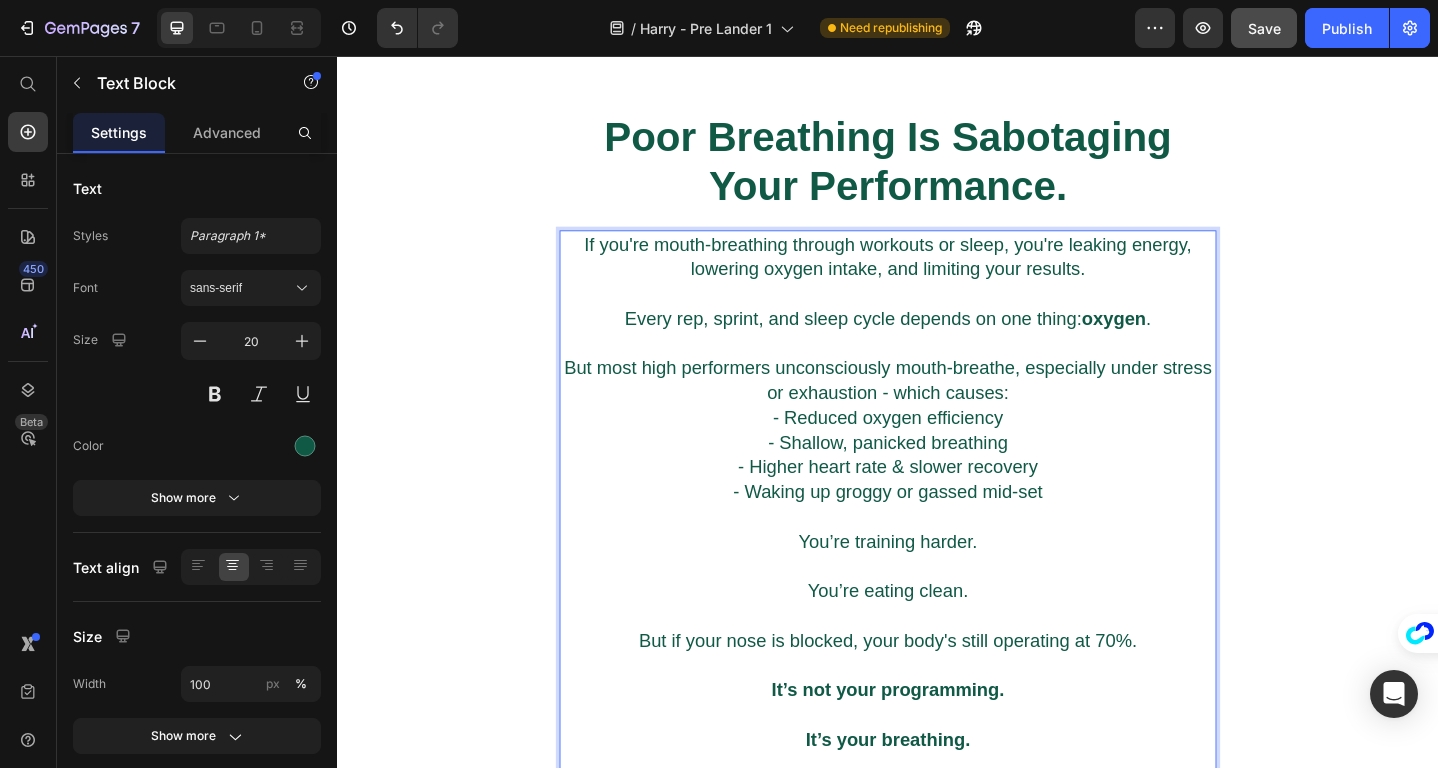 click on "But most high performers unconsciously mouth-breathe, especially under stress or exhaustion - which causes:" at bounding box center (937, 396) 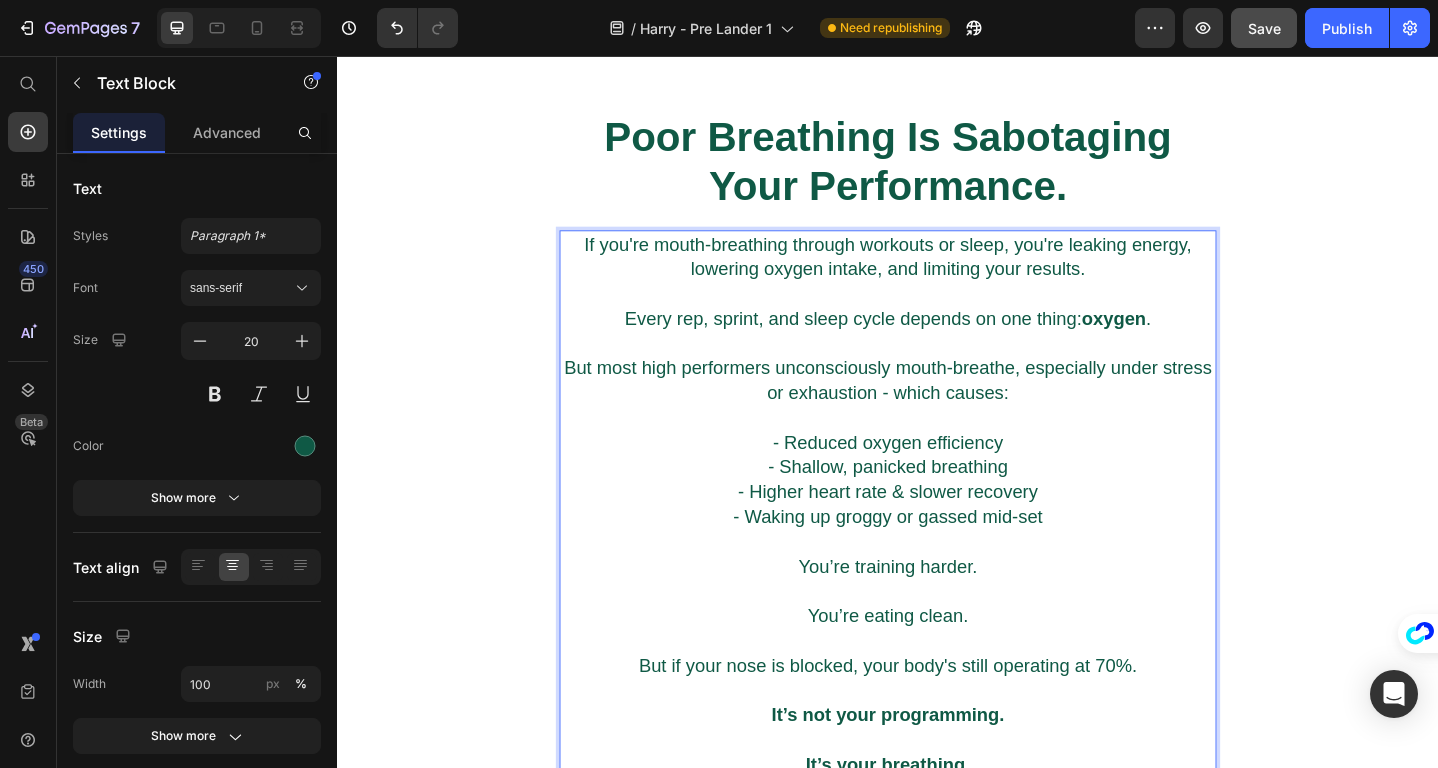 click at bounding box center [937, 315] 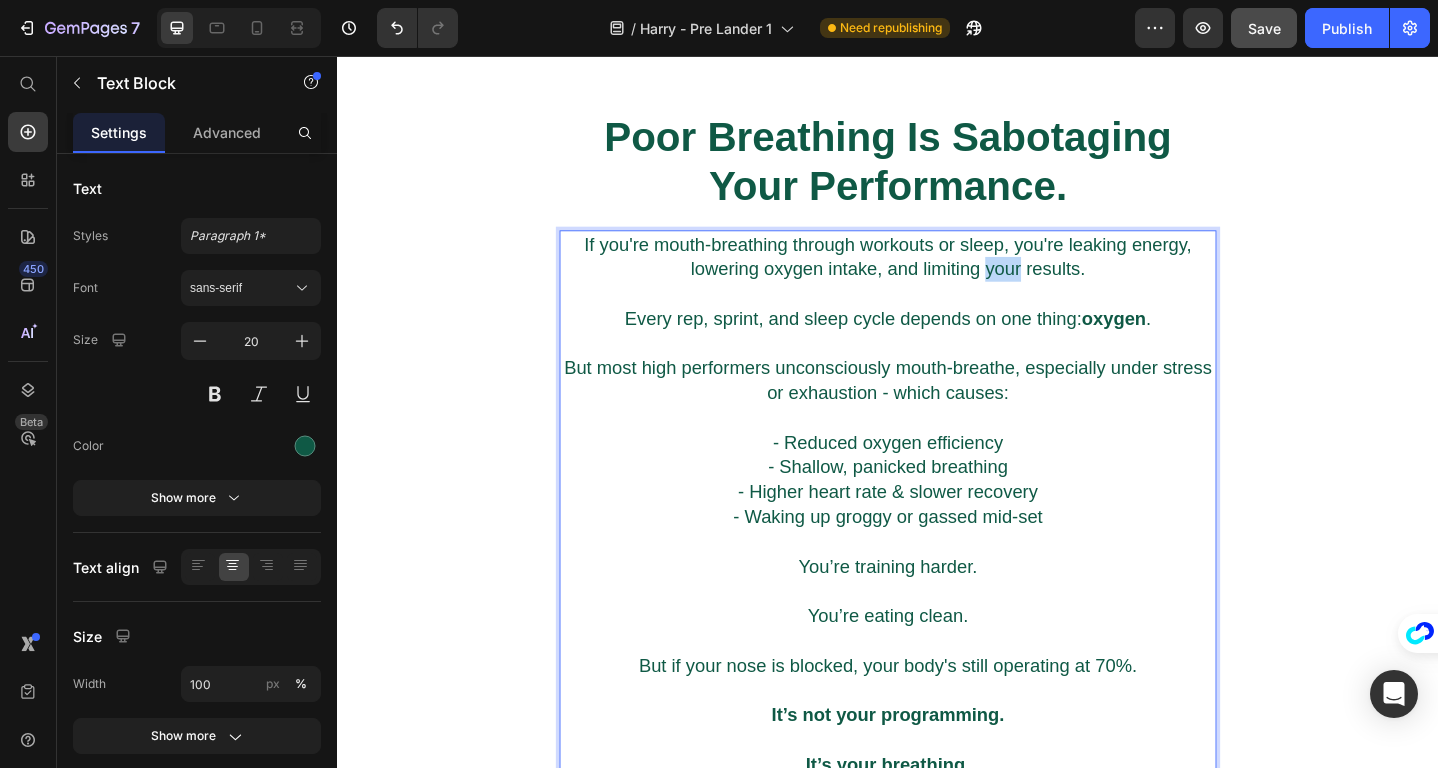 click on "If you're mouth-breathing through workouts or sleep, you're leaking energy, lowering oxygen intake, and limiting your results." at bounding box center [937, 275] 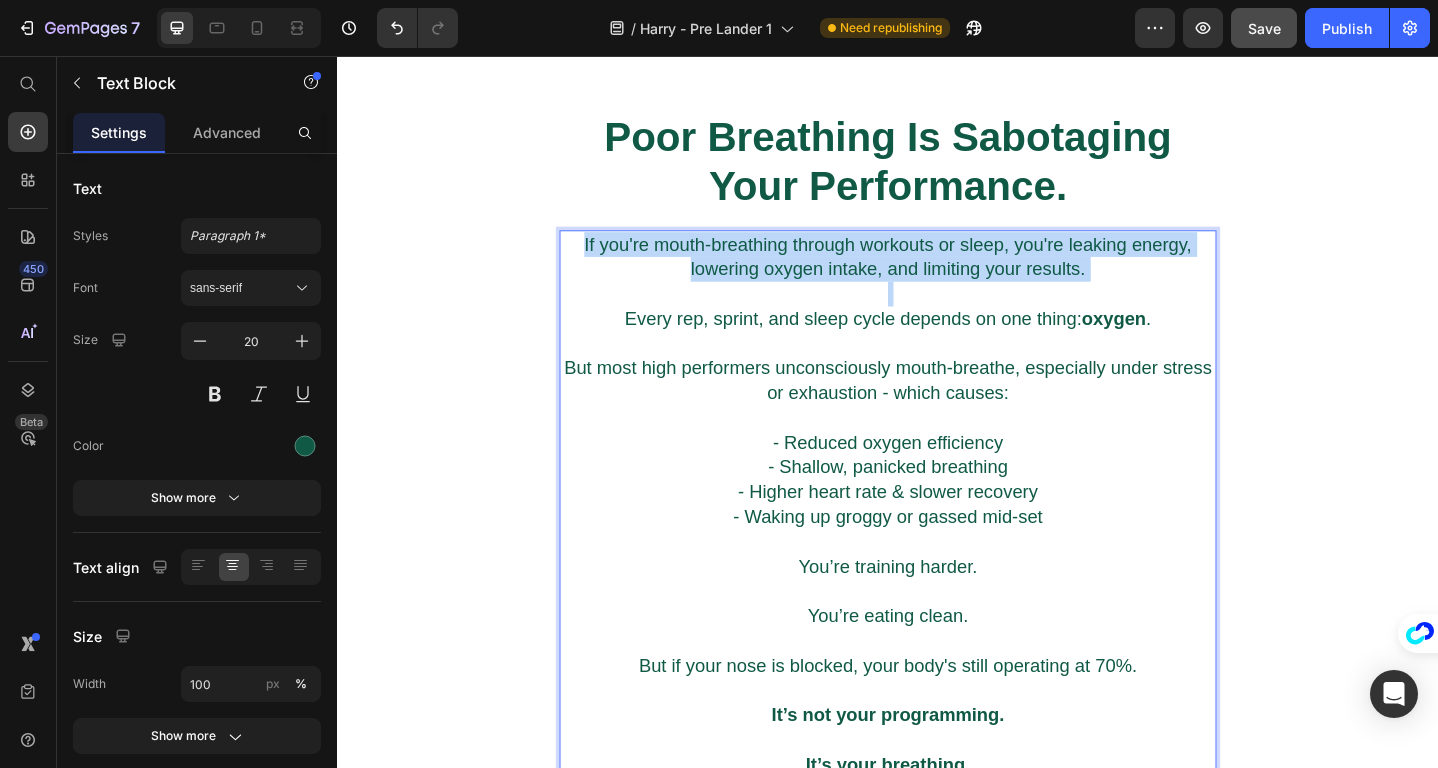 click on "If you're mouth-breathing through workouts or sleep, you're leaking energy, lowering oxygen intake, and limiting your results." at bounding box center (937, 275) 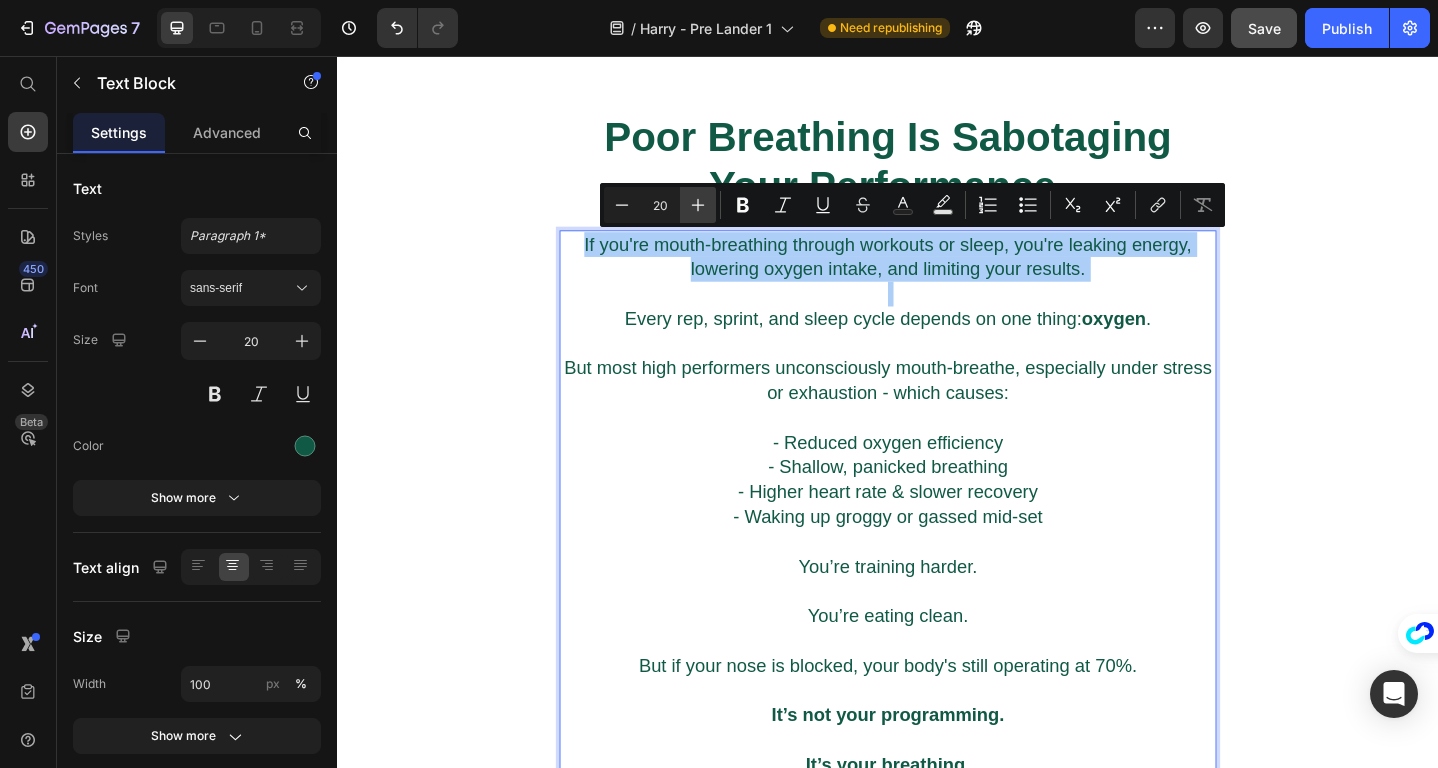 click 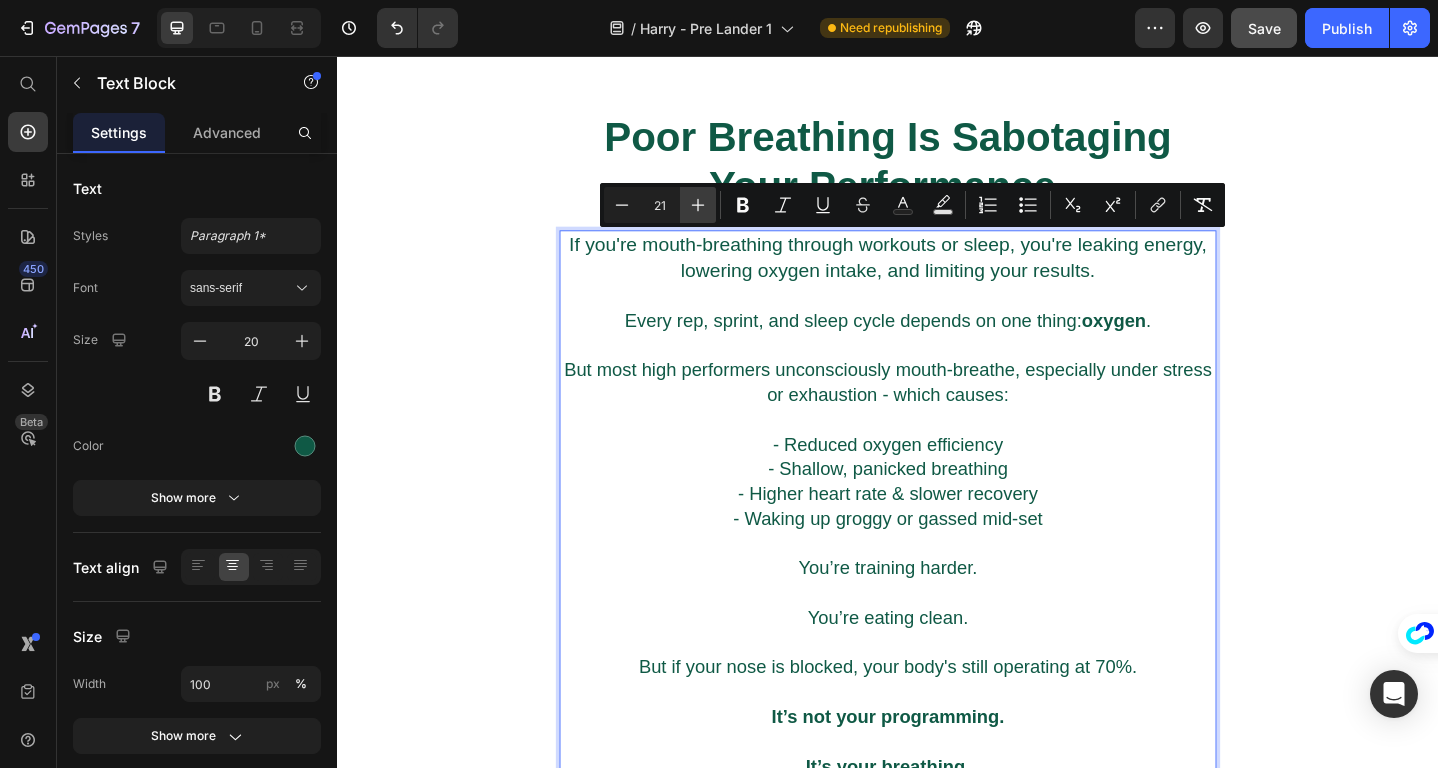 click 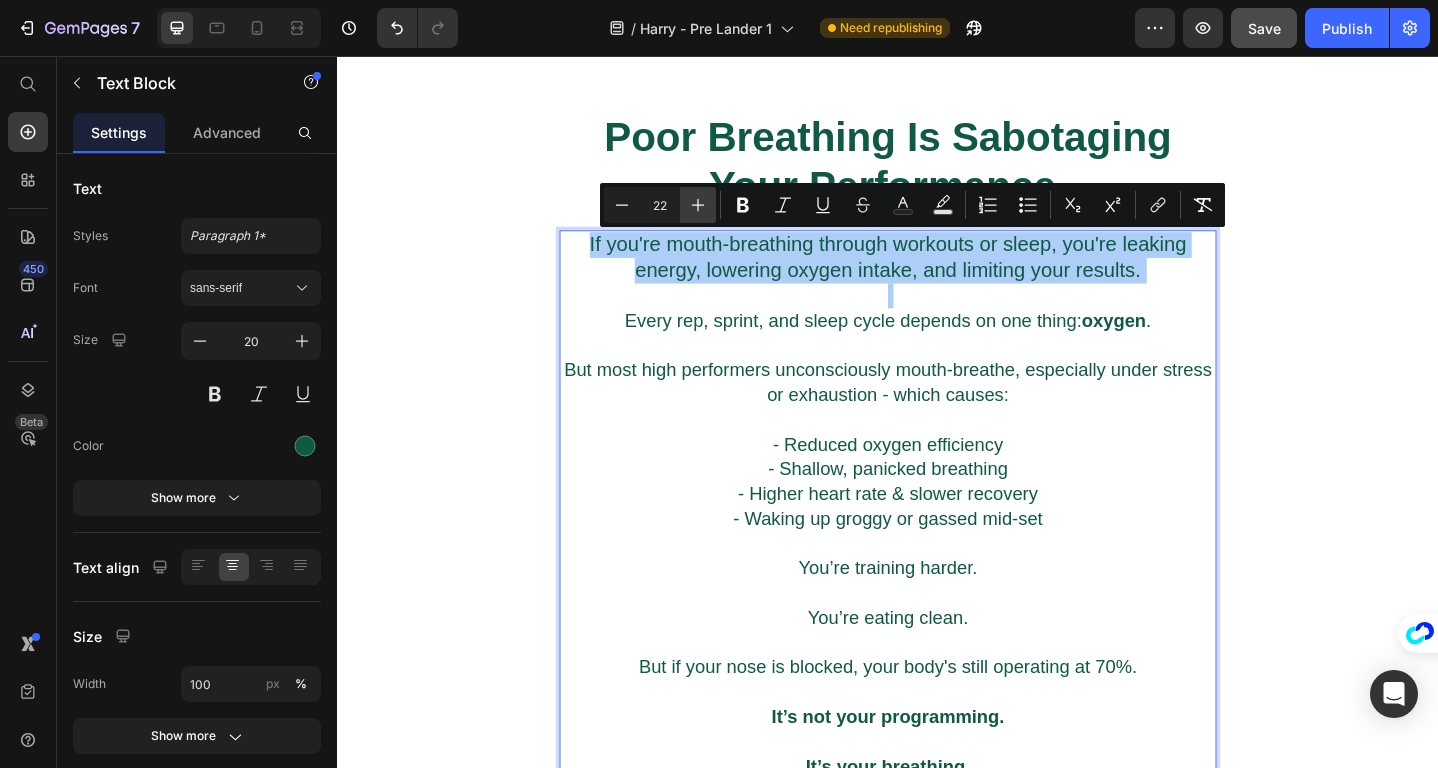 click 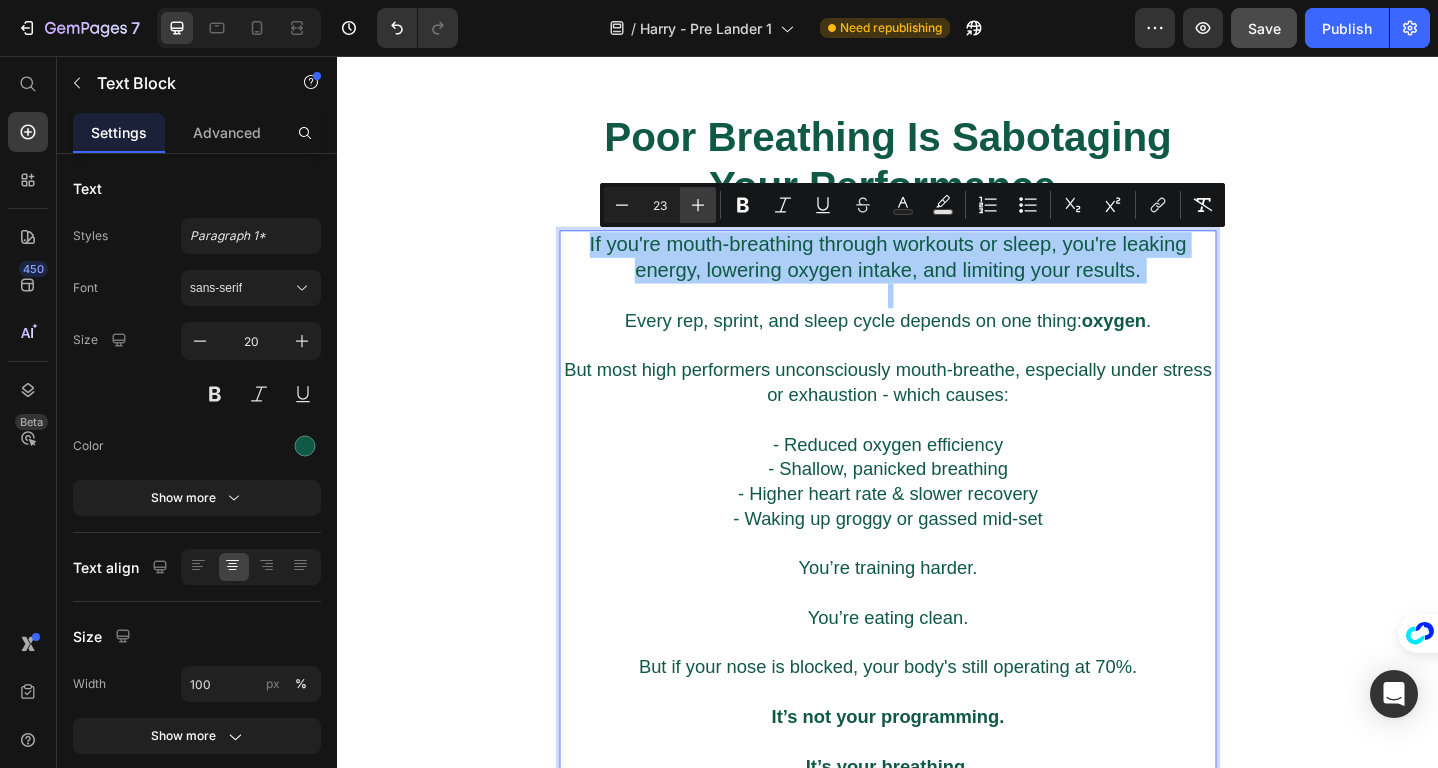 click 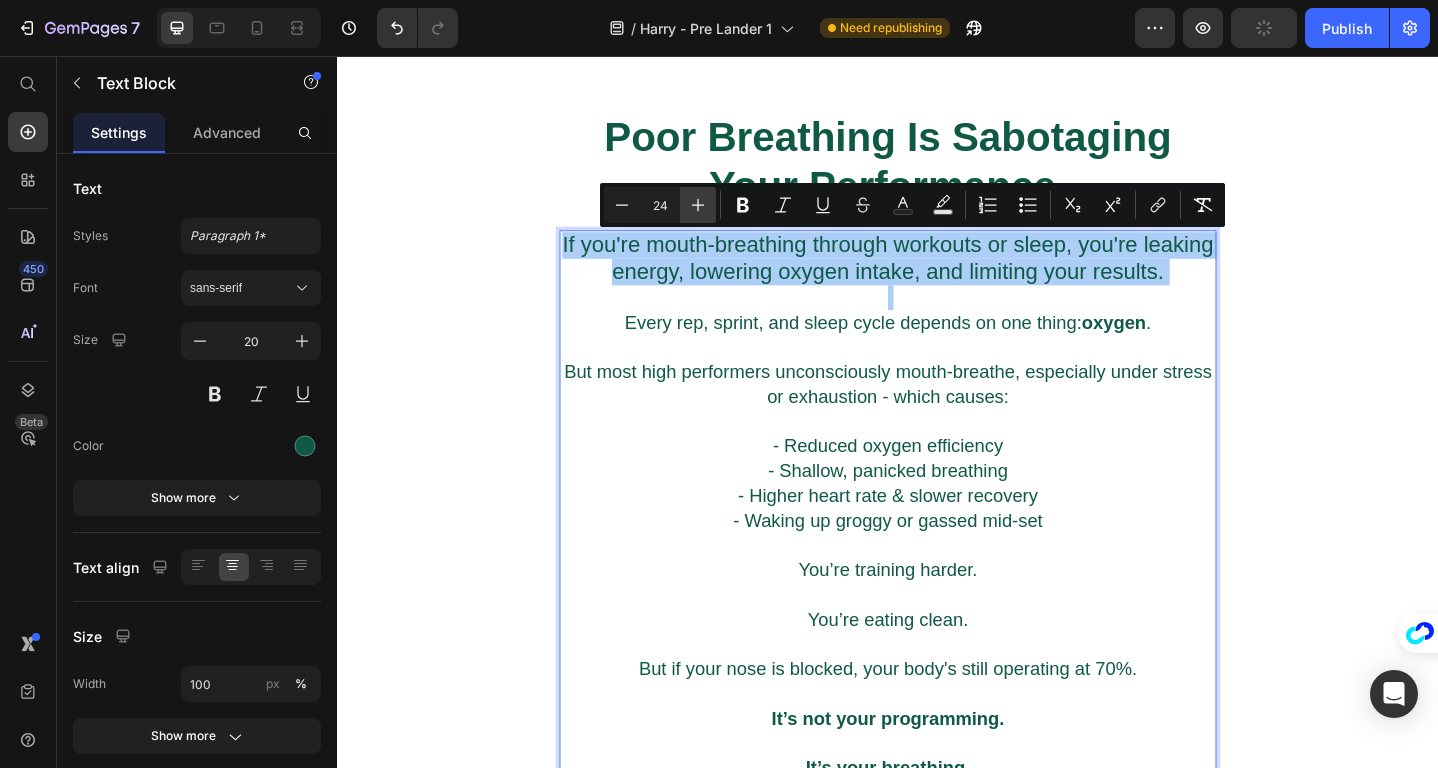 click 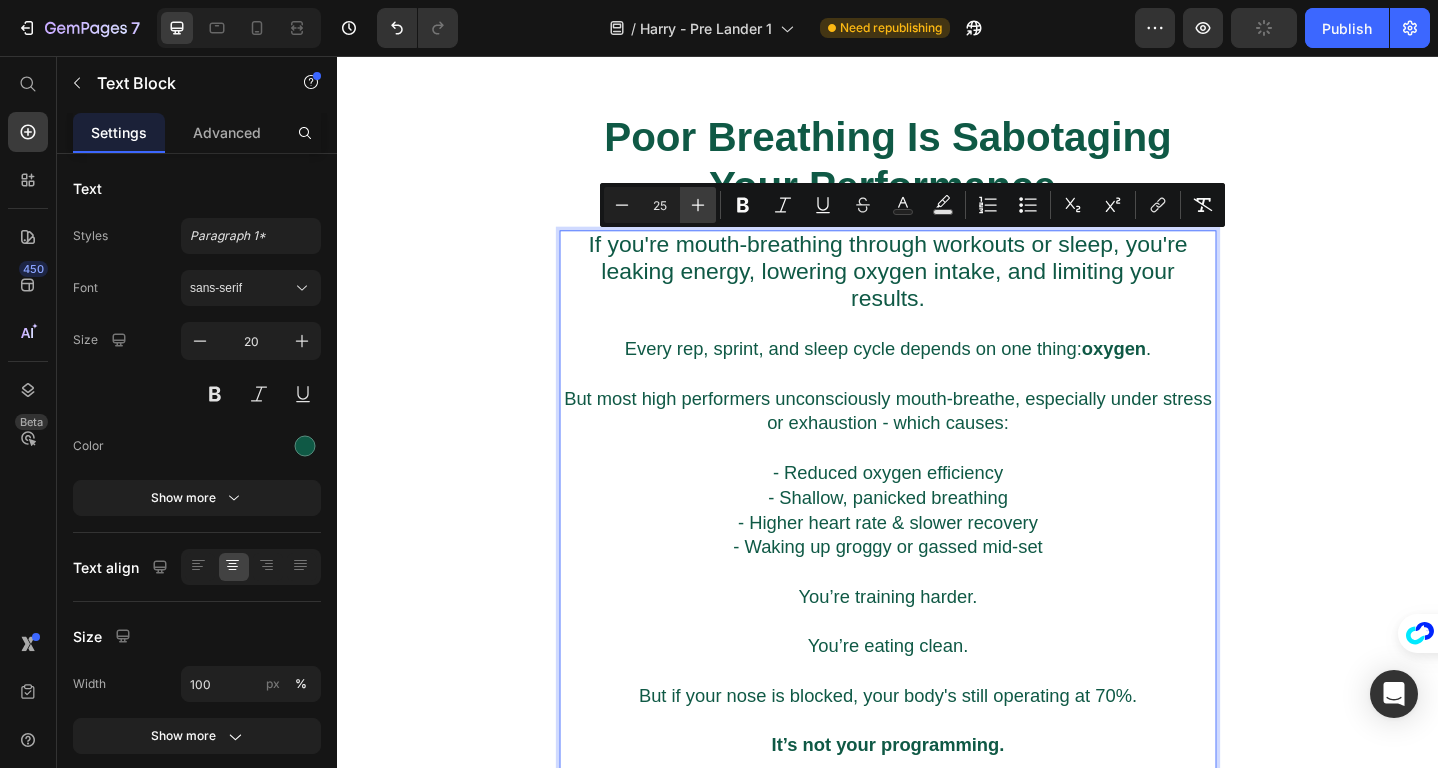 click 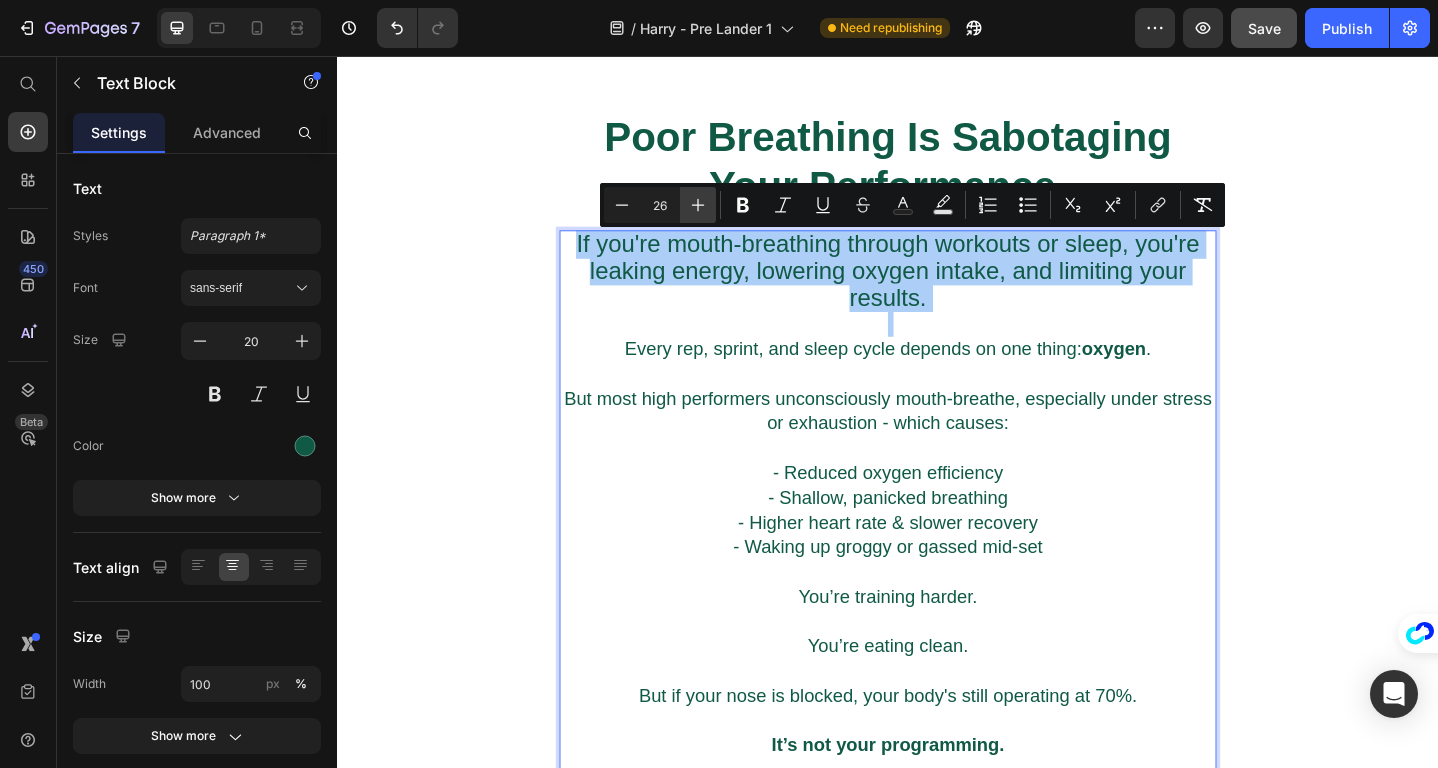 click 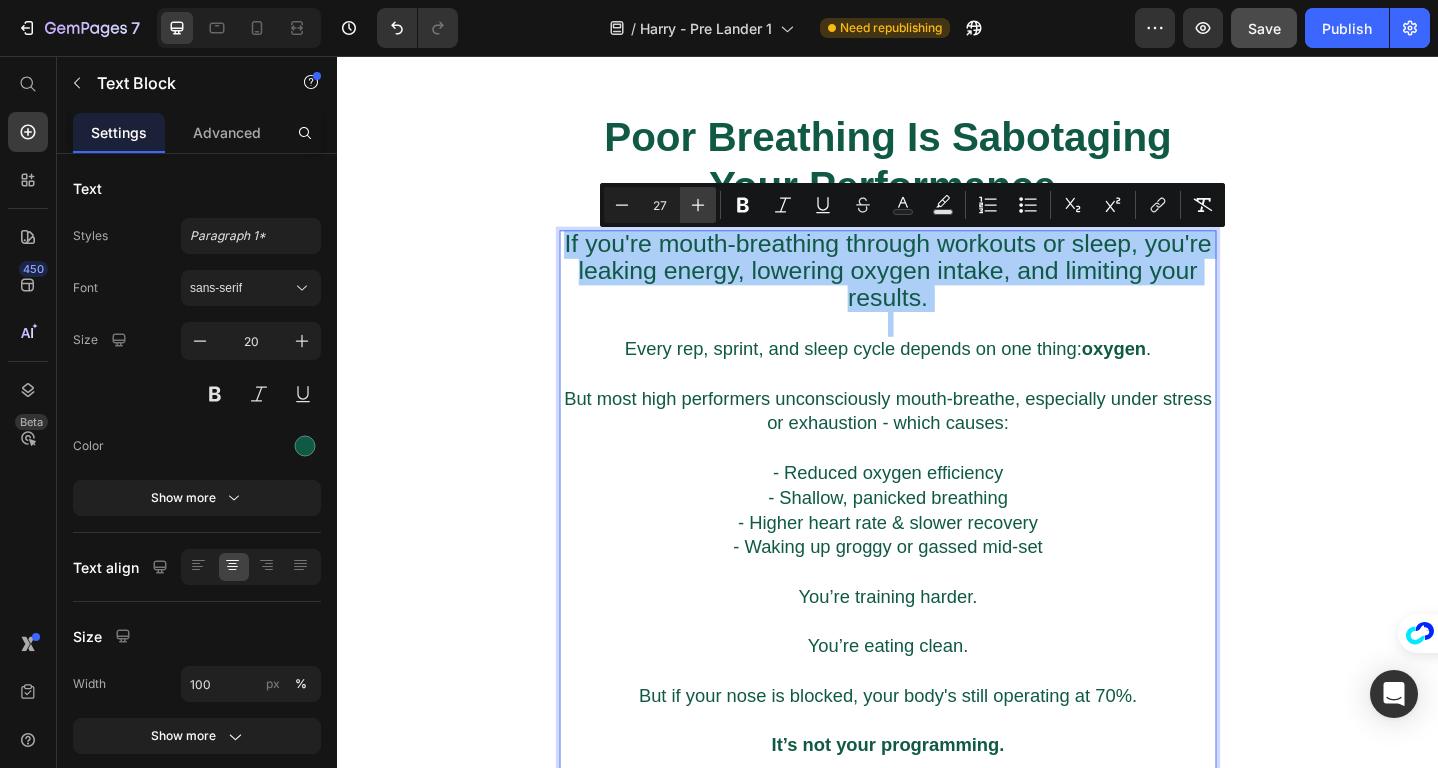 click 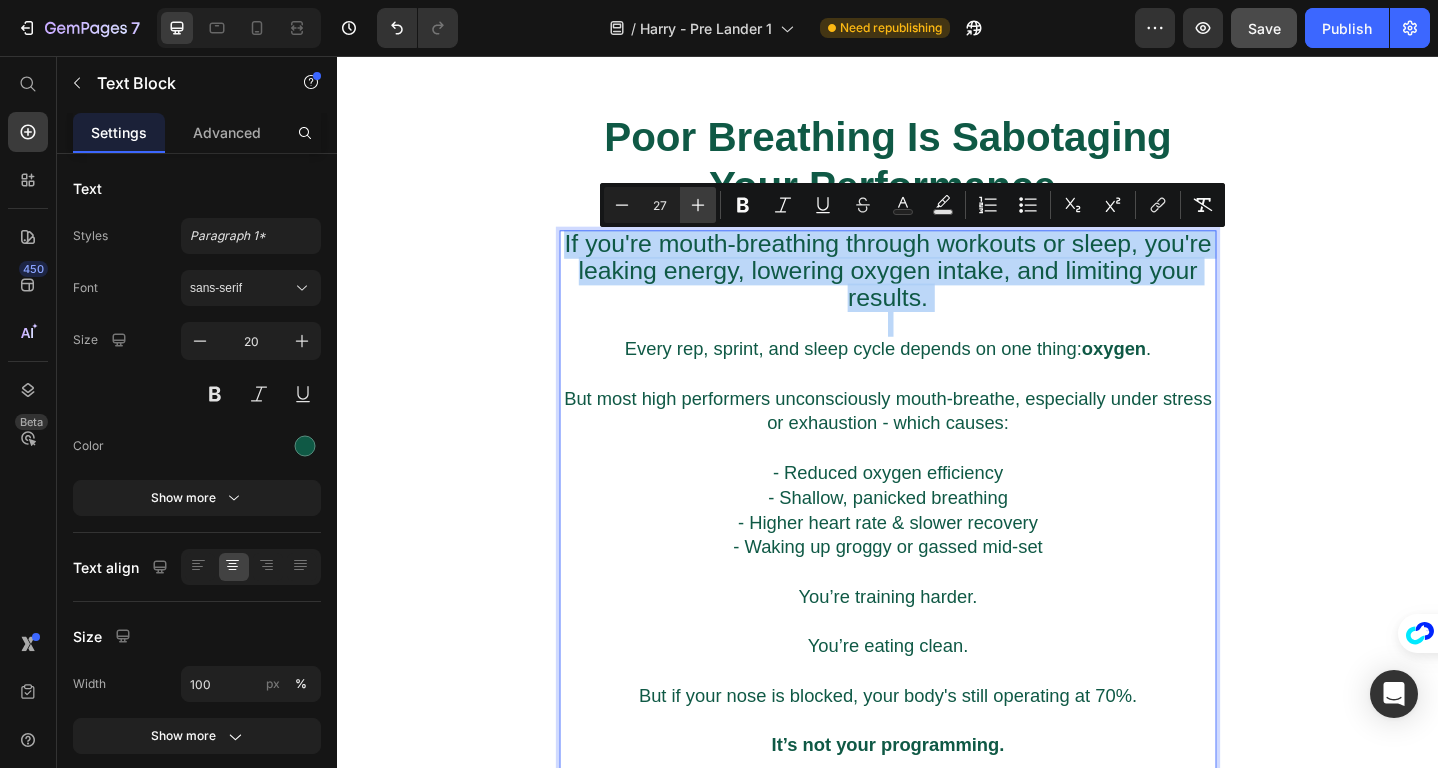 type on "28" 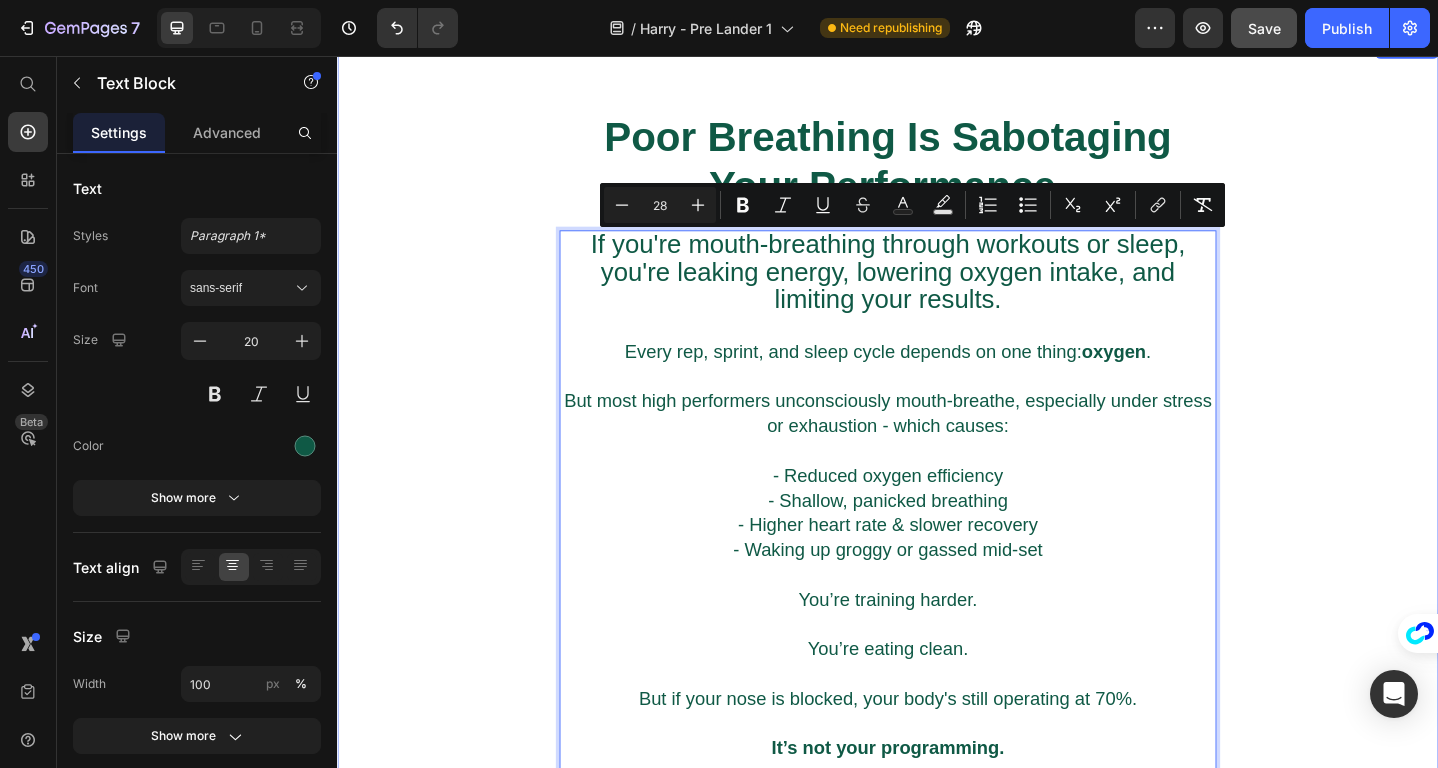 click on "⁠⁠⁠⁠⁠⁠⁠ Poor Breathing Is Sabotaging Your Performance. Heading If you're mouth-breathing through workouts or sleep, you're leaking energy, lowering oxygen intake, and limiting your results. Every rep, sprint, and sleep cycle depends on one thing:  oxygen . But most high performers unconsciously mouth-breathe, especially under stress or exhaustion - which causes: - Reduced oxygen efficiency - Shallow, panicked breathing - Higher heart rate & slower recovery - Waking up groggy or gassed mid-set You’re training harder.  You’re eating clean. But if your nose is blocked, your body's still operating at 70%. It’s not your programming.  It’s your breathing. Text Block   0 “Didn’t realize how much air I was missing  until I used these.” -  Dan C. Text Block Row" at bounding box center (937, 571) 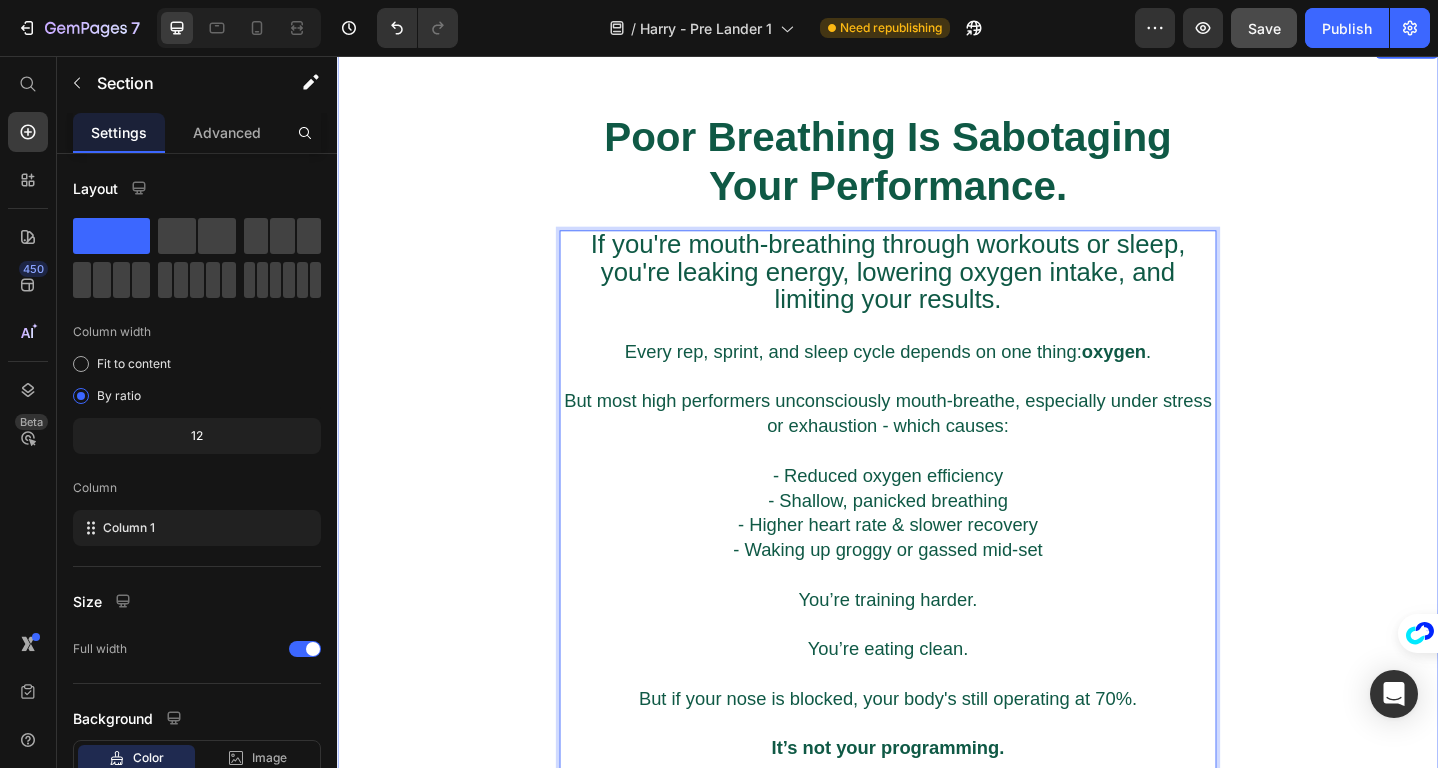 scroll, scrollTop: 0, scrollLeft: 0, axis: both 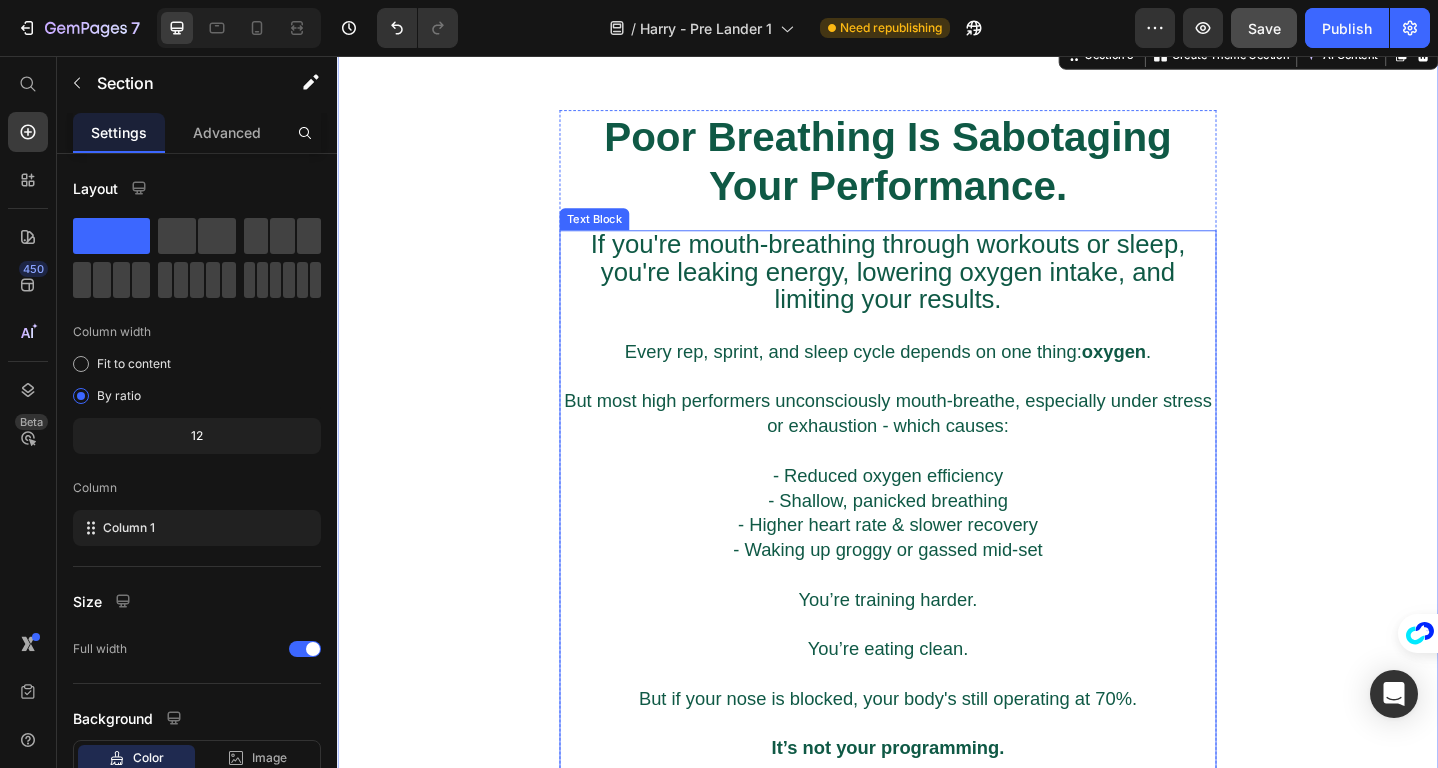 click on "If you're mouth-breathing through workouts or sleep, you're leaking energy, lowering oxygen intake, and limiting your results." at bounding box center (937, 293) 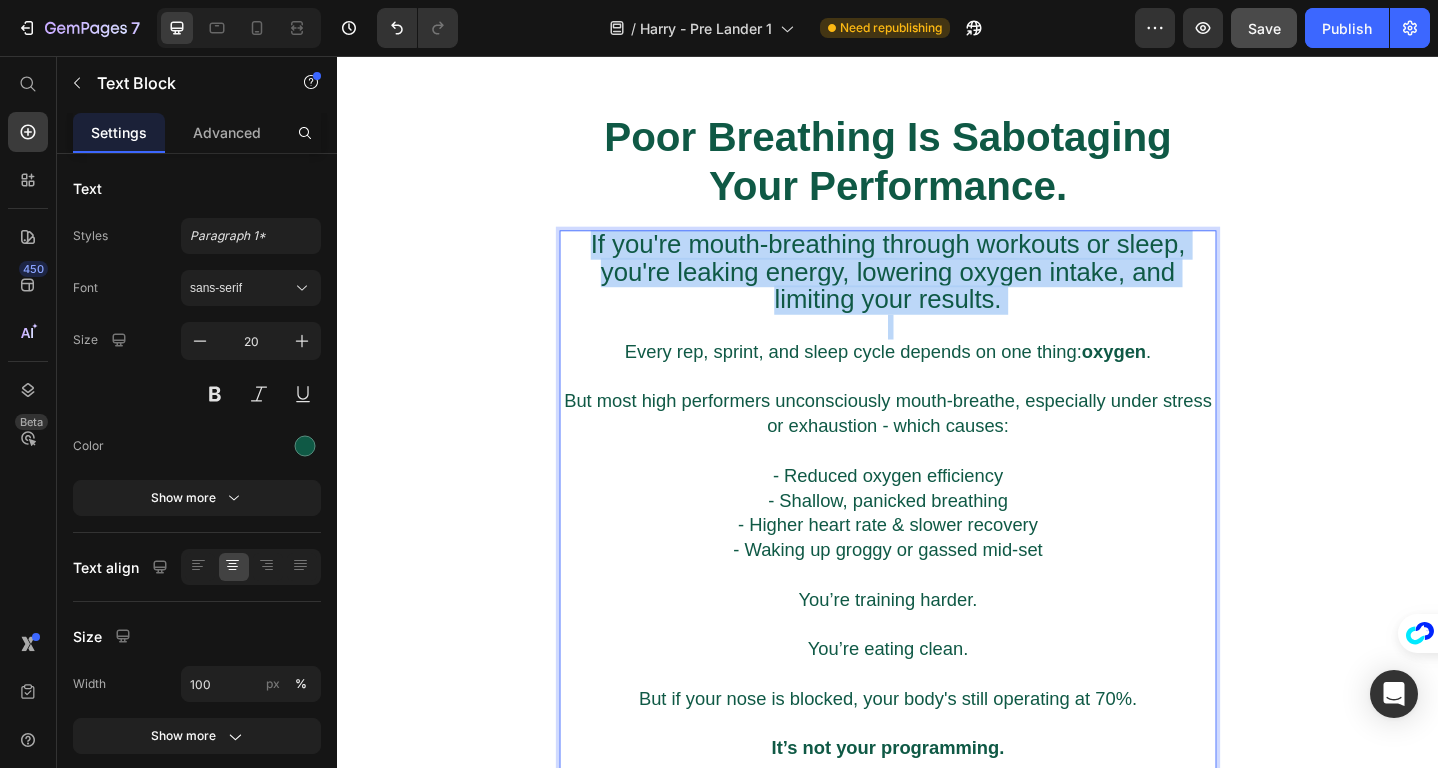 click on "If you're mouth-breathing through workouts or sleep, you're leaking energy, lowering oxygen intake, and limiting your results." at bounding box center [937, 293] 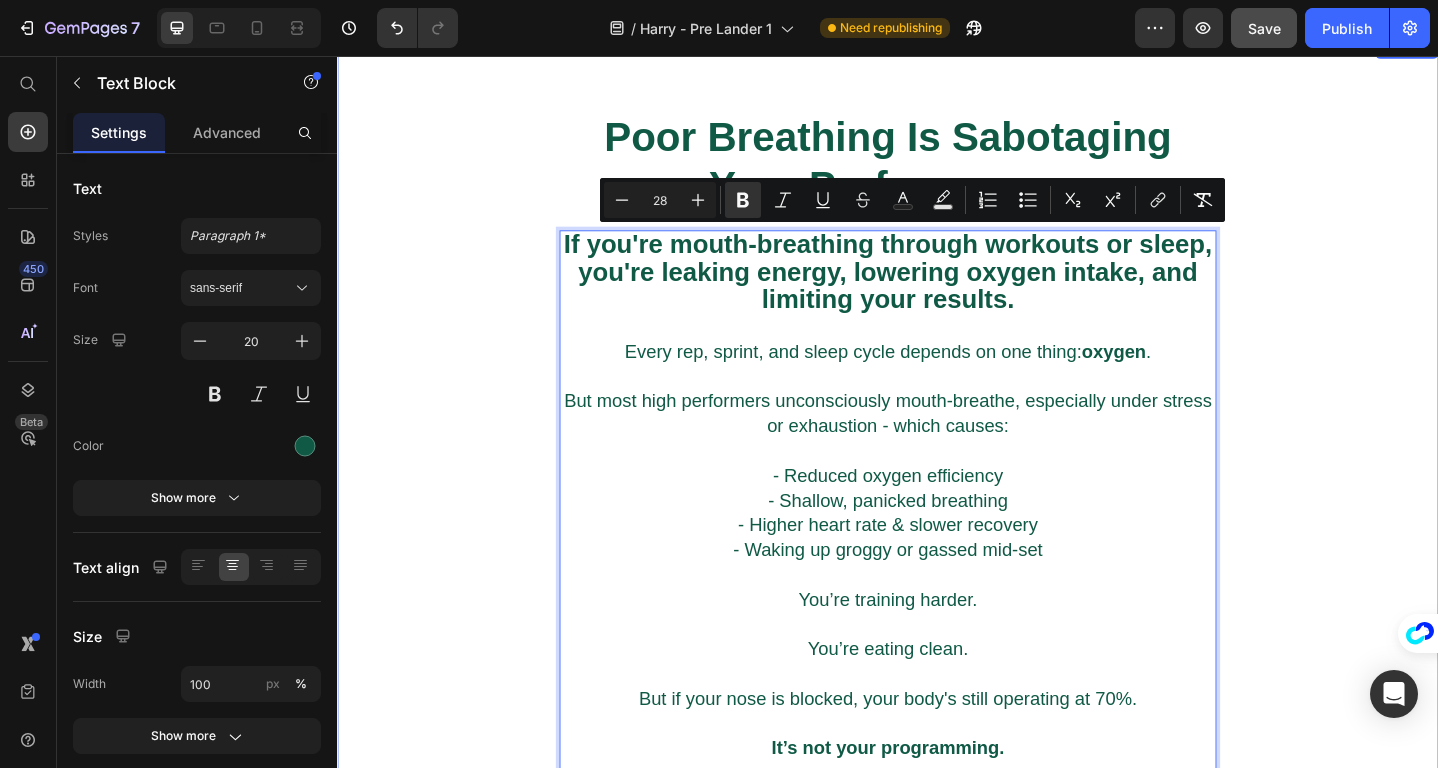 click on "⁠⁠⁠⁠⁠⁠⁠ Poor Breathing Is Sabotaging Your Performance. Heading If you're mouth-breathing through workouts or sleep, you're leaking energy, lowering oxygen intake, and limiting your results. Every rep, sprint, and sleep cycle depends on one thing:  oxygen . But most high performers unconsciously mouth-breathe, especially under stress or exhaustion - which causes: - Reduced oxygen efficiency - Shallow, panicked breathing - Higher heart rate & slower recovery - Waking up groggy or gassed mid-set You’re training harder.  You’re eating clean. But if your nose is blocked, your body's still operating at 70%. It’s not your programming.  It’s your breathing. Text Block   0 “Didn’t realize how much air I was missing  until I used these.” -  Dan C. Text Block Row" at bounding box center (937, 584) 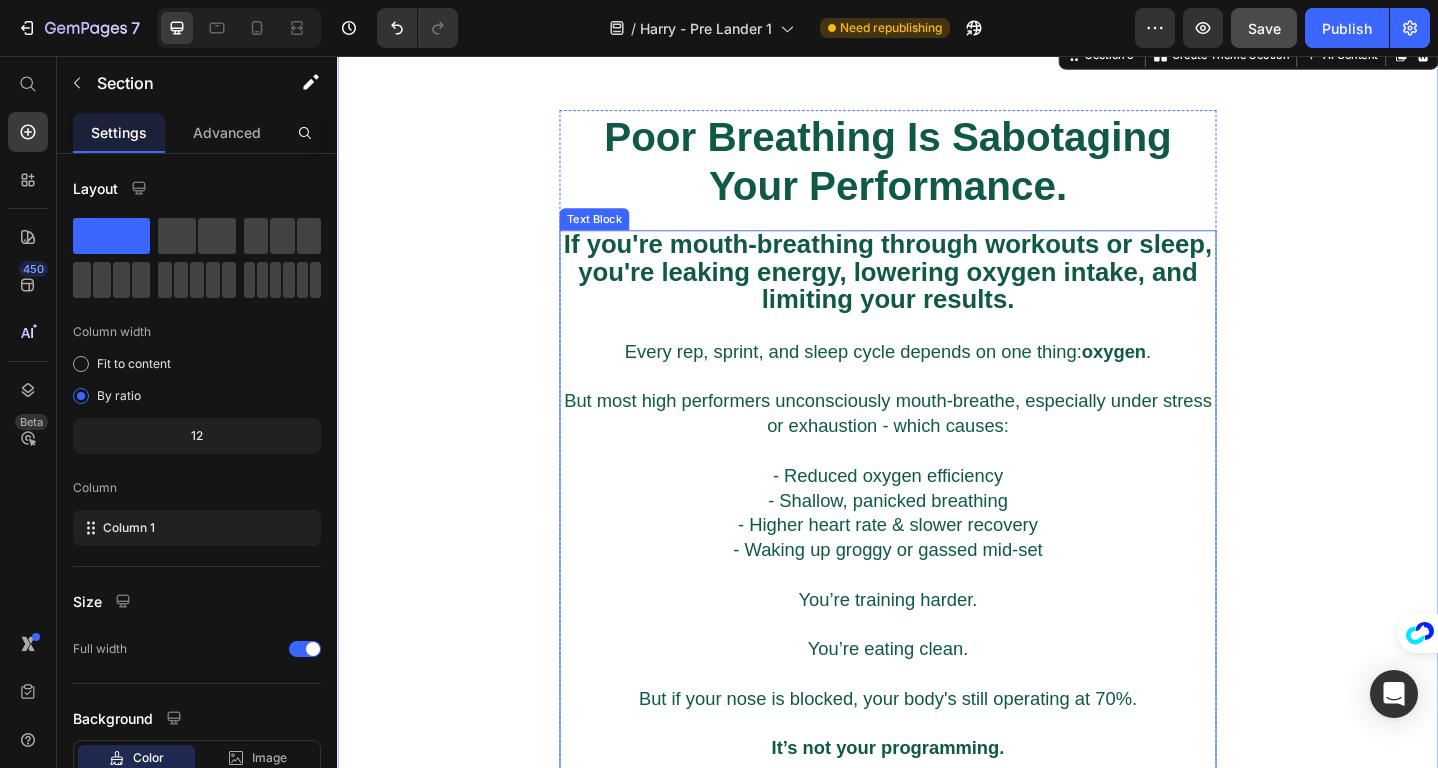 click on "If you're mouth-breathing through workouts or sleep, you're leaking energy, lowering oxygen intake, and limiting your results." at bounding box center [937, 291] 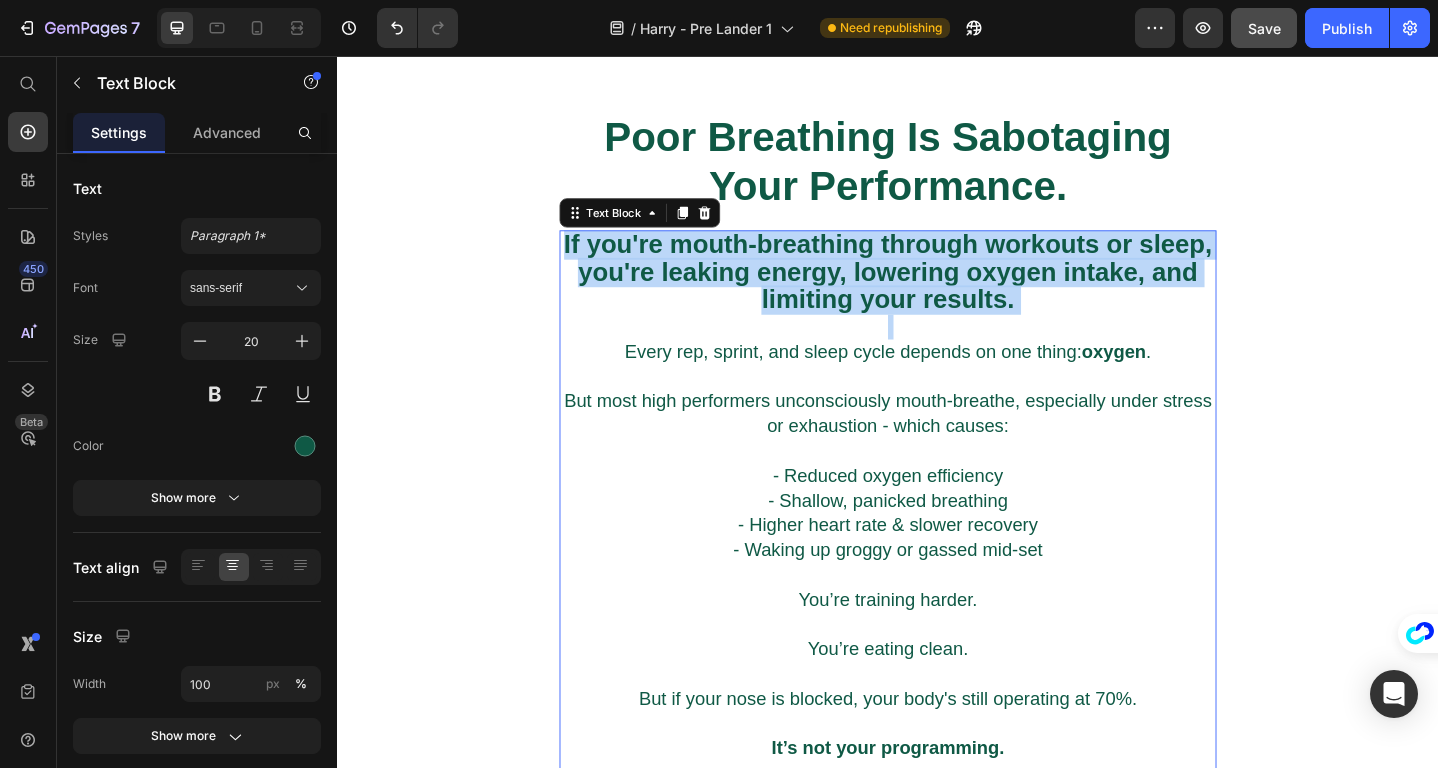 click on "If you're mouth-breathing through workouts or sleep, you're leaking energy, lowering oxygen intake, and limiting your results." at bounding box center (937, 291) 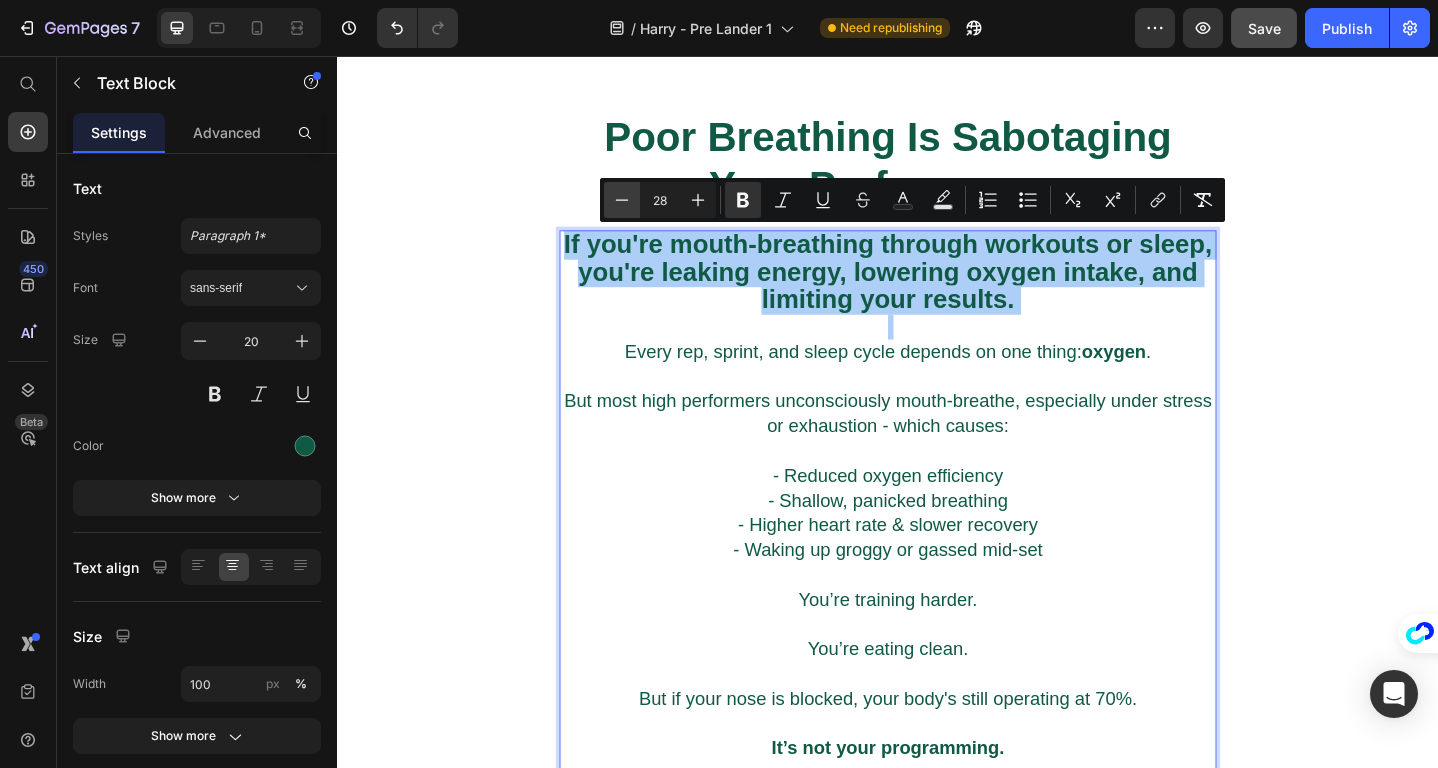 click 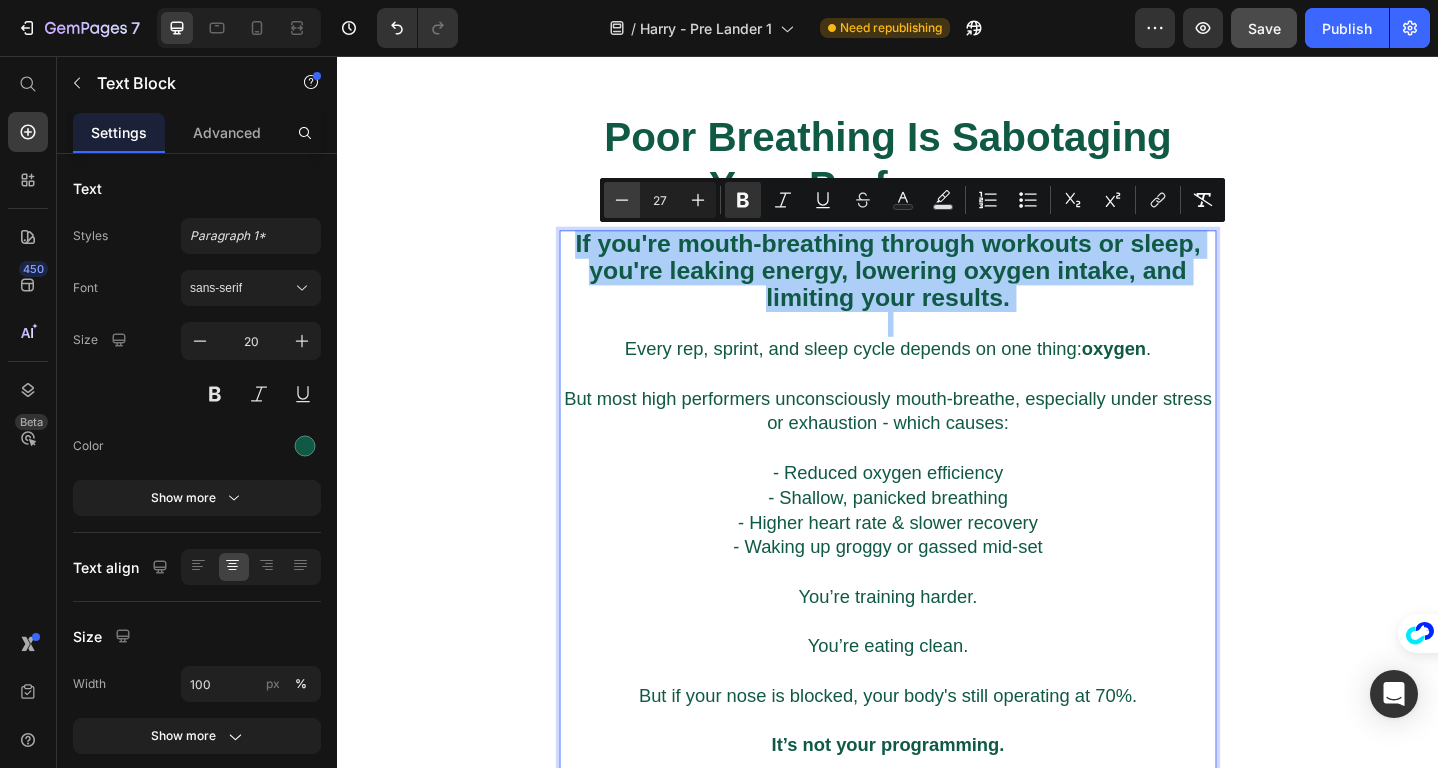 click 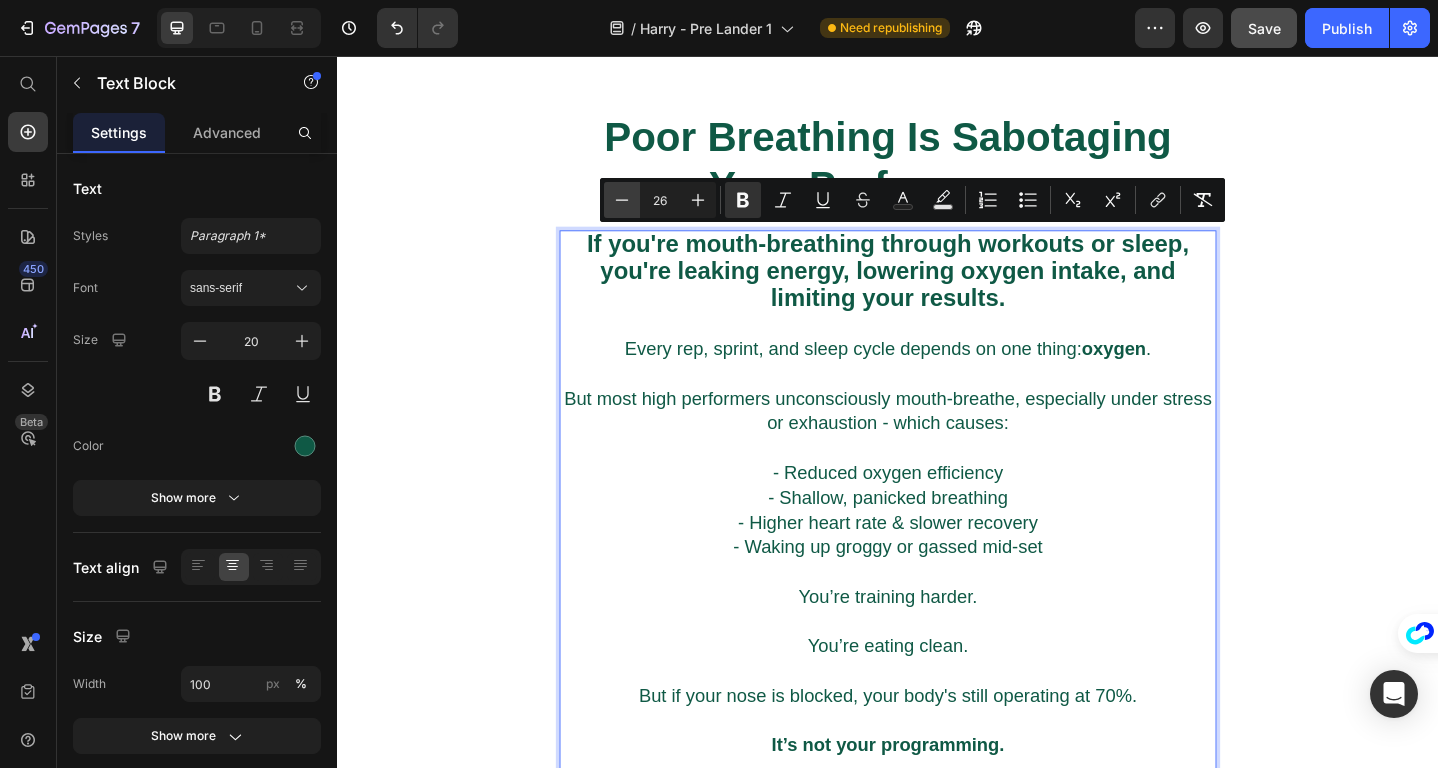 click 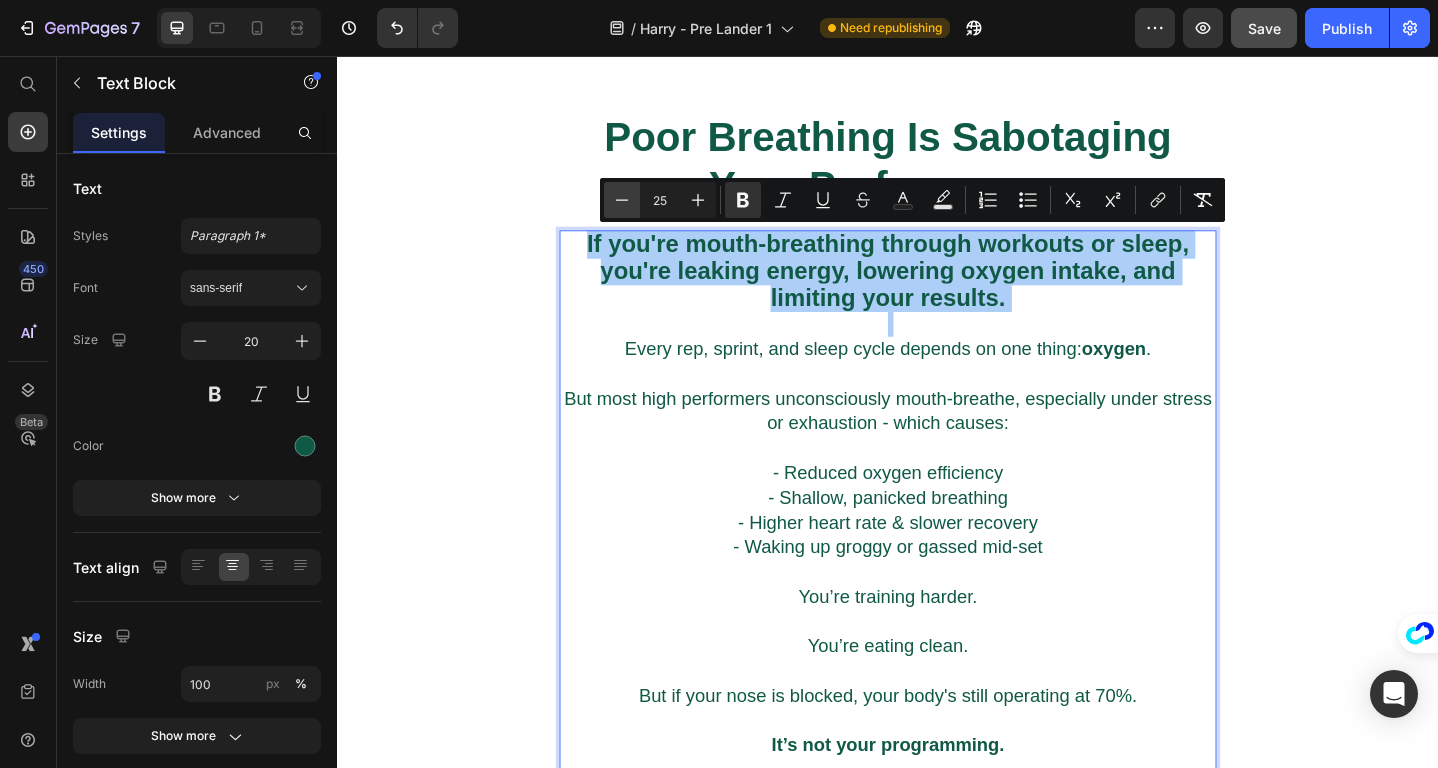 click 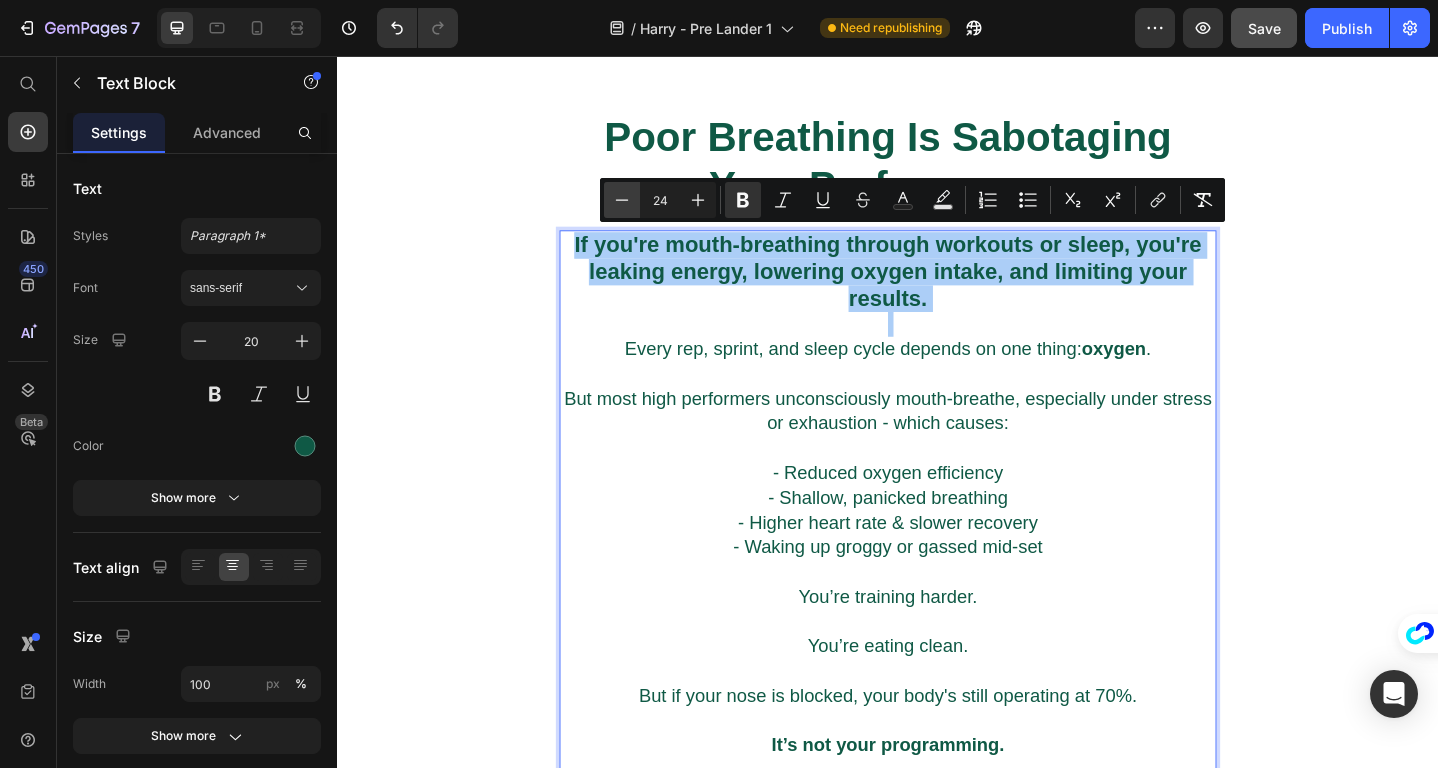 click 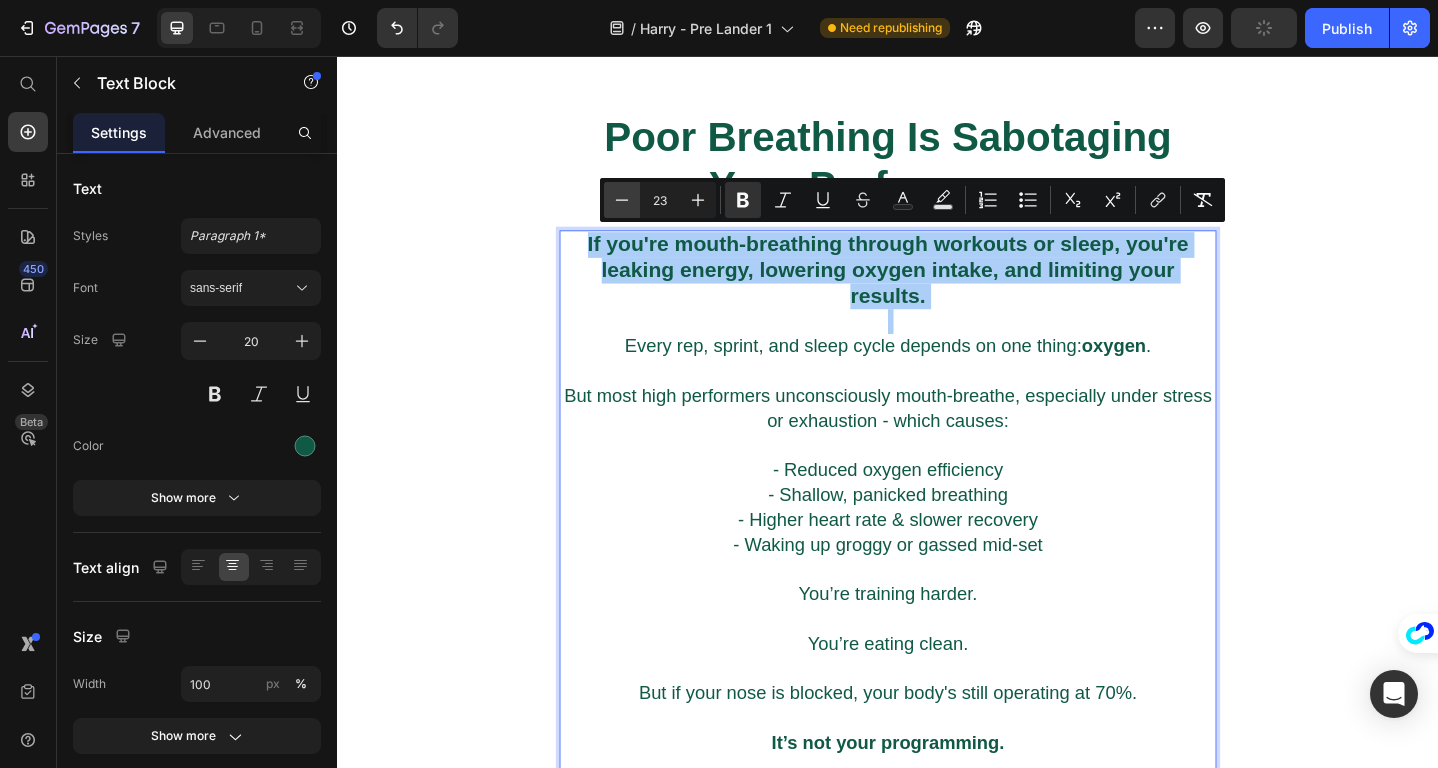 click 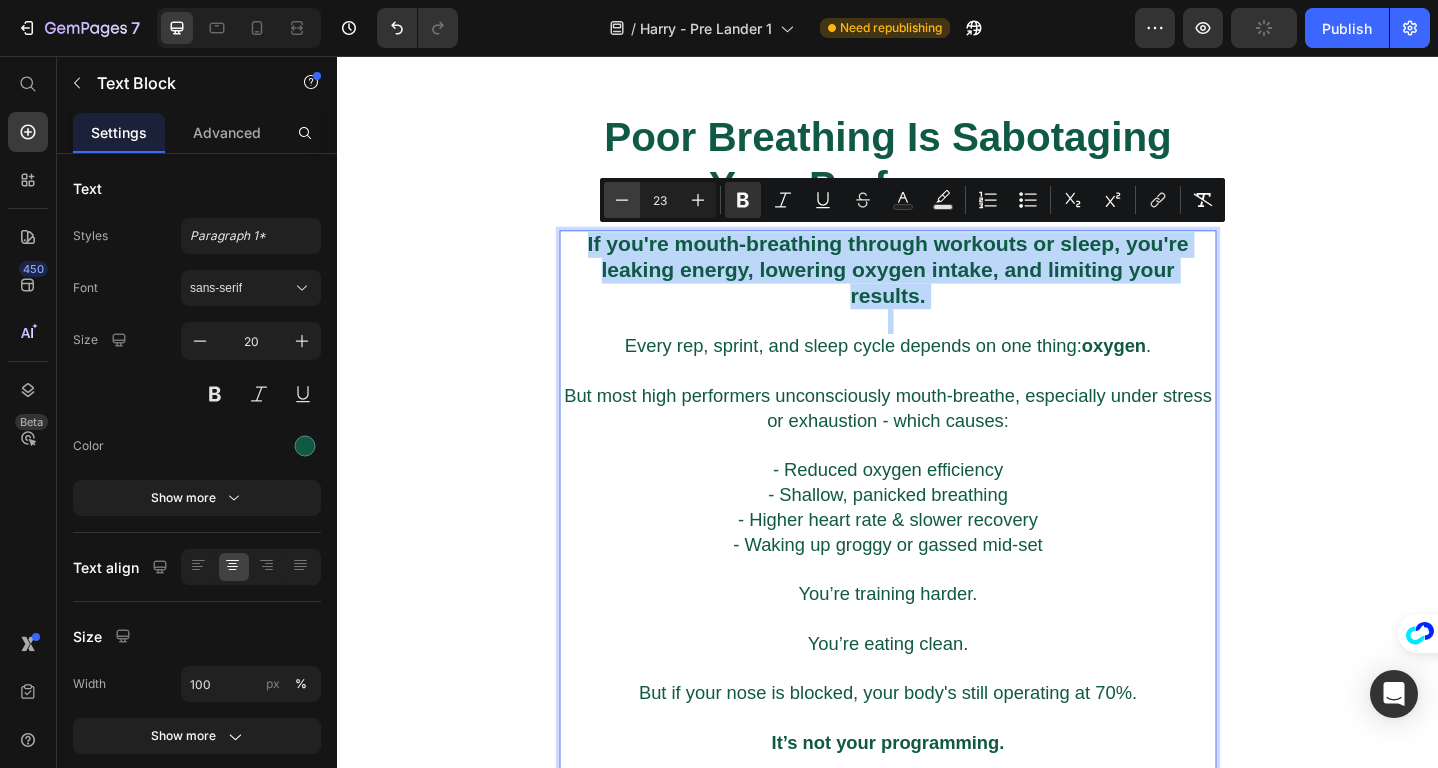 type on "22" 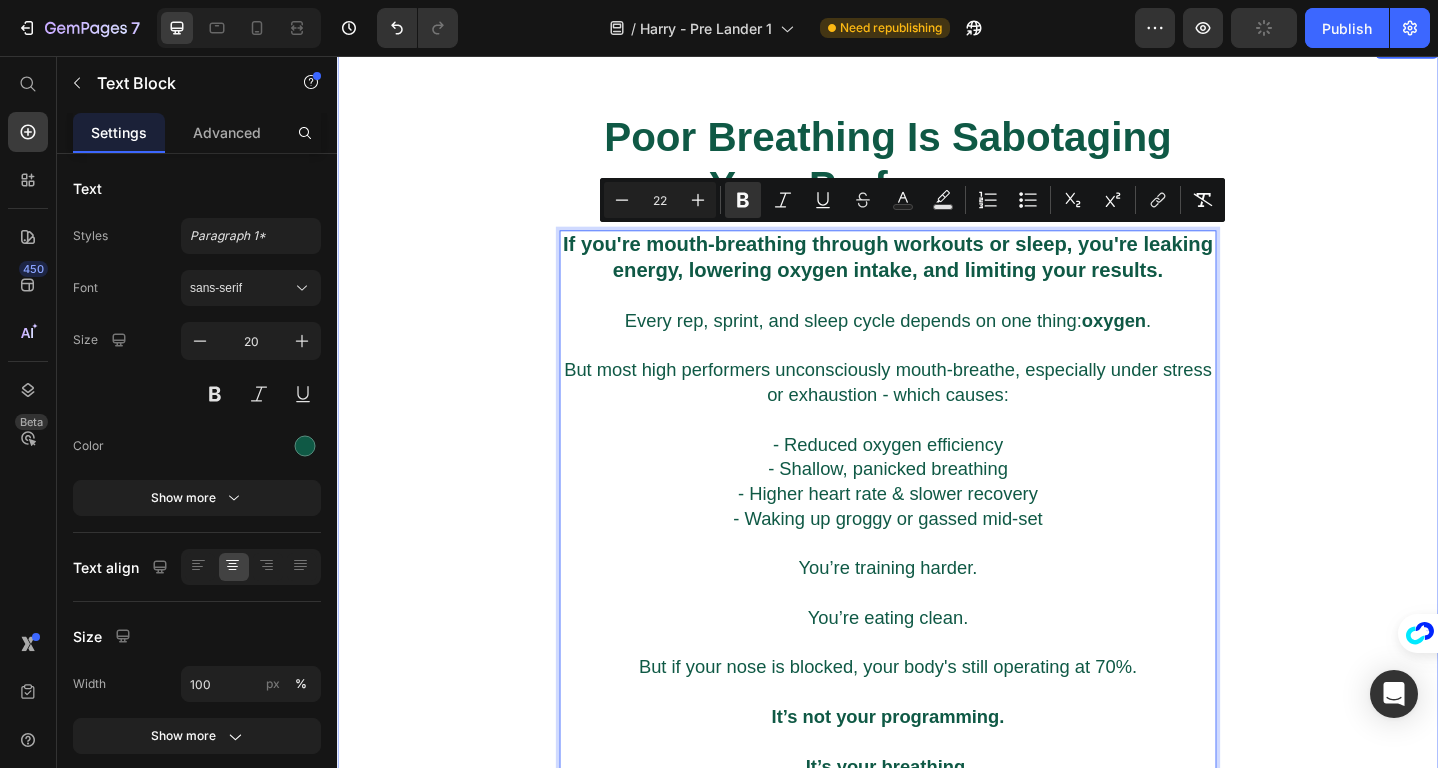 click on "⁠⁠⁠⁠⁠⁠⁠ Poor Breathing Is Sabotaging Your Performance. Heading If you're mouth-breathing through workouts or sleep, you're leaking energy, lowering oxygen intake, and limiting your results. Every rep, sprint, and sleep cycle depends on one thing:  oxygen . But most high performers unconsciously mouth-breathe, especially under stress or exhaustion - which causes: - Reduced oxygen efficiency - Shallow, panicked breathing - Higher heart rate & slower recovery - Waking up groggy or gassed mid-set You’re training harder.  You’re eating clean. But if your nose is blocked, your body's still operating at 70%. It’s not your programming.  It’s your breathing. Text Block   0 “Didn’t realize how much air I was missing  until I used these.” -  Dan C. Text Block Row" at bounding box center (937, 581) 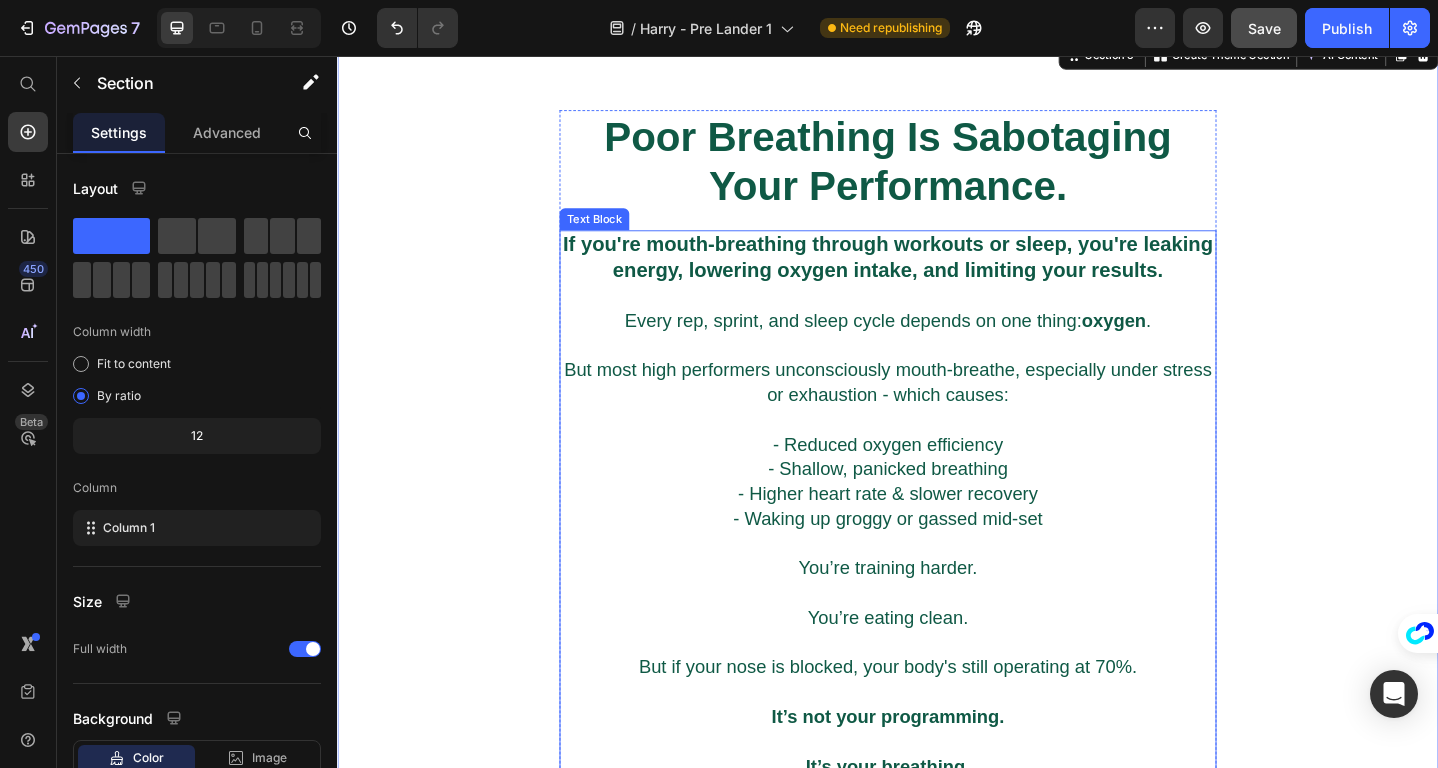 click on "But most high performers unconsciously mouth-breathe, especially under stress or exhaustion - which causes:" at bounding box center [937, 398] 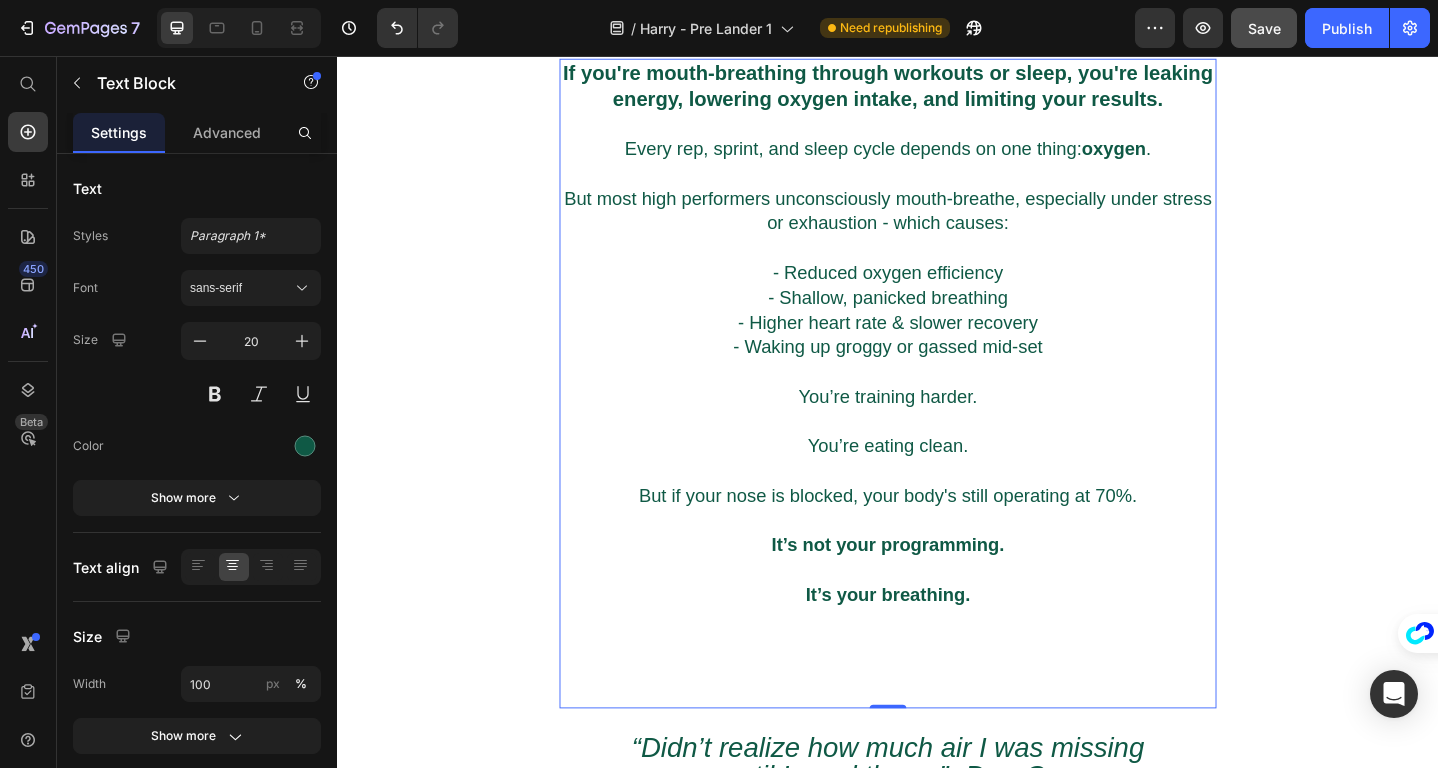 scroll, scrollTop: 1603, scrollLeft: 0, axis: vertical 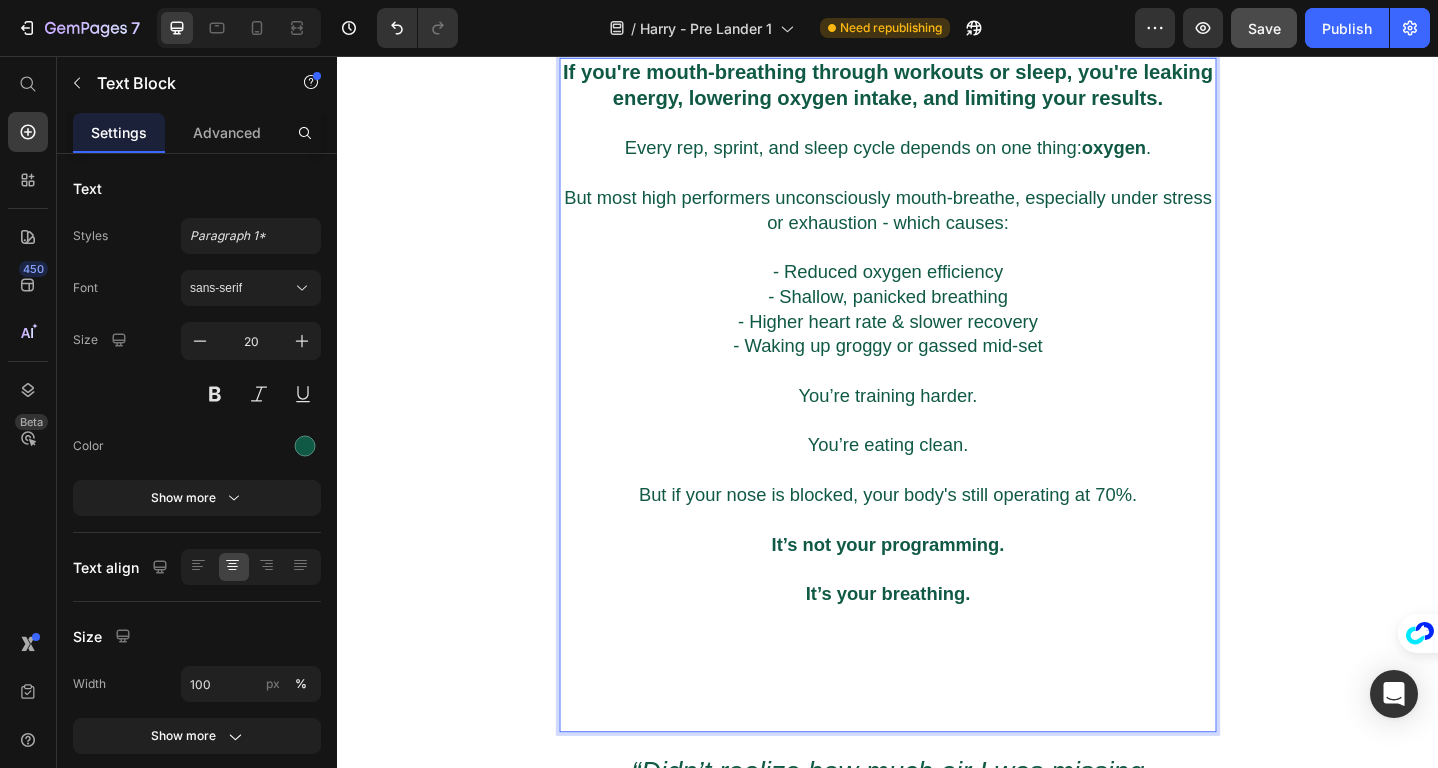 click on "- Reduced oxygen efficiency" at bounding box center [937, 291] 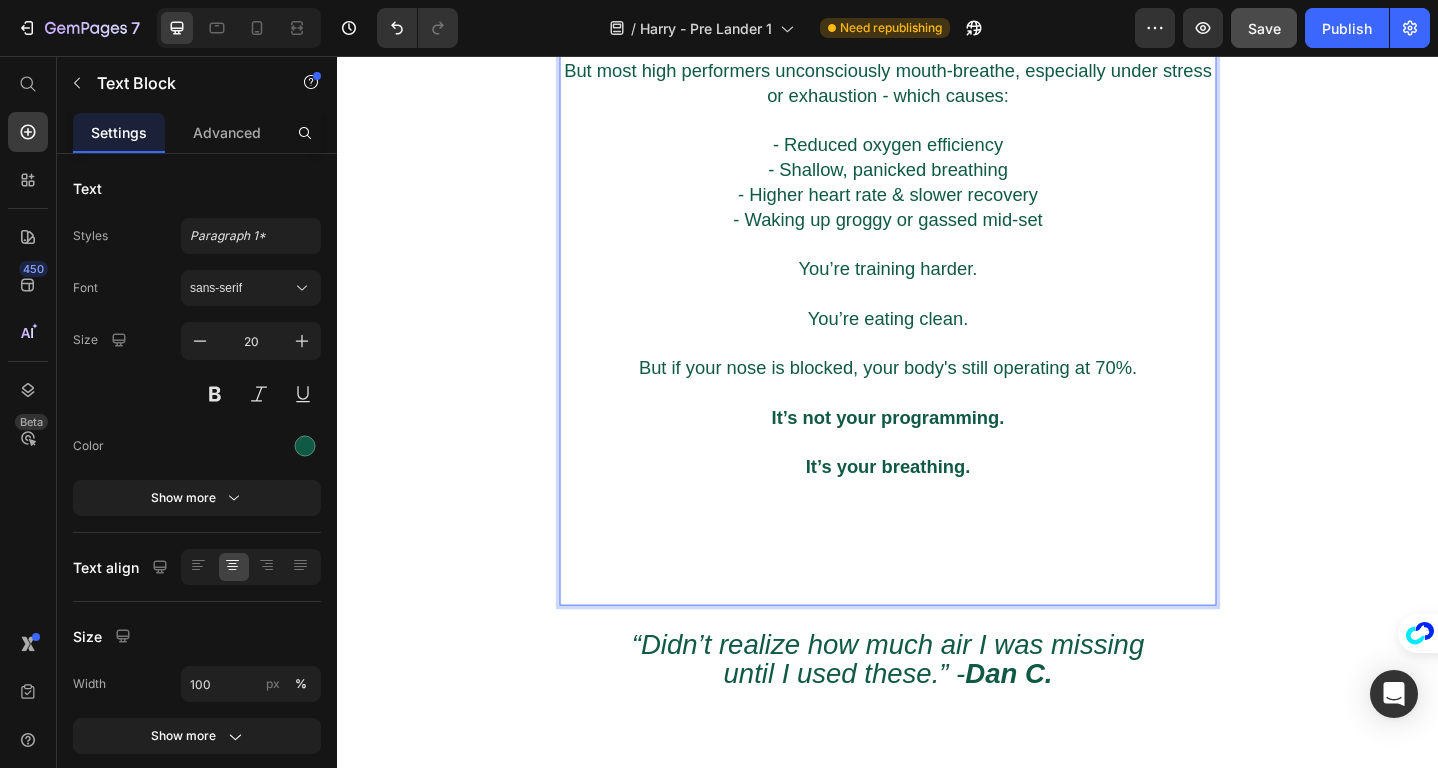 scroll, scrollTop: 1771, scrollLeft: 0, axis: vertical 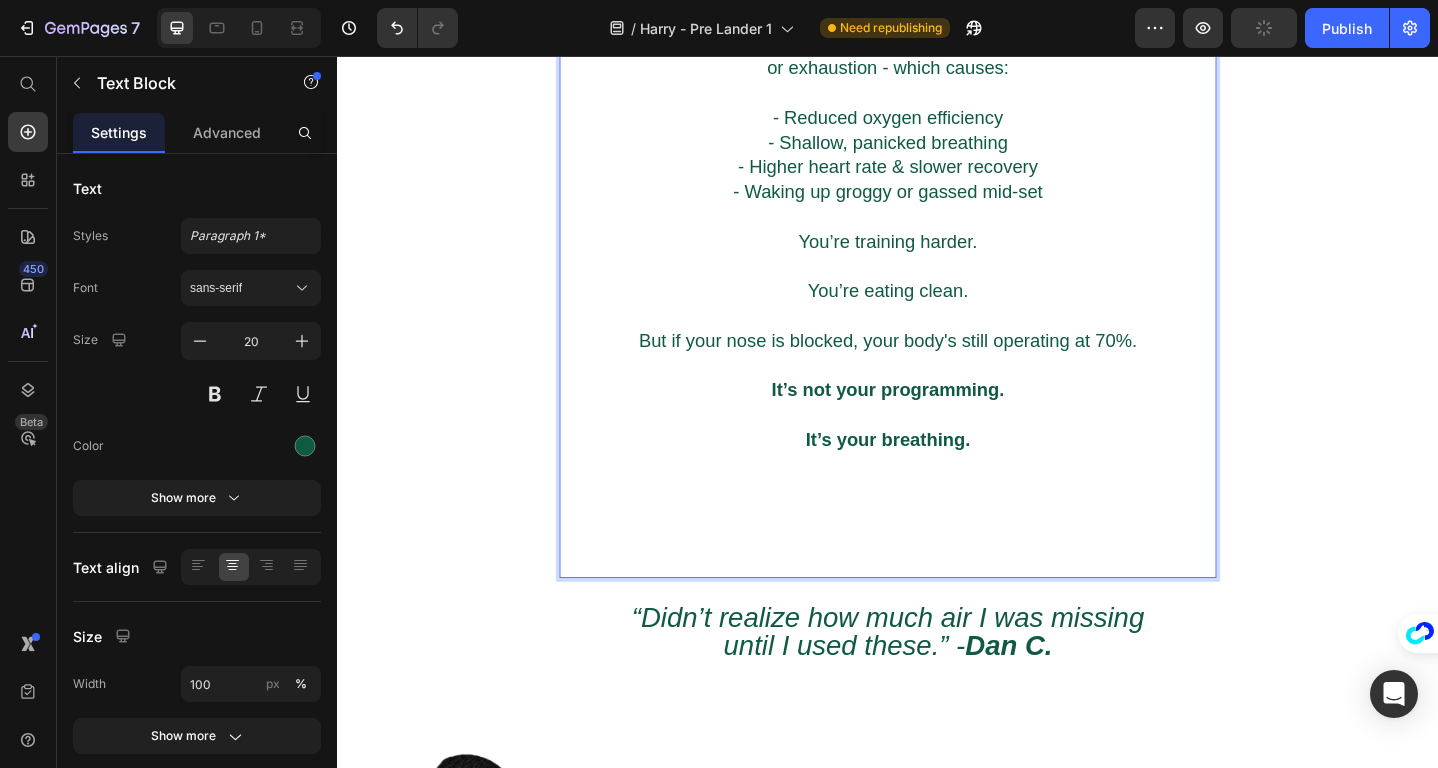 click at bounding box center (937, 555) 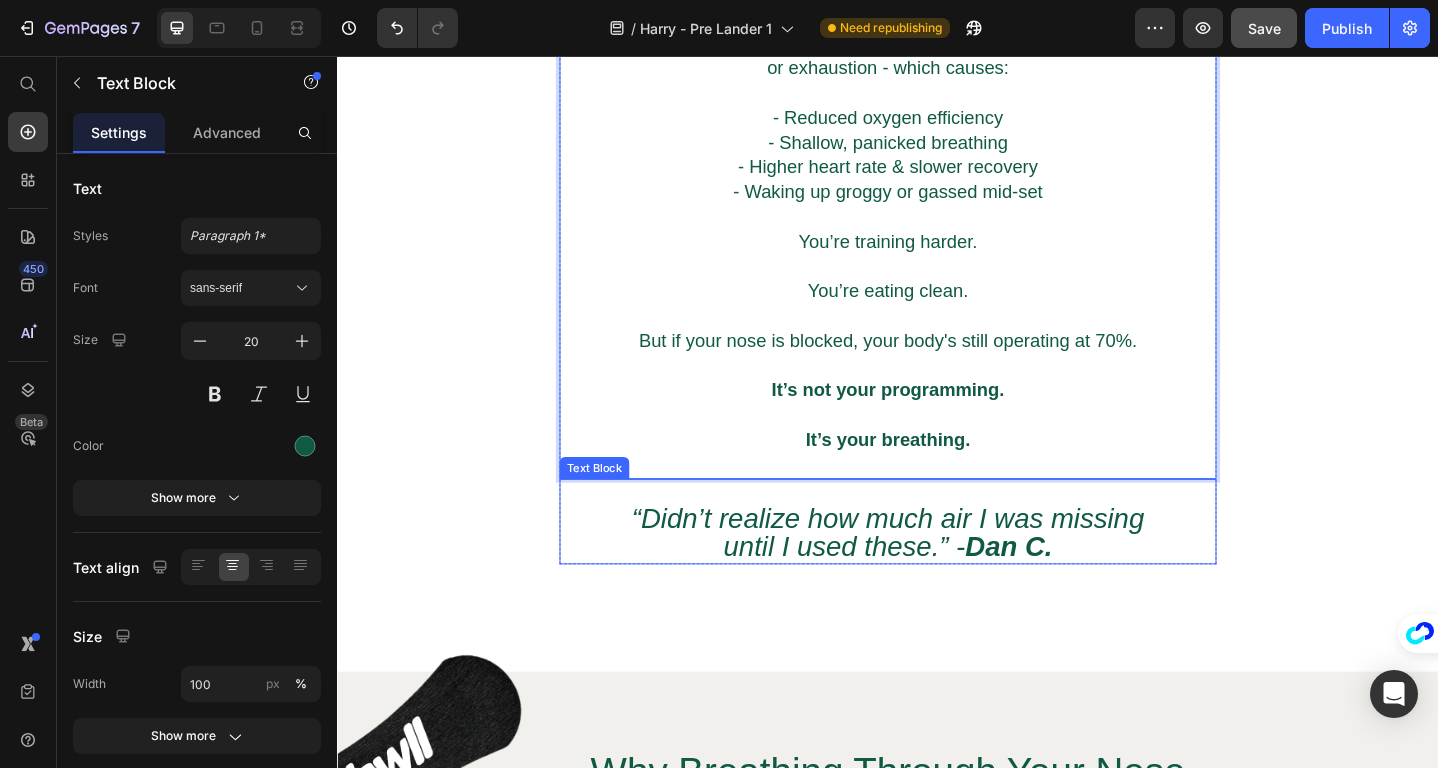 click on "⁠⁠⁠⁠⁠⁠⁠ Poor Breathing Is Sabotaging Your Performance. Heading If you're mouth-breathing through workouts or sleep, you're leaking energy, lowering oxygen intake, and limiting your results. Every rep, sprint, and sleep cycle depends on one thing:  oxygen . But most high performers unconsciously mouth-breathe, especially under stress or exhaustion - which causes: - Reduced oxygen efficiency - Shallow, panicked breathing - Higher heart rate & slower recovery - Waking up groggy or gassed mid-set You’re training harder.  You’re eating clean. But if your nose is blocked, your body's still operating at 70%. It’s not your programming.  It’s your breathing. Text Block   0 “Didn’t realize how much air I was missing  until I used these.” -  Dan C. Text Block Row Section 5" at bounding box center [937, 203] 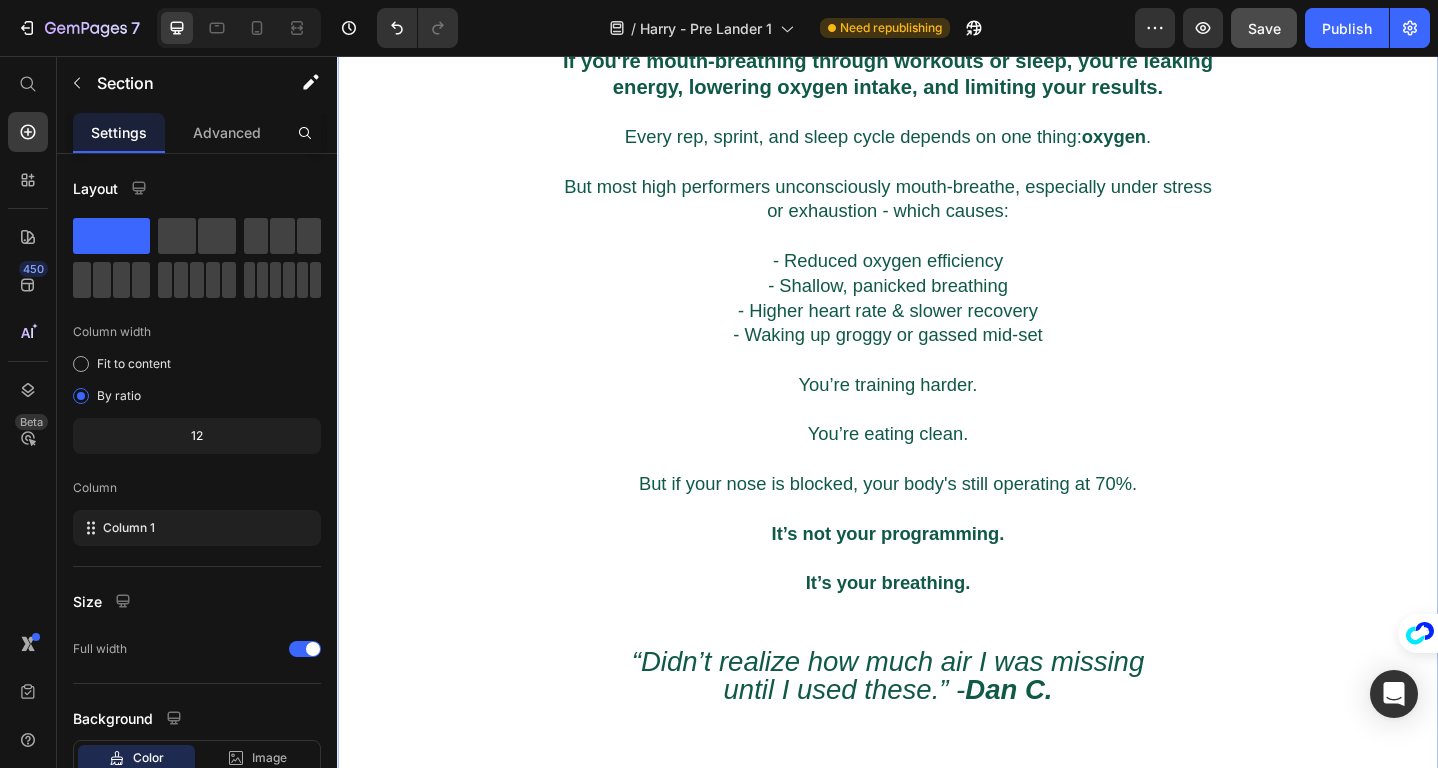 scroll, scrollTop: 1771, scrollLeft: 0, axis: vertical 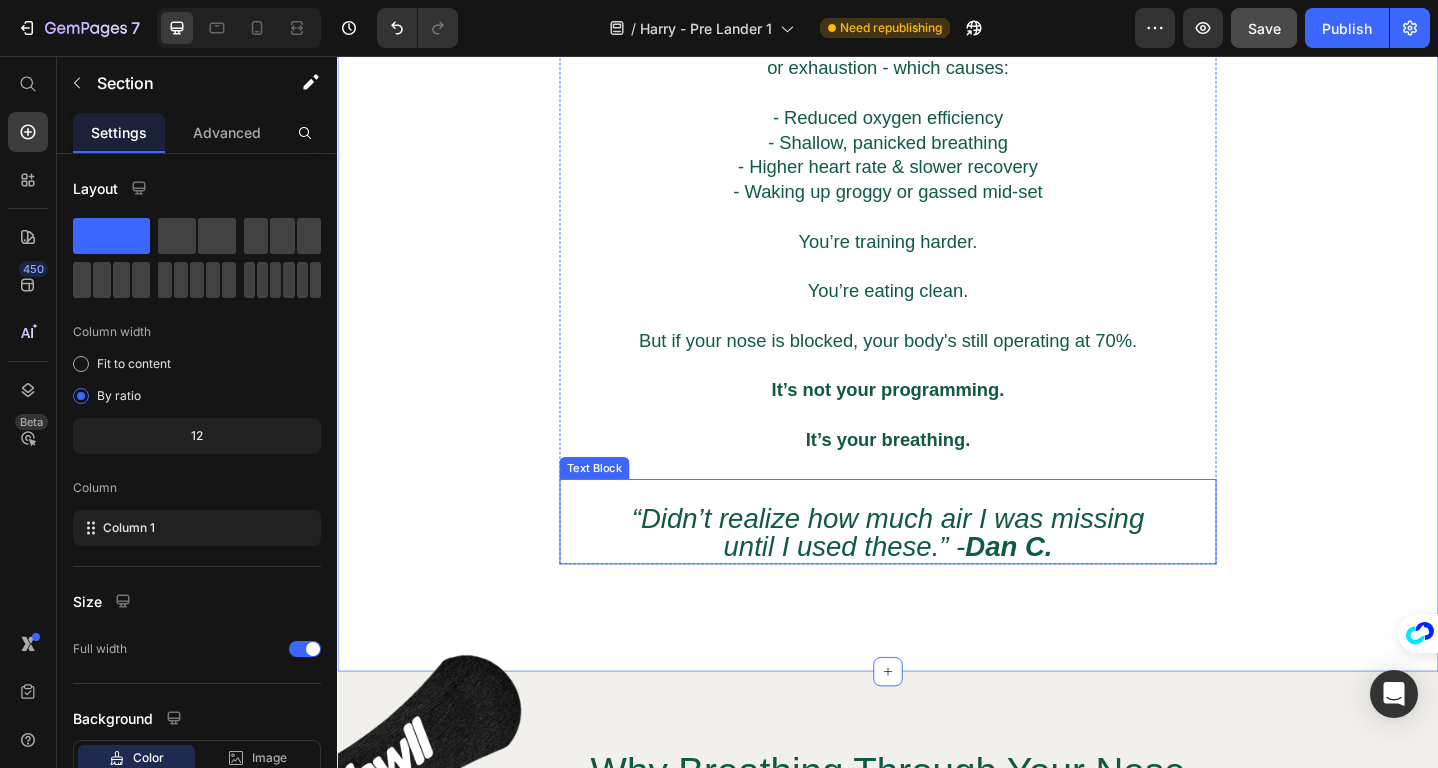 click on "until I used these.” -  Dan C." at bounding box center [937, 590] 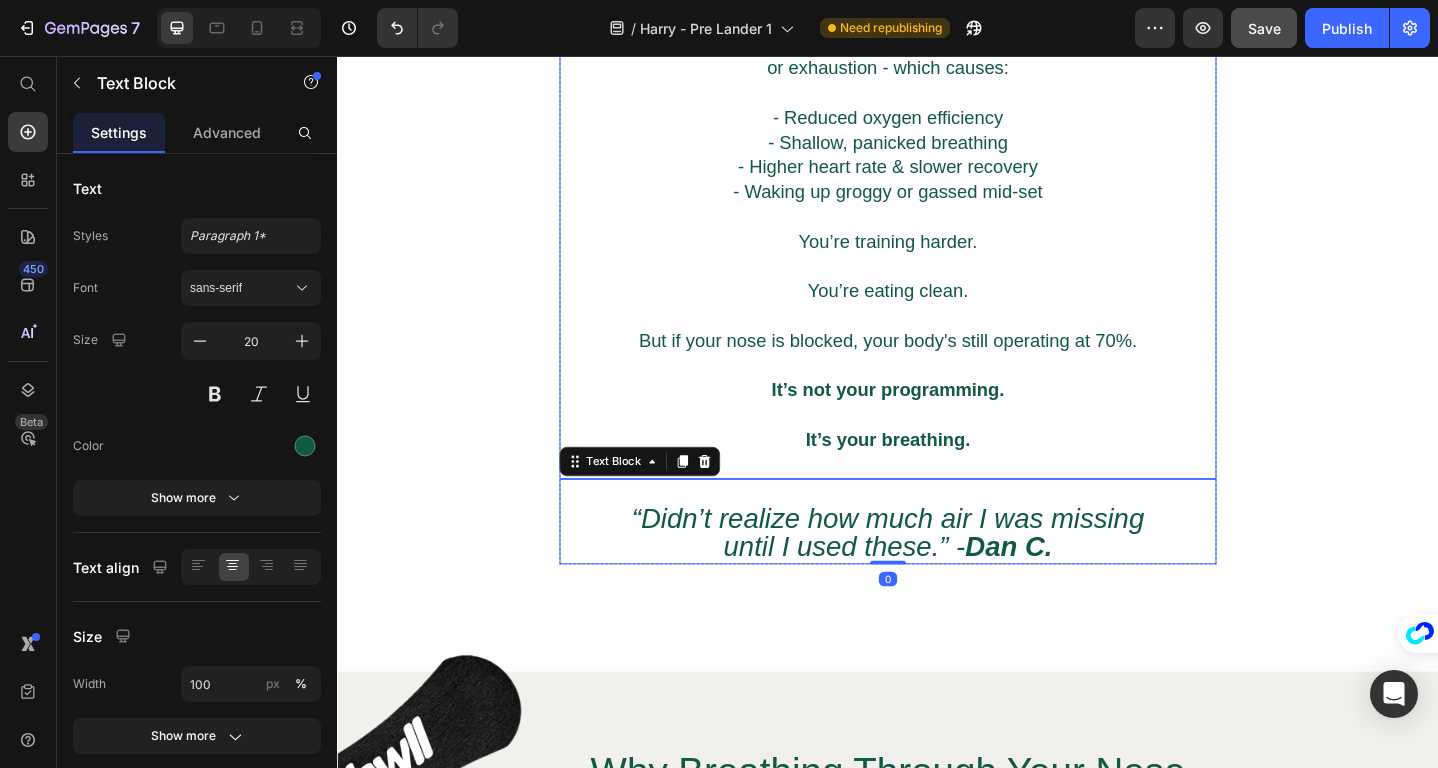 click on "But if your nose is blocked, your body's still operating at 70%." at bounding box center (937, 353) 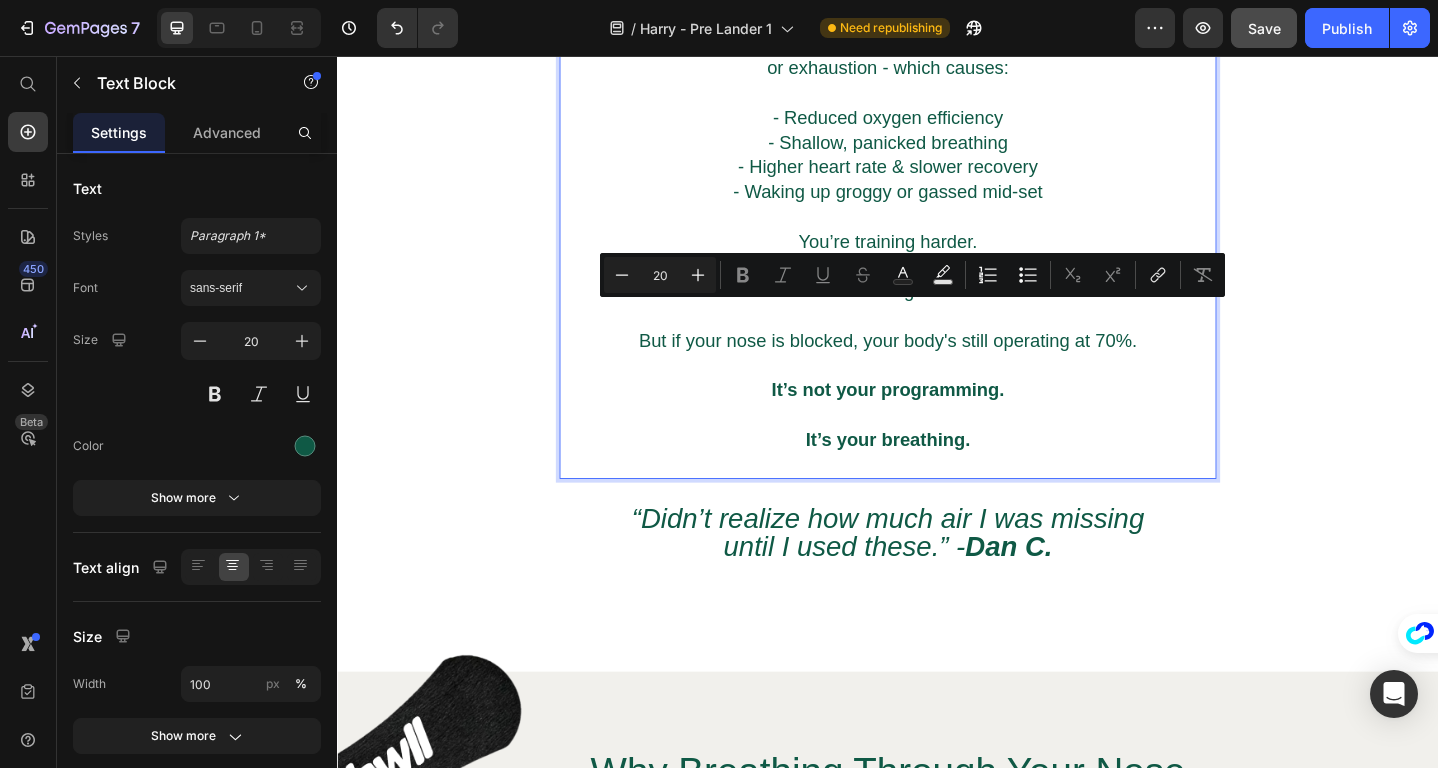 click on "But if your nose is blocked, your body's still operating at 70%." at bounding box center (937, 353) 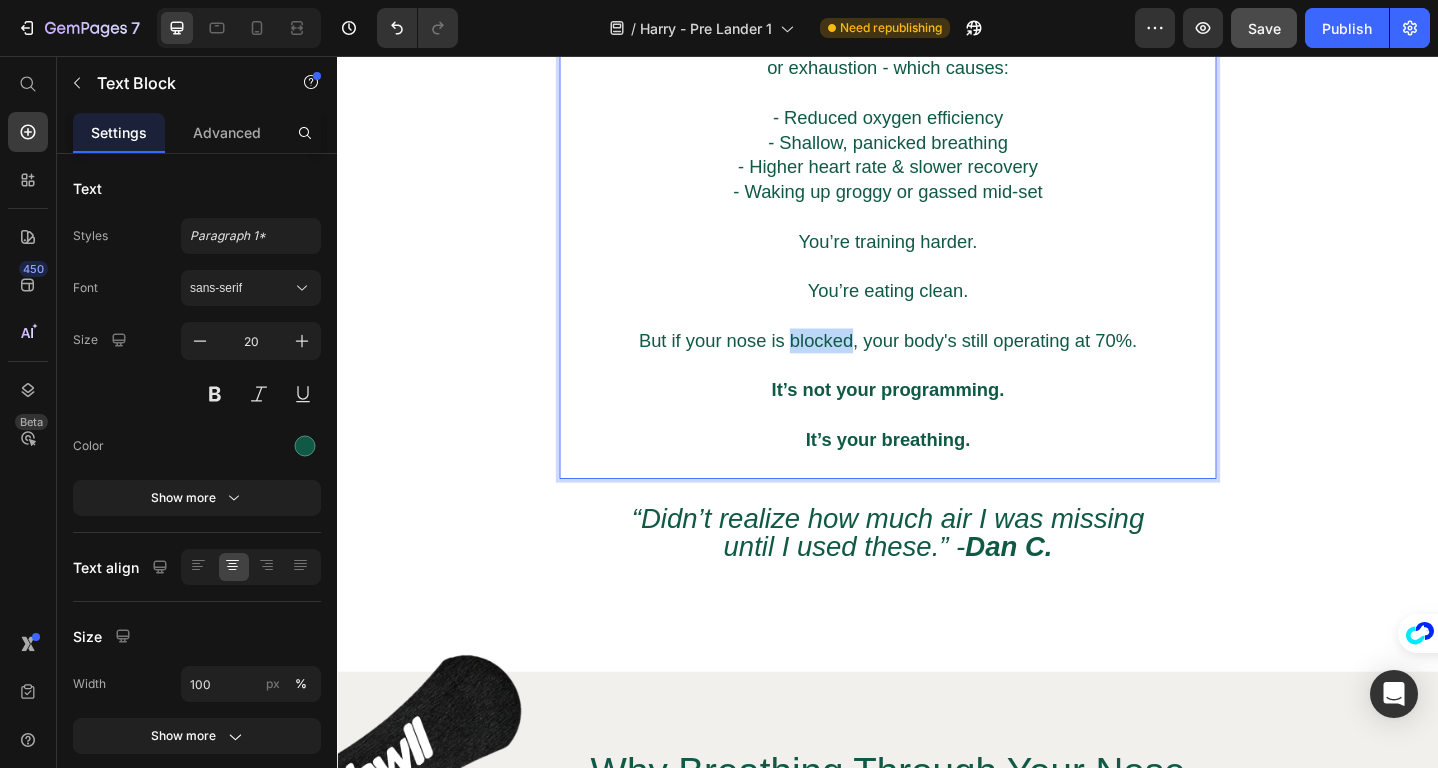 click on "But if your nose is blocked, your body's still operating at 70%." at bounding box center [937, 353] 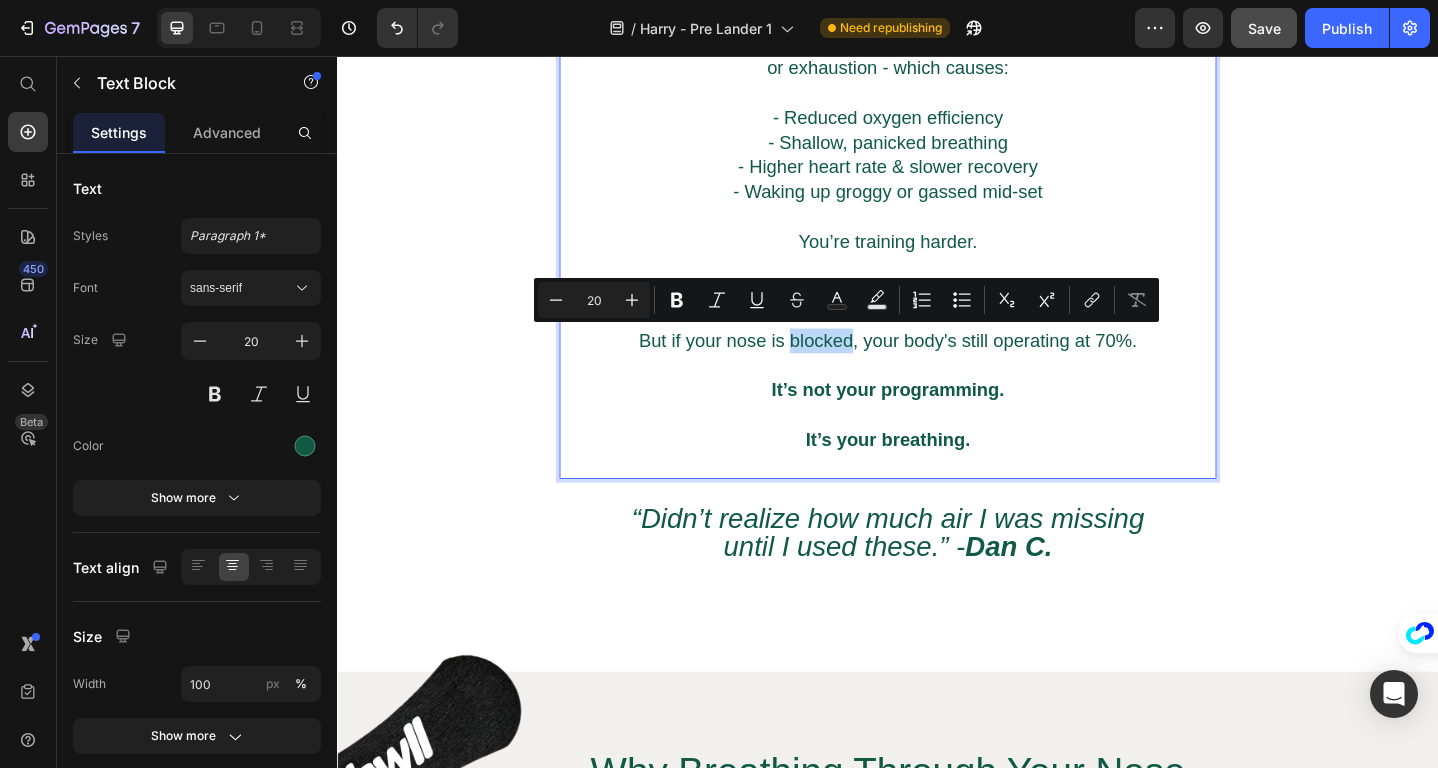 click on "But if your nose is blocked, your body's still operating at 70%." at bounding box center [937, 353] 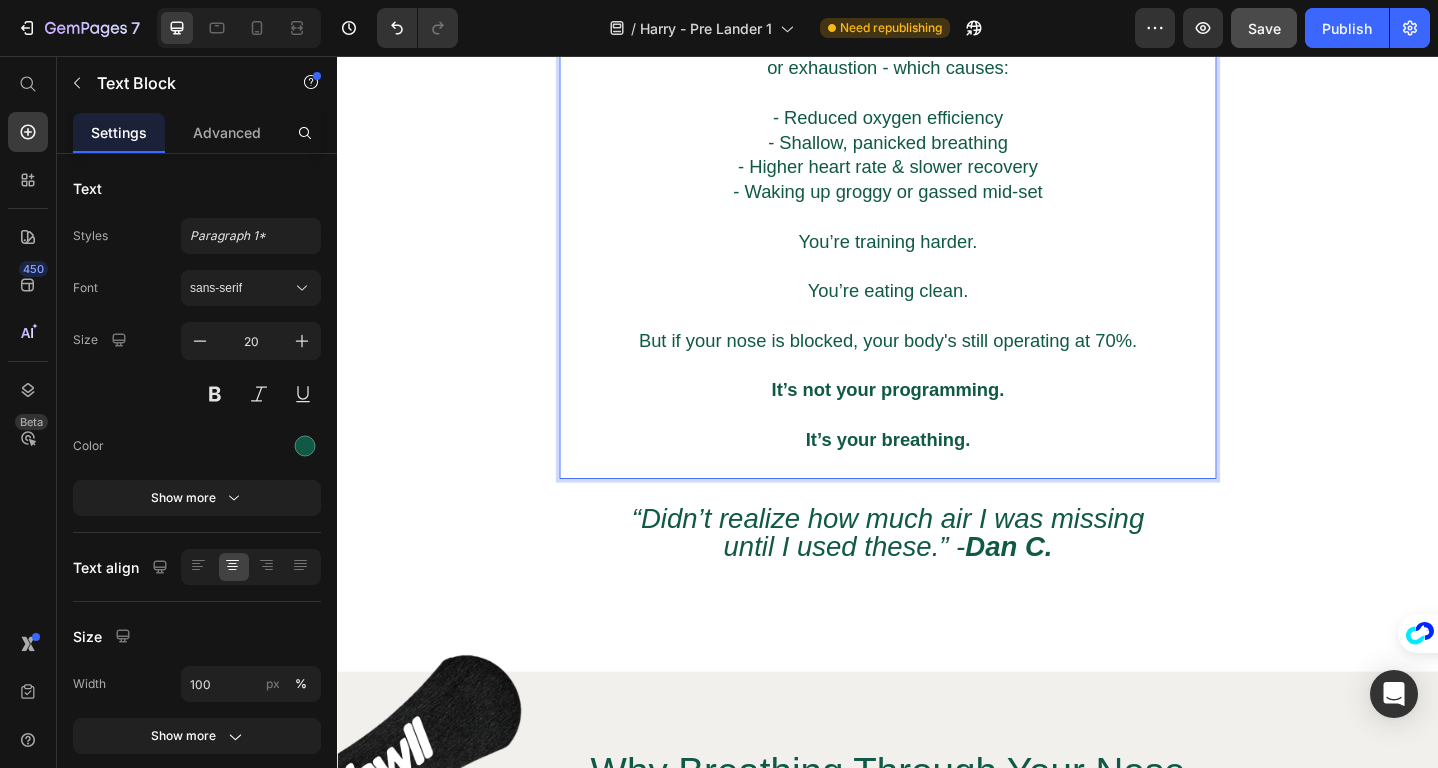 click on "You’re eating clean." at bounding box center [937, 312] 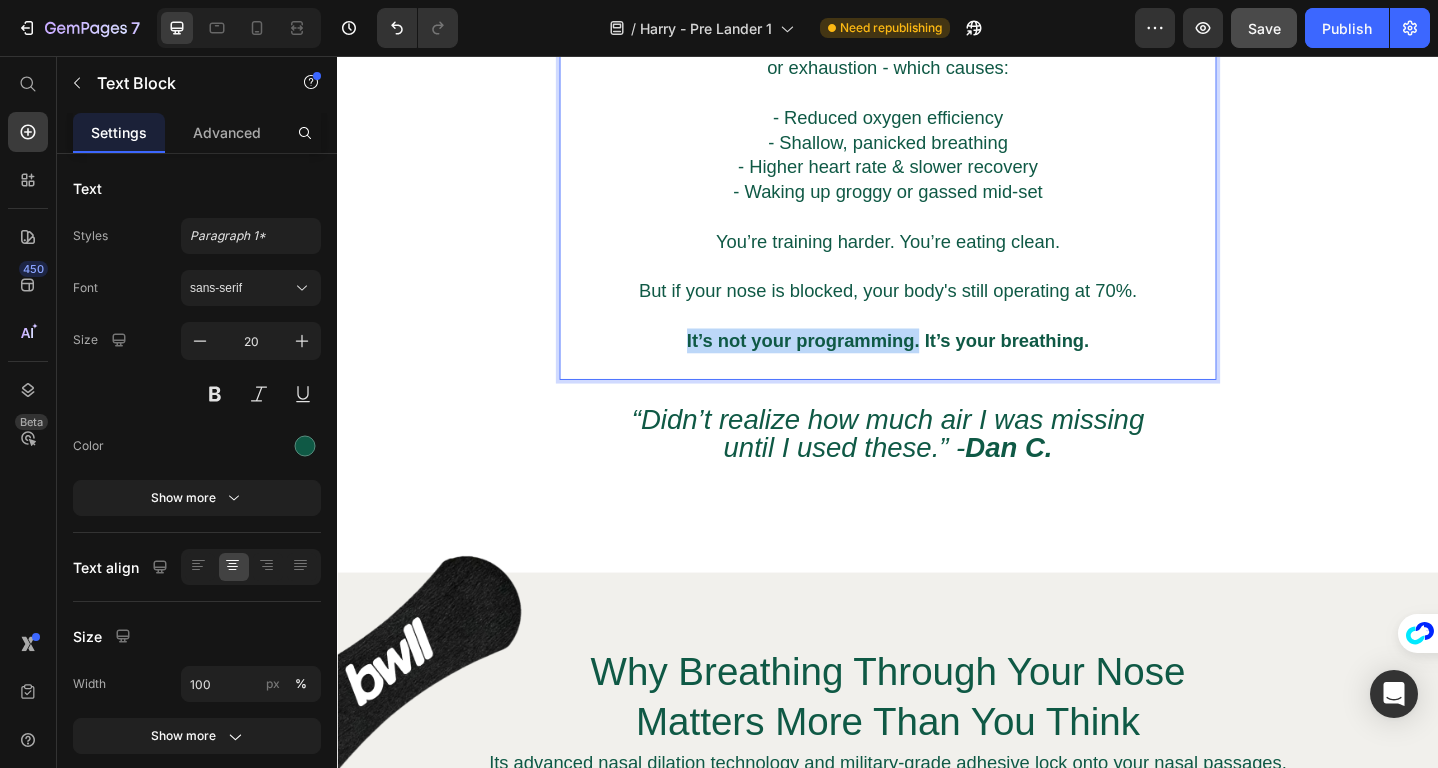 drag, startPoint x: 970, startPoint y: 368, endPoint x: 690, endPoint y: 368, distance: 280 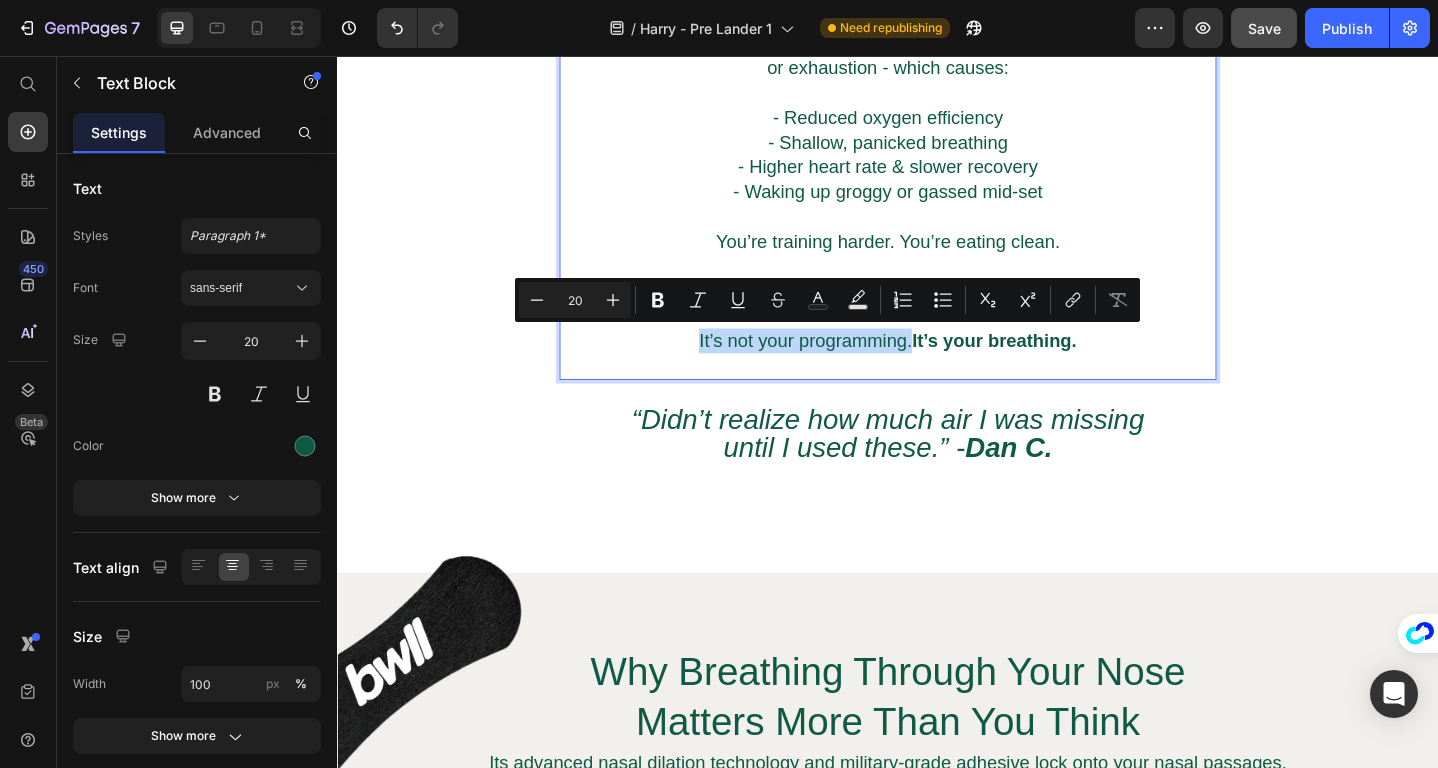 click on "“Didn’t realize how much air I was missing" at bounding box center (937, 451) 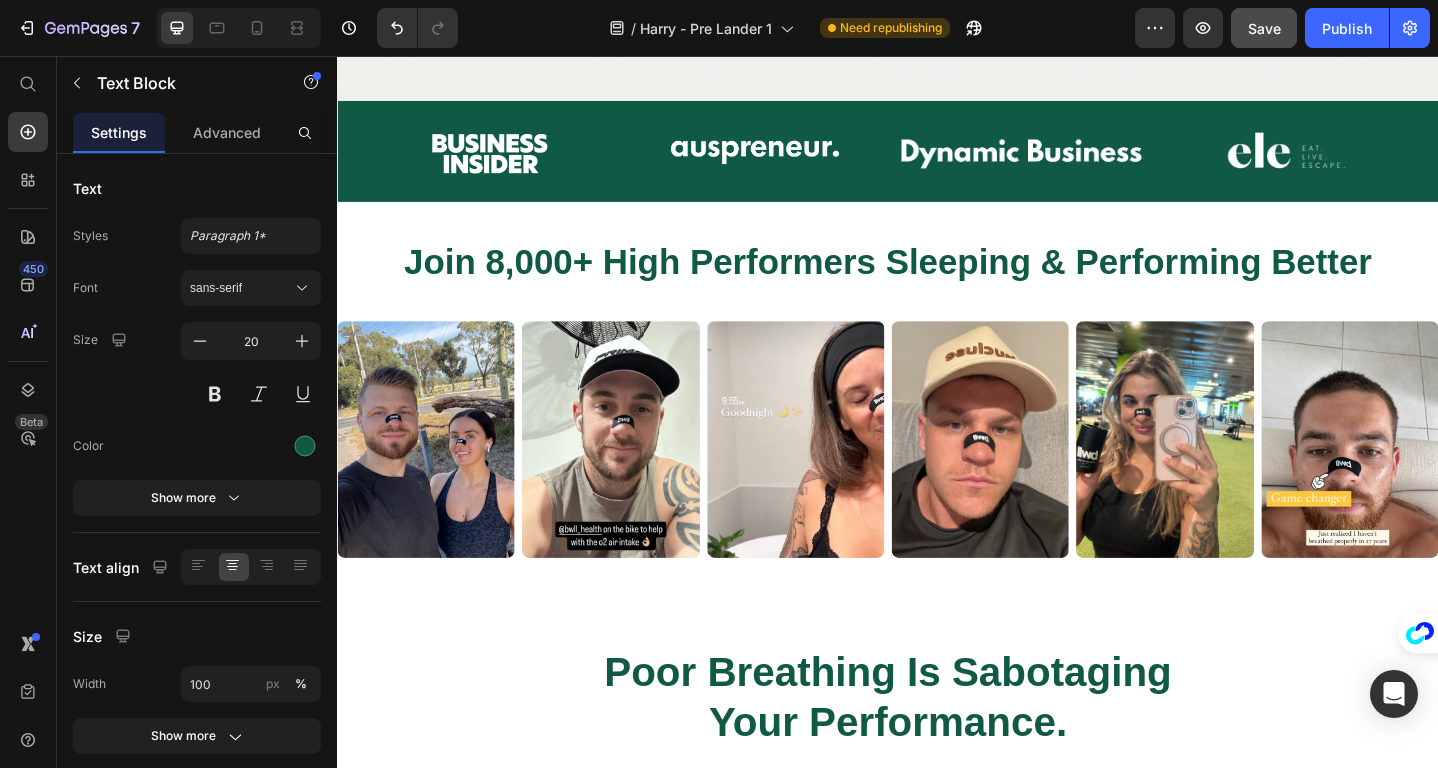 scroll, scrollTop: 833, scrollLeft: 0, axis: vertical 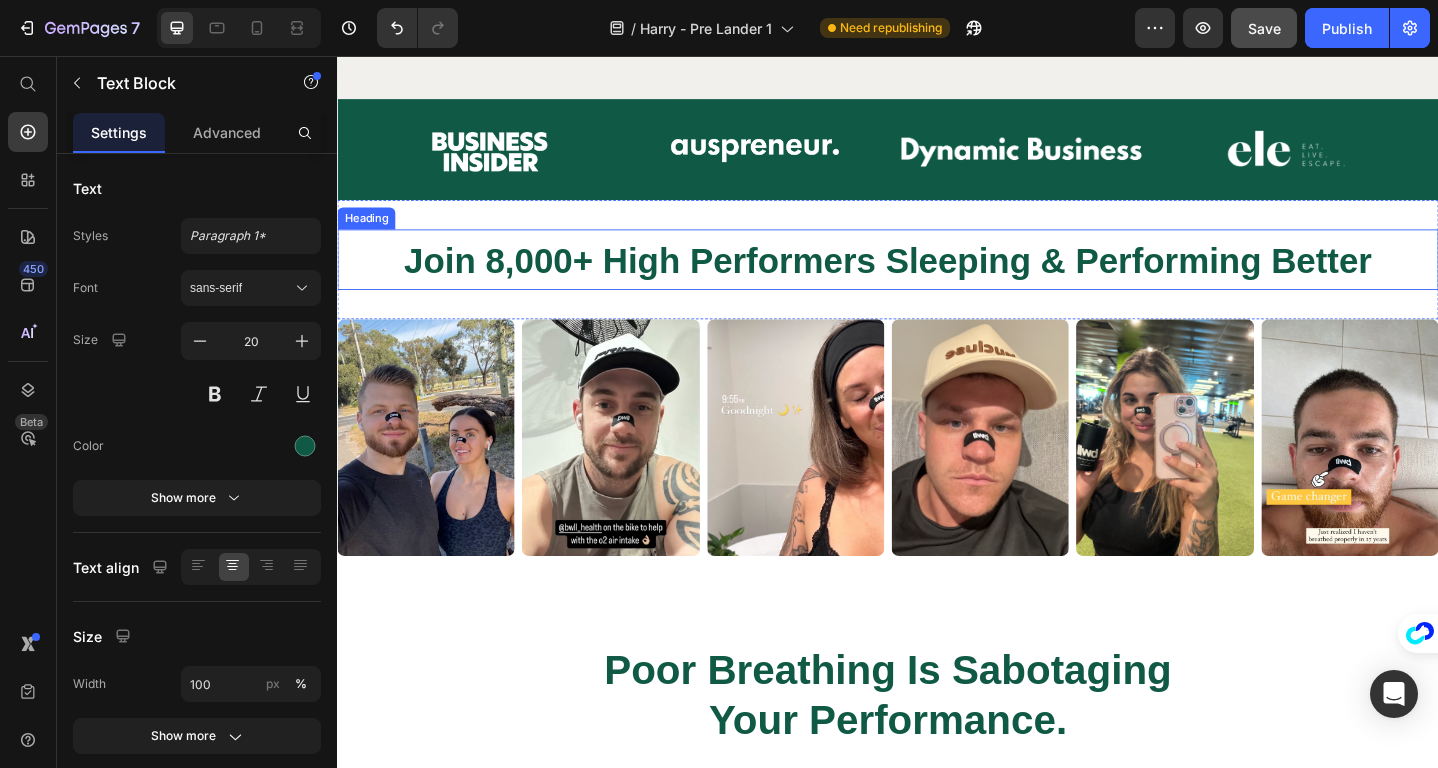 click on "Join 8,000+ High Performers Sleeping & Performing Better" at bounding box center [937, 279] 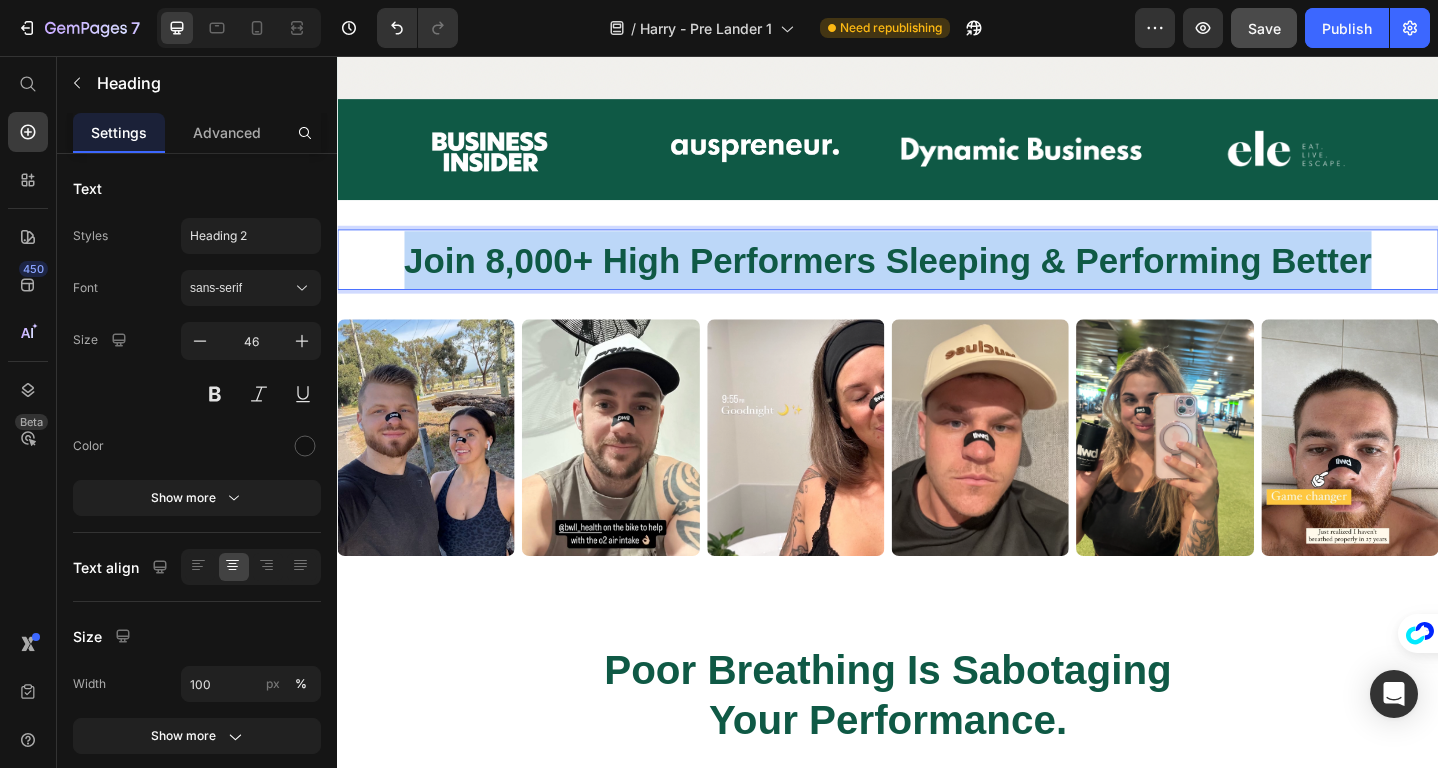 click on "Join 8,000+ High Performers Sleeping & Performing Better" at bounding box center (937, 279) 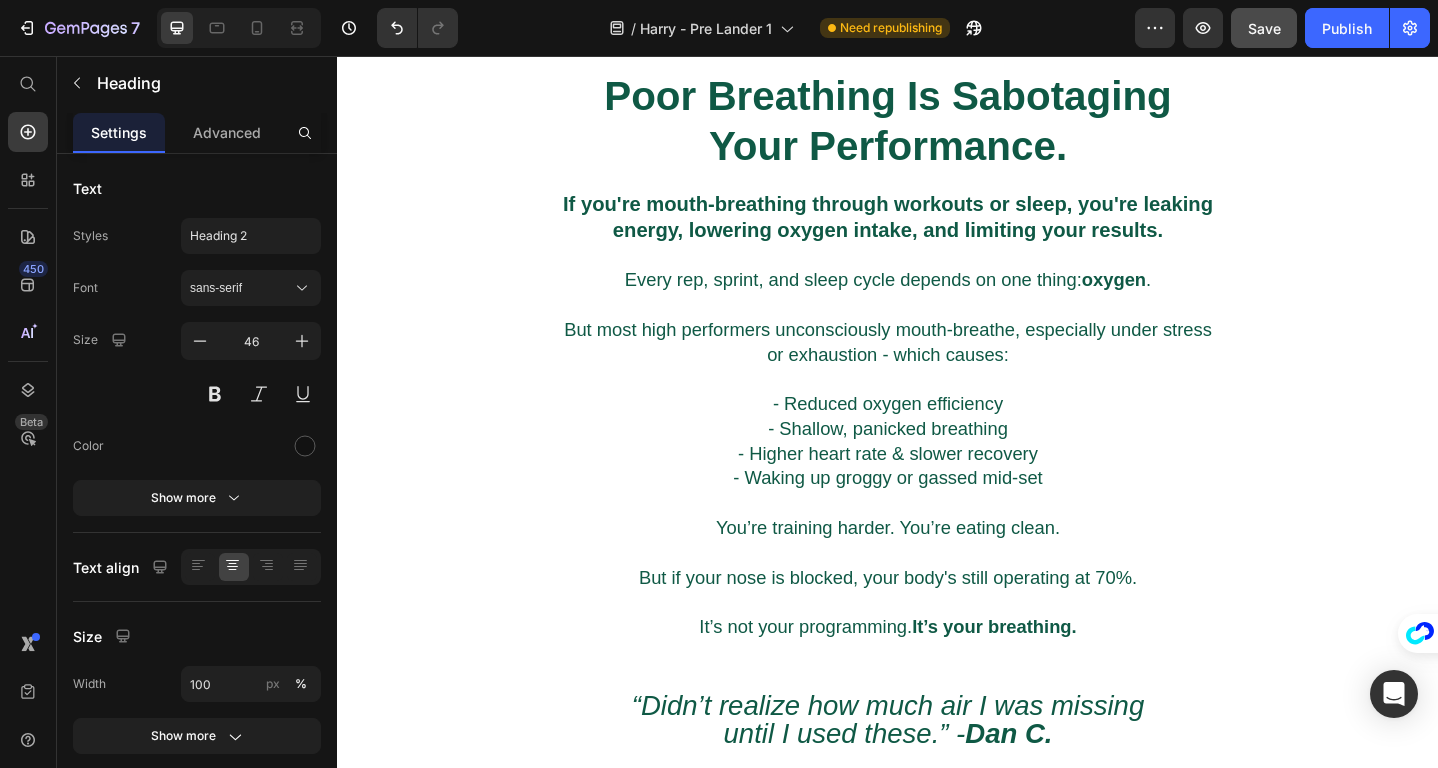 scroll, scrollTop: 1701, scrollLeft: 0, axis: vertical 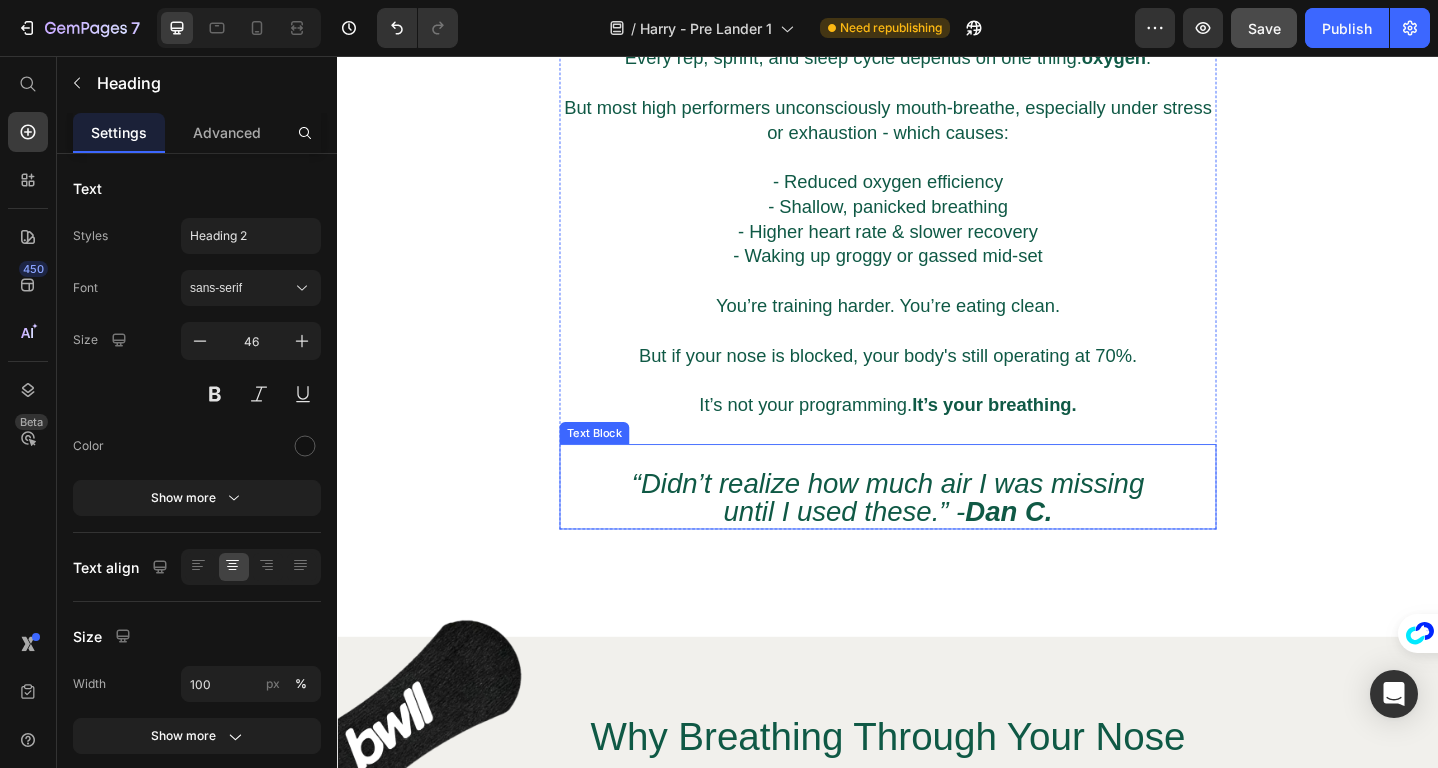 click on "“Didn’t realize how much air I was missing" at bounding box center [937, 521] 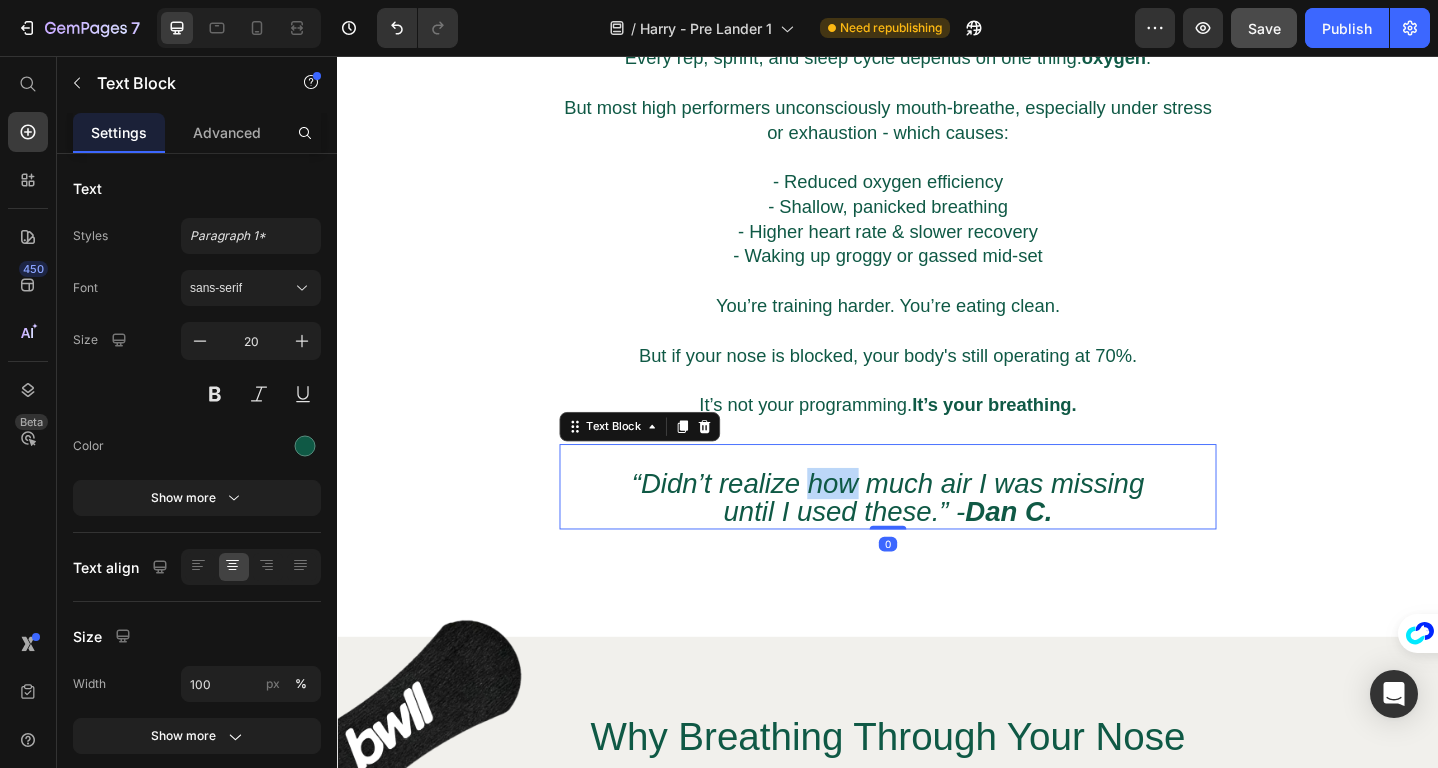 click on "“Didn’t realize how much air I was missing" at bounding box center (937, 521) 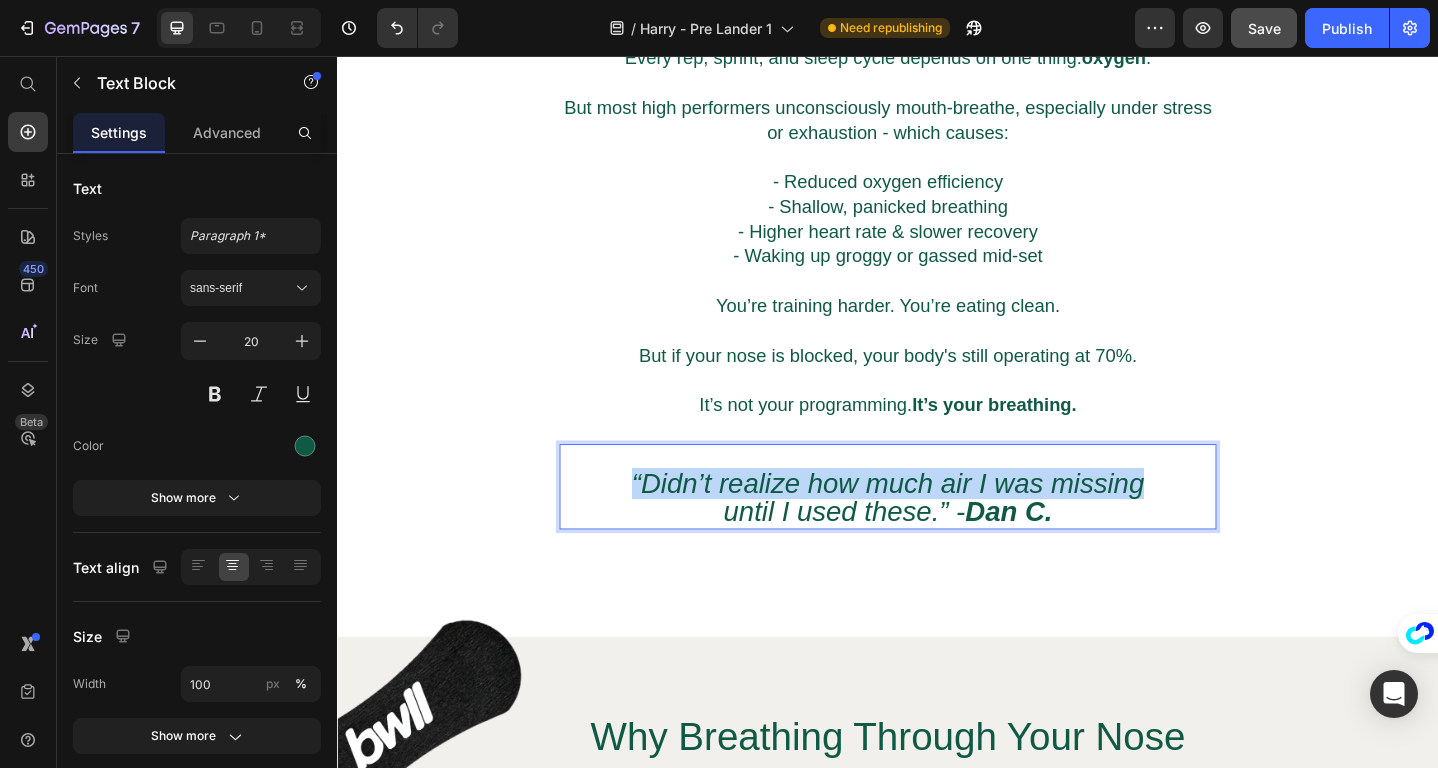click on "“Didn’t realize how much air I was missing" at bounding box center (937, 521) 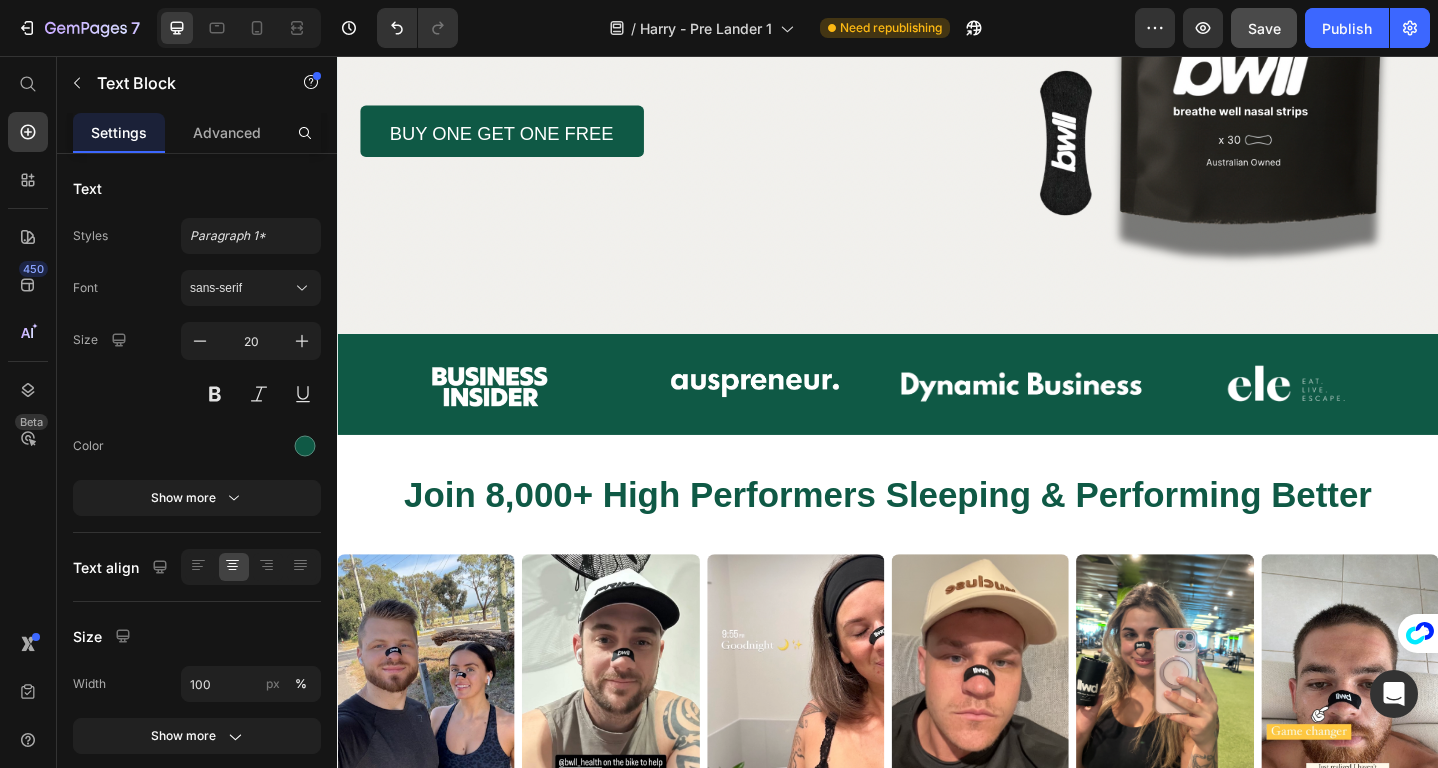 scroll, scrollTop: 534, scrollLeft: 0, axis: vertical 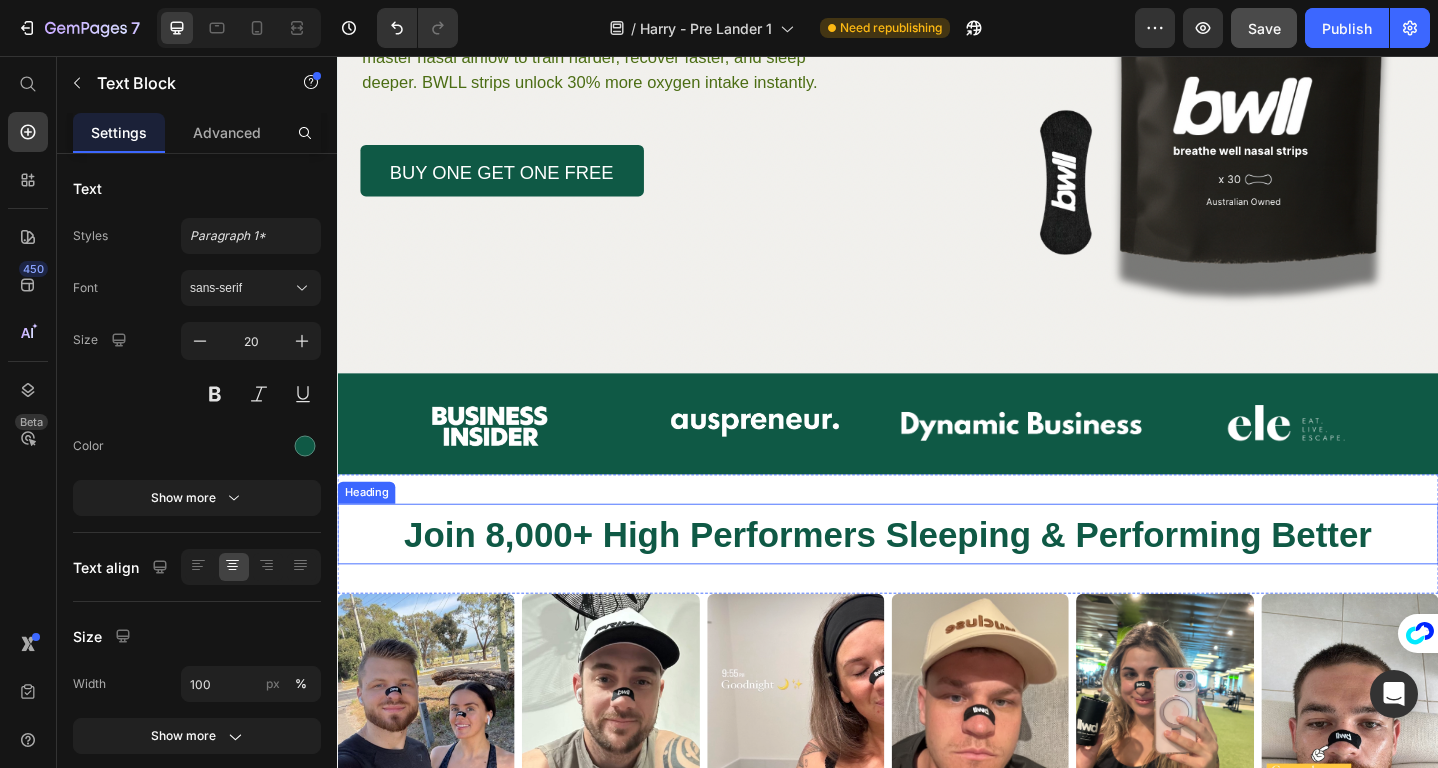 click on "Join 8,000+ High Performers Sleeping & Performing Better" at bounding box center (937, 578) 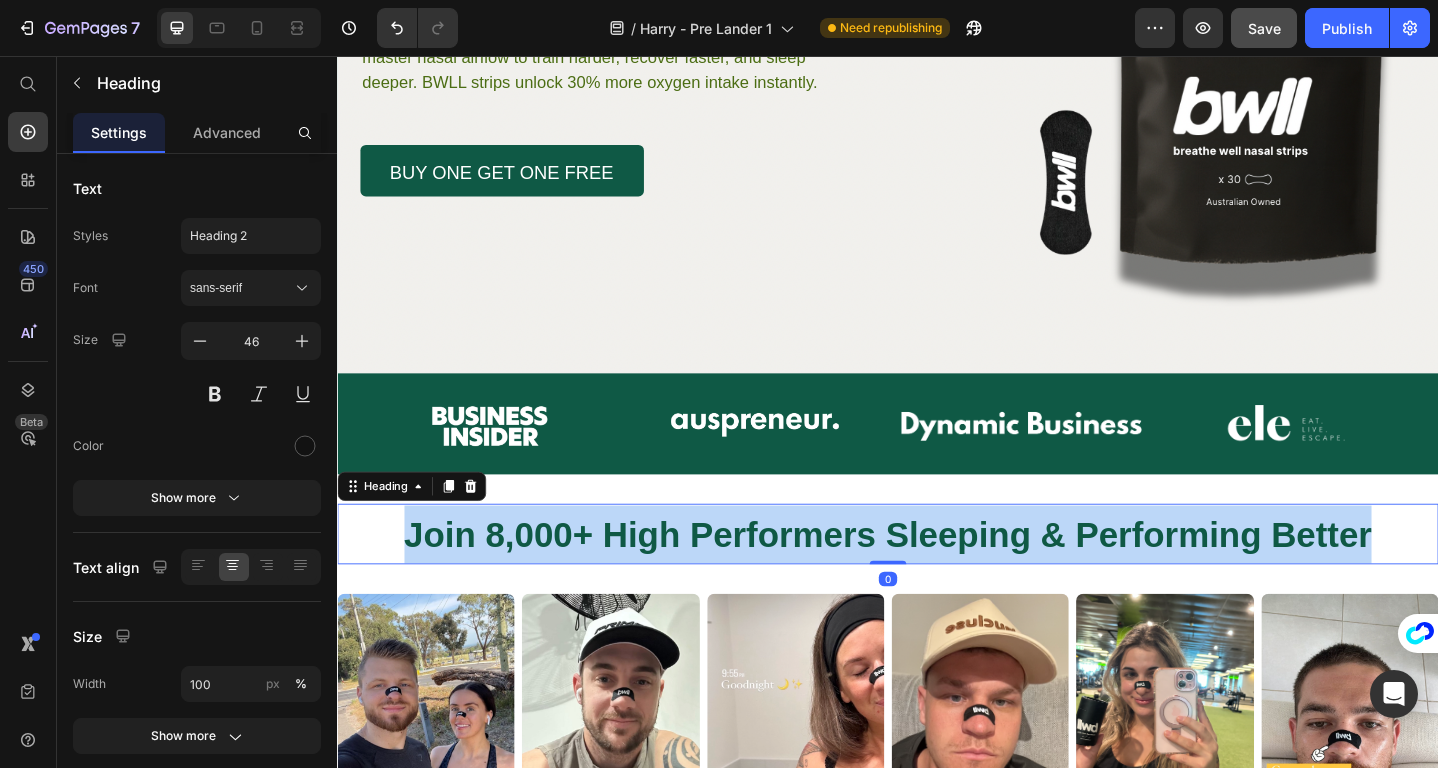 click on "Join 8,000+ High Performers Sleeping & Performing Better" at bounding box center [937, 578] 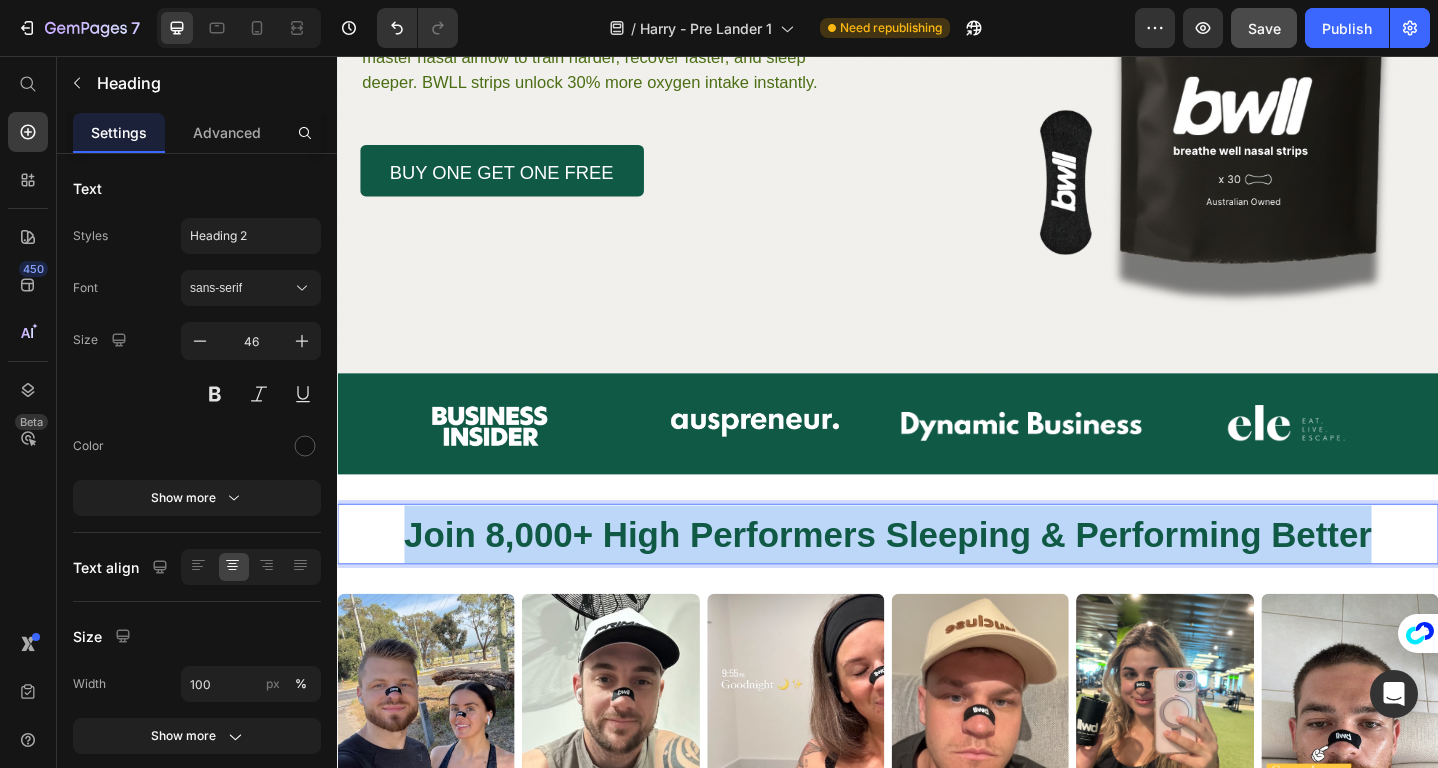 click on "Join 8,000+ High Performers Sleeping & Performing Better" at bounding box center (937, 578) 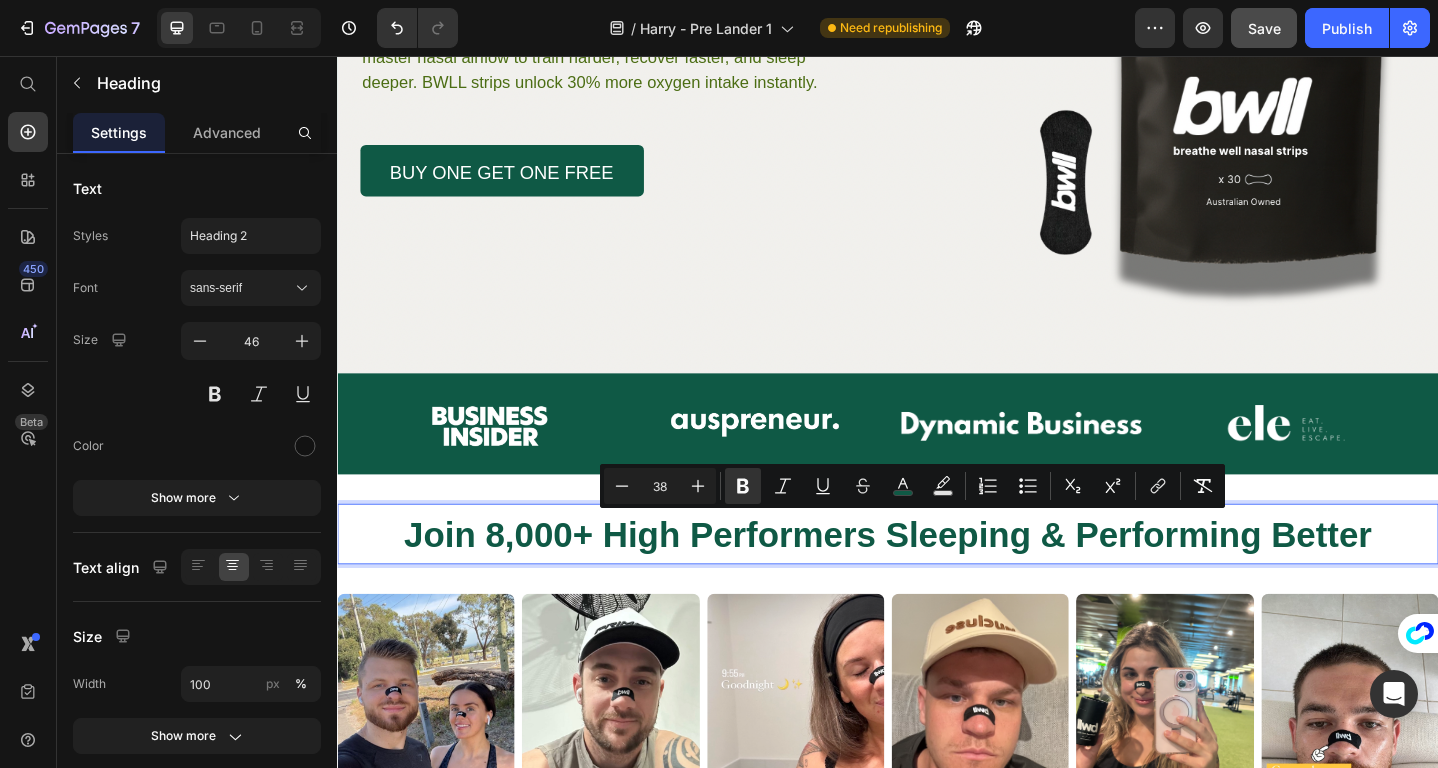 click on "Join 8,000+ High Performers Sleeping & Performing Better" at bounding box center [937, 578] 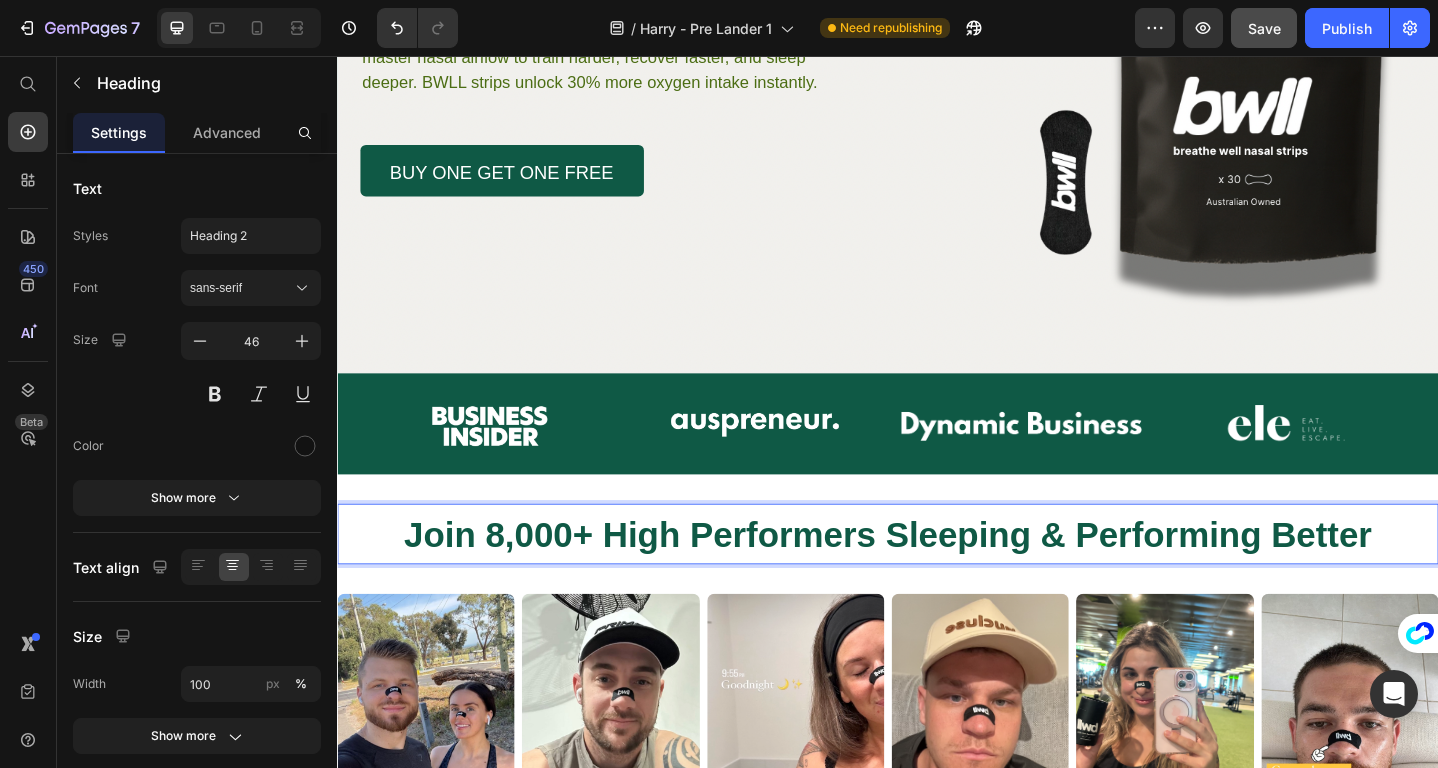 click on "Join 8,000+ High Performers Sleeping & Performing Better" at bounding box center [937, 578] 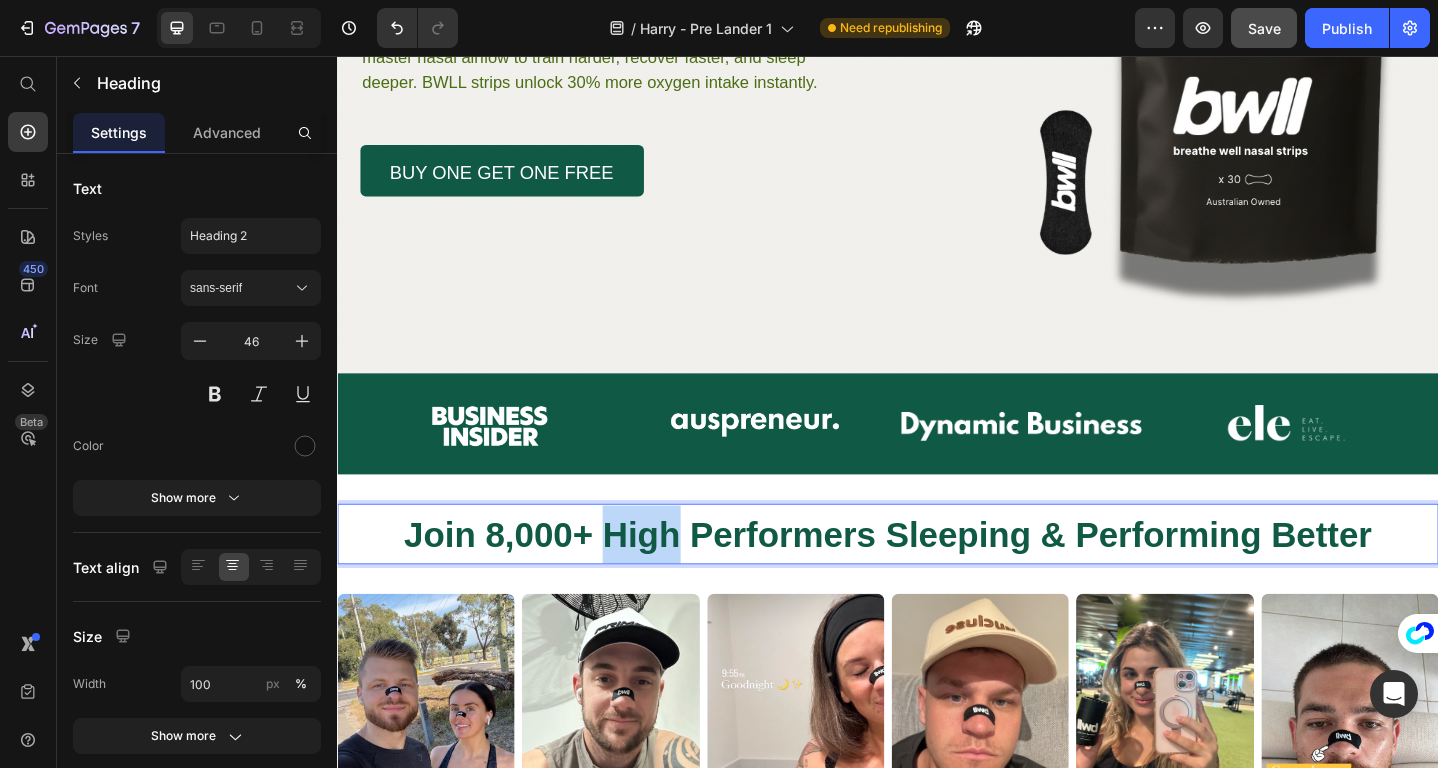 click on "Join 8,000+ High Performers Sleeping & Performing Better" at bounding box center (937, 578) 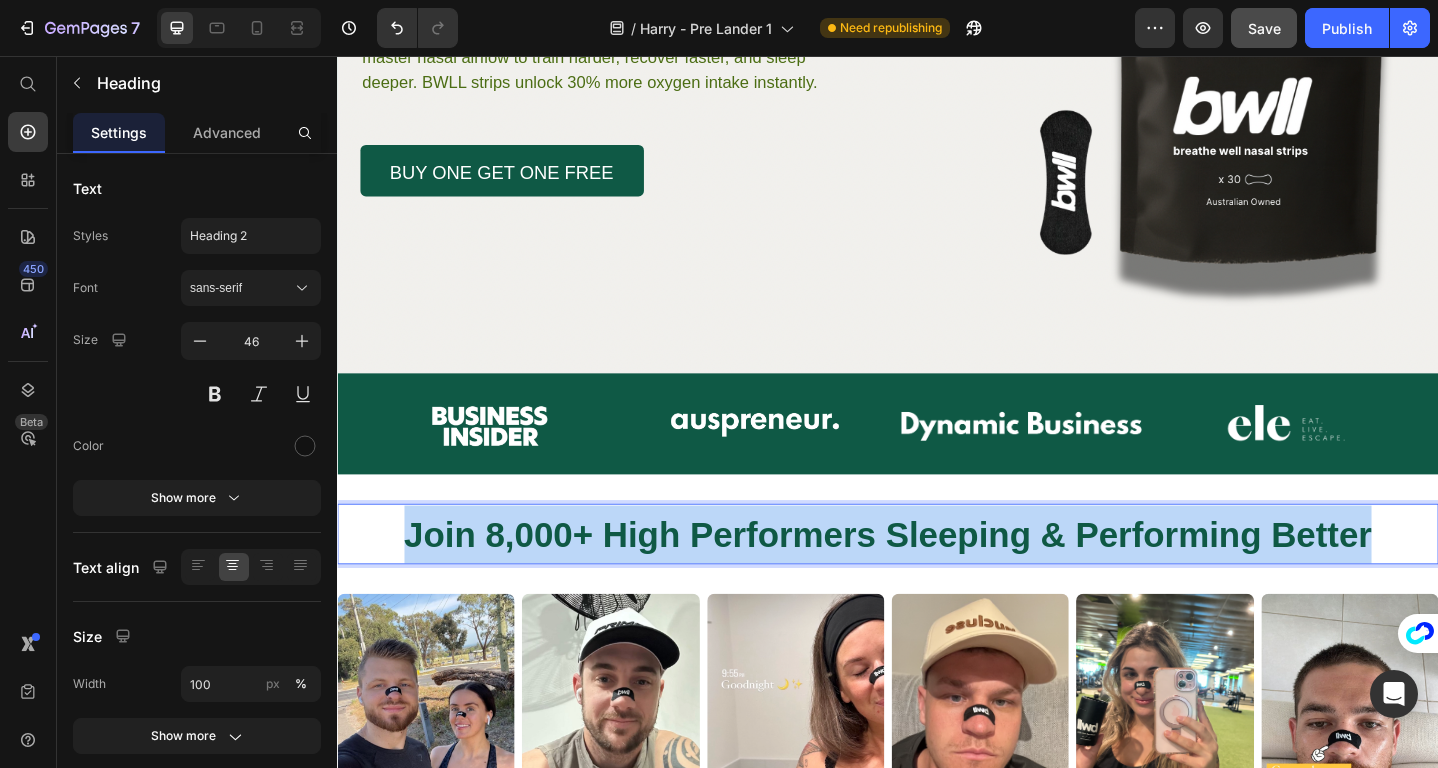 click on "Join 8,000+ High Performers Sleeping & Performing Better" at bounding box center (937, 578) 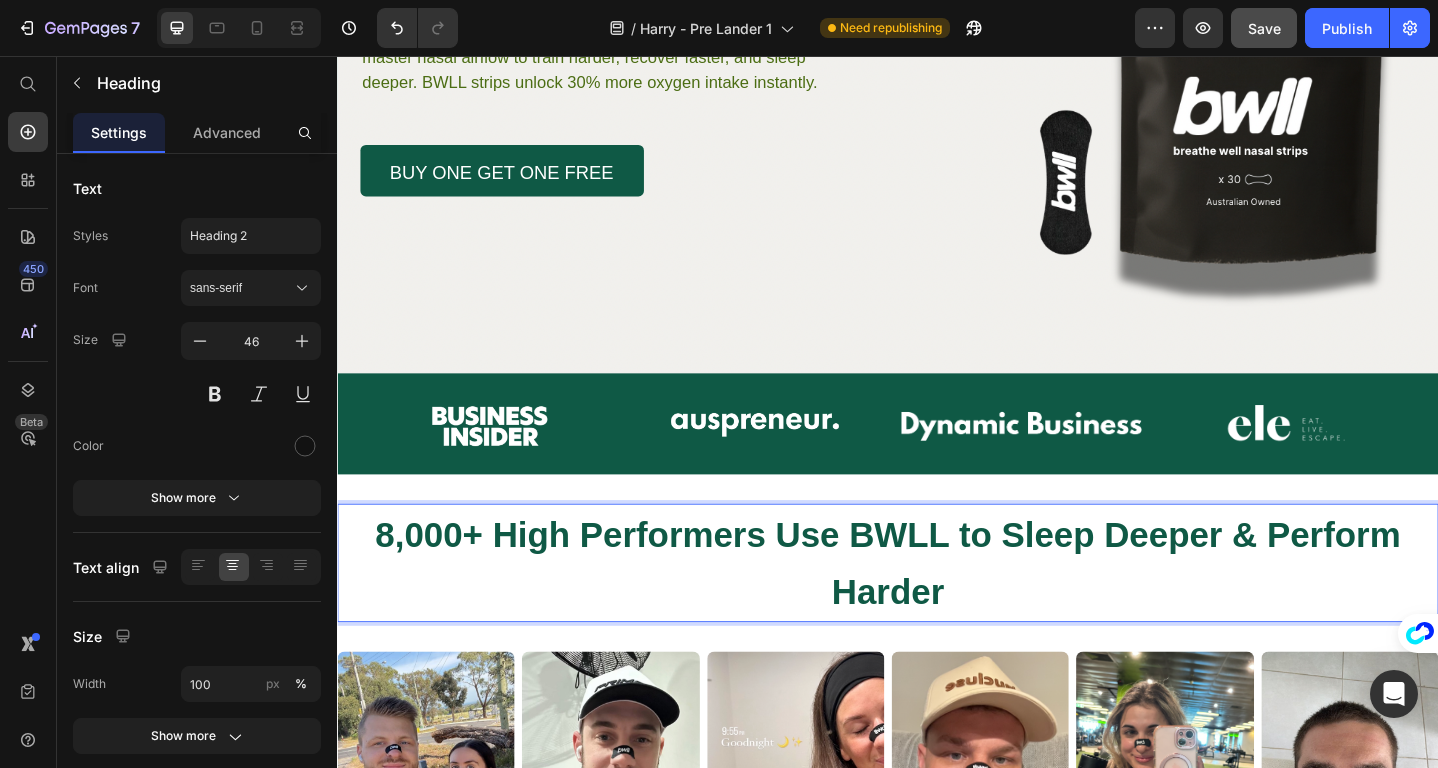 click on "8,000+ High Performers Use BWLL to Sleep Deeper & Perform Harder" at bounding box center (937, 609) 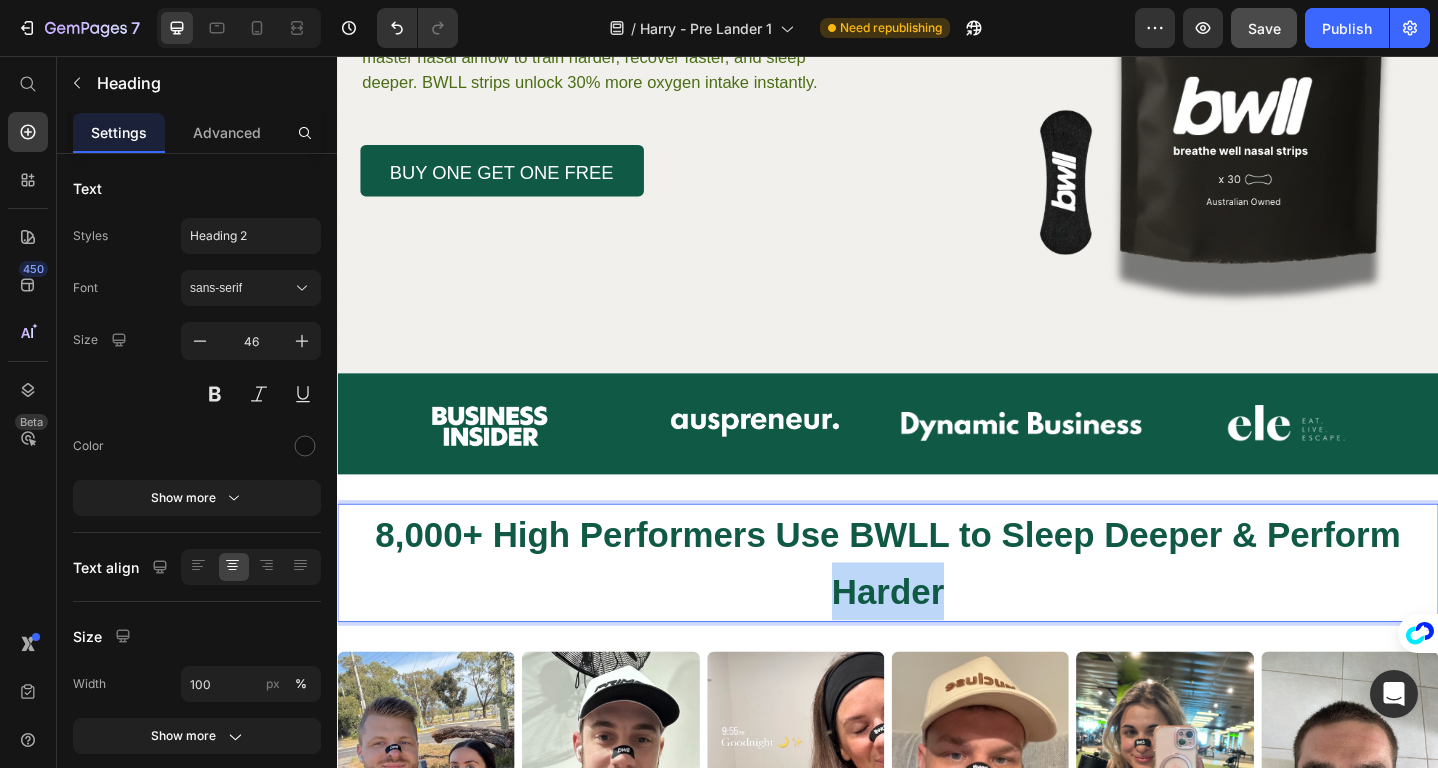 drag, startPoint x: 914, startPoint y: 645, endPoint x: 546, endPoint y: 583, distance: 373.18628 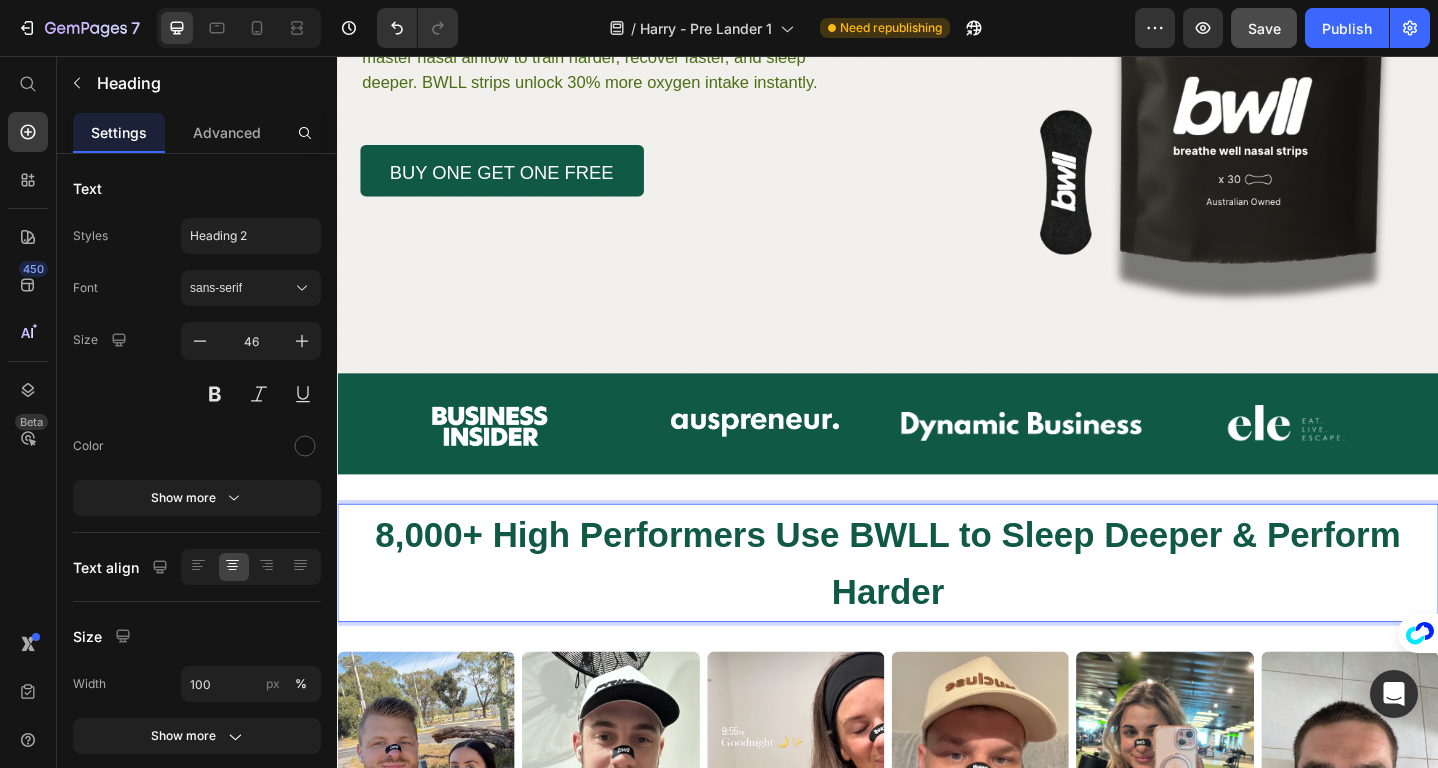 click on "8,000+ High Performers Use BWLL to Sleep Deeper & Perform Harder" at bounding box center (937, 609) 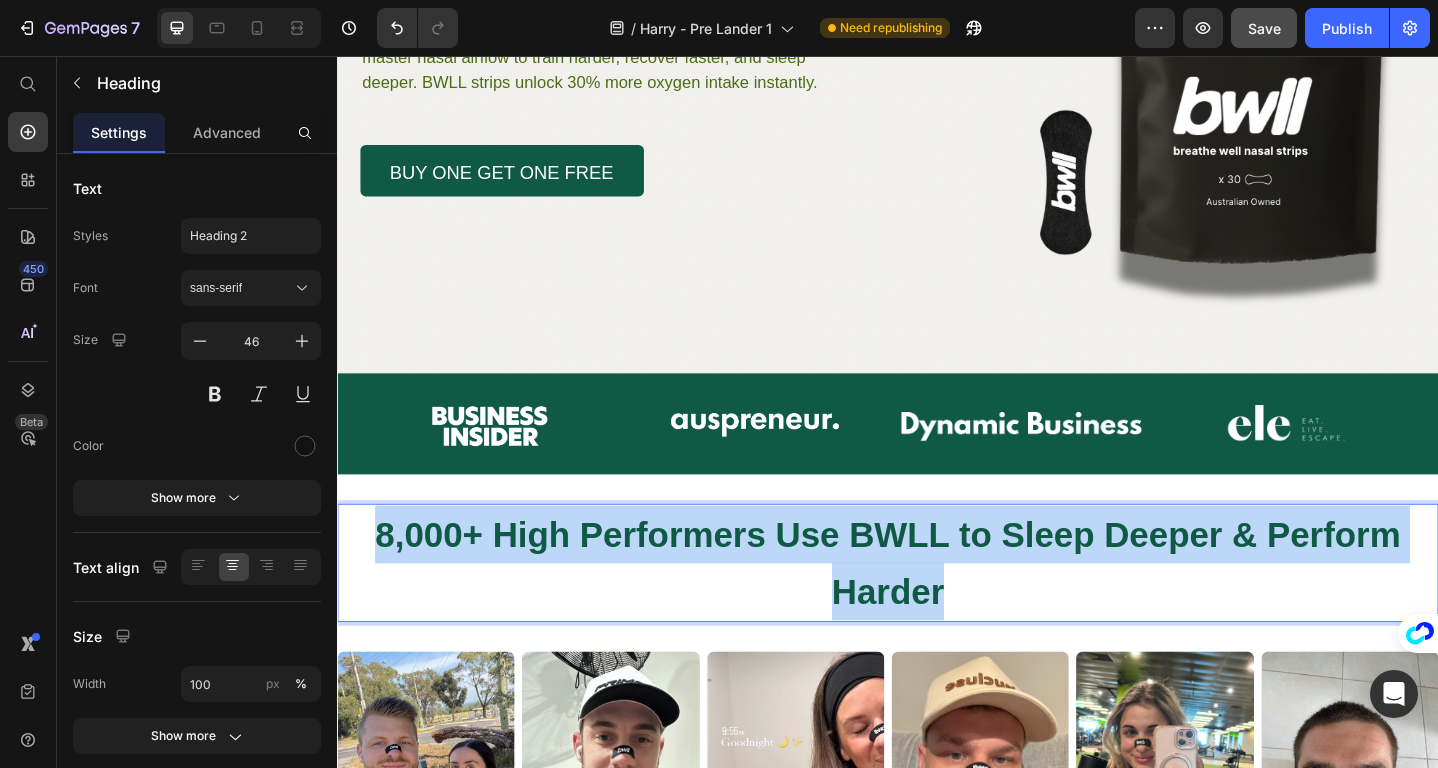 drag, startPoint x: 365, startPoint y: 581, endPoint x: 1011, endPoint y: 652, distance: 649.89 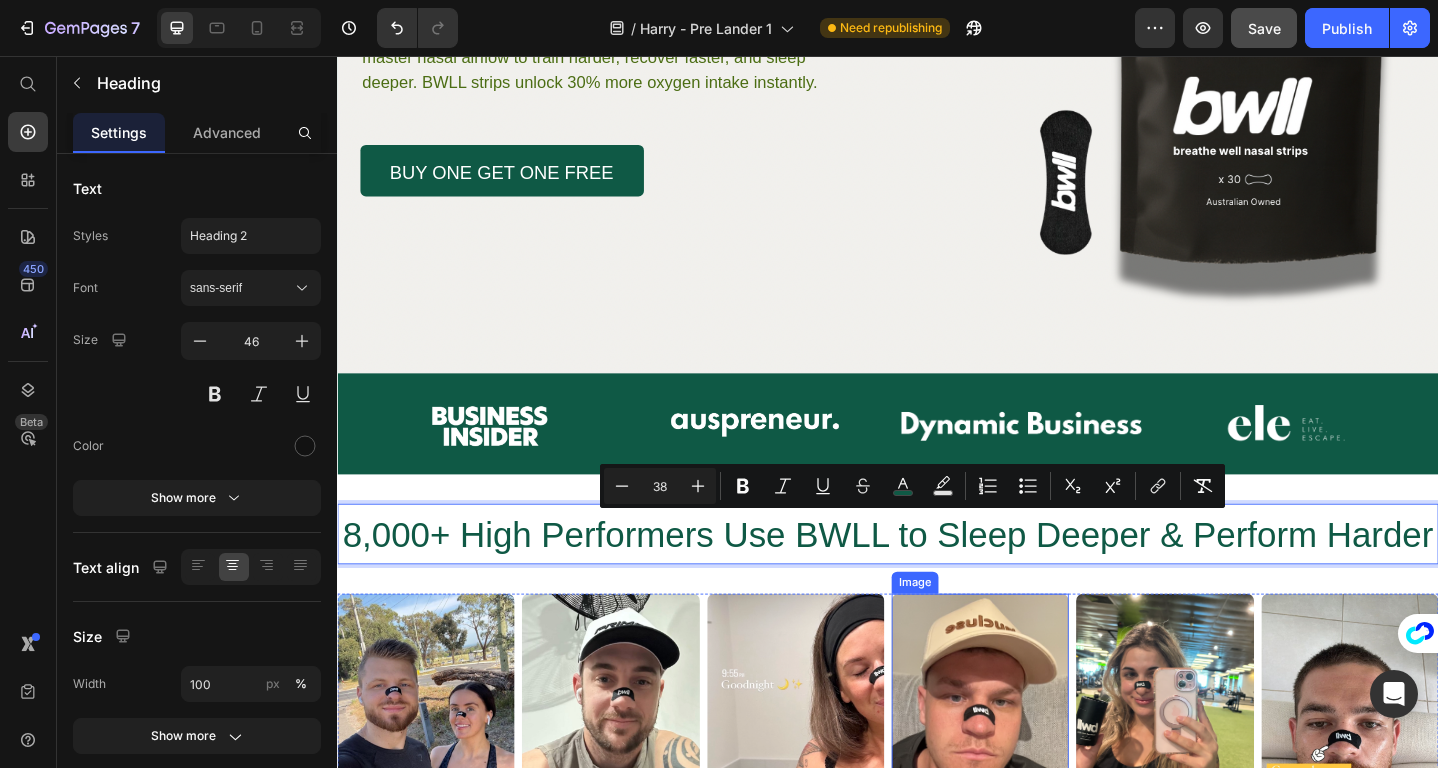 click at bounding box center (1037, 771) 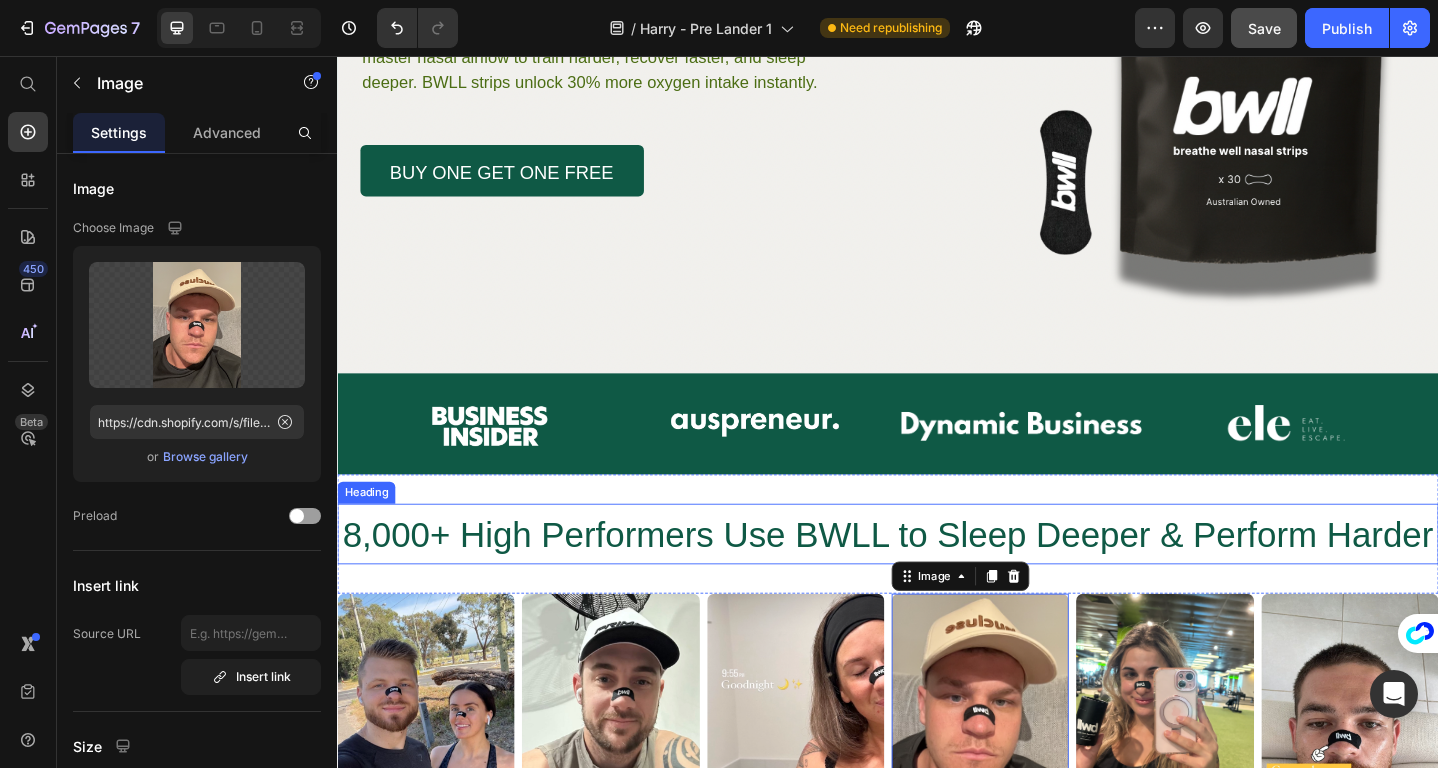 click on "8,000+ High Performers Use BWLL to Sleep Deeper & Perform Harder" at bounding box center (937, 578) 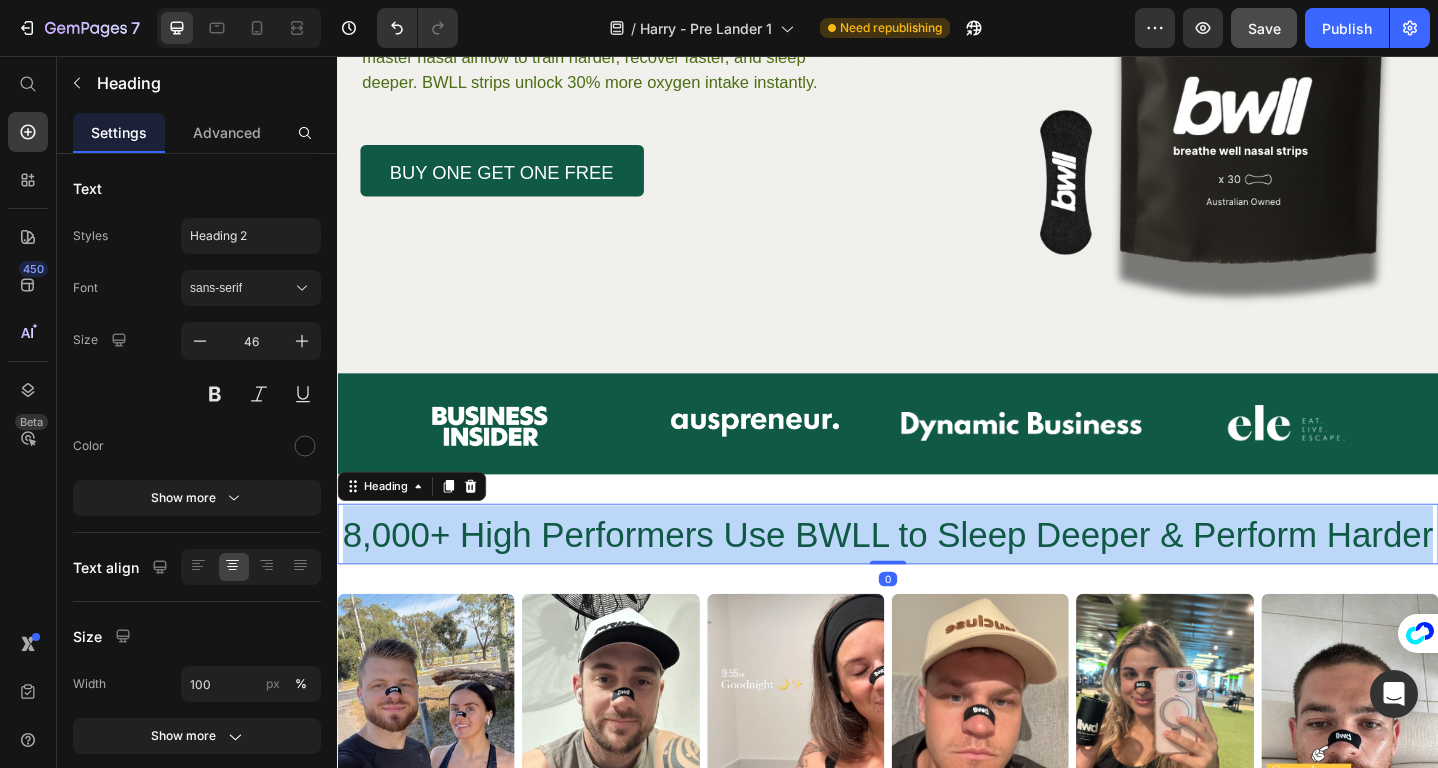 click on "8,000+ High Performers Use BWLL to Sleep Deeper & Perform Harder" at bounding box center [937, 578] 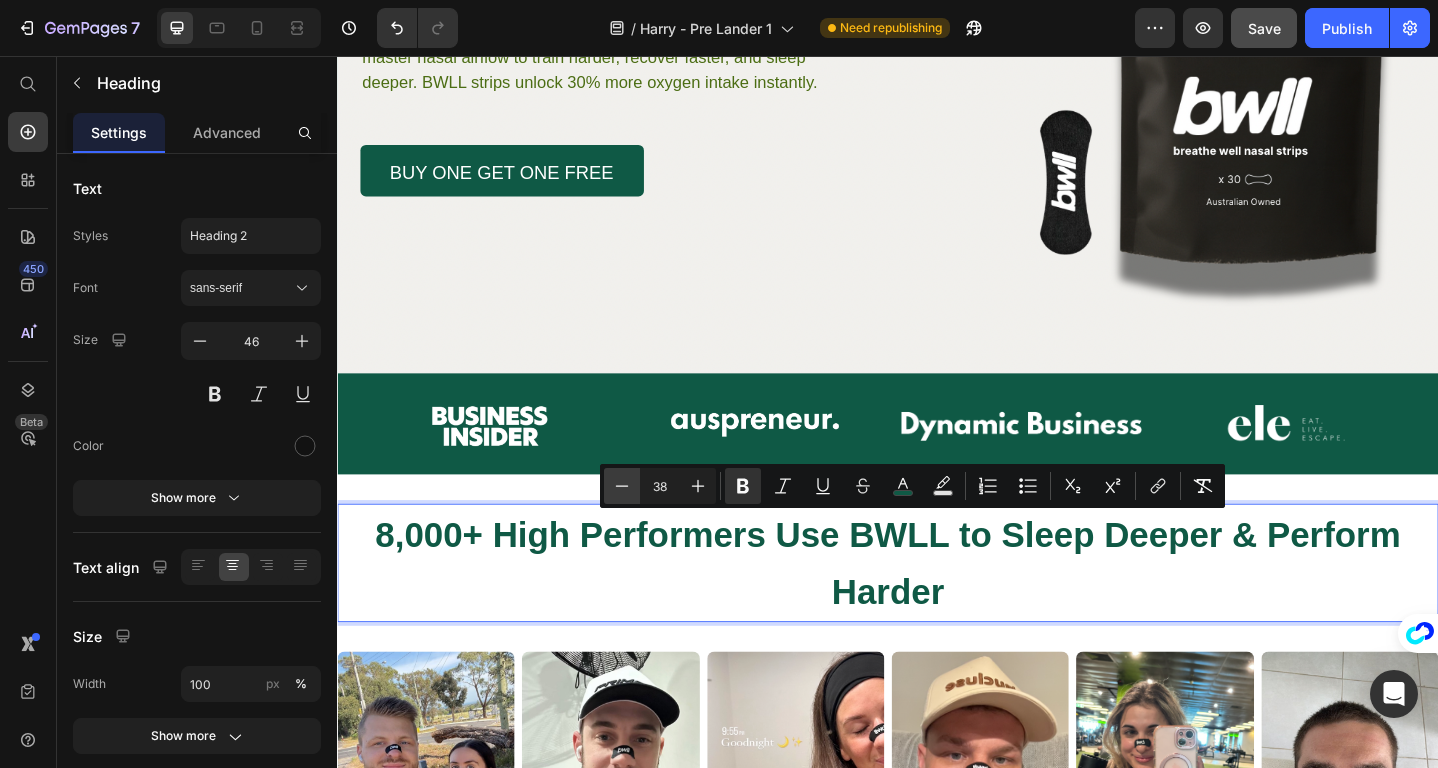 click 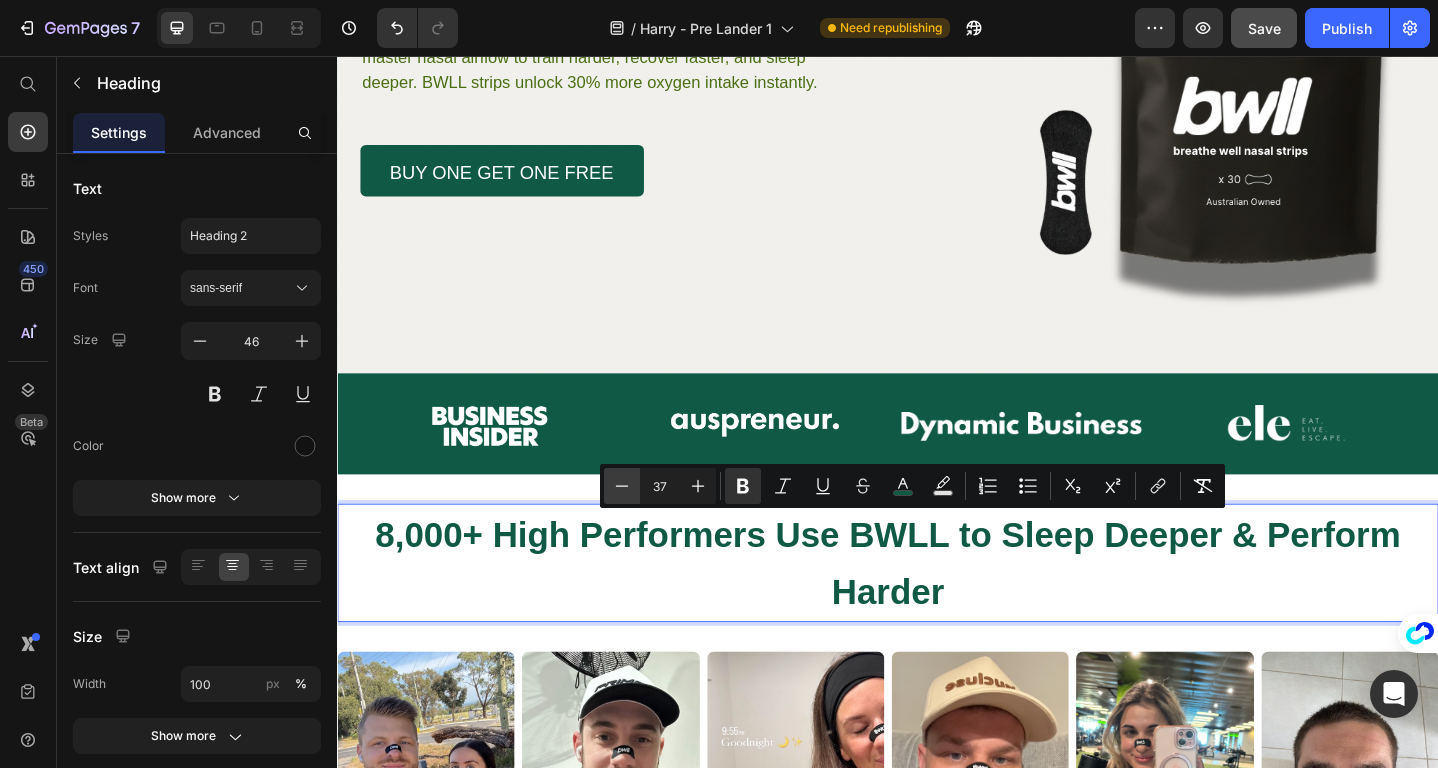 click 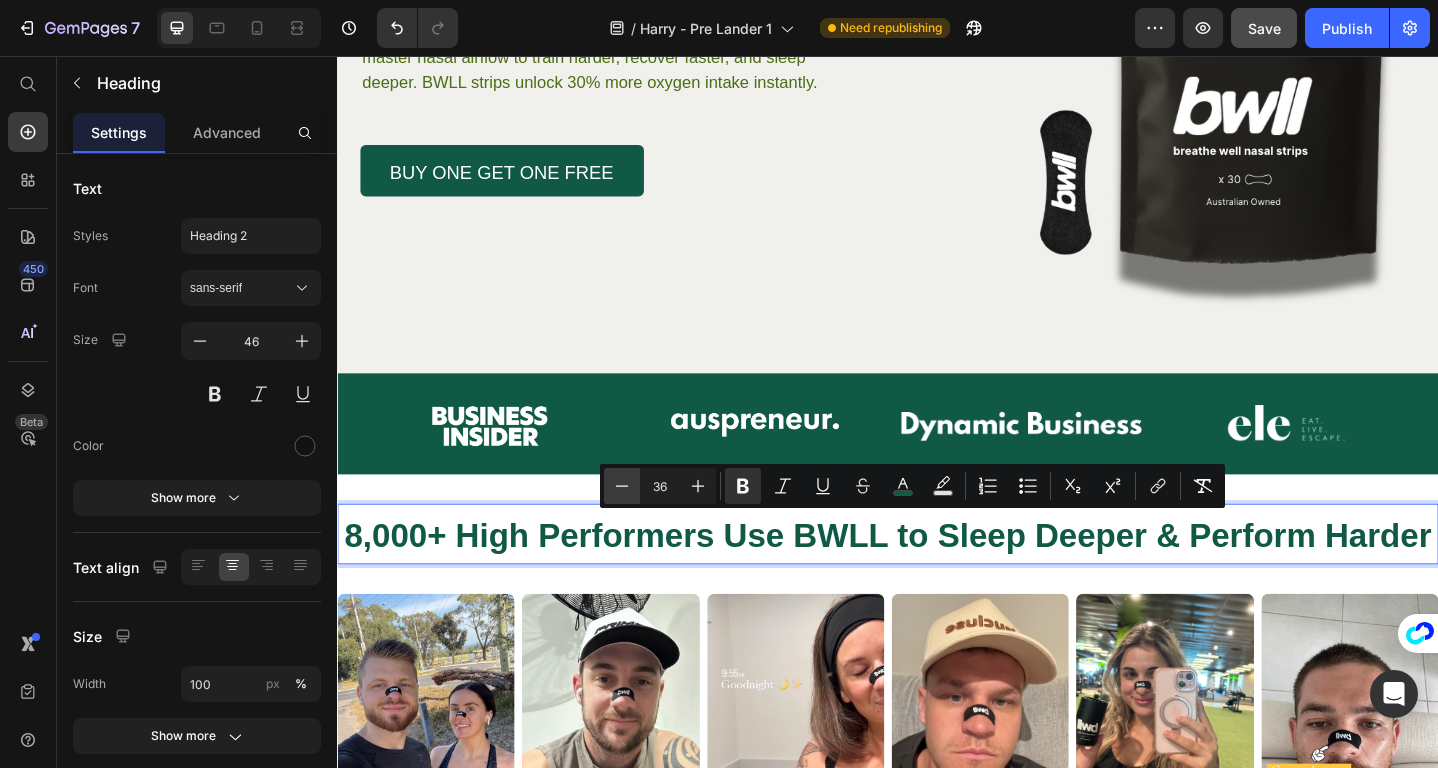 click 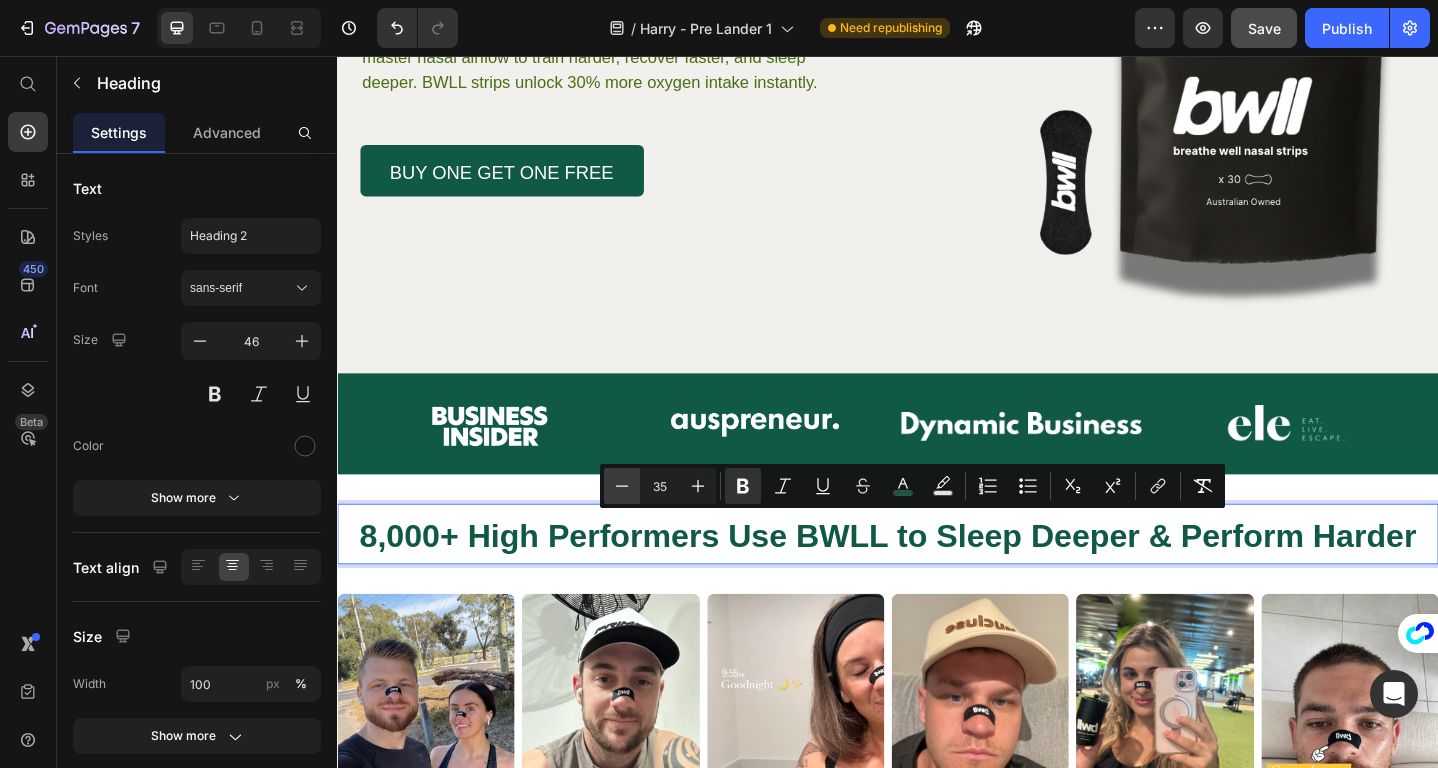 click 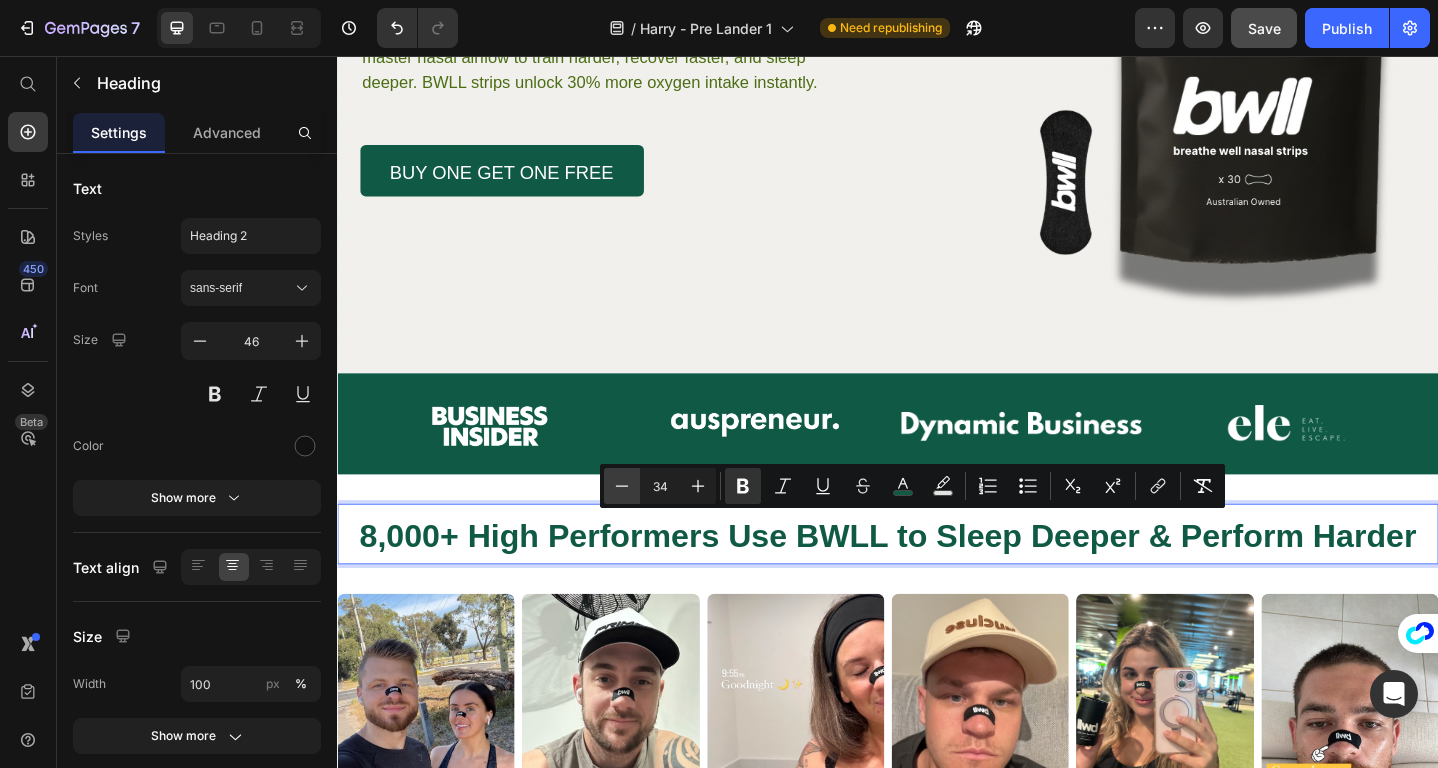 click 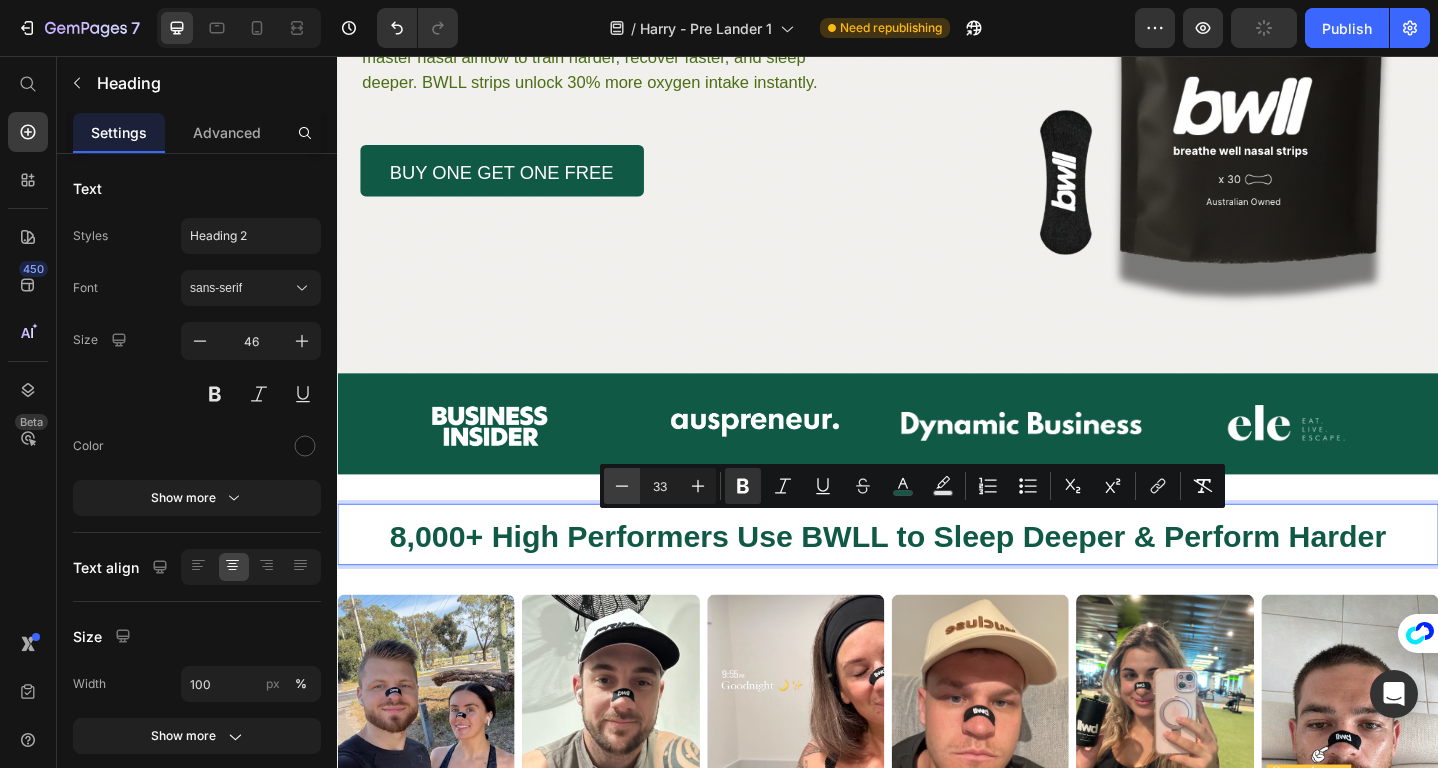 click on "Minus" at bounding box center [622, 486] 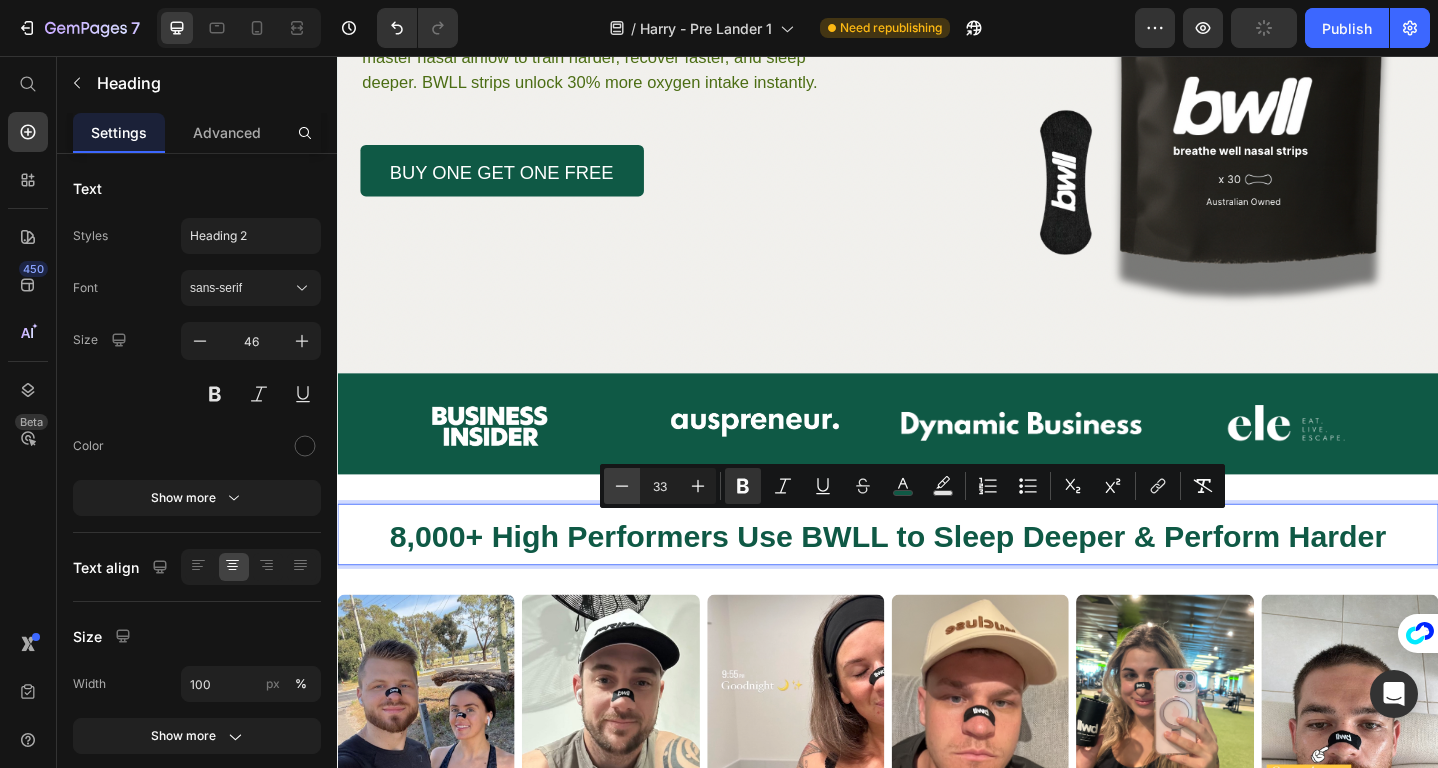type on "32" 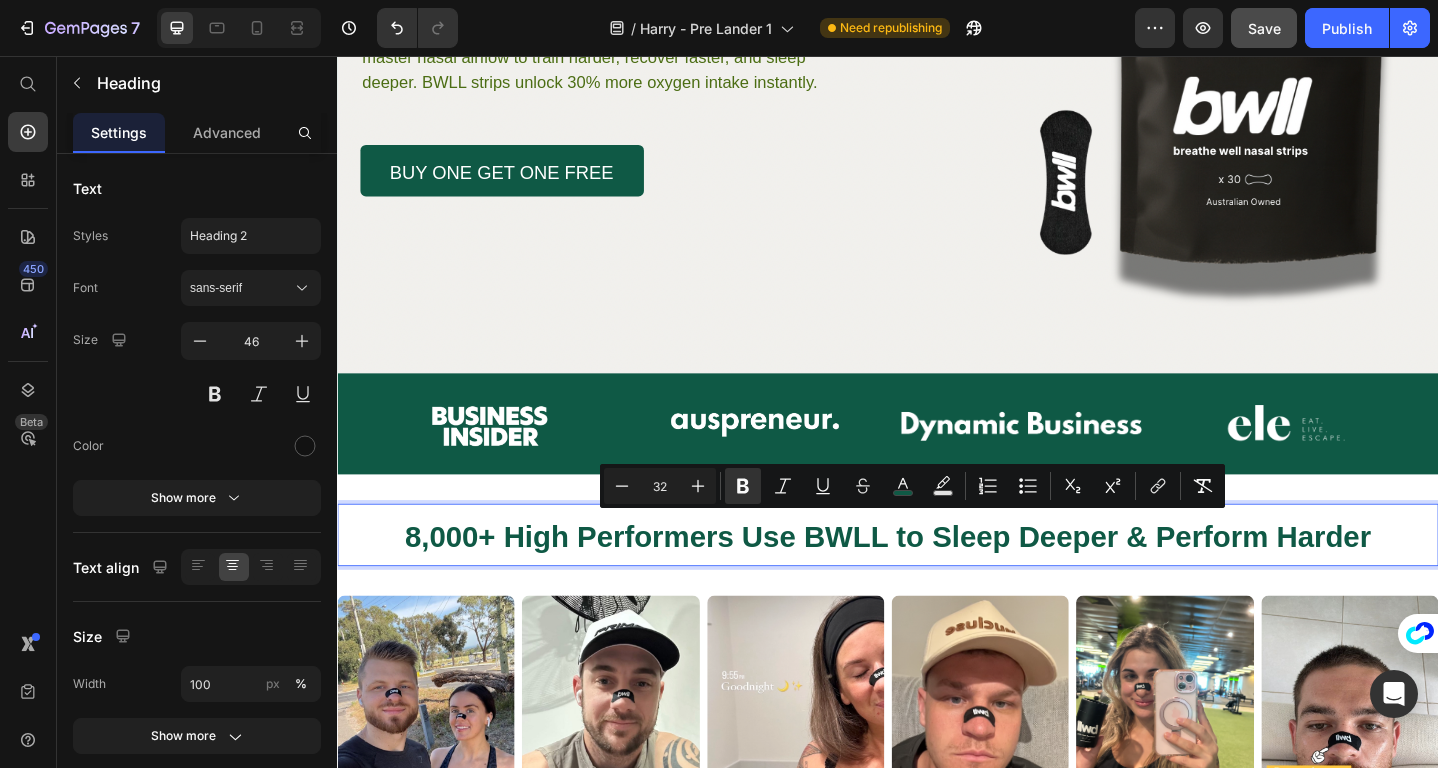 click on "8,000+ High Performers Use BWLL to Sleep Deeper & Perform Harder" at bounding box center (937, 578) 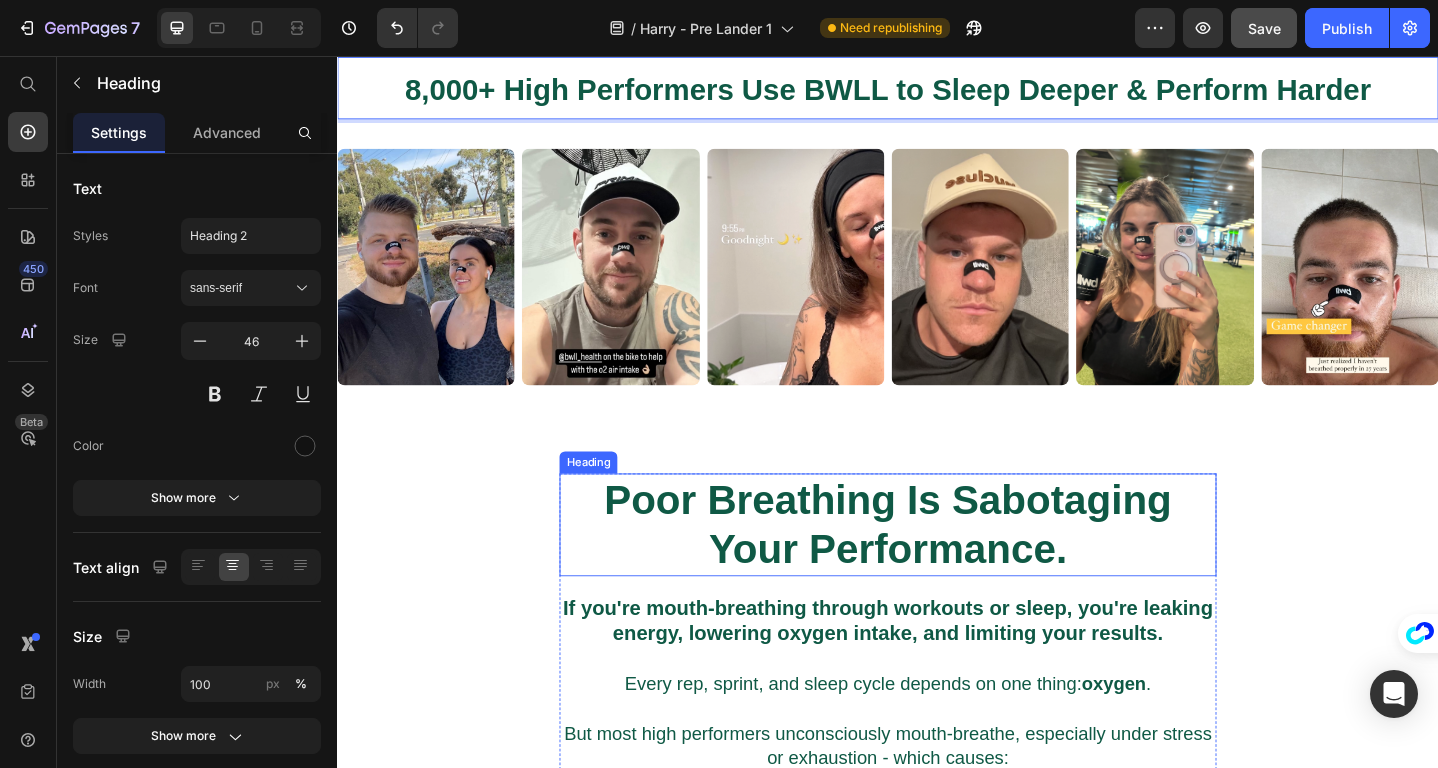 scroll, scrollTop: 914, scrollLeft: 0, axis: vertical 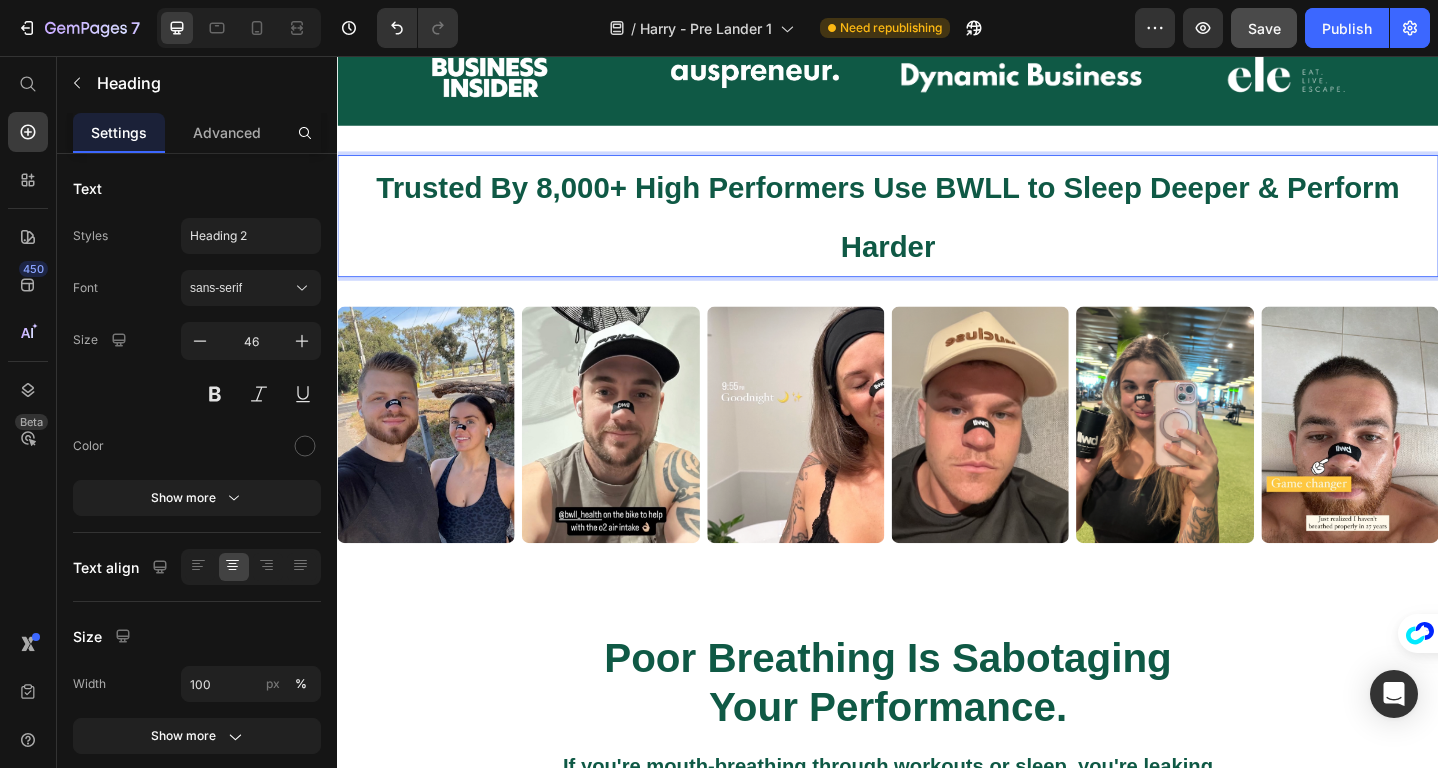 click on "Trusted By 8,000+ High Performers Use BWLL to Sleep Deeper & Perform Harder" at bounding box center (937, 231) 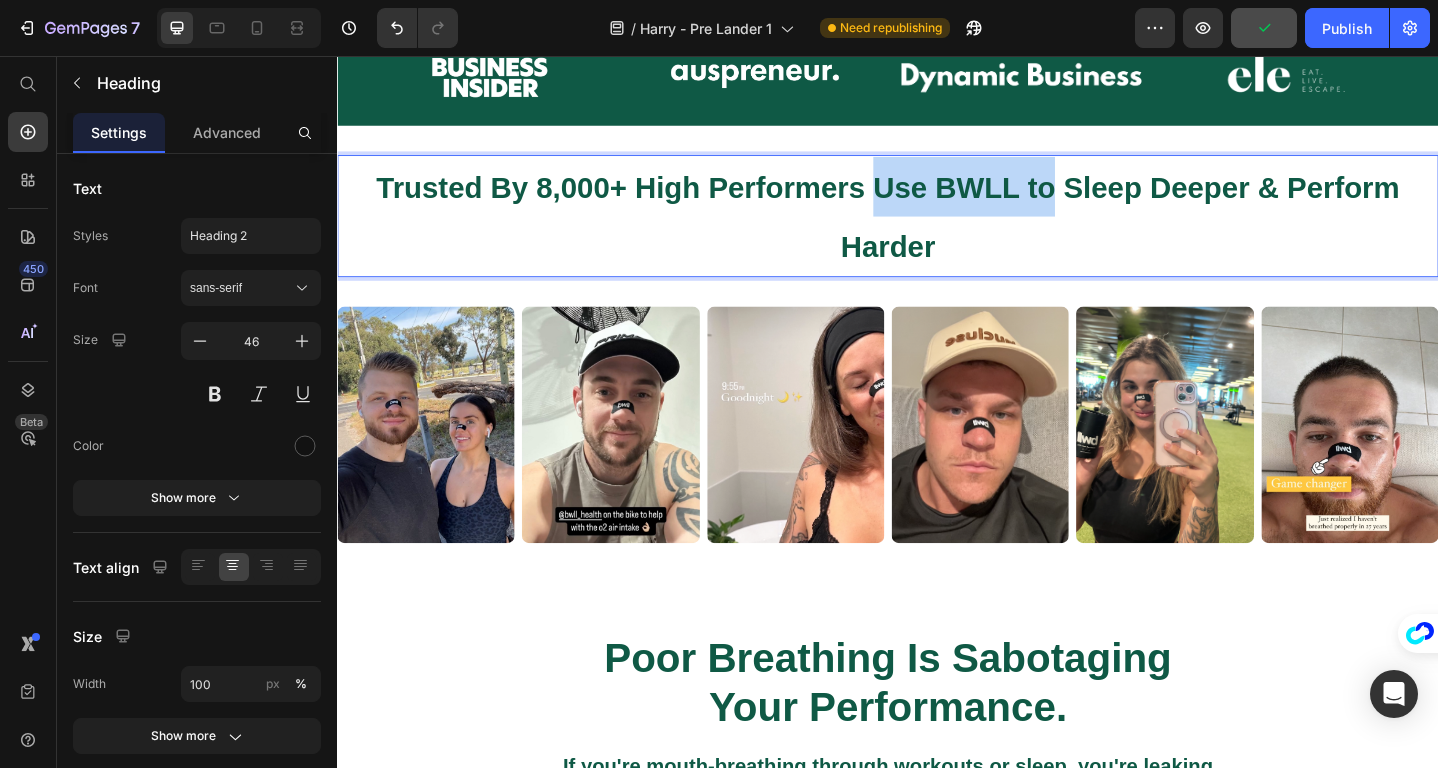 drag, startPoint x: 947, startPoint y: 207, endPoint x: 1115, endPoint y: 211, distance: 168.0476 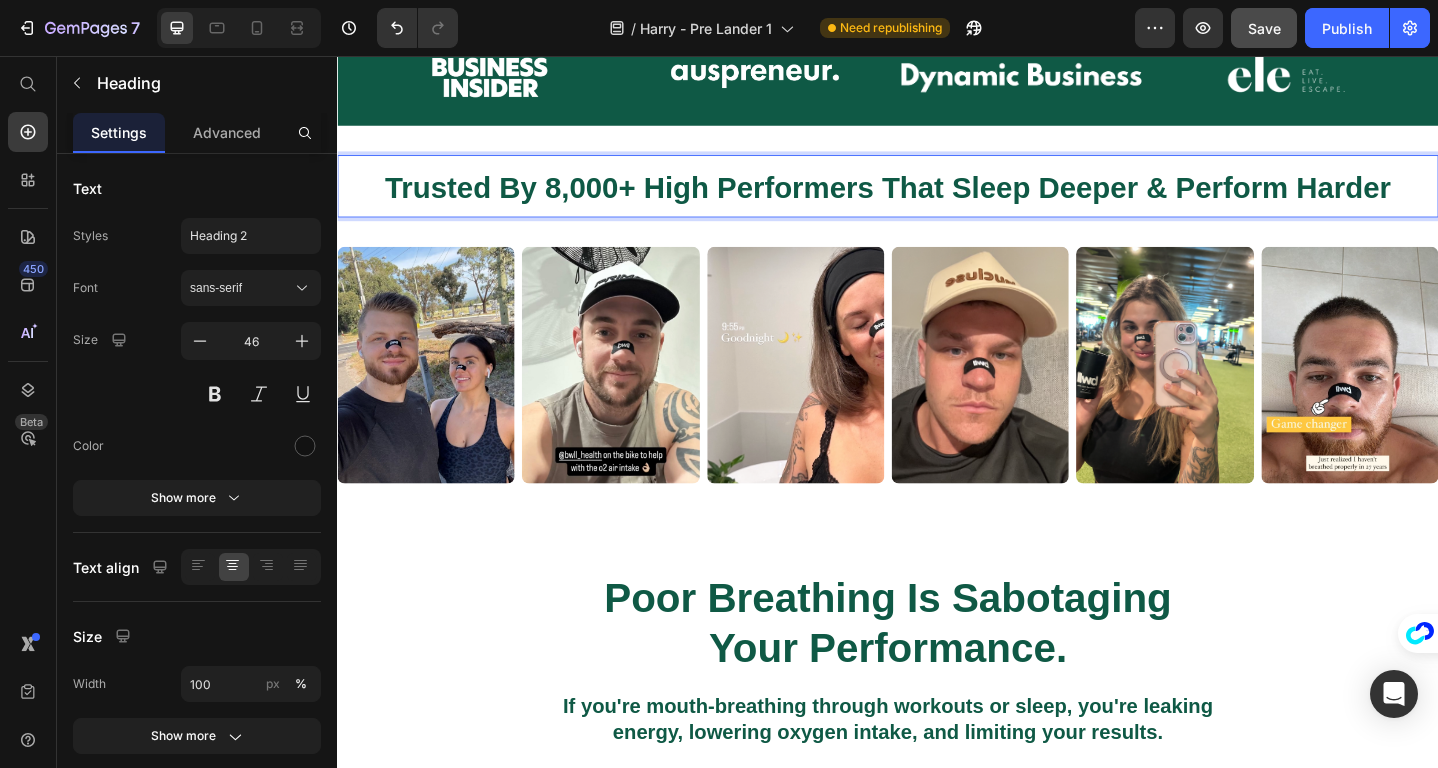 click on "Trusted By 8,000+ High Performers That Sleep Deeper & Perform Harder" at bounding box center (937, 200) 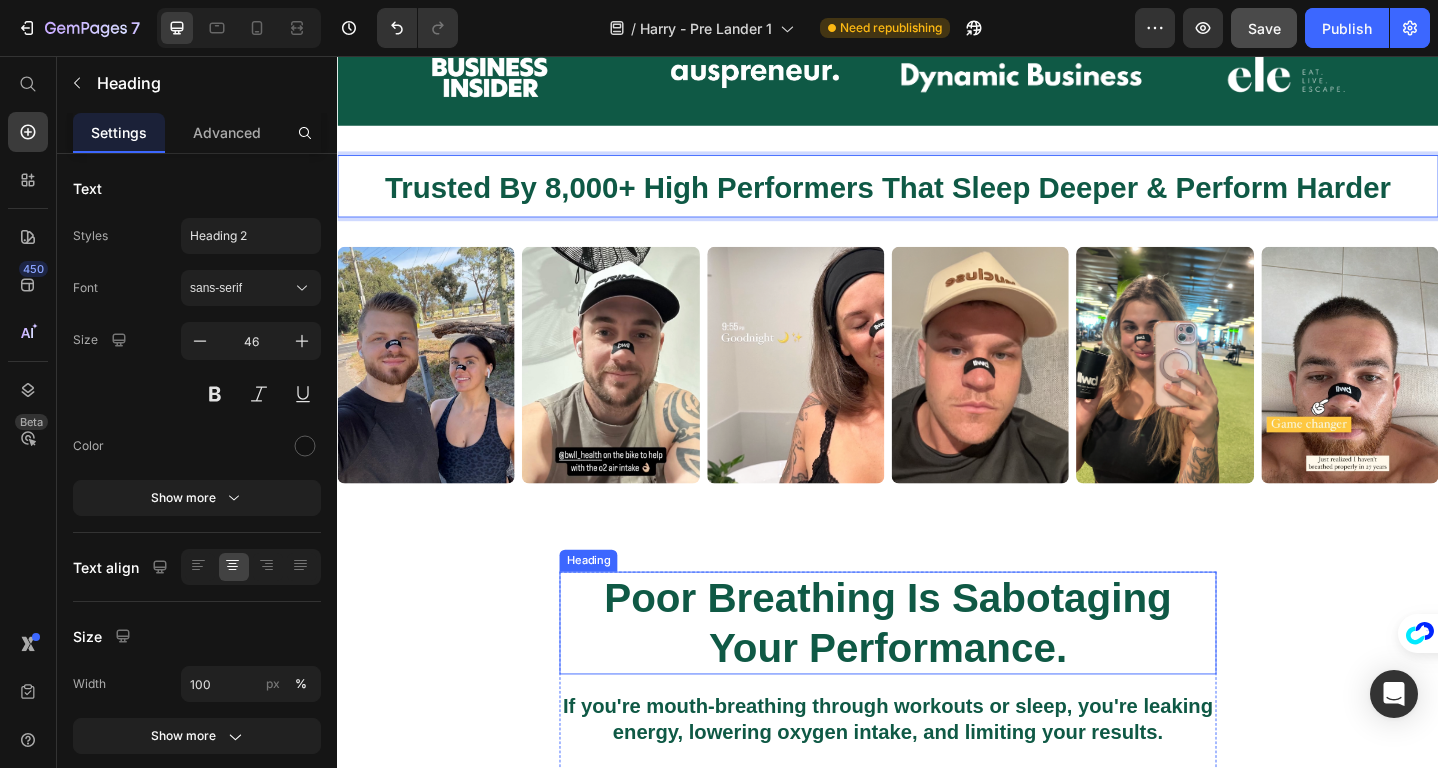 click on "Poor Breathing Is Sabotaging Your Performance." at bounding box center [937, 674] 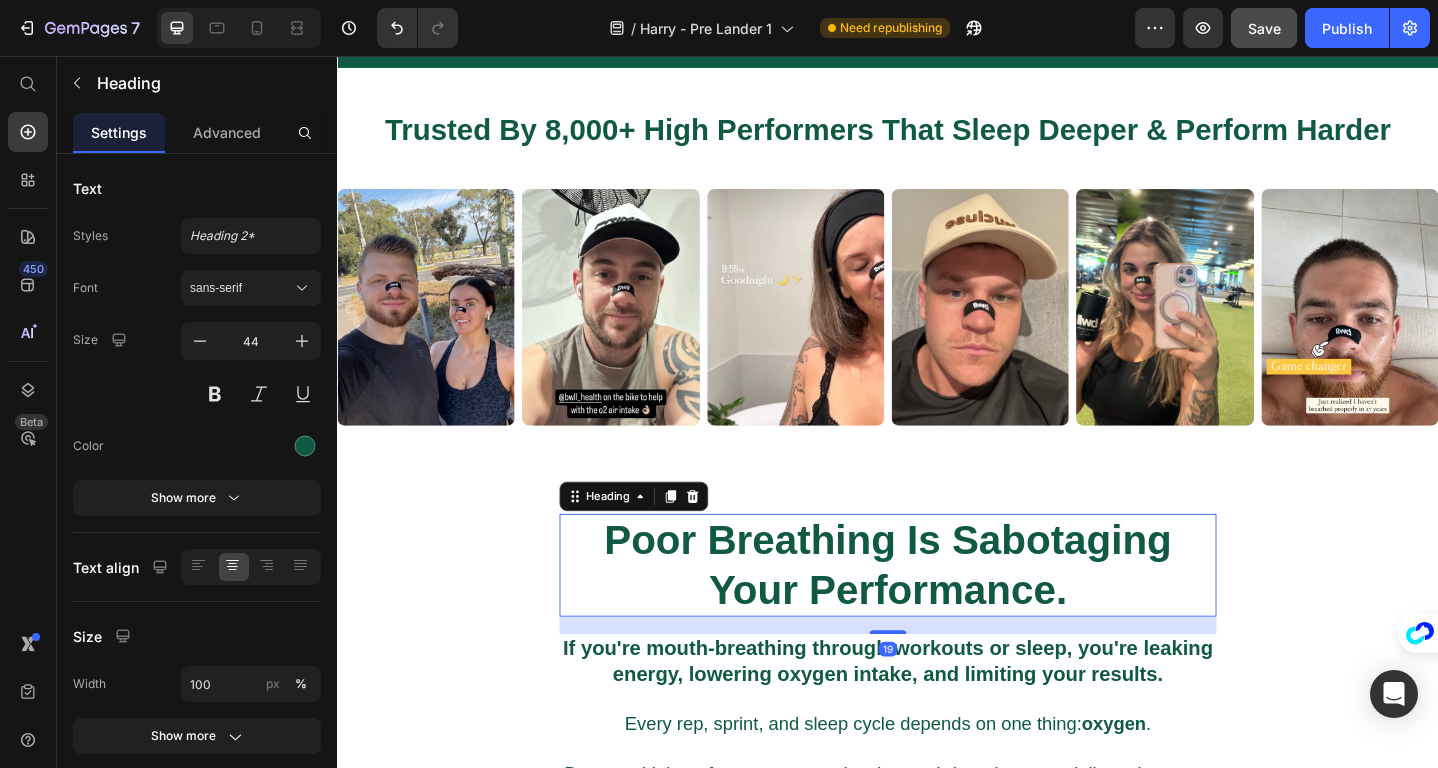 scroll, scrollTop: 1101, scrollLeft: 0, axis: vertical 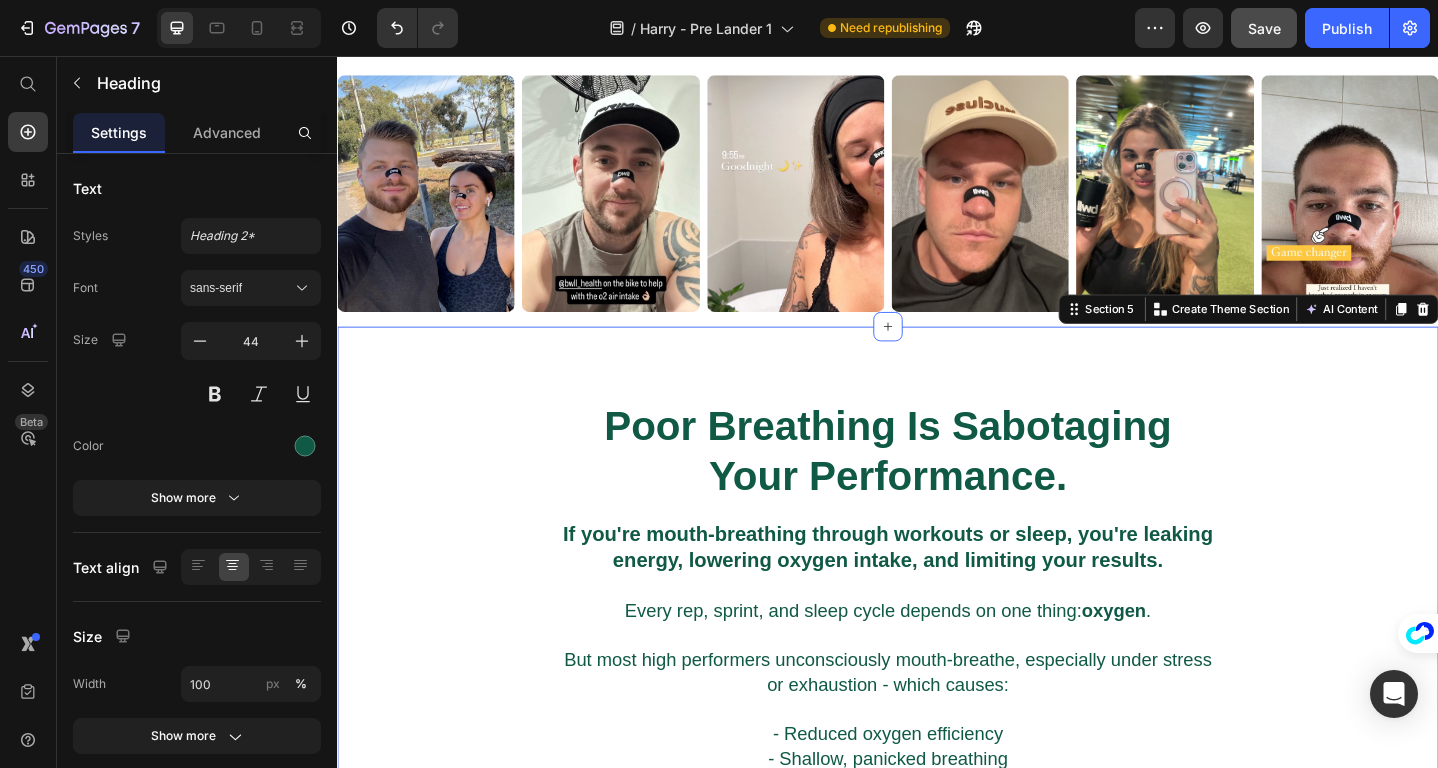 click on "Poor Breathing Is Sabotaging Your Performance. Heading If you're mouth-breathing through workouts or sleep, you're leaking energy, lowering oxygen intake, and limiting your results.   Every rep, sprint, and sleep cycle depends on one thing:  oxygen . But most high performers unconsciously mouth-breathe, especially under stress or exhaustion - which causes:   - Reduced oxygen efficiency - Shallow, panicked breathing - Higher heart rate & slower recovery - Waking up groggy or gassed mid-set   You’re training harder. You’re eating clean. But if your nose is blocked, your body's still operating at 70%.   It’s not your programming.  It’s your breathing.   Text Block “Didn’t realize how much air I was missing  until I used these.” -  Dan C. Text Block Row Section 5   You can create reusable sections Create Theme Section AI Content Write with GemAI What would you like to describe here? Tone and Voice Persuasive Product Collagen Mouth Tape Subscription Show more Generate" at bounding box center [937, 821] 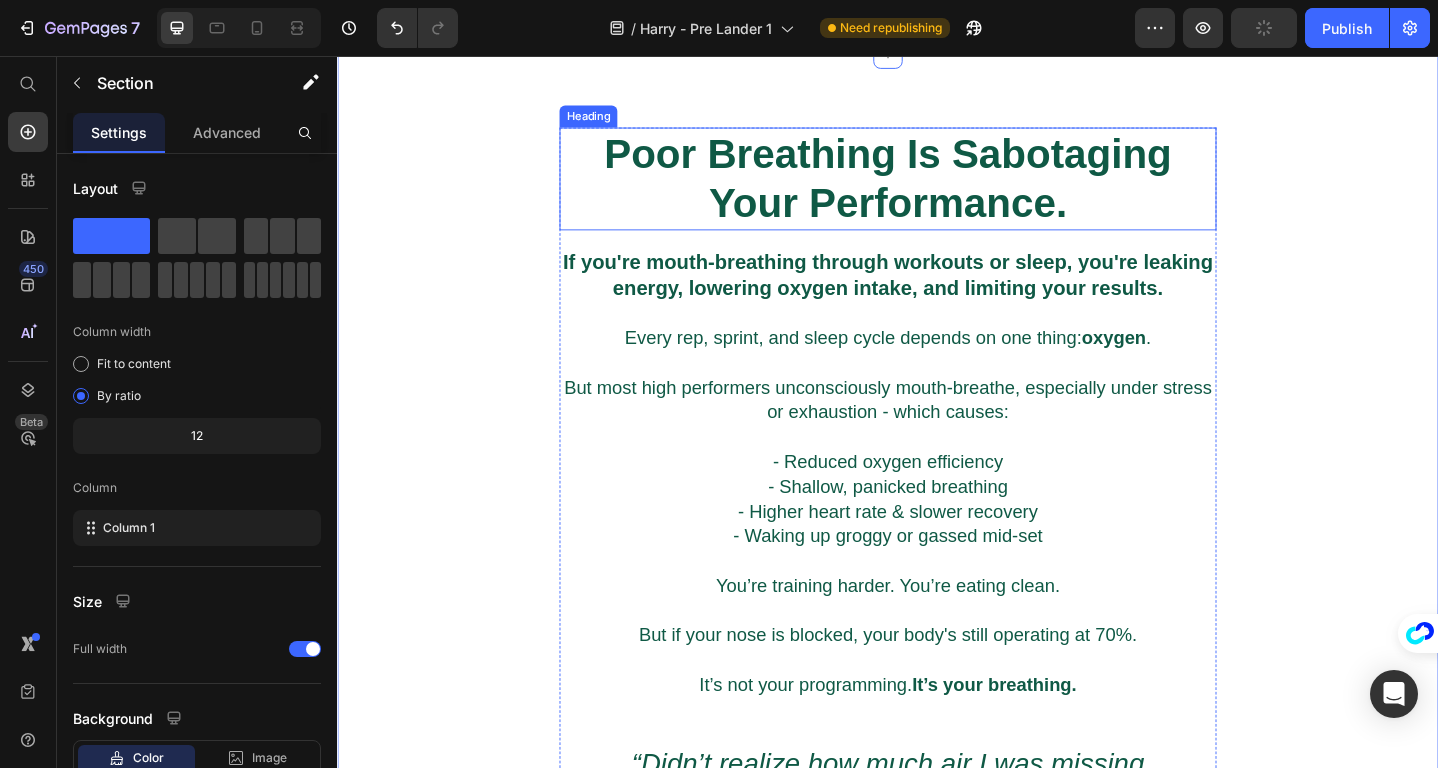 scroll, scrollTop: 1699, scrollLeft: 0, axis: vertical 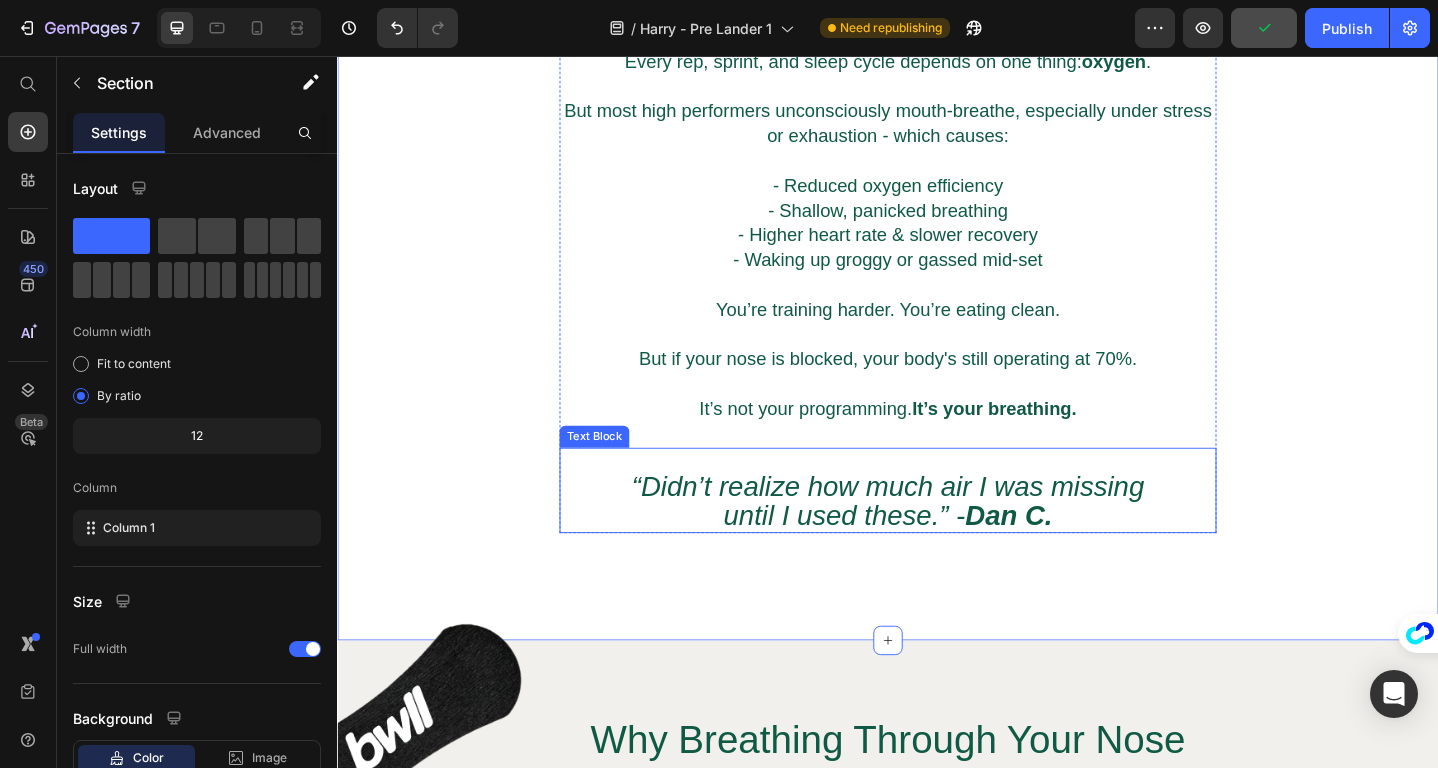 click on "“Didn’t realize how much air I was missing" at bounding box center (937, 525) 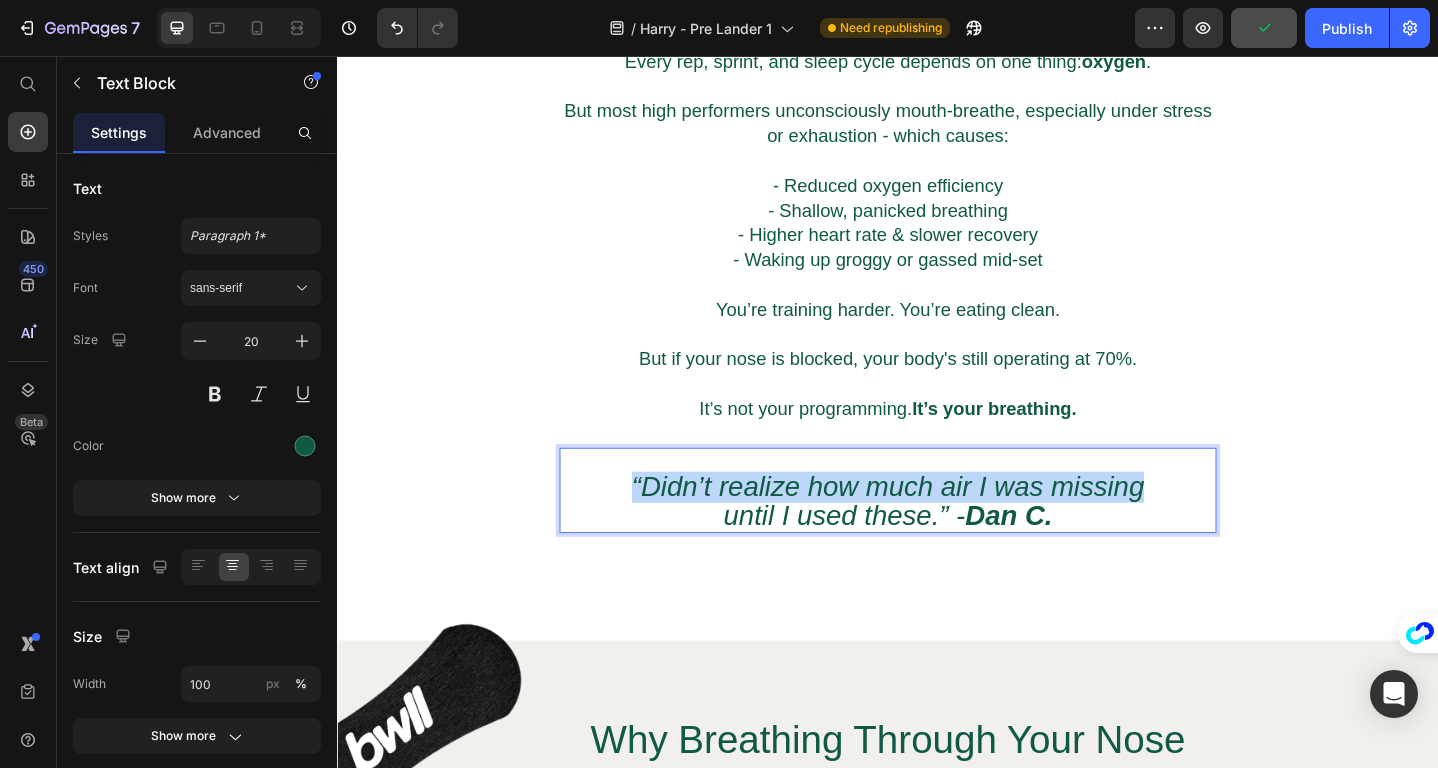 click on "“Didn’t realize how much air I was missing" at bounding box center (937, 525) 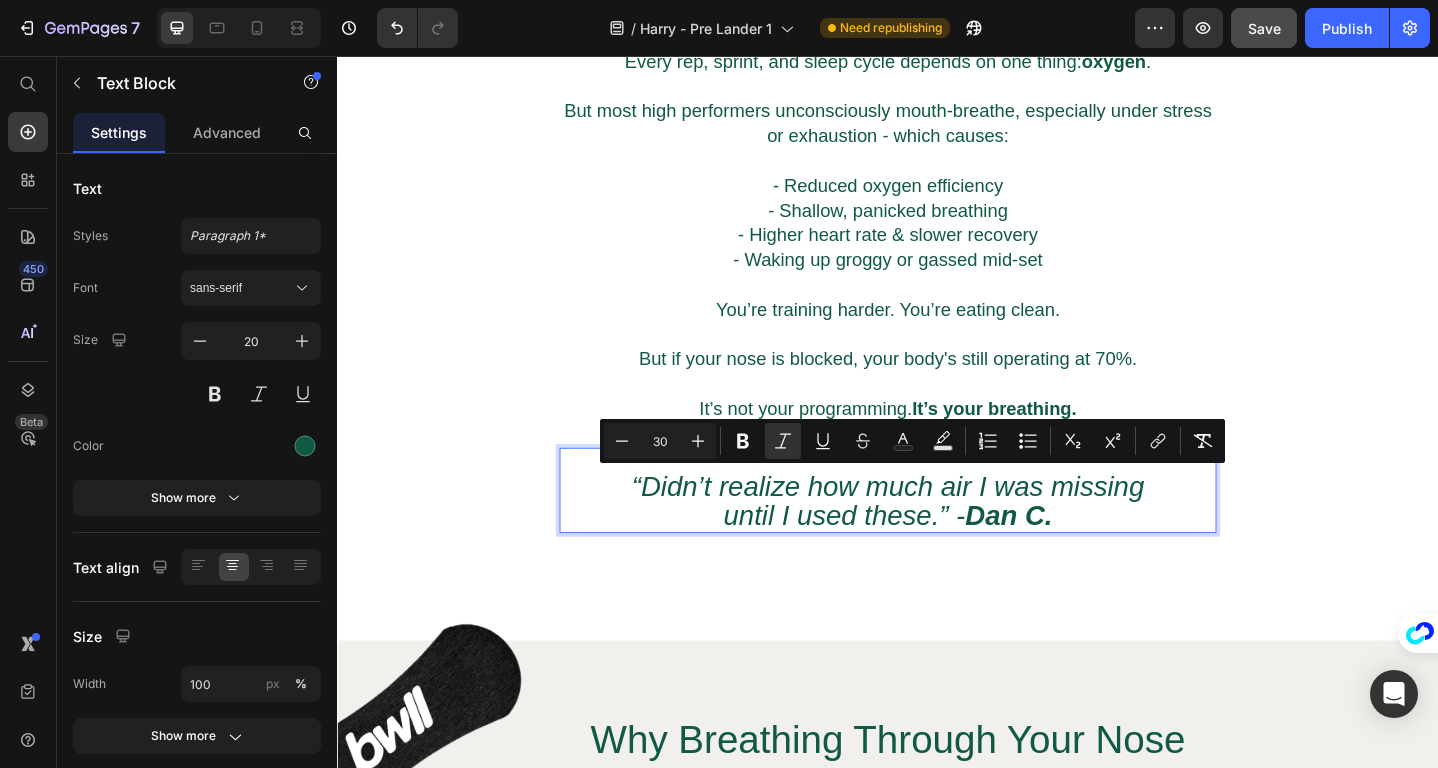 click on "Dan C." at bounding box center [1068, 556] 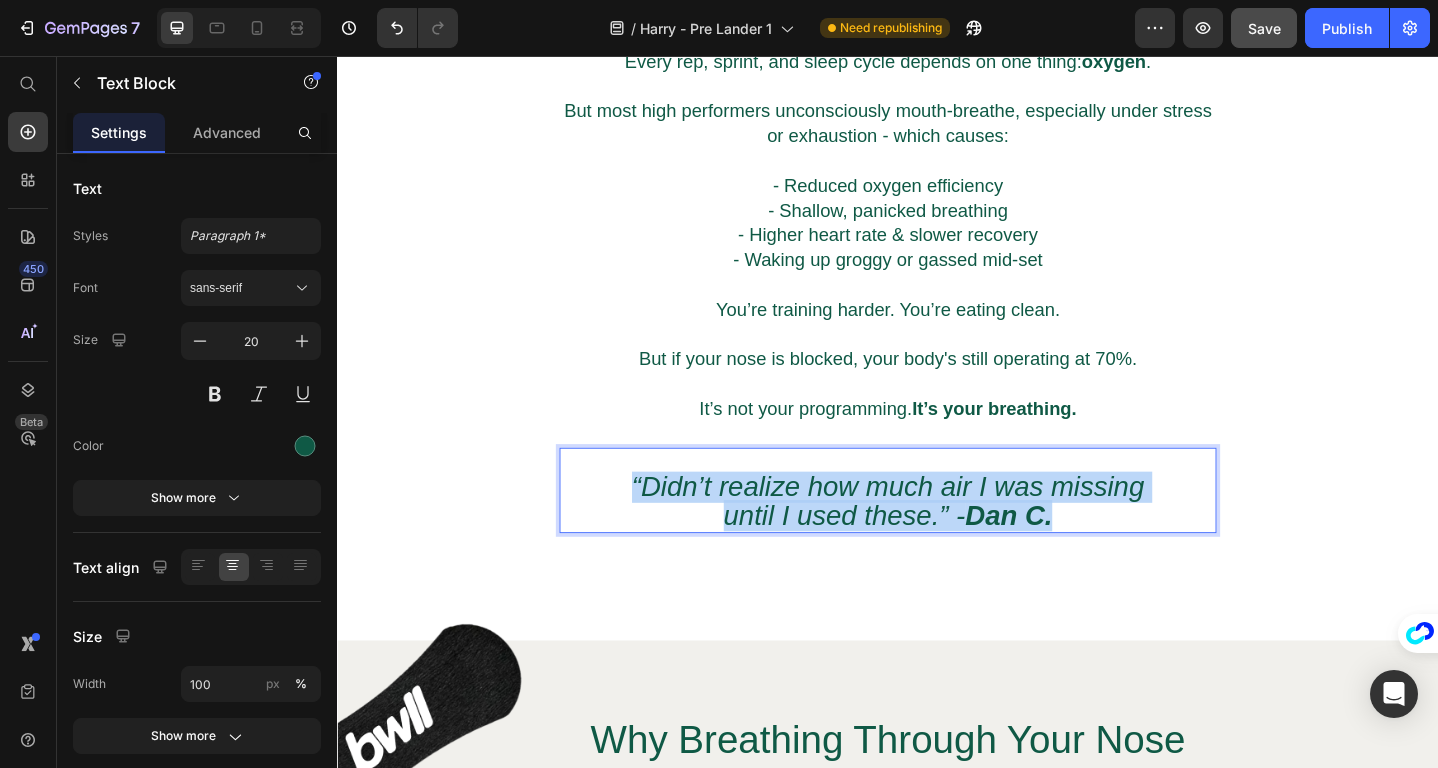 drag, startPoint x: 1094, startPoint y: 557, endPoint x: 651, endPoint y: 514, distance: 445.082 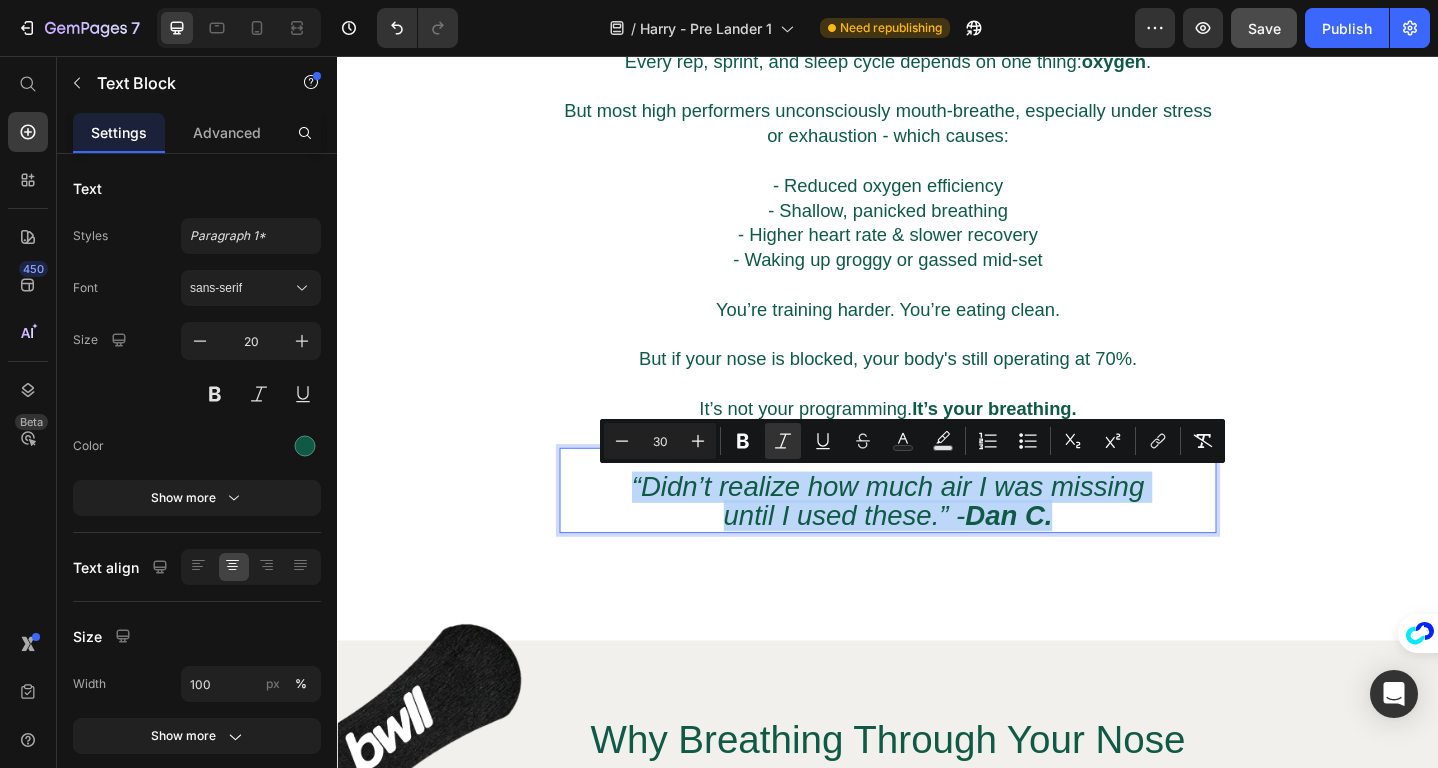 copy on "“Didn’t realize how much air I was missing  until I used these.” -  Dan C." 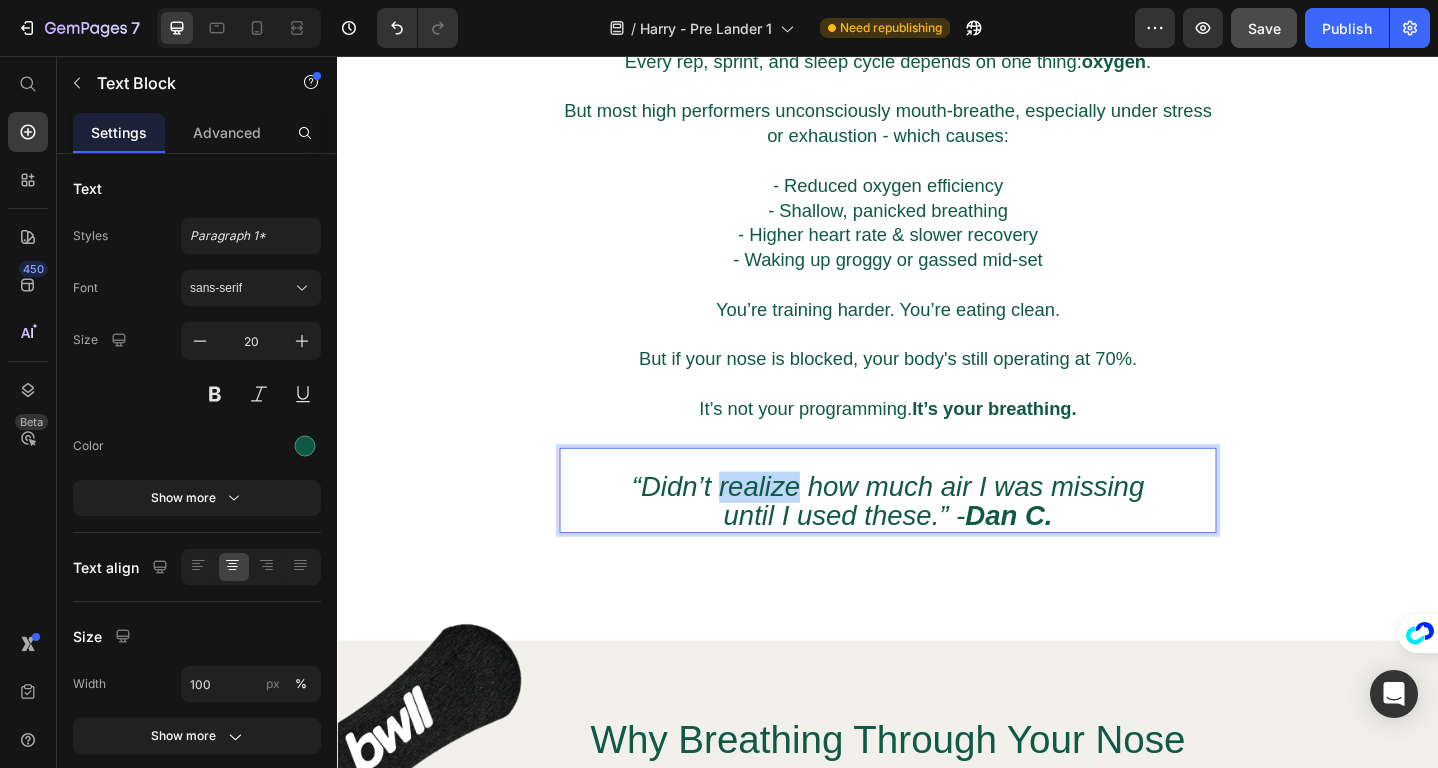 click on "“Didn’t realize how much air I was missing" at bounding box center [937, 525] 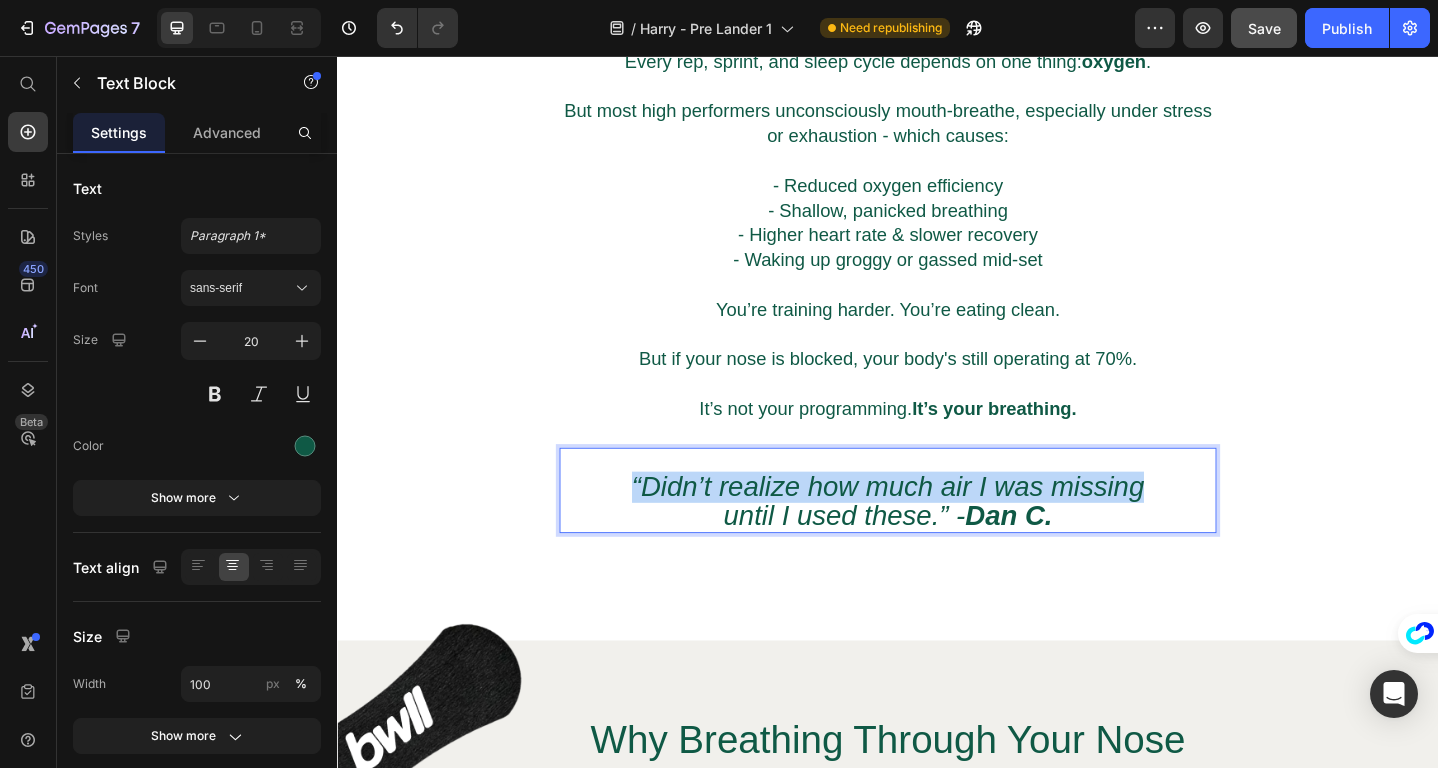 click on "“Didn’t realize how much air I was missing" at bounding box center [937, 525] 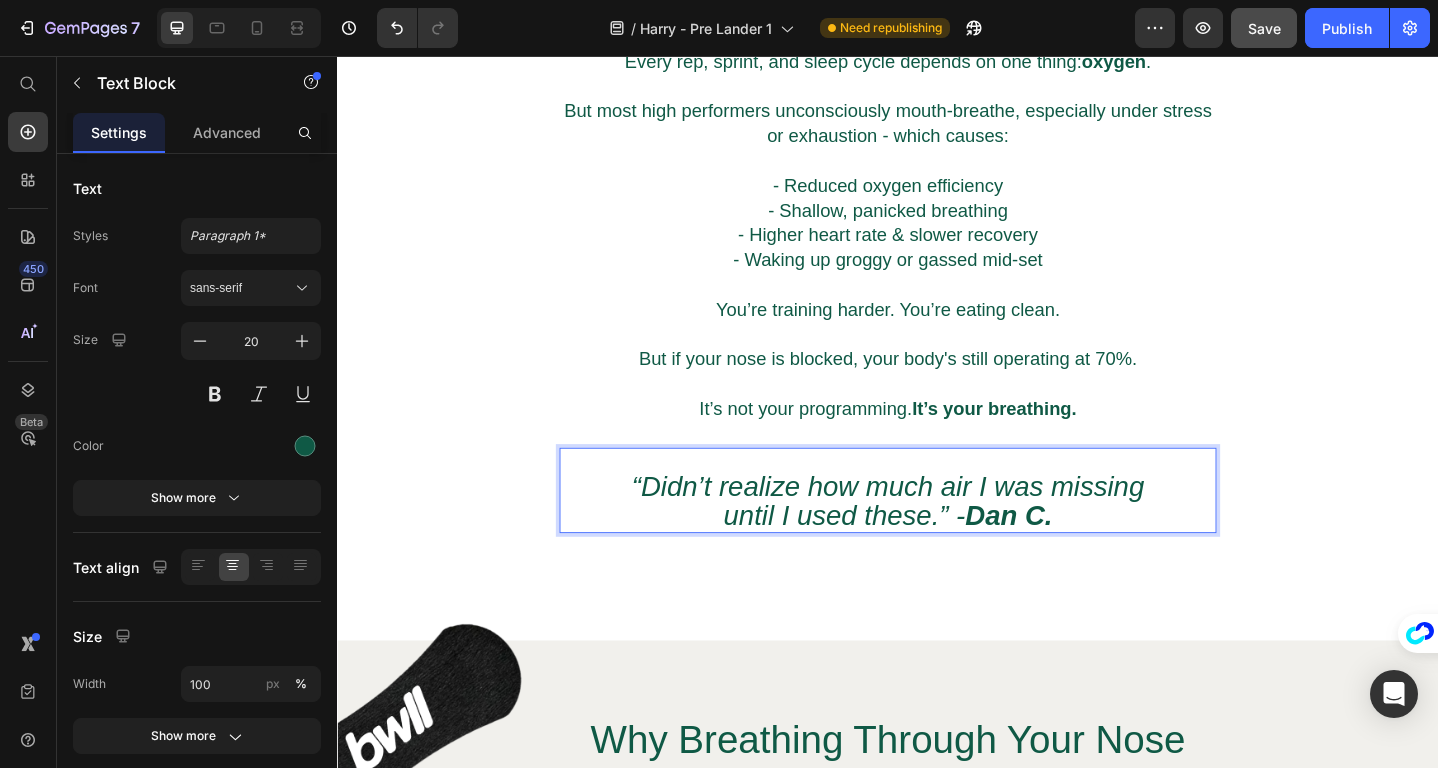 click on "until I used these.” -  Dan C." at bounding box center (937, 556) 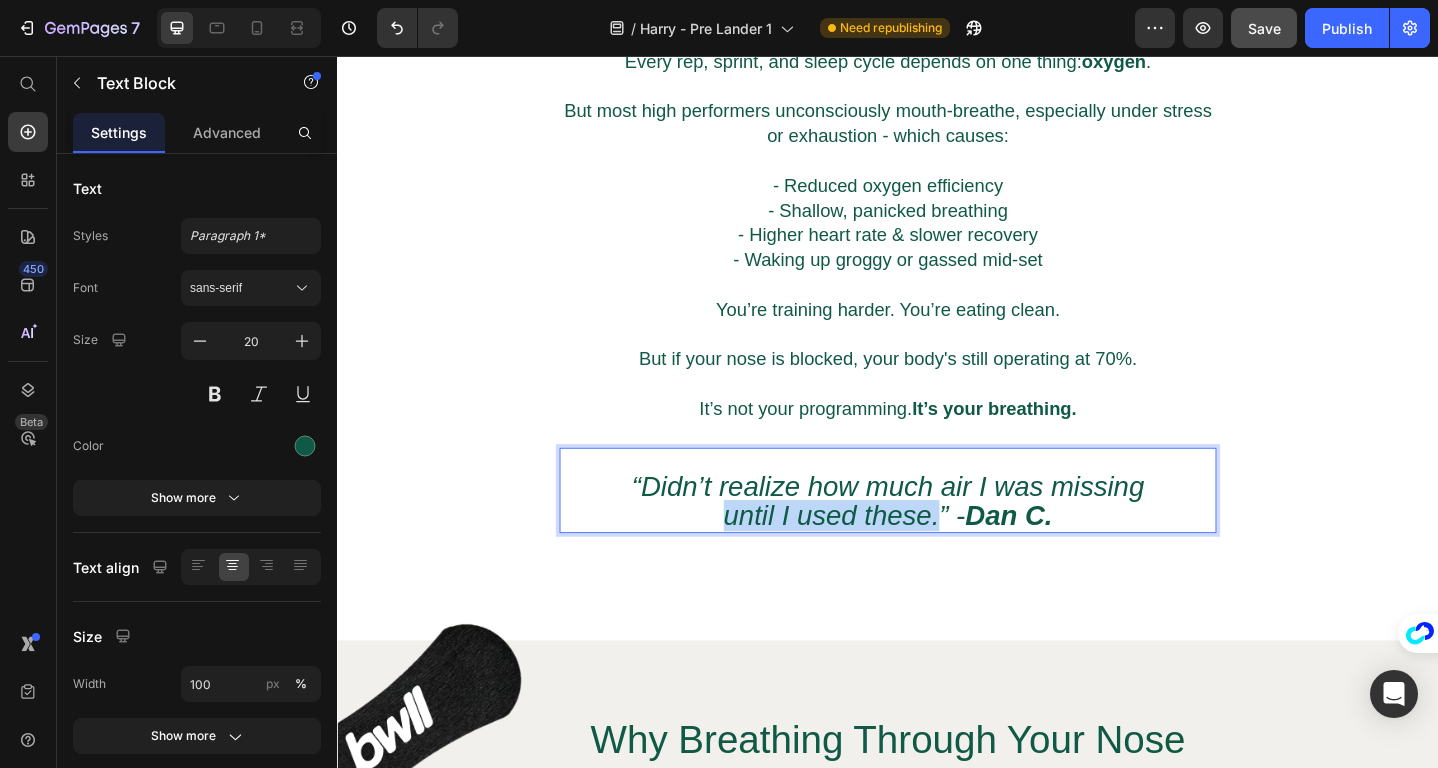 drag, startPoint x: 985, startPoint y: 560, endPoint x: 739, endPoint y: 560, distance: 246 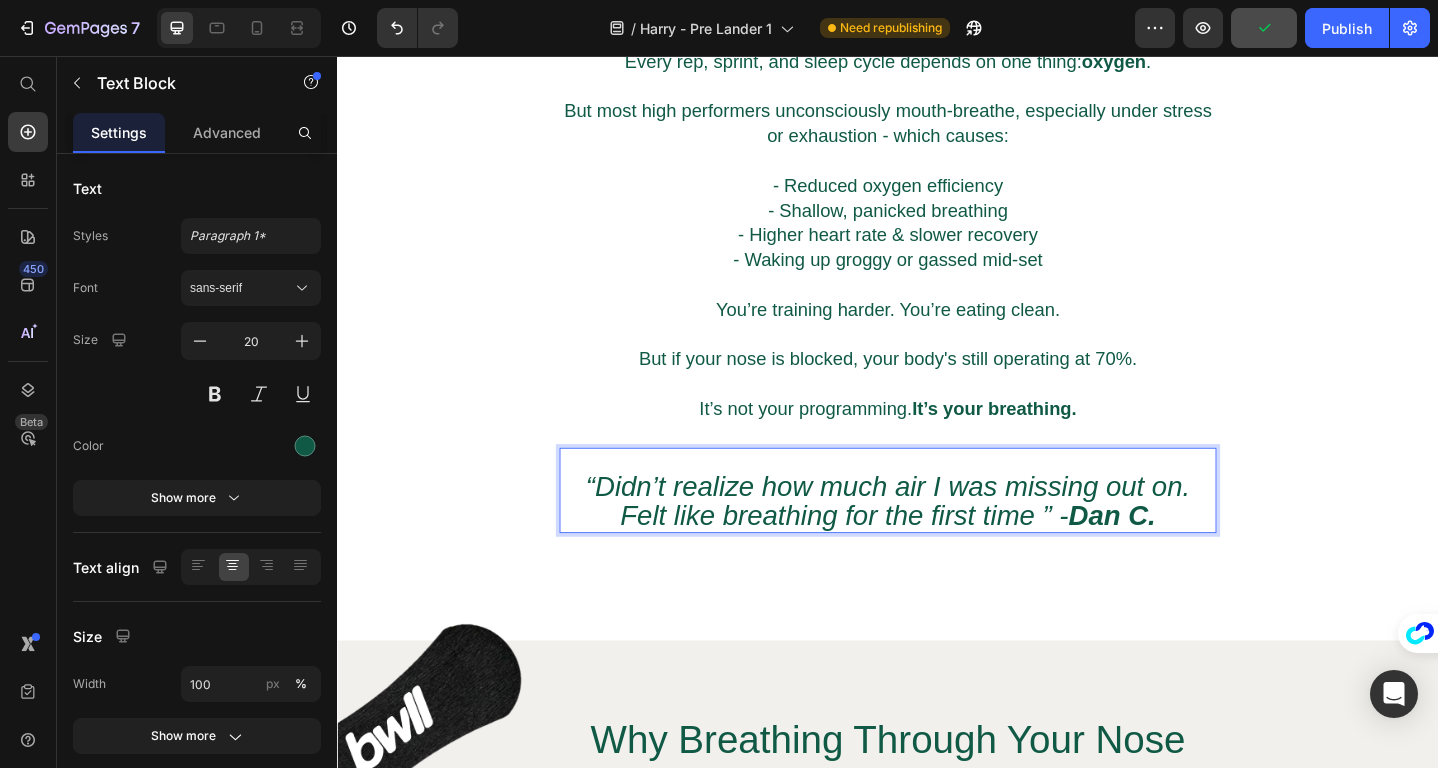 click on "“Didn’t realize how much air I was missing out on. Felt like breathing for the first time ” -  [LAST_NAME] C." at bounding box center [937, 543] 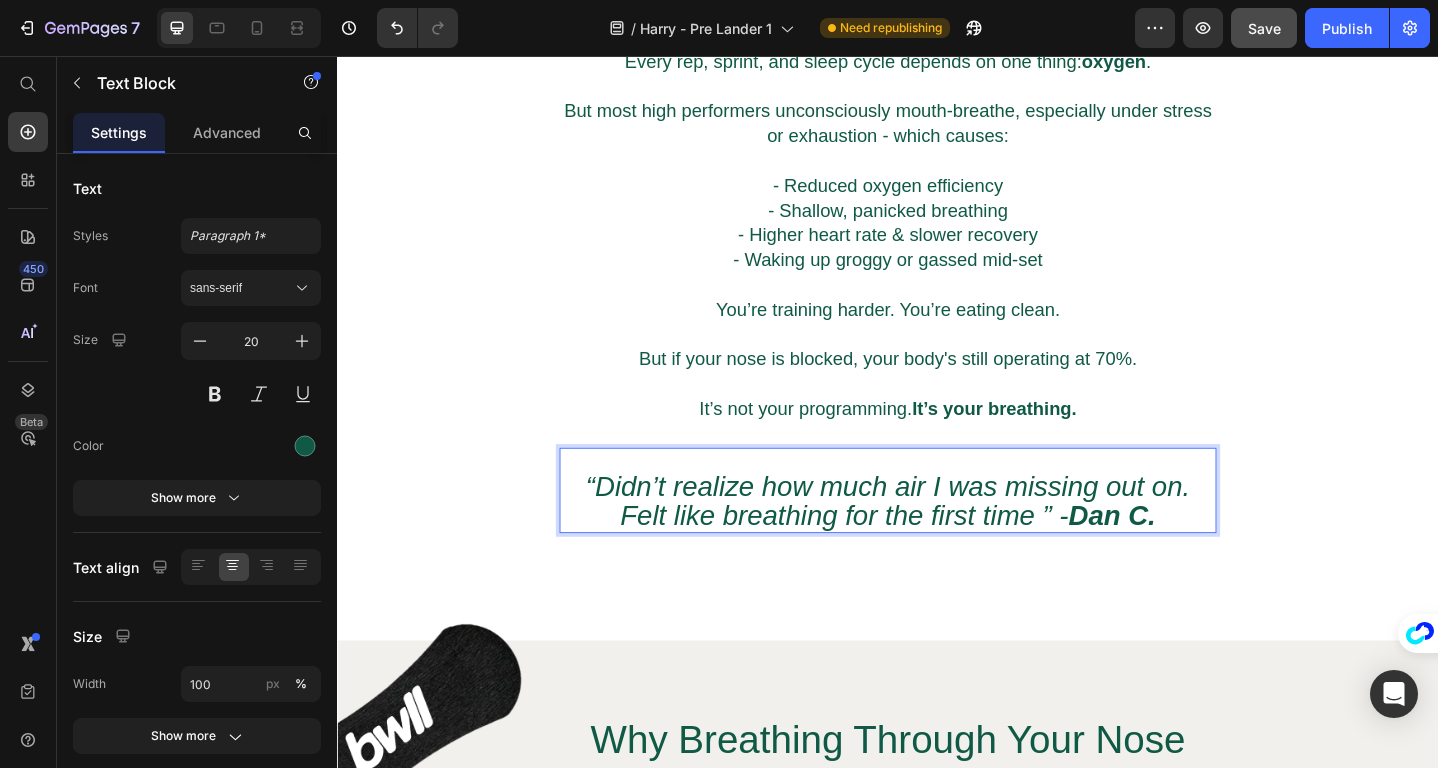 click on "“Didn’t realize how much air I was missing out on. Felt like breathing for the first time ” -  [LAST_NAME] C." at bounding box center (937, 541) 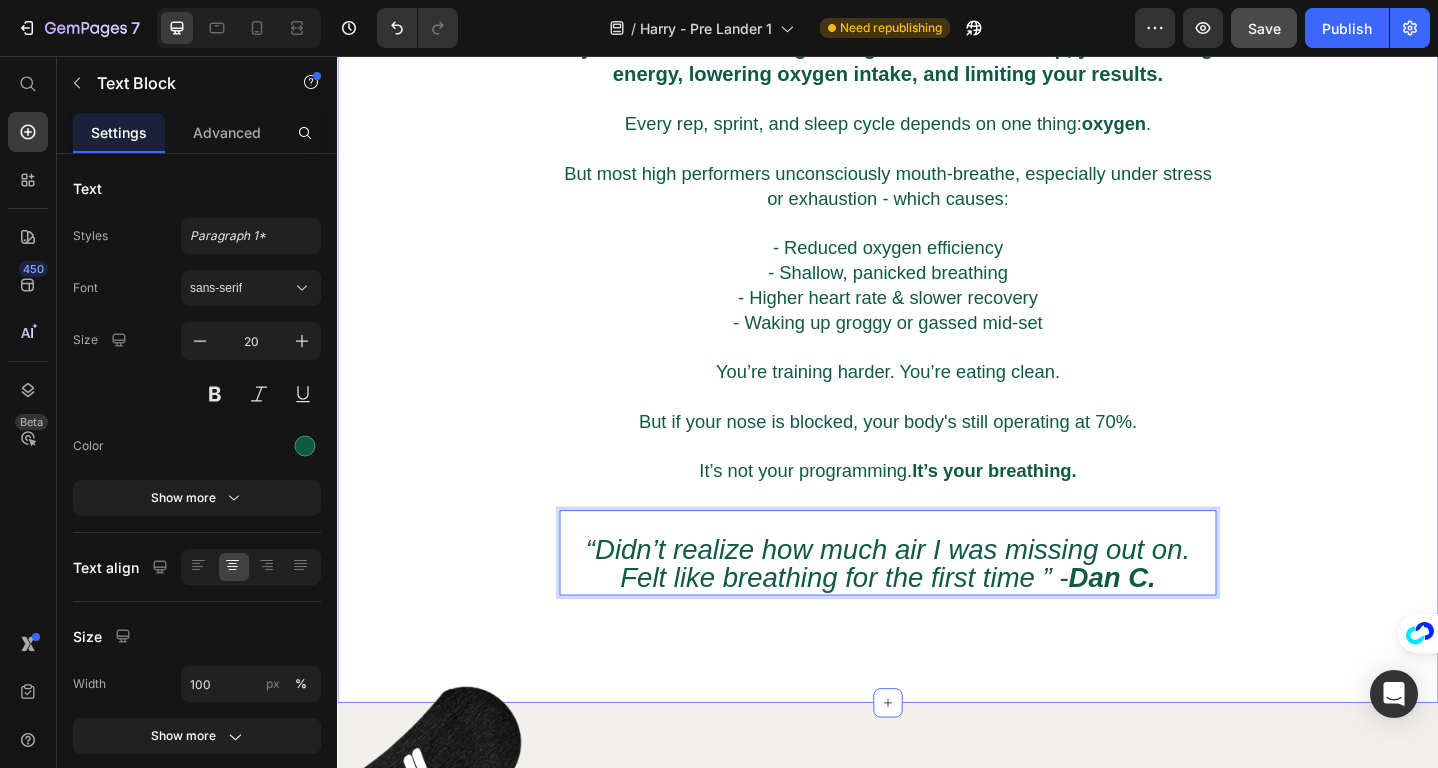scroll, scrollTop: 2120, scrollLeft: 0, axis: vertical 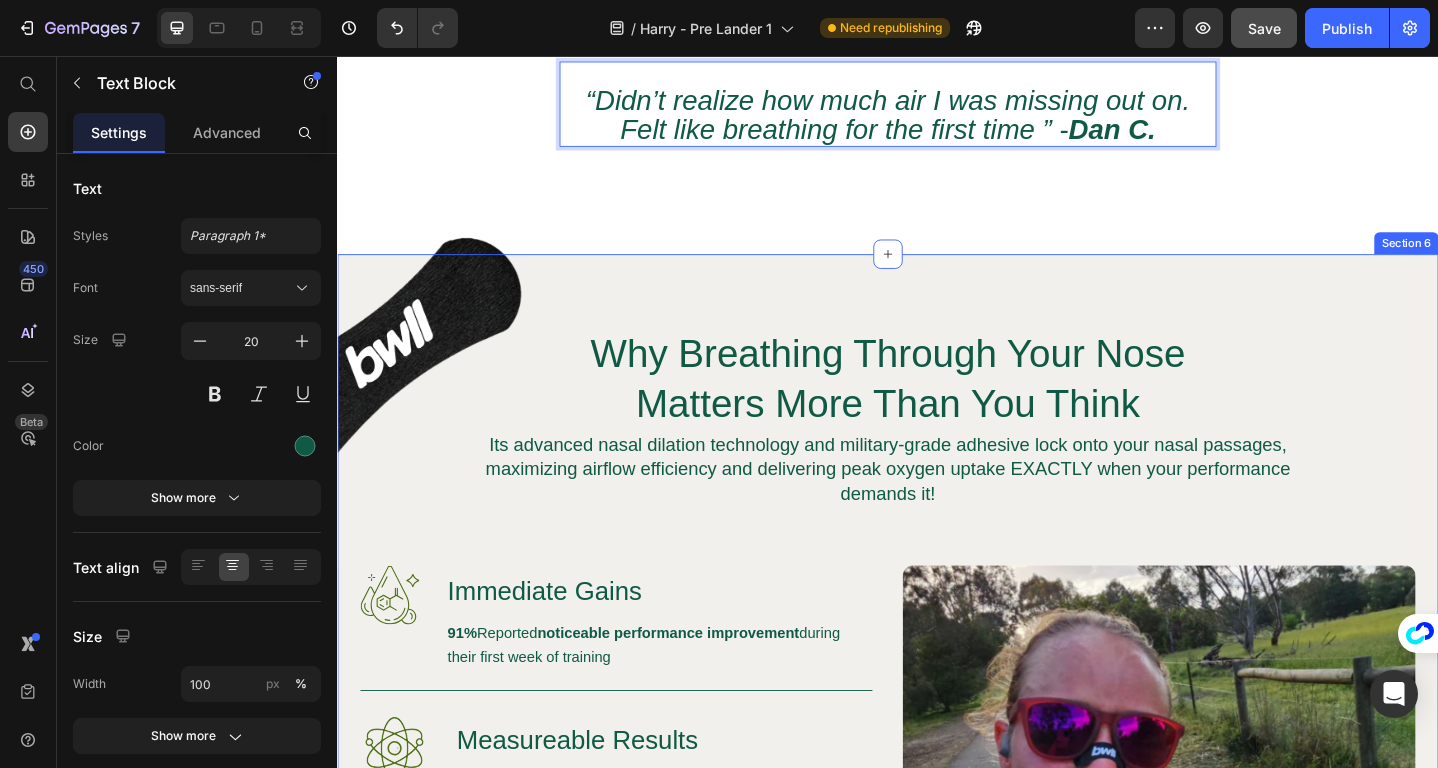 click on "Image Why Breathing Through Your Nose Matters More Than You Think Heading Its advanced nasal dilation technology and military-grade adhesive lock onto your nasal passages, maximizing airflow efficiency and delivering peak oxygen uptake EXACTLY when your performance demands it! Text Block Row Image Immediate Gains Heading 91%  Reported  noticeable performance improvement  during their first week of training Text Block Row Image Measureable Results Heading 84%  Achieved  measurable VO2 max increases  within 30 days of consistent use Text Block Row Image Bulletproof Hold Heading 96%  Confirmed strips  stayed secure during intense sessions  without slipping or failing Text Block Row Try BWLL Nasal Strips Button Row Image Hero Banner Section 6" at bounding box center (937, 751) 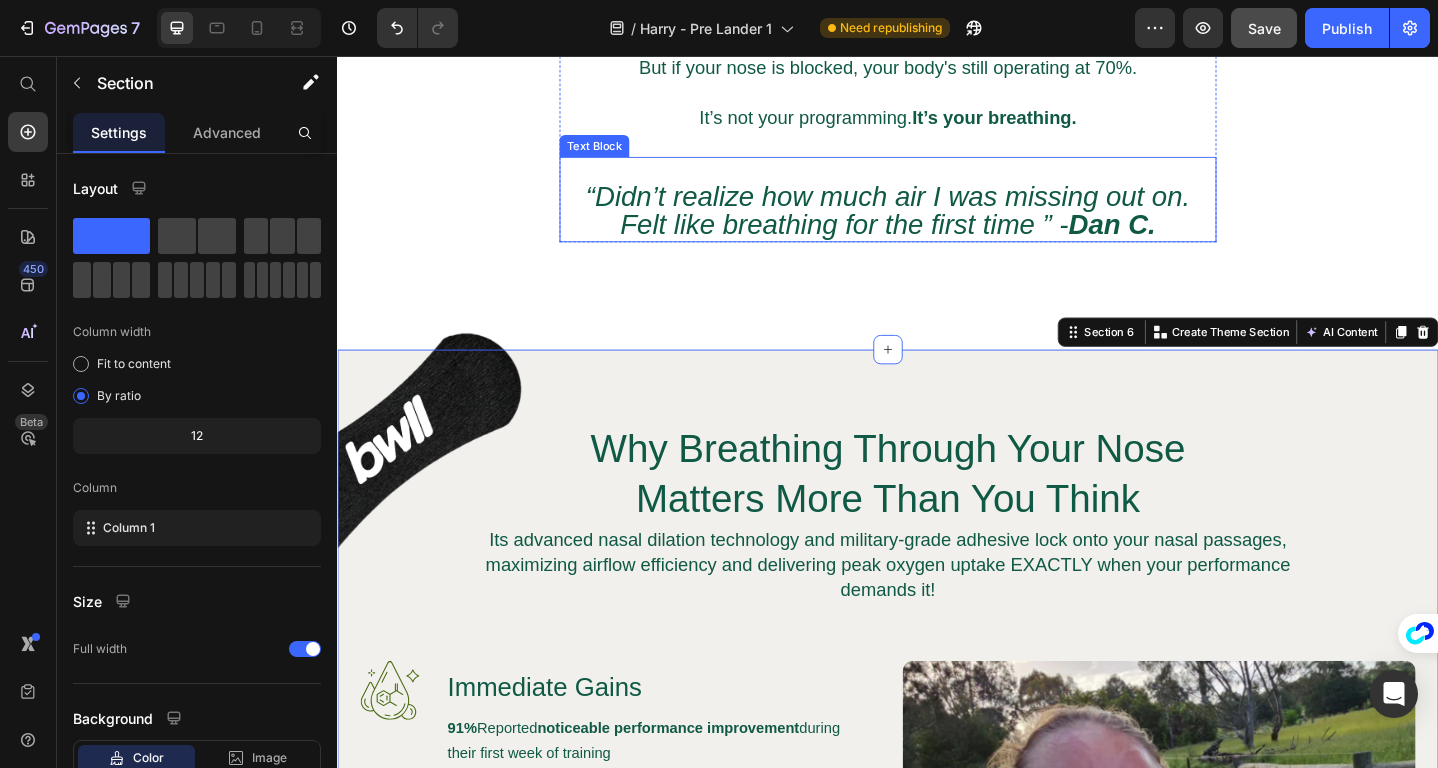 scroll, scrollTop: 2274, scrollLeft: 0, axis: vertical 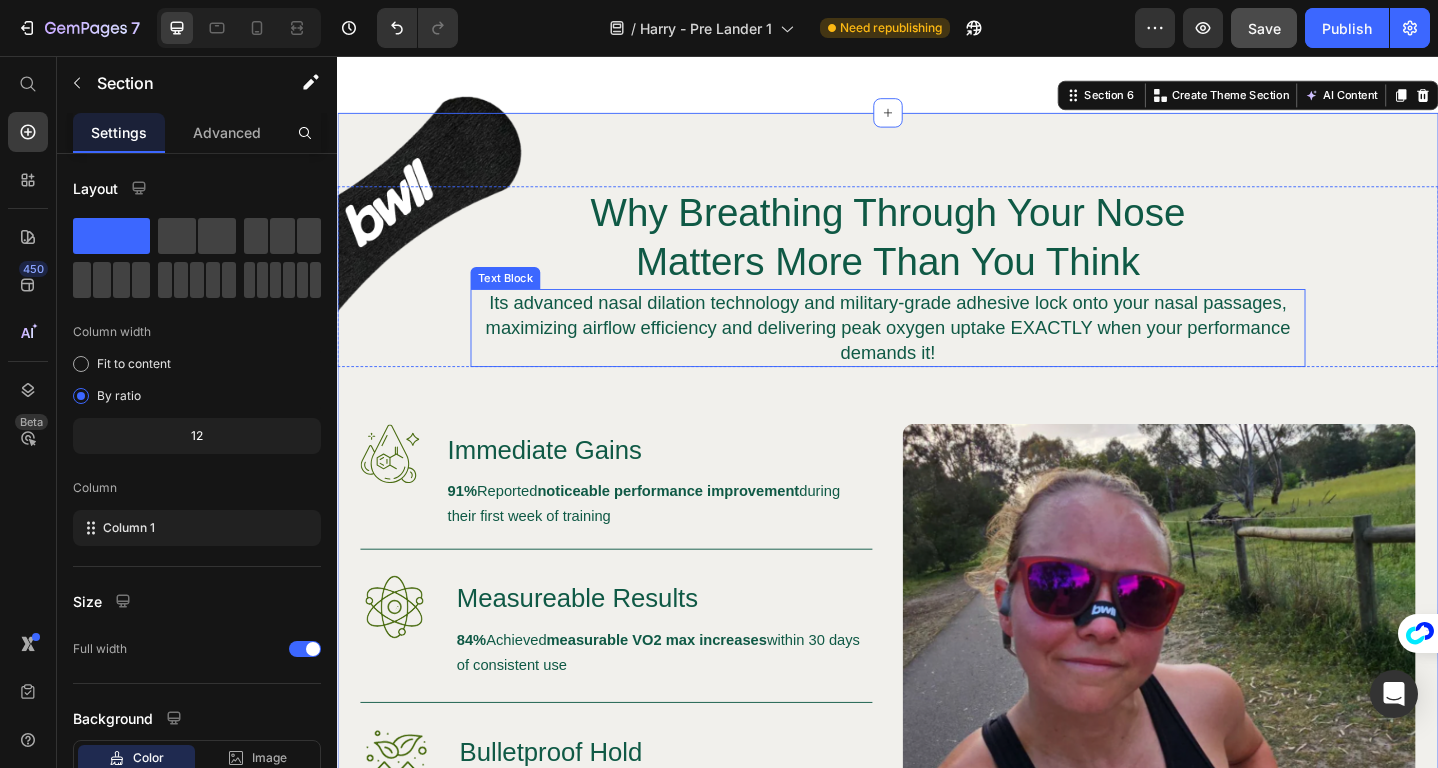 click on "Its advanced nasal dilation technology and military-grade adhesive lock onto your nasal passages, maximizing airflow efficiency and delivering peak oxygen uptake EXACTLY when your performance demands it!" at bounding box center (937, 352) 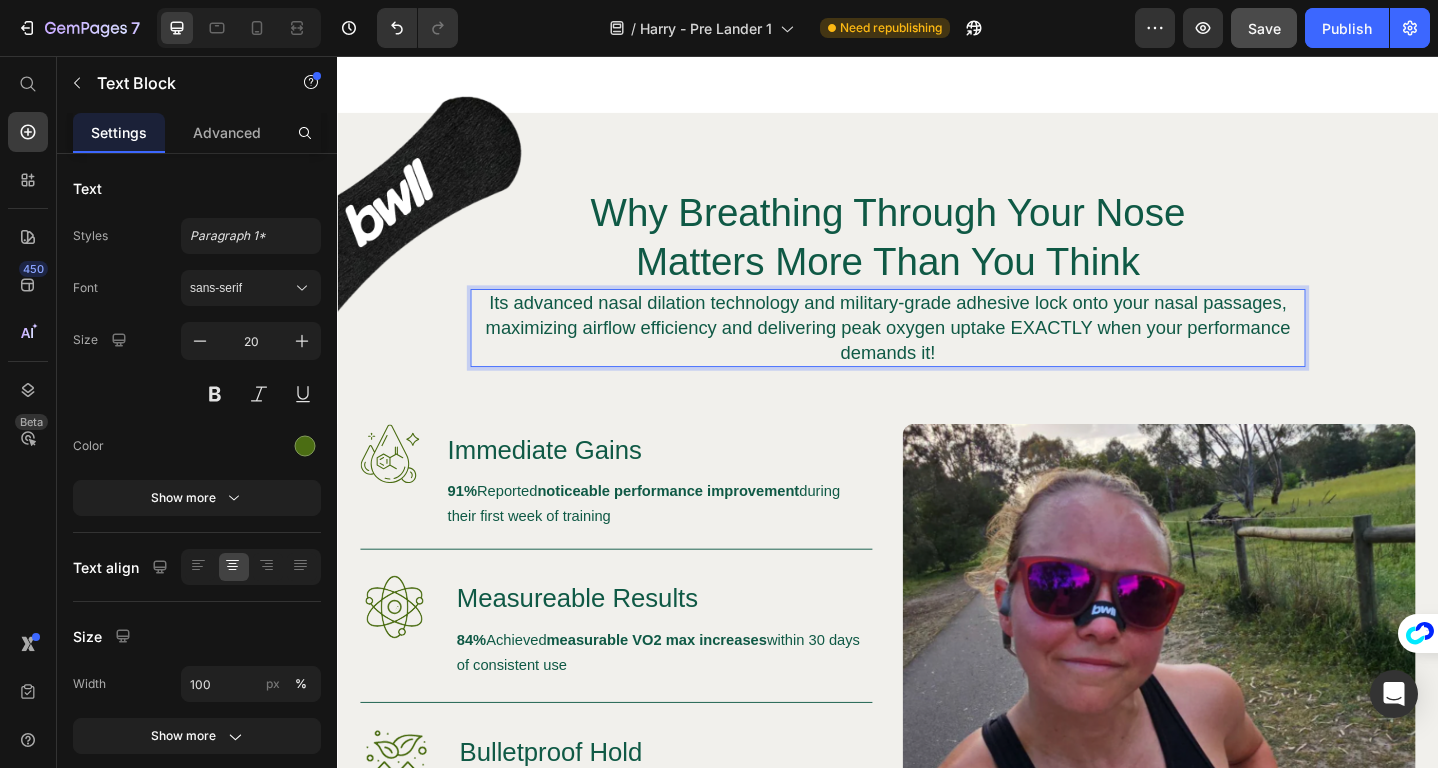 click on "Its advanced nasal dilation technology and military-grade adhesive lock onto your nasal passages, maximizing airflow efficiency and delivering peak oxygen uptake EXACTLY when your performance demands it!" at bounding box center [937, 352] 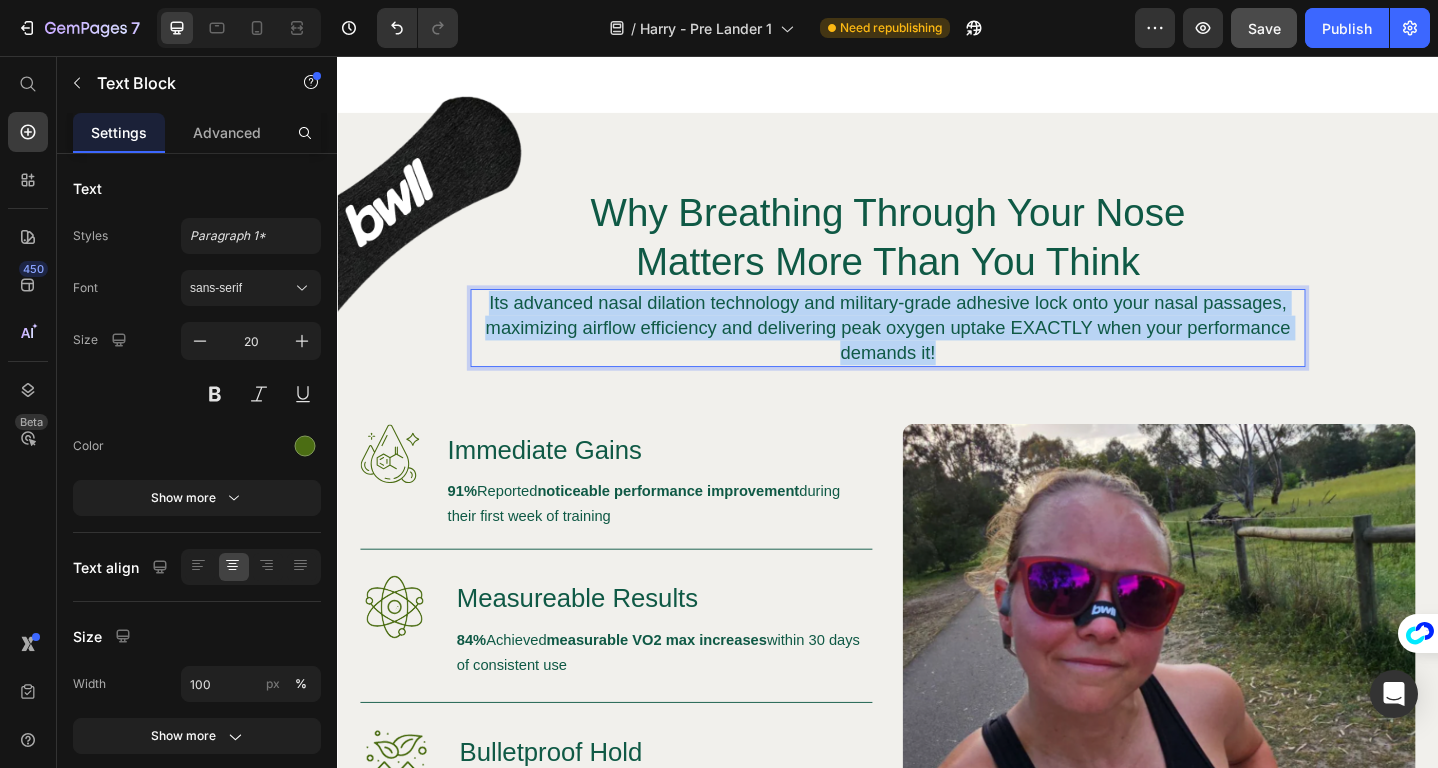 click on "Its advanced nasal dilation technology and military-grade adhesive lock onto your nasal passages, maximizing airflow efficiency and delivering peak oxygen uptake EXACTLY when your performance demands it!" at bounding box center [937, 352] 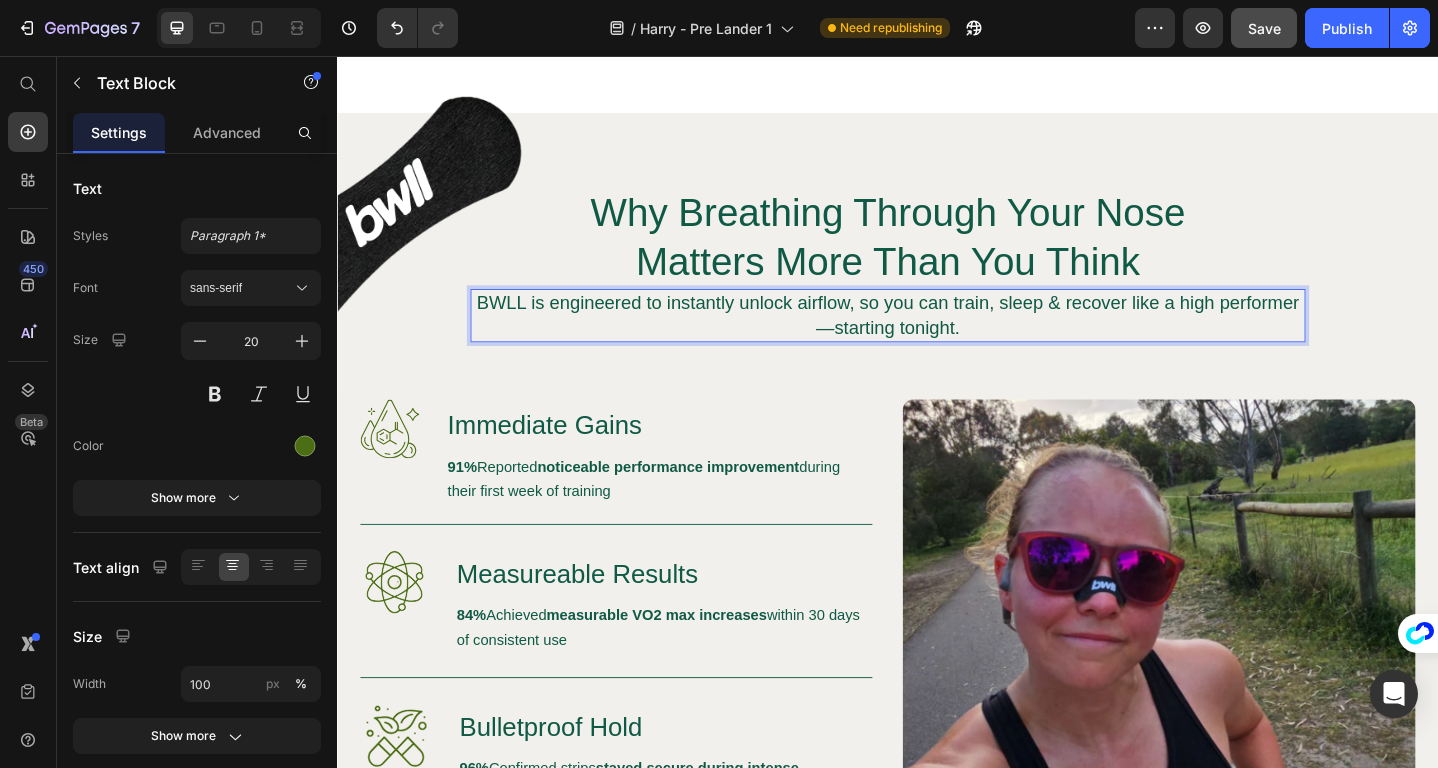 click on "BWLL is engineered to instantly unlock airflow, so you can train, sleep & recover like a high performer—starting tonight." at bounding box center [937, 338] 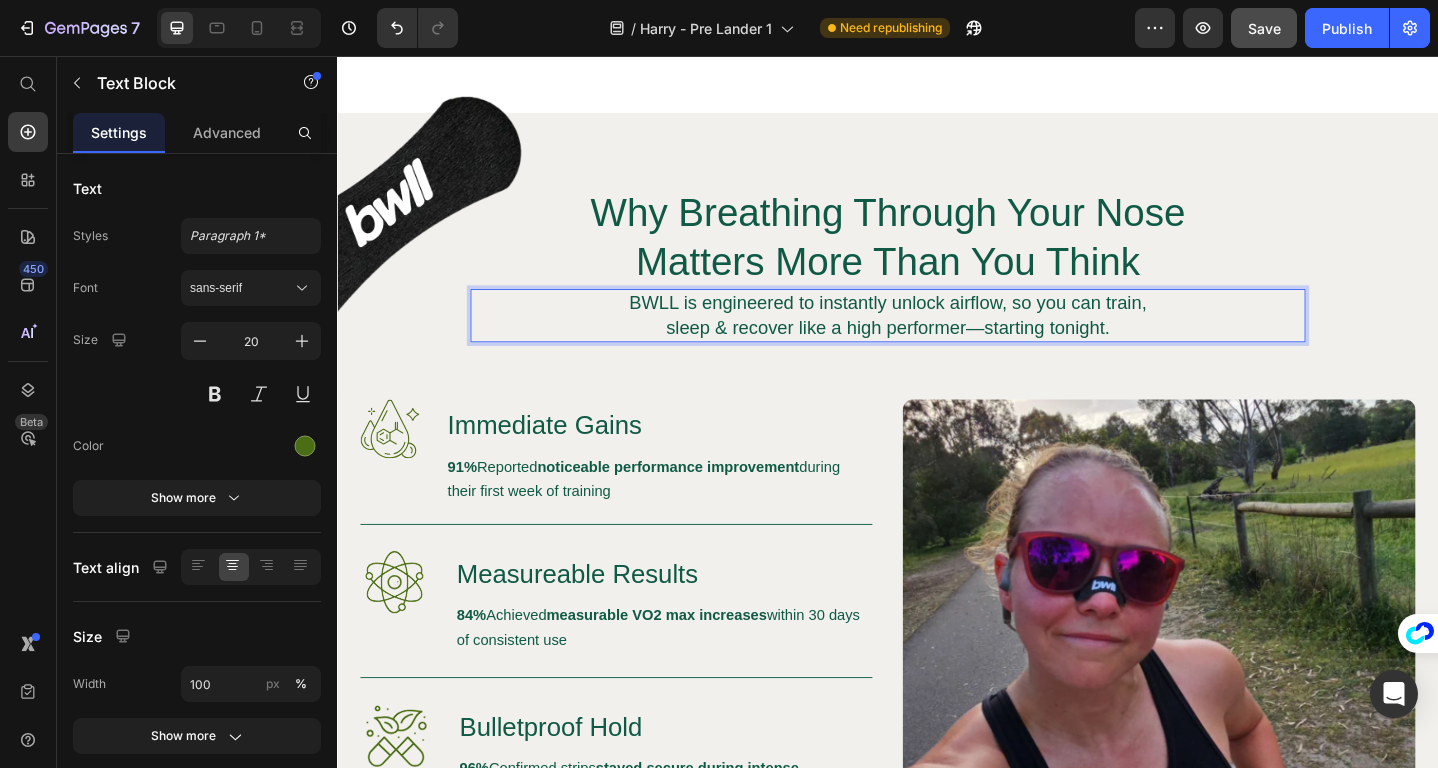 click on "sleep & recover like a high performer—starting tonight." at bounding box center [937, 352] 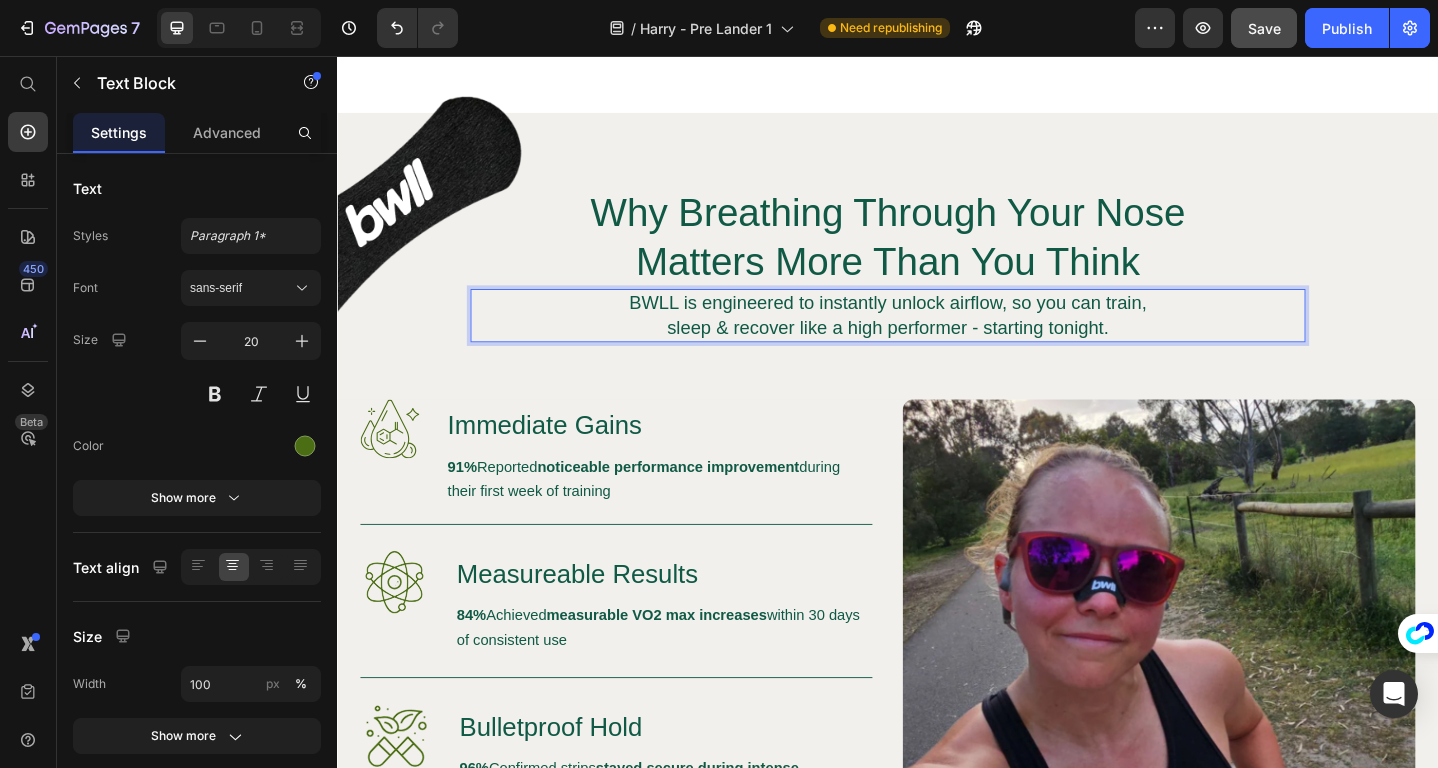 click on "sleep & recover like a high performer - starting tonight." at bounding box center (936, 352) 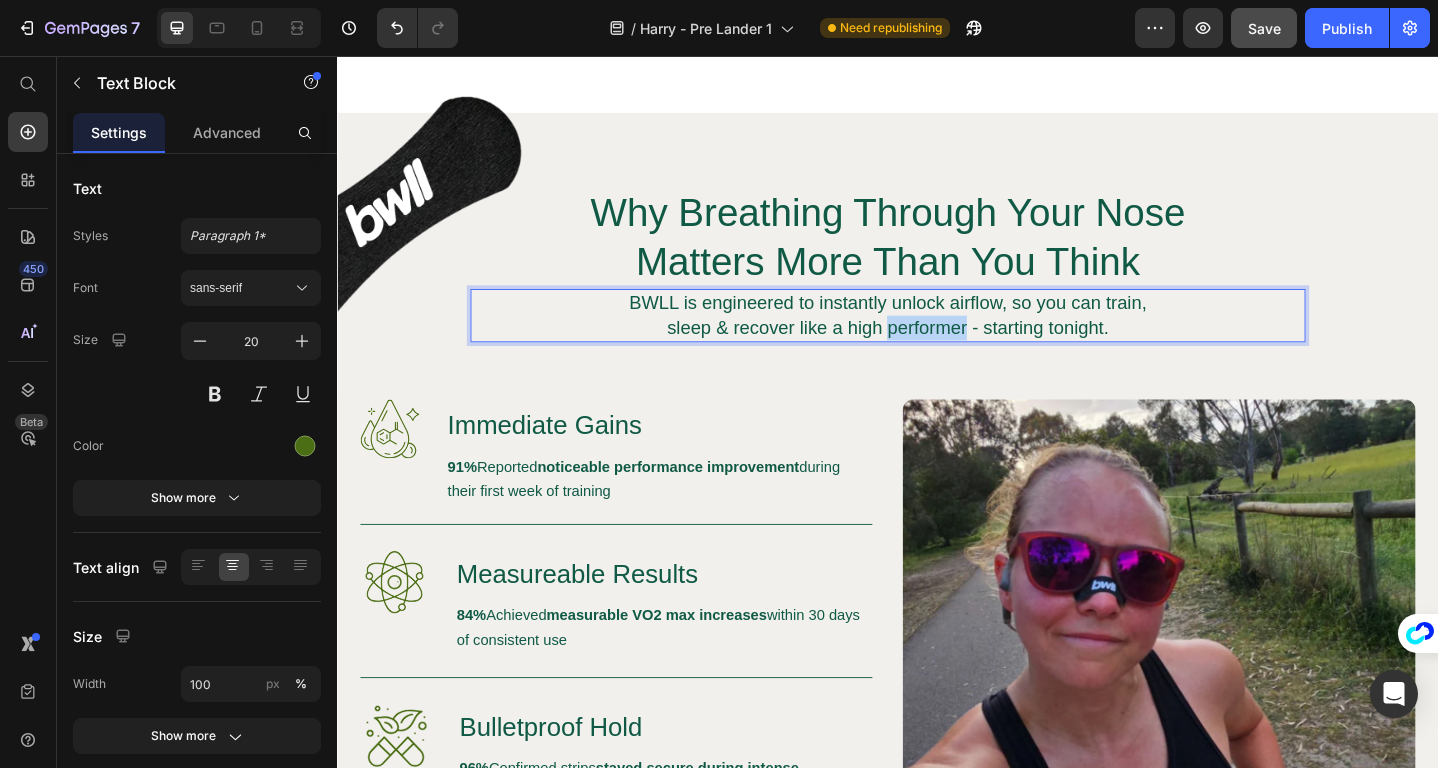 click on "sleep & recover like a high performer - starting tonight." at bounding box center [936, 352] 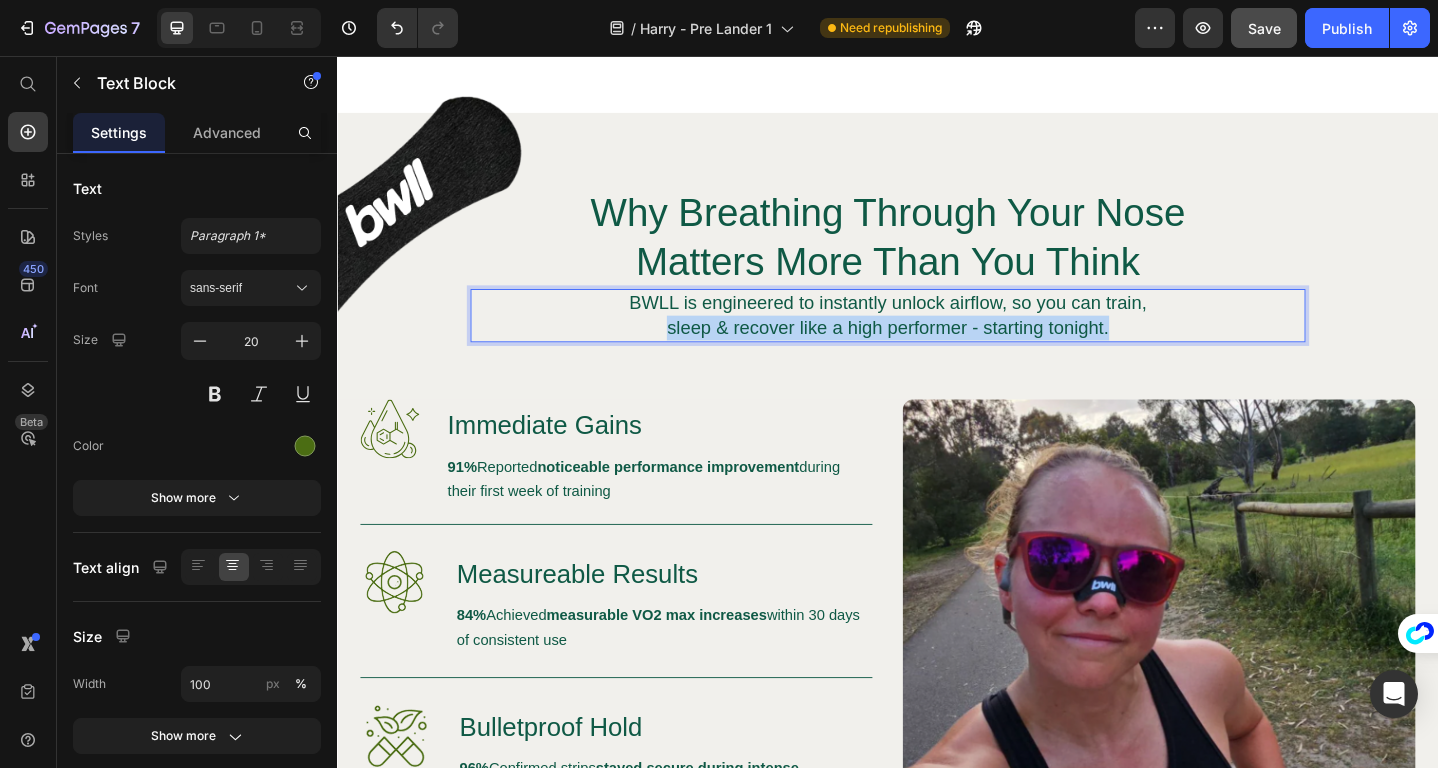 click on "sleep & recover like a high performer - starting tonight." at bounding box center [936, 352] 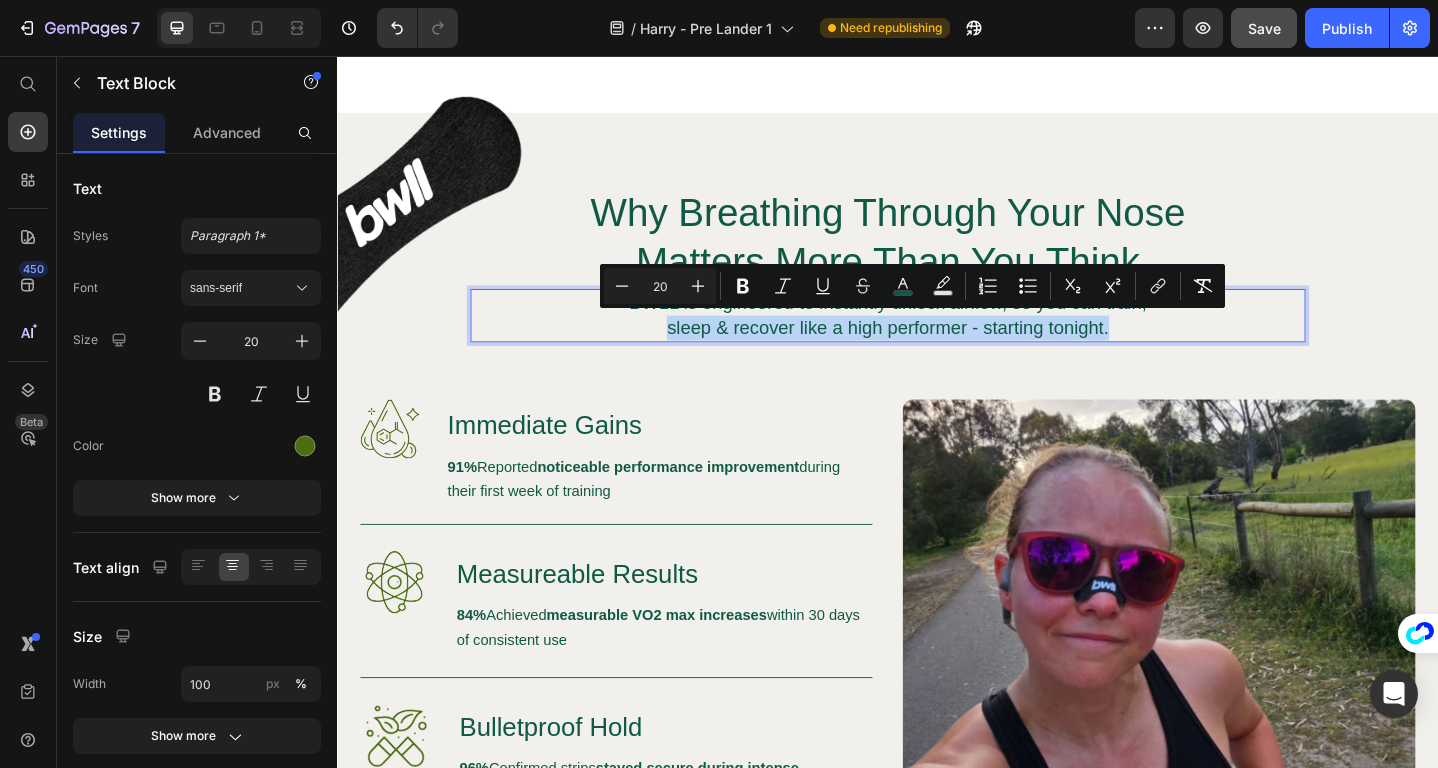 click on "sleep & recover like a high performer - starting tonight." at bounding box center [936, 352] 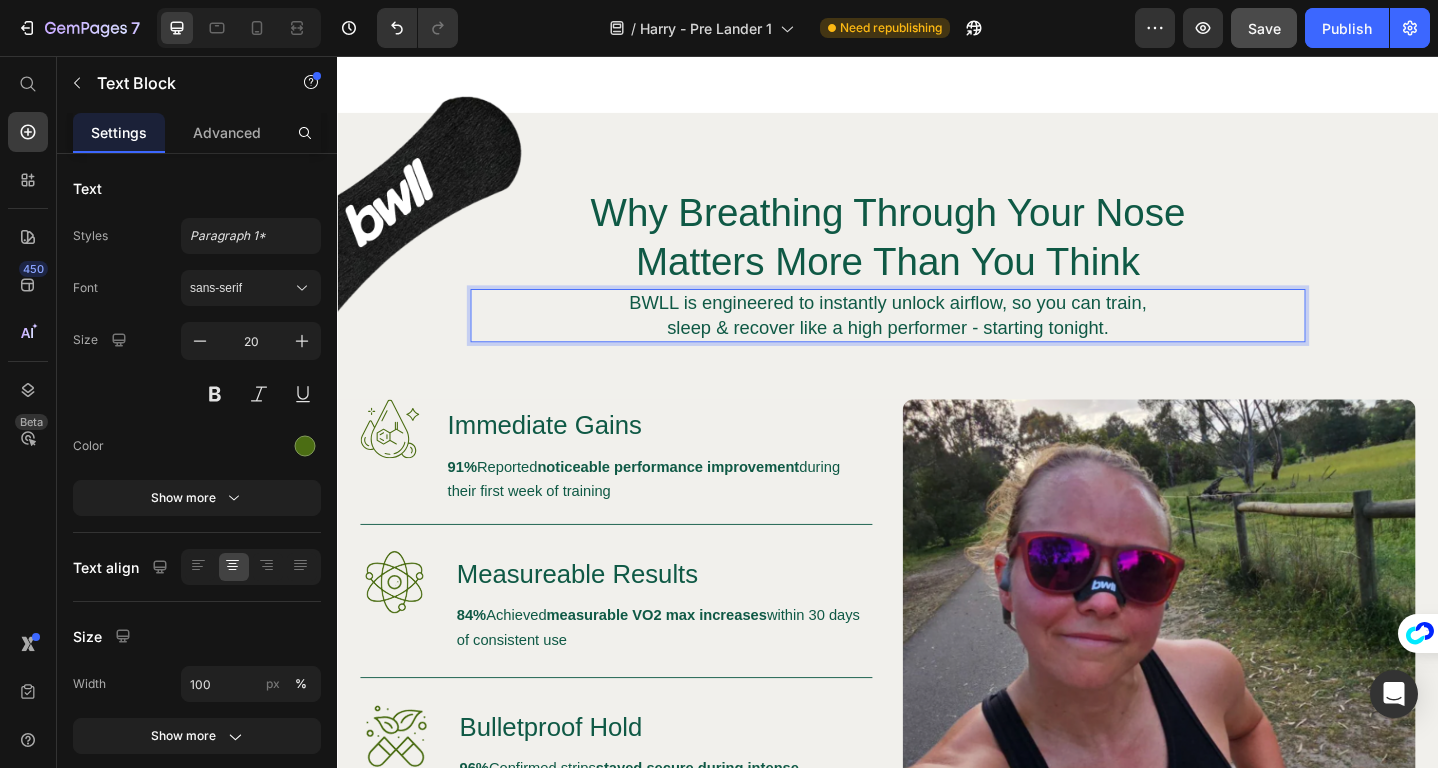 click on "sleep & recover like a high performer - starting tonight." at bounding box center (937, 352) 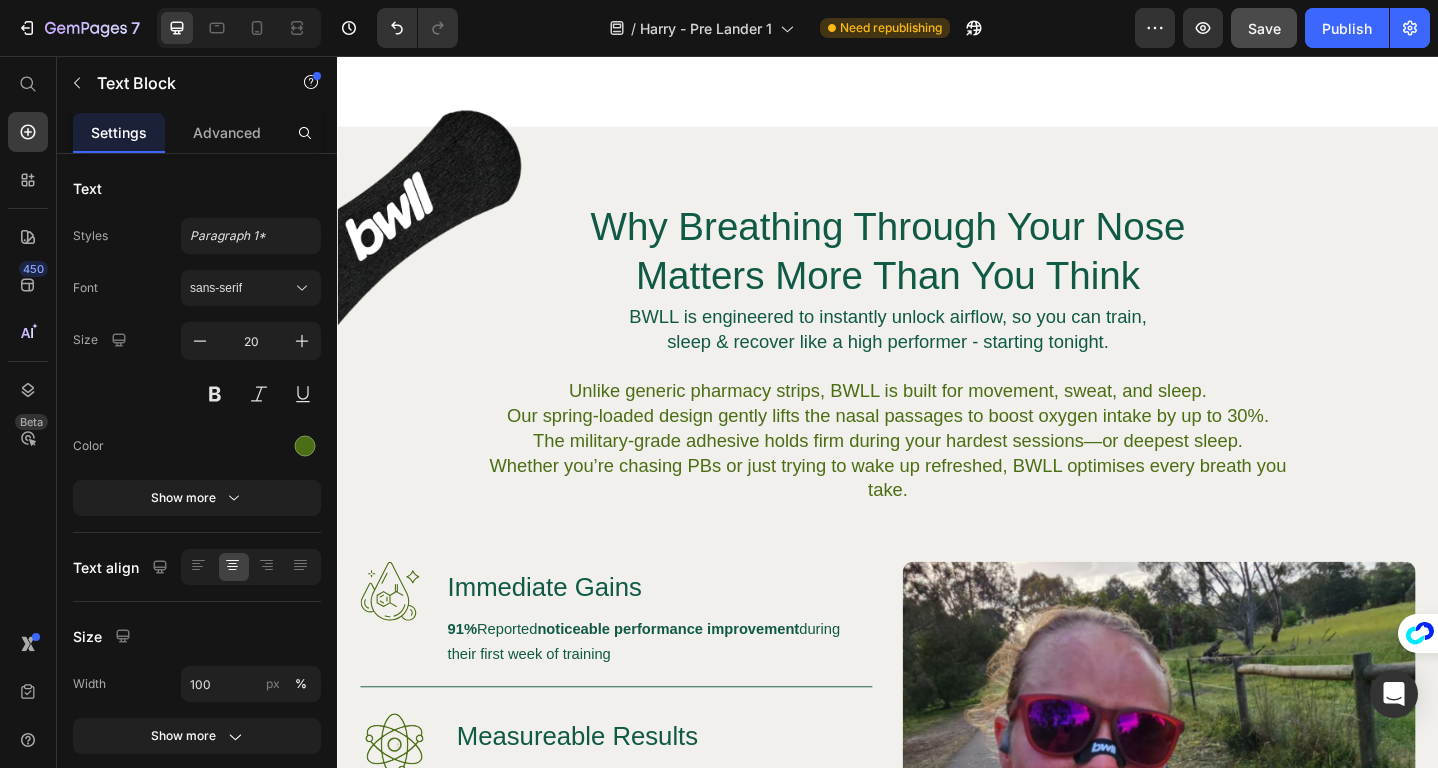 scroll, scrollTop: 2239, scrollLeft: 0, axis: vertical 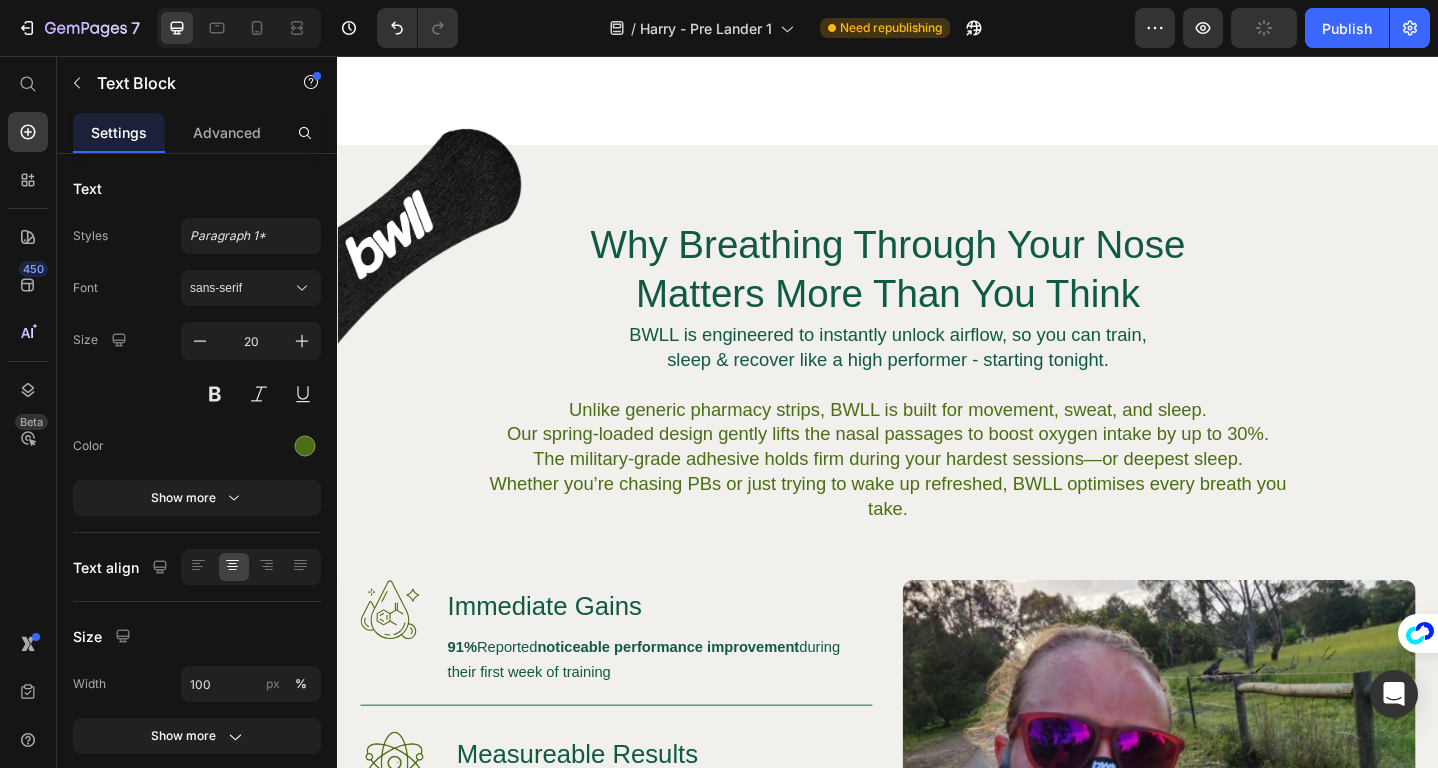 click at bounding box center (937, 414) 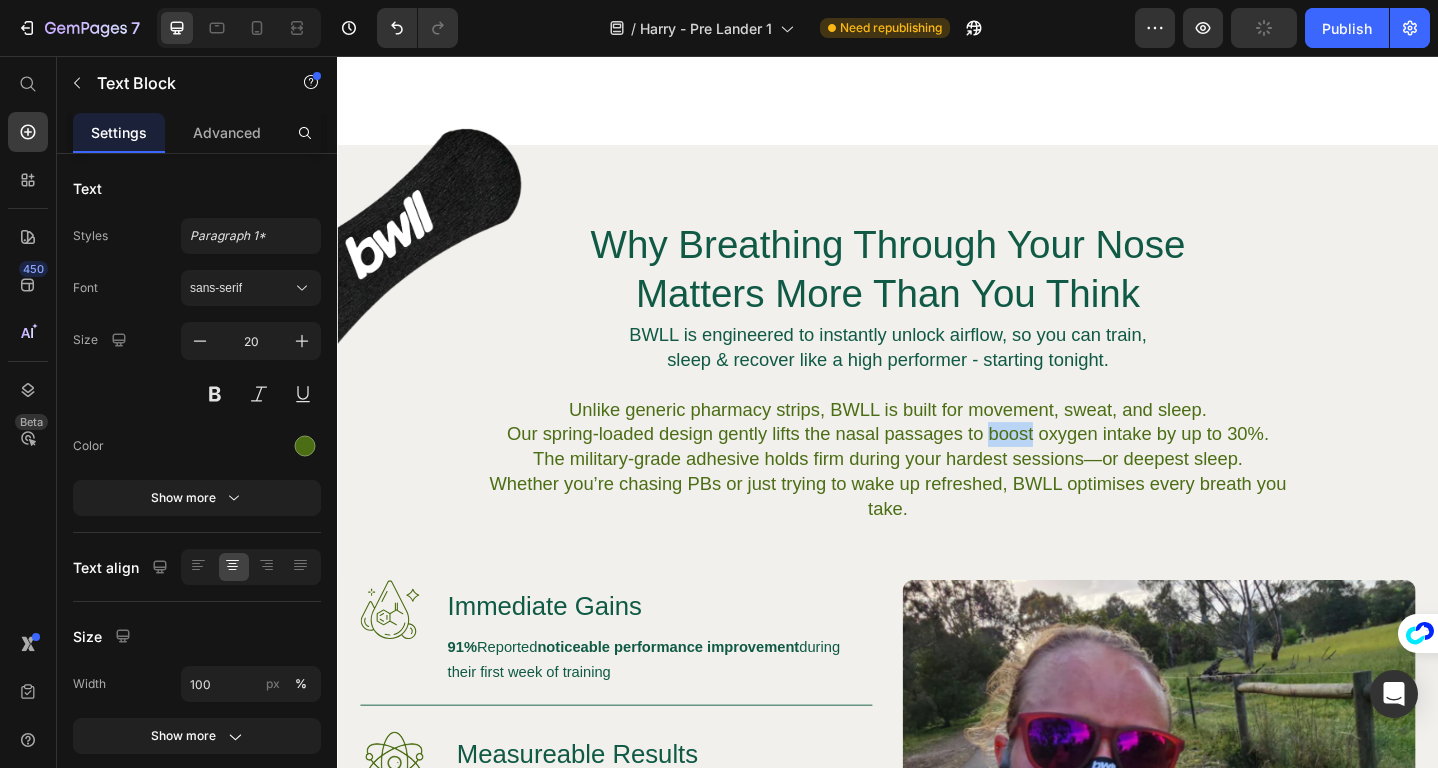 click on "Unlike generic pharmacy strips, BWLL is built for movement, sweat, and sleep. Our spring-loaded design gently lifts the nasal passages to boost oxygen intake by up to 30%. The military-grade adhesive holds firm during your hardest sessions—or deepest sleep." at bounding box center (937, 468) 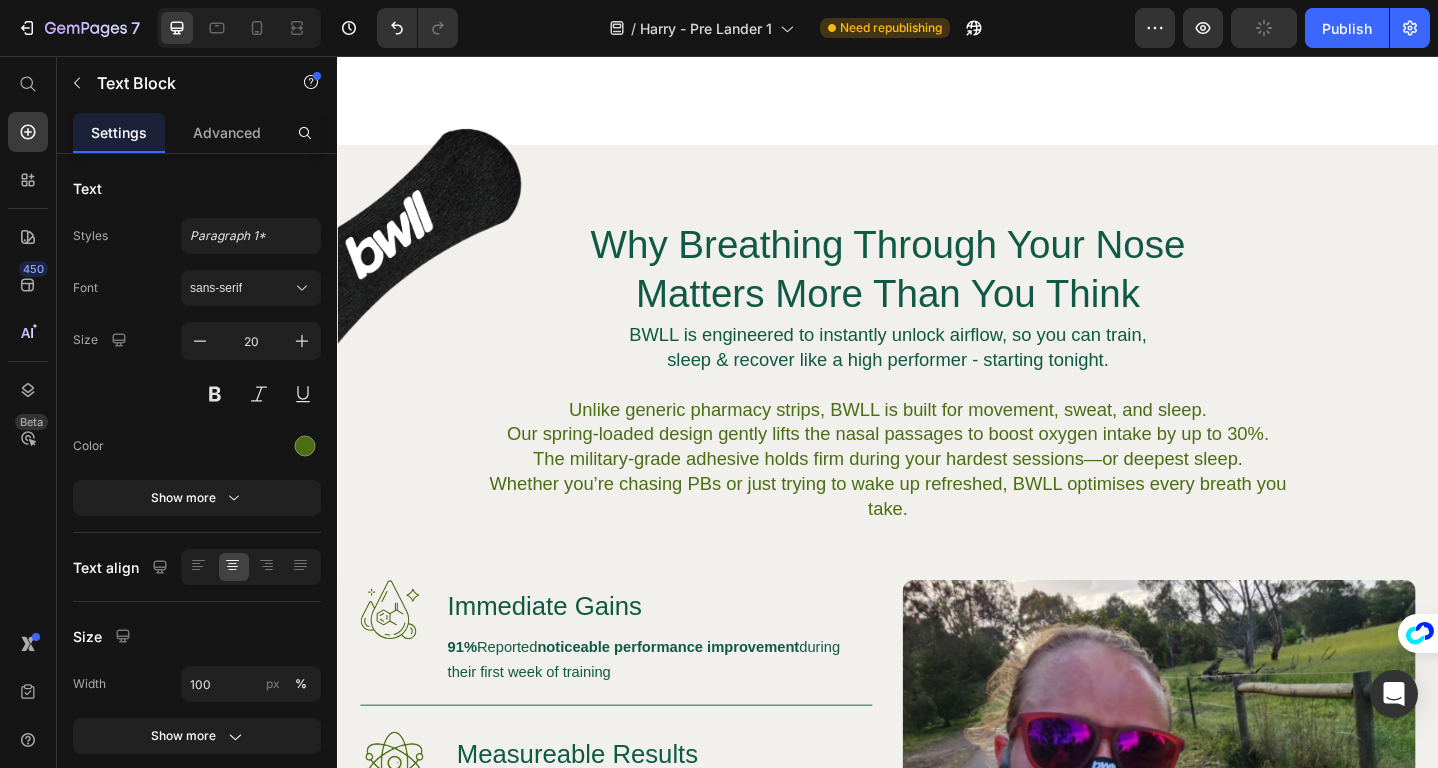 click on "Unlike generic pharmacy strips, BWLL is built for movement, sweat, and sleep. Our spring-loaded design gently lifts the nasal passages to boost oxygen intake by up to 30%. The military-grade adhesive holds firm during your hardest sessions—or deepest sleep." at bounding box center (937, 468) 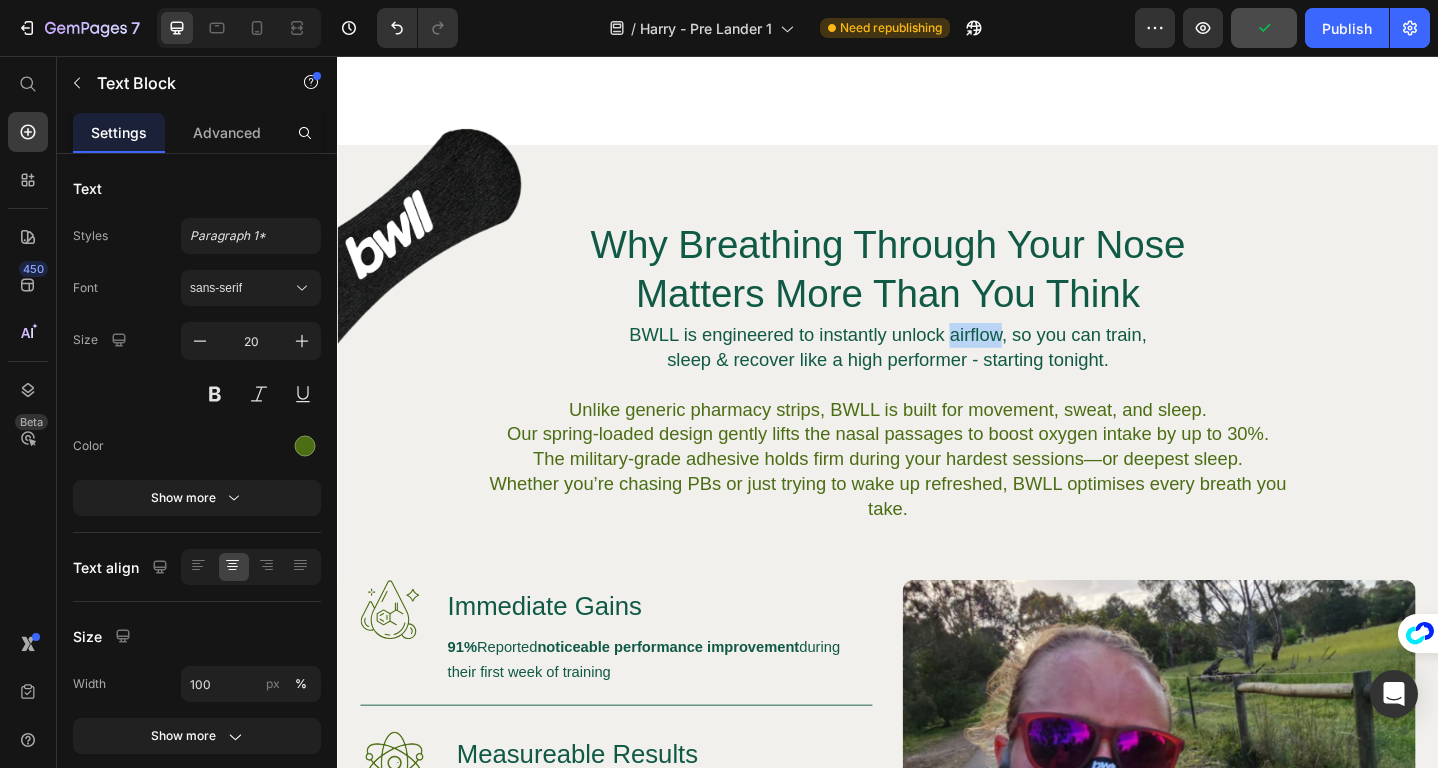 click on "BWLL is engineered to instantly unlock airflow, so you can train," at bounding box center [937, 360] 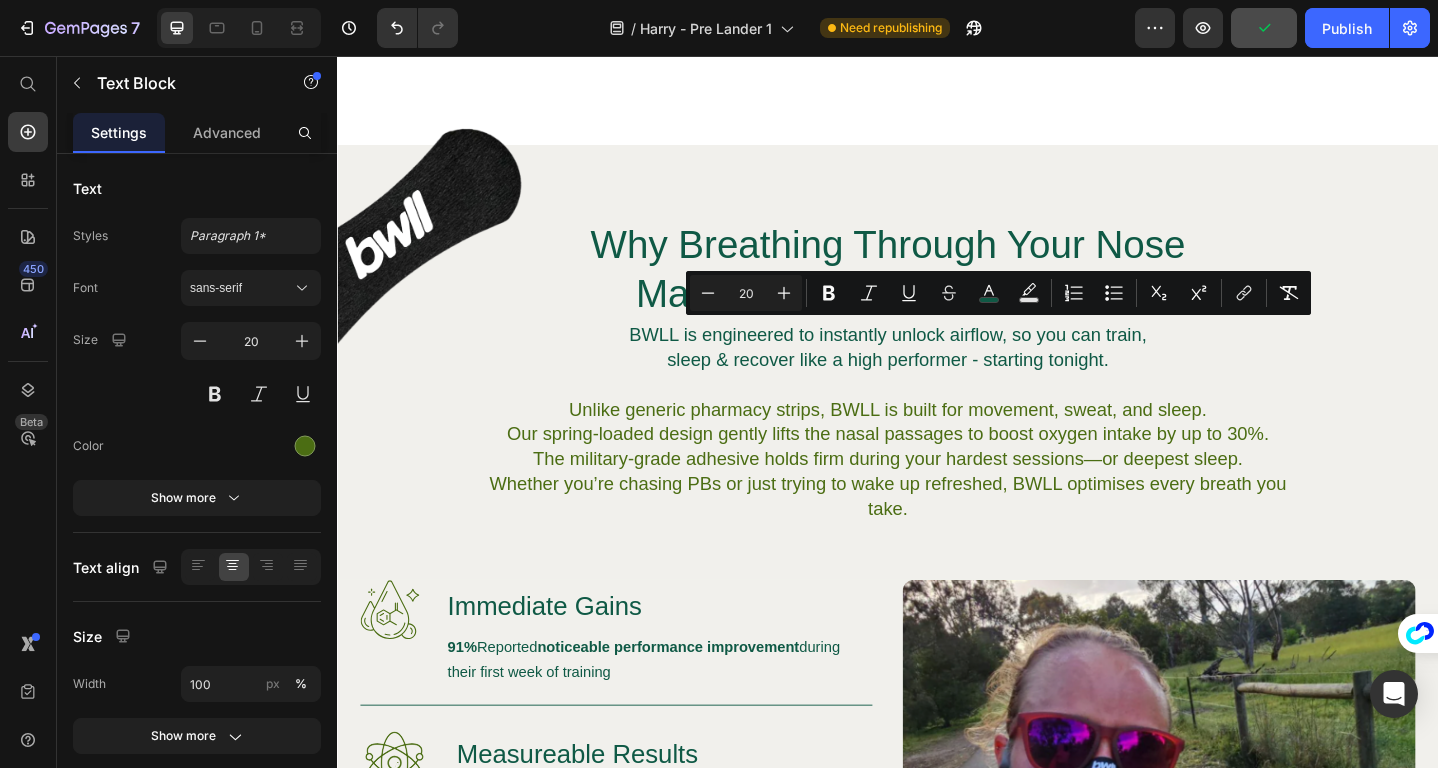 click on "sleep & recover like a high performer - starting tonight." at bounding box center (936, 387) 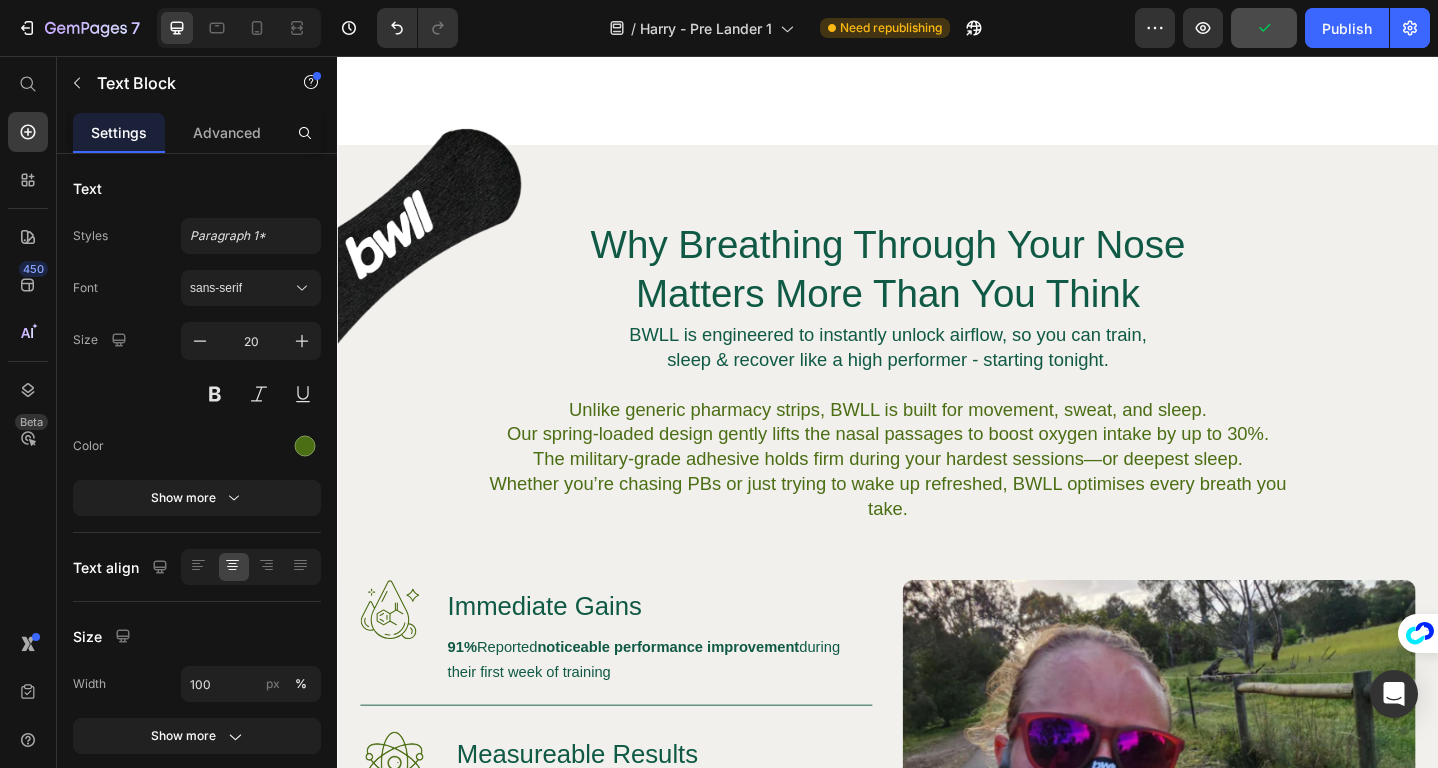 click on "Unlike generic pharmacy strips, BWLL is built for movement, sweat, and sleep. Our spring-loaded design gently lifts the nasal passages to boost oxygen intake by up to 30%. The military-grade adhesive holds firm during your hardest sessions—or deepest sleep." at bounding box center (937, 468) 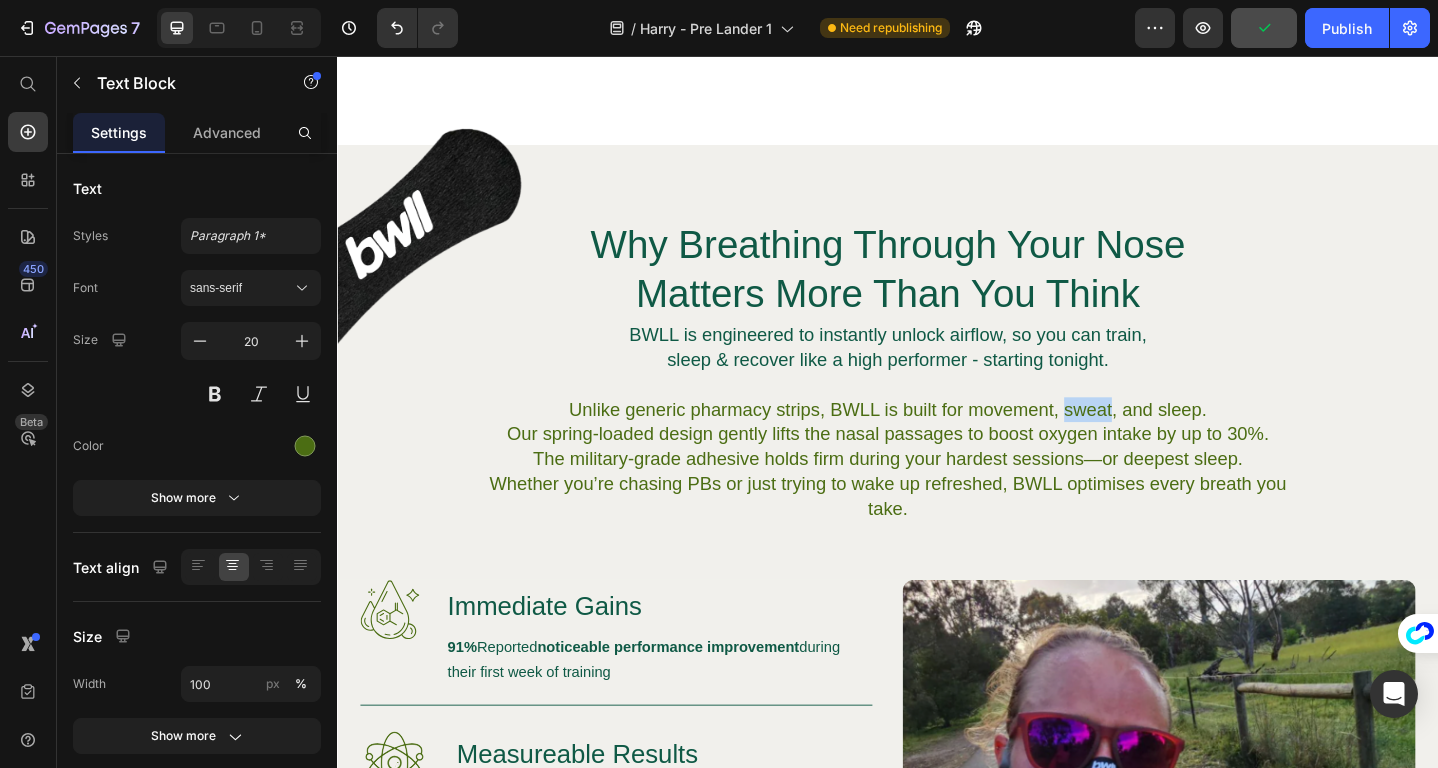 click on "Unlike generic pharmacy strips, BWLL is built for movement, sweat, and sleep. Our spring-loaded design gently lifts the nasal passages to boost oxygen intake by up to 30%. The military-grade adhesive holds firm during your hardest sessions—or deepest sleep." at bounding box center [937, 468] 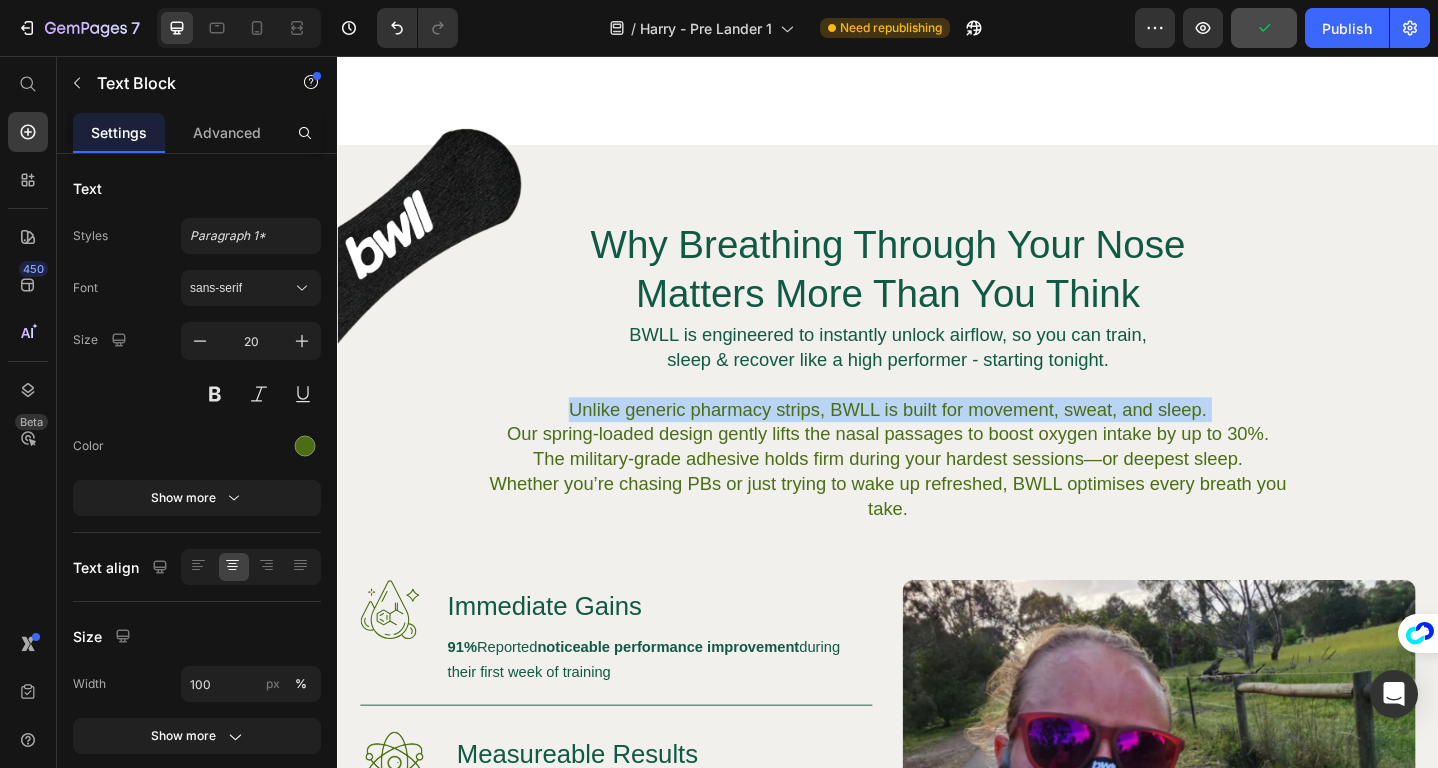 click on "Unlike generic pharmacy strips, BWLL is built for movement, sweat, and sleep. Our spring-loaded design gently lifts the nasal passages to boost oxygen intake by up to 30%. The military-grade adhesive holds firm during your hardest sessions—or deepest sleep." at bounding box center [937, 468] 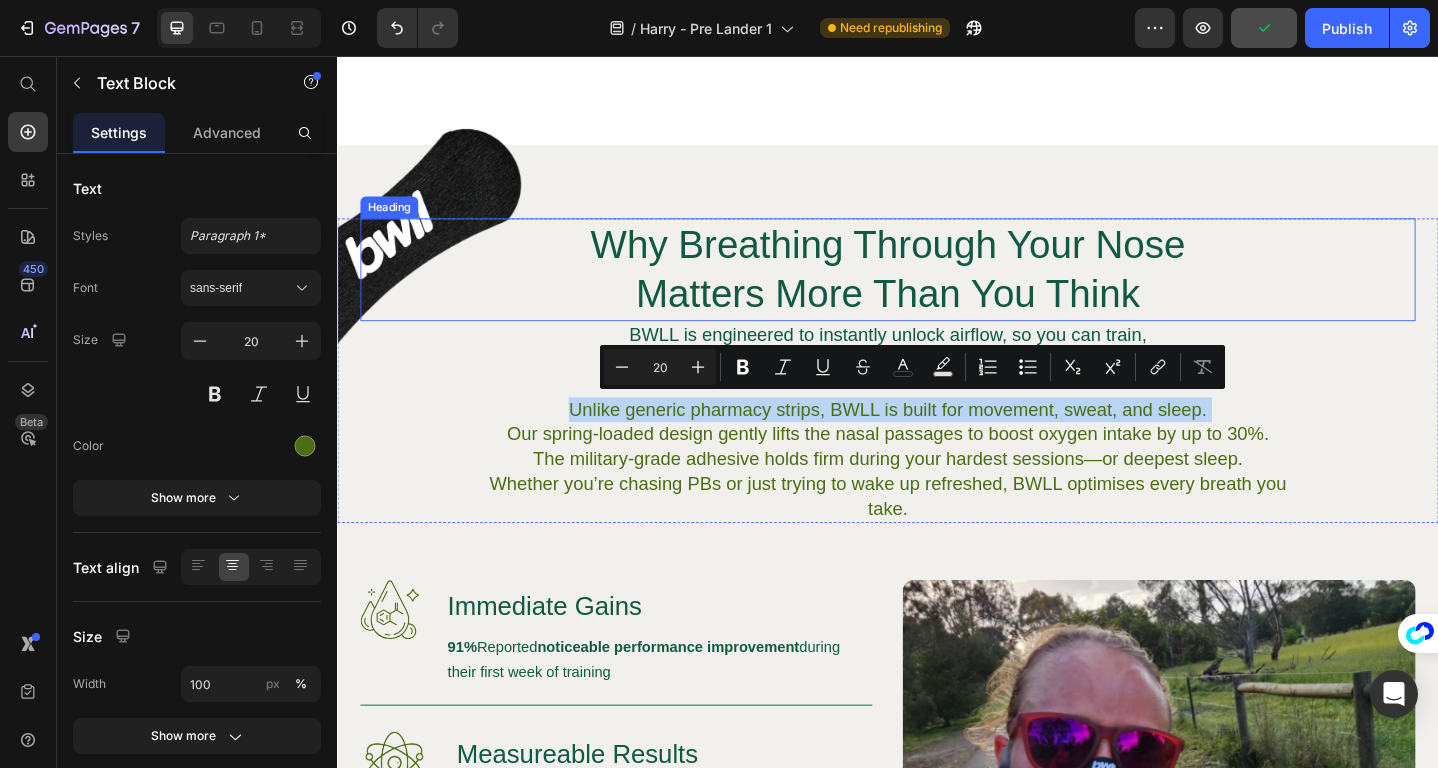 click on "Why Breathing Through Your Nose Matters More Than You Think" at bounding box center (937, 289) 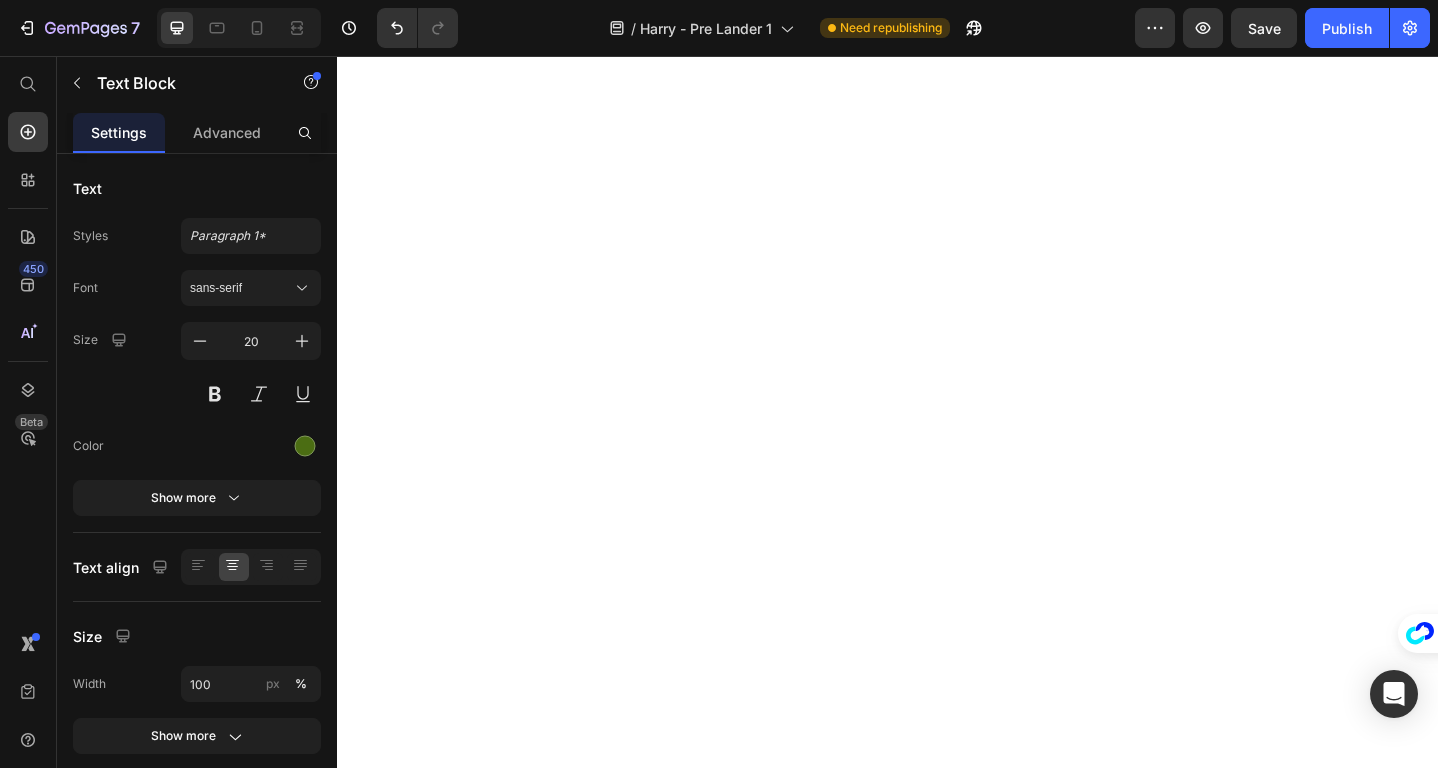 scroll, scrollTop: 0, scrollLeft: 0, axis: both 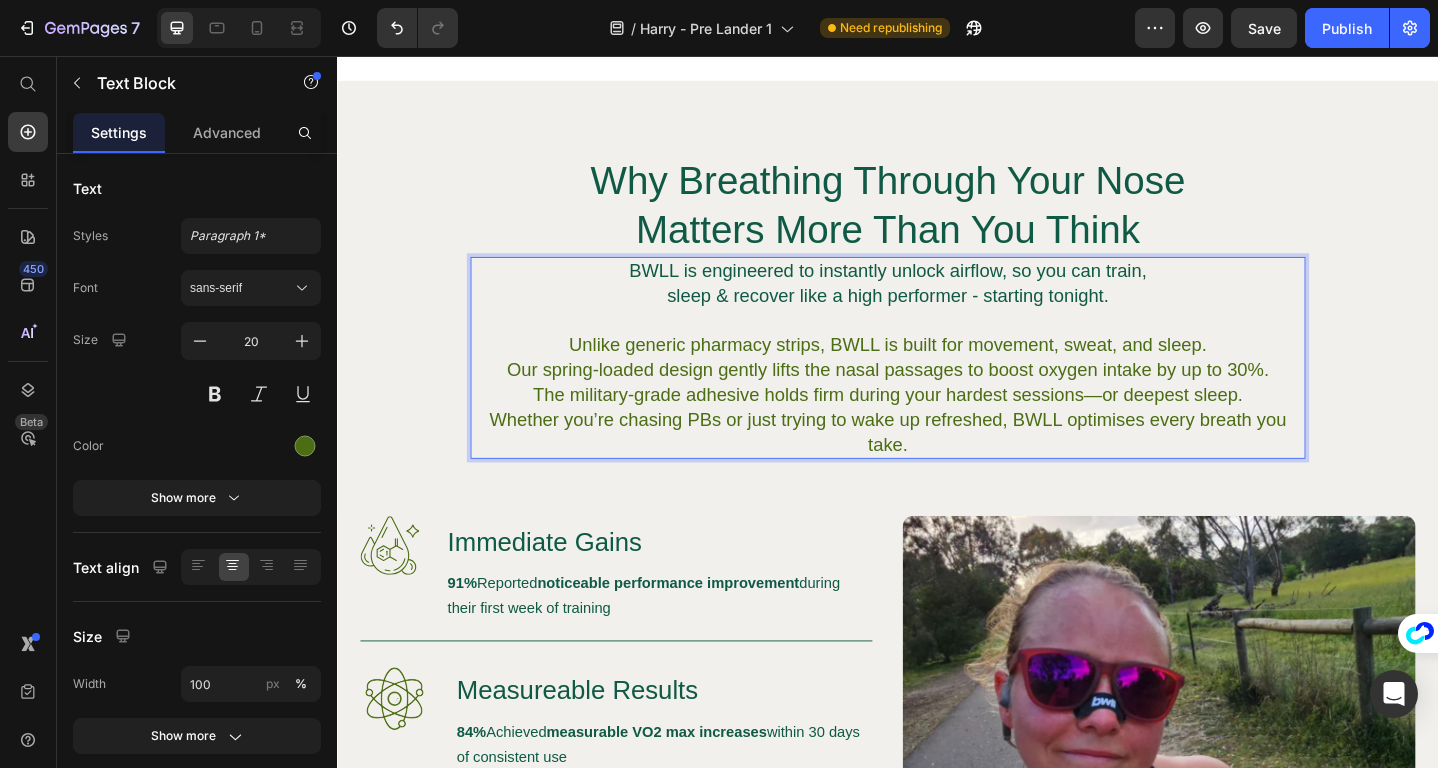 click on "sleep & recover like a high performer - starting tonight." at bounding box center (937, 317) 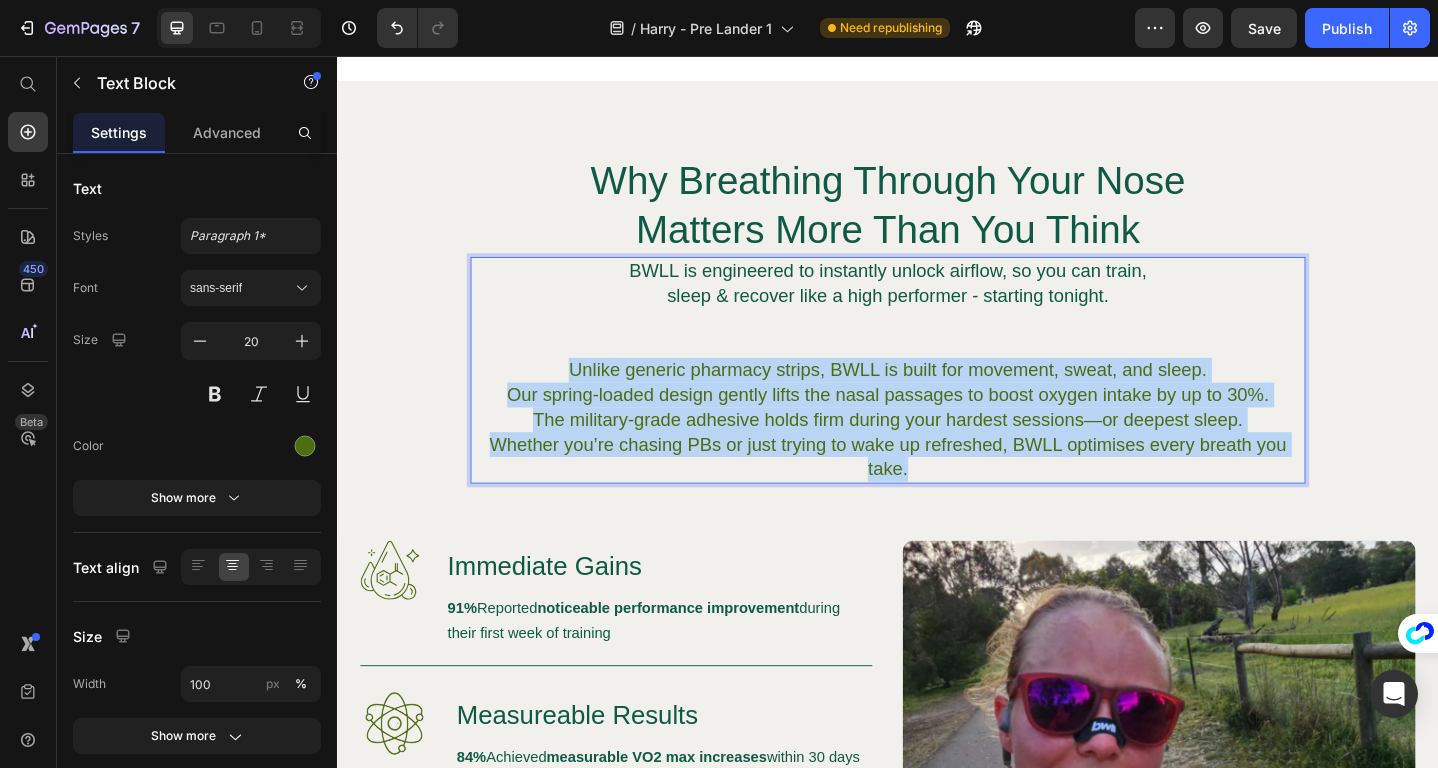 drag, startPoint x: 988, startPoint y: 503, endPoint x: 584, endPoint y: 393, distance: 418.70755 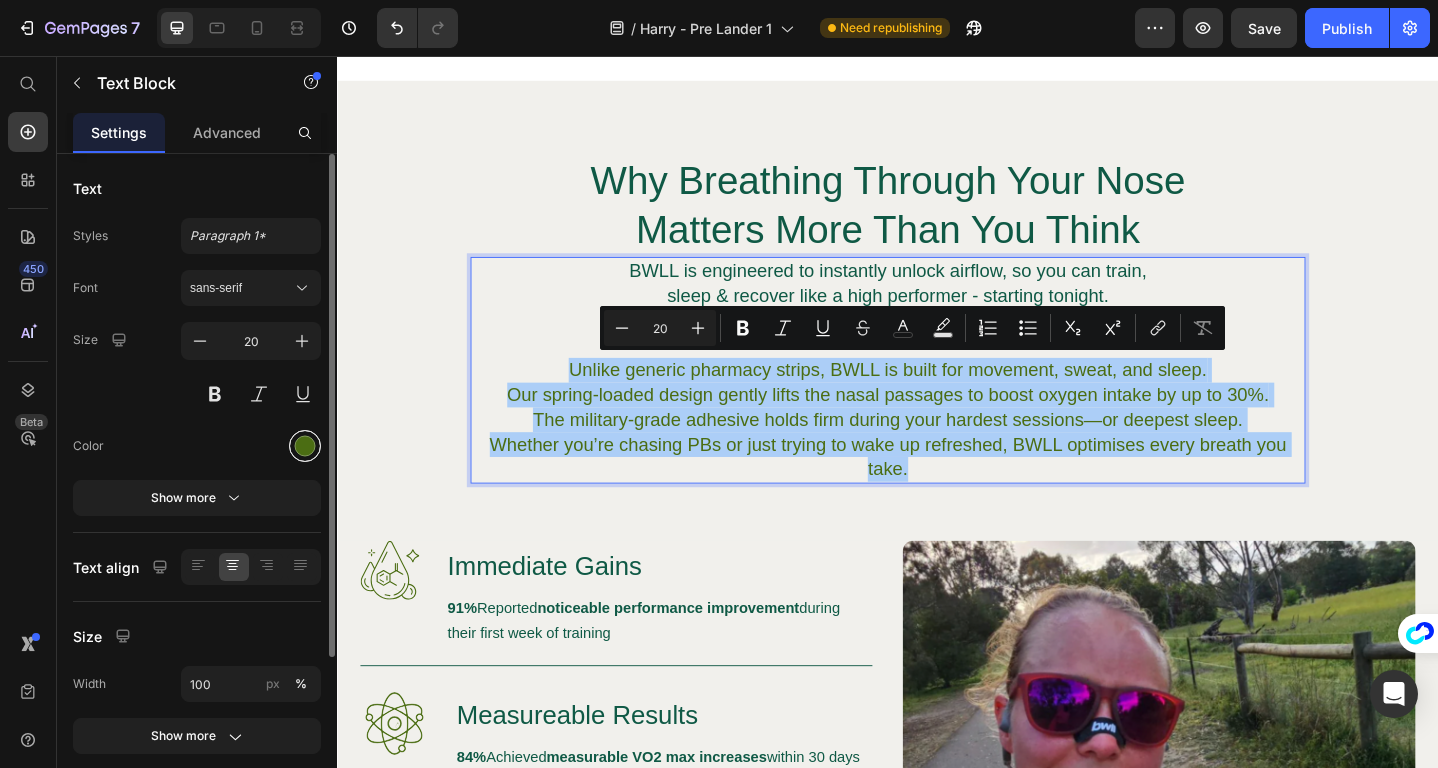click at bounding box center (305, 446) 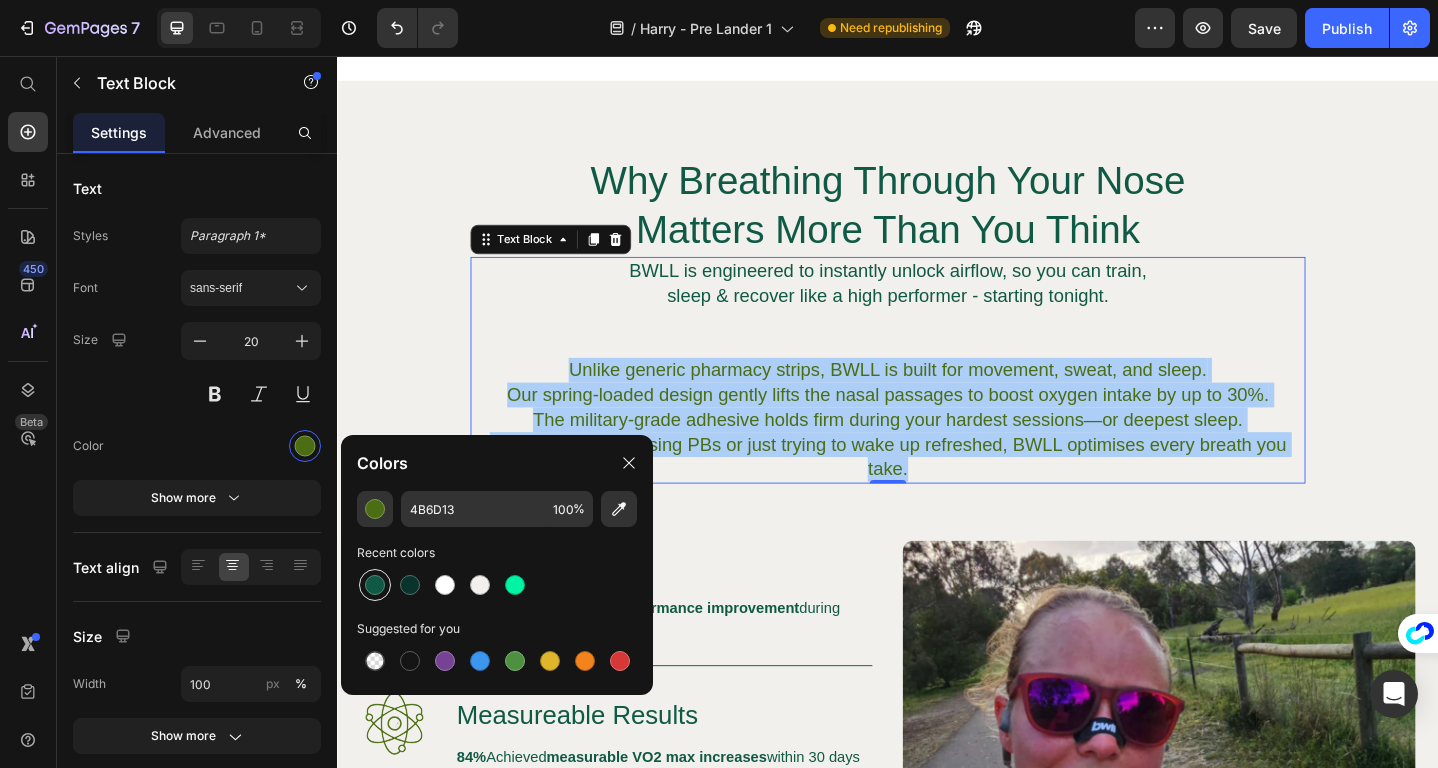 click at bounding box center (375, 585) 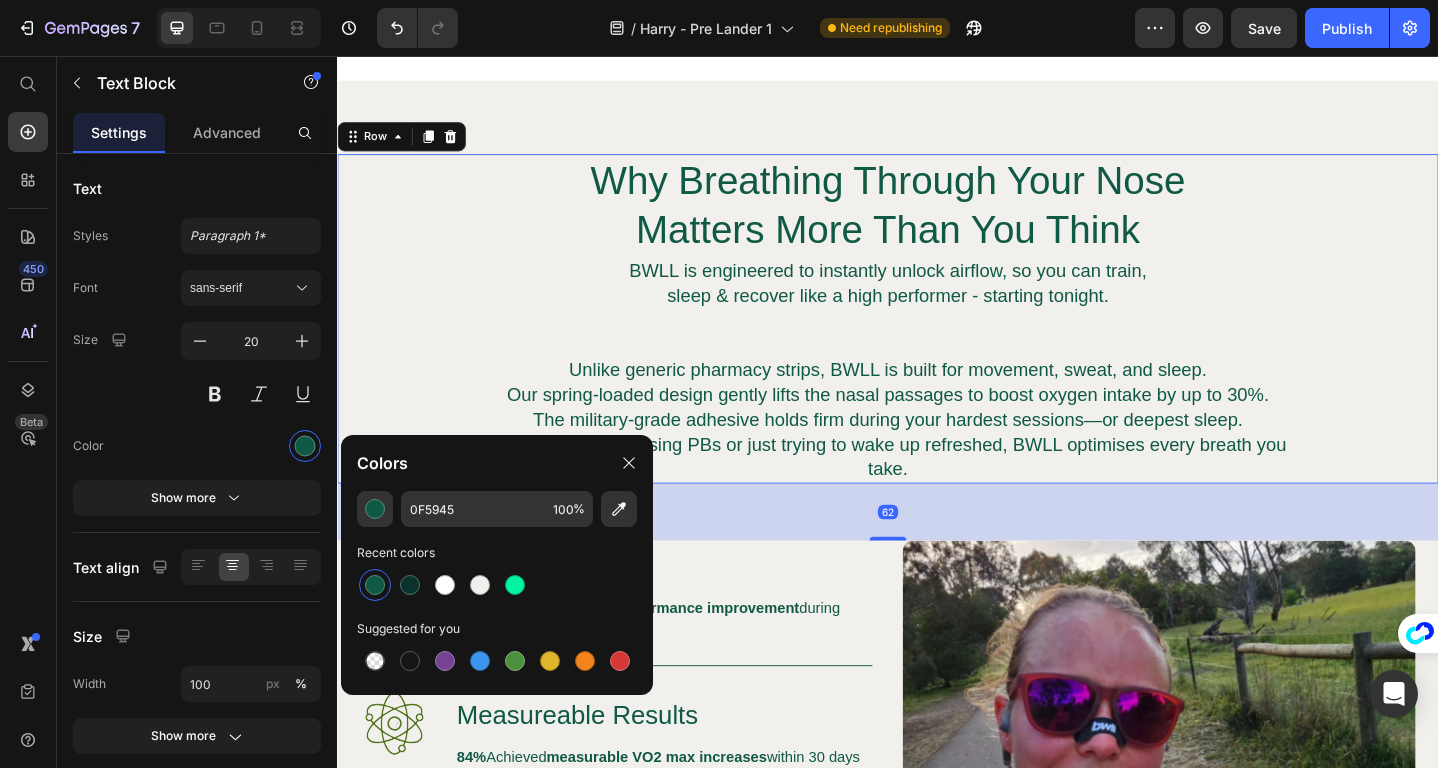 click on "Why Breathing Through Your Nose Matters More Than You Think Heading BWLL is engineered to instantly unlock airflow, so you can train,  sleep   recover like a high performer - starting tonight. Unlike generic pharmacy strips, BWLL is built for movement, sweat, and sleep. Our spring-loaded design gently lifts the nasal passages to boost oxygen intake by up to 30%. The military-grade adhesive holds firm during your hardest sessions—or deepest sleep. Whether you’re chasing PBs or just trying to wake up refreshed, BWLL optimises every breath you take. Text Block" at bounding box center (937, 342) 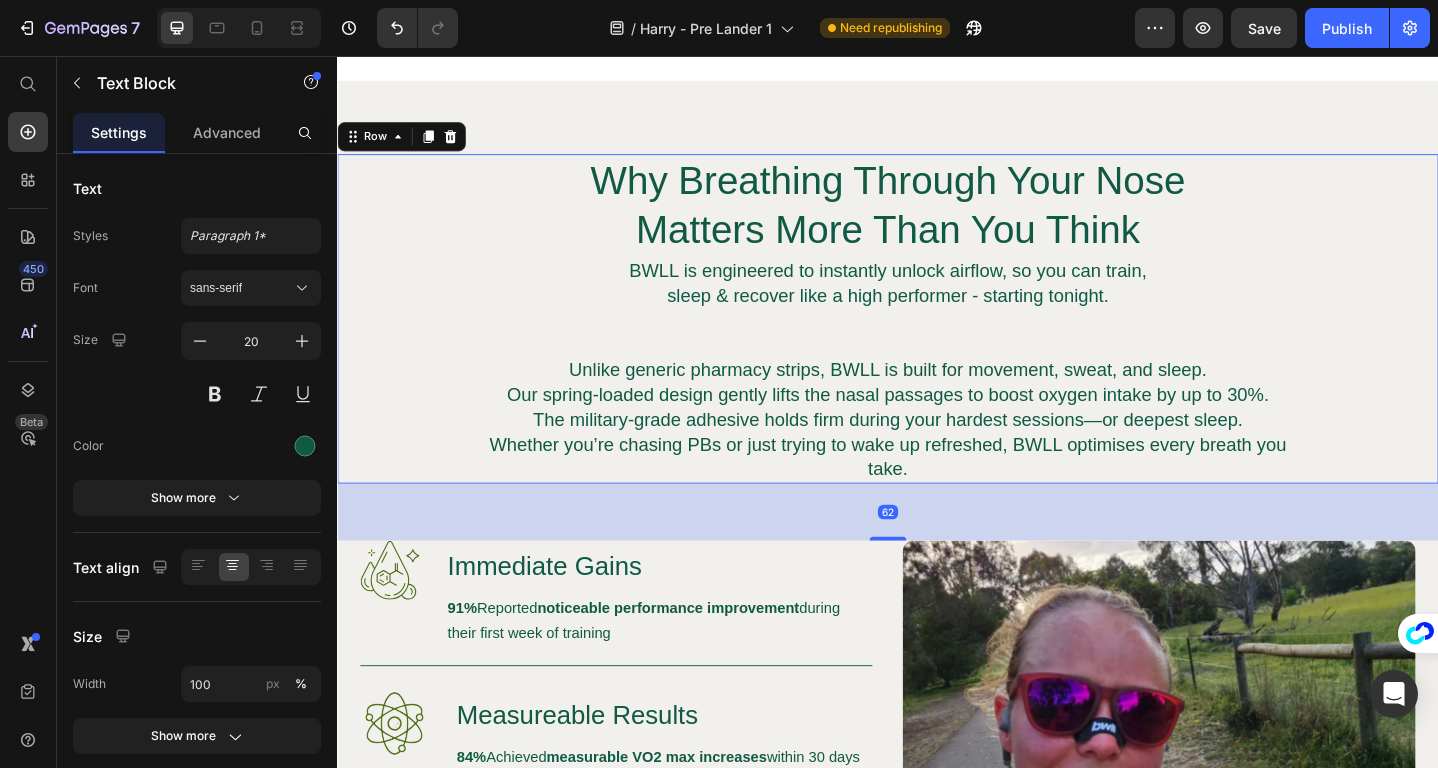 click on "Unlike generic pharmacy strips, BWLL is built for movement, sweat, and sleep. Our spring-loaded design gently lifts the nasal passages to boost oxygen intake by up to 30%. The military-grade adhesive holds firm during your hardest sessions—or deepest sleep." at bounding box center [937, 425] 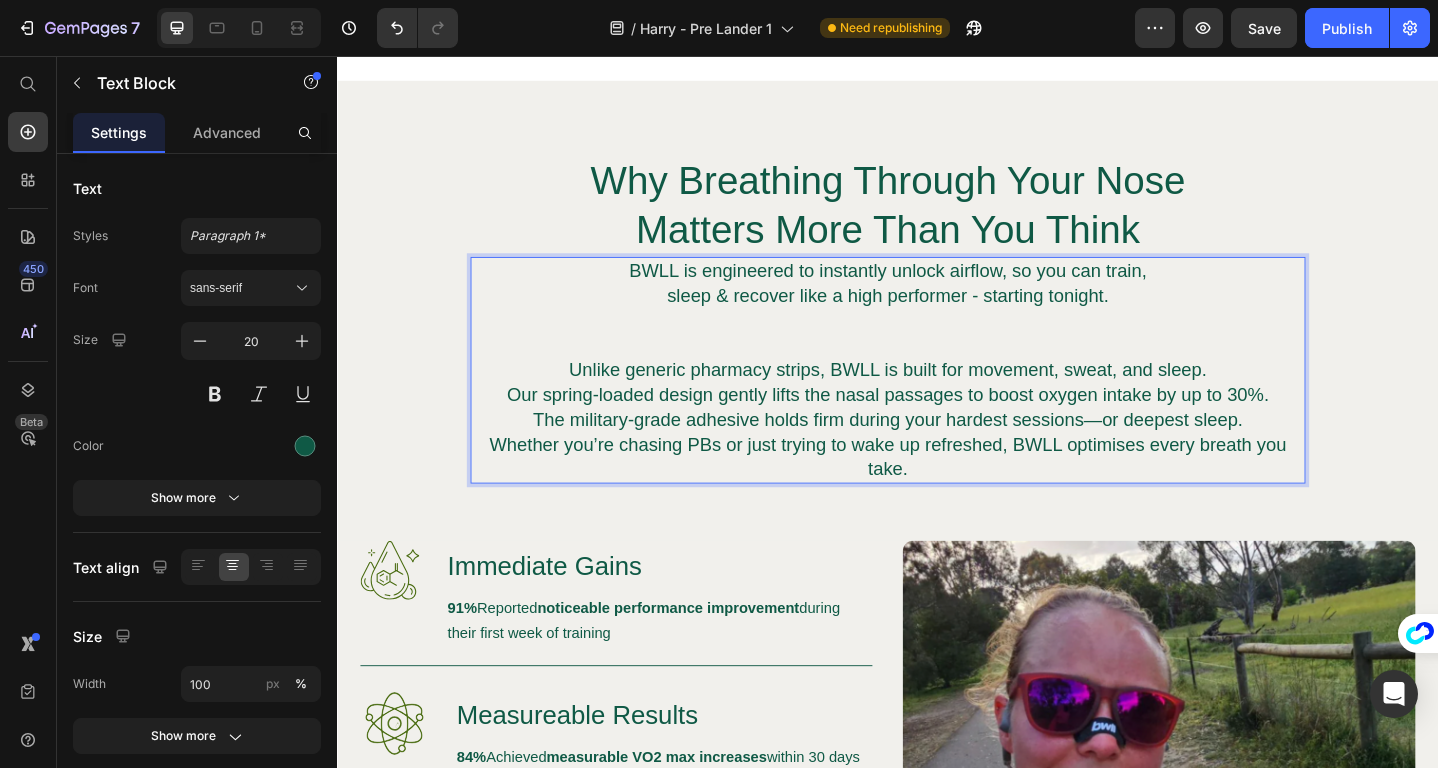 click on "Unlike generic pharmacy strips, BWLL is built for movement, sweat, and sleep. Our spring-loaded design gently lifts the nasal passages to boost oxygen intake by up to 30%. The military-grade adhesive holds firm during your hardest sessions—or deepest sleep." at bounding box center [937, 425] 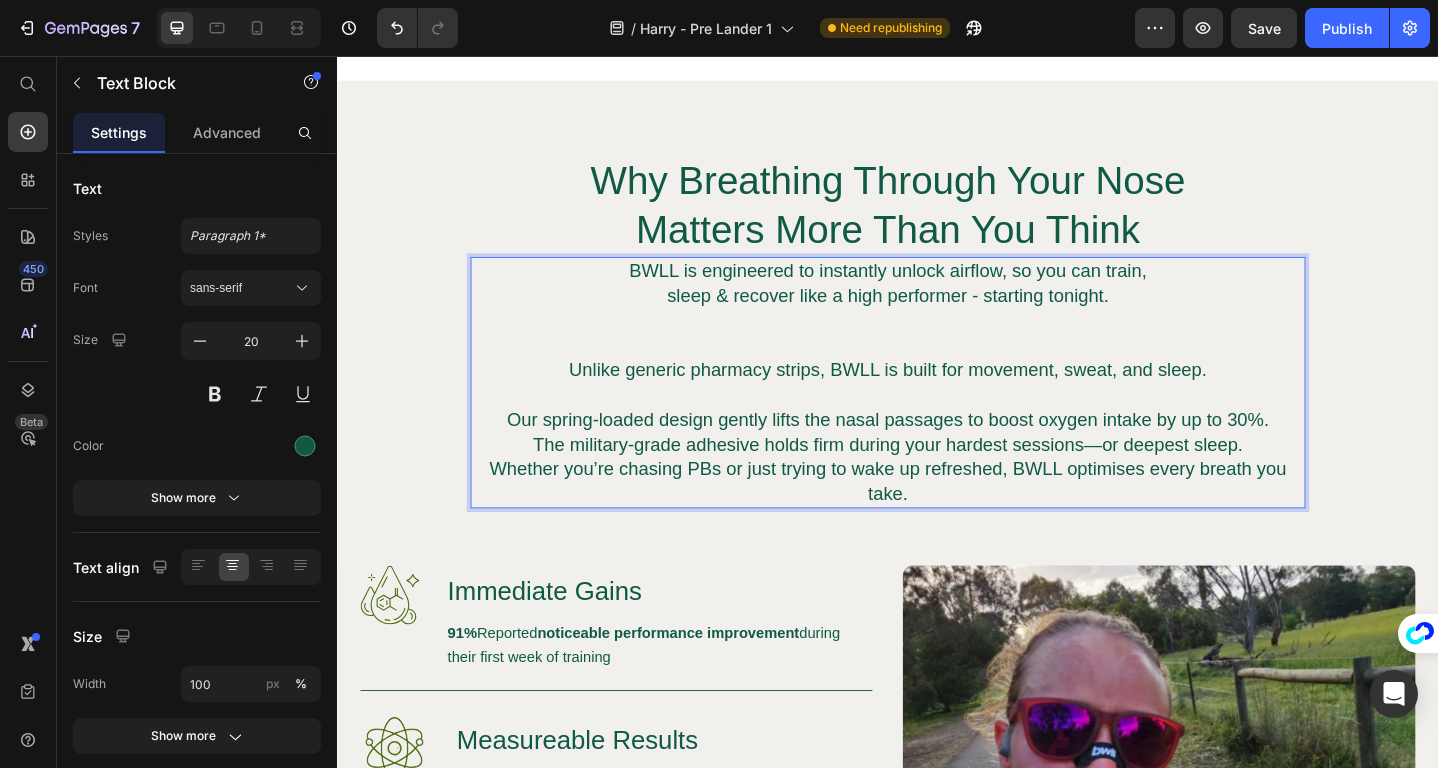 click on "⁠⁠⁠⁠⁠⁠⁠ Our spring-loaded design gently lifts the nasal passages to boost oxygen intake by up to 30%. The military-grade adhesive holds firm during your hardest sessions—or deepest sleep." at bounding box center [937, 452] 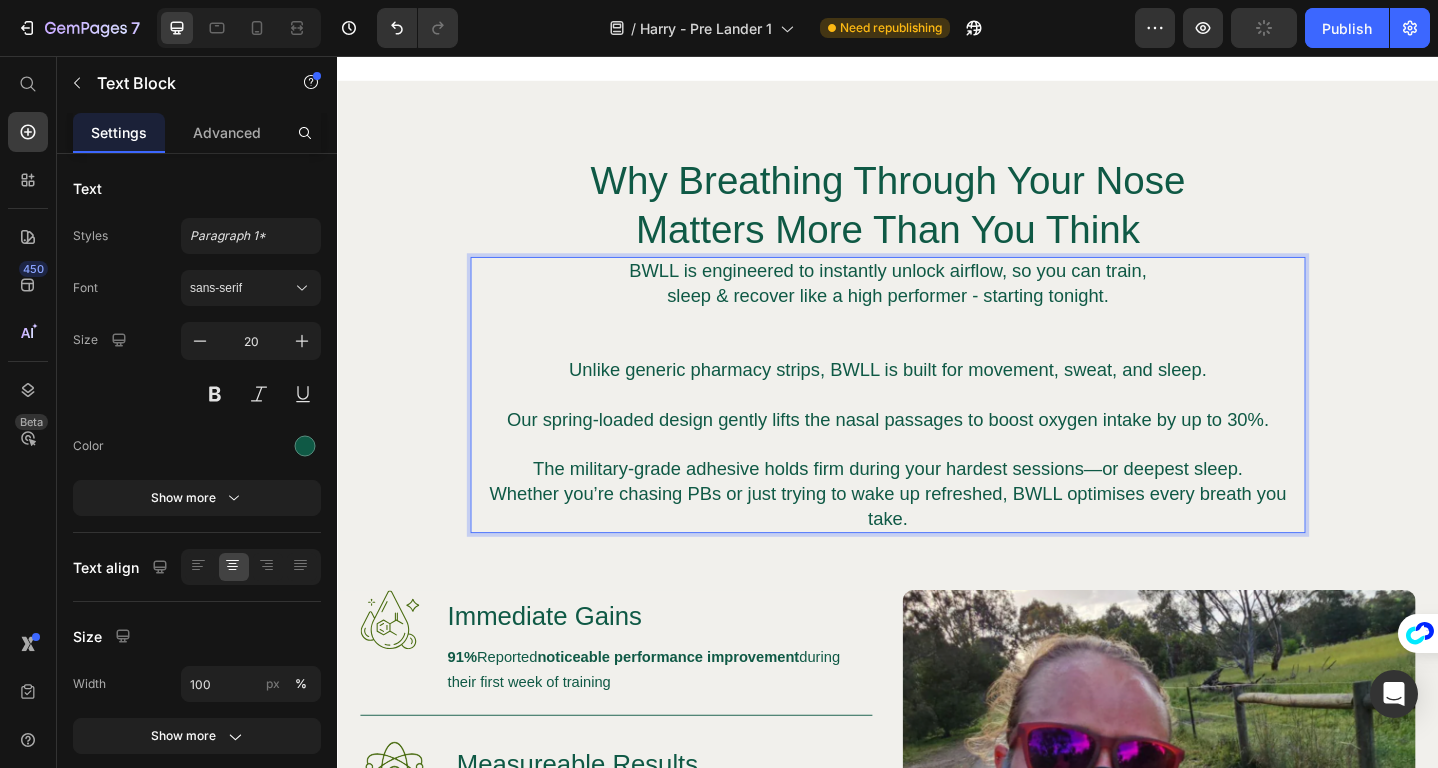 click on "⁠⁠⁠⁠⁠⁠⁠ The military-grade adhesive holds firm during your hardest sessions—or deepest sleep." at bounding box center [937, 493] 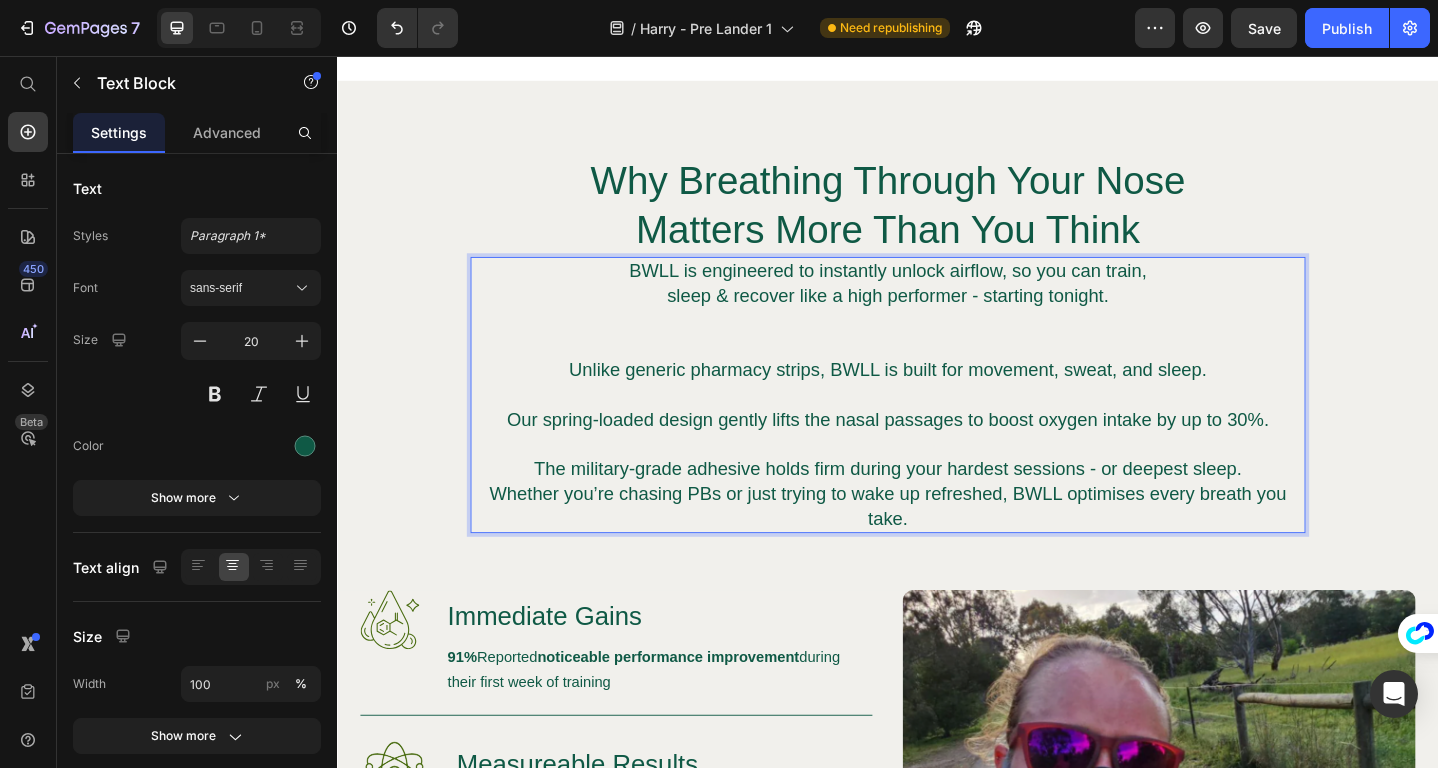 click on "The military-grade adhesive holds firm during your hardest sessions - or deepest sleep." at bounding box center [937, 493] 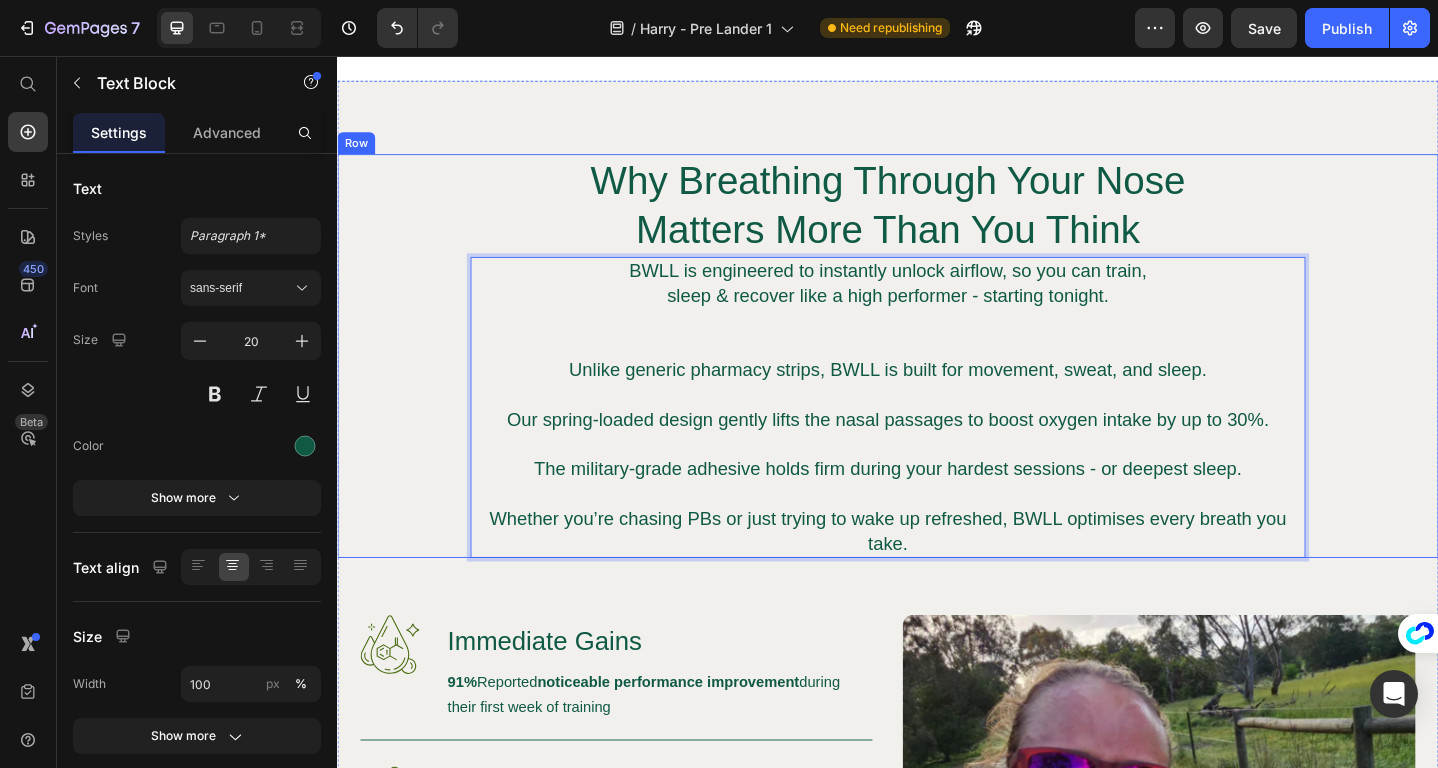 click on "Why Breathing Through Your Nose Matters More Than You Think Heading BWLL is engineered to instantly unlock airflow, so you can train,  sleep & recover like a high performer - starting tonight. Unlike generic pharmacy strips, BWLL is built for movement, sweat, and sleep. Our spring-loaded design gently lifts the nasal passages to boost oxygen intake by up to 30%. The military-grade adhesive holds firm during your hardest sessions - or deepest sleep. Whether you’re chasing PBs or just trying to wake up refreshed, BWLL optimises every breath you take. Text Block   0" at bounding box center [937, 383] 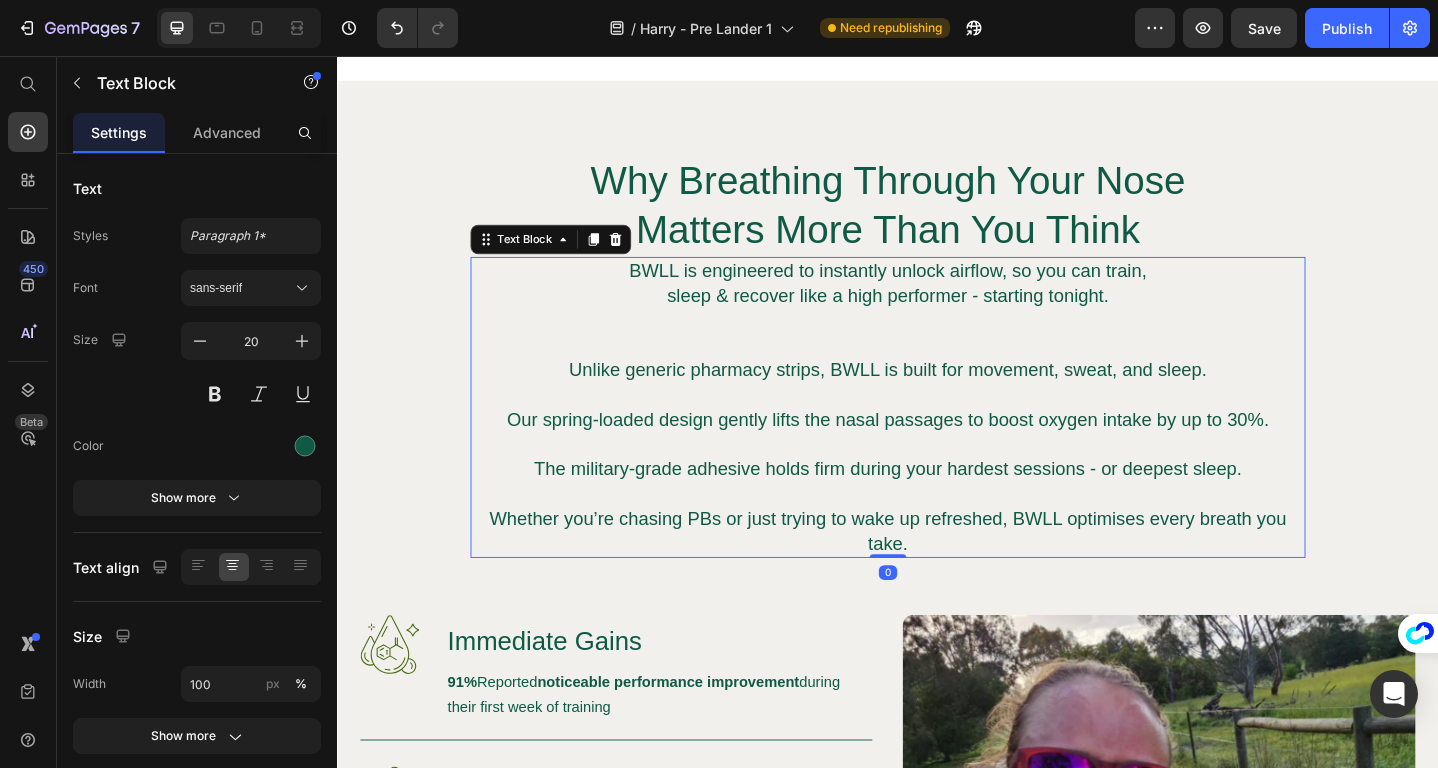 click on "Our spring-loaded design gently lifts the nasal passages to boost oxygen intake by up to 30%." at bounding box center (937, 439) 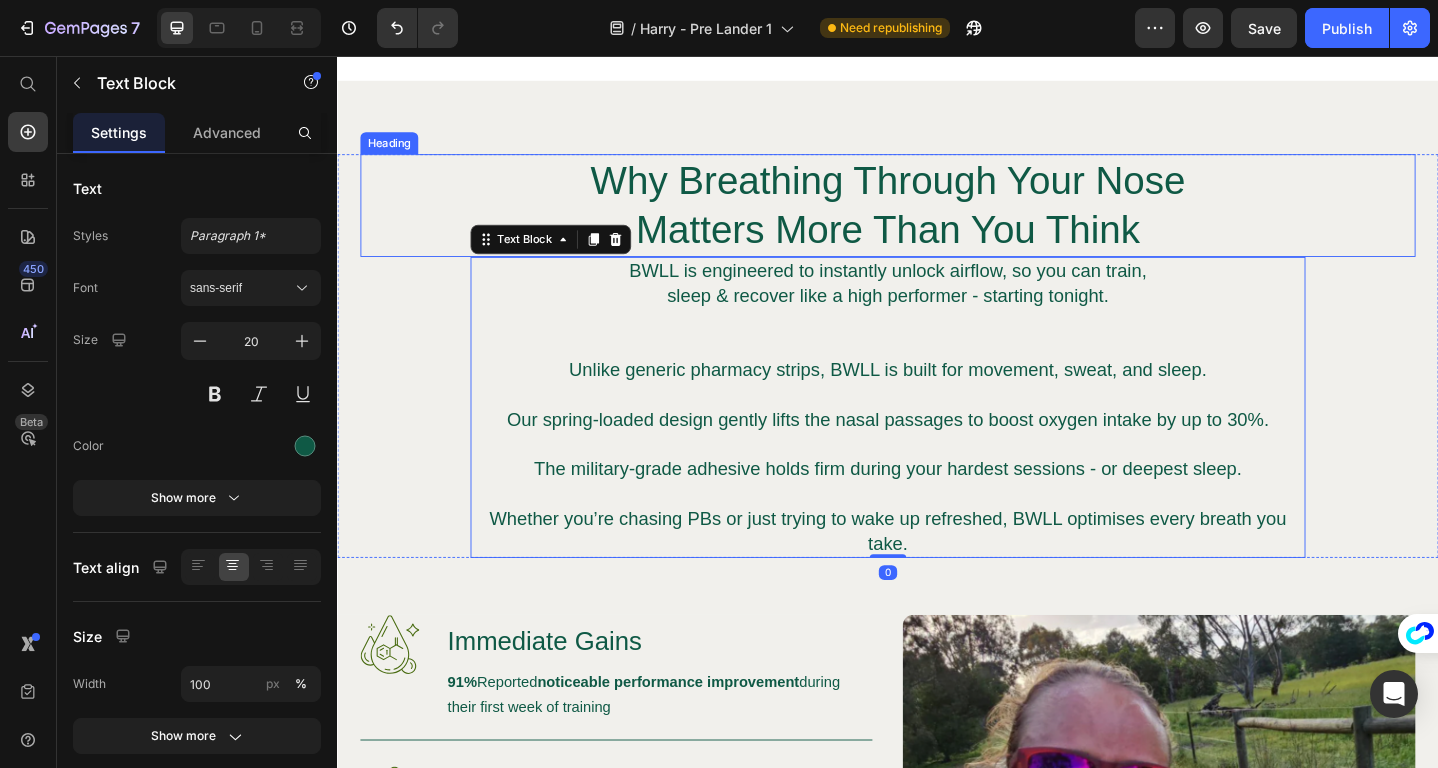 click on "Why Breathing Through Your Nose Matters More Than You Think" at bounding box center [937, 219] 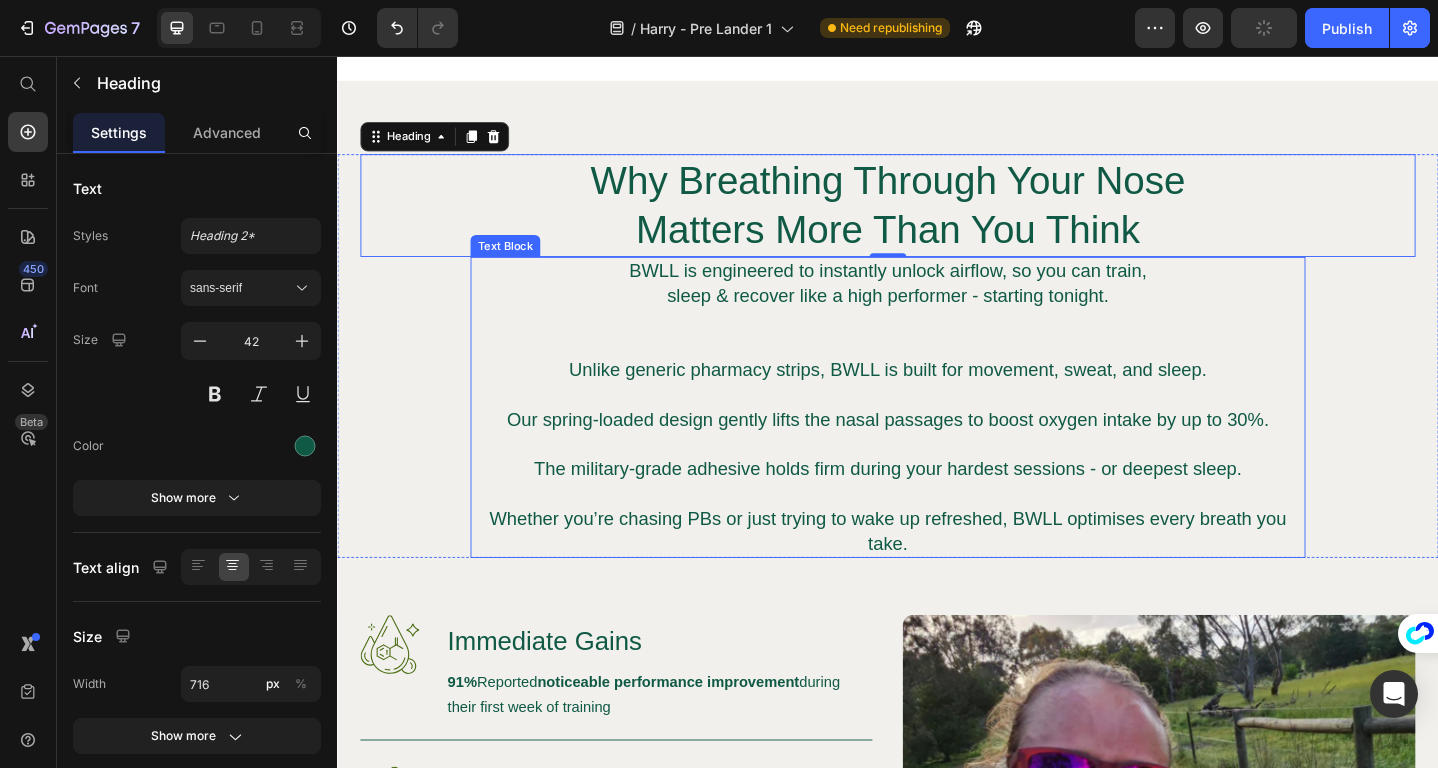 scroll, scrollTop: 2607, scrollLeft: 0, axis: vertical 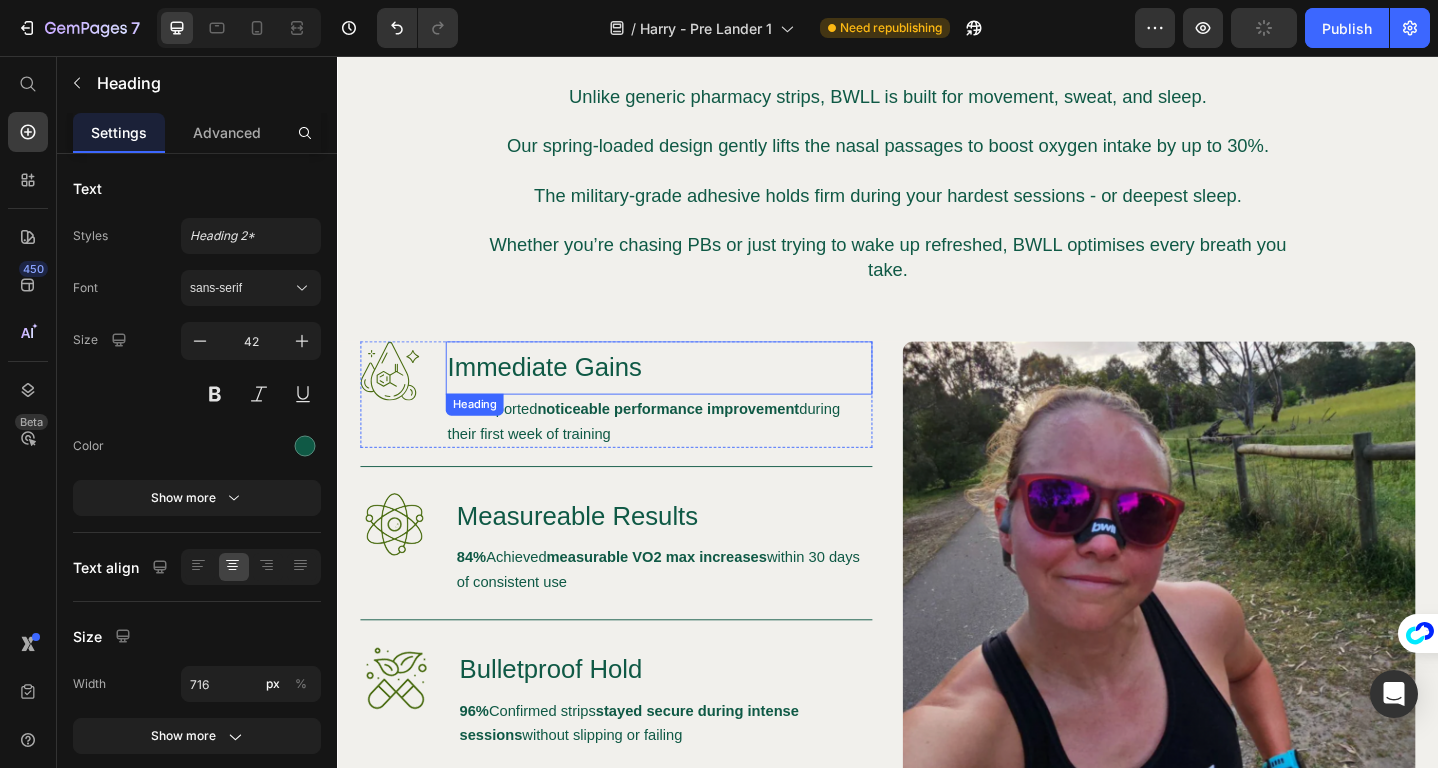 click on "Immediate Gains" at bounding box center [687, 396] 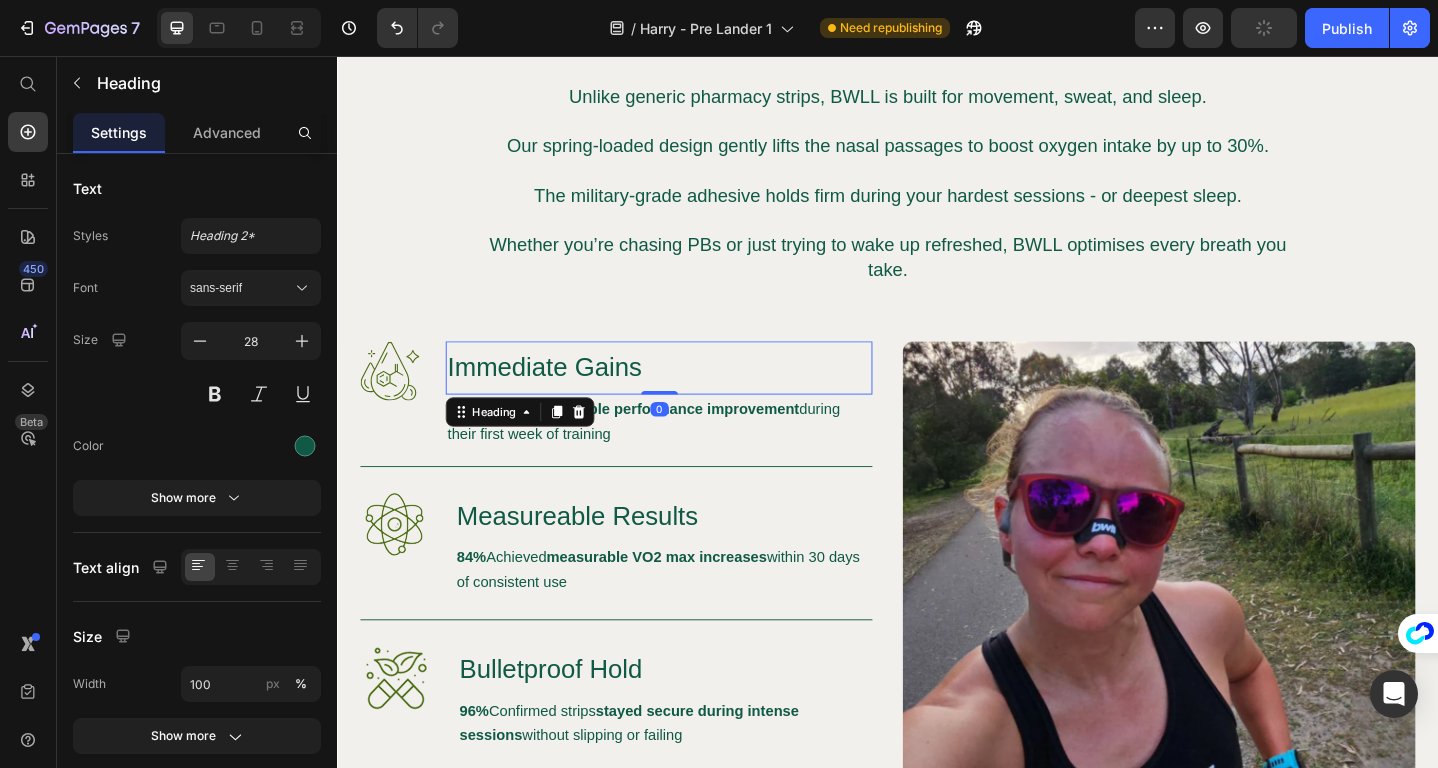 click on "Immediate Gains" at bounding box center [687, 396] 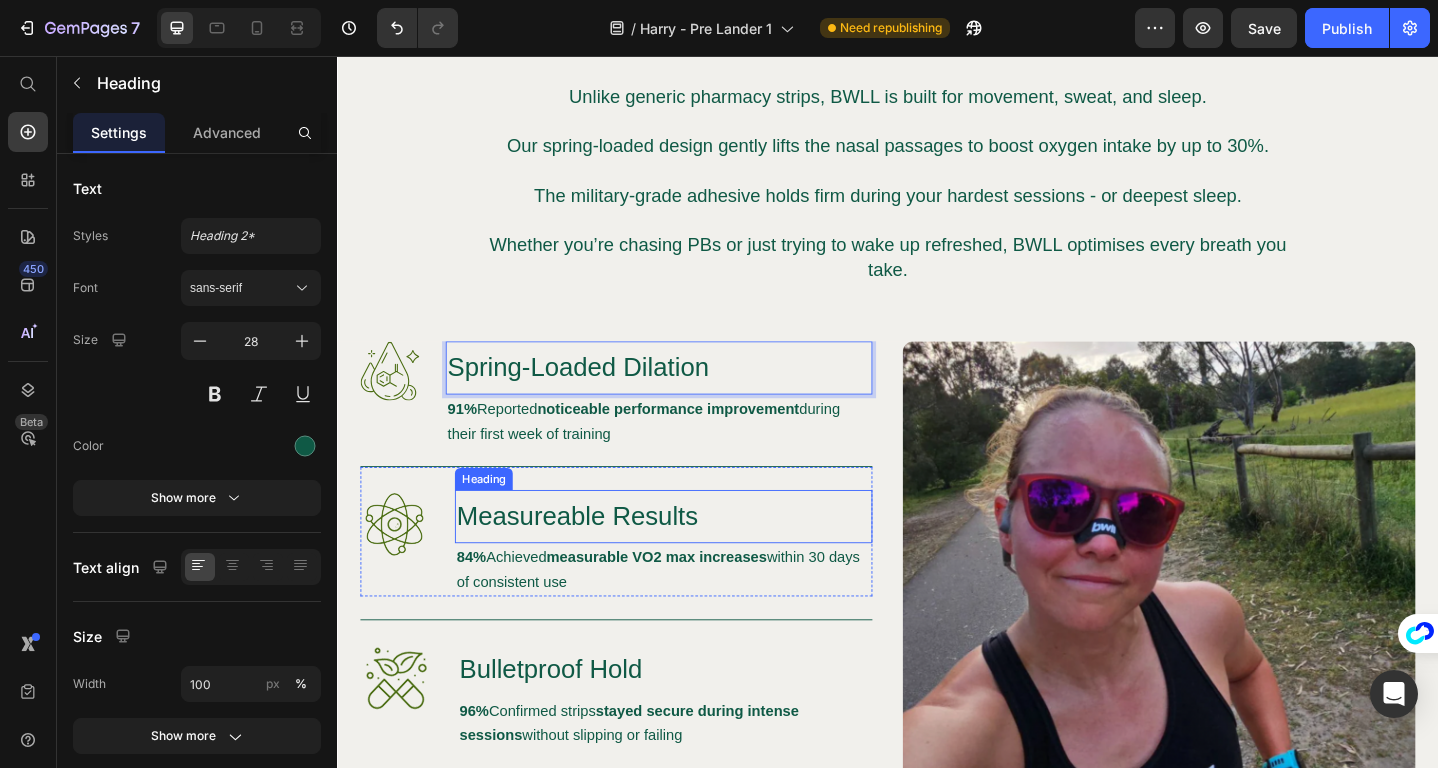 click on "Measureable Results" at bounding box center [692, 558] 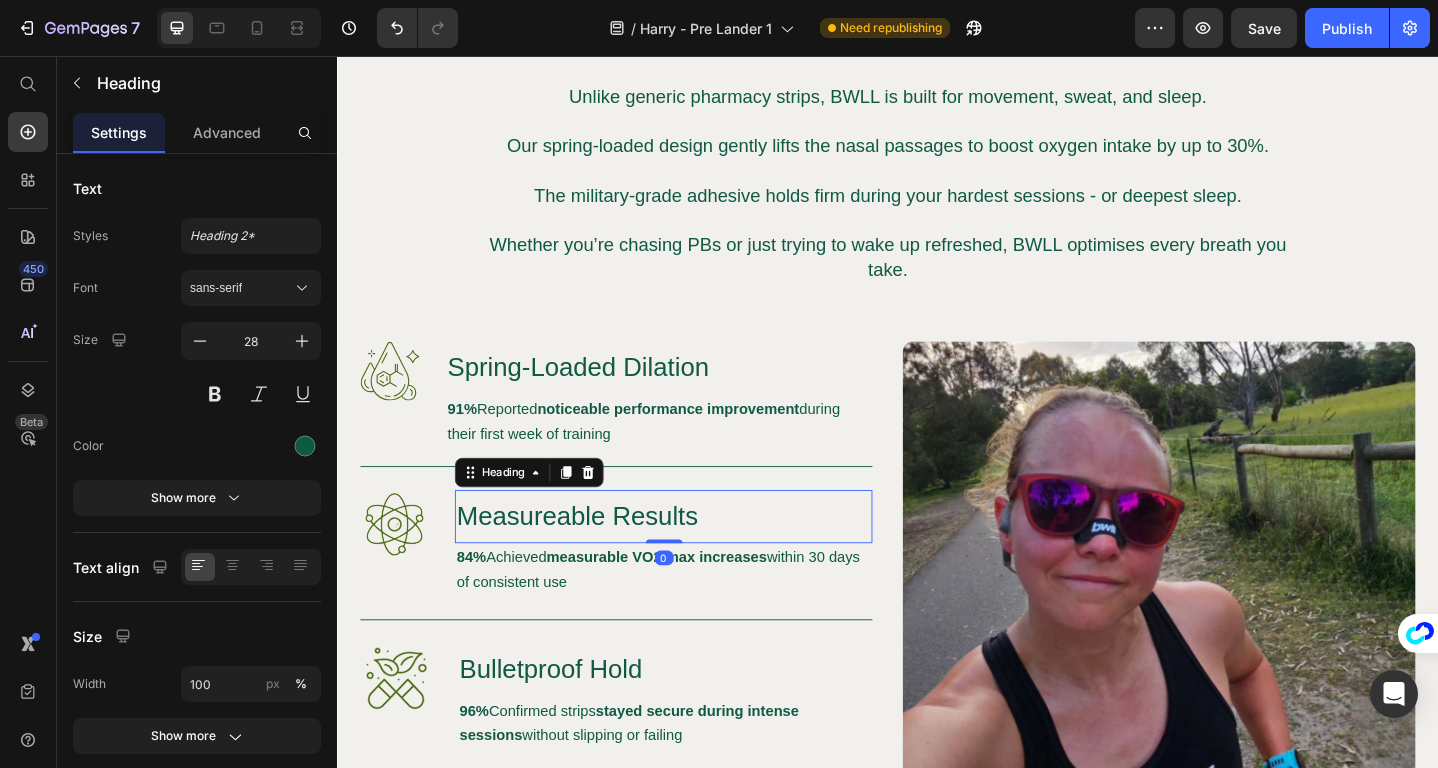 click on "Measureable Results" at bounding box center (692, 558) 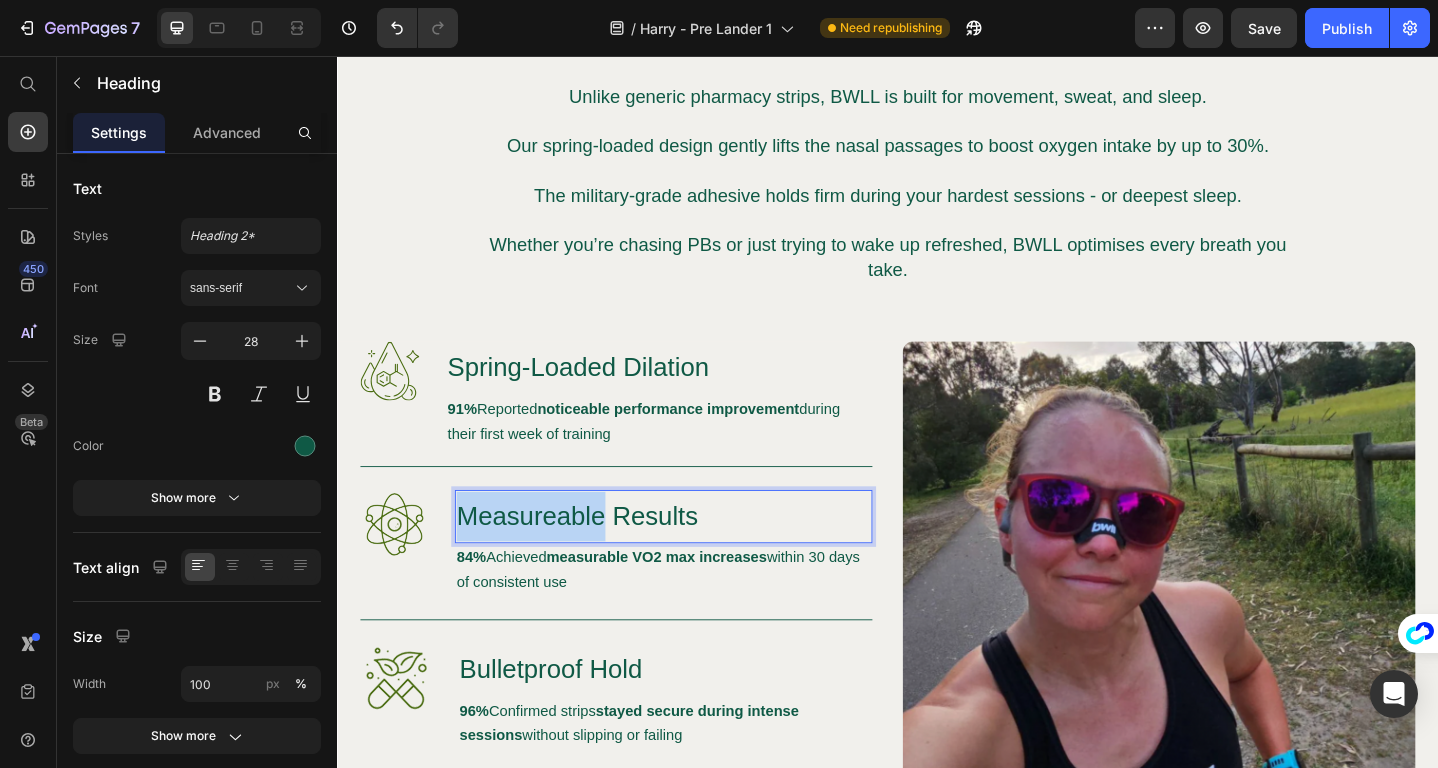 click on "Measureable Results" at bounding box center (692, 558) 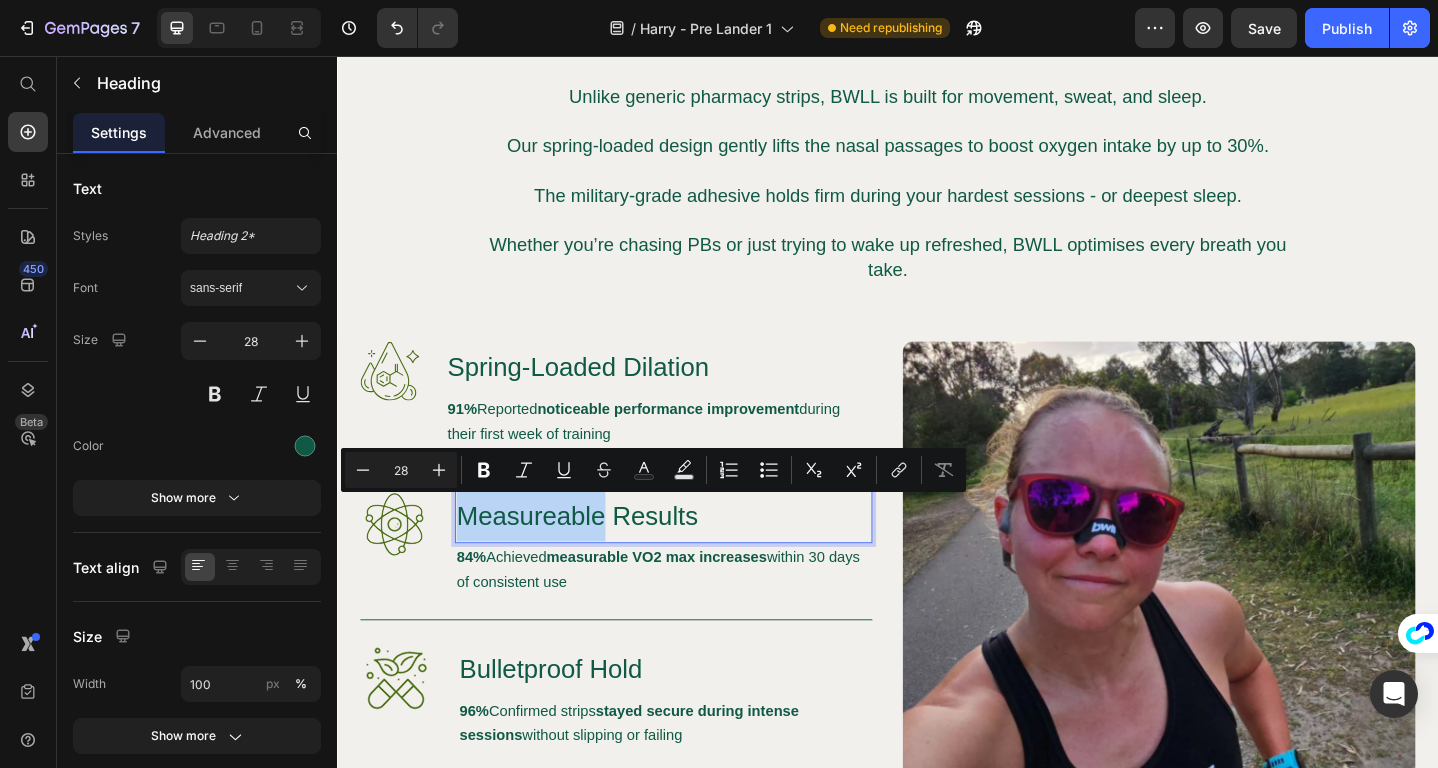 click on "Measureable Results" at bounding box center (692, 558) 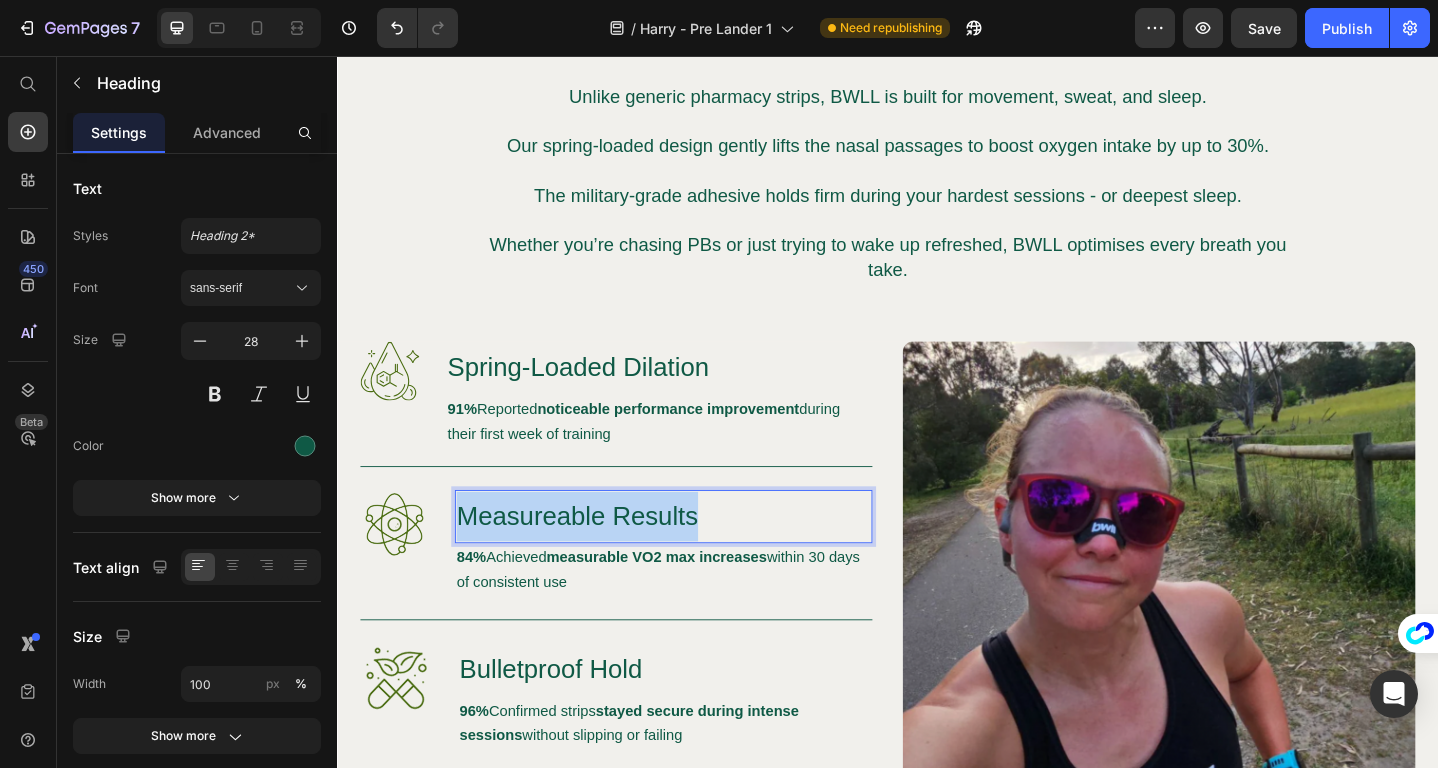 click on "Measureable Results" at bounding box center [692, 558] 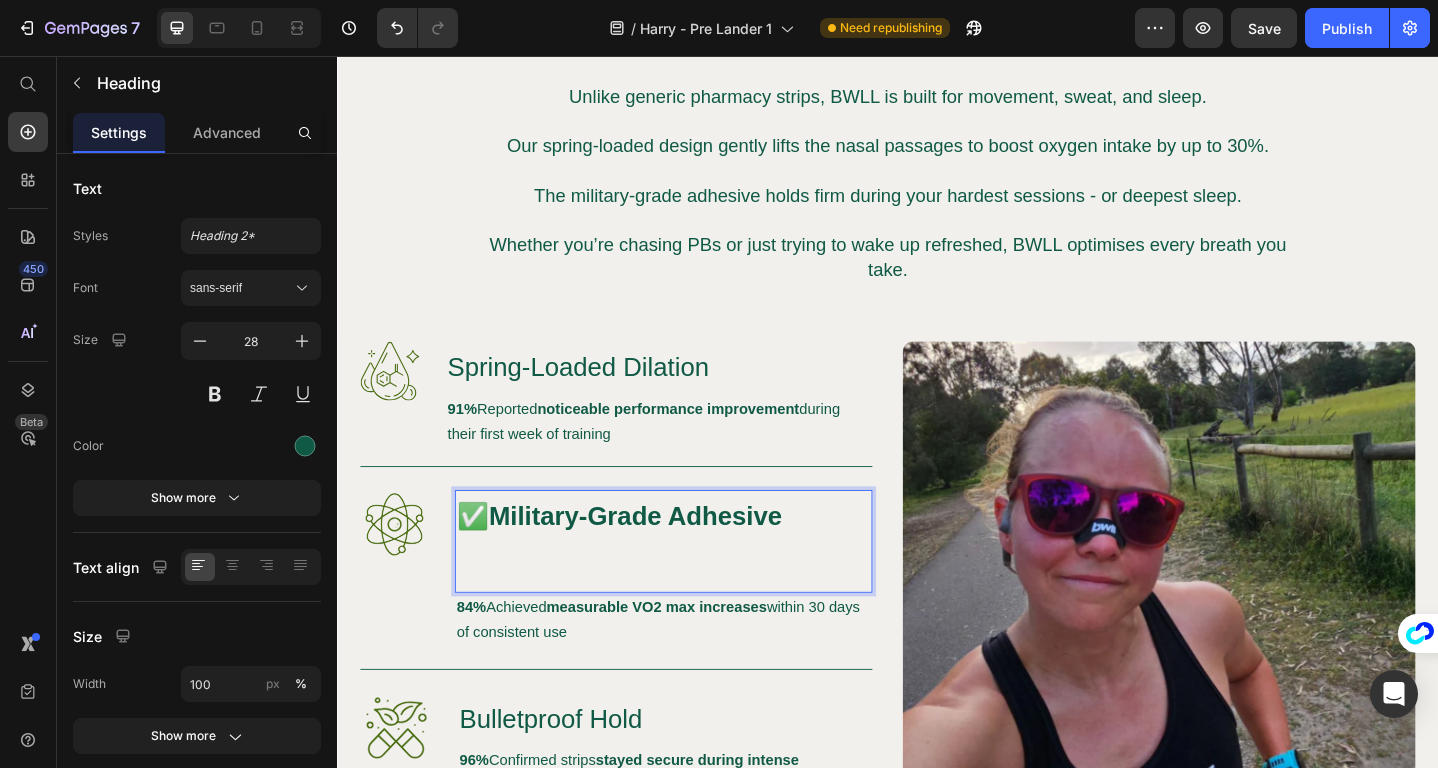 click on "Military-Grade Adhesive" at bounding box center (662, 557) 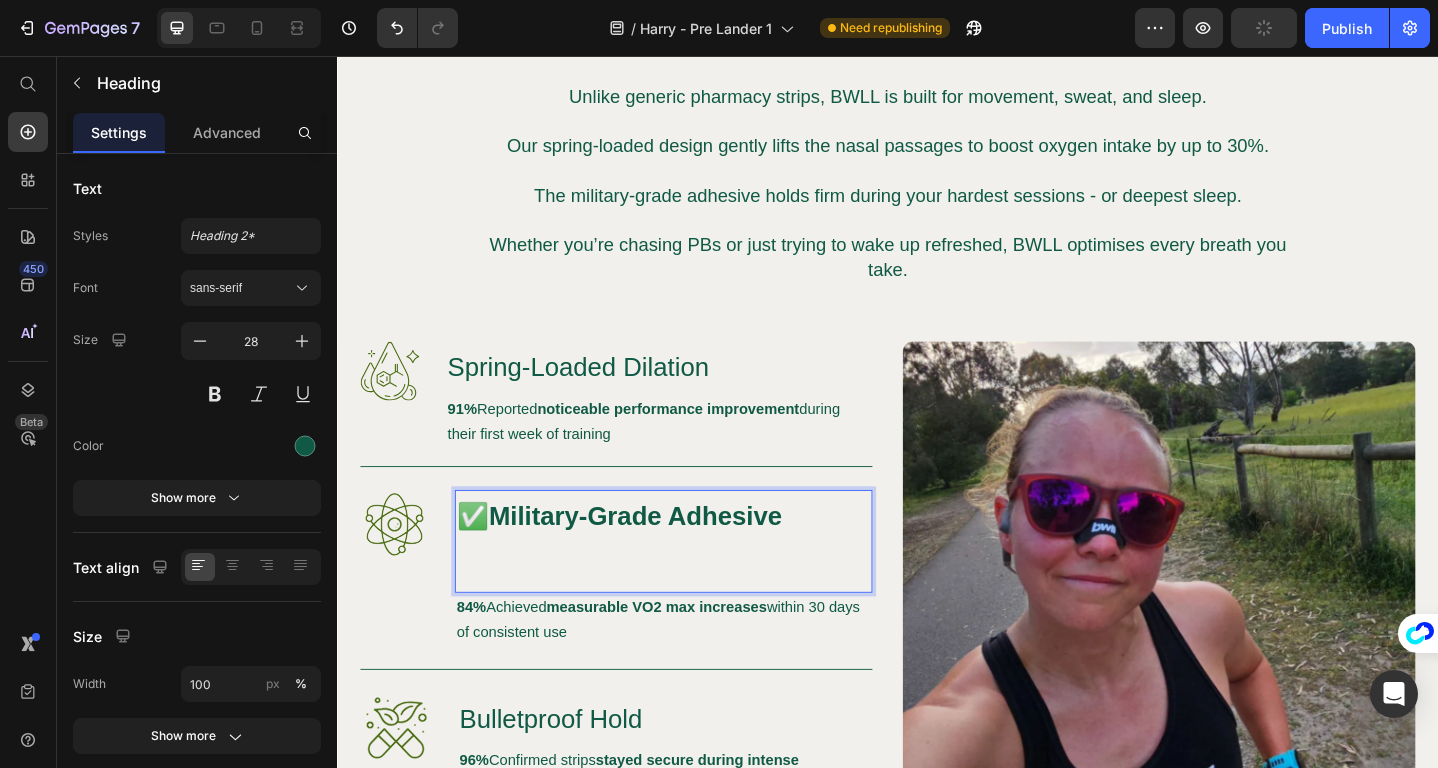 click on "✅  Military-Grade Adhesive" at bounding box center [692, 585] 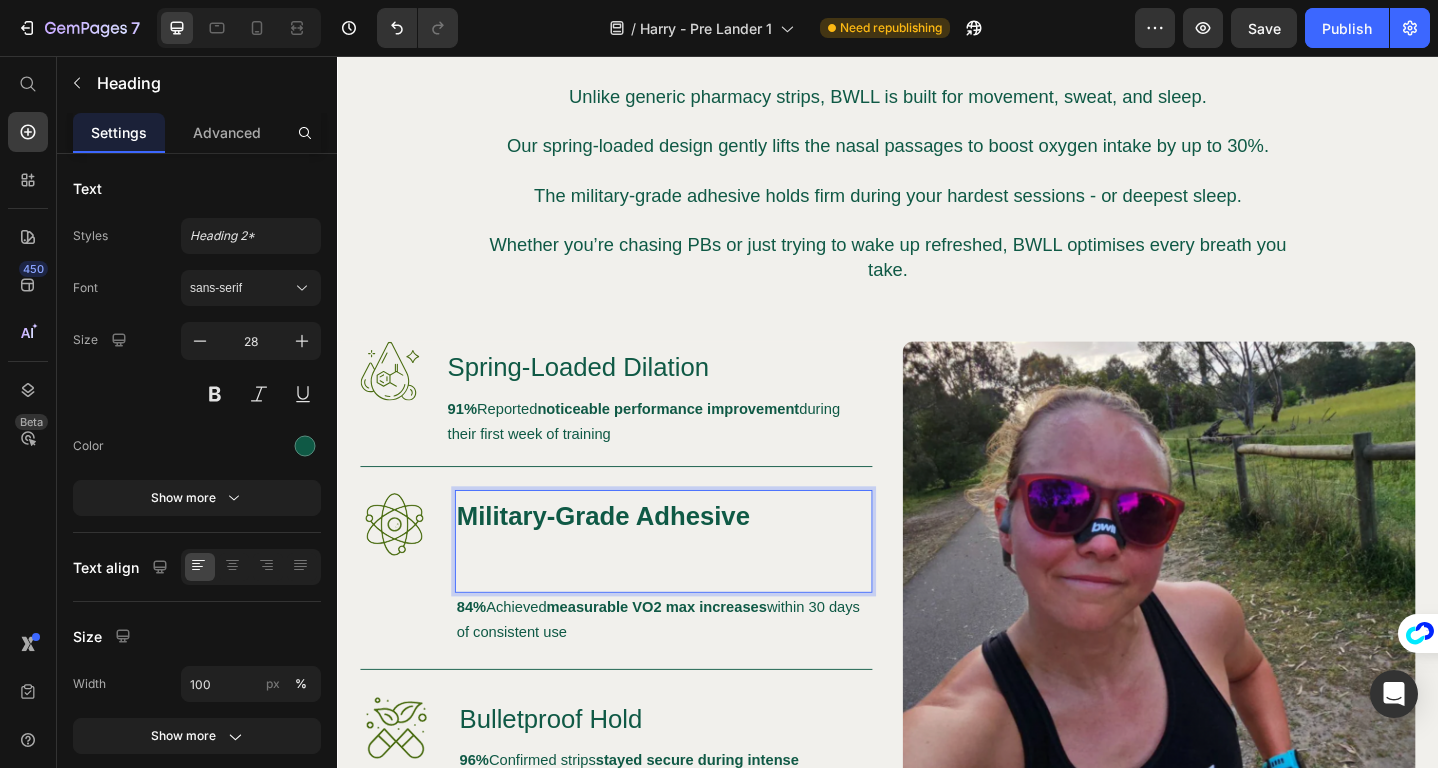 click on "Military-Grade Adhesive" at bounding box center (692, 585) 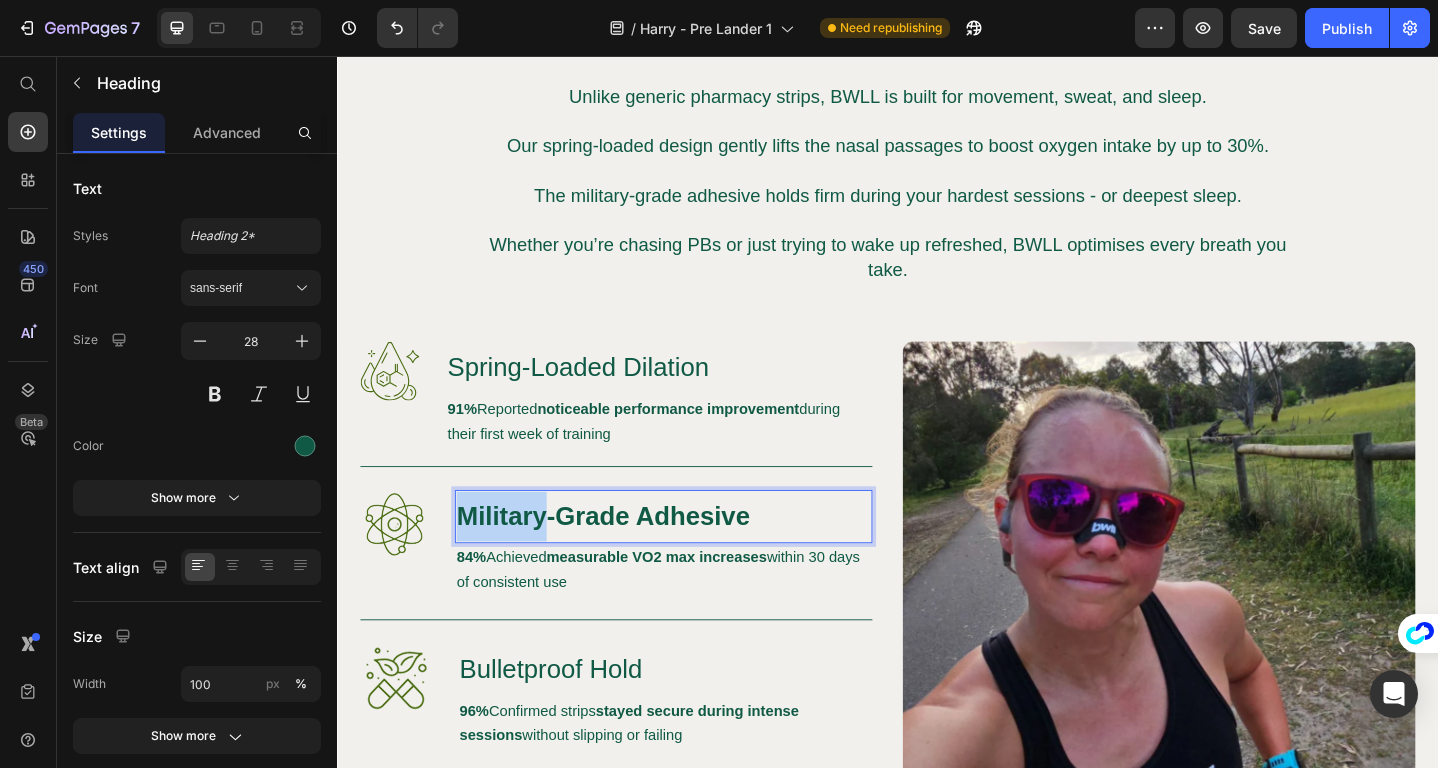 drag, startPoint x: 565, startPoint y: 558, endPoint x: 471, endPoint y: 560, distance: 94.02127 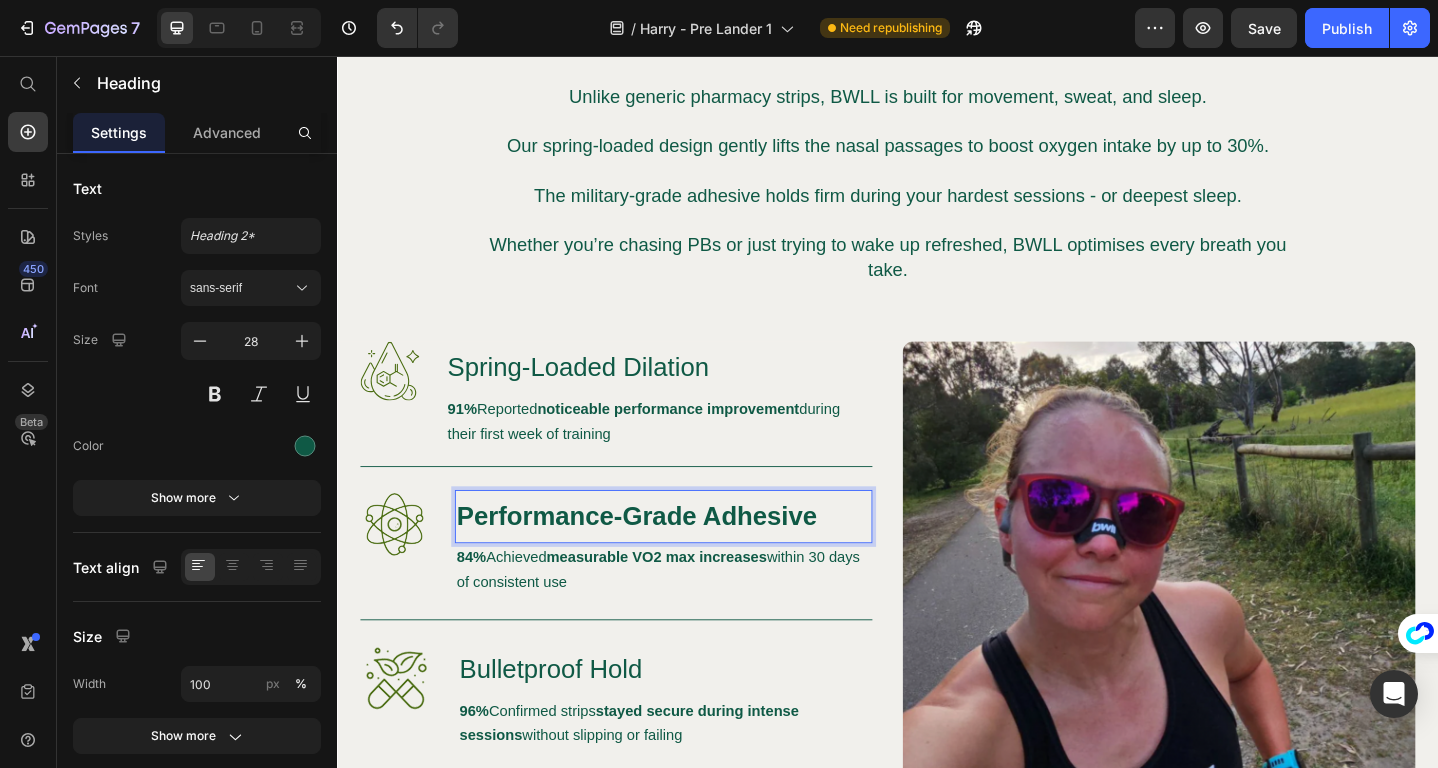 click on "Performance-Grade Adhesive" at bounding box center (663, 557) 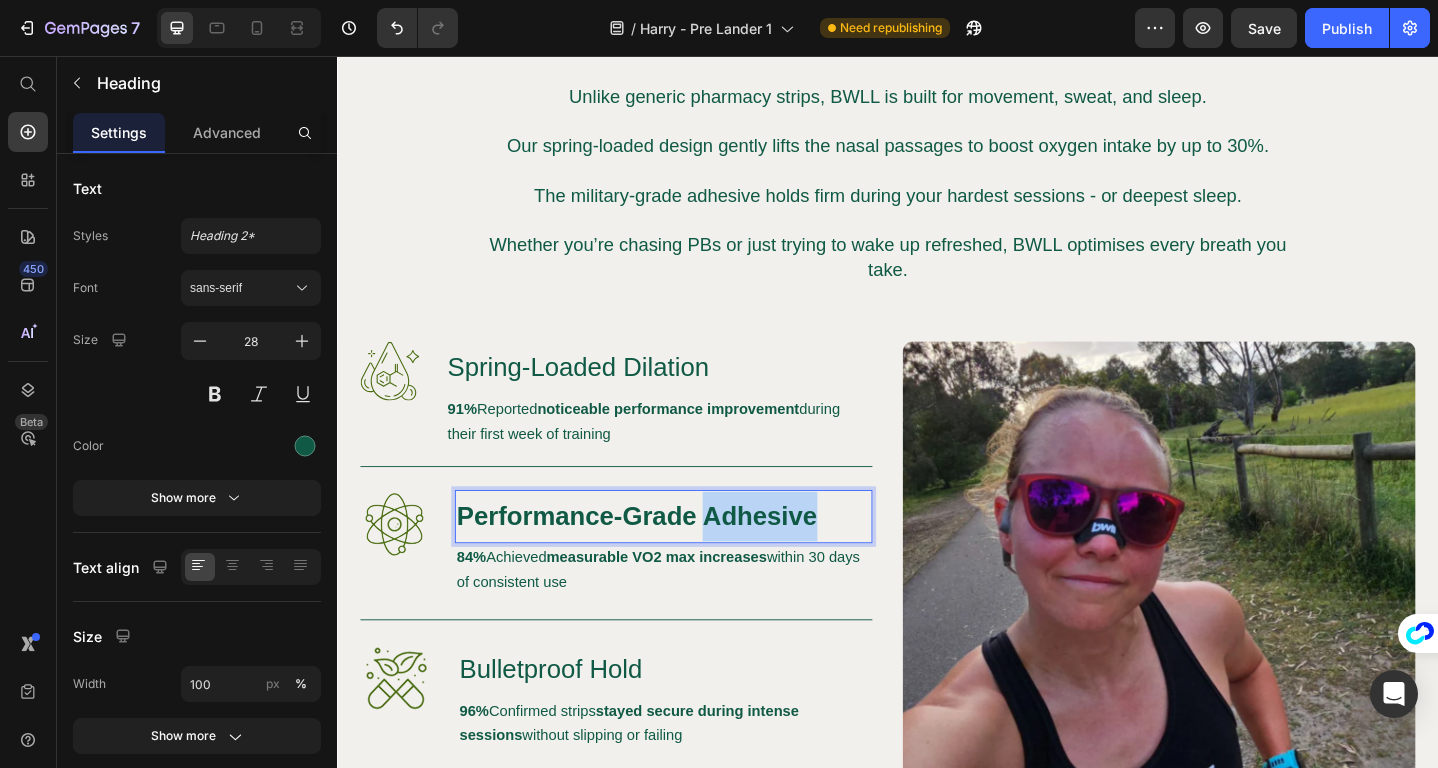 click on "Performance-Grade Adhesive" at bounding box center (663, 557) 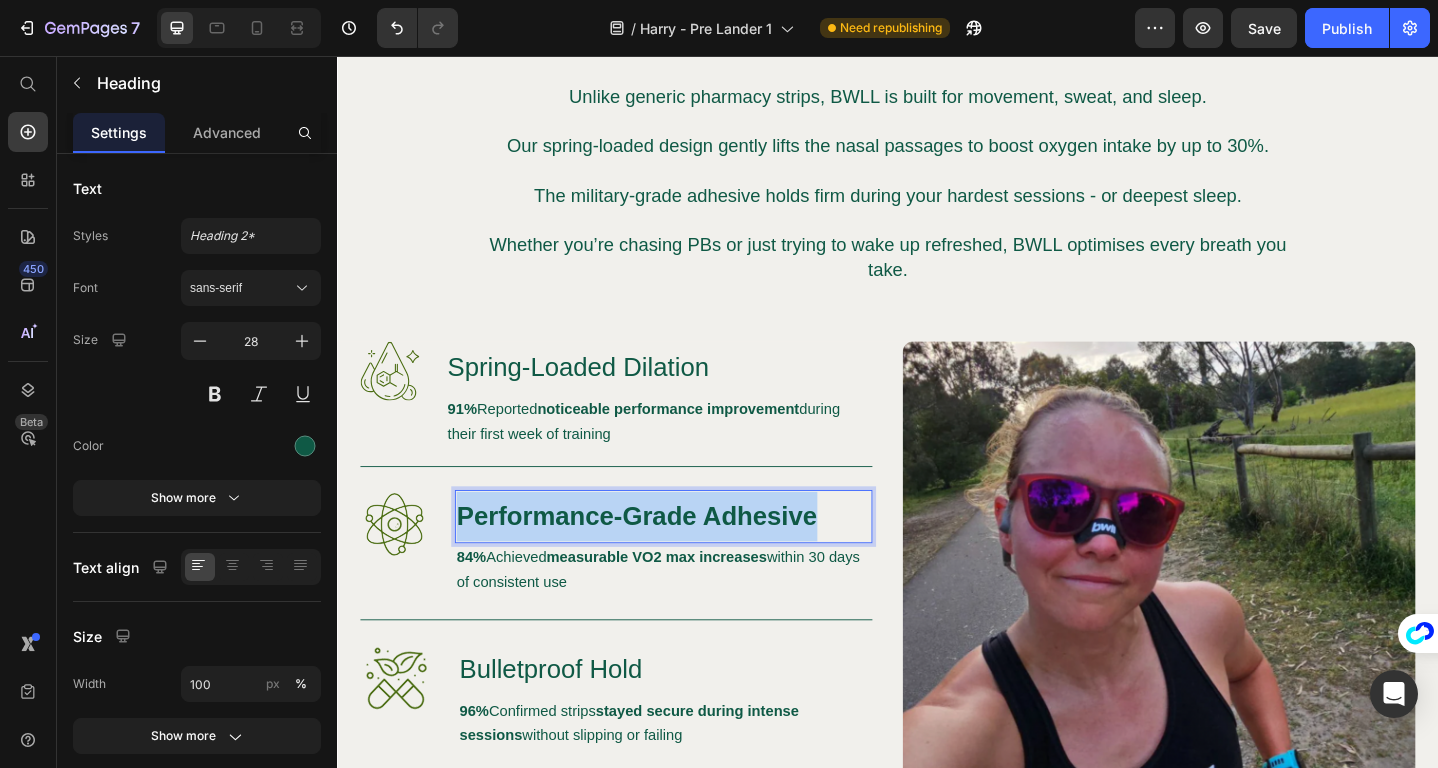 click on "Performance-Grade Adhesive" at bounding box center [663, 557] 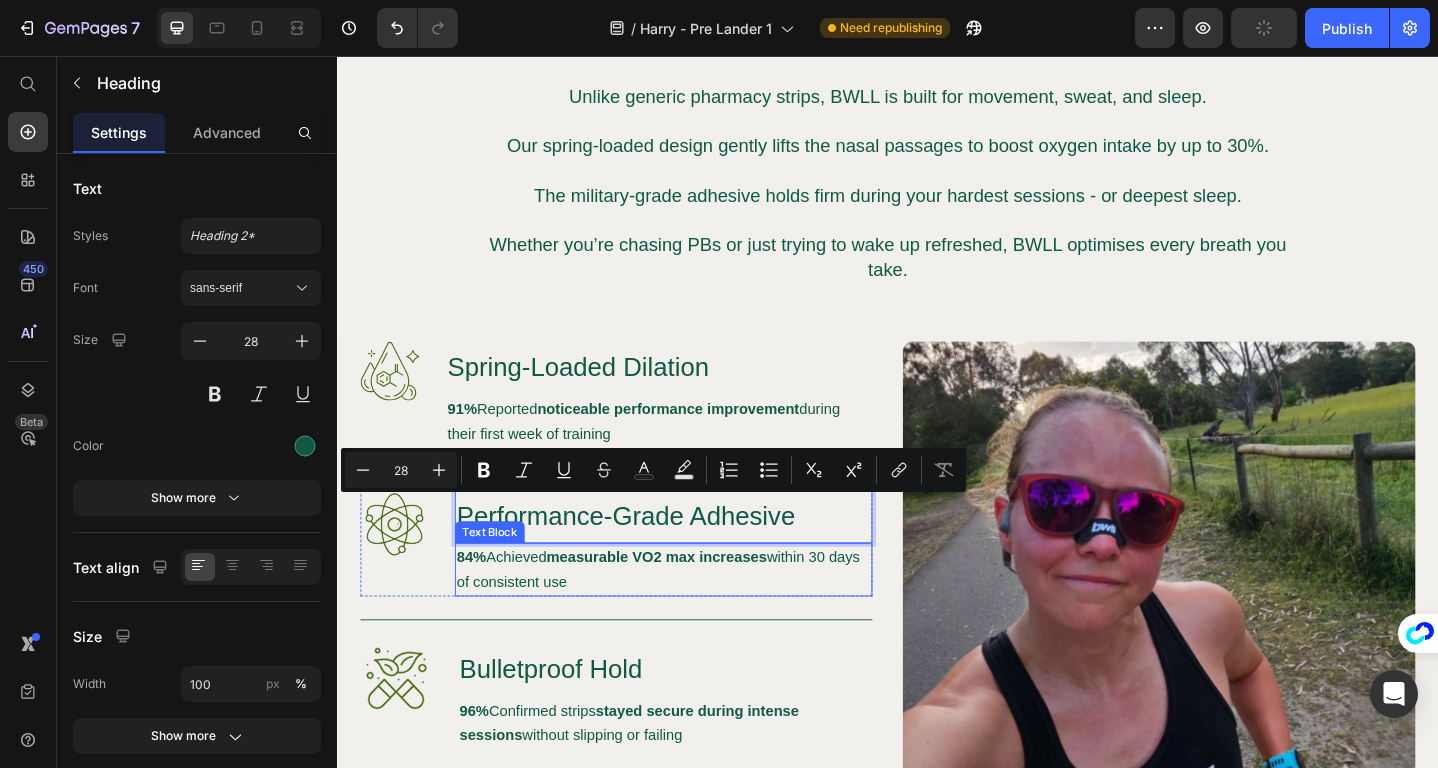 click on "measurable VO2 max increases" at bounding box center [685, 602] 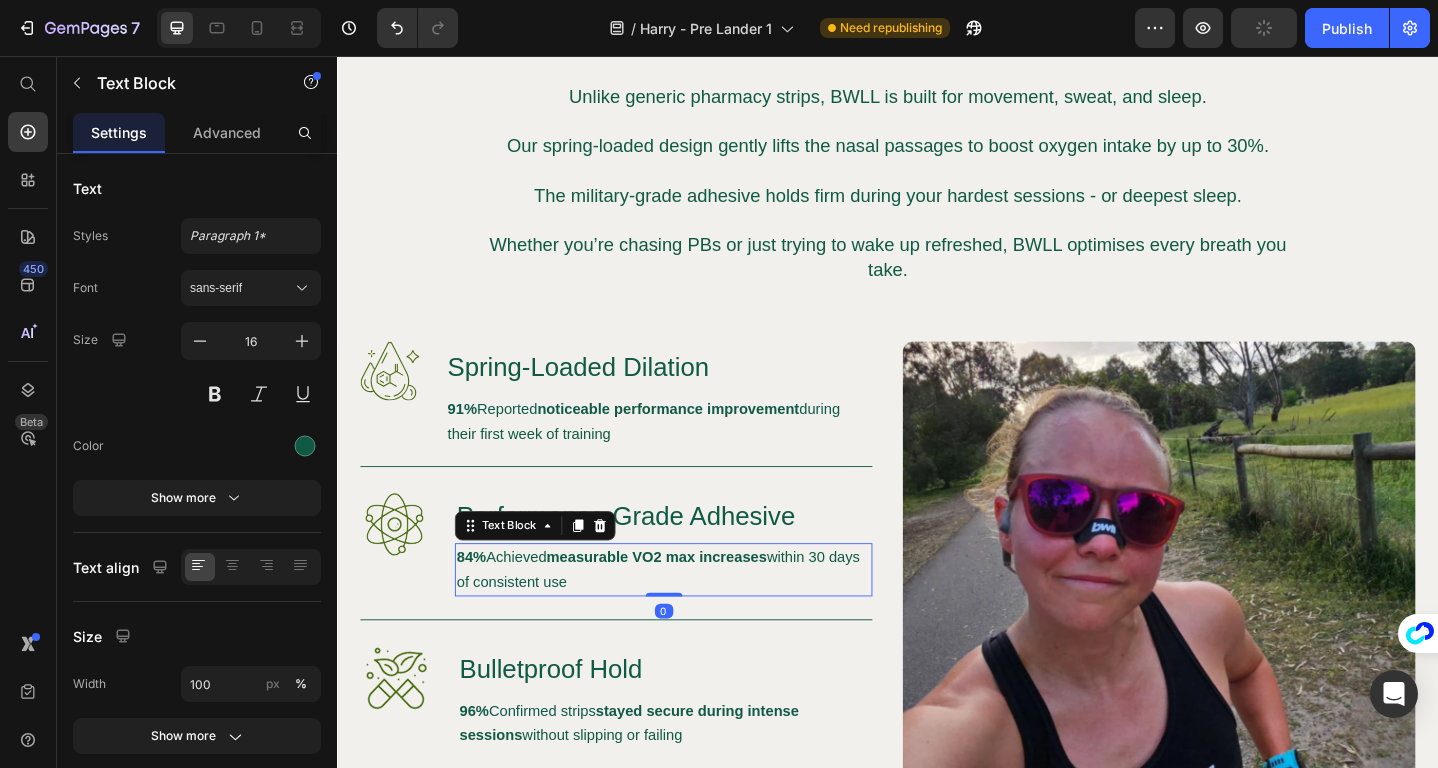 click on "measurable VO2 max increases" at bounding box center [685, 602] 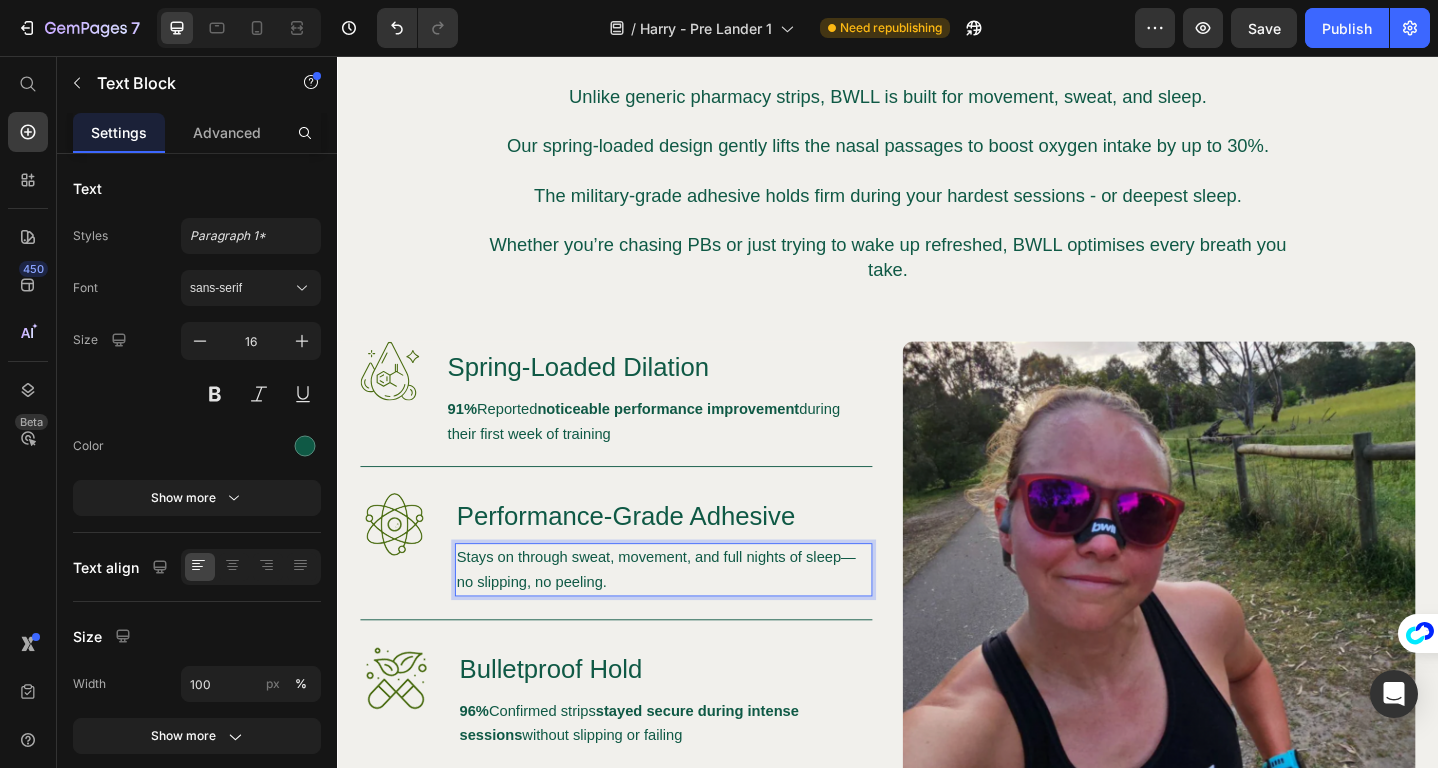 click on "Stays on through sweat, movement, and full nights of sleep—no slipping, no peeling." at bounding box center (692, 616) 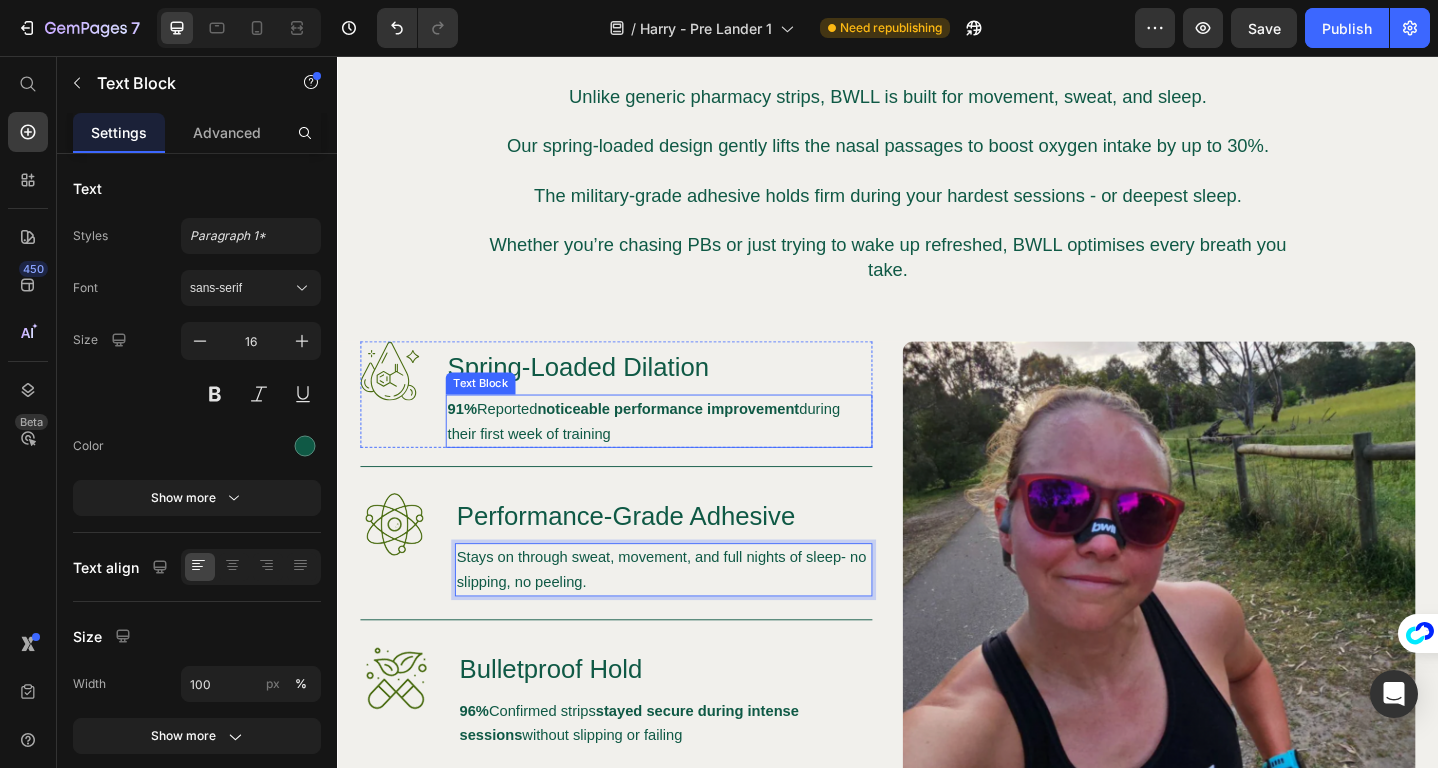 click on "91%  Reported  noticeable performance improvement  during their first week of training" at bounding box center [687, 454] 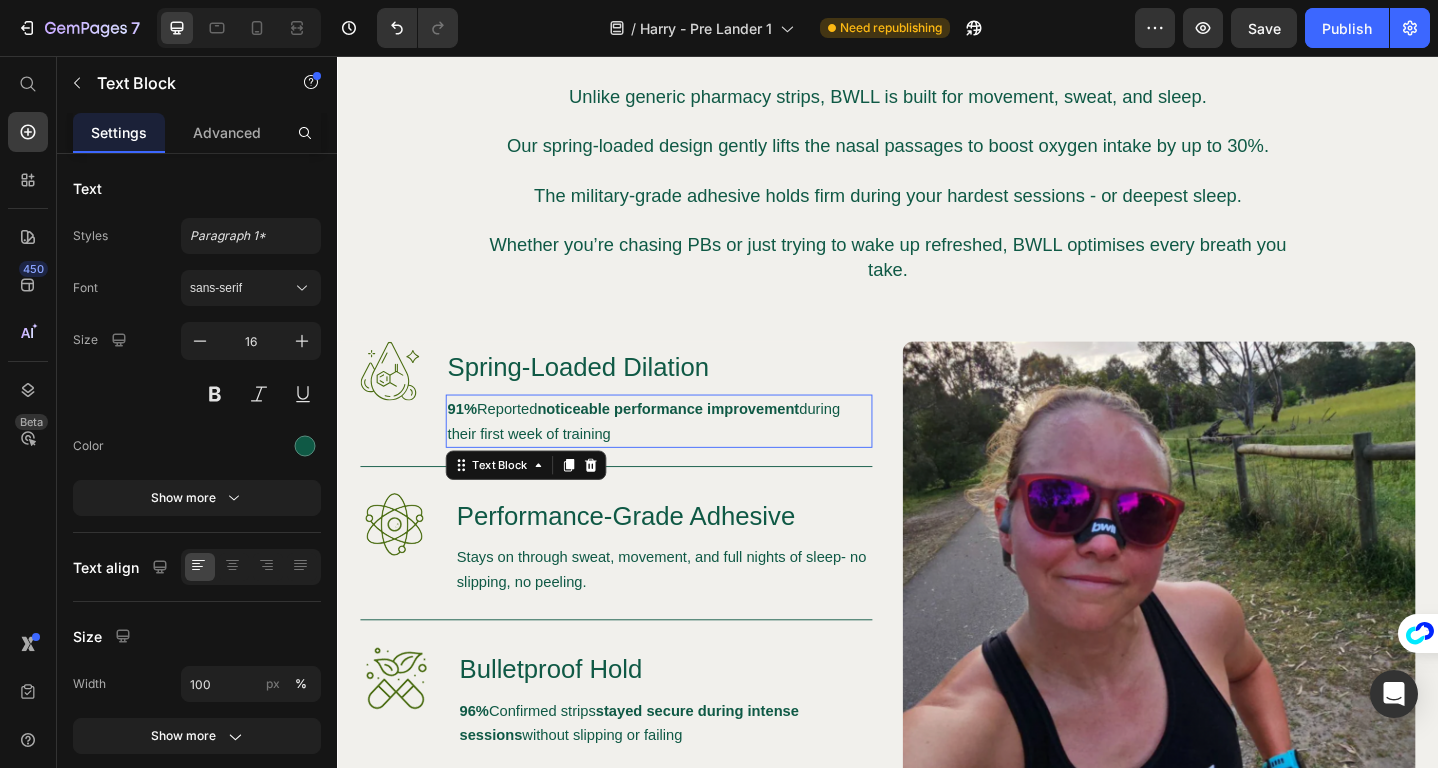 click on "91%  Reported  noticeable performance improvement  during their first week of training" at bounding box center (687, 454) 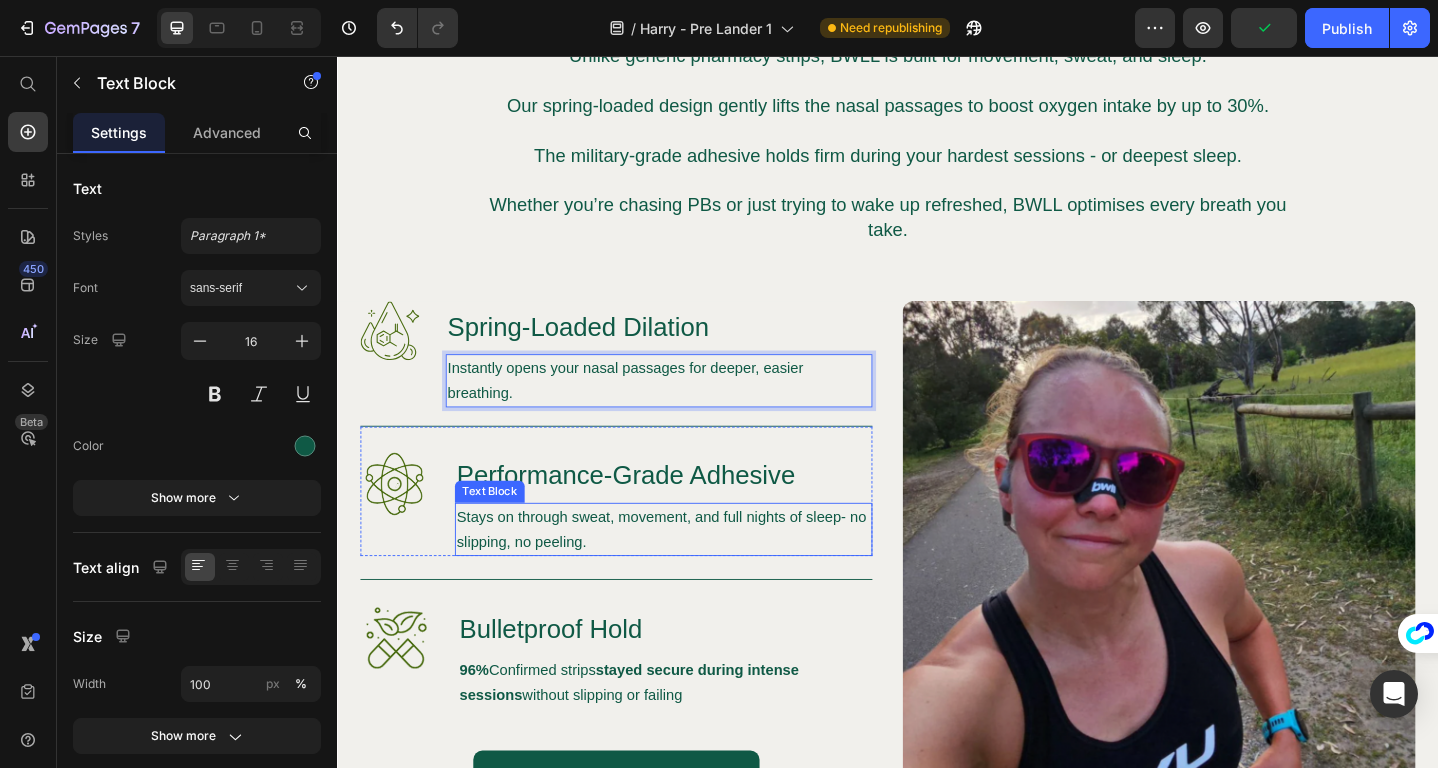 scroll, scrollTop: 2686, scrollLeft: 0, axis: vertical 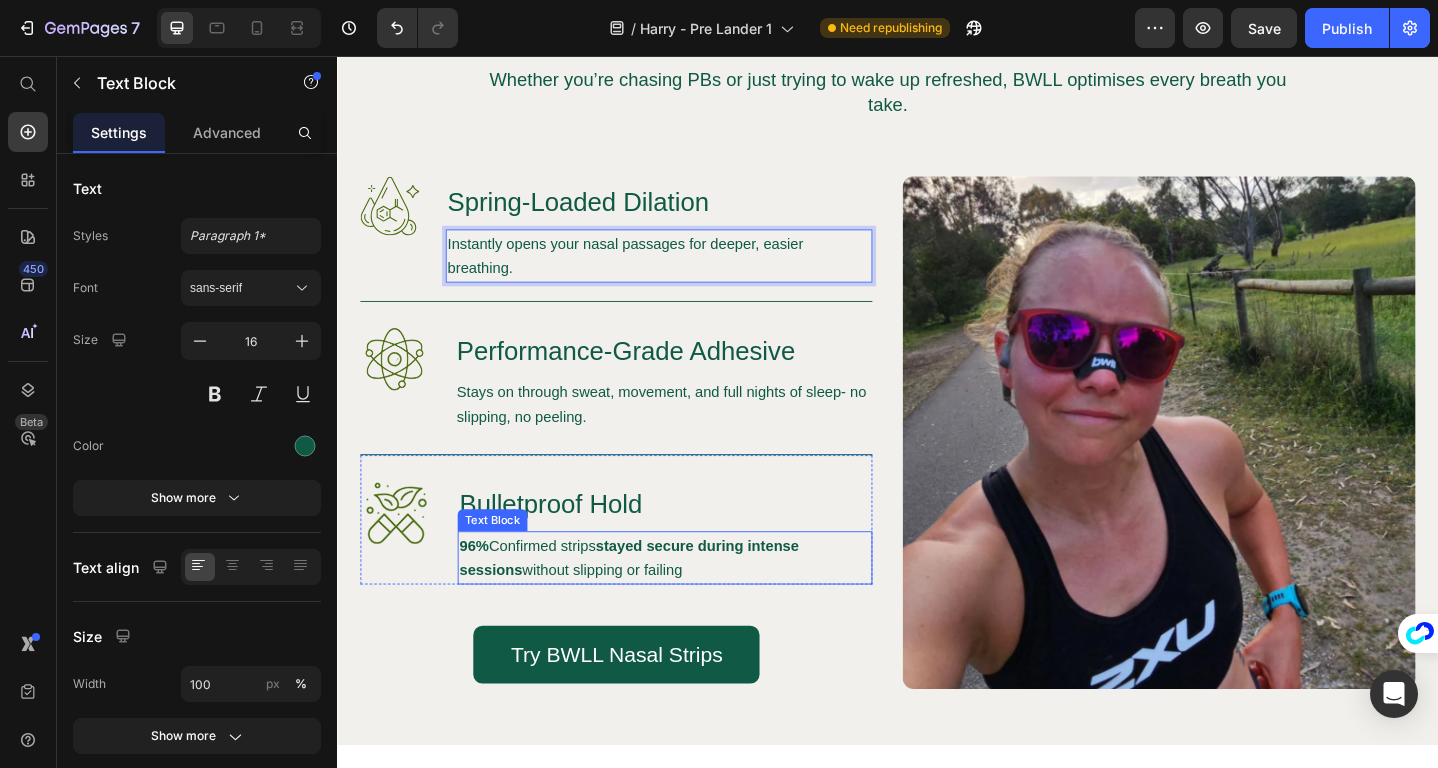 click on "96%  Confirmed strips  stayed secure during intense sessions  without slipping or failing" at bounding box center (694, 603) 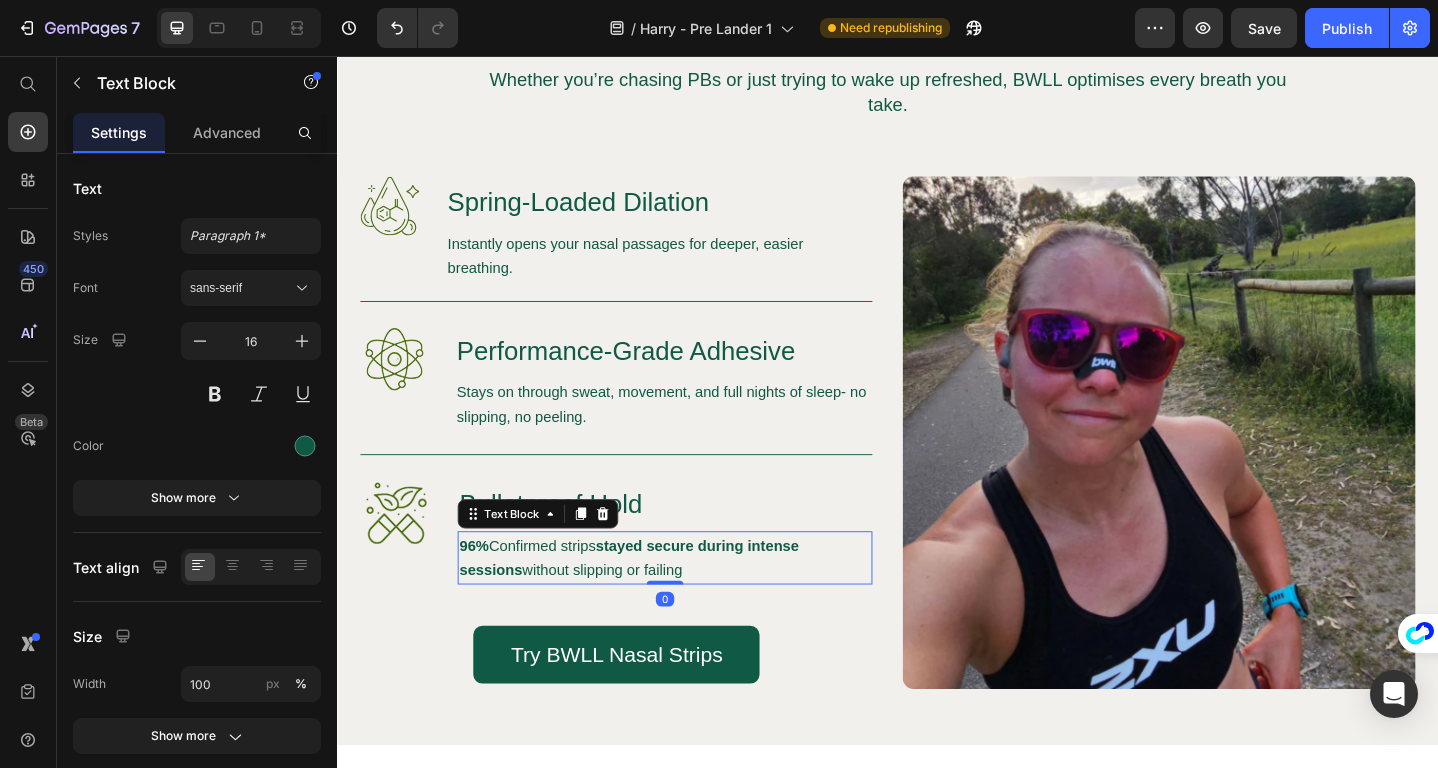 click on "96%  Confirmed strips  stayed secure during intense sessions  without slipping or failing" at bounding box center (694, 603) 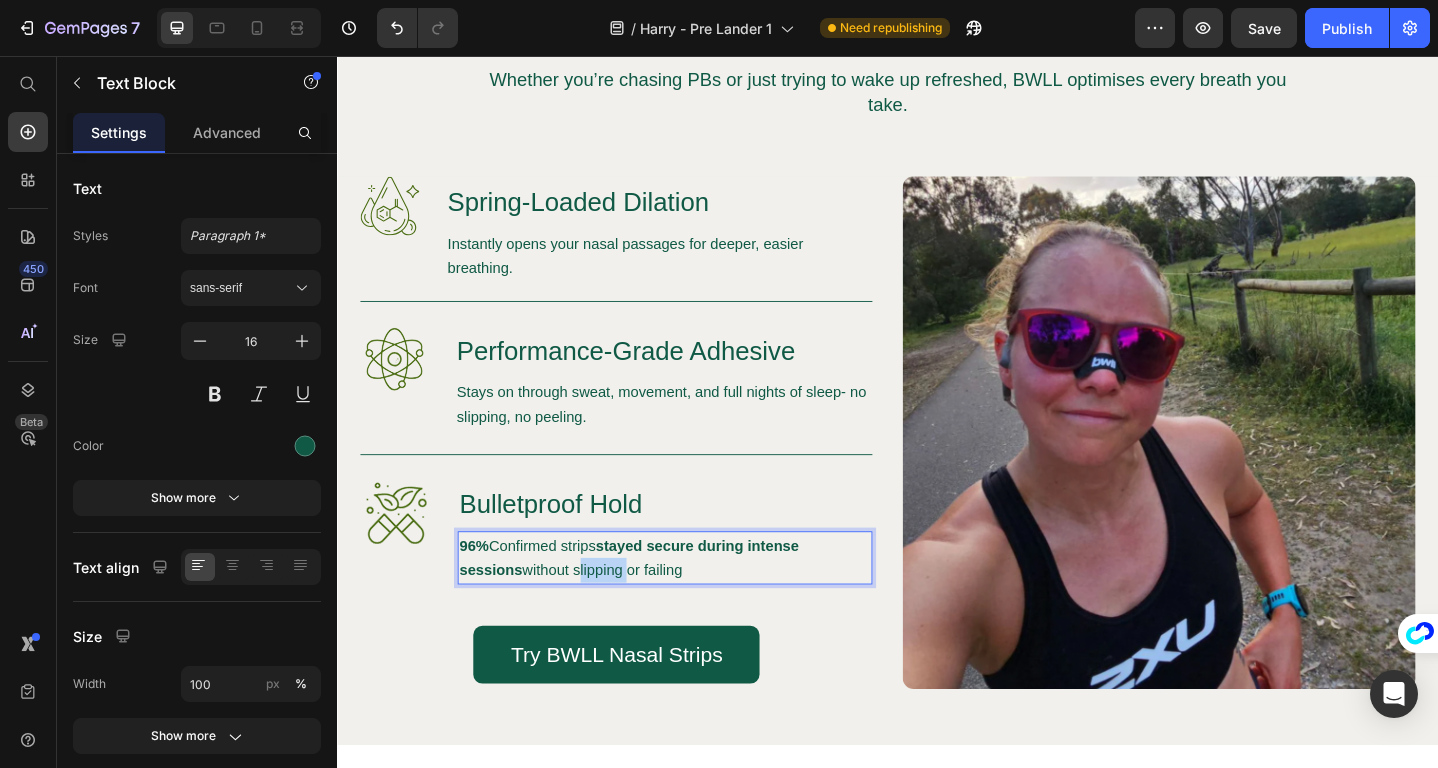 click on "96%  Confirmed strips  stayed secure during intense sessions  without slipping or failing" at bounding box center [694, 603] 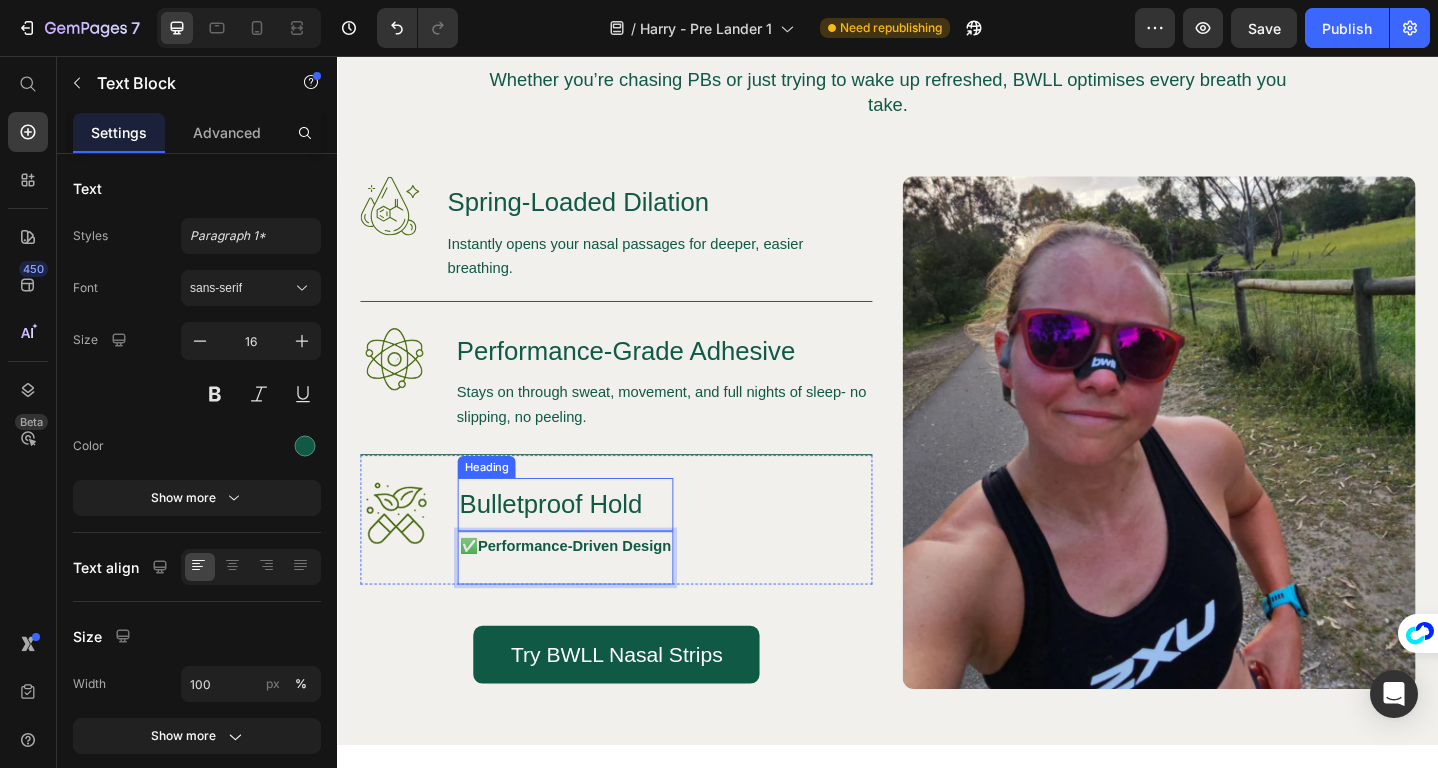 click on "Bulletproof Hold" at bounding box center (585, 545) 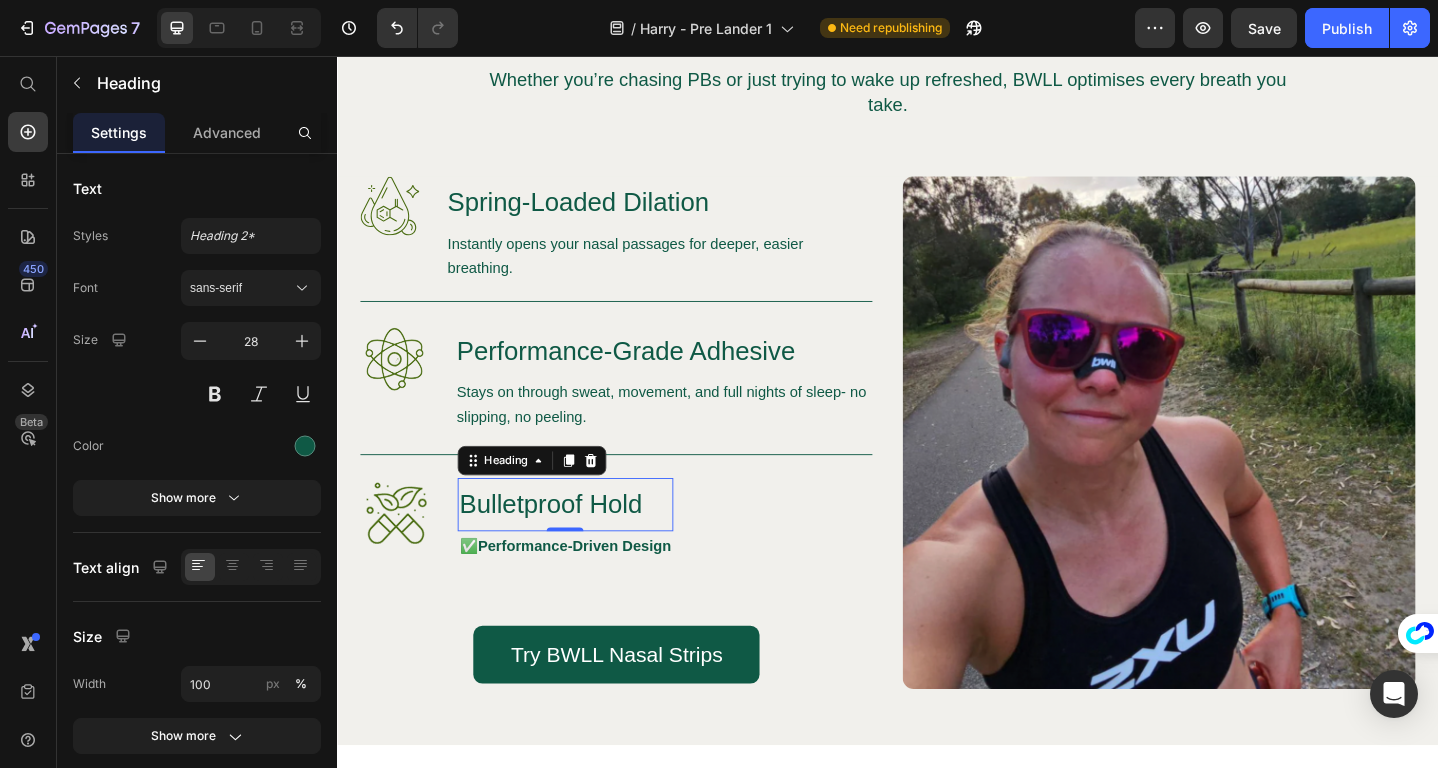 click on "Bulletproof Hold" at bounding box center (585, 545) 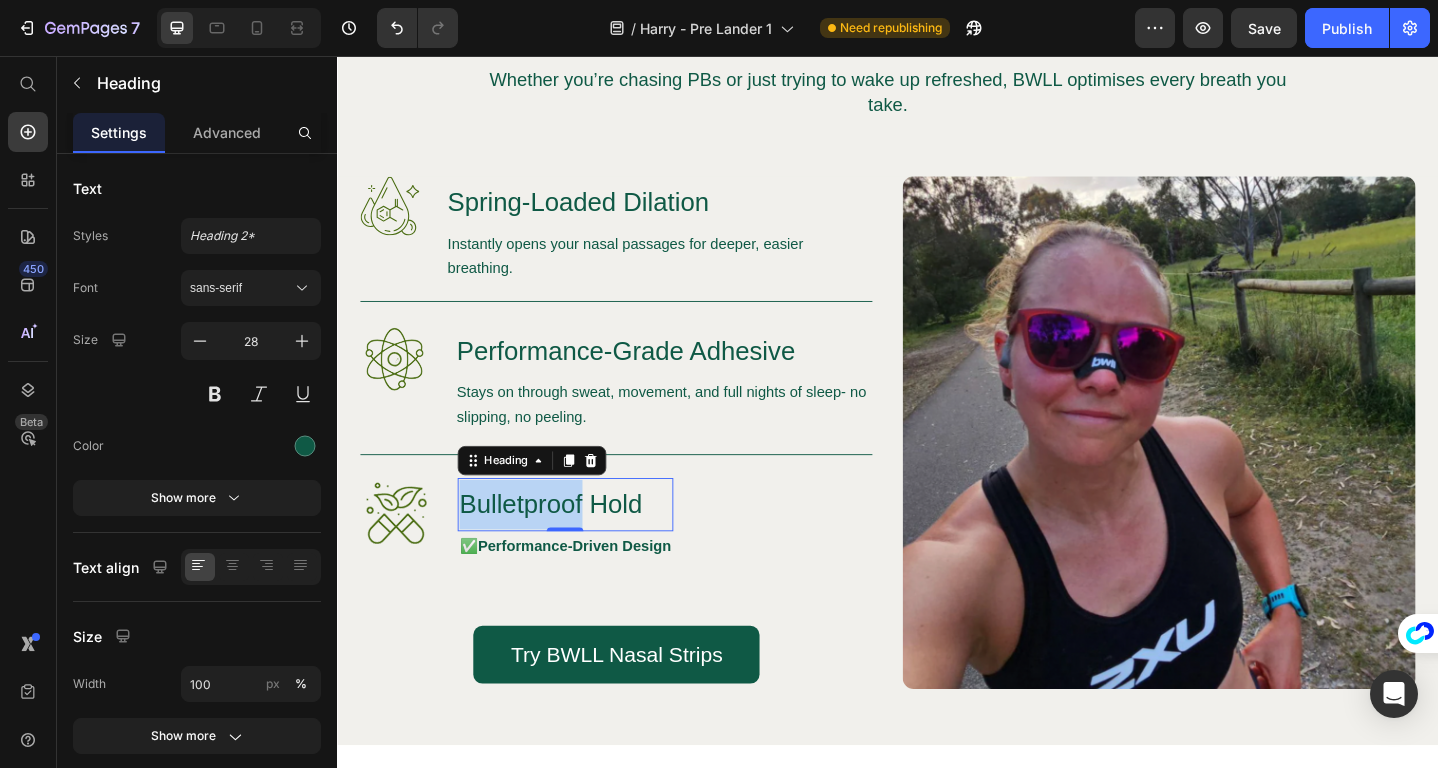 click on "Bulletproof Hold" at bounding box center (585, 545) 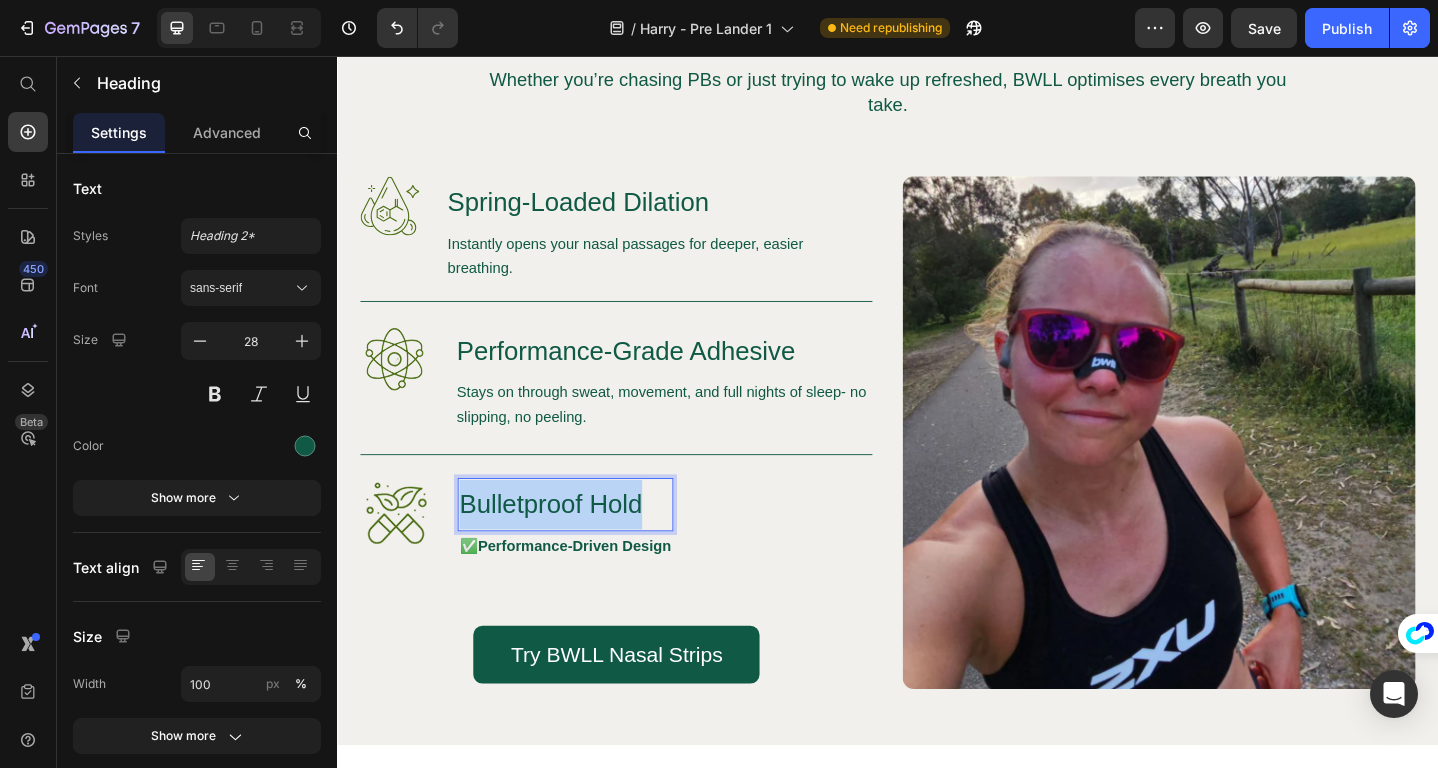 click on "Bulletproof Hold" at bounding box center [585, 545] 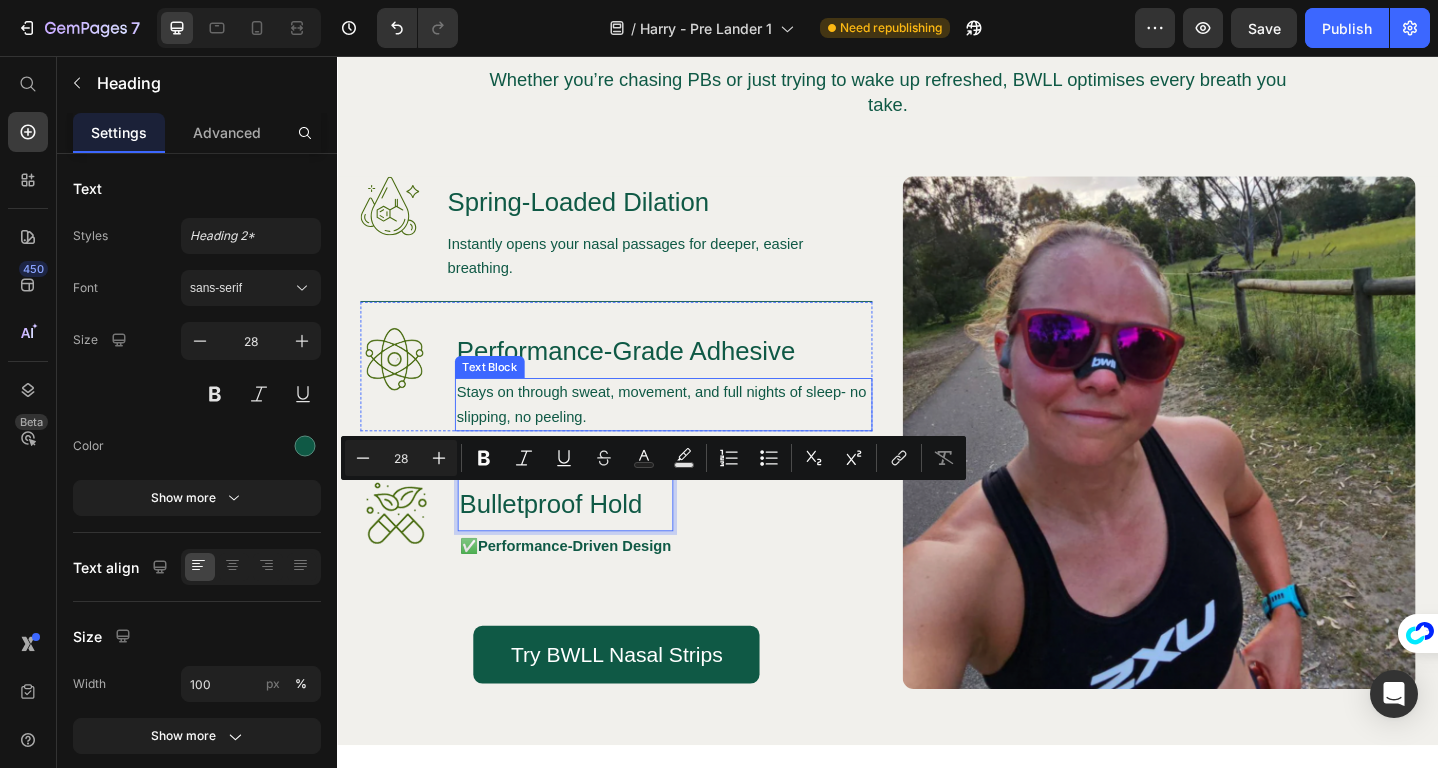 click on "Performance-Grade Adhesive" at bounding box center [692, 378] 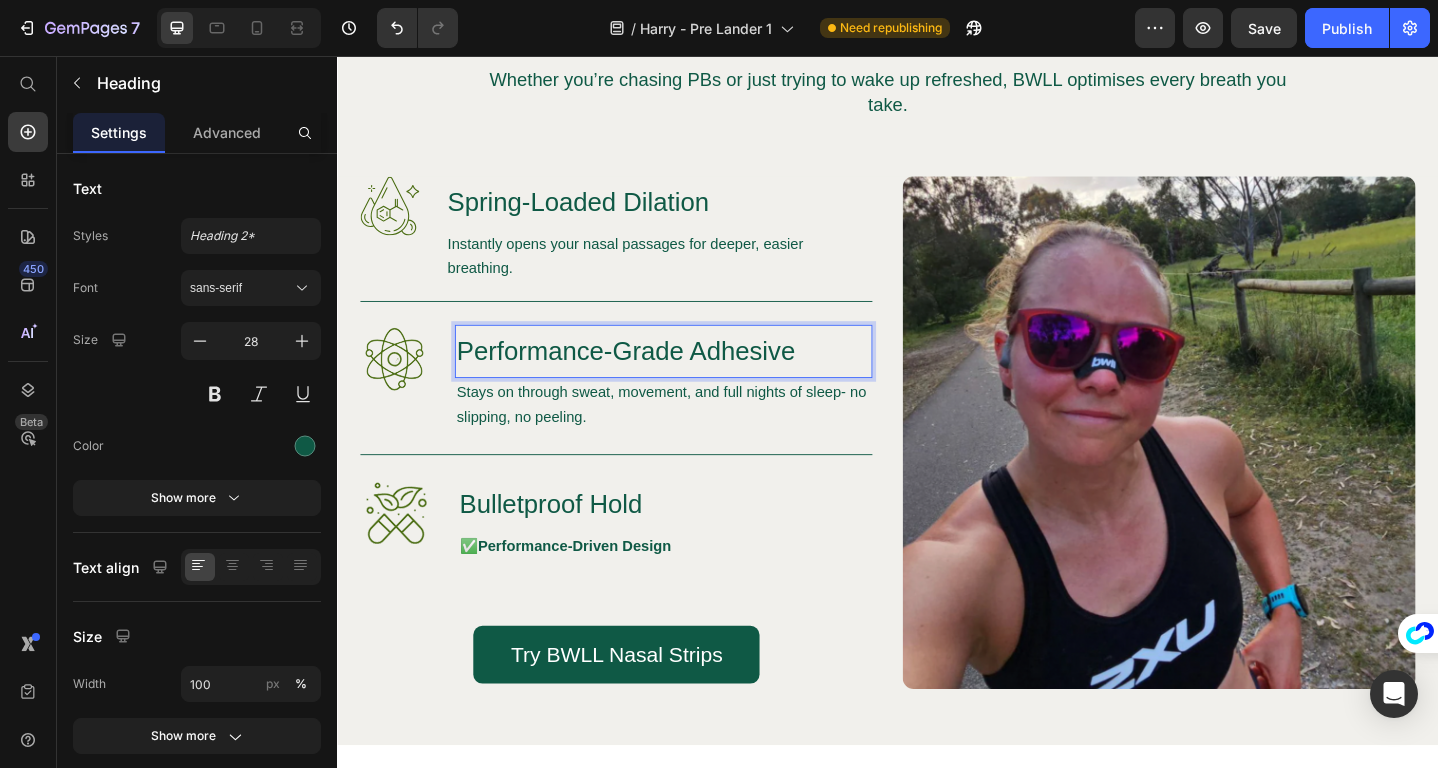 click on "Performance-Grade Adhesive" at bounding box center (692, 378) 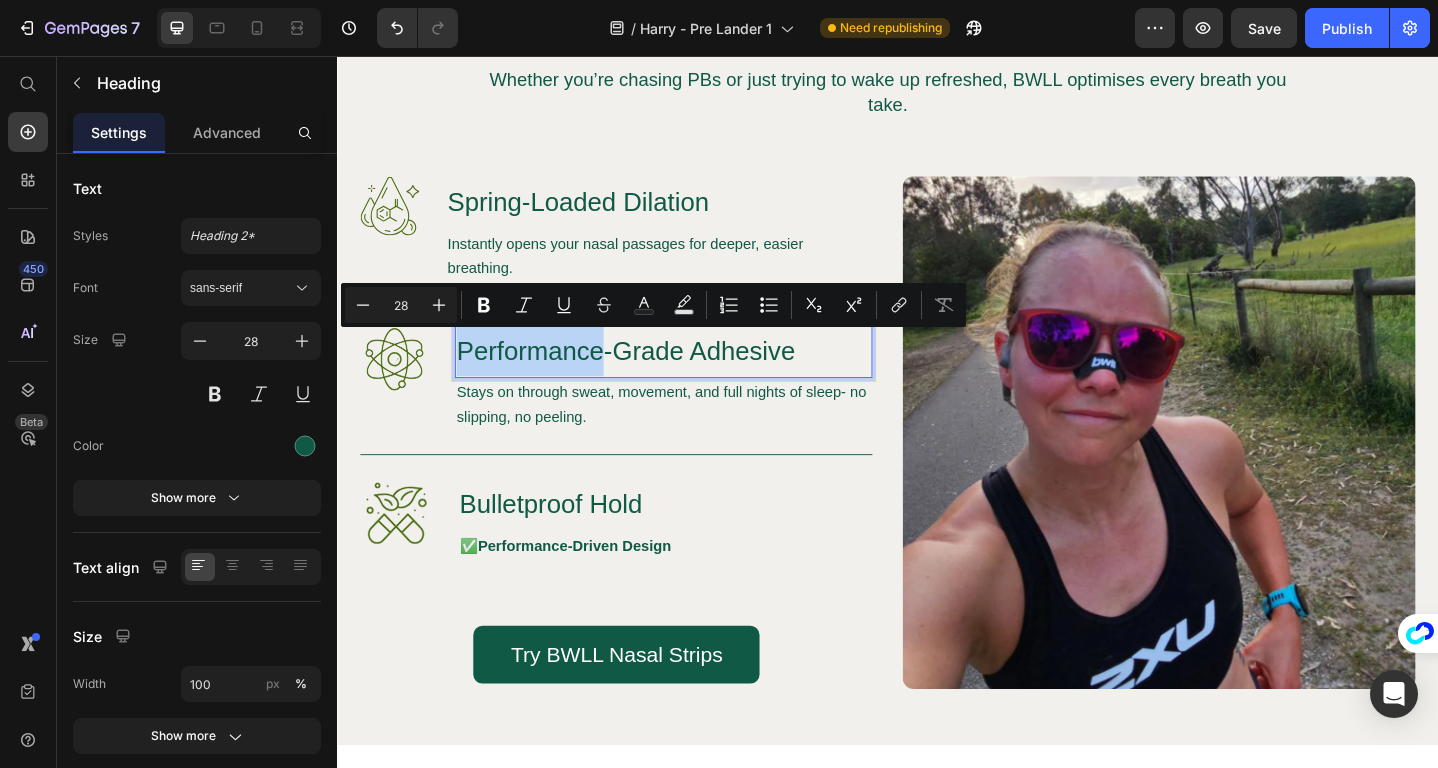 drag, startPoint x: 622, startPoint y: 382, endPoint x: 464, endPoint y: 374, distance: 158.20241 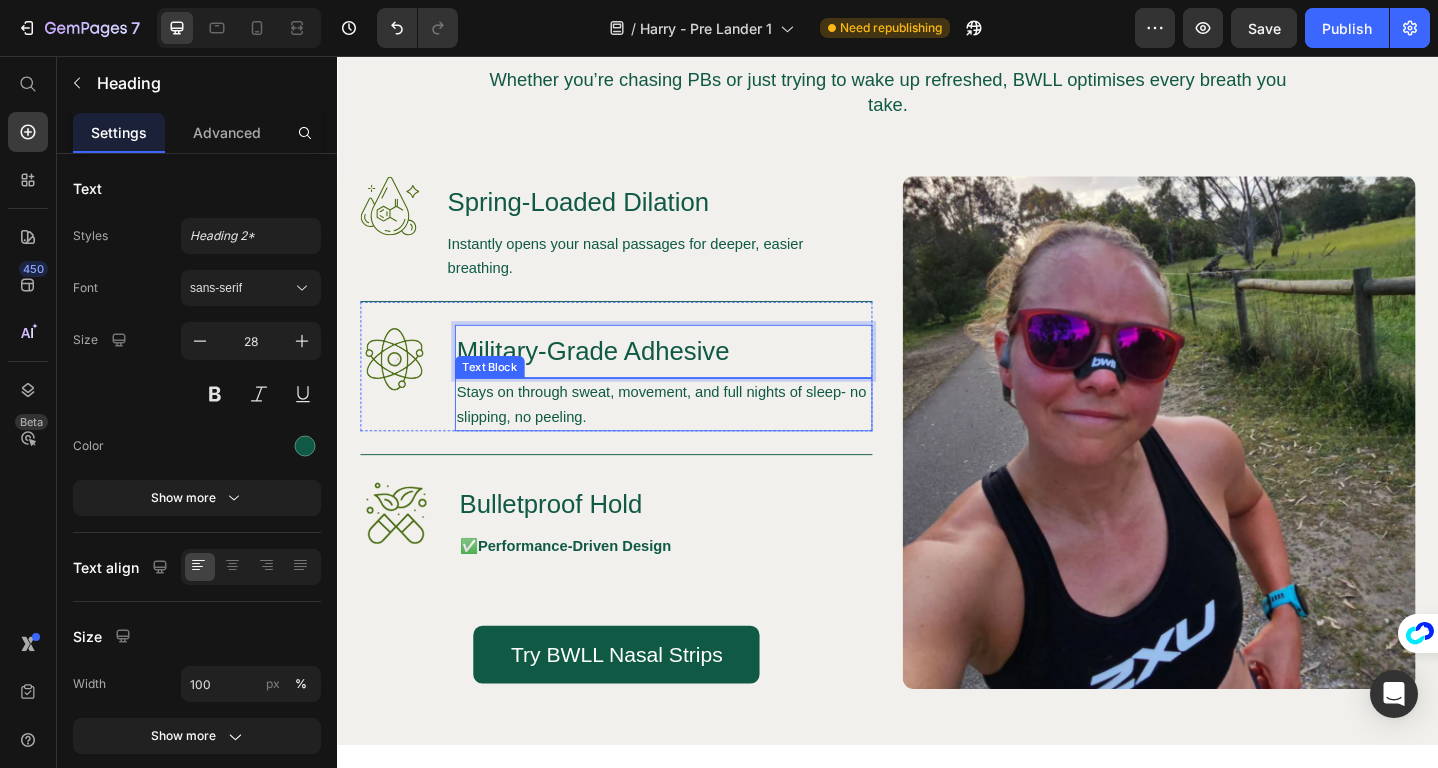 click on "Stays on through sweat, movement, and full nights of sleep- no slipping, no peeling." at bounding box center (692, 436) 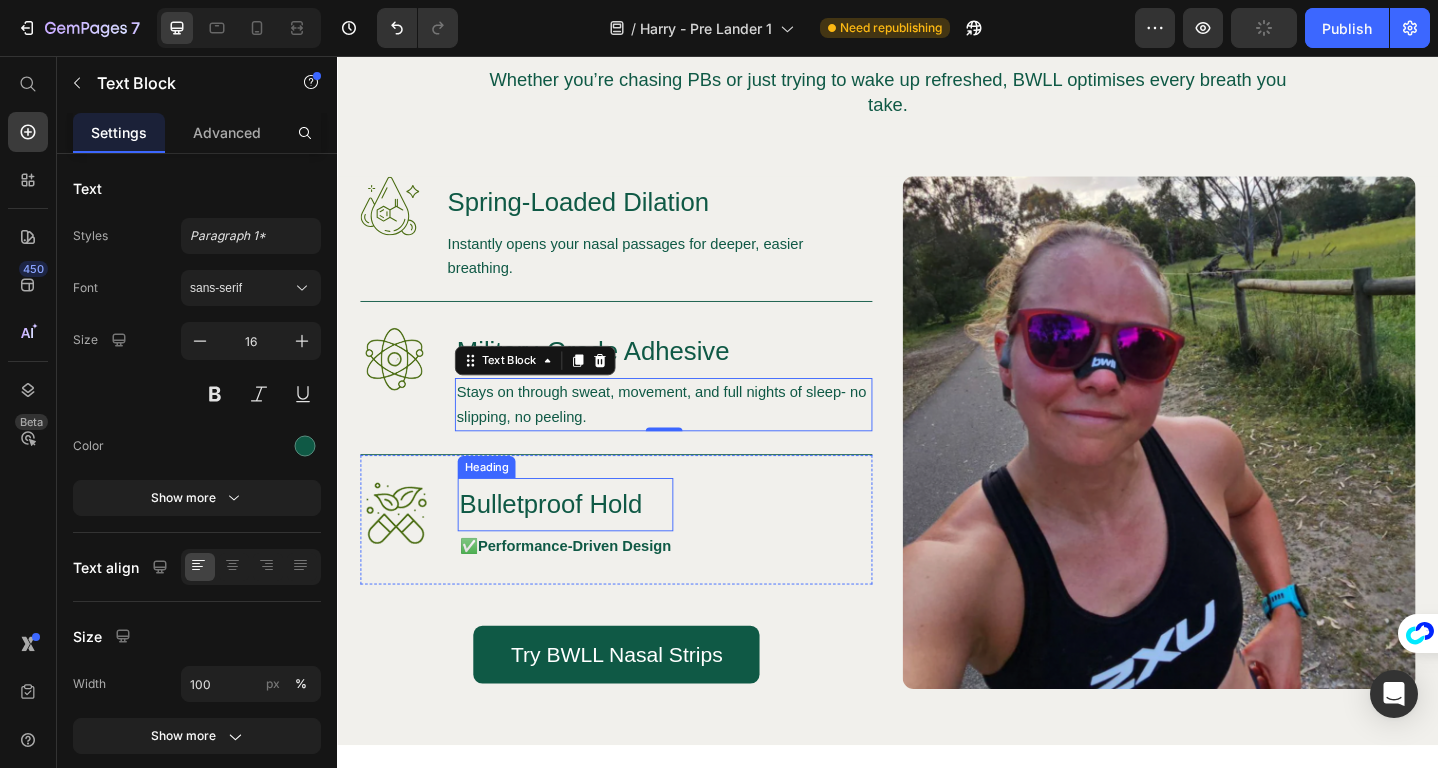 click on "Bulletproof Hold" at bounding box center [585, 545] 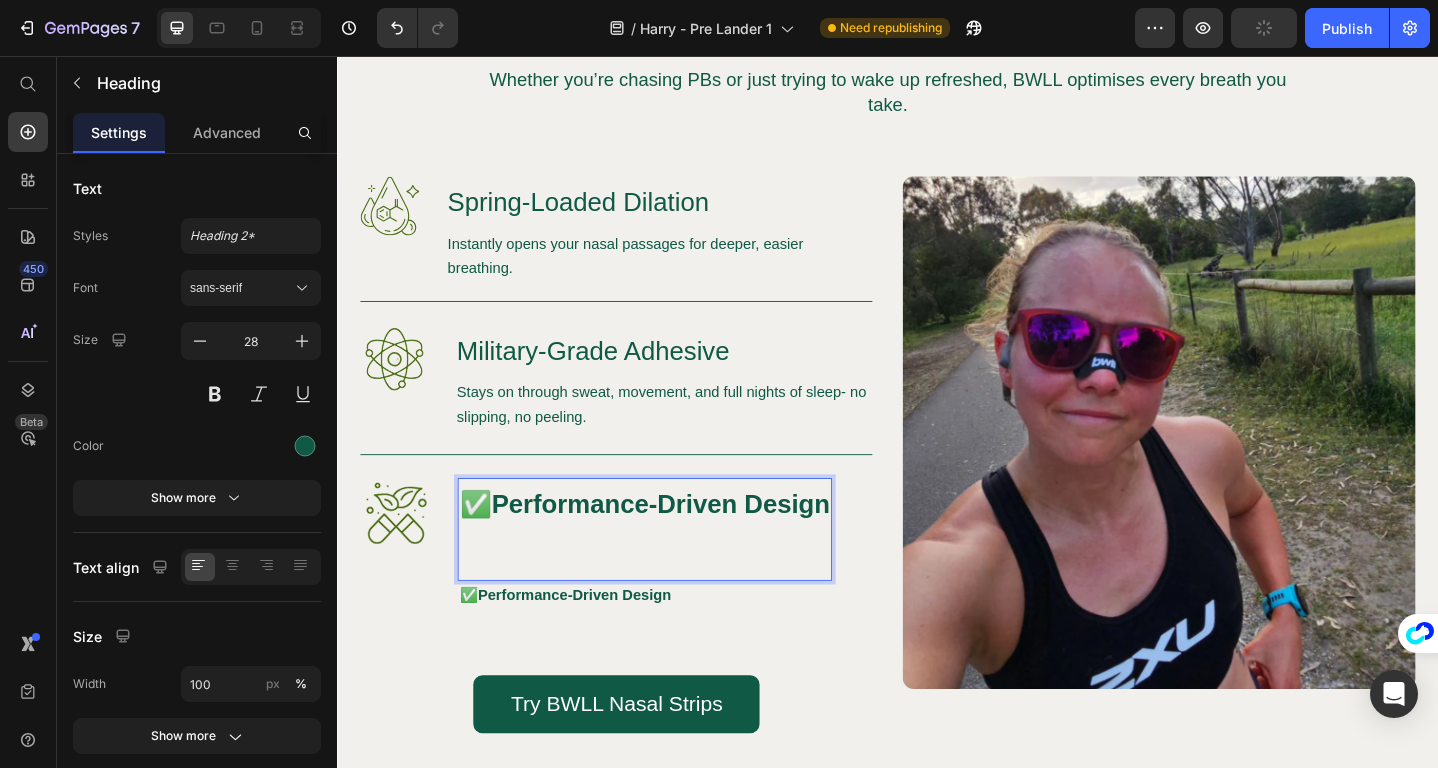 click on "Performance-Driven Design" at bounding box center (689, 544) 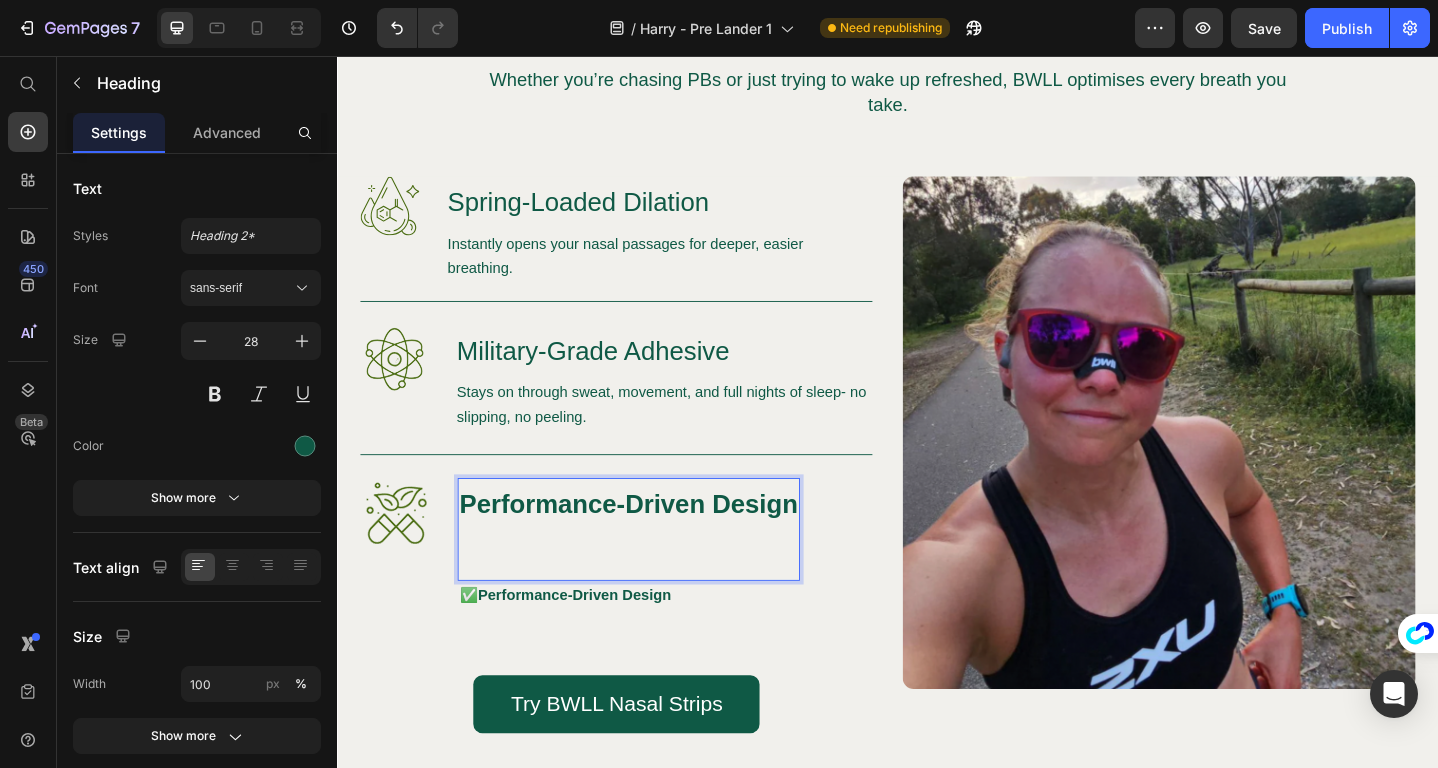 click on "Performance-Driven Design" at bounding box center [654, 544] 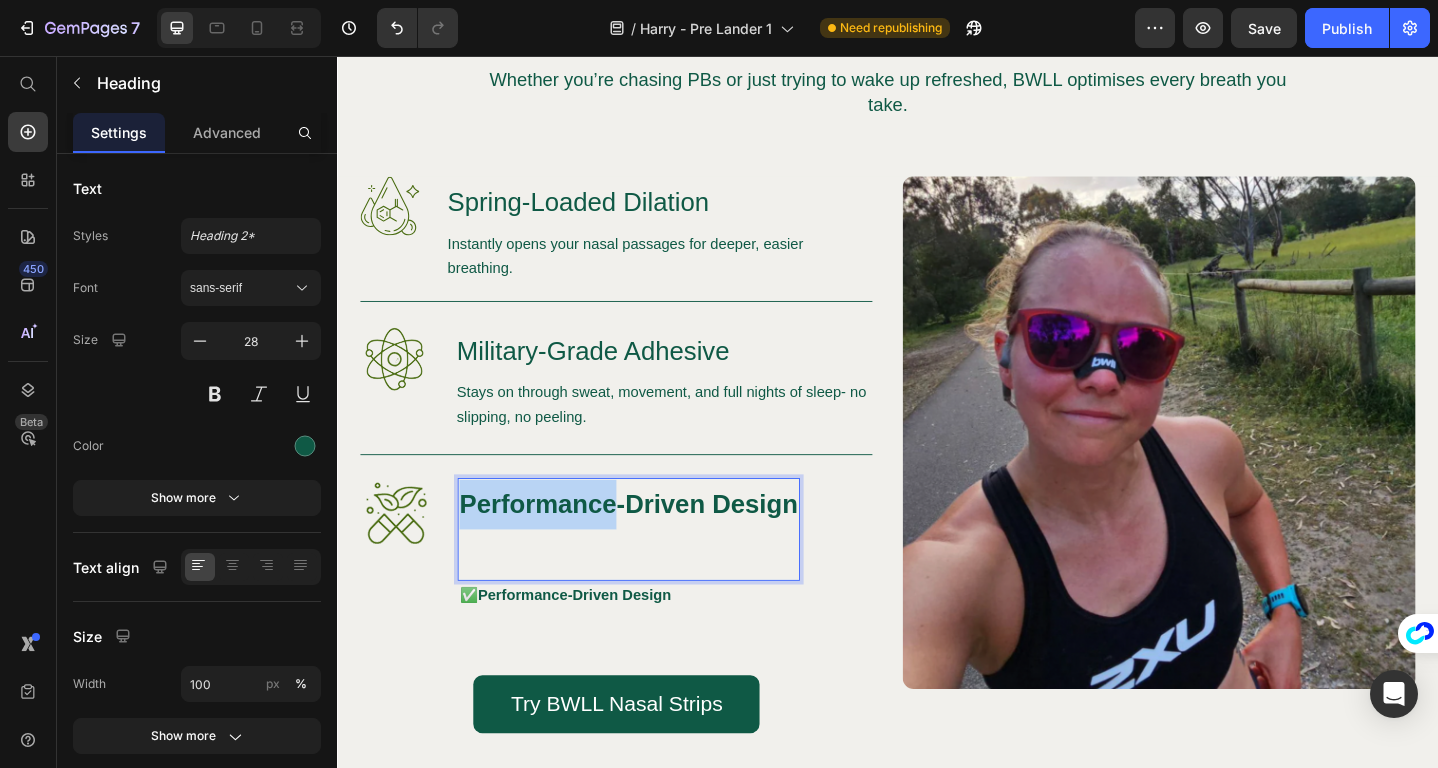 click on "Performance-Driven Design" at bounding box center [654, 544] 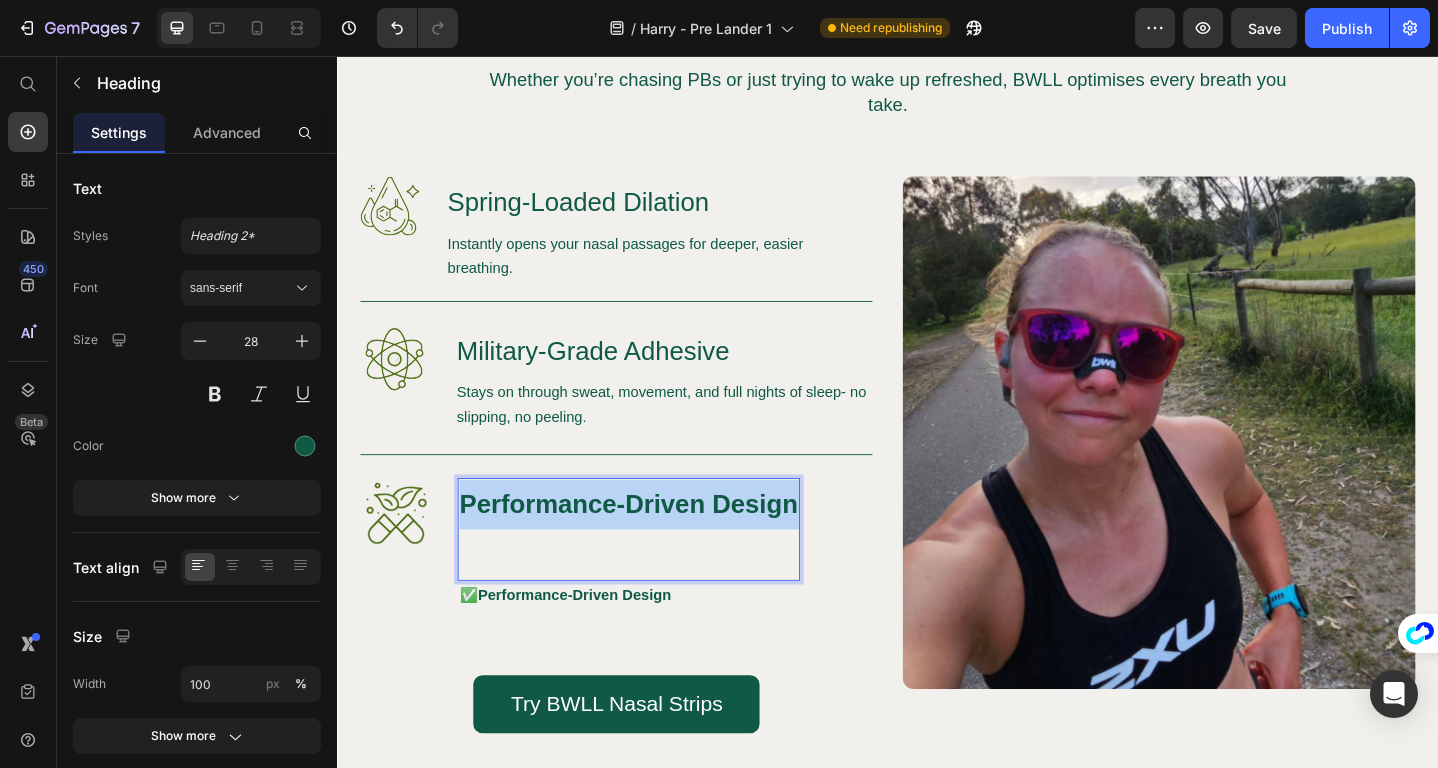 click on "Performance-Driven Design" at bounding box center (654, 544) 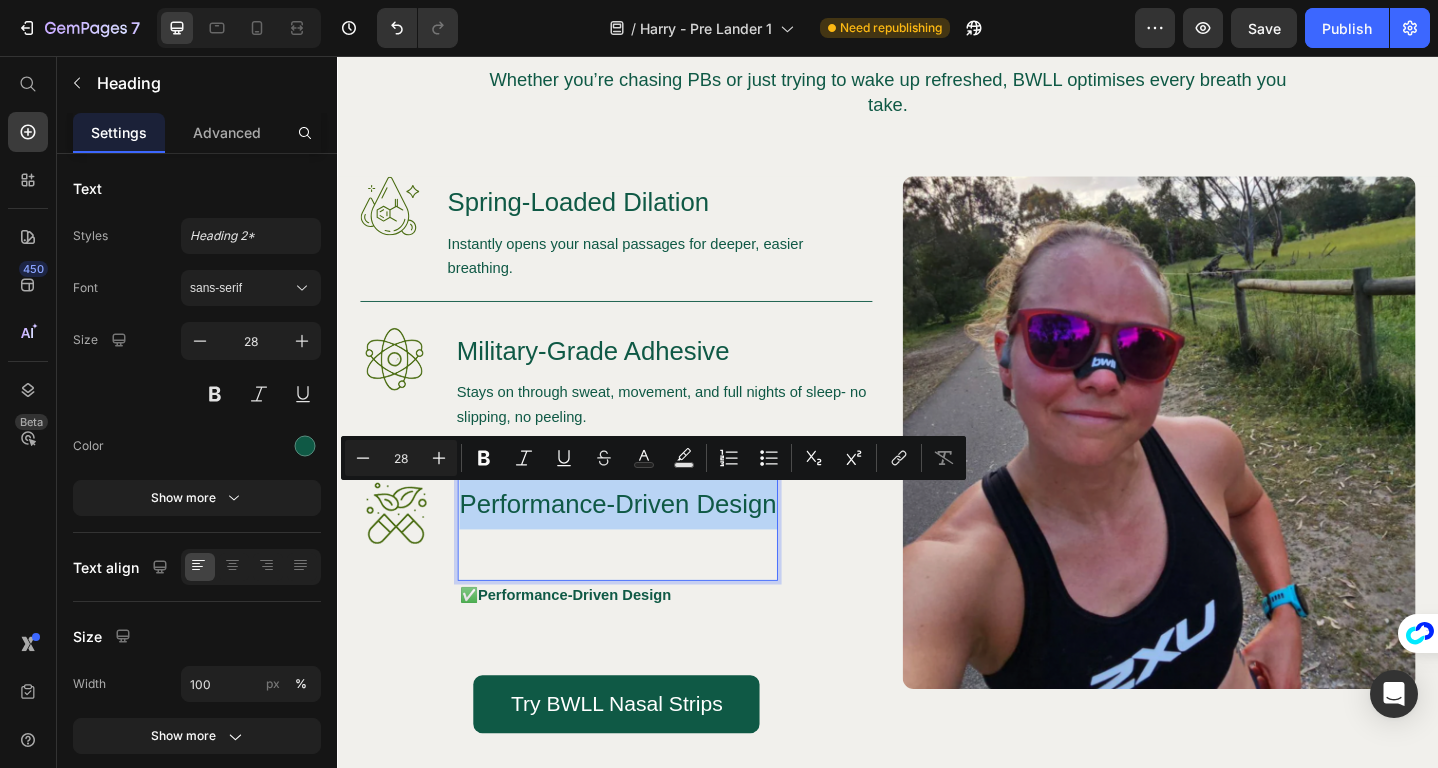 click on "Performance-Driven Design" at bounding box center [642, 572] 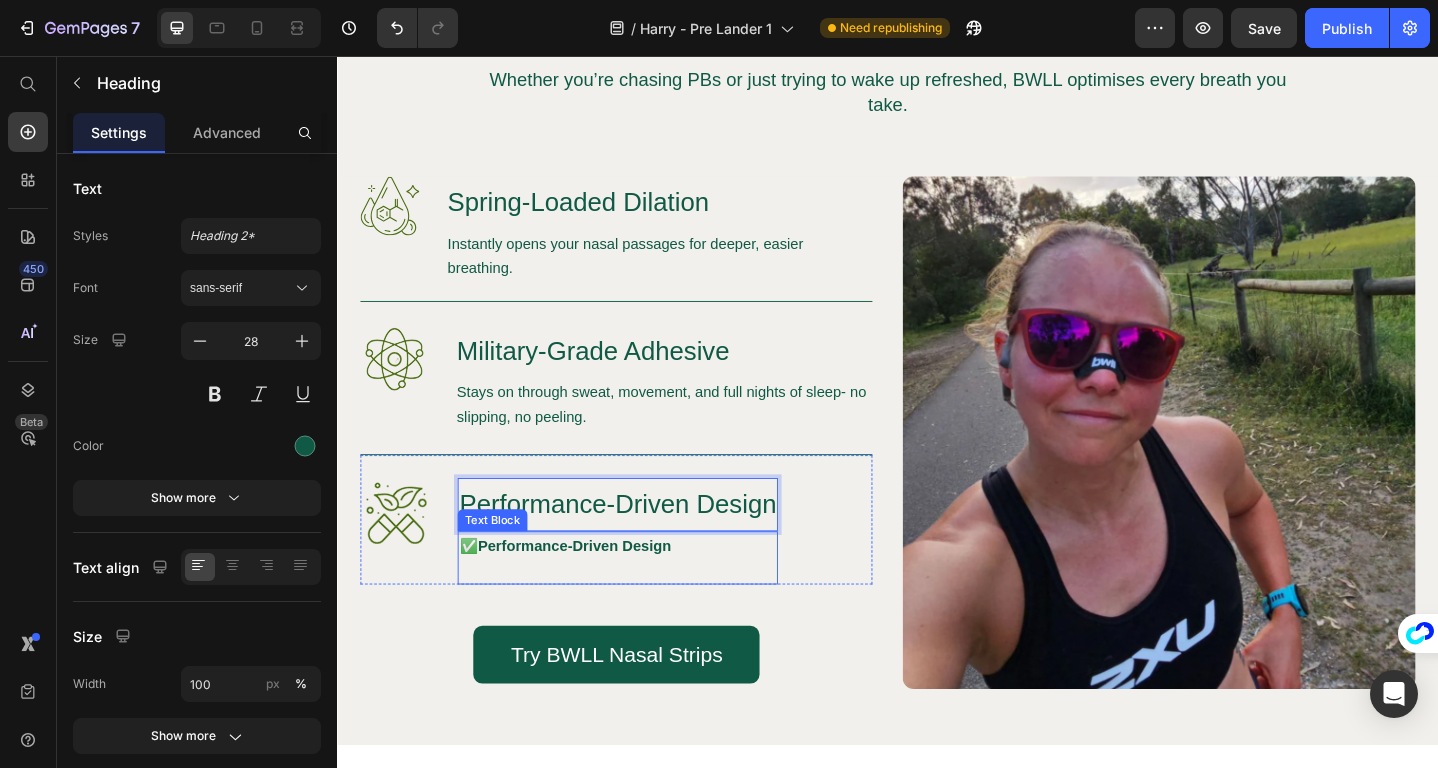 click on "✅  Performance-Driven Design" at bounding box center [642, 603] 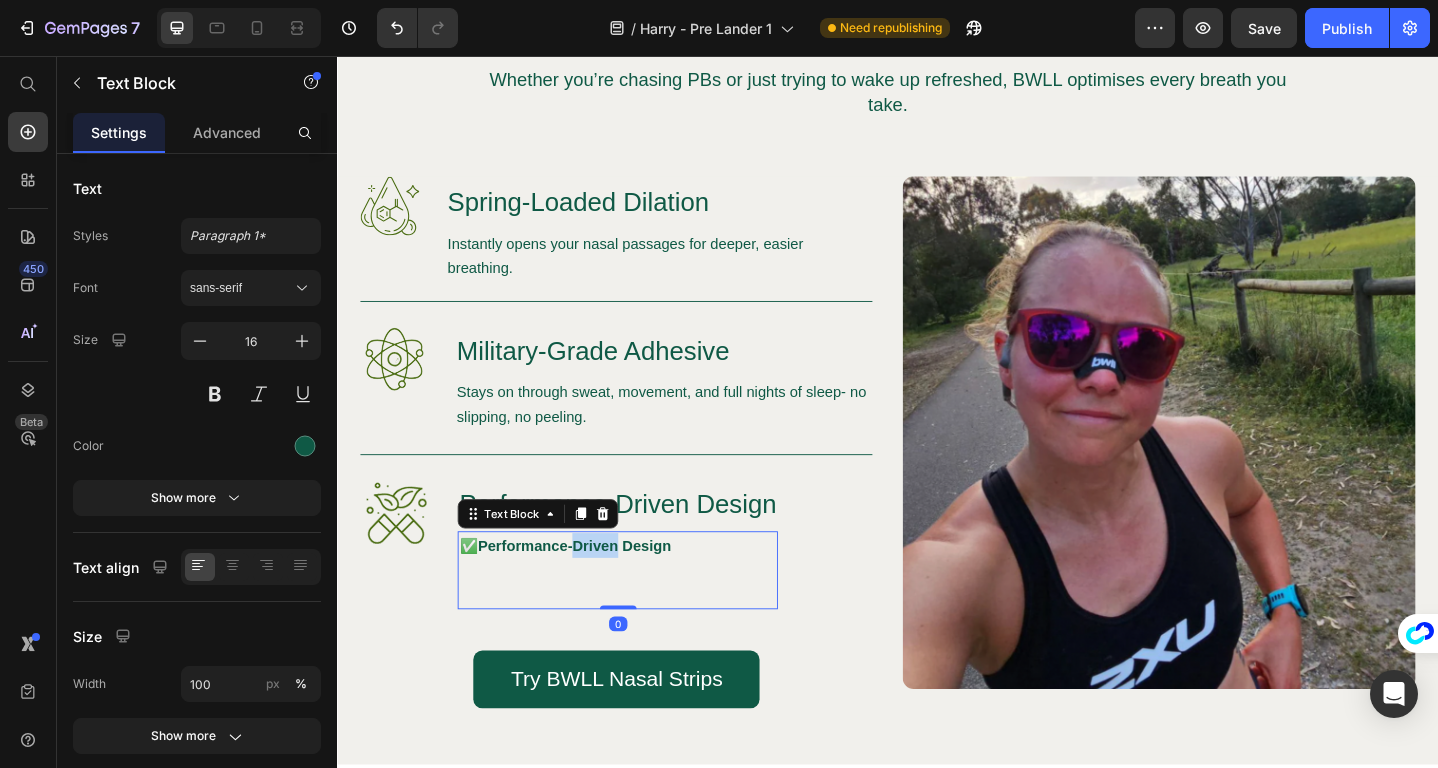 click on "Performance-Driven Design" at bounding box center [595, 589] 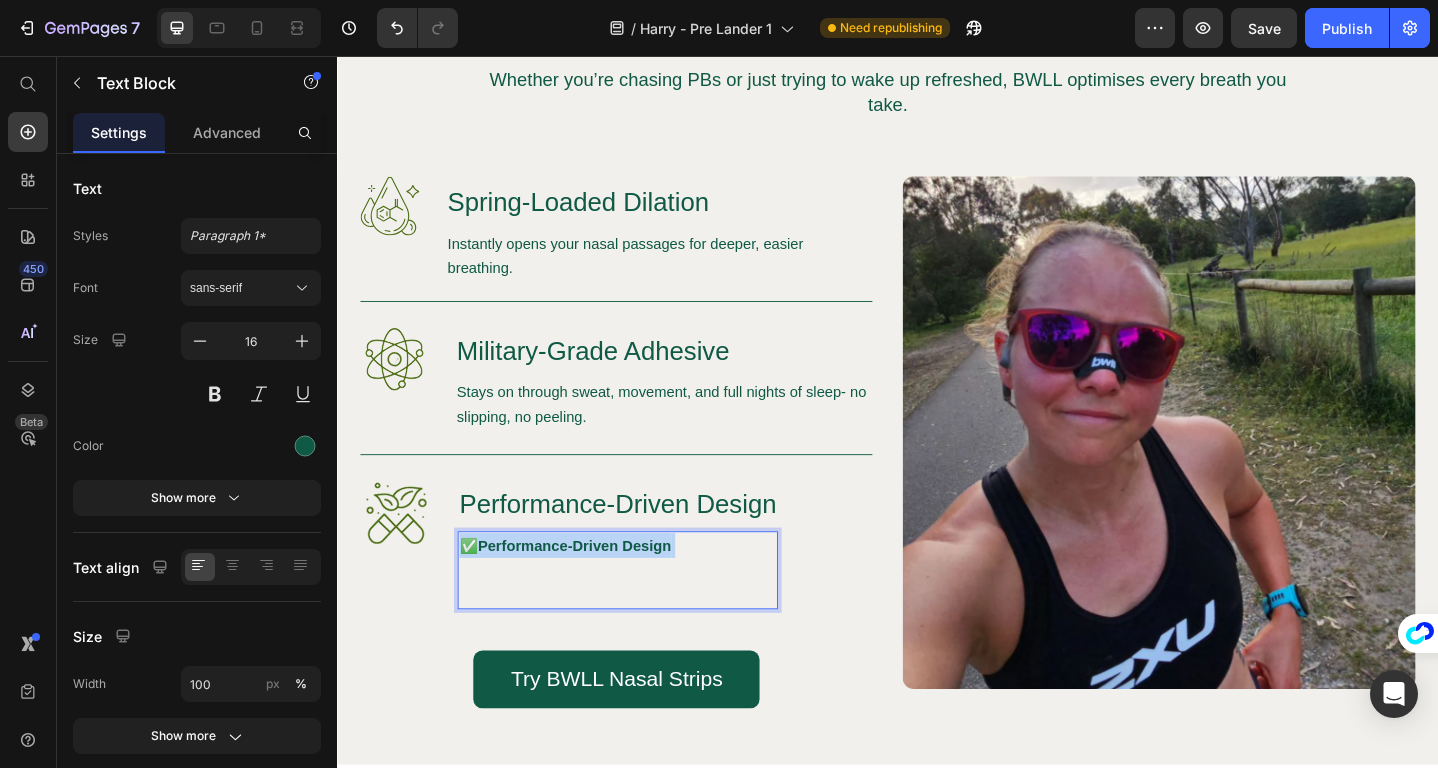 click on "Performance-Driven Design" at bounding box center (595, 589) 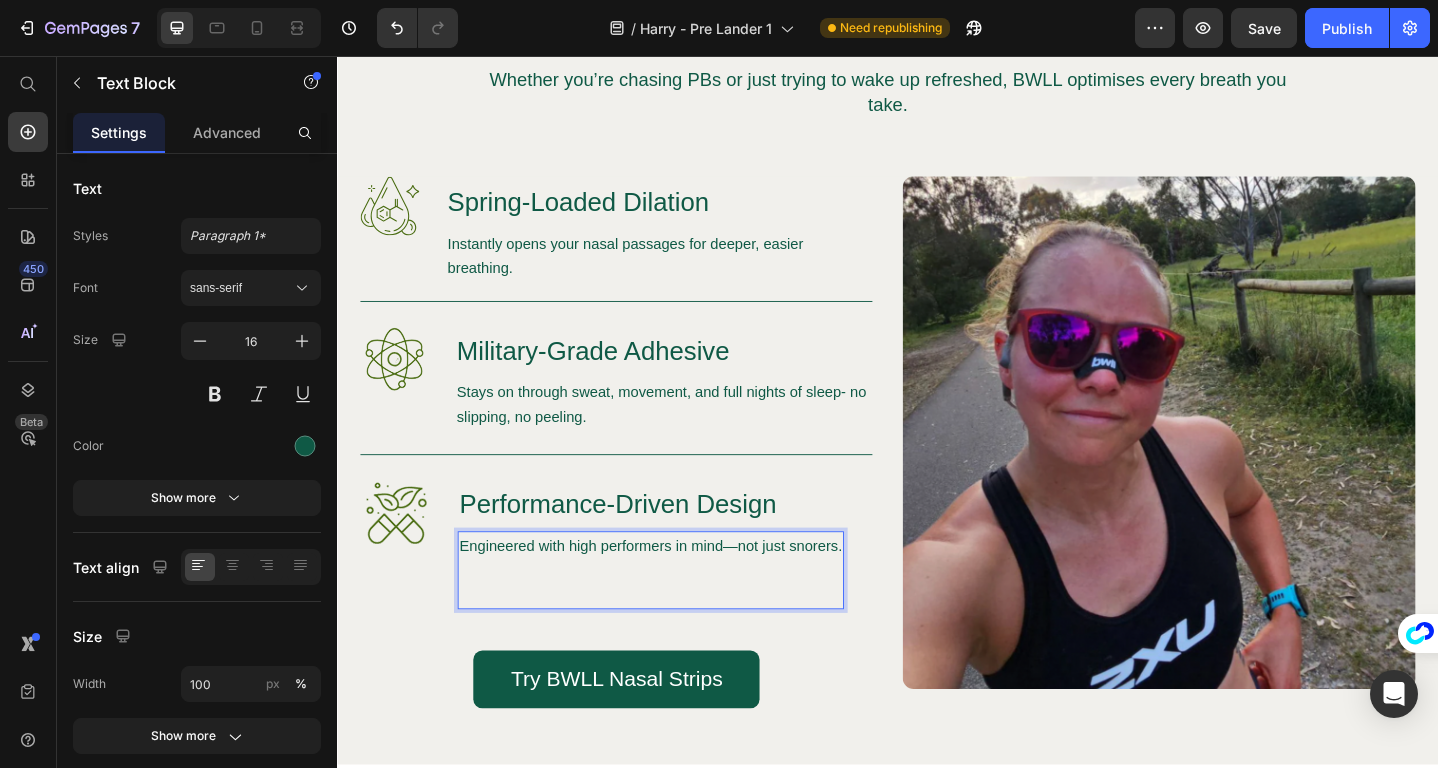 click on "⁠⁠⁠⁠⁠⁠⁠" at bounding box center (678, 630) 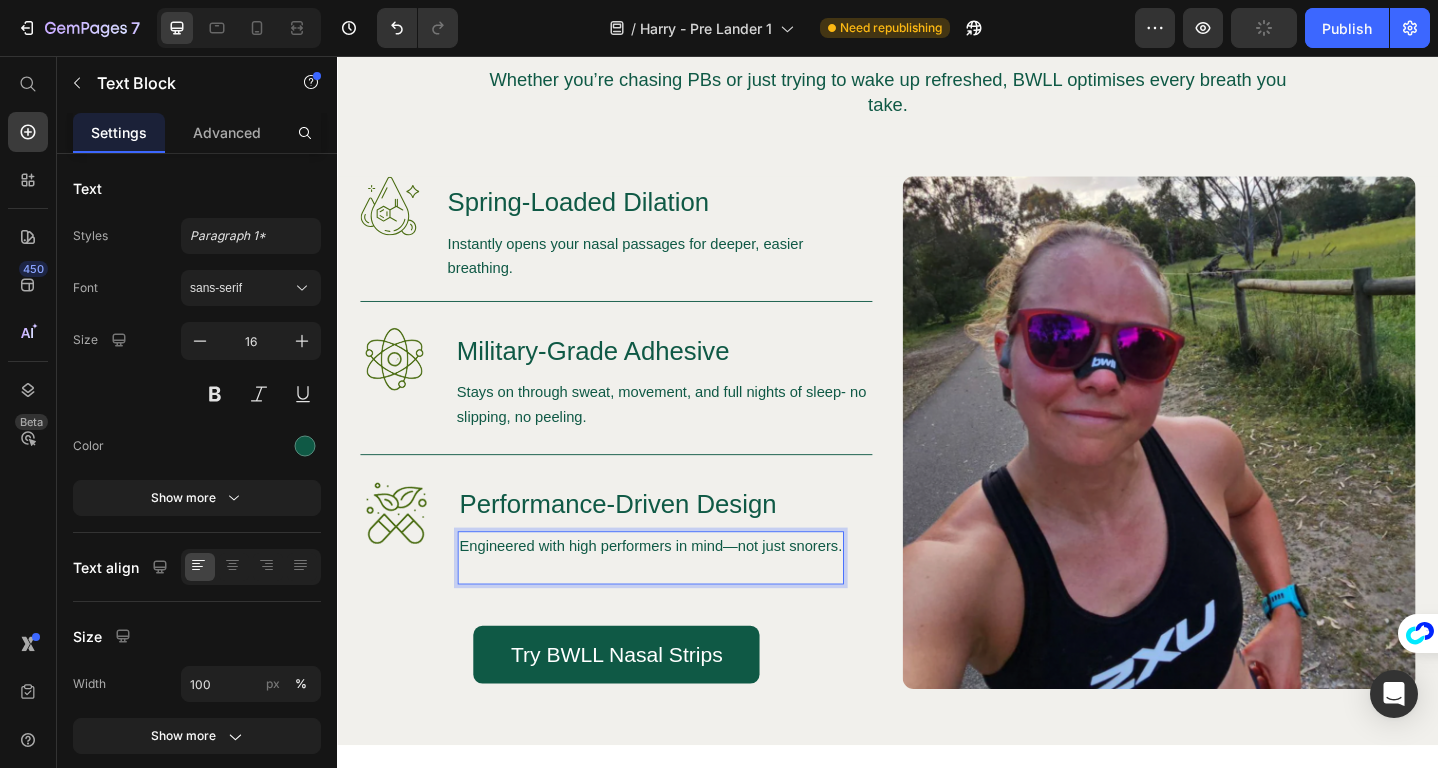 click on "Engineered with high performers in mind—not just snorers." at bounding box center (678, 603) 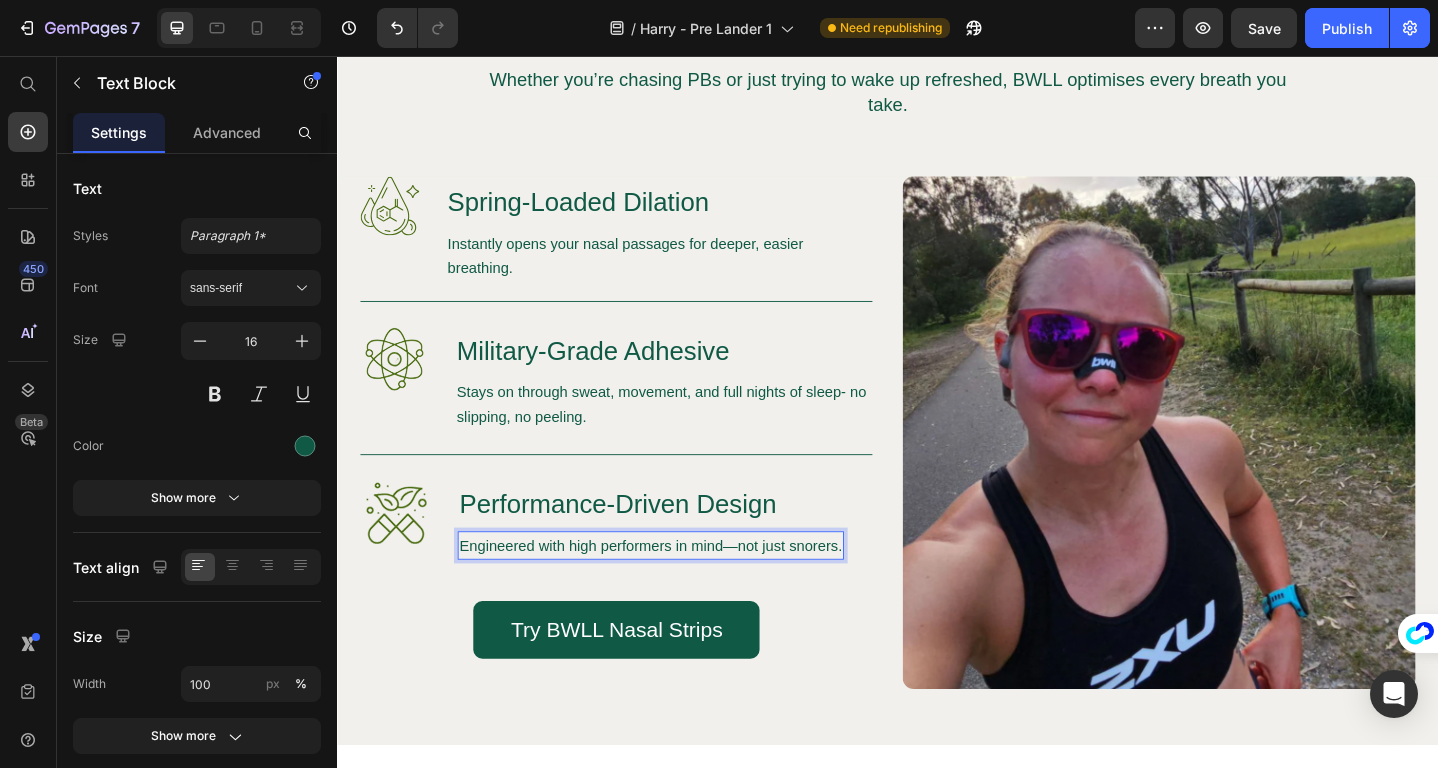 click on "Engineered with high performers in mind—not just snorers." at bounding box center [678, 589] 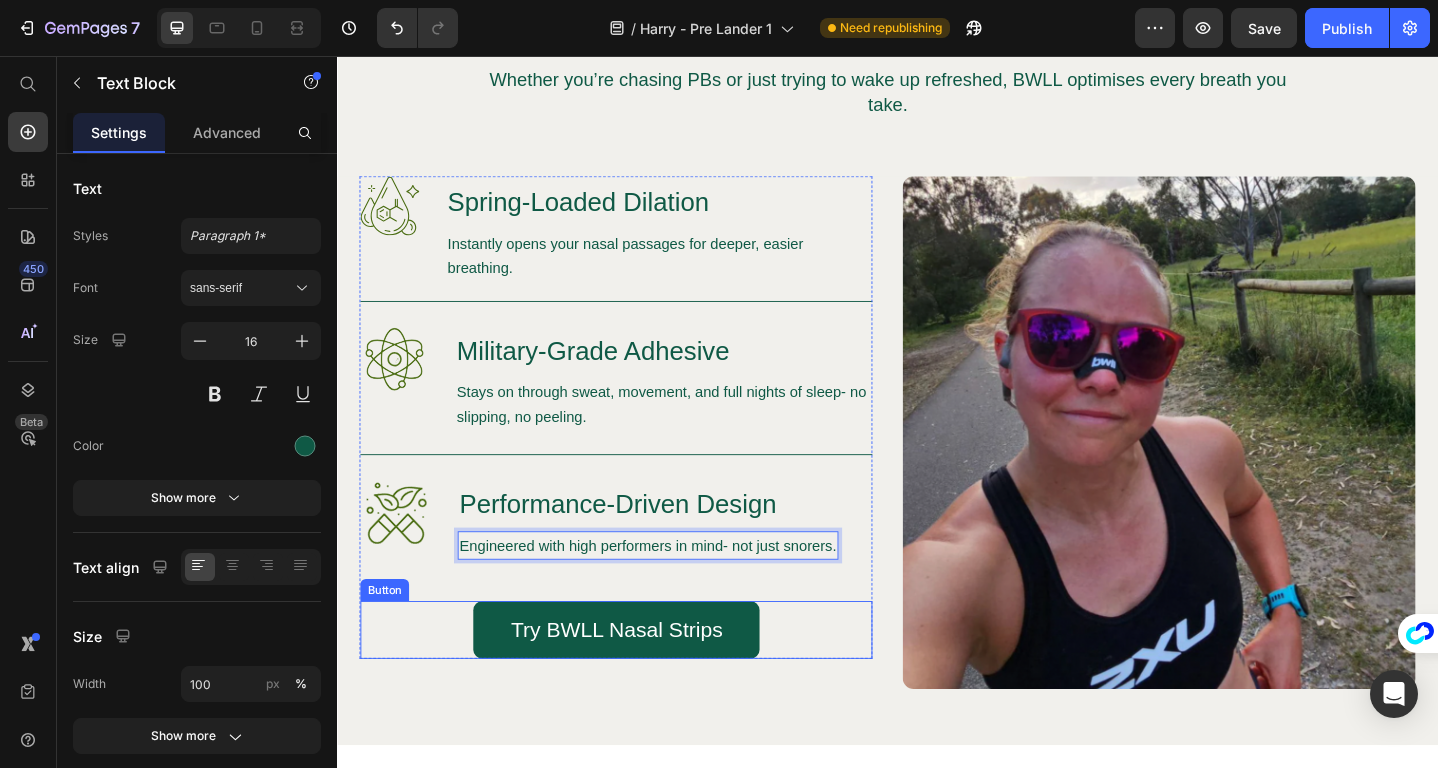 click on "Try BWLL Nasal Strips Button" at bounding box center (641, 681) 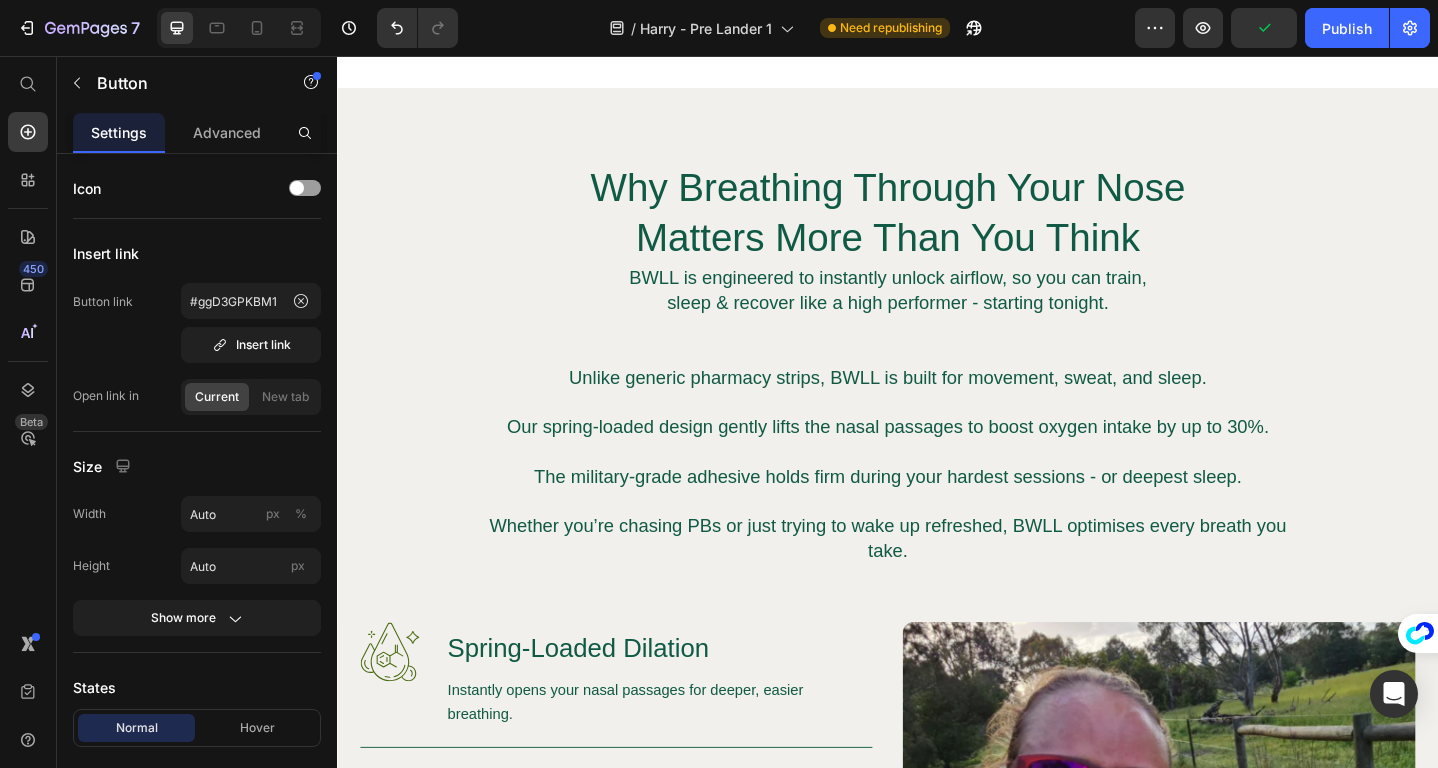 scroll, scrollTop: 2210, scrollLeft: 0, axis: vertical 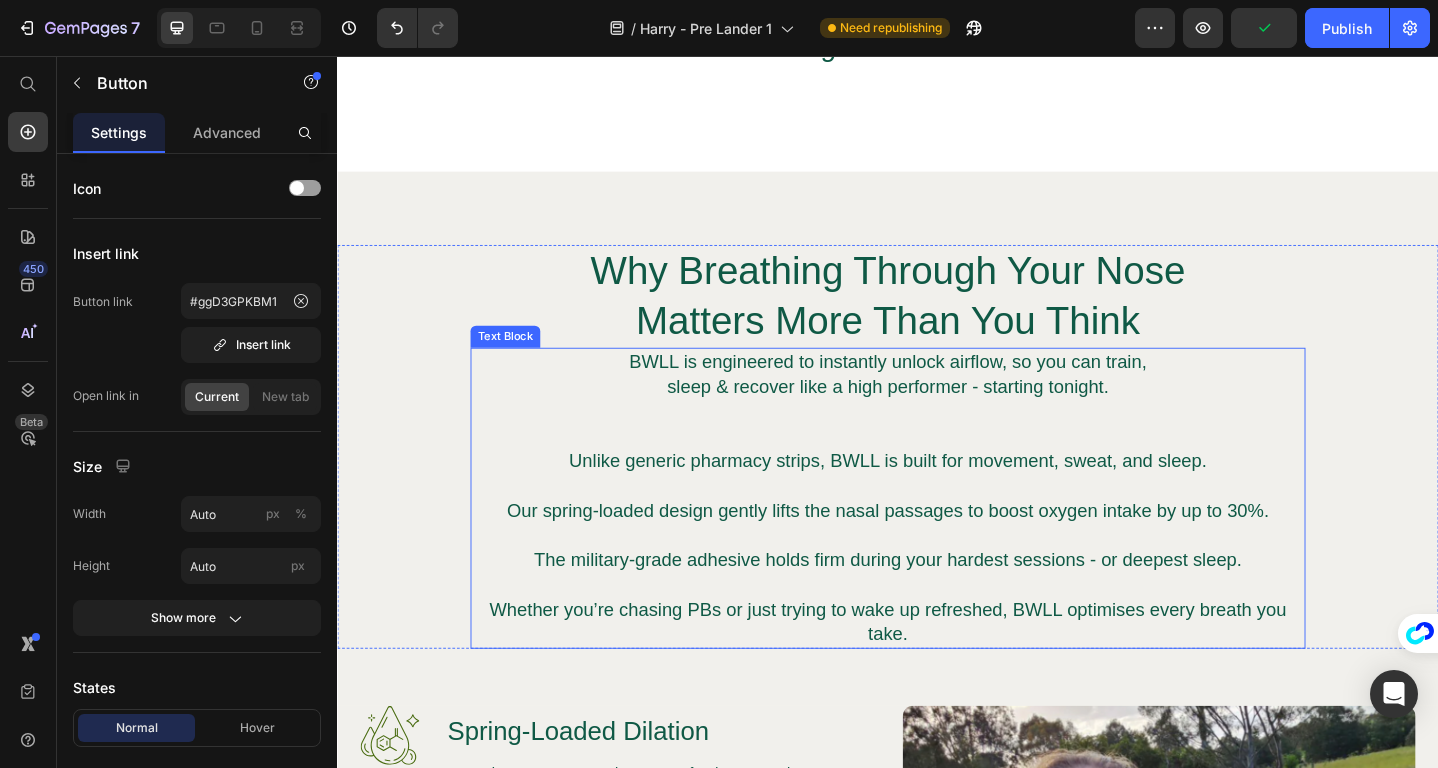 click on "Our spring-loaded design gently lifts the nasal passages to boost oxygen intake by up to 30%." at bounding box center [937, 538] 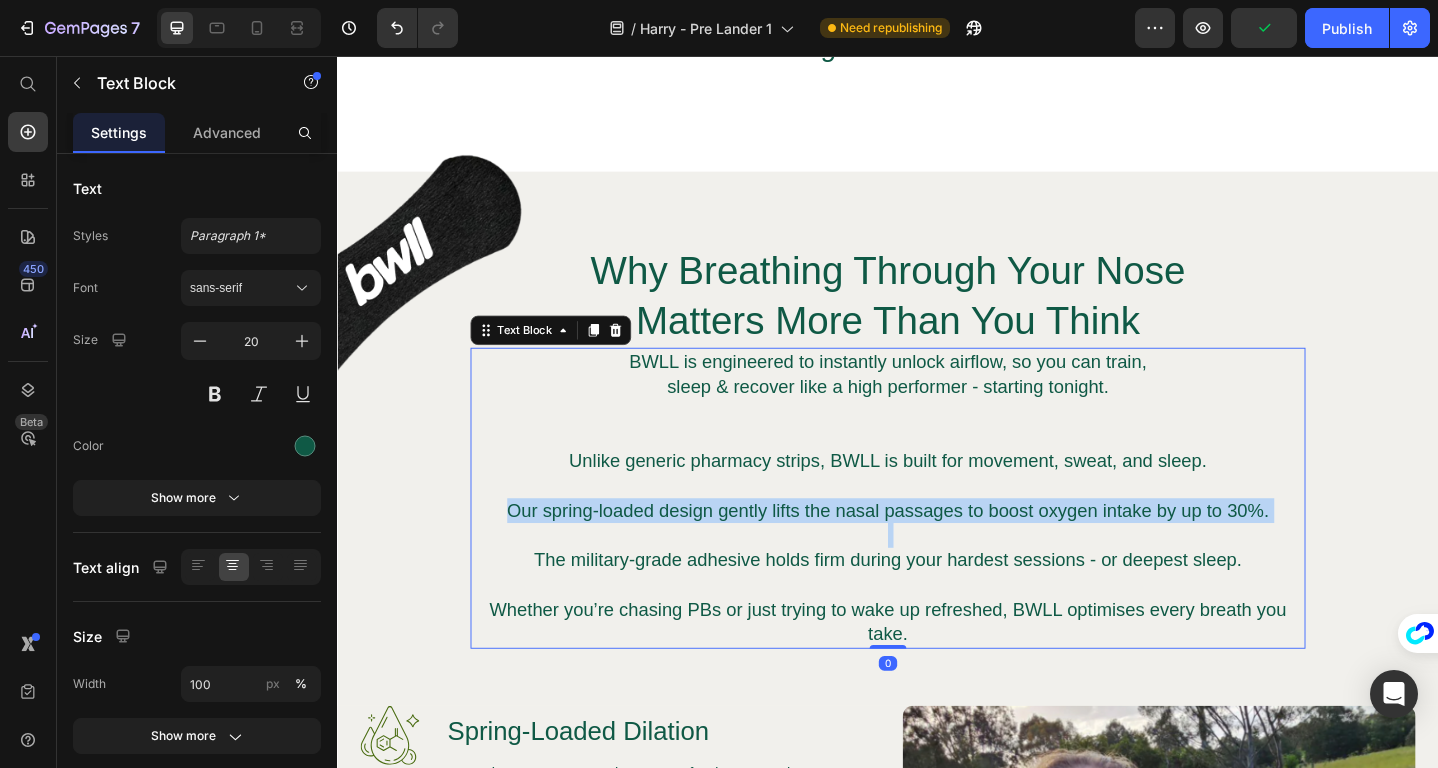 click on "Our spring-loaded design gently lifts the nasal passages to boost oxygen intake by up to 30%." at bounding box center [937, 538] 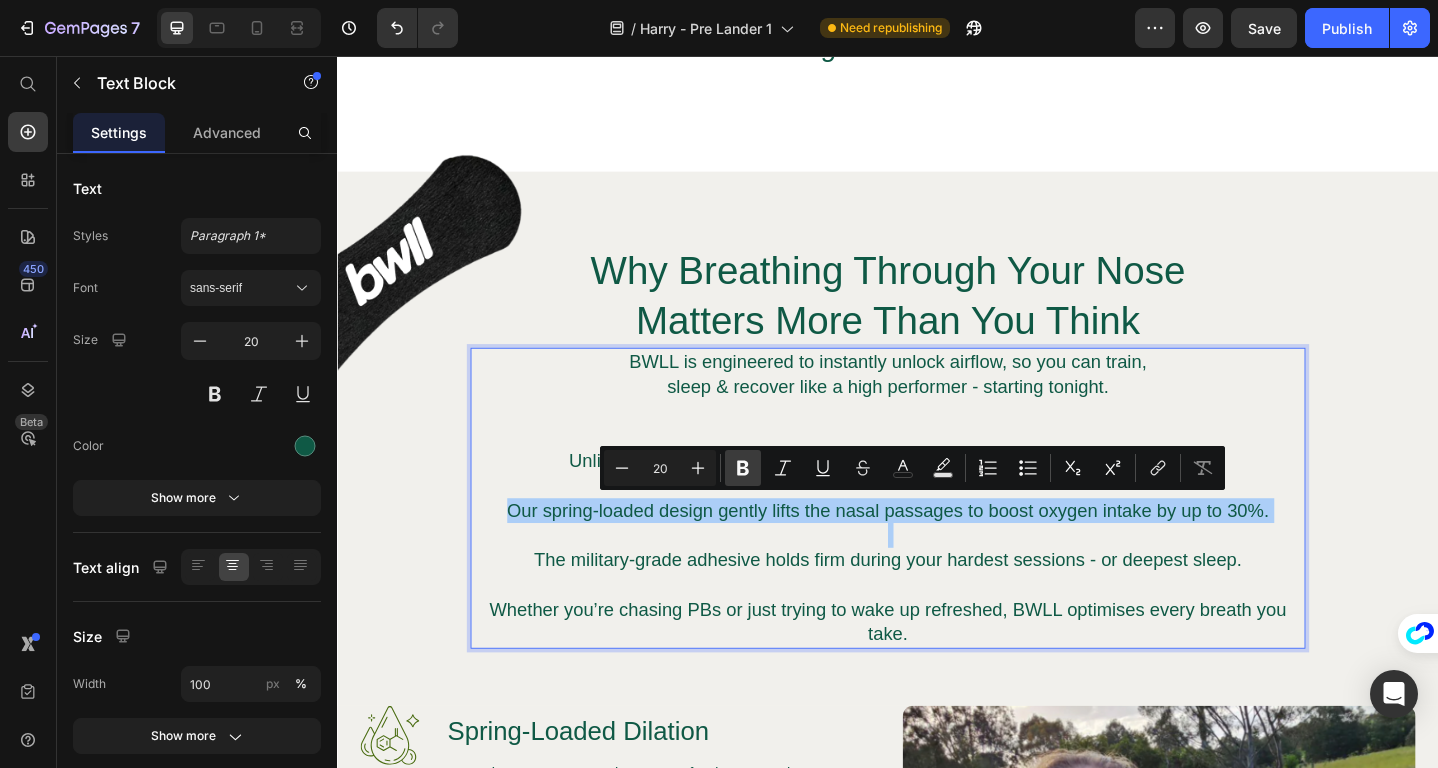 click on "Bold" at bounding box center (743, 468) 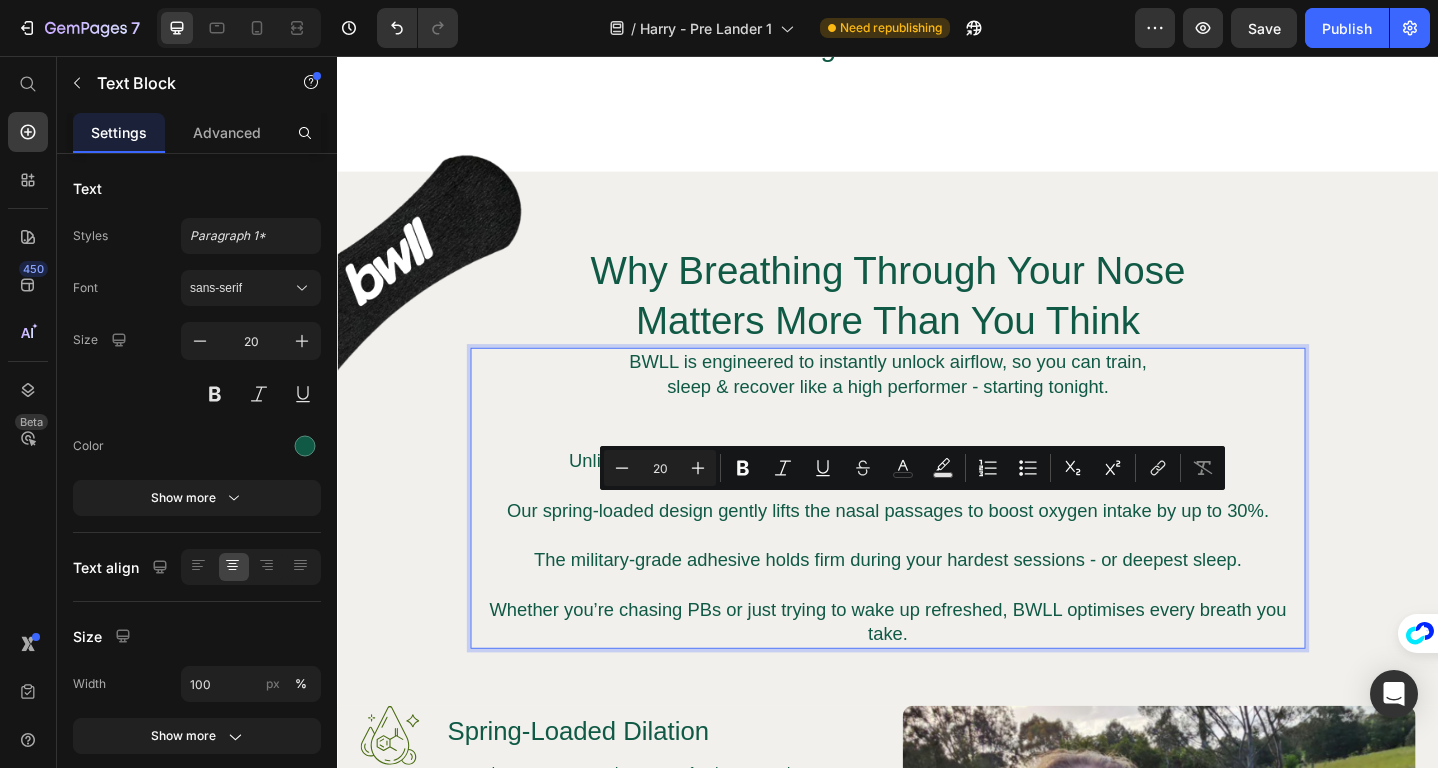 click on "The military-grade adhesive holds firm during your hardest sessions - or deepest sleep." at bounding box center (937, 592) 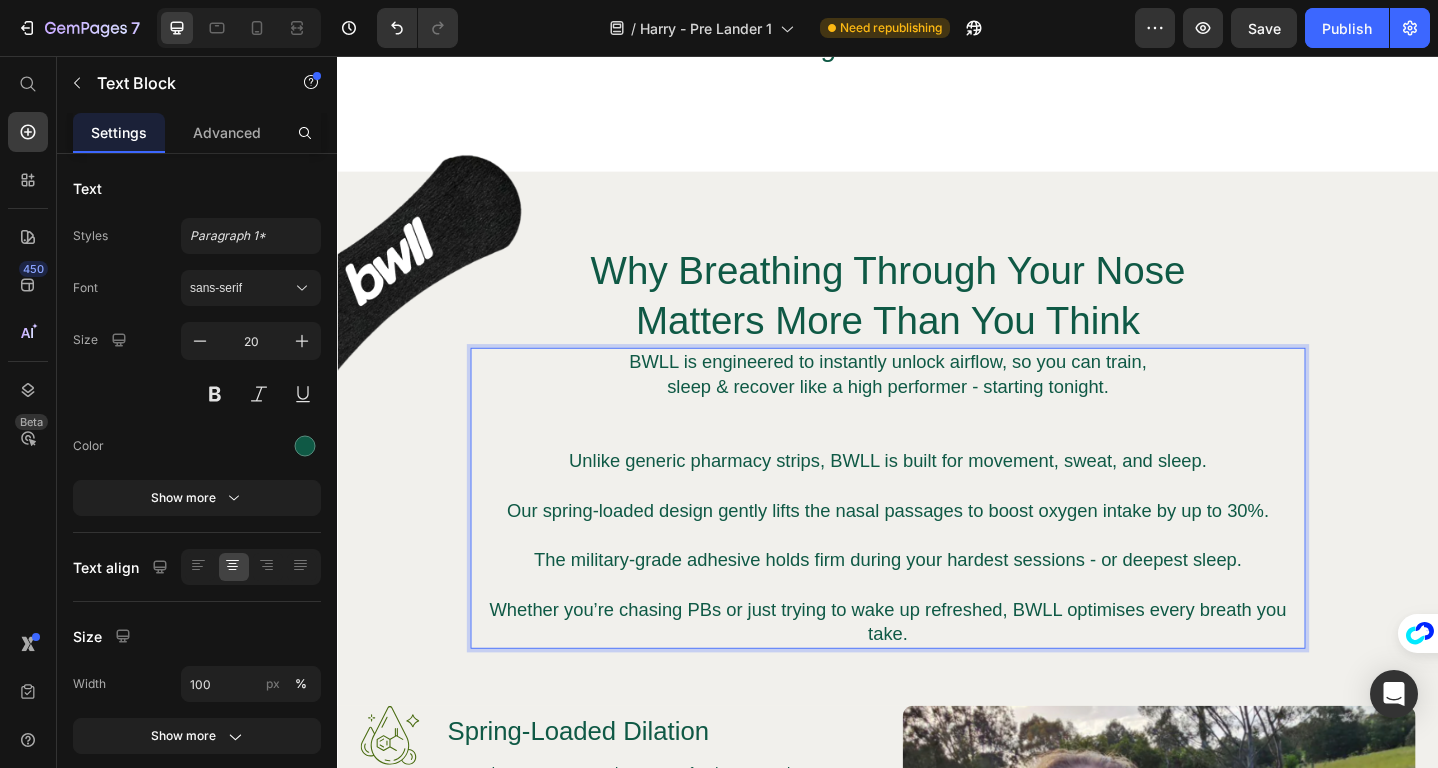 click on "Our spring-loaded design gently lifts the nasal passages to boost oxygen intake by up to 30%." at bounding box center [937, 538] 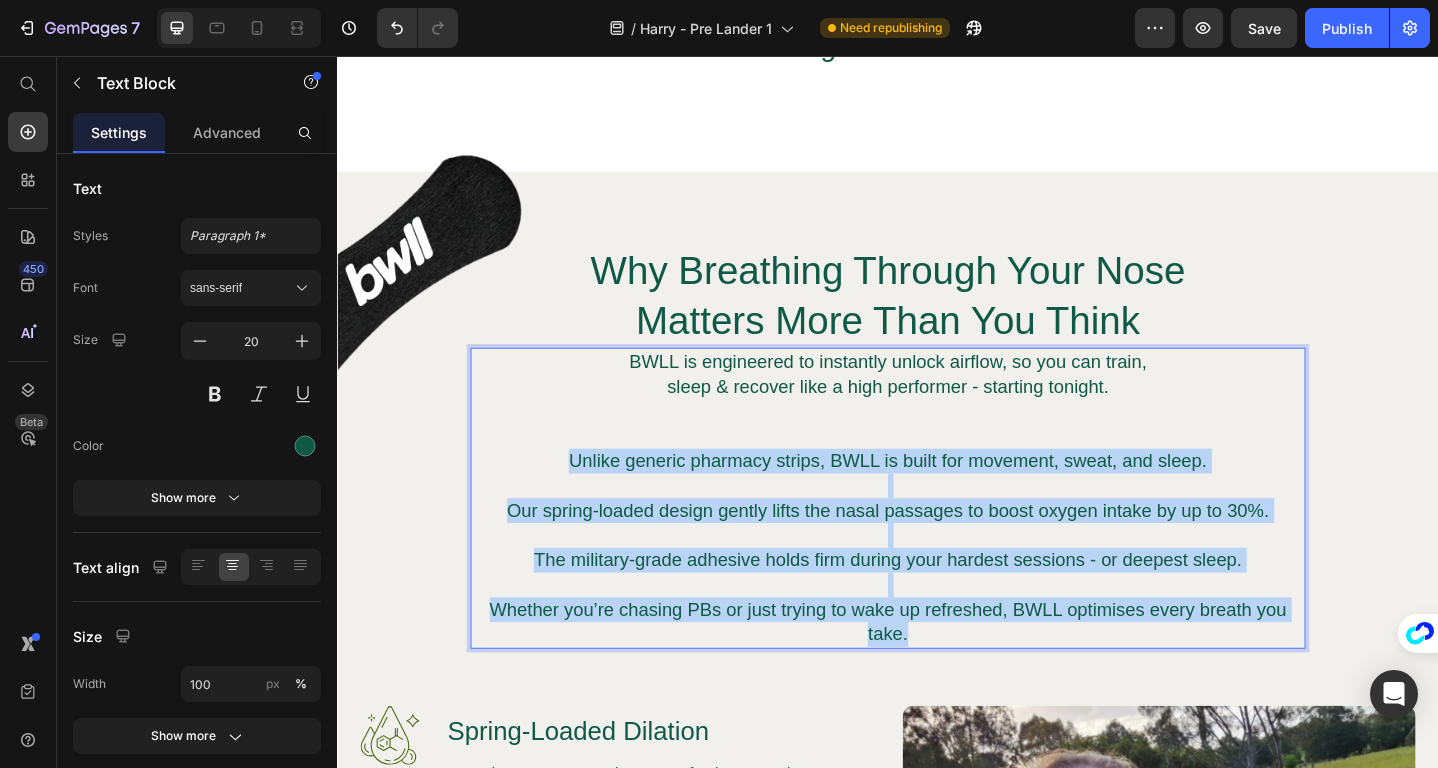 drag, startPoint x: 587, startPoint y: 487, endPoint x: 1068, endPoint y: 672, distance: 515.35034 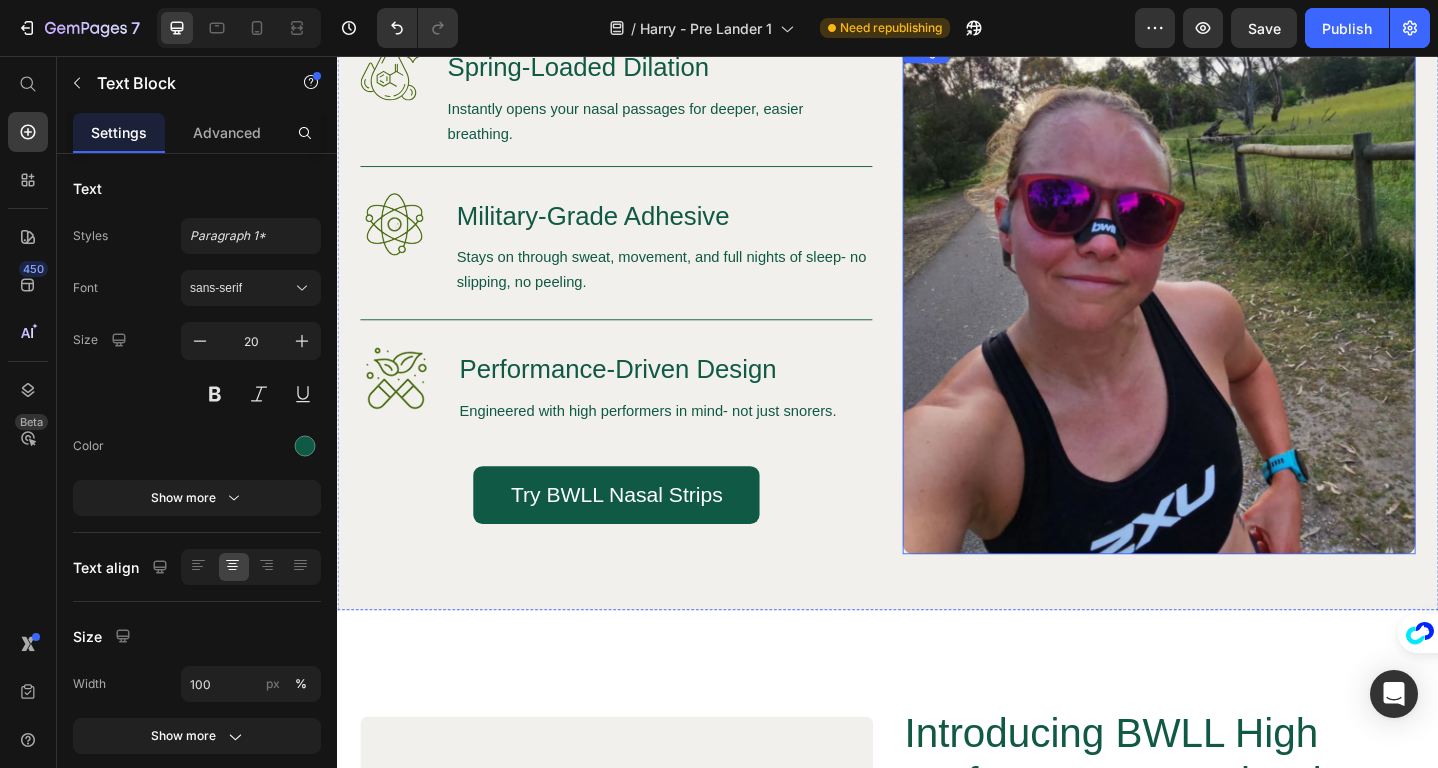scroll, scrollTop: 2668, scrollLeft: 0, axis: vertical 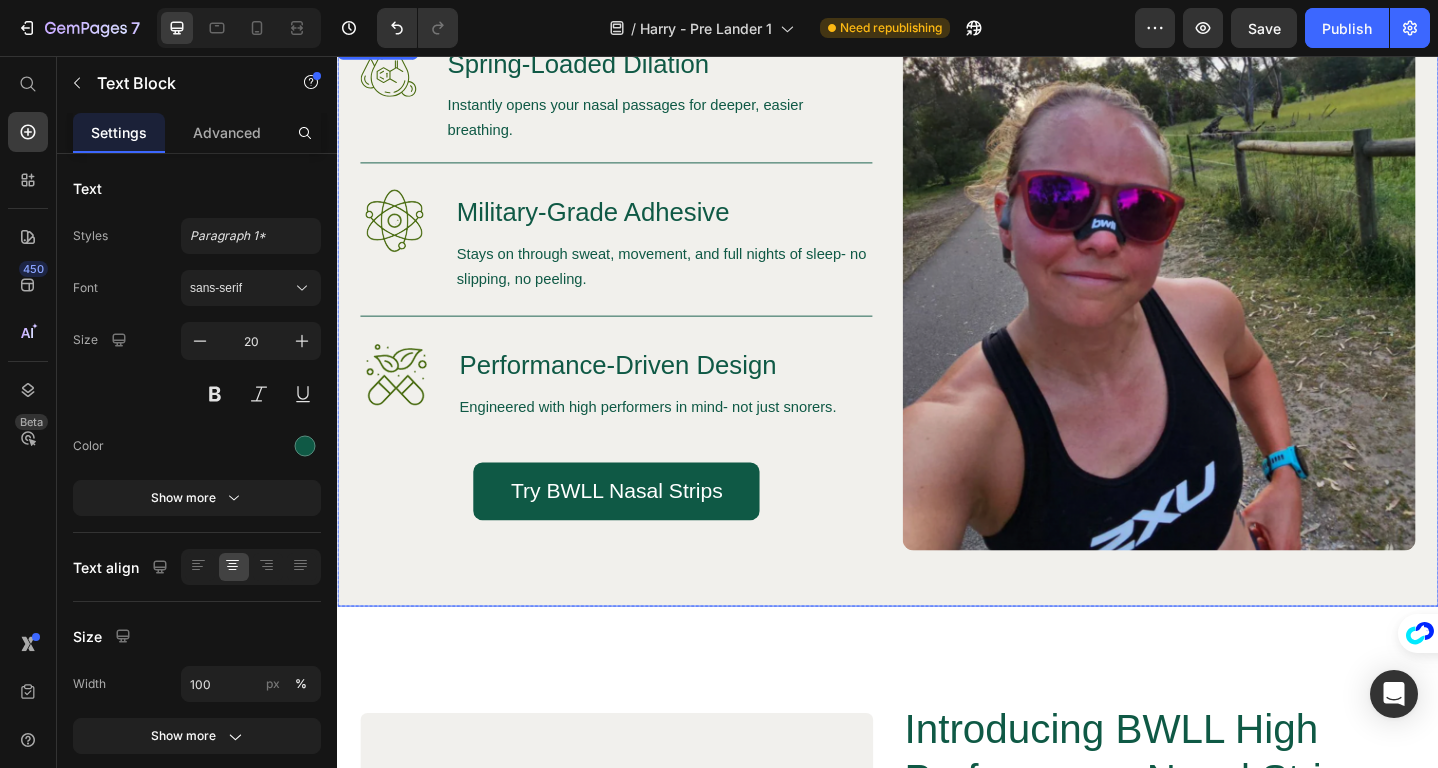 click on "Image Spring-Loaded Dilation Heading Instantly opens your nasal passages for deeper, easier breathing. Text Block Row Image Military-Grade Adhesive Heading Stays on through sweat, movement, and full nights of sleep- no slipping, no peeling. Text Block Row Image Performance-Driven Design Heading Engineered with high performers in mind- not just snorers. Text Block Row Try BWLL Nasal Strips Button Row Image" at bounding box center (937, 346) 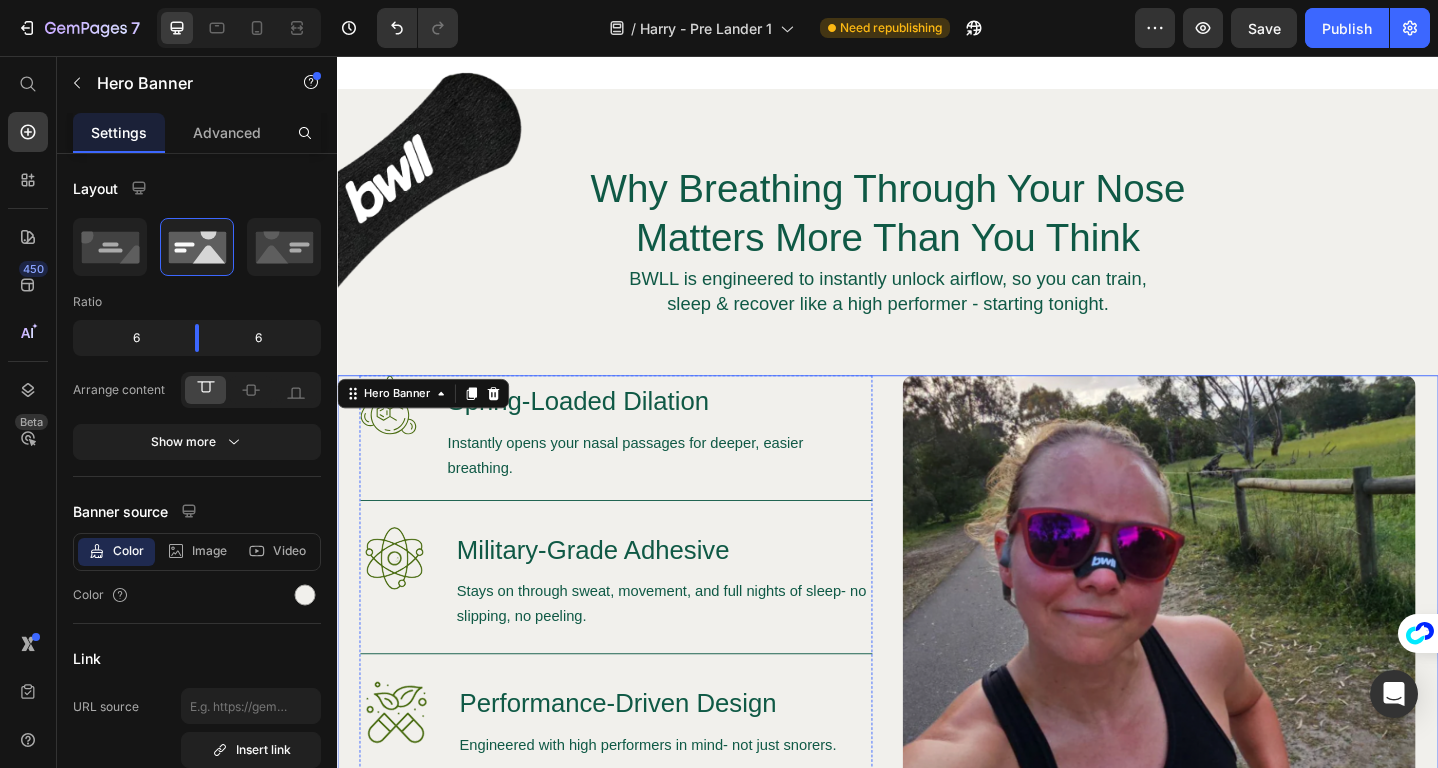 scroll, scrollTop: 2285, scrollLeft: 0, axis: vertical 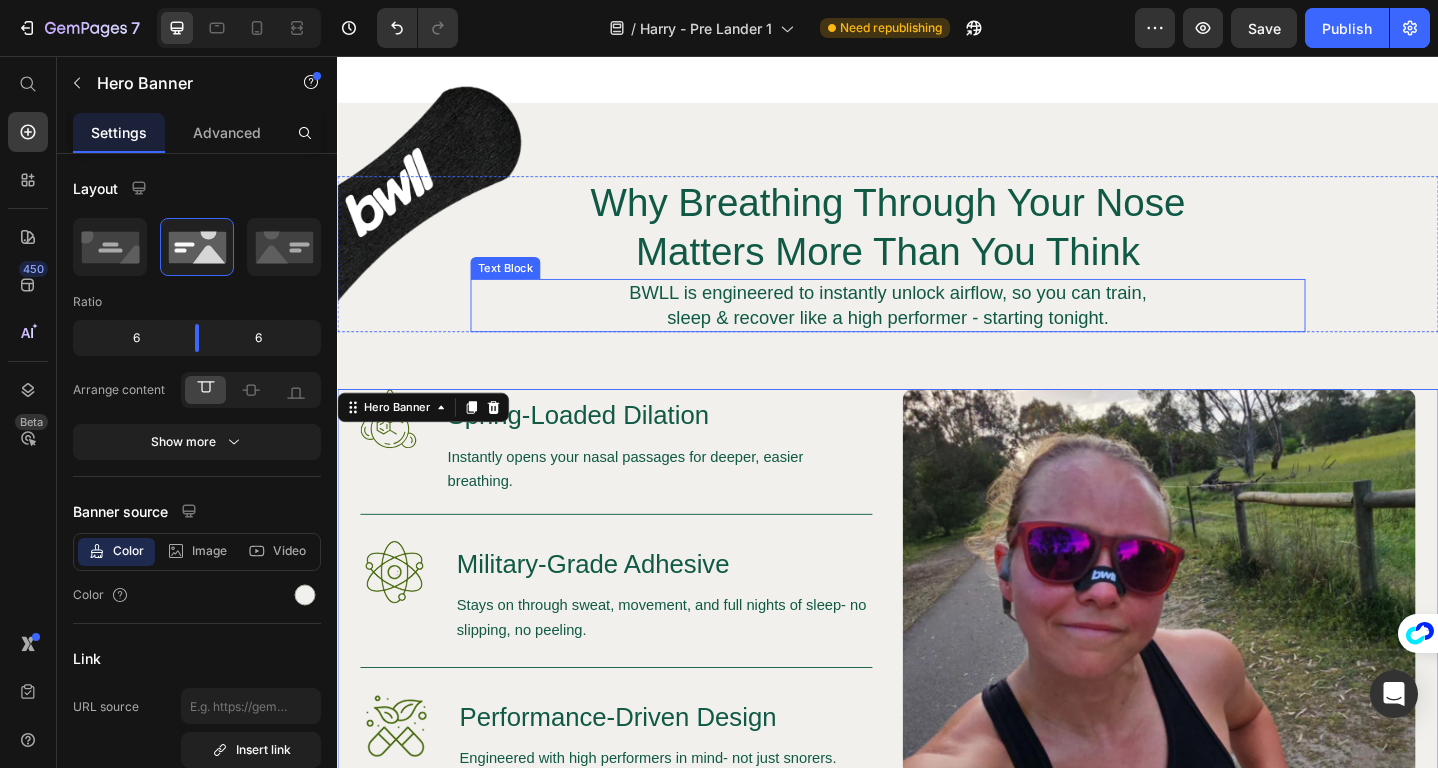 click on "sleep & recover like a high performer - starting tonight." at bounding box center (936, 341) 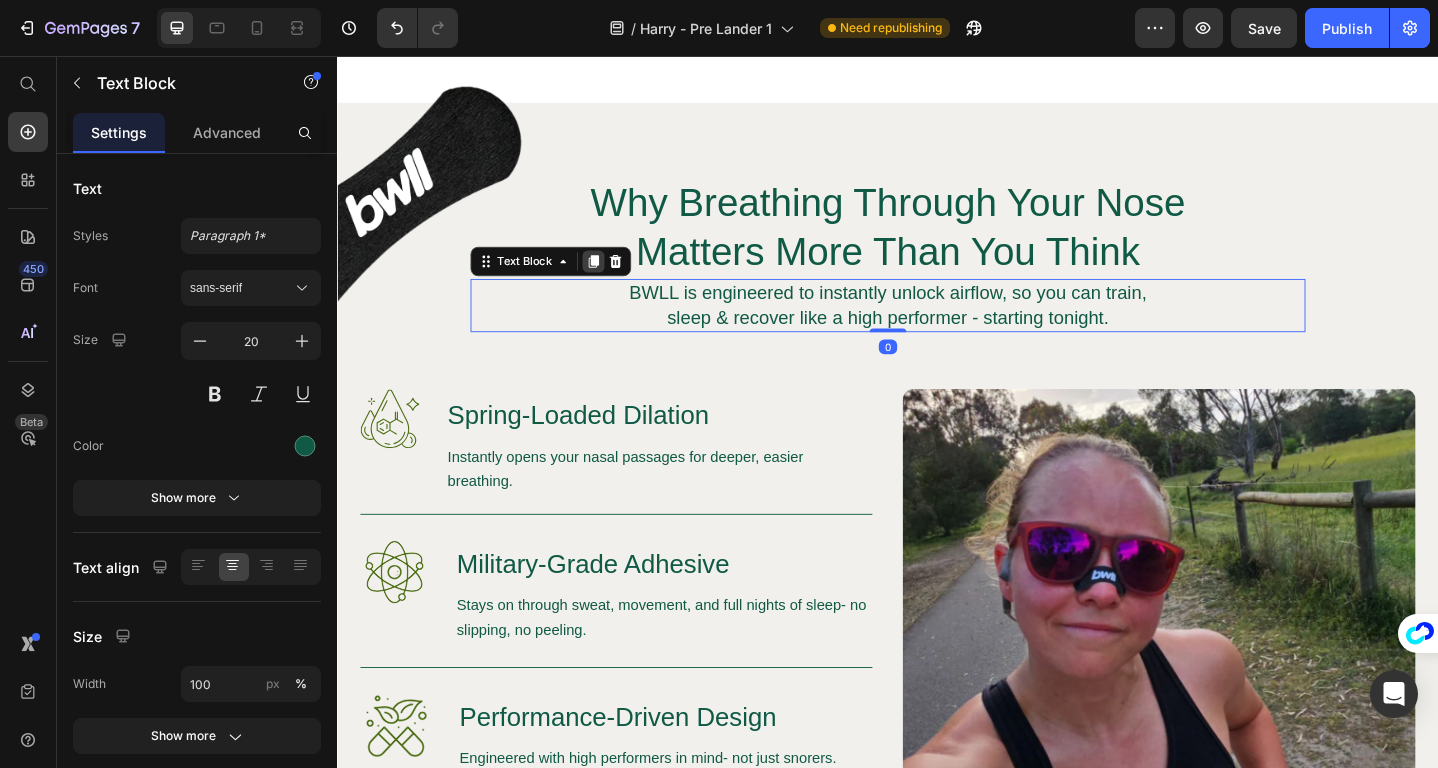 click 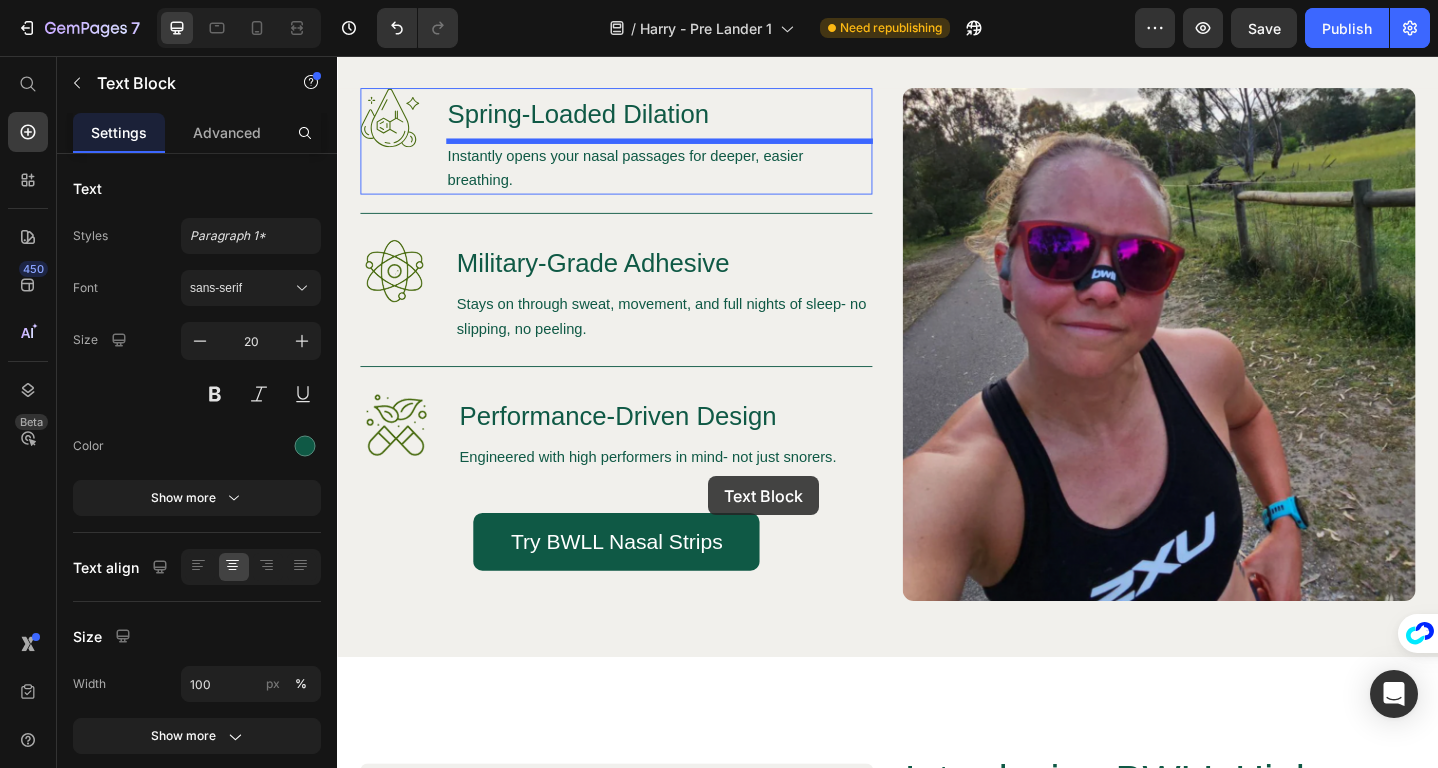 scroll, scrollTop: 2845, scrollLeft: 0, axis: vertical 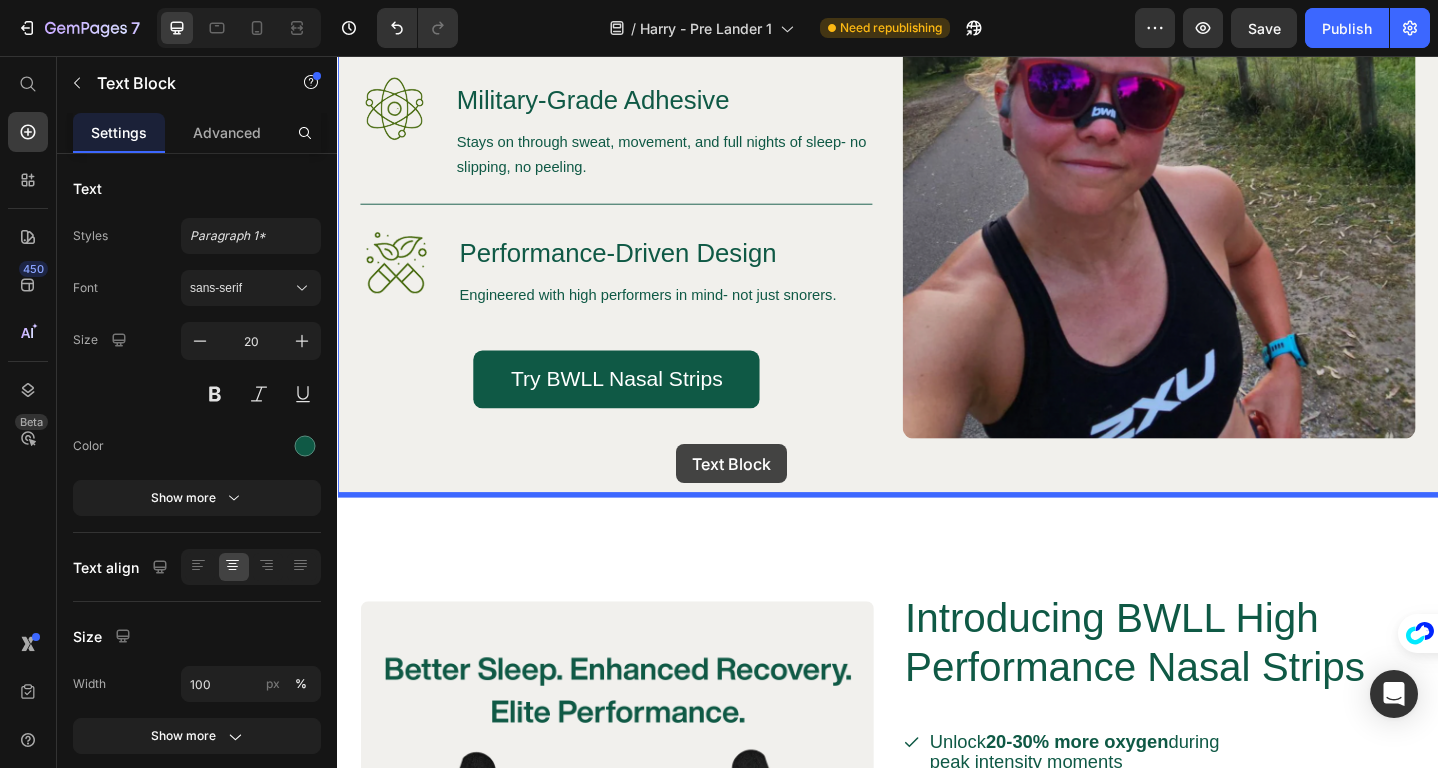 drag, startPoint x: 741, startPoint y: 366, endPoint x: 707, endPoint y: 479, distance: 118.004234 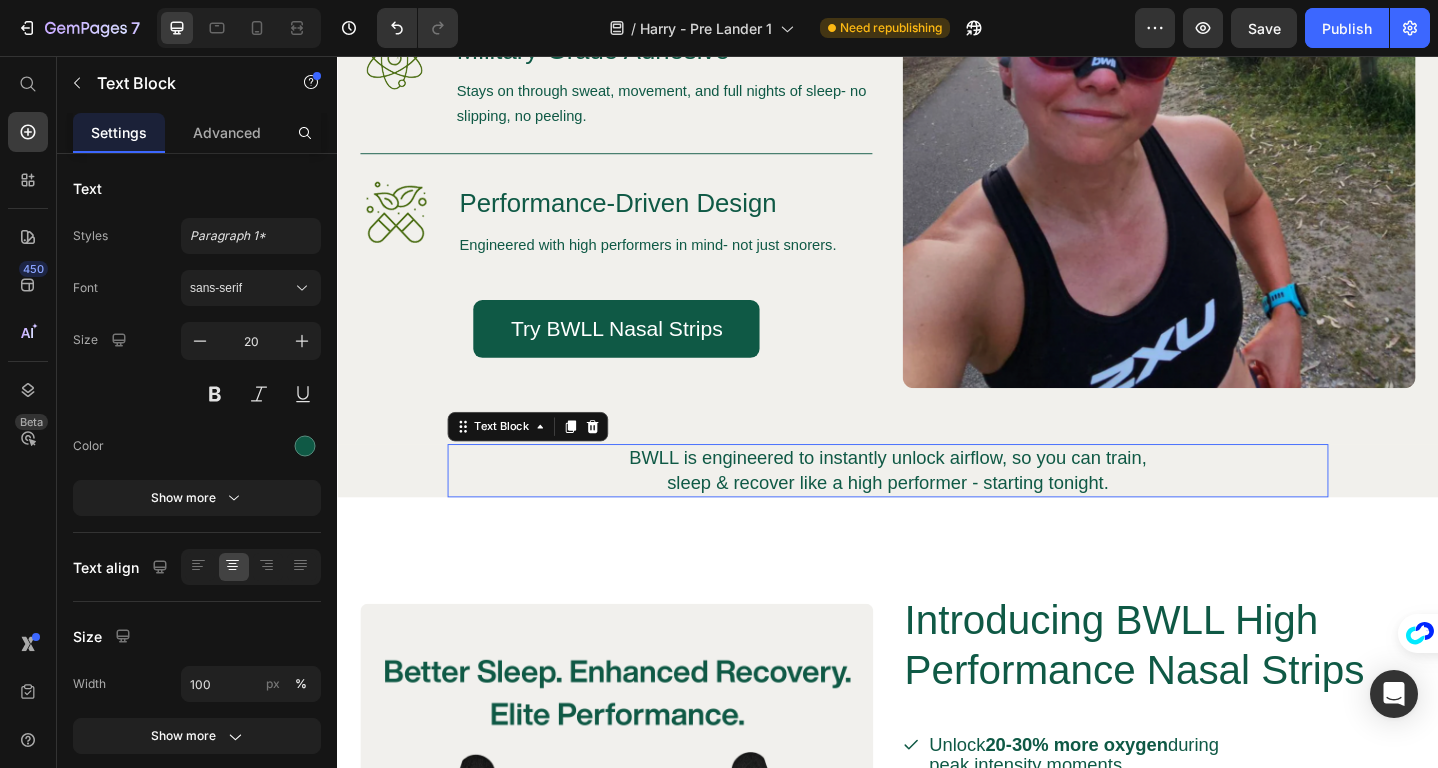 scroll, scrollTop: 2787, scrollLeft: 0, axis: vertical 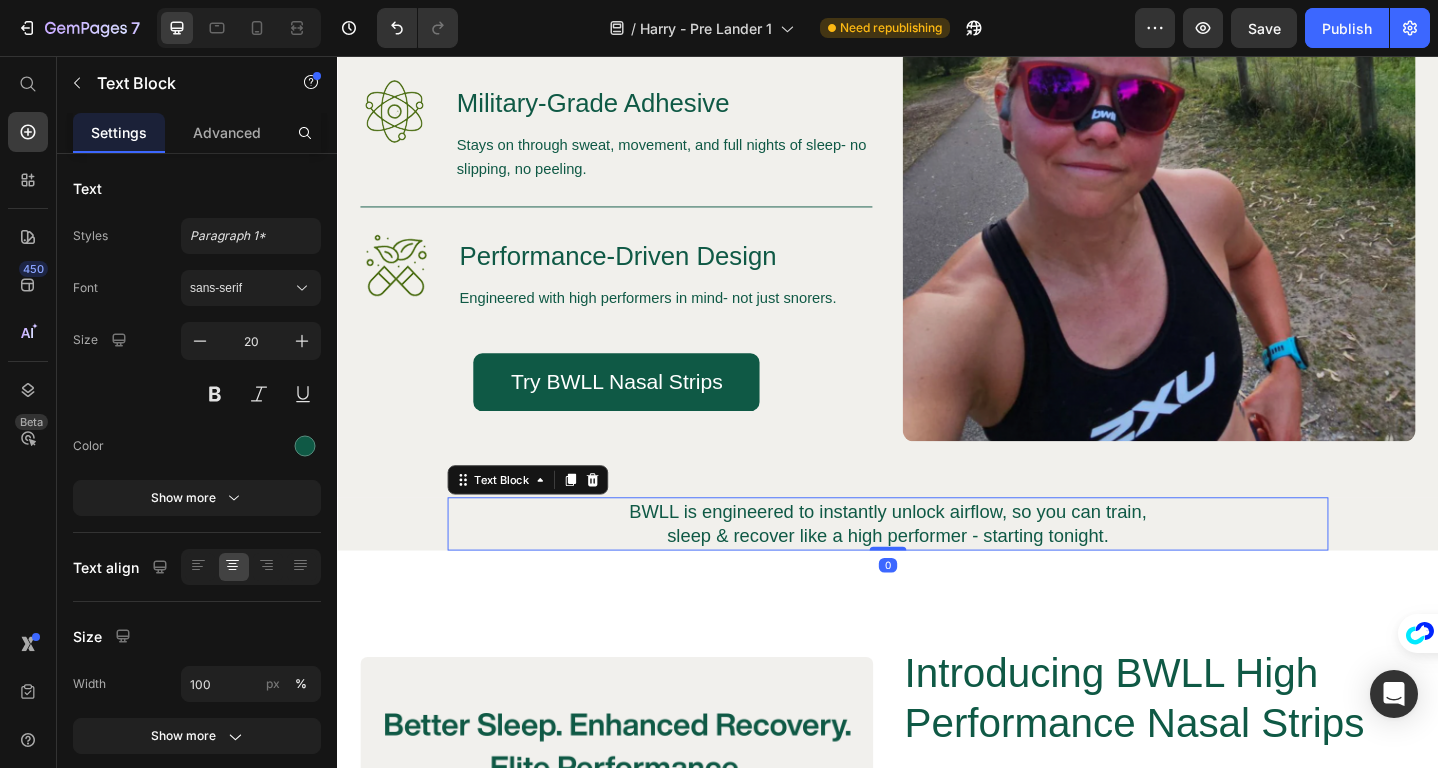 click on "BWLL is engineered to instantly unlock airflow, so you can train," at bounding box center (937, 552) 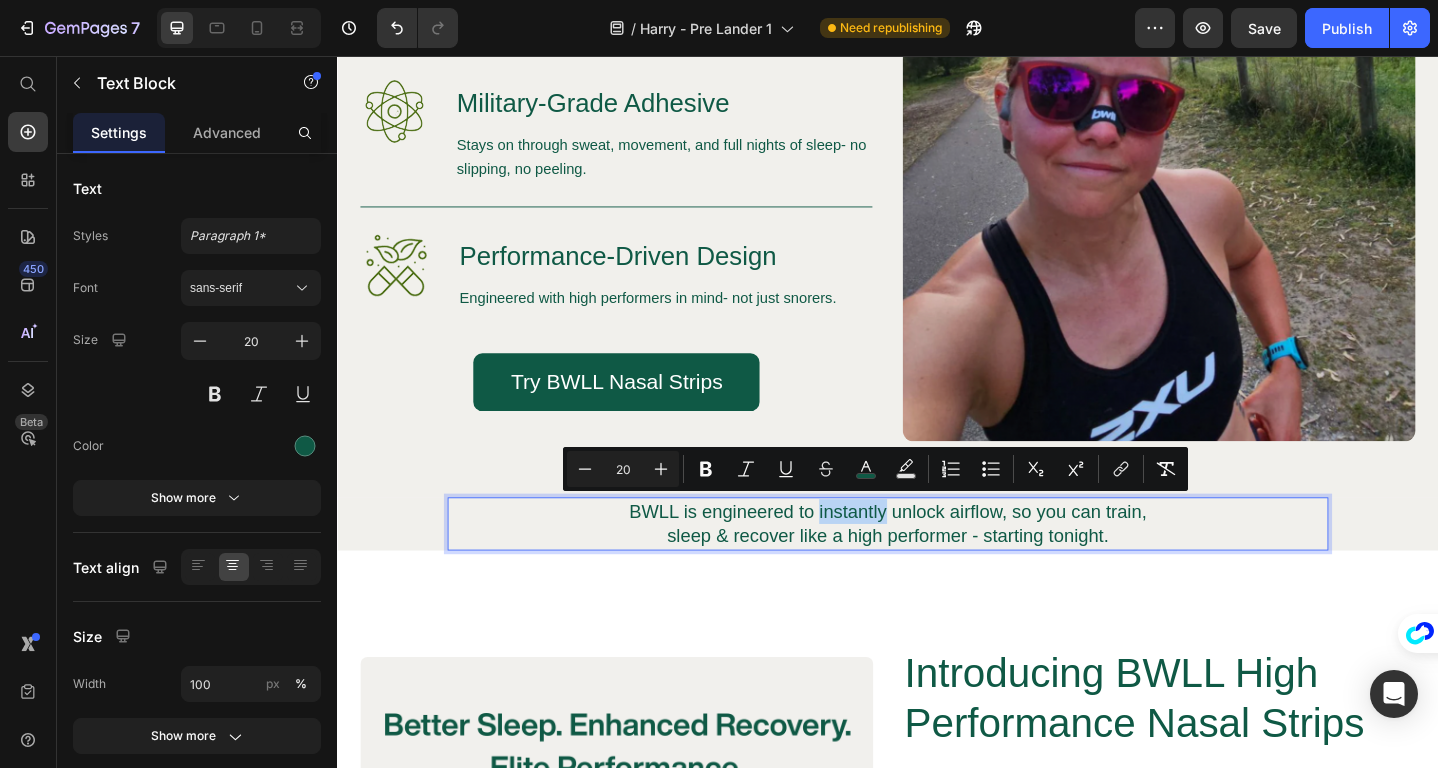 click on "BWLL is engineered to instantly unlock airflow, so you can train," at bounding box center (937, 552) 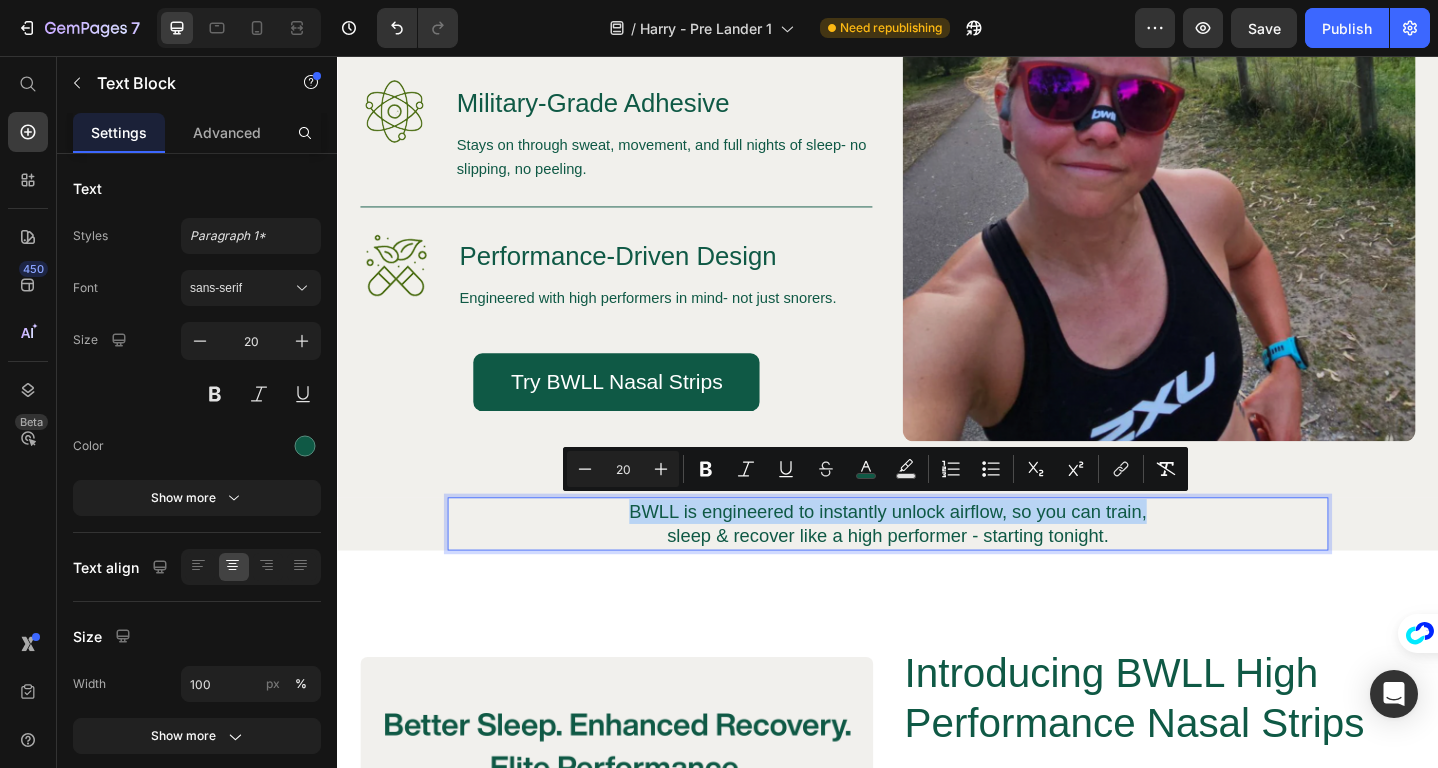 click on "BWLL is engineered to instantly unlock airflow, so you can train," at bounding box center [937, 552] 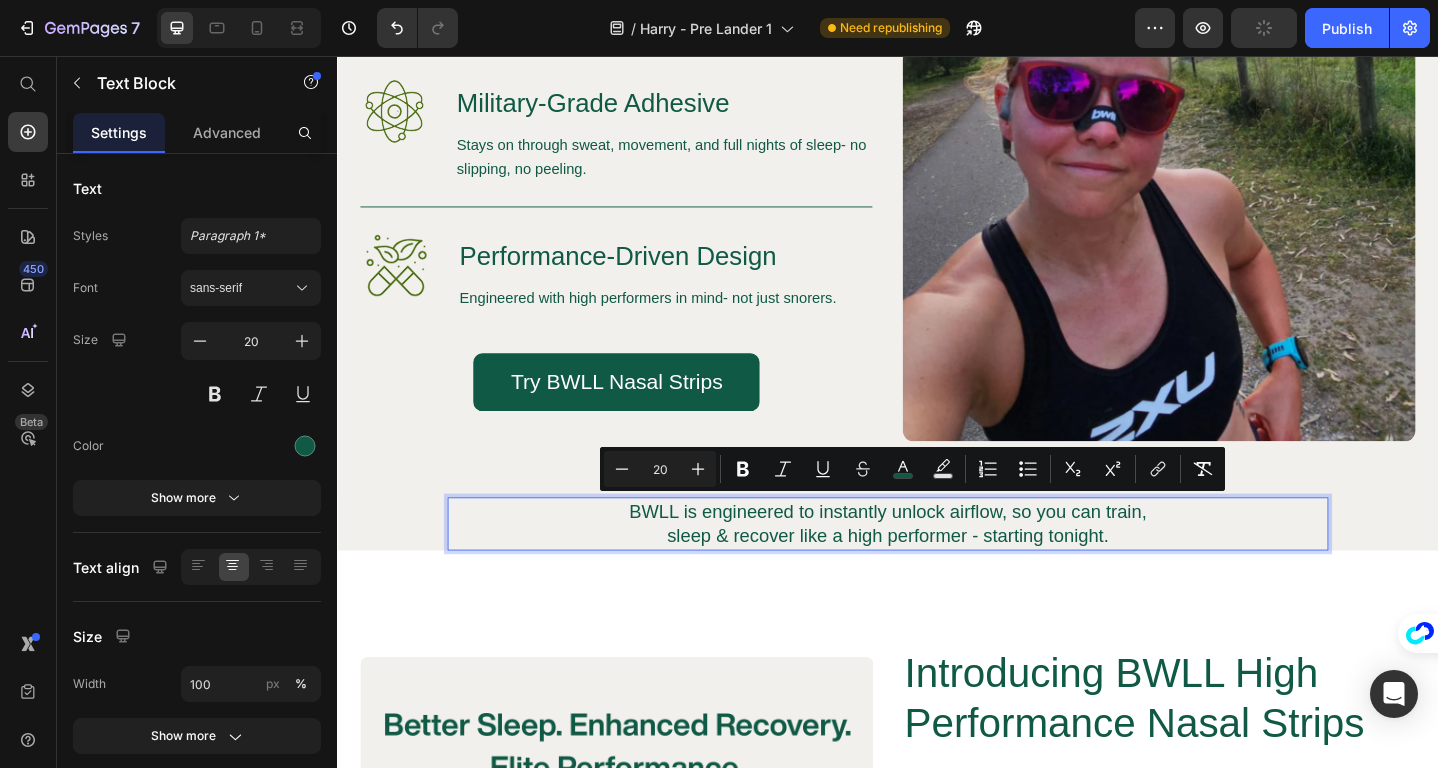 click on "sleep & recover like a high performer - starting tonight." at bounding box center [936, 579] 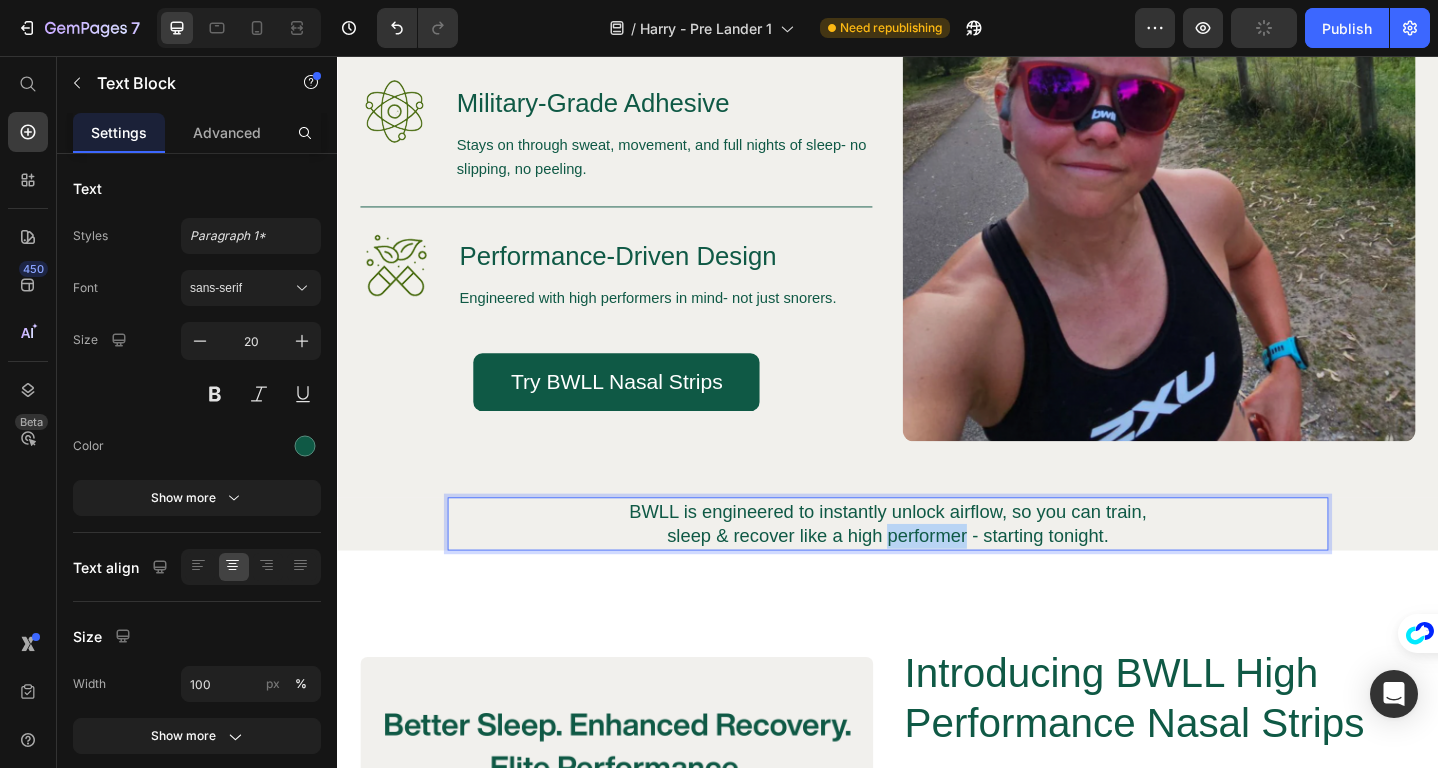 click on "sleep & recover like a high performer - starting tonight." at bounding box center [936, 579] 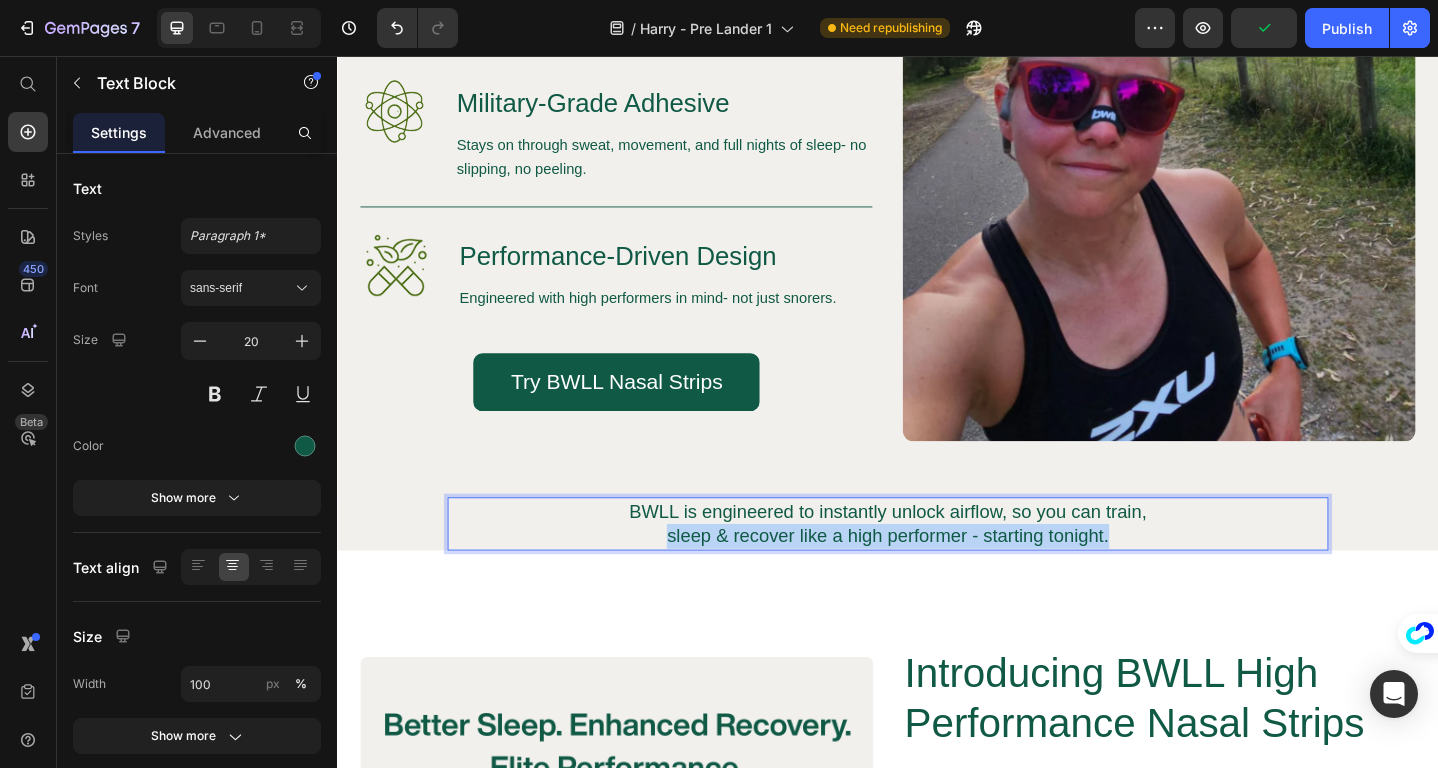 click on "sleep & recover like a high performer - starting tonight." at bounding box center [936, 579] 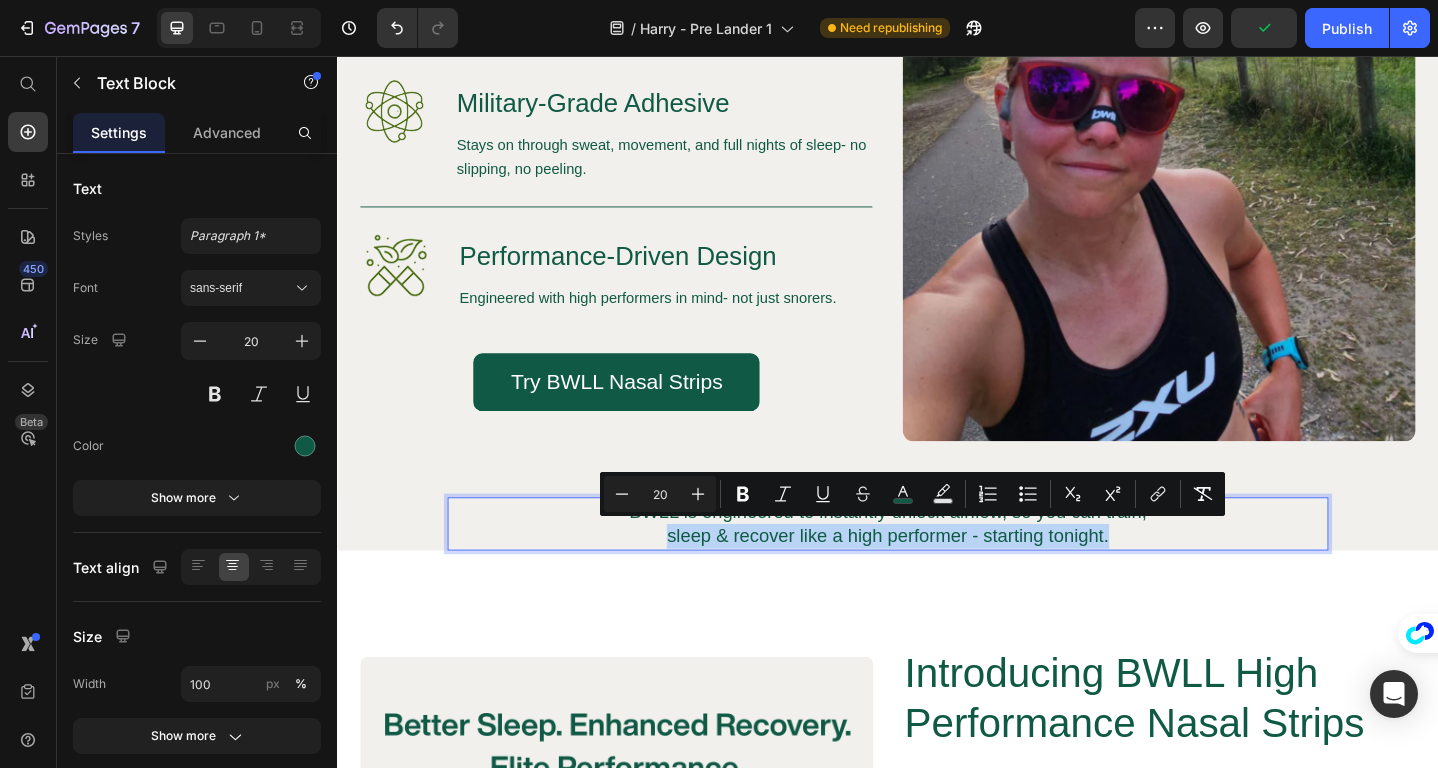 click on "sleep & recover like a high performer - starting tonight." at bounding box center [936, 579] 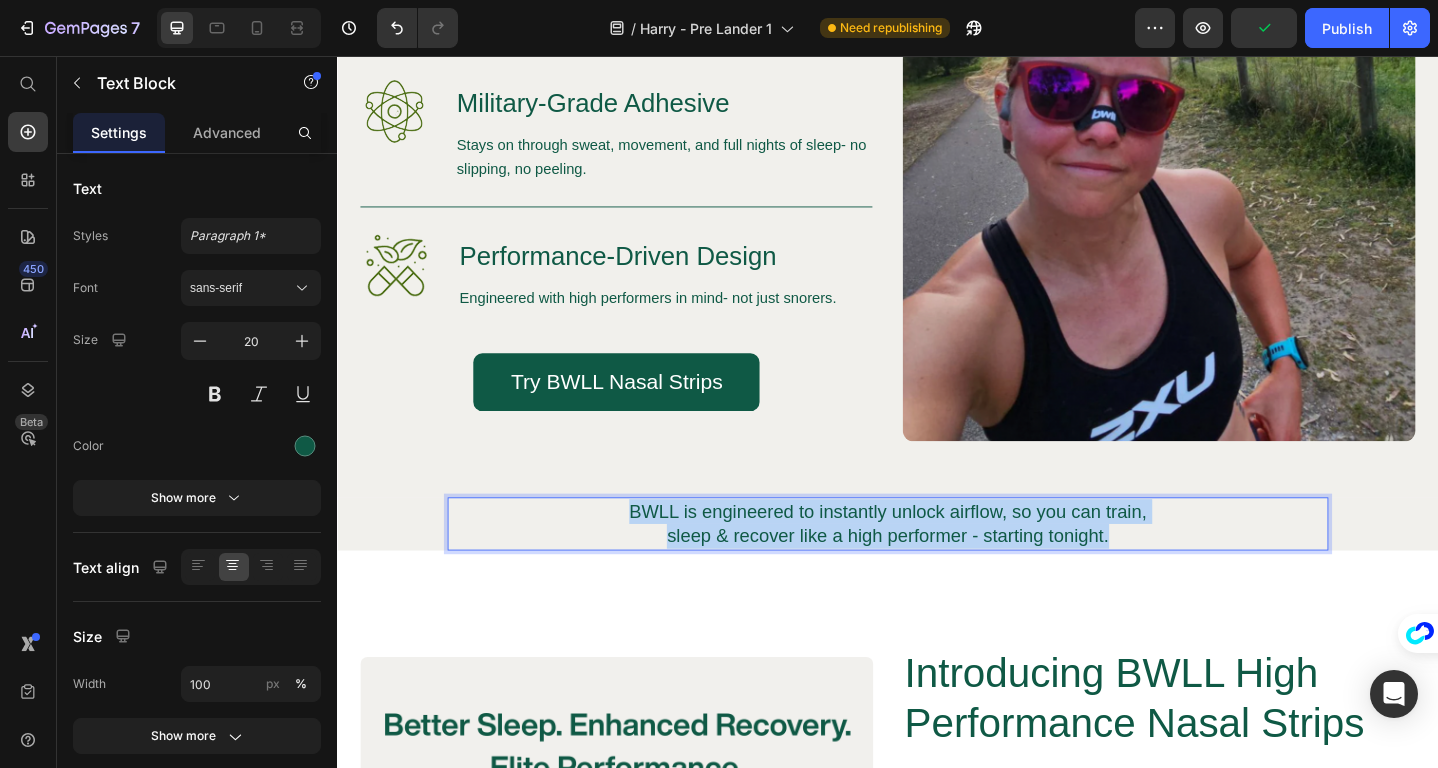 drag, startPoint x: 1082, startPoint y: 576, endPoint x: 619, endPoint y: 539, distance: 464.47604 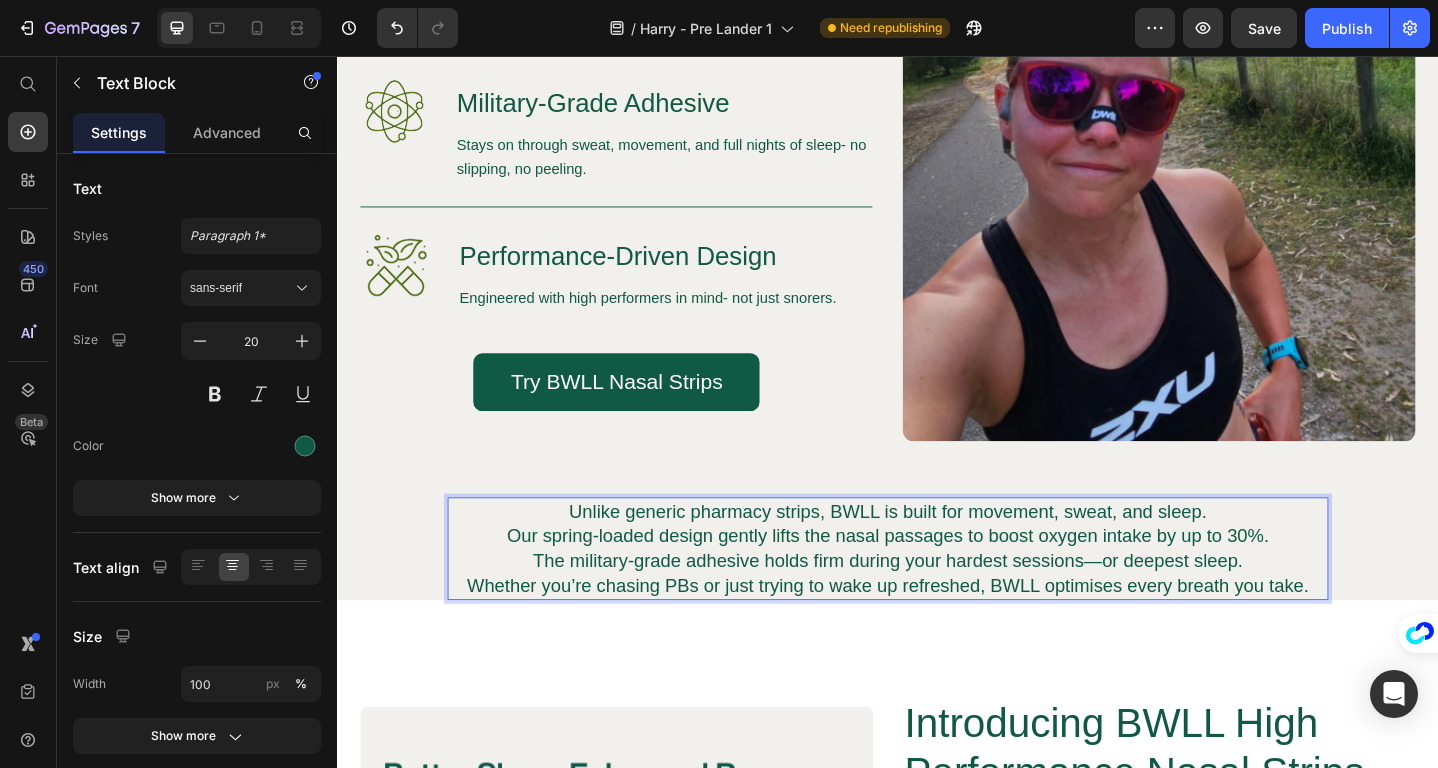 click on "Unlike generic pharmacy strips, BWLL is built for movement, sweat, and sleep. Our spring-loaded design gently lifts the nasal passages to boost oxygen intake by up to 30%. The military-grade adhesive holds firm during your hardest sessions—or deepest sleep." at bounding box center [937, 579] 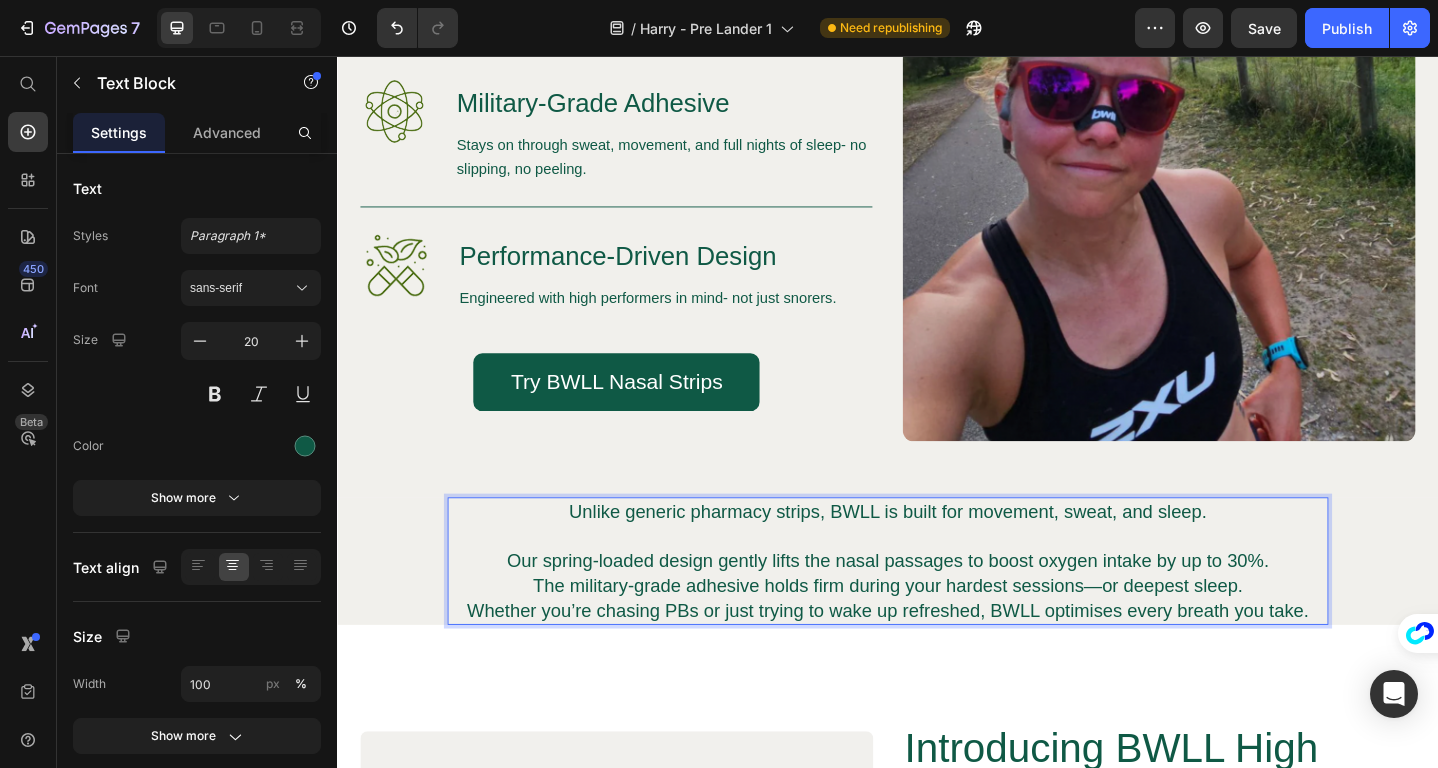 click on "⁠⁠⁠⁠⁠⁠⁠ Our spring-loaded design gently lifts the nasal passages to boost oxygen intake by up to 30%. The military-grade adhesive holds firm during your hardest sessions—or deepest sleep." at bounding box center (937, 606) 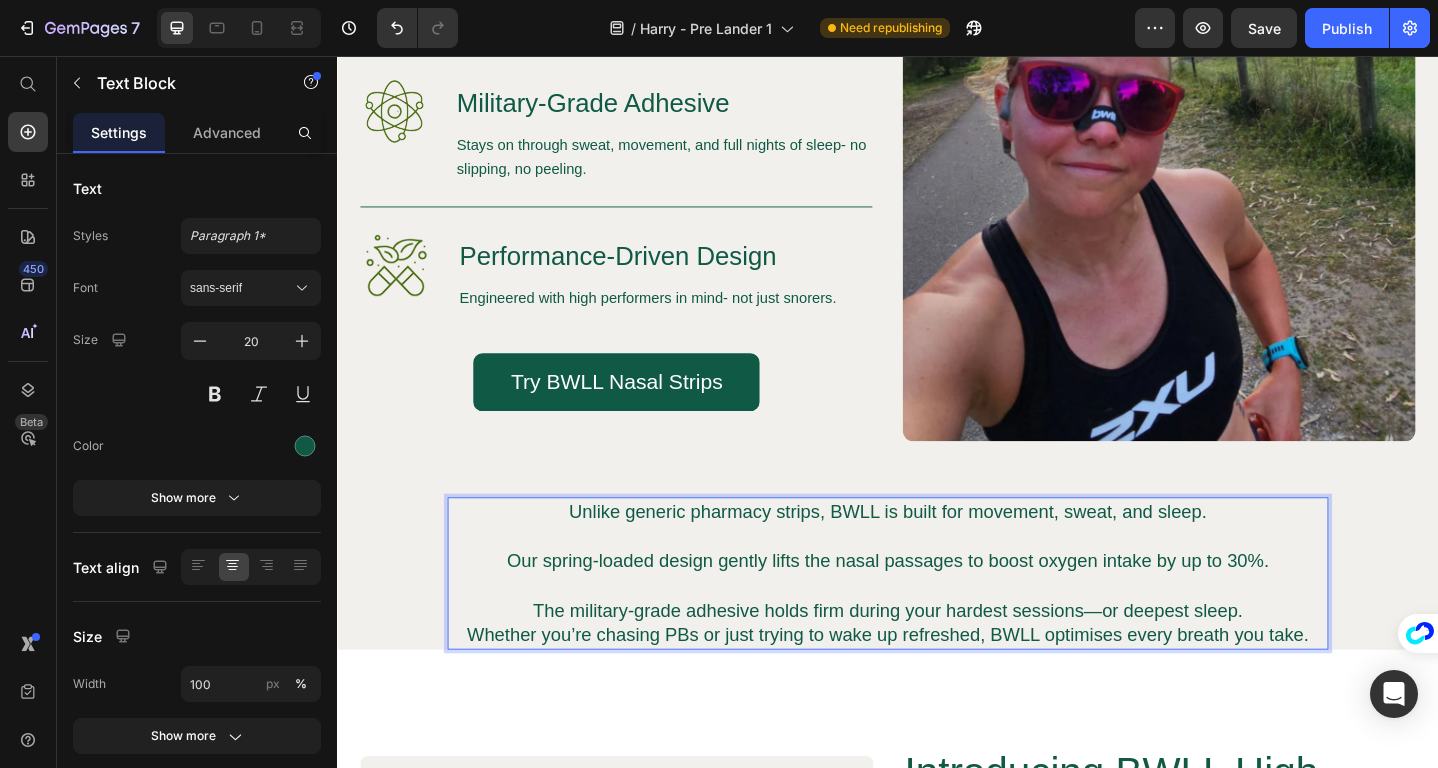 click on "⁠⁠⁠⁠⁠⁠⁠ The military-grade adhesive holds firm during your hardest sessions—or deepest sleep." at bounding box center (937, 647) 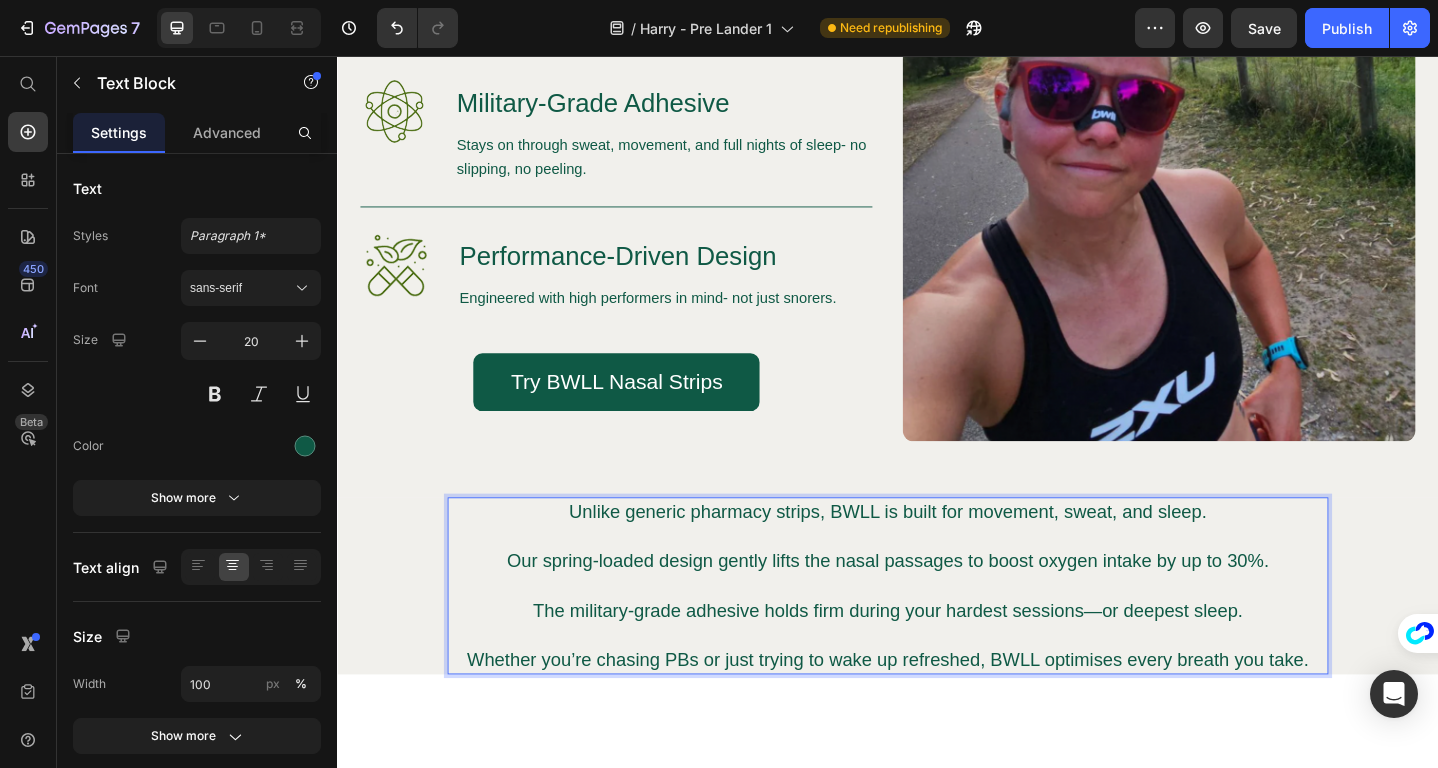 click on "Whether you’re chasing PBs or just trying to wake up refreshed, BWLL optimises every breath you take." at bounding box center (937, 714) 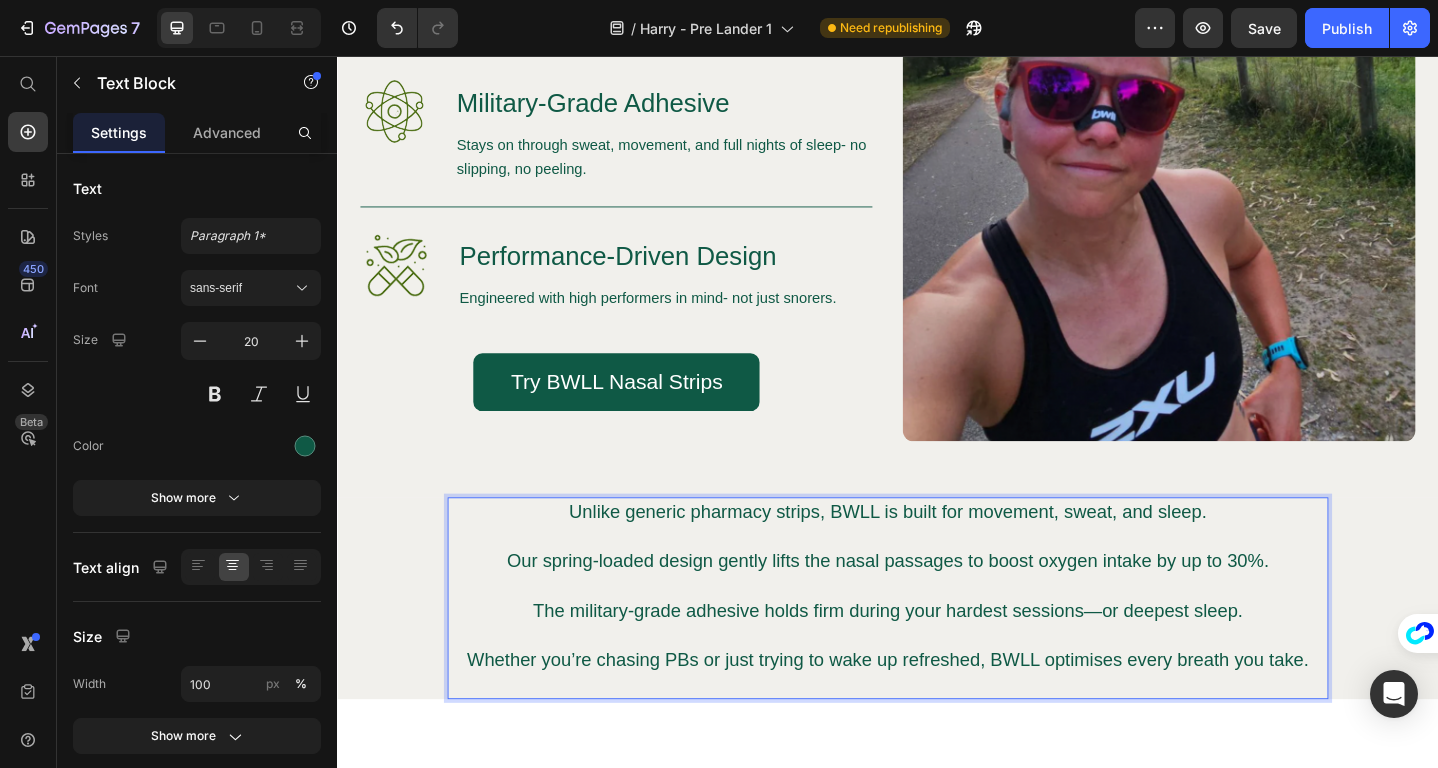 scroll, scrollTop: 4, scrollLeft: 0, axis: vertical 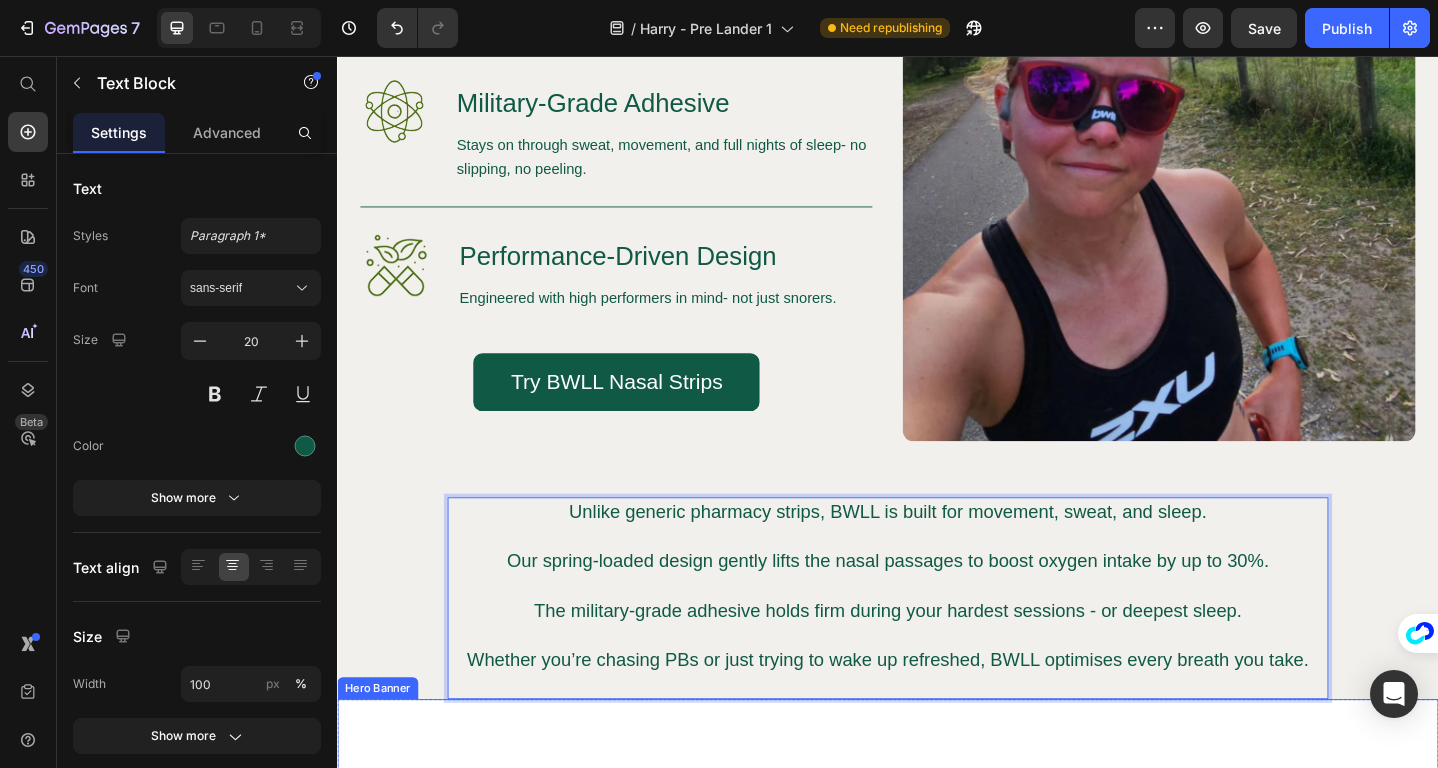 click on "Introducing BWLL High  Performance Nasal Strips Heading
Unlock  20-30% more oxygen  during peak intensity moments
Train harder with  instant nasal airflow  optimization
Experience  faster recovery  & better sleep between brutal training sessions
Achieve  measurable VO2 max gains  that separate elite from average Item List Try BWLL Button Row Image" at bounding box center (937, 1137) 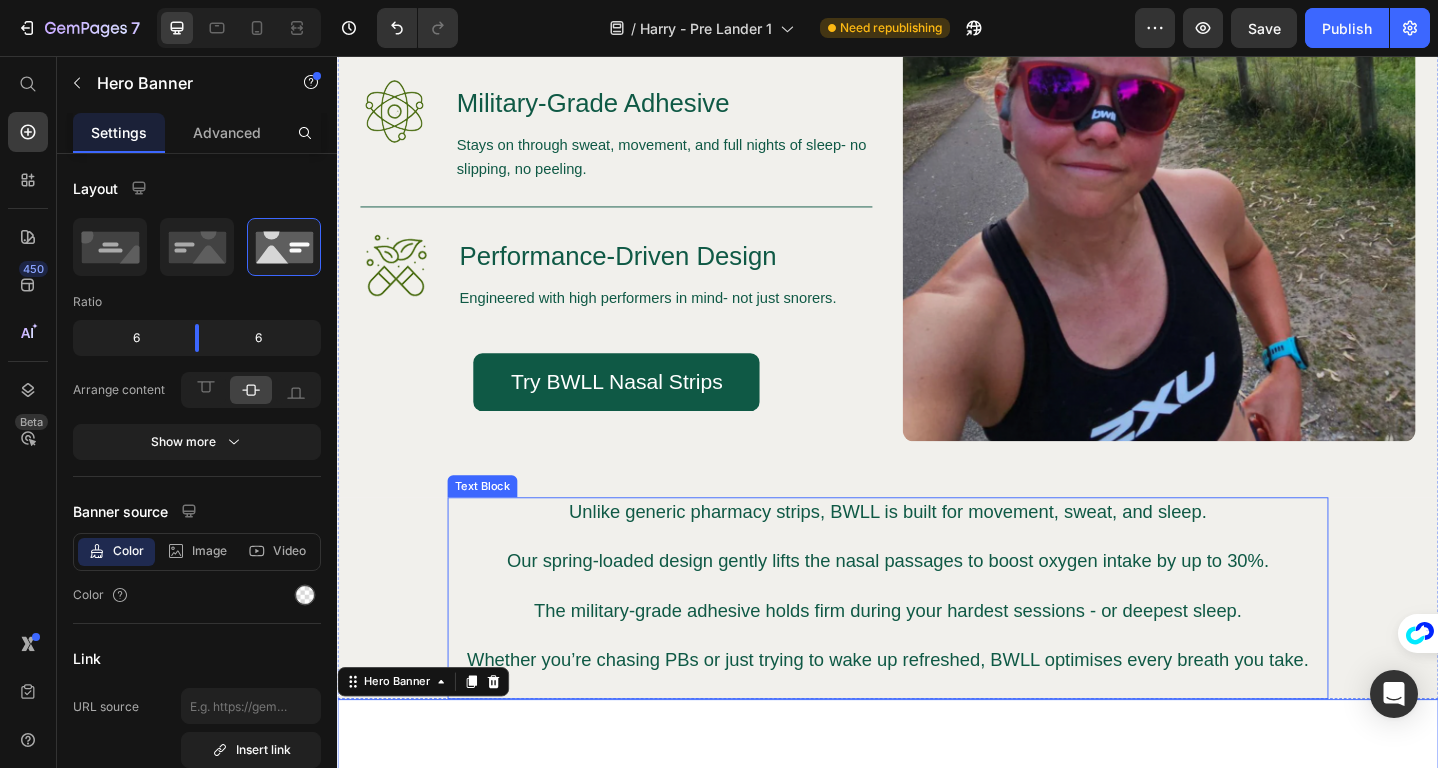 click at bounding box center (937, 687) 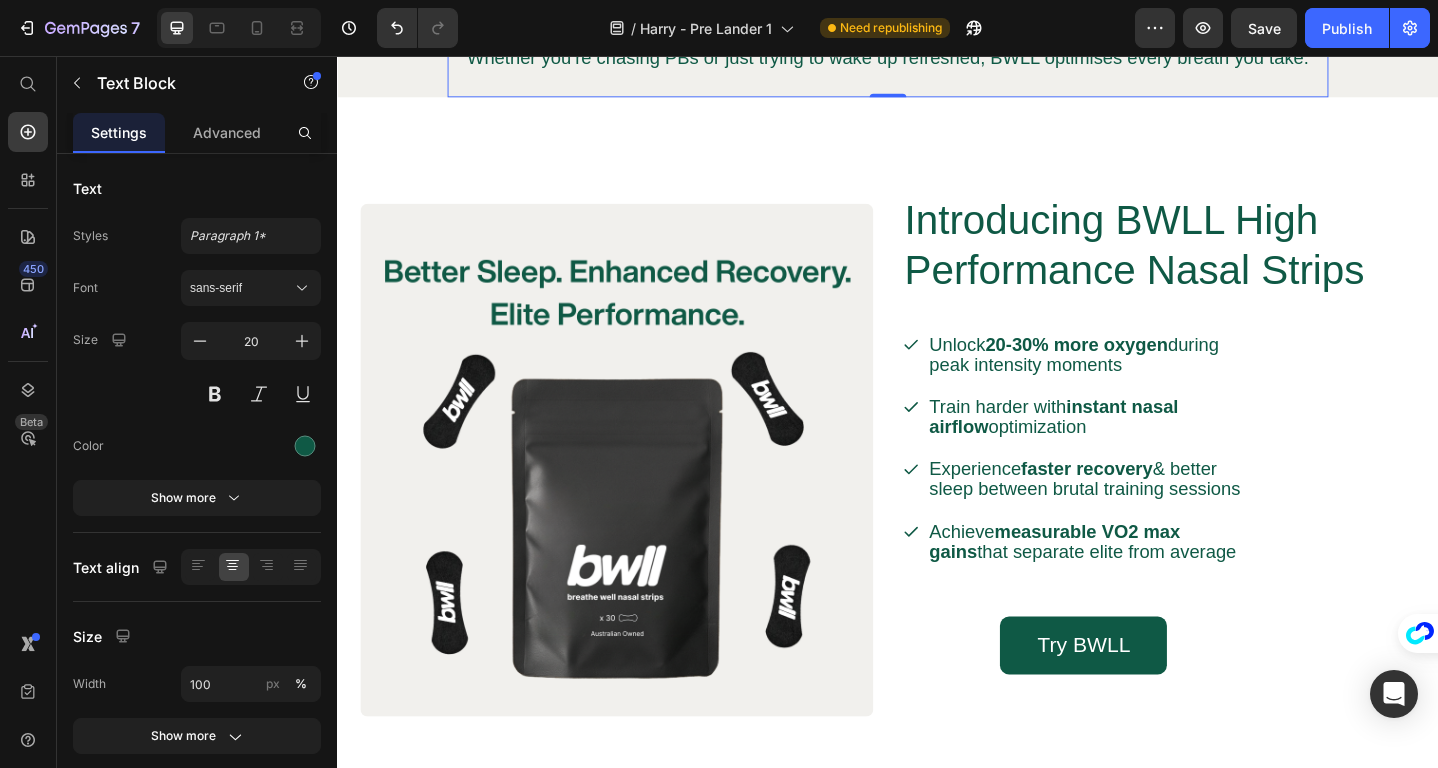 scroll, scrollTop: 3441, scrollLeft: 0, axis: vertical 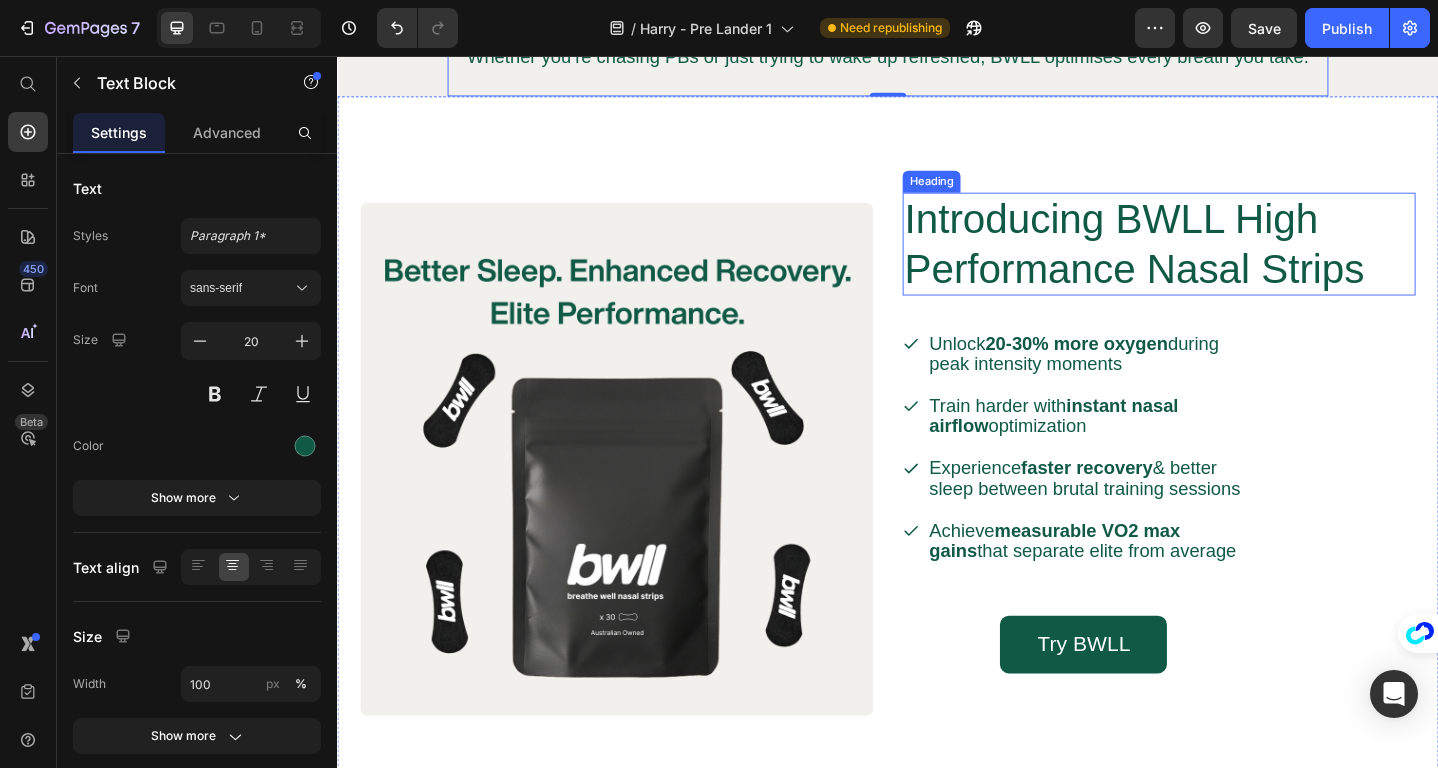 click on "Introducing BWLL High  Performance Nasal Strips" at bounding box center [1209, 261] 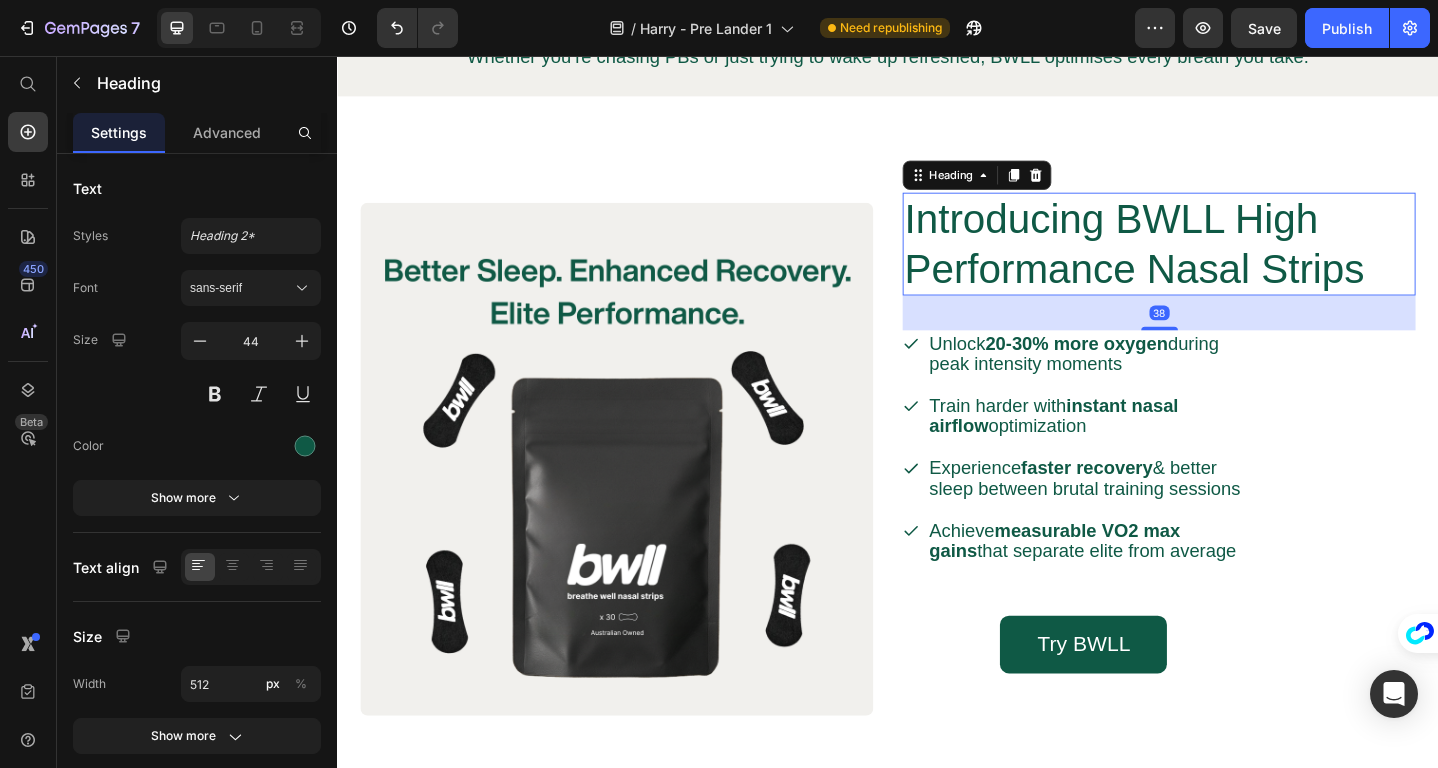 click on "Introducing BWLL High  Performance Nasal Strips" at bounding box center [1209, 261] 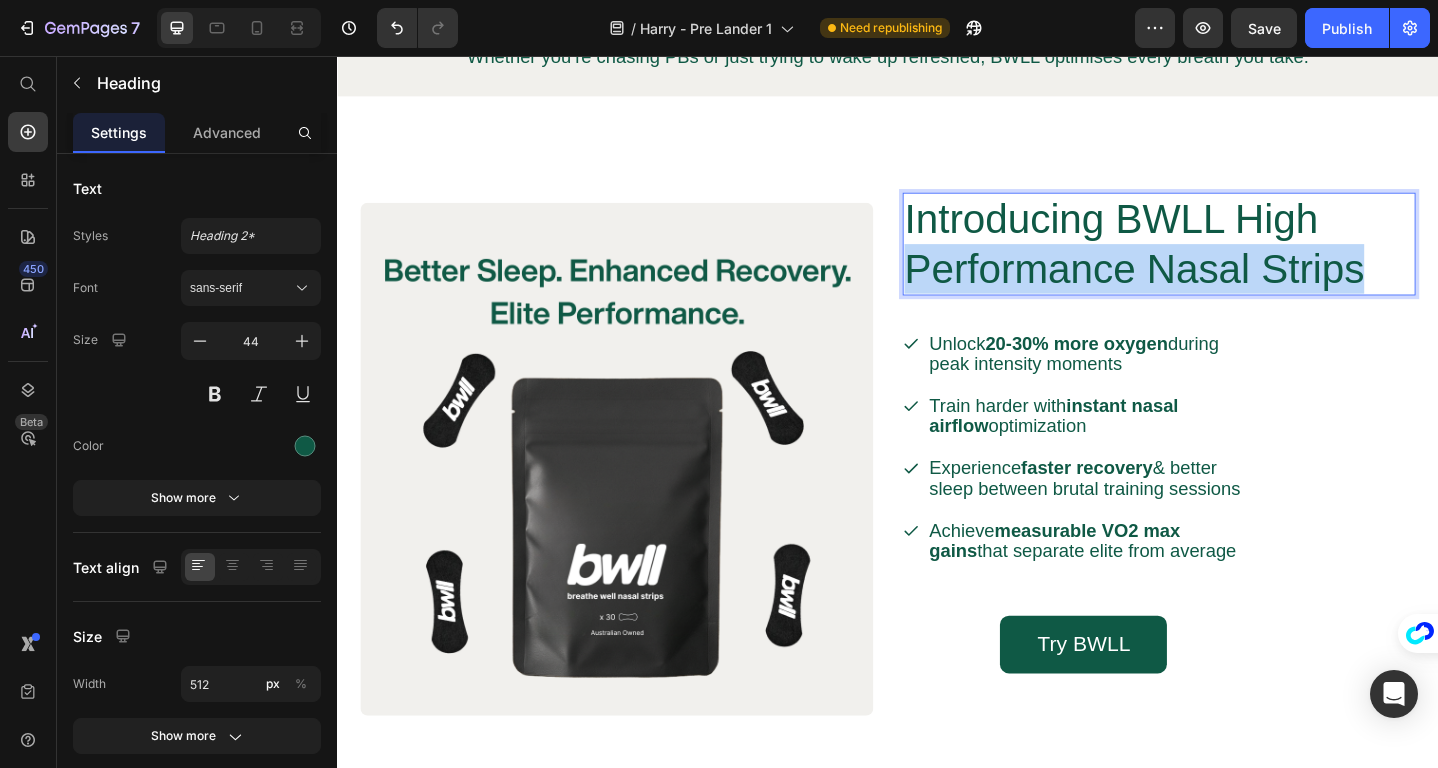 click on "Introducing BWLL High  Performance Nasal Strips" at bounding box center [1209, 261] 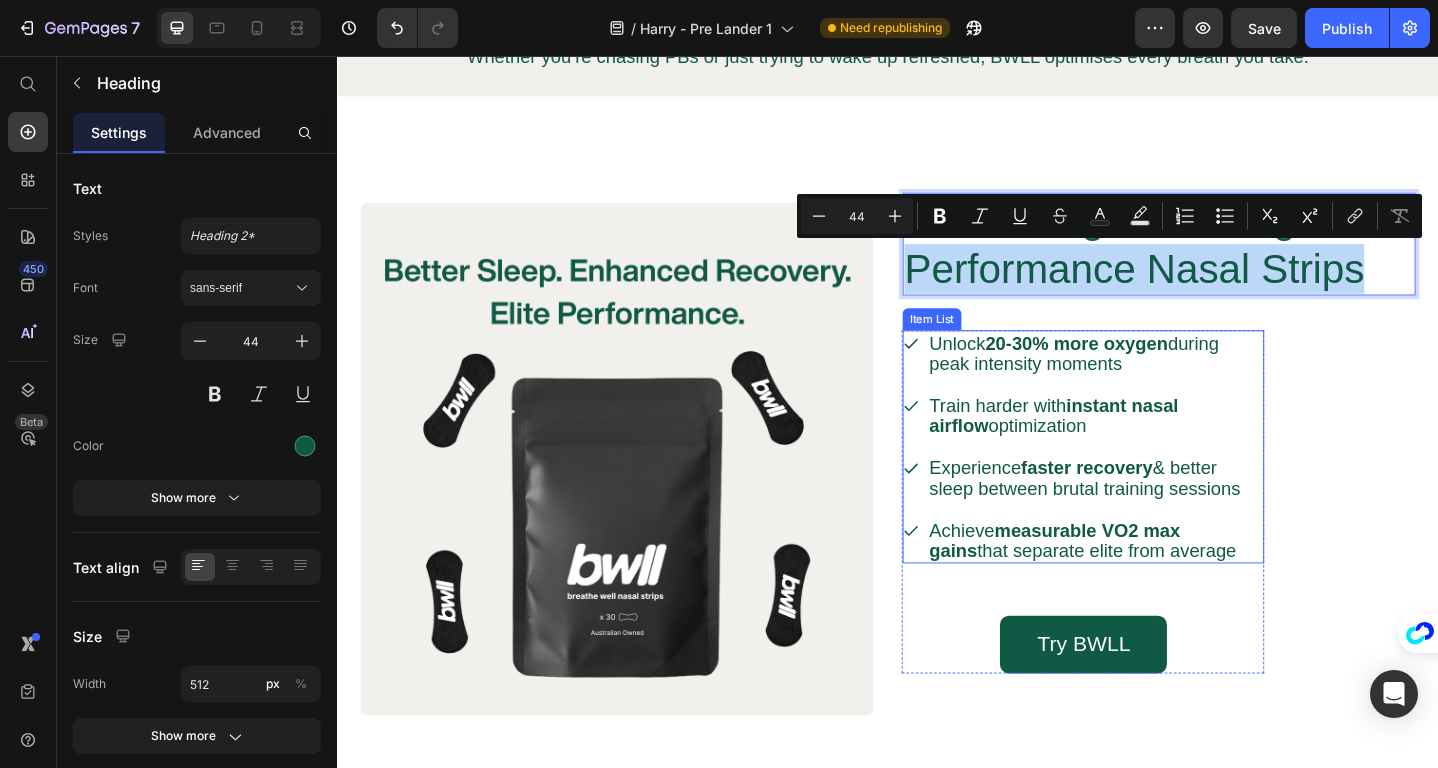 click on "faster recovery" at bounding box center (1153, 505) 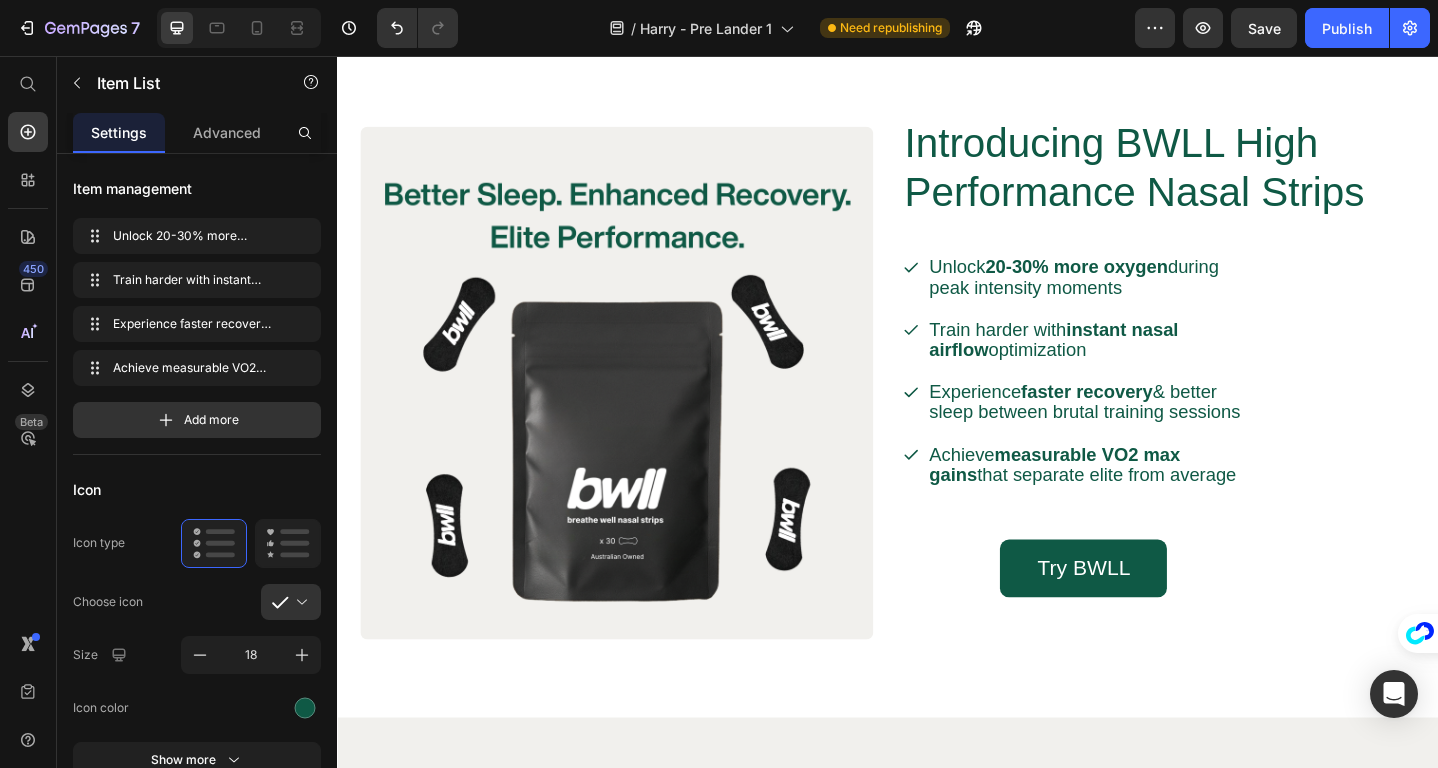 scroll, scrollTop: 4246, scrollLeft: 0, axis: vertical 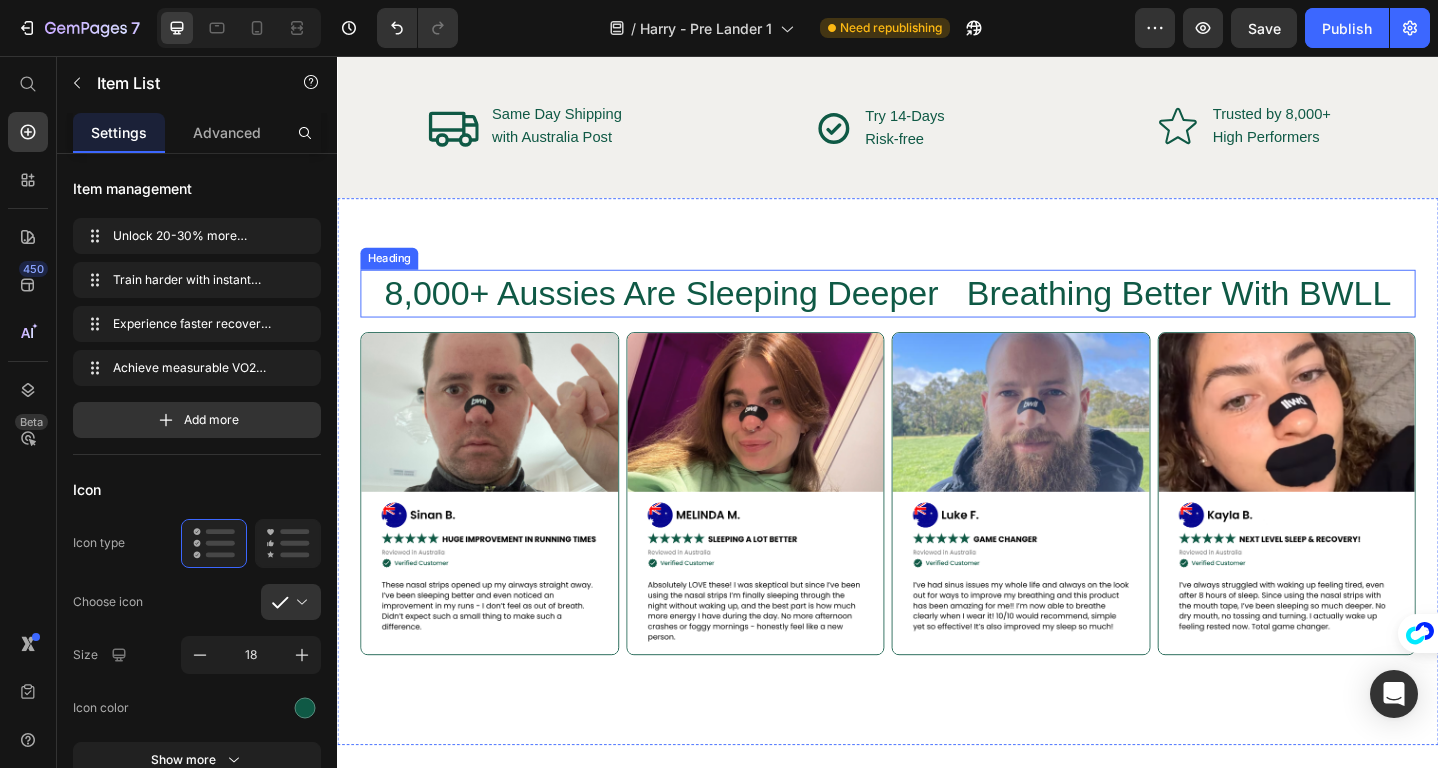 click on "8,000+ Aussies Are Sleeping Deeper   Breathing Better With BWLL" at bounding box center (937, 315) 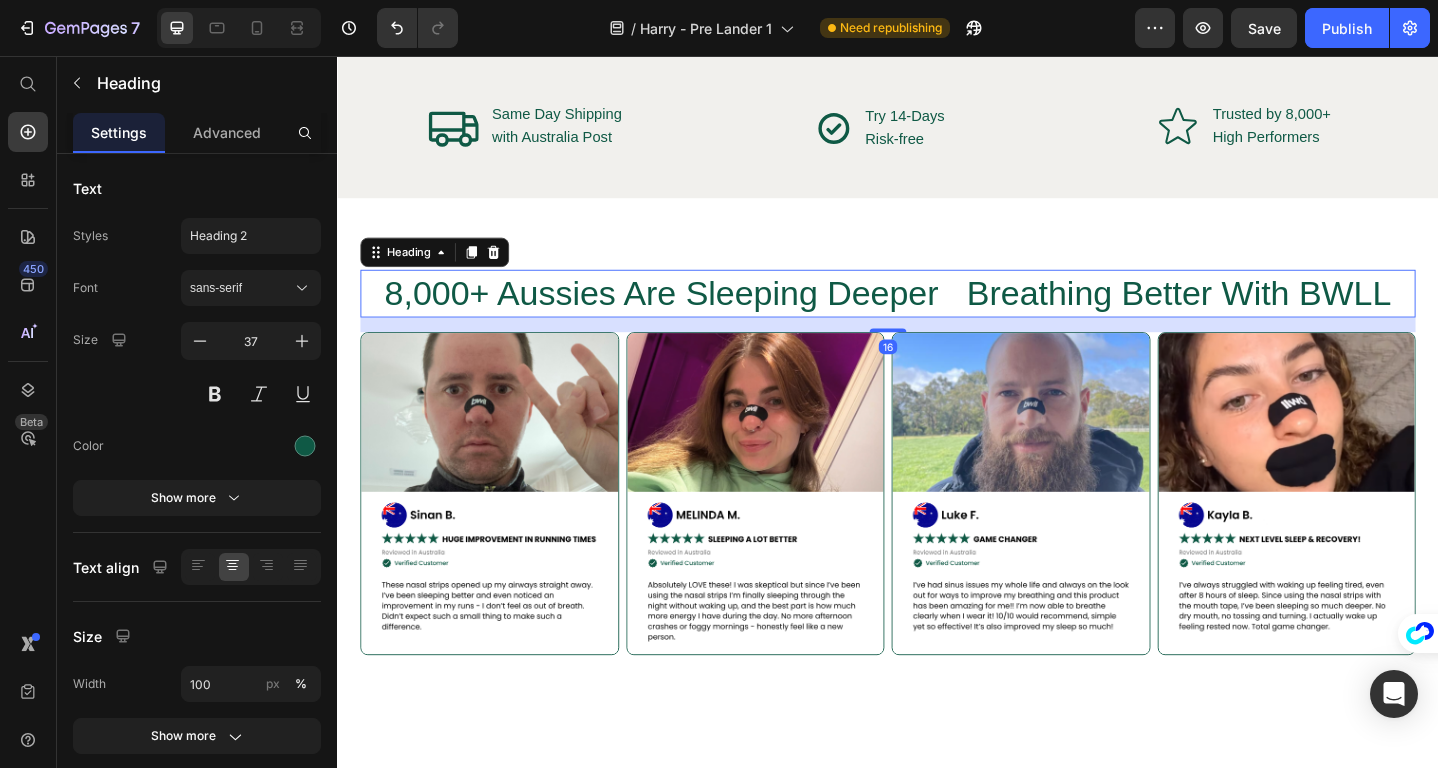 click on "8,000+ Aussies Are Sleeping Deeper   Breathing Better With BWLL" at bounding box center [937, 315] 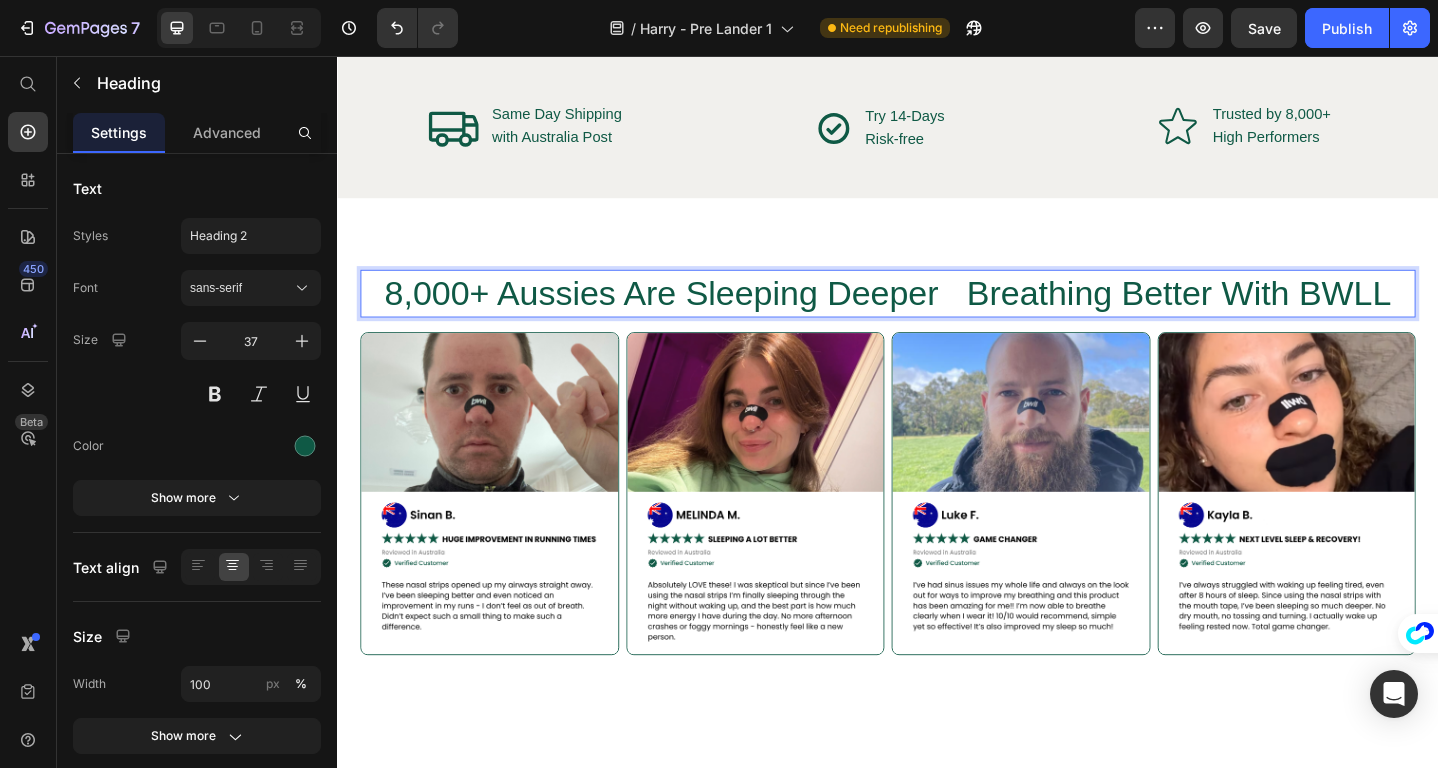 click on "8,000+ Aussies Are Sleeping Deeper   Breathing Better With BWLL" at bounding box center (937, 315) 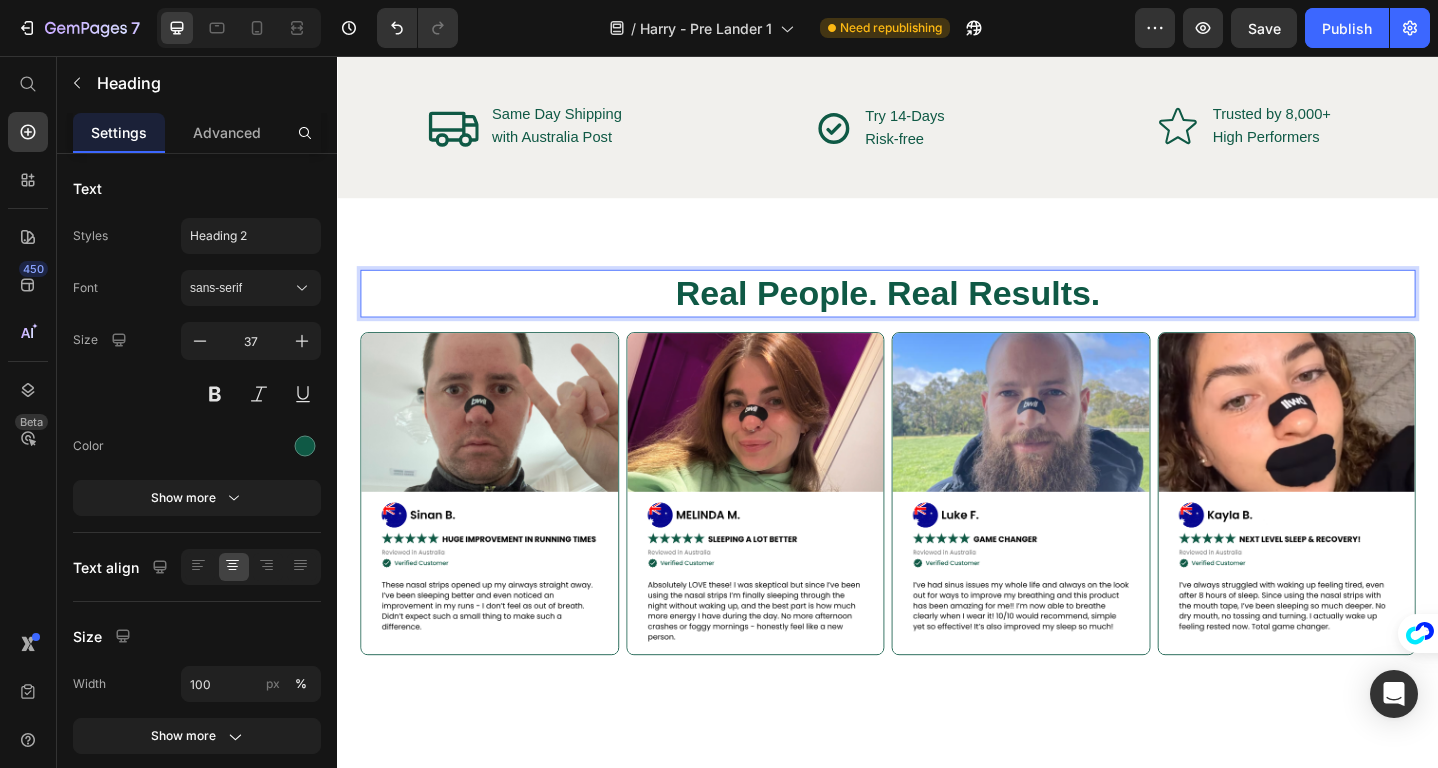 click on "Real People. Real Results." at bounding box center [937, 314] 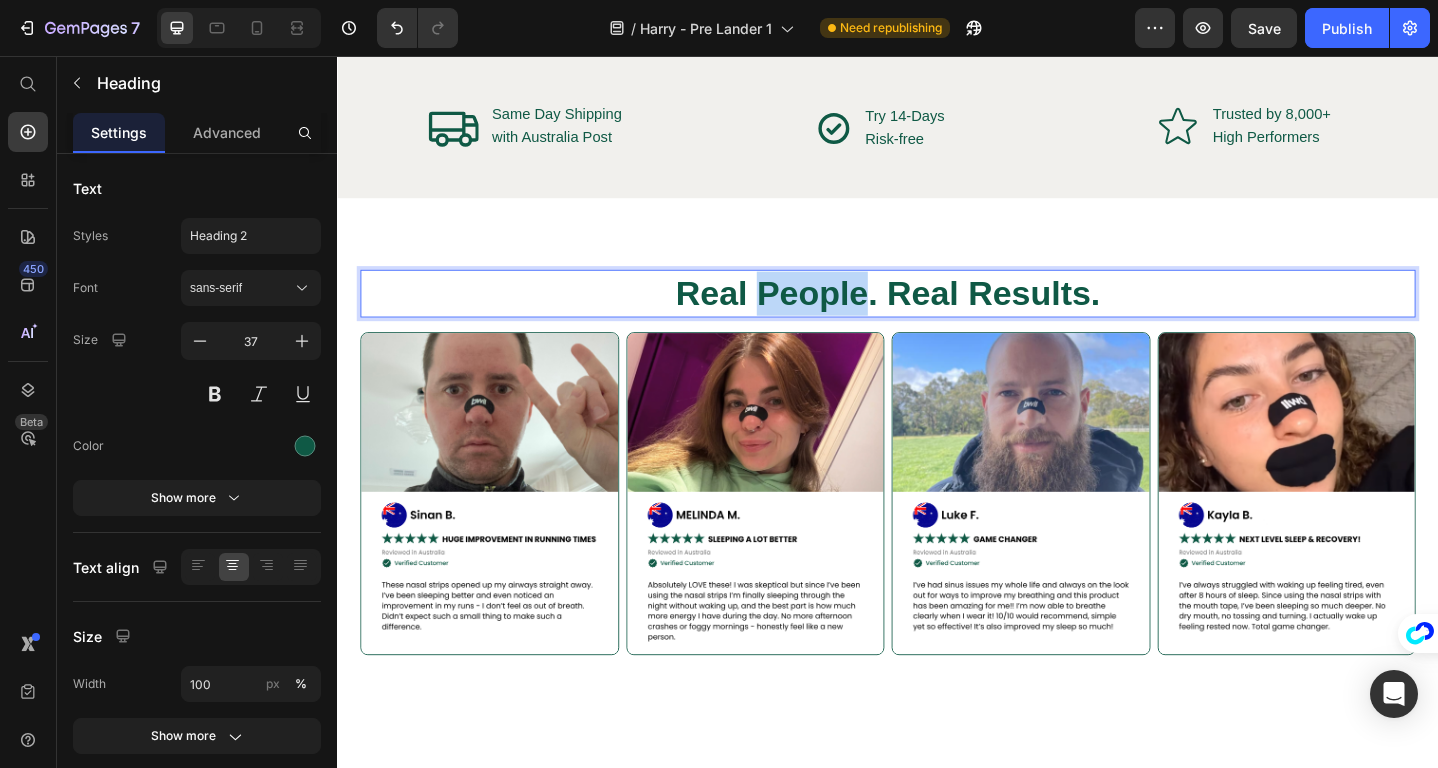 click on "Real People. Real Results." at bounding box center (937, 314) 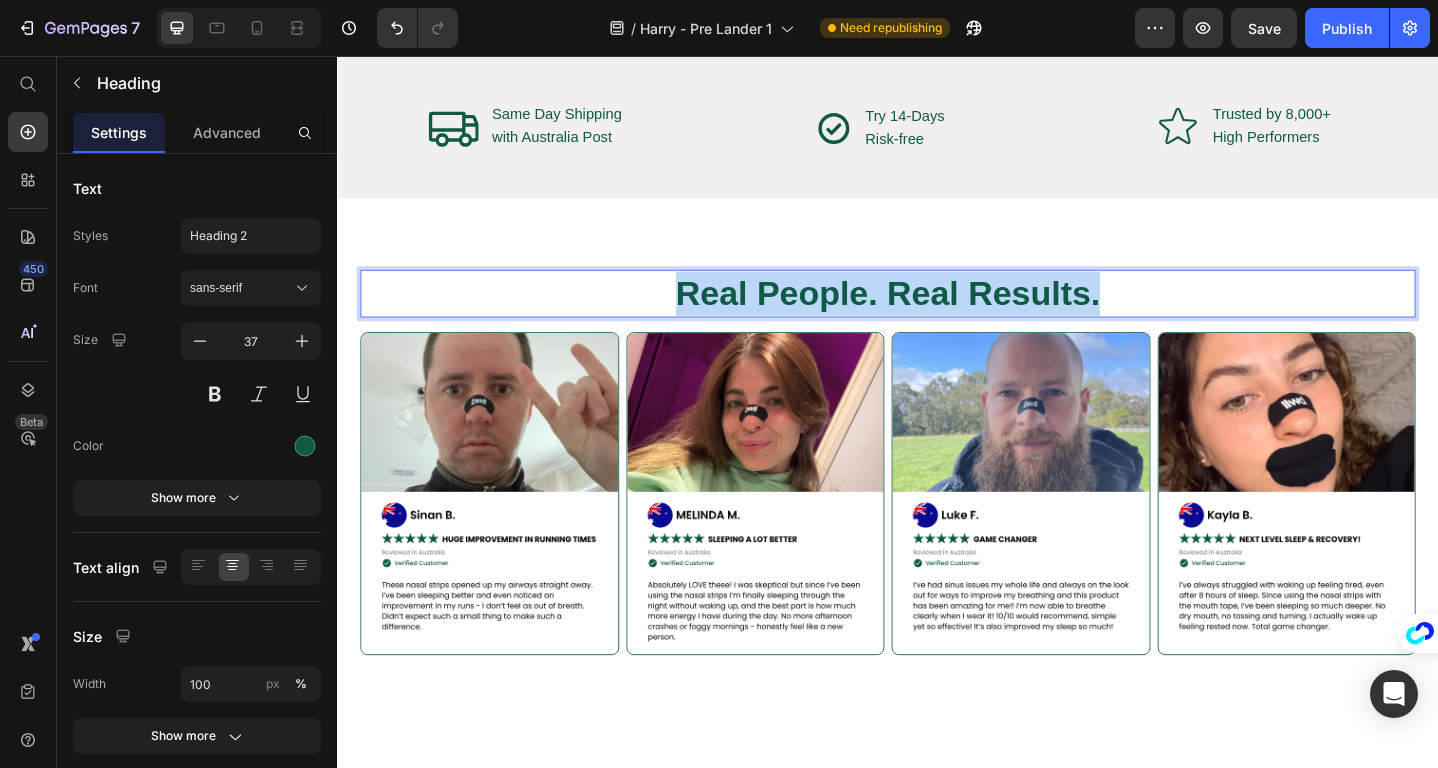click on "Real People. Real Results." at bounding box center (937, 314) 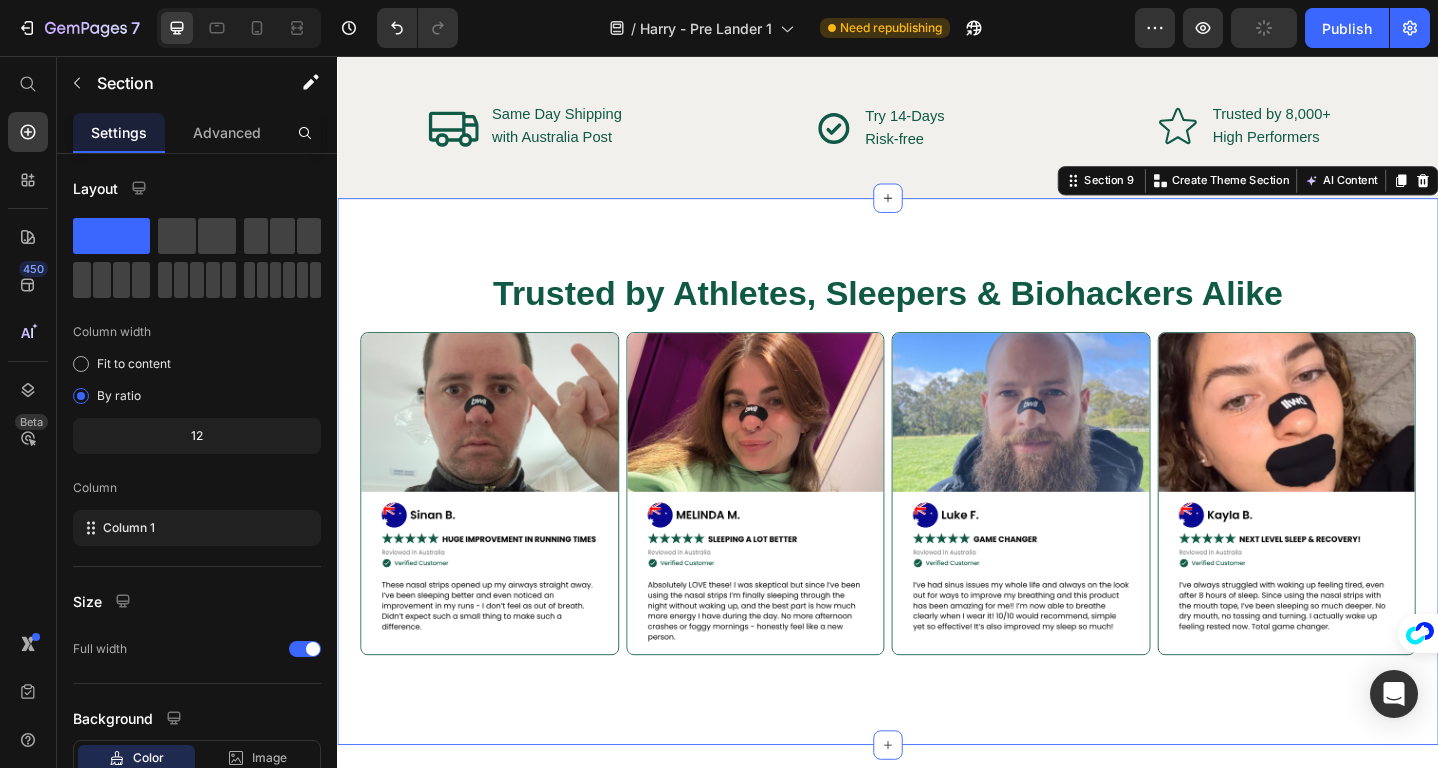 click on "⁠⁠⁠⁠⁠⁠⁠ Trusted by Athletes, Sleepers   Biohackers Alike Heading Image Image Image Image Row Section 9   You can create reusable sections Create Theme Section AI Content Write with GemAI What would you like to describe here? Tone and Voice Persuasive Product Collagen Mouth Tape Subscription Show more Generate" at bounding box center (937, 508) 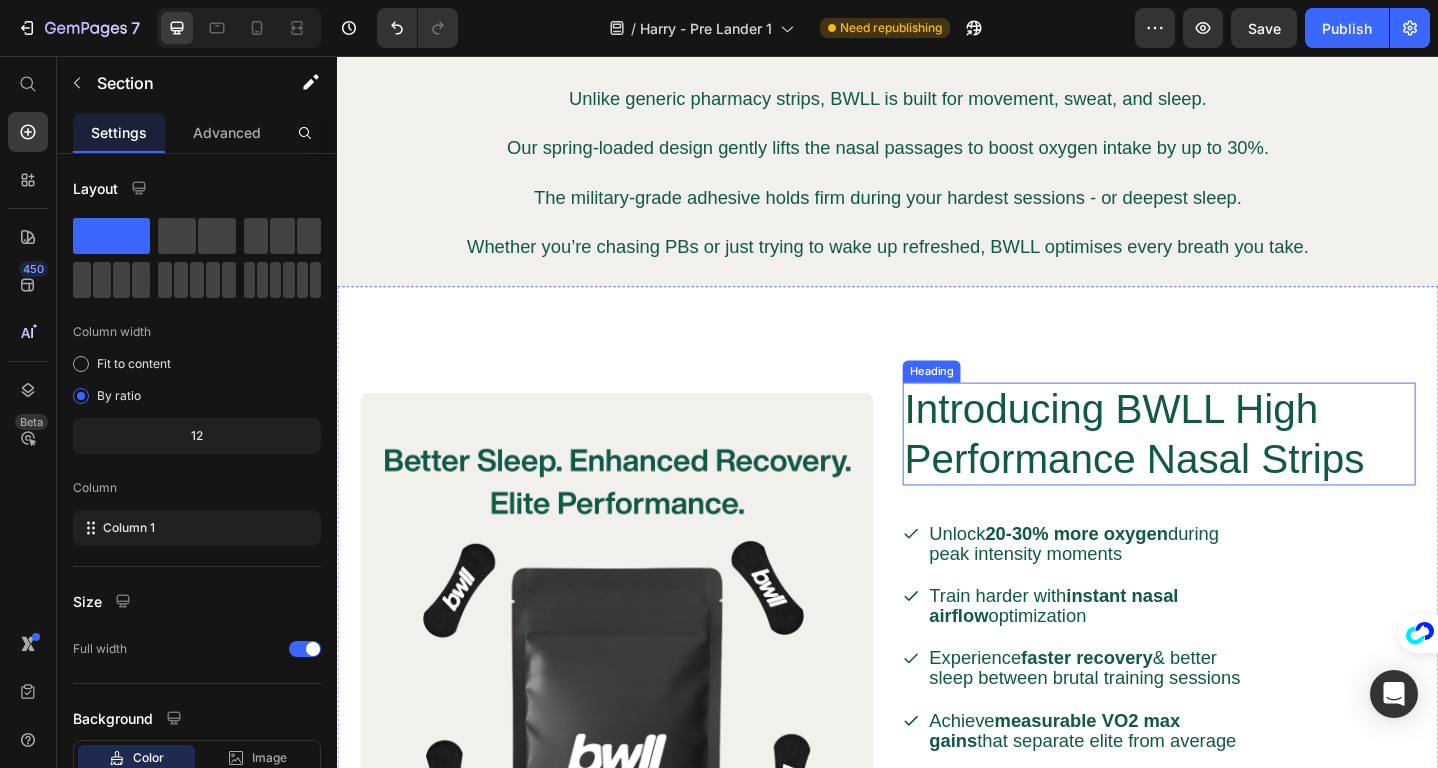 scroll, scrollTop: 3204, scrollLeft: 0, axis: vertical 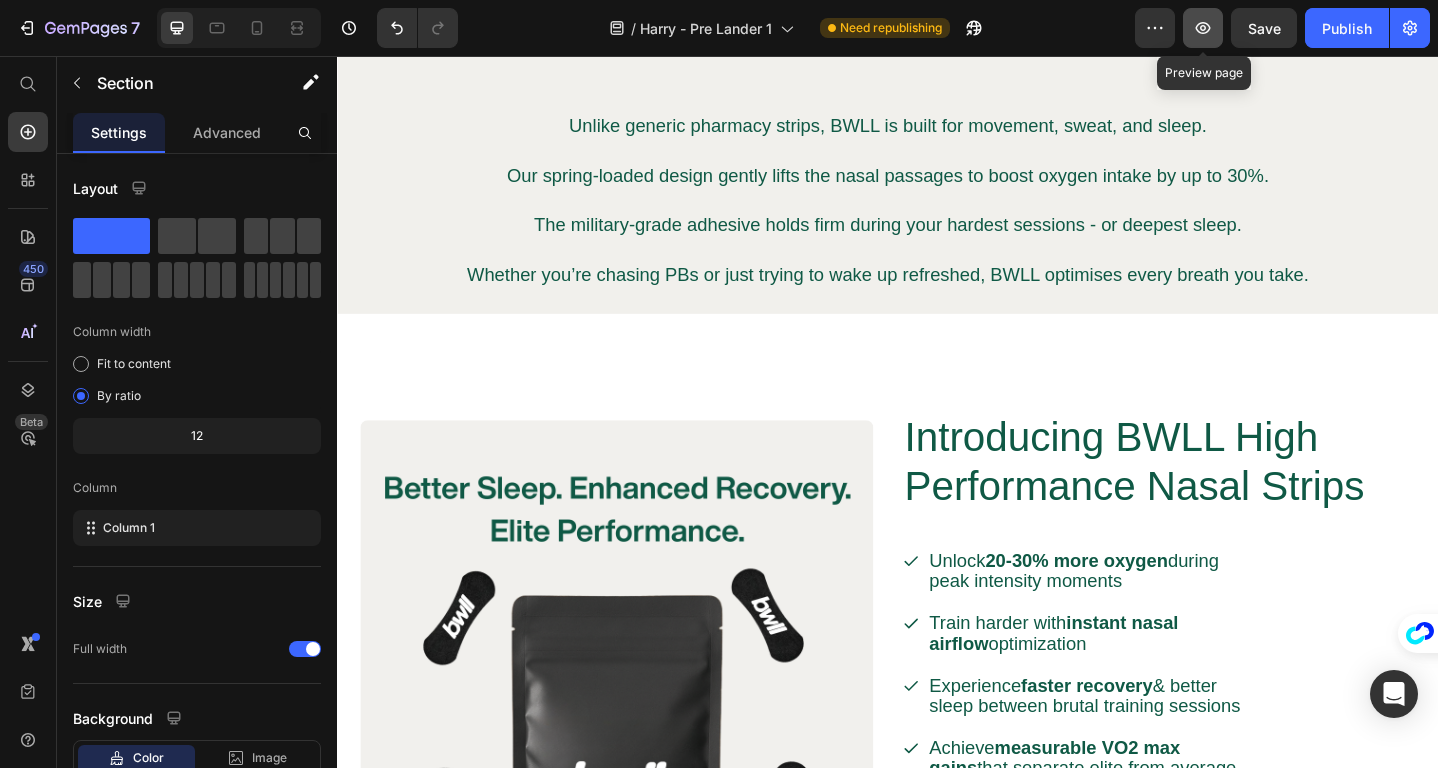 click 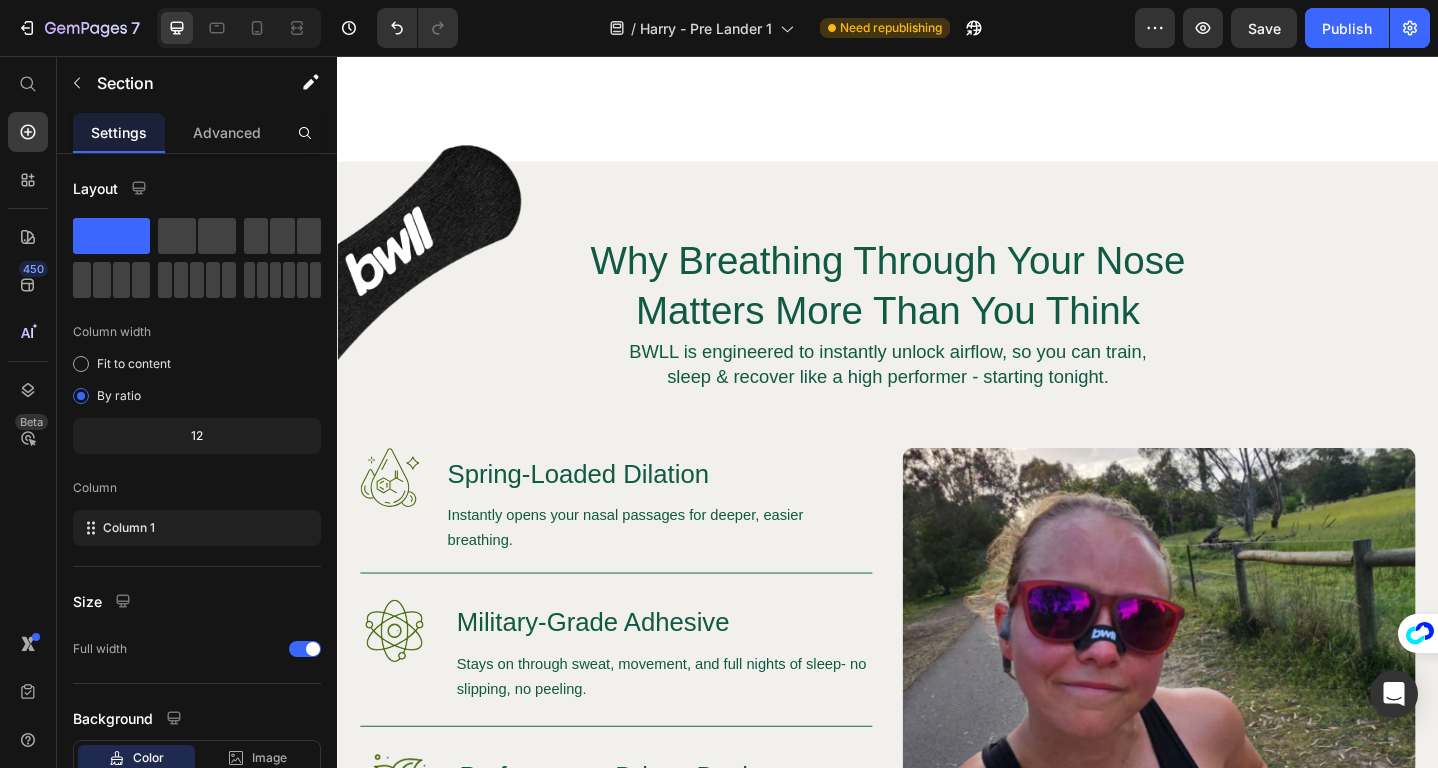 scroll, scrollTop: 2056, scrollLeft: 0, axis: vertical 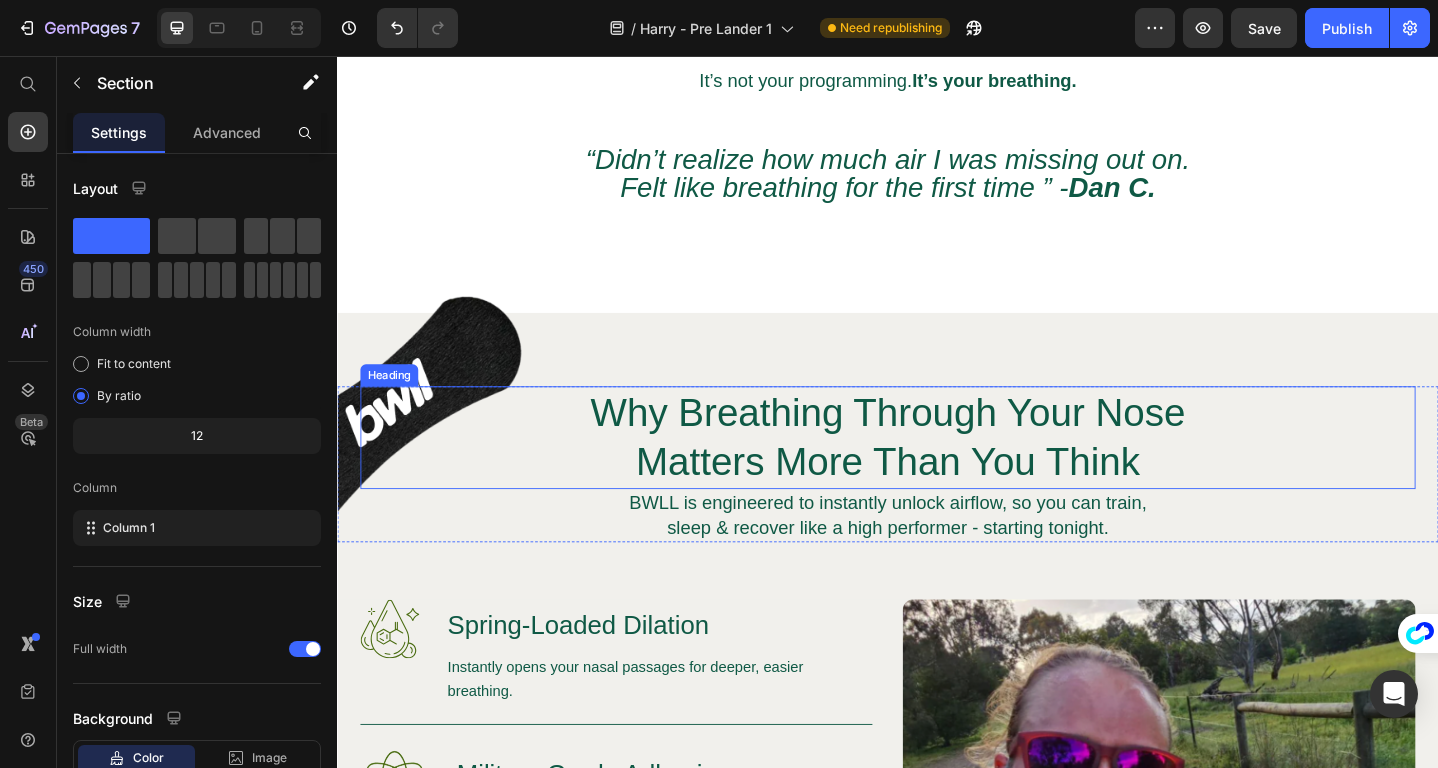 click on "Why Breathing Through Your Nose Matters More Than You Think" at bounding box center [937, 472] 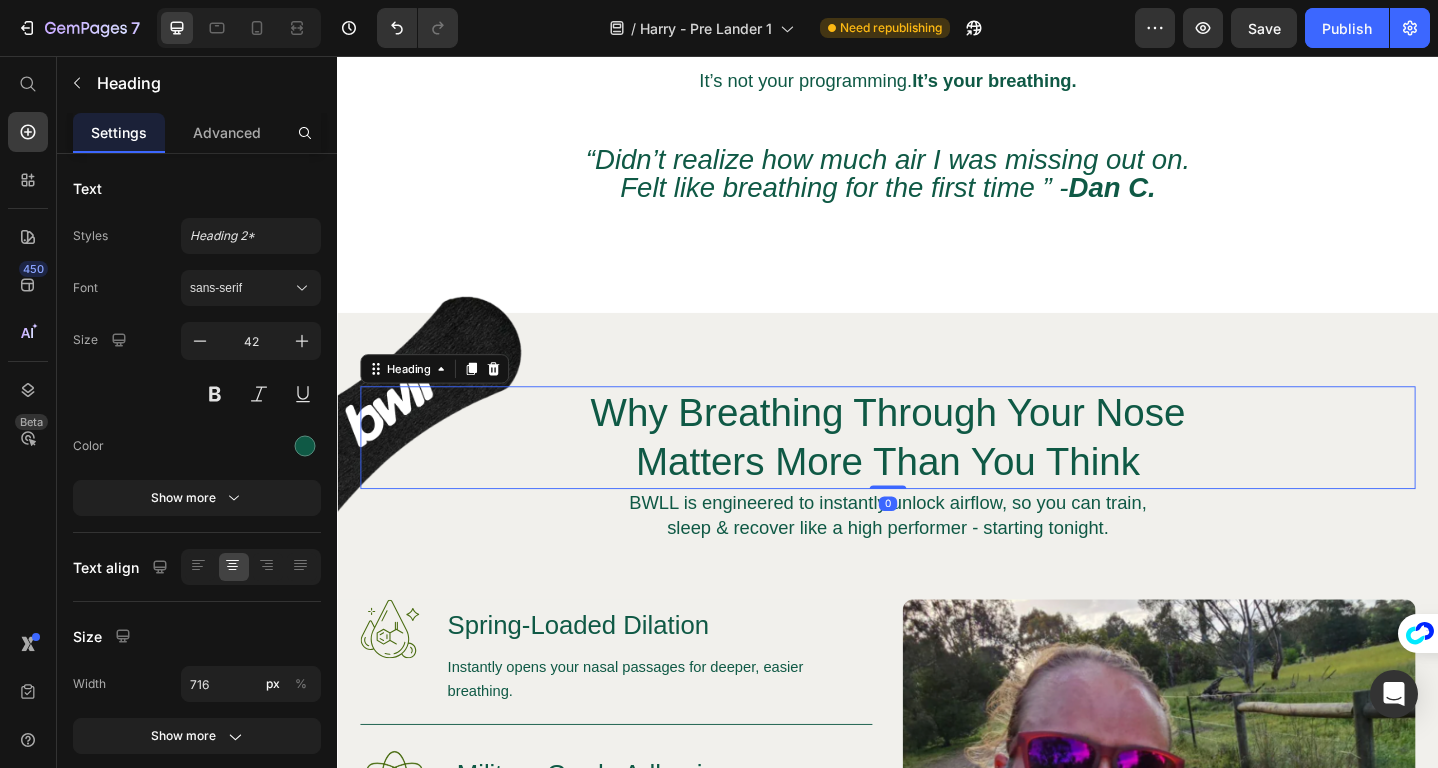 click on "Why Breathing Through Your Nose Matters More Than You Think" at bounding box center (937, 472) 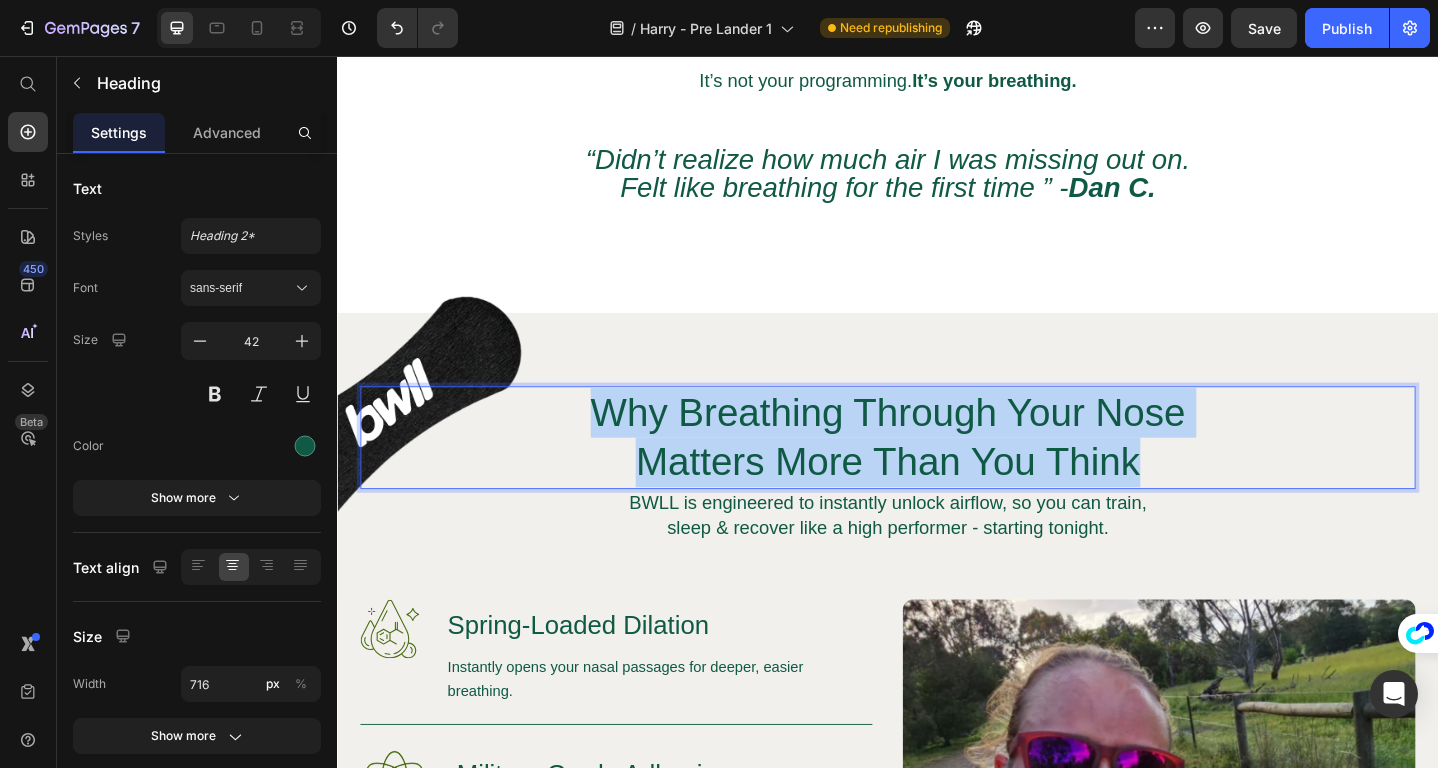 click on "Why Breathing Through Your Nose Matters More Than You Think" at bounding box center (937, 472) 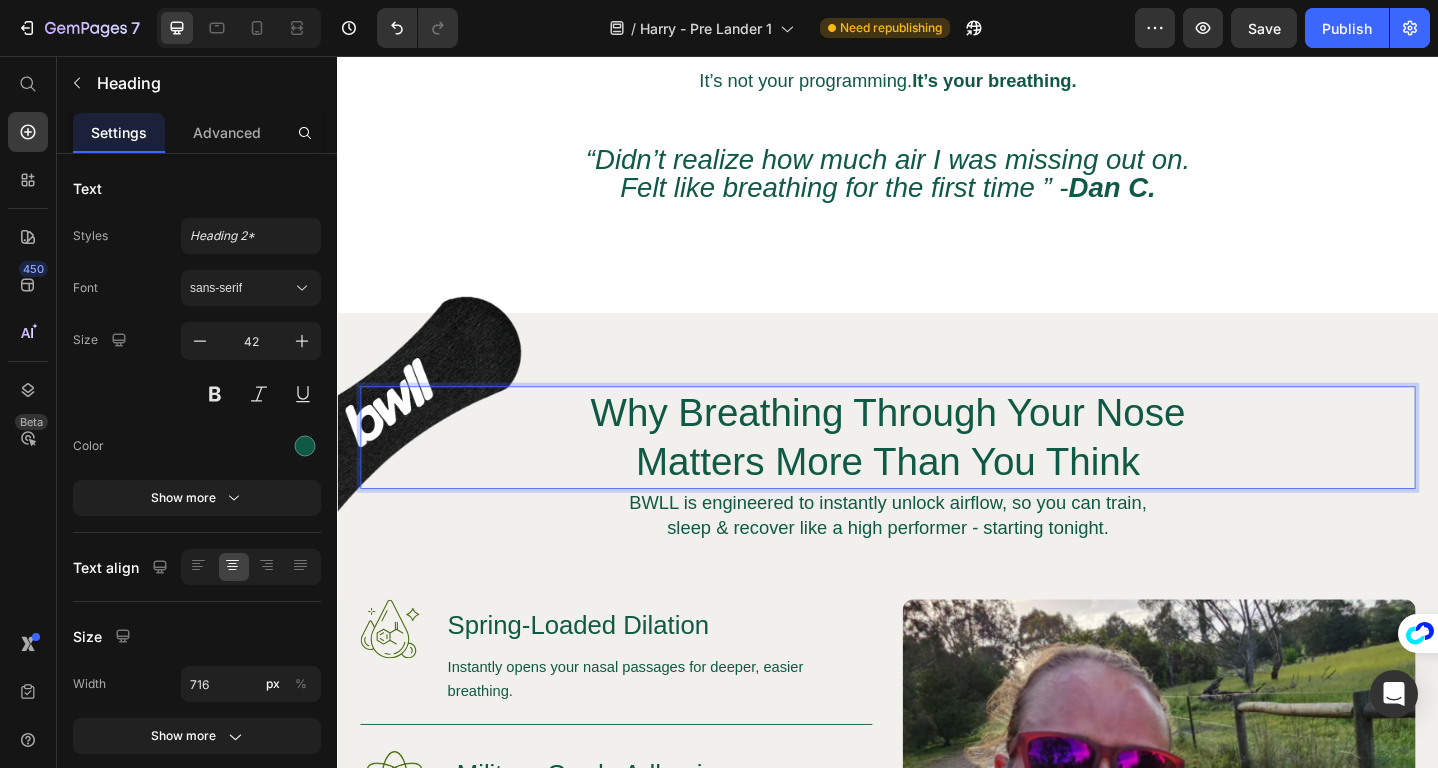 click on "BWLL is engineered to instantly unlock airflow, so you can train," at bounding box center [937, 543] 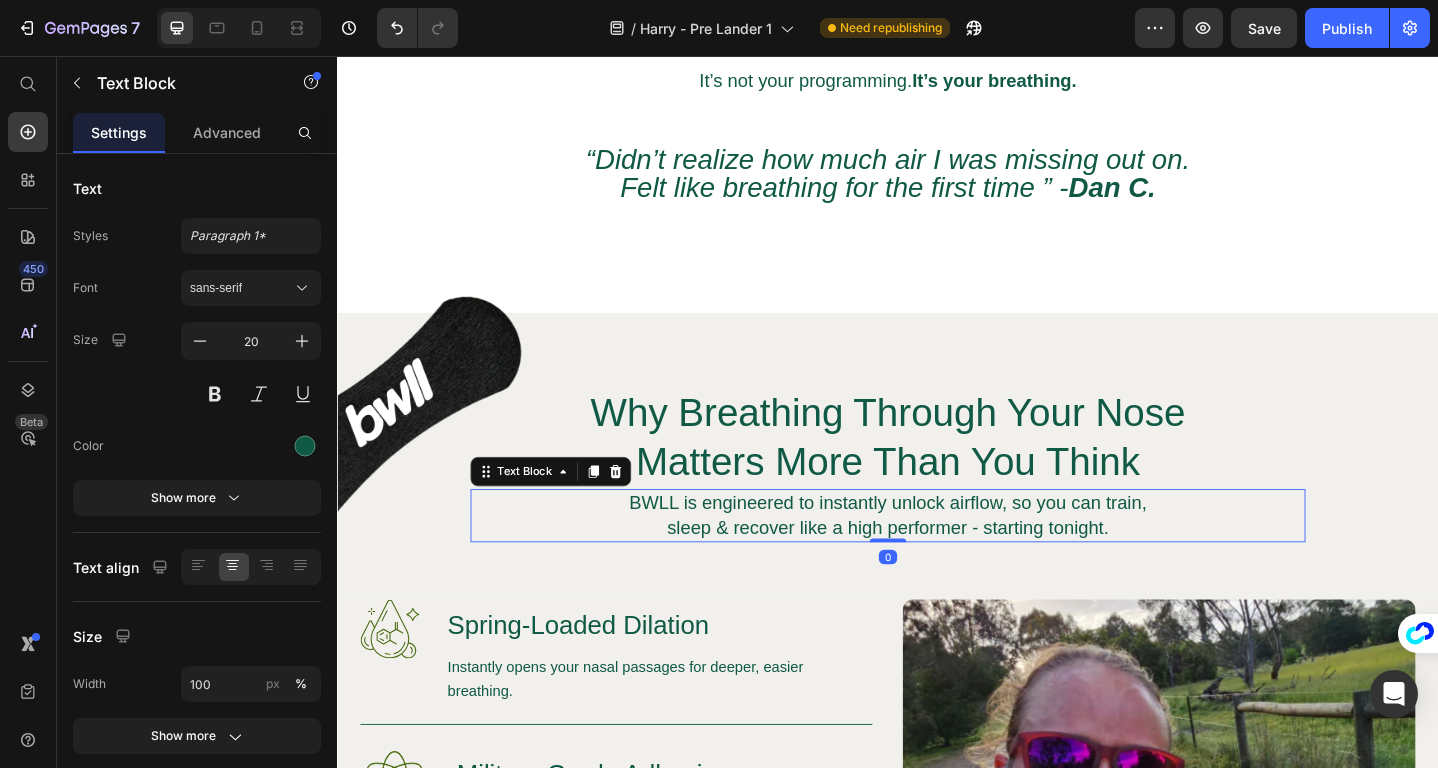 click on "BWLL is engineered to instantly unlock airflow, so you can train," at bounding box center (937, 543) 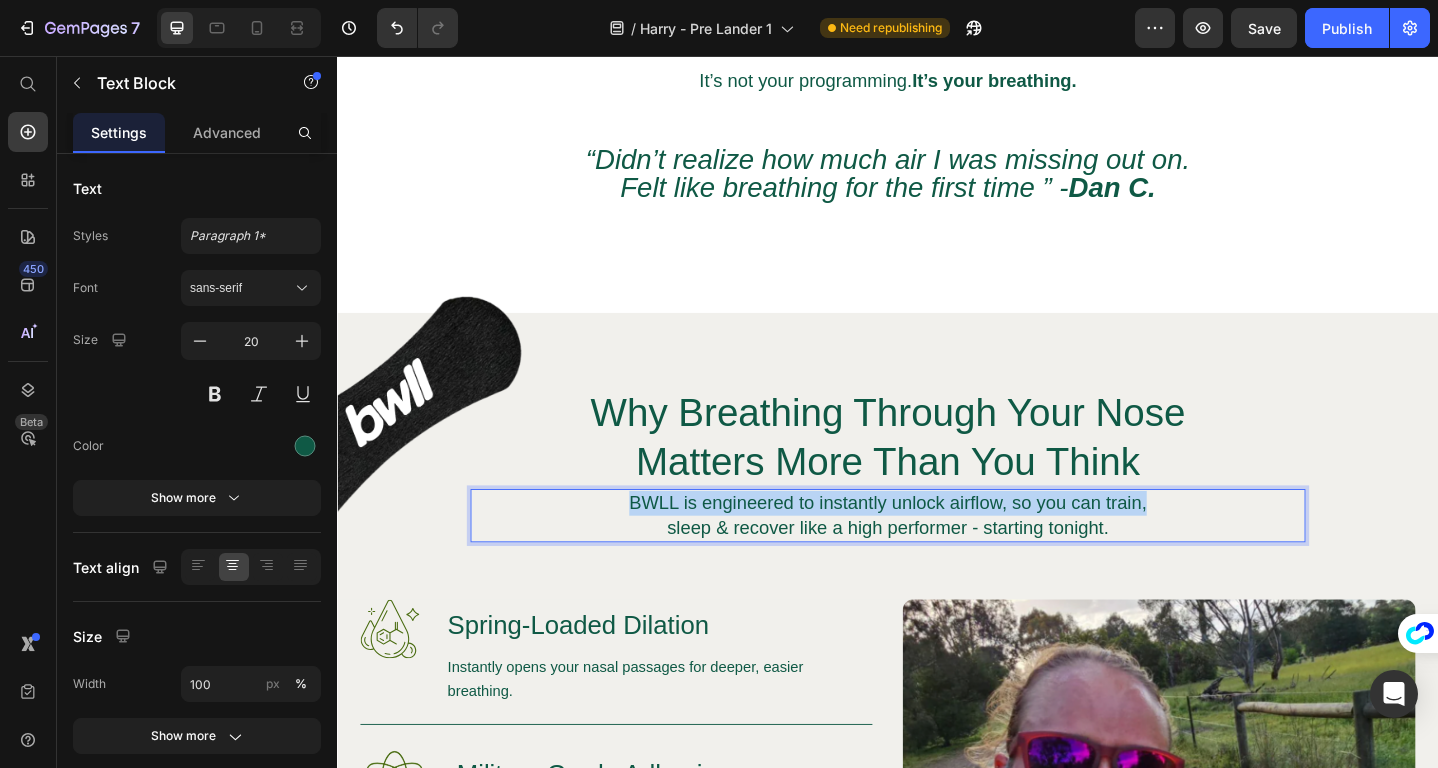 click on "BWLL is engineered to instantly unlock airflow, so you can train," at bounding box center [937, 543] 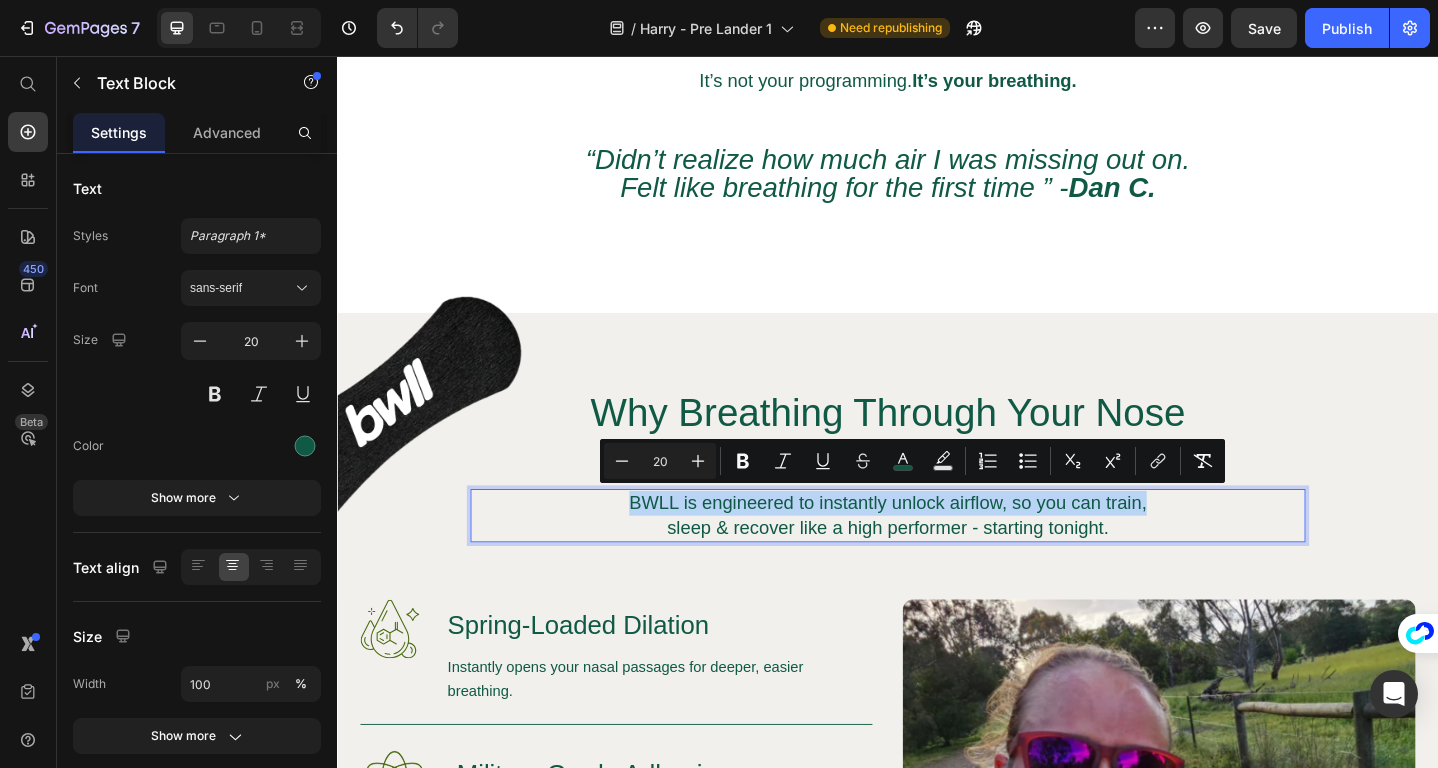click on "BWLL is engineered to instantly unlock airflow, so you can train," at bounding box center [937, 543] 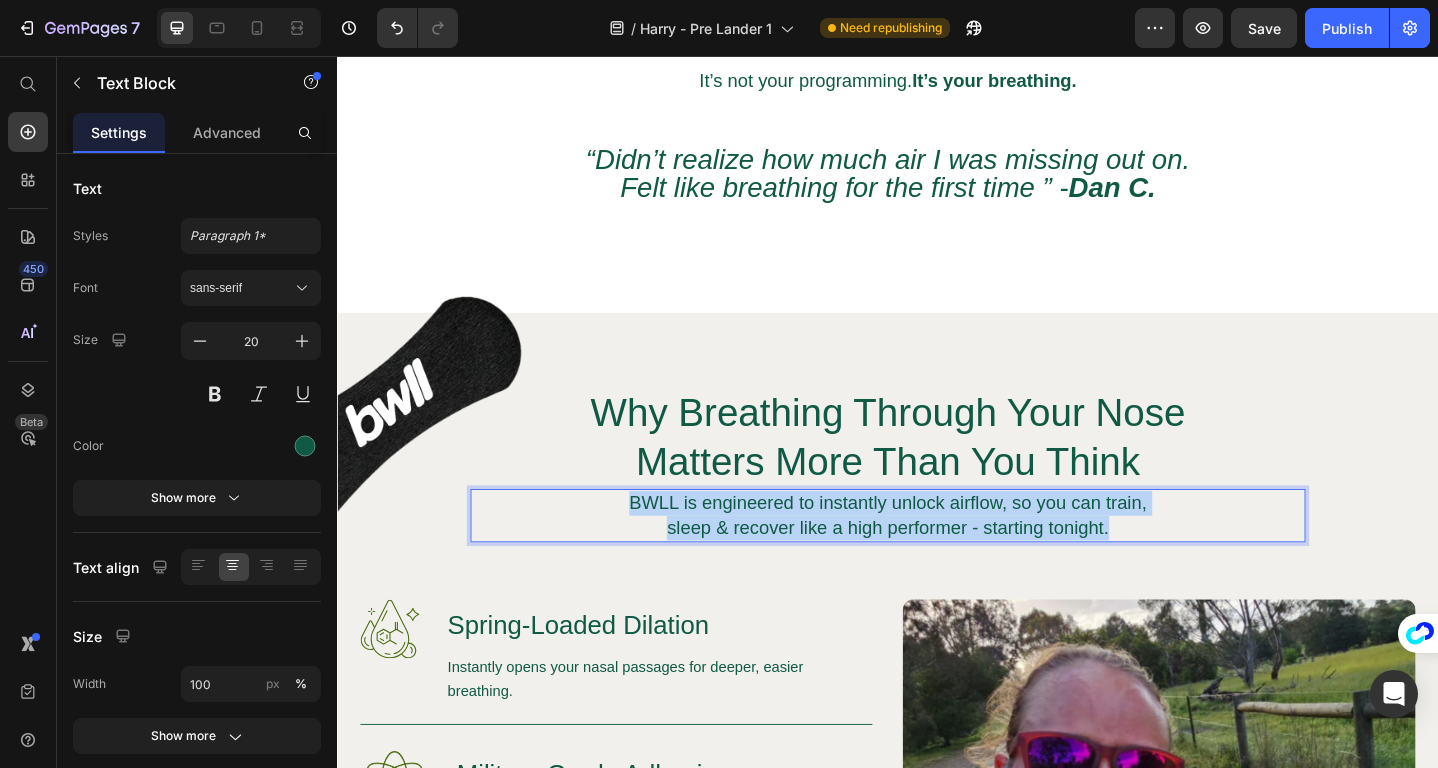 drag, startPoint x: 643, startPoint y: 540, endPoint x: 1191, endPoint y: 564, distance: 548.52527 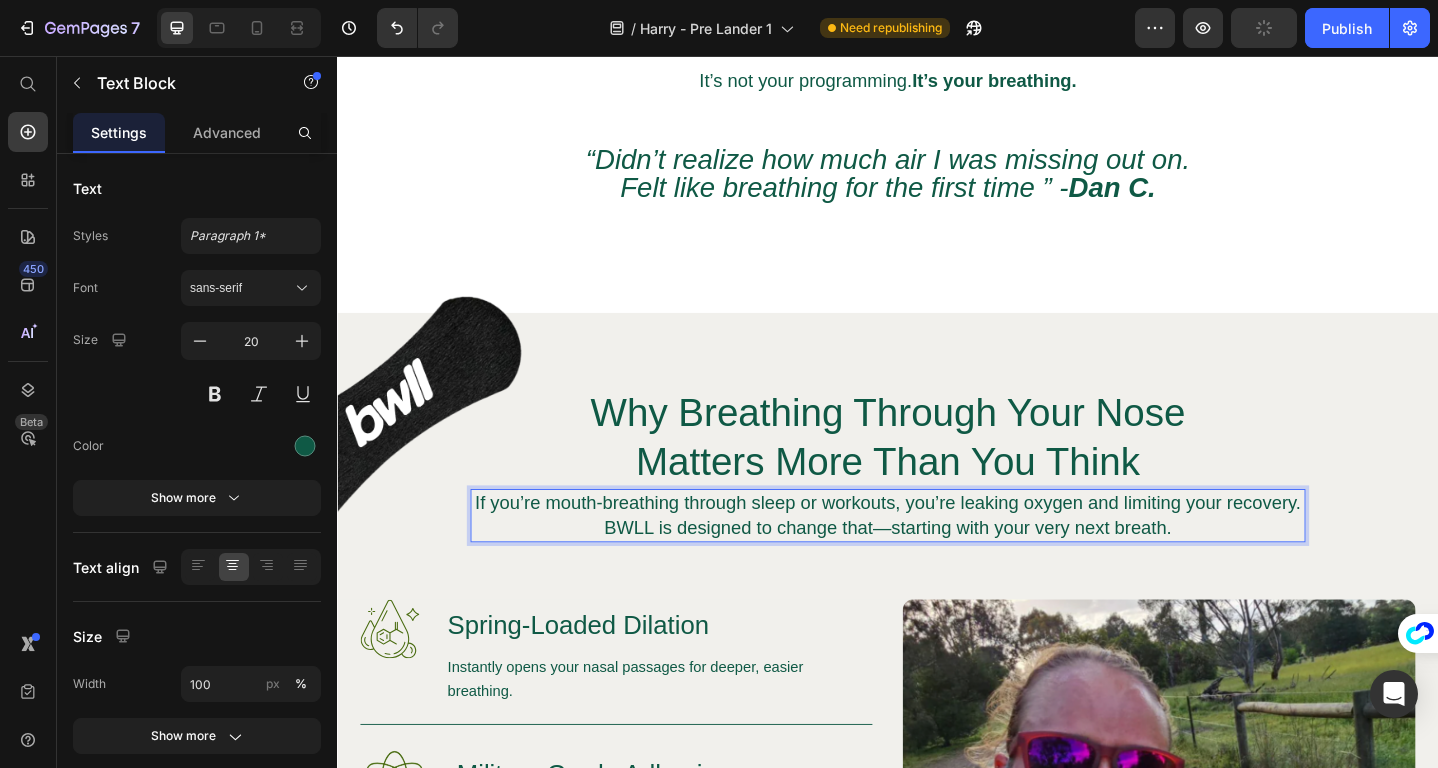 click on "If you’re mouth-breathing through sleep or workouts, you’re leaking oxygen and limiting your recovery. BWLL is designed to change that—starting with your very next breath." at bounding box center (937, 556) 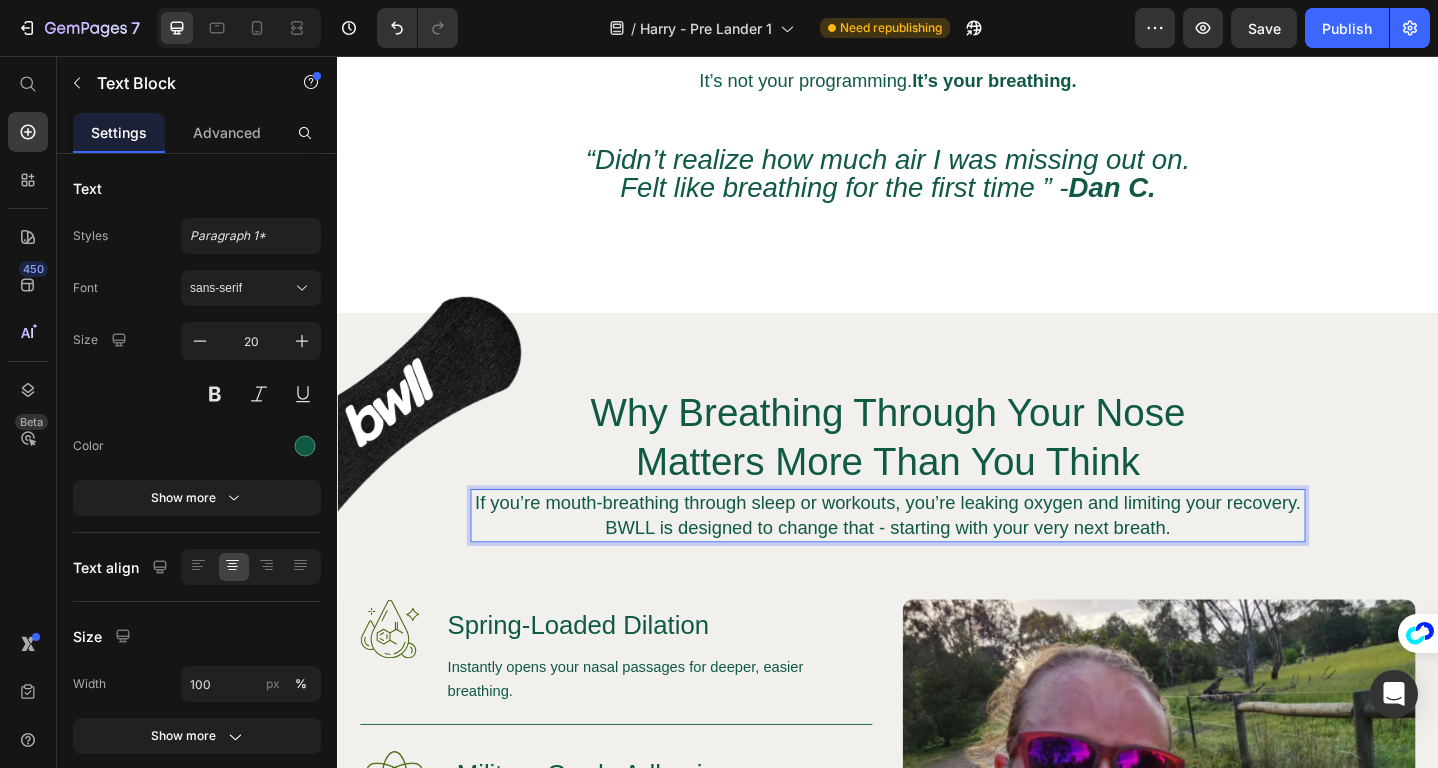 click on "If you’re mouth-breathing through sleep or workouts, you’re leaking oxygen and limiting your recovery. BWLL is designed to change that - starting with your very next breath." at bounding box center [937, 556] 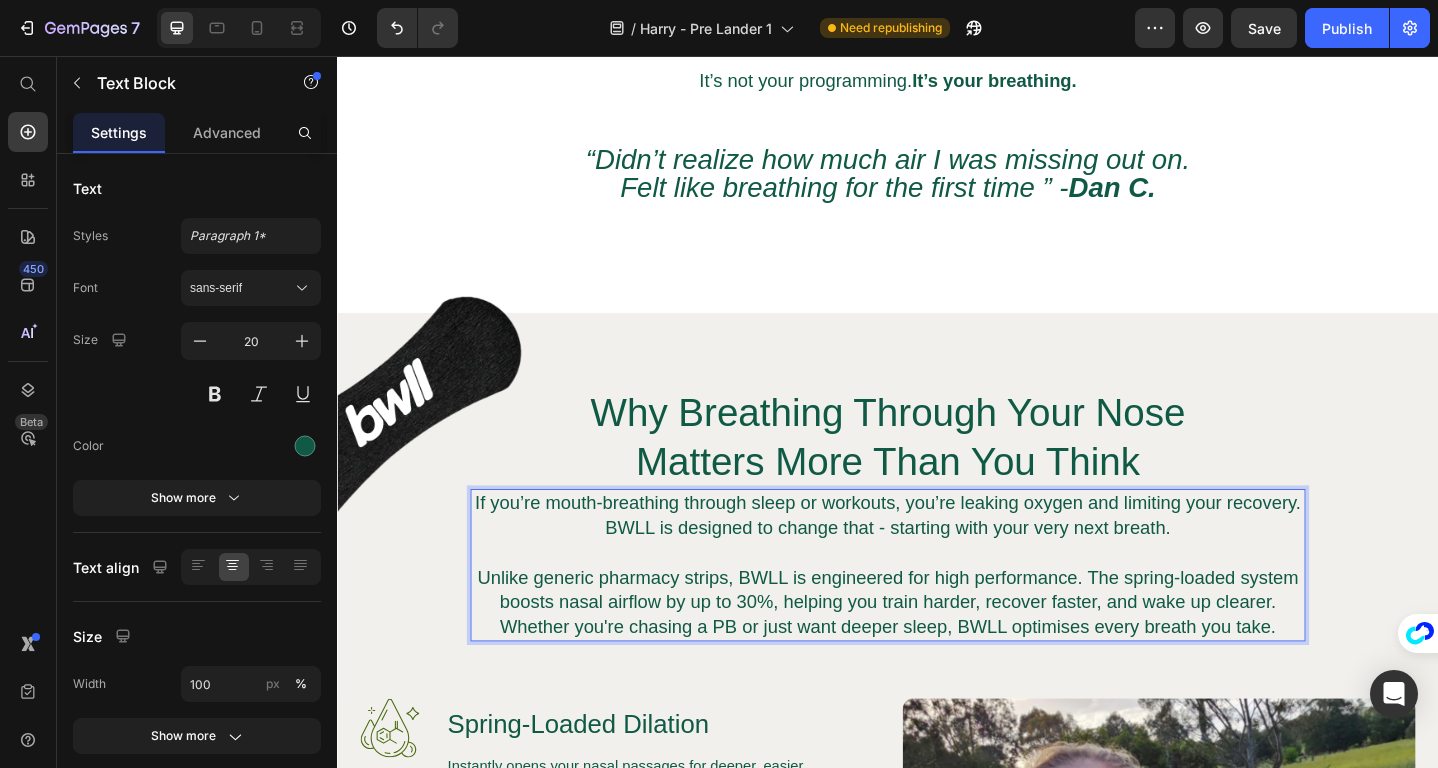 click on "Unlike generic pharmacy strips, BWLL is engineered for high performance. The spring-loaded system boosts nasal airflow by up to 30%, helping you train harder, recover faster, and wake up clearer. Whether you're chasing a PB or just want deeper sleep, BWLL optimises every breath you take." at bounding box center (937, 651) 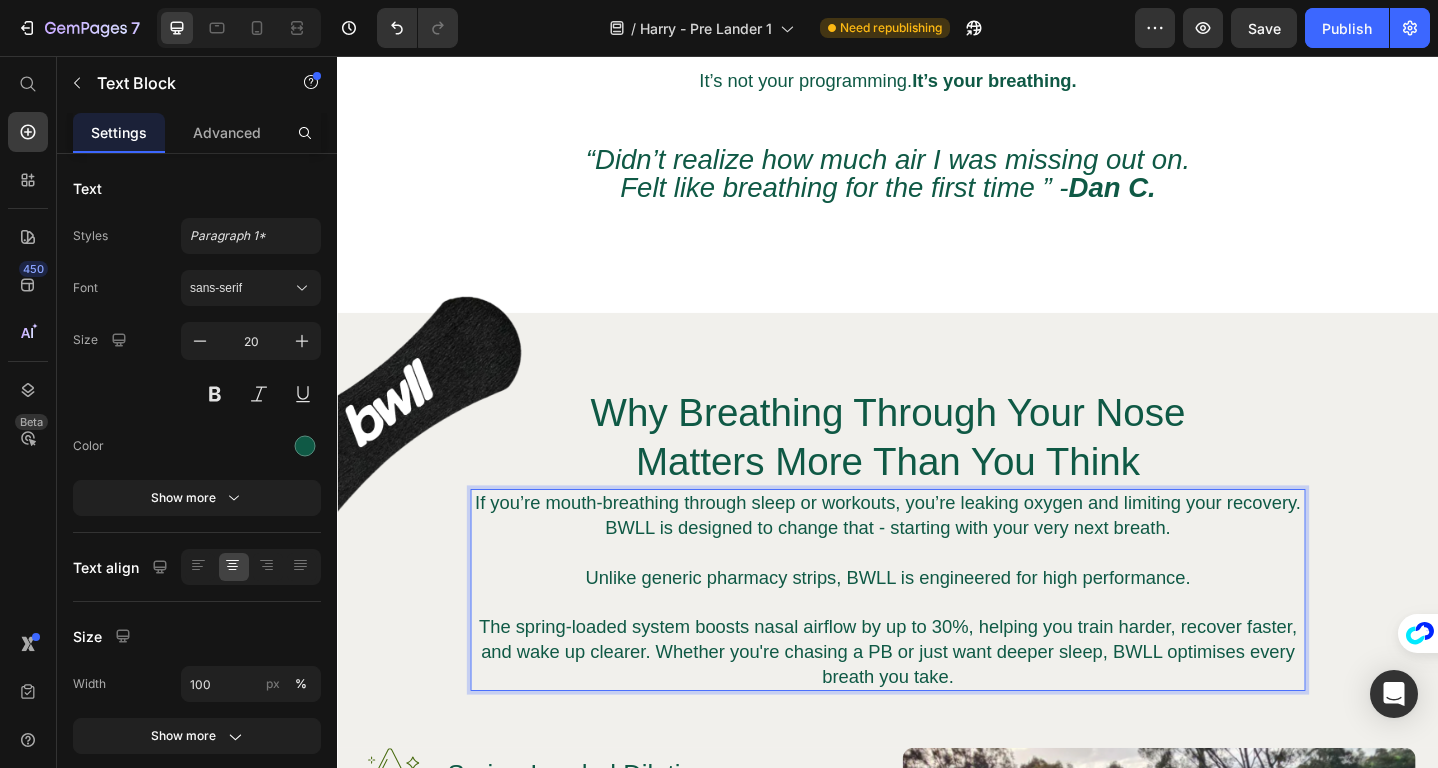 click on "The spring-loaded system boosts nasal airflow by up to 30%, helping you train harder, recover faster, and wake up clearer. Whether you're chasing a PB or just want deeper sleep, BWLL optimises every breath you take." at bounding box center [937, 705] 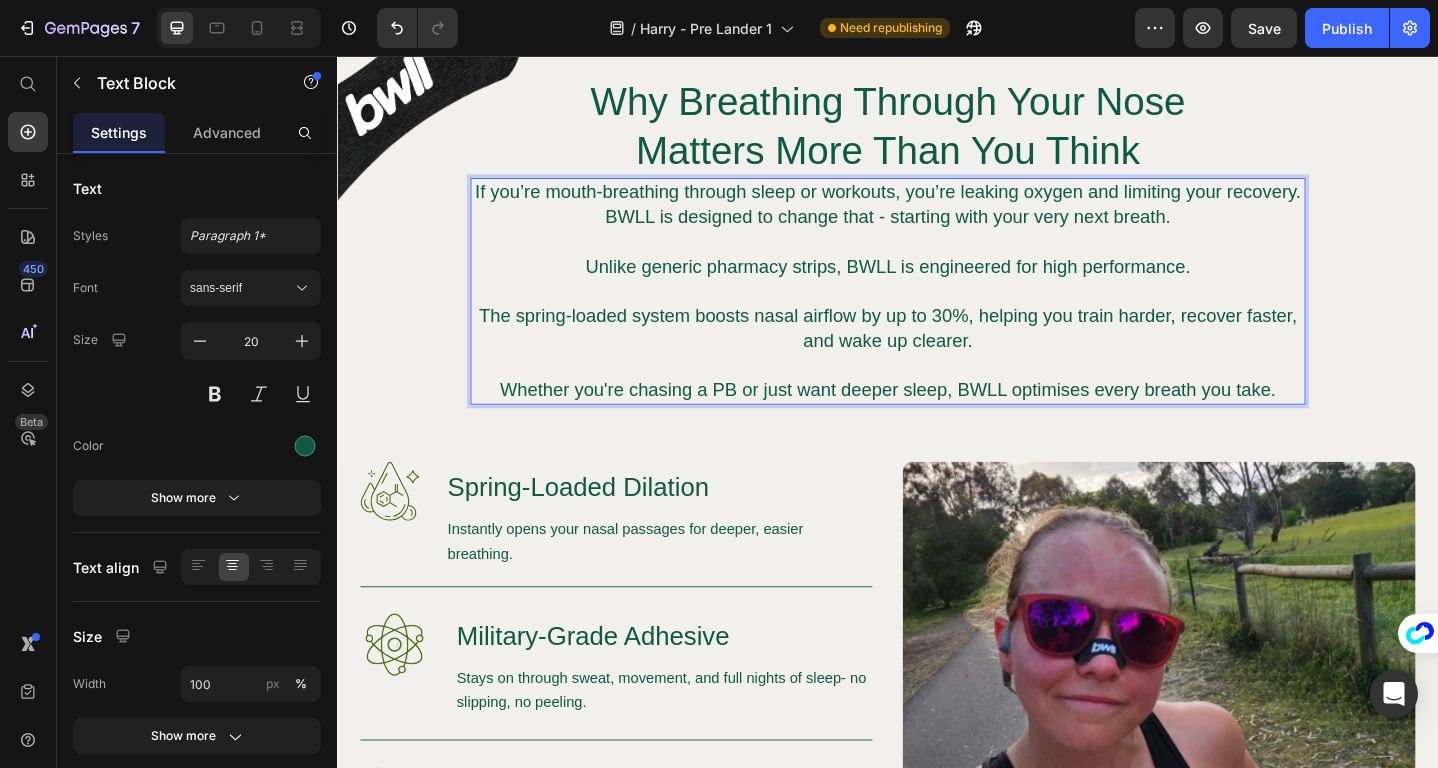scroll, scrollTop: 2663, scrollLeft: 0, axis: vertical 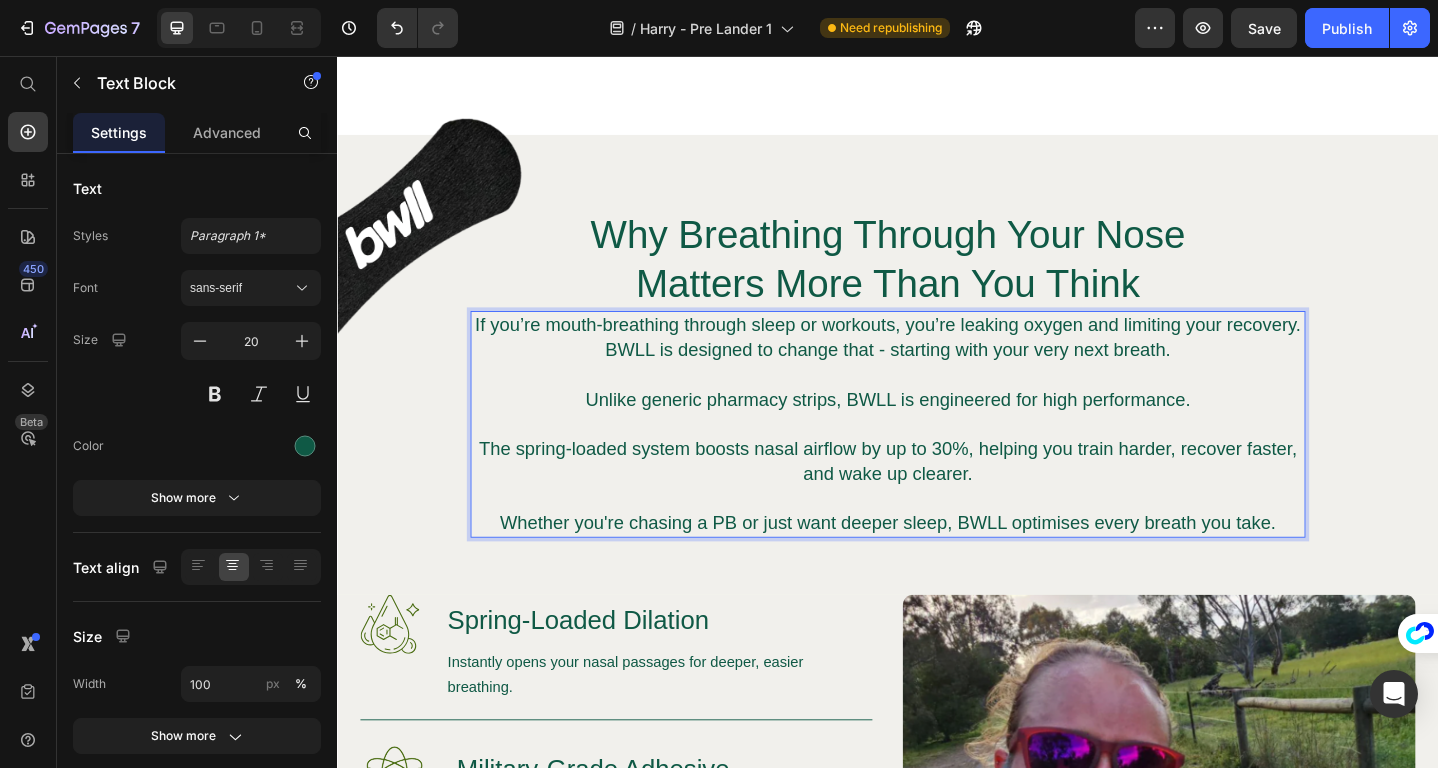 click on "BWLL is designed to change that - starting with your very next breath." at bounding box center [937, 376] 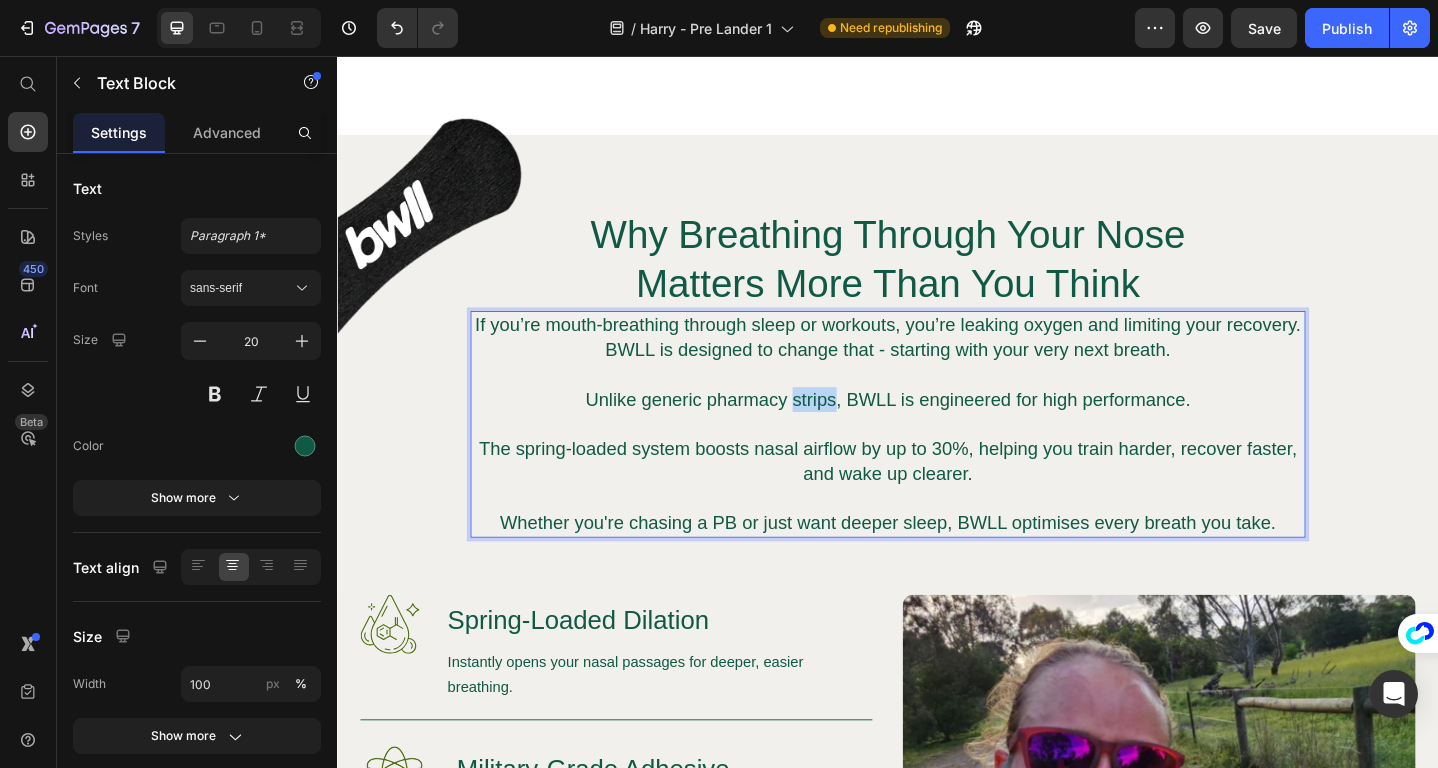 click on "Unlike generic pharmacy strips, BWLL is engineered for high performance." at bounding box center (937, 430) 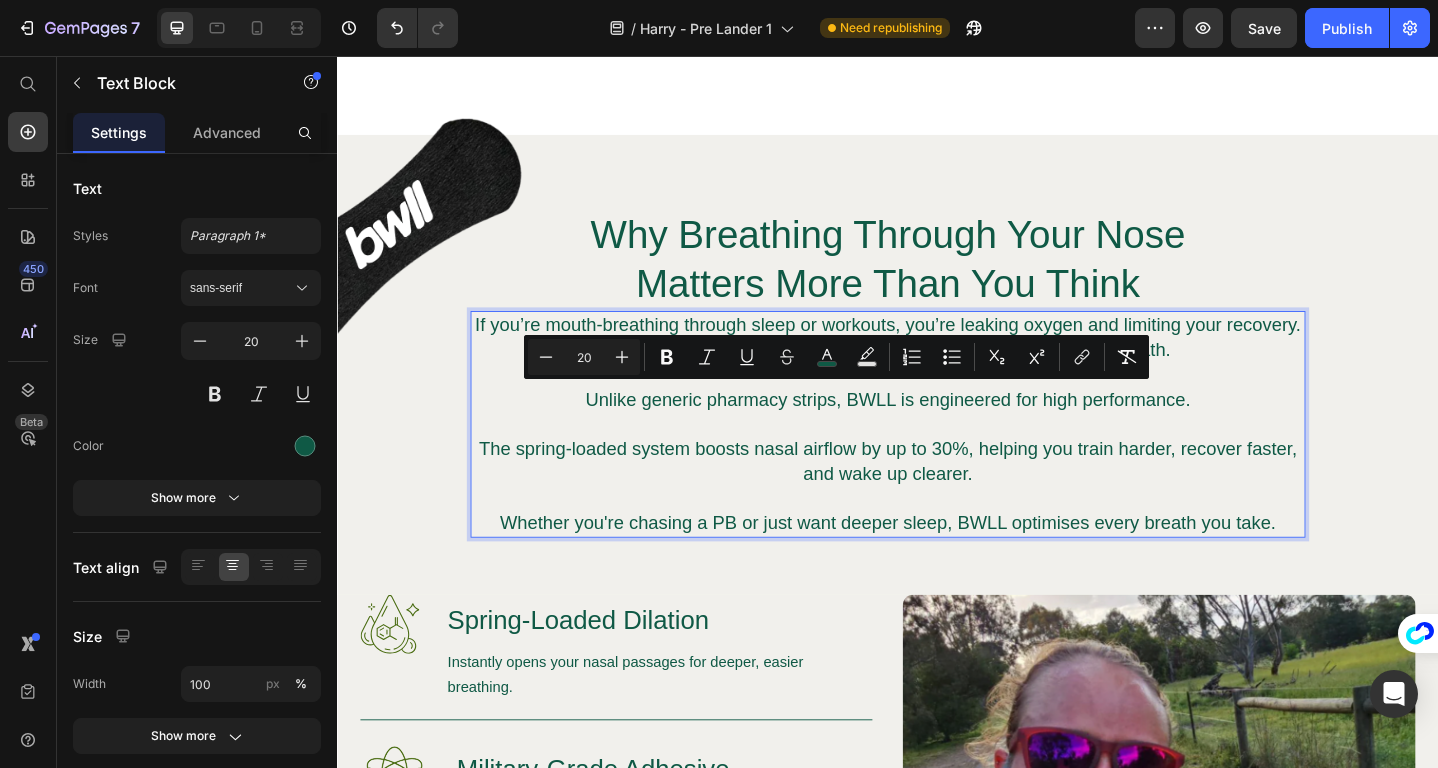 click on "The spring-loaded system boosts nasal airflow by up to 30%, helping you train harder, recover faster, and wake up clearer." at bounding box center [937, 497] 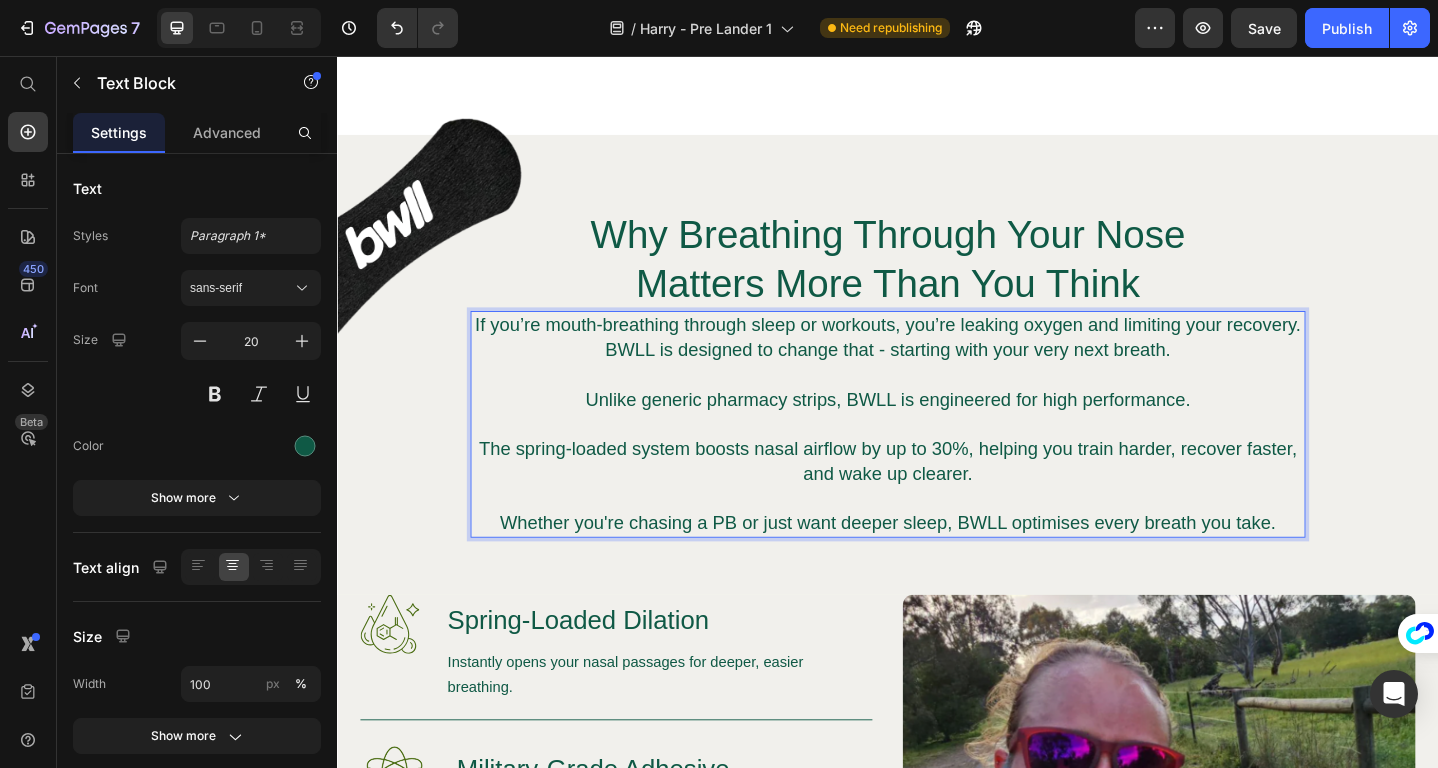 click at bounding box center [937, 538] 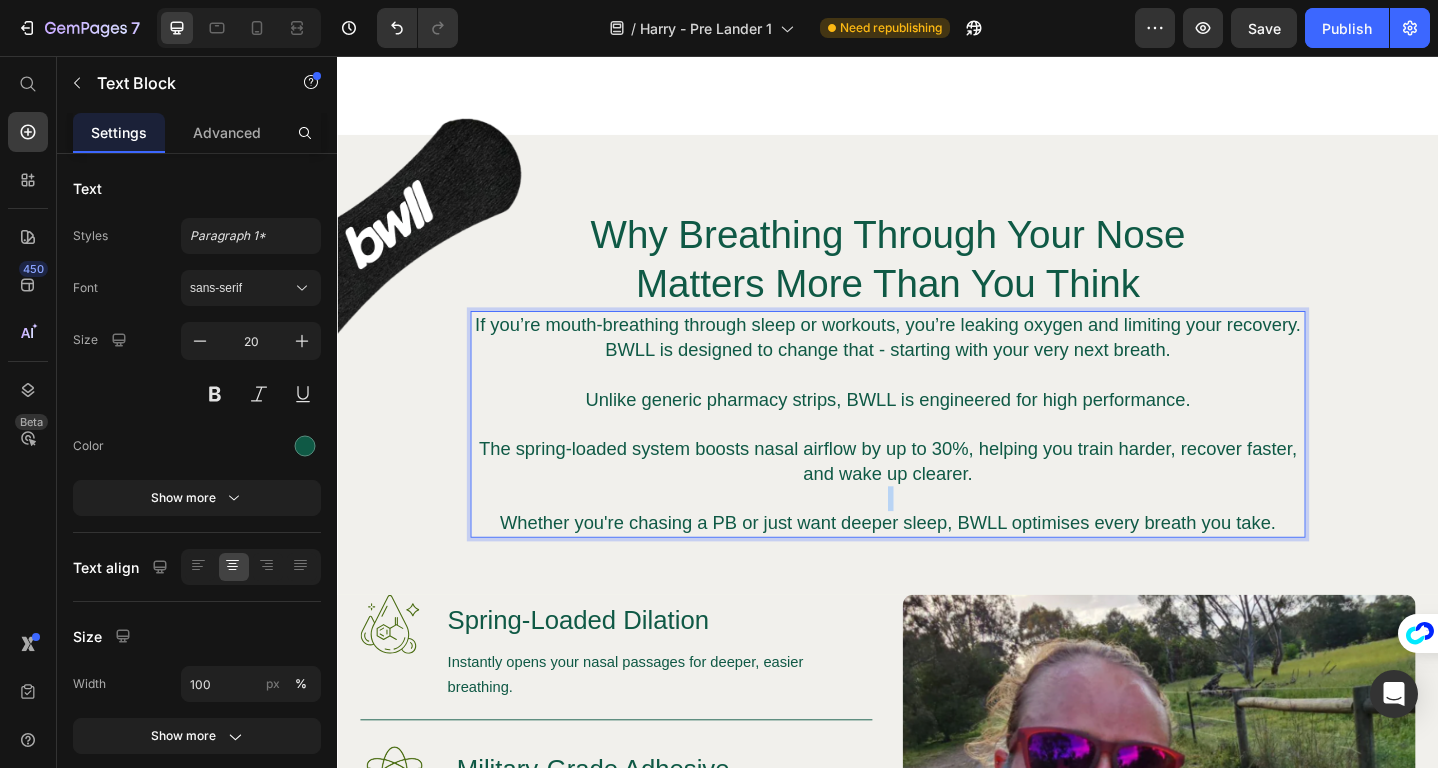 click at bounding box center [937, 538] 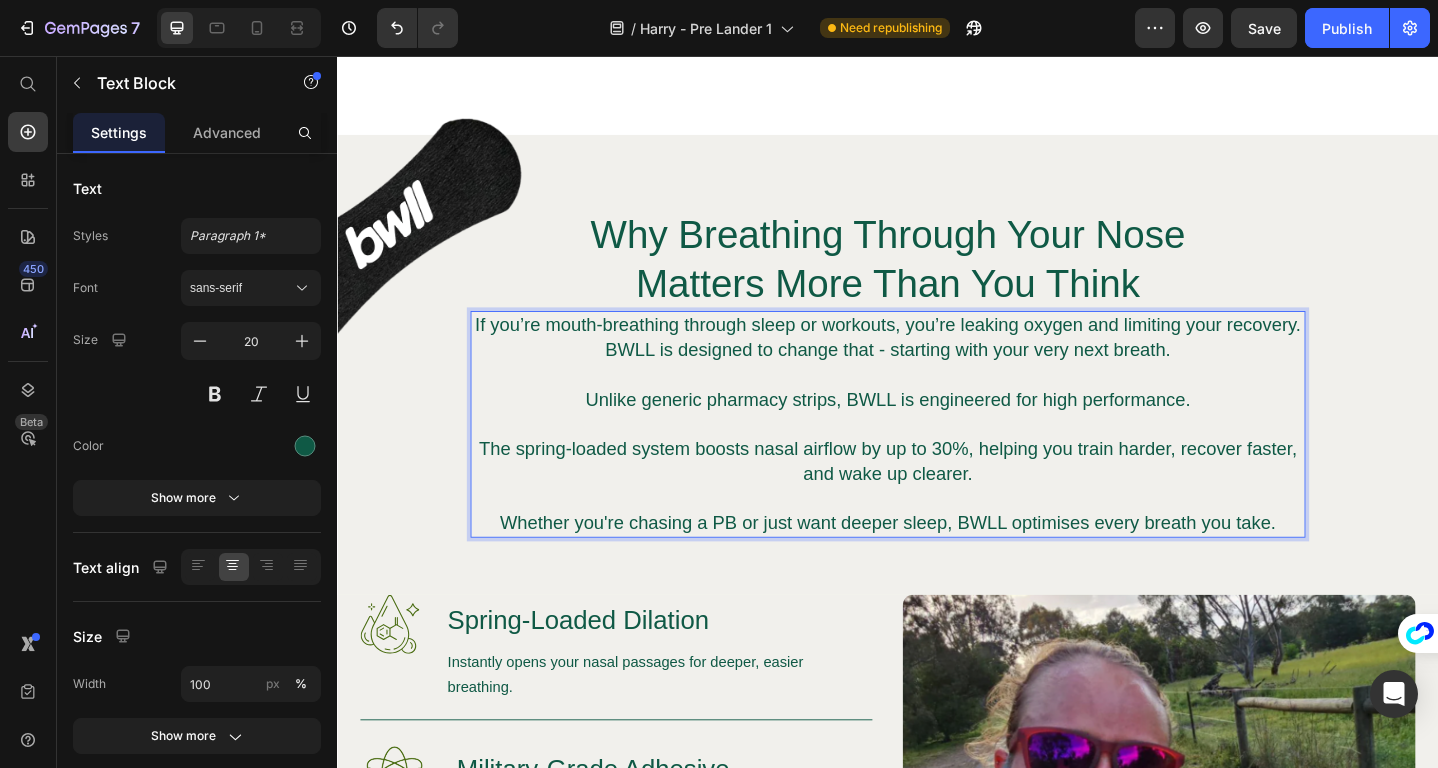 click on "Whether you're chasing a PB or just want deeper sleep, BWLL optimises every breath you take." at bounding box center [937, 565] 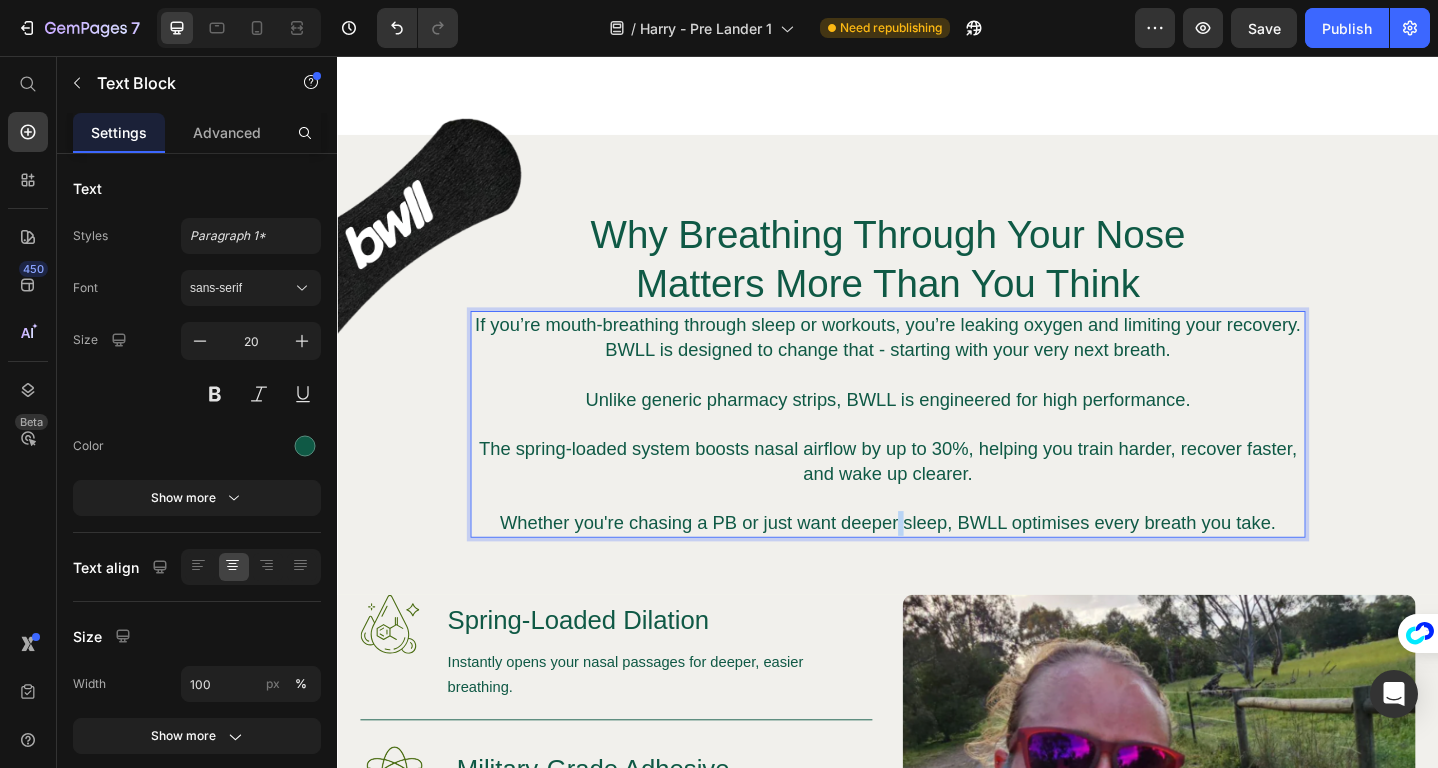 click on "Whether you're chasing a PB or just want deeper sleep, BWLL optimises every breath you take." at bounding box center [937, 565] 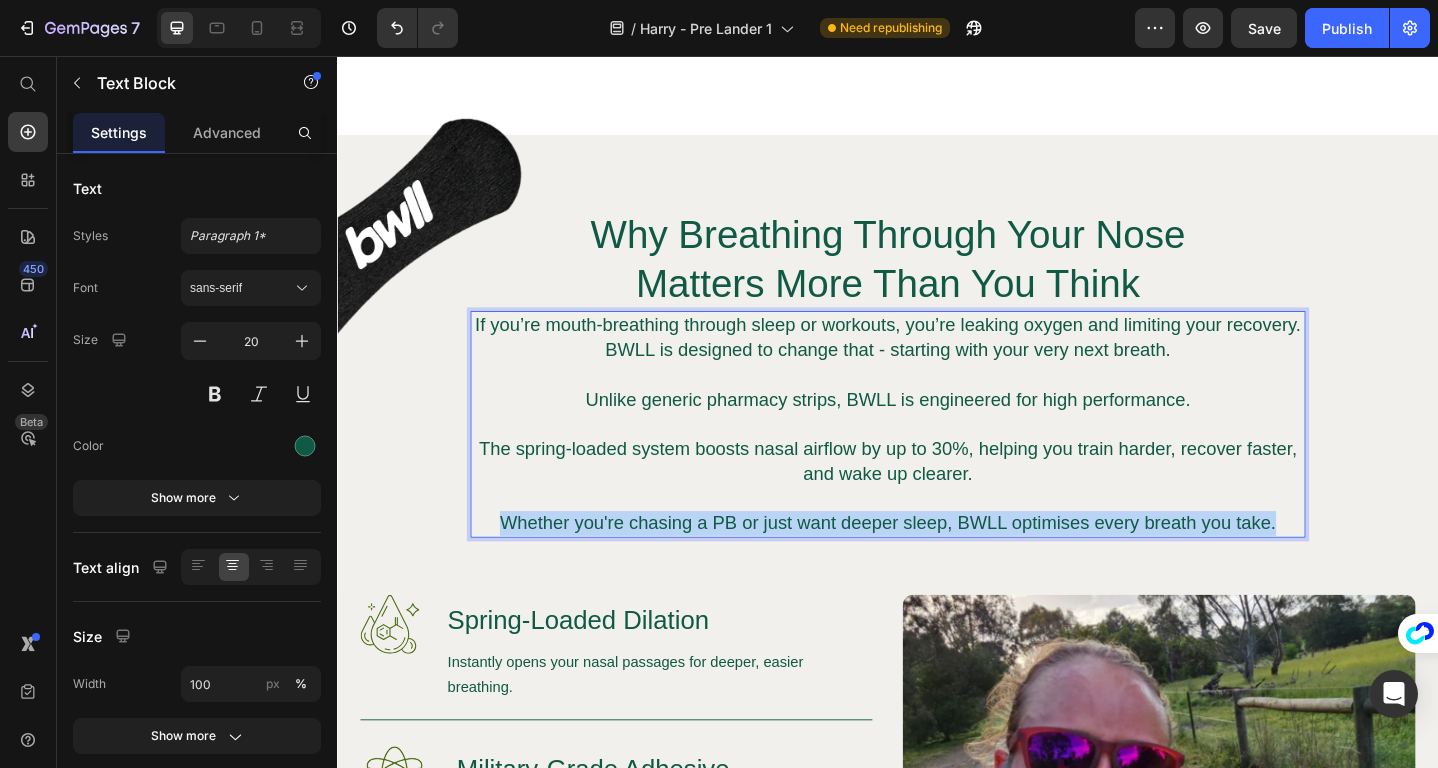 click on "Whether you're chasing a PB or just want deeper sleep, BWLL optimises every breath you take." at bounding box center (937, 565) 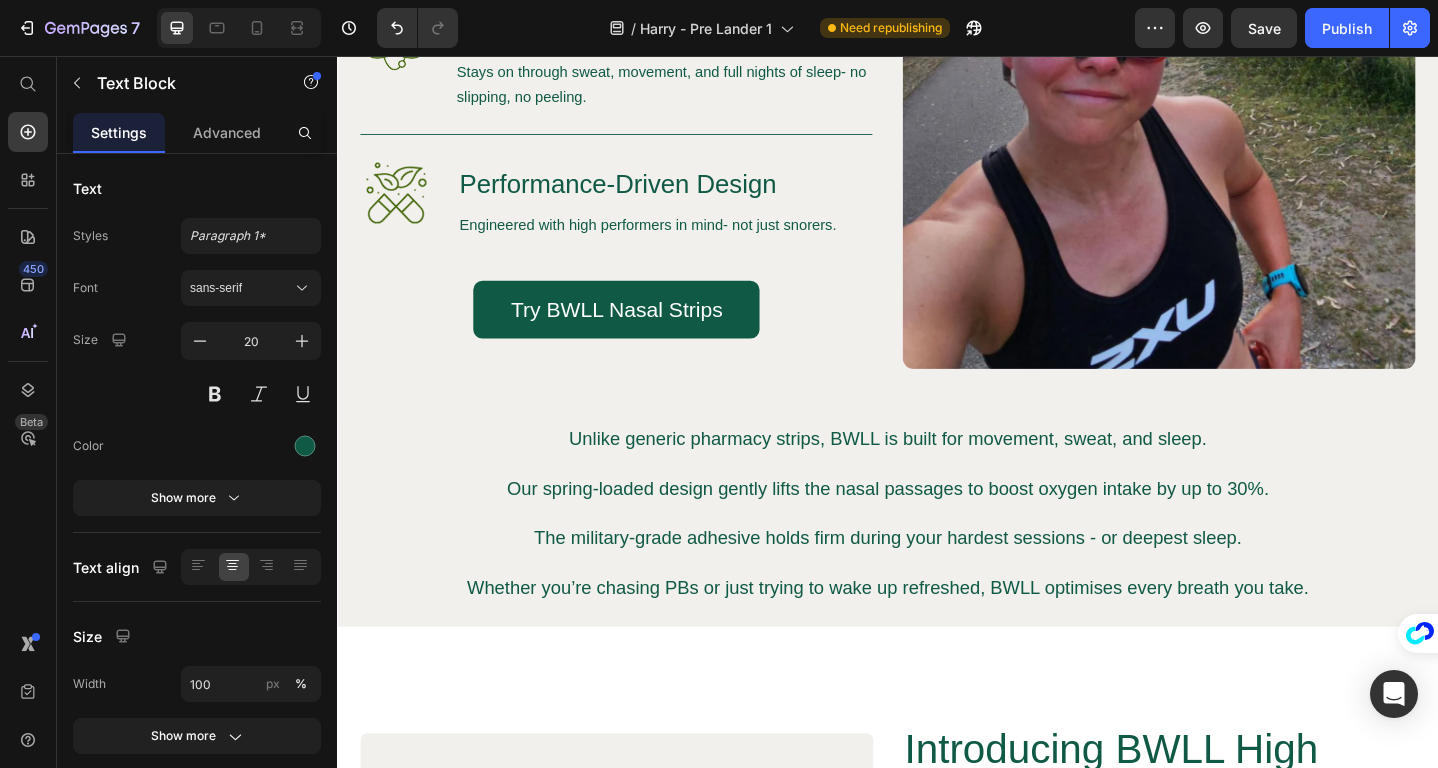 scroll, scrollTop: 3262, scrollLeft: 0, axis: vertical 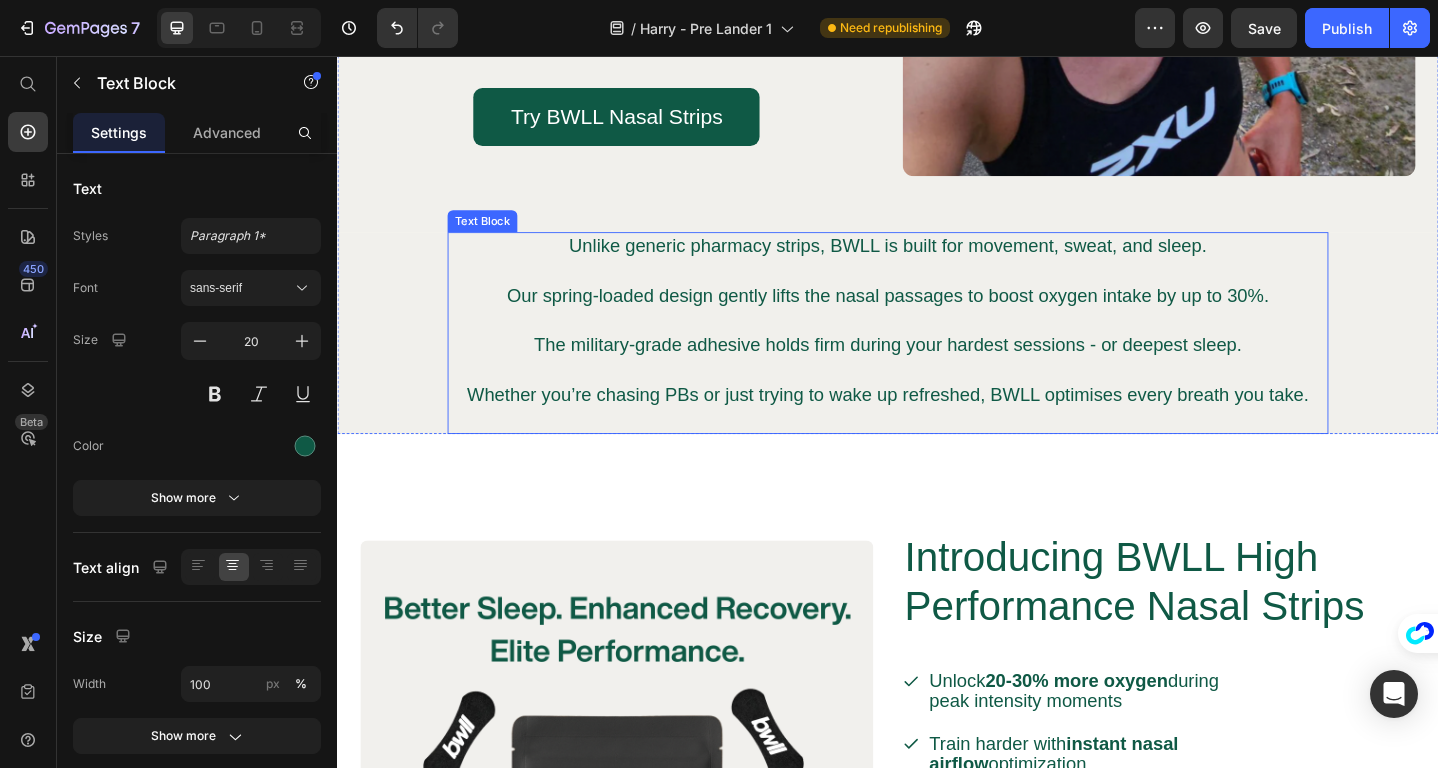click on "The military-grade adhesive holds firm during your hardest sessions - or deepest sleep." at bounding box center (937, 358) 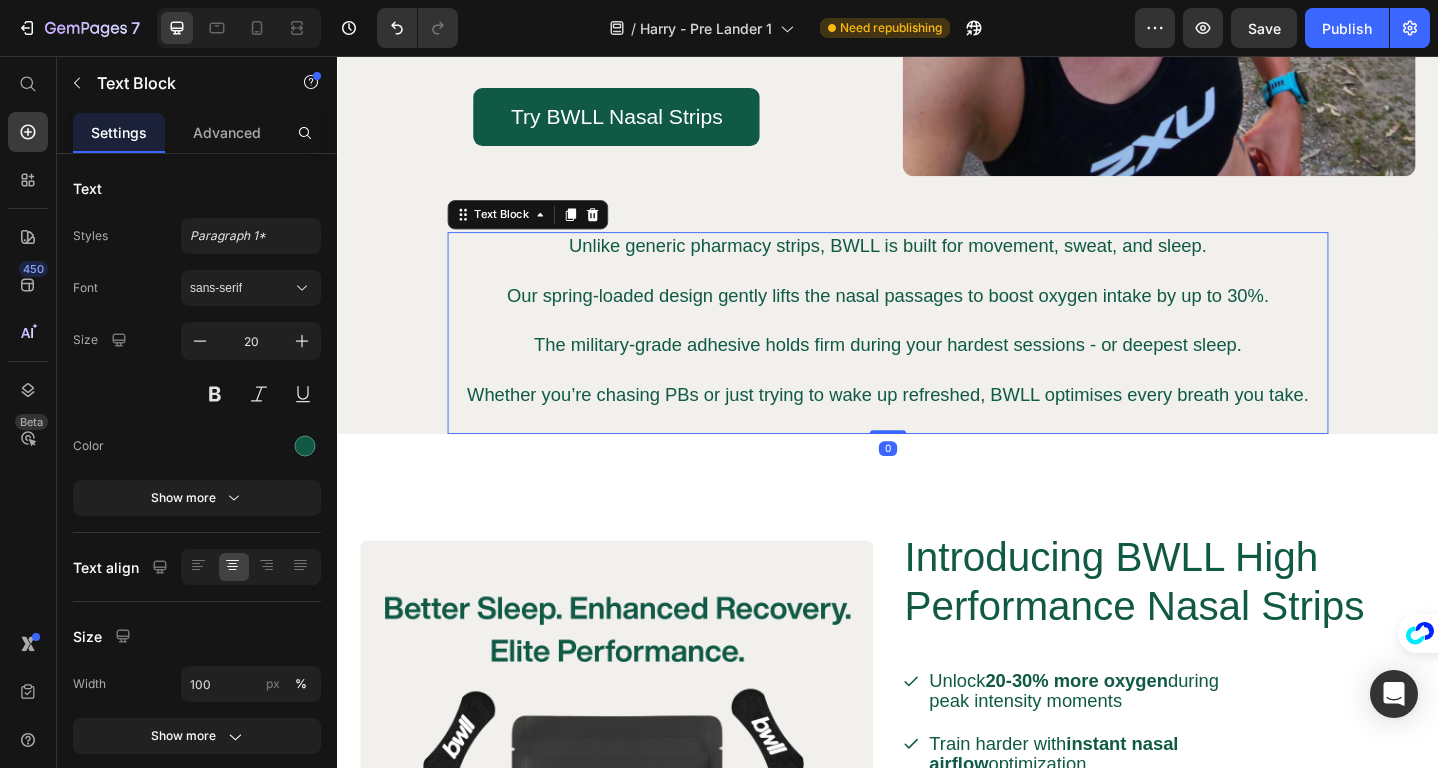 scroll, scrollTop: 0, scrollLeft: 0, axis: both 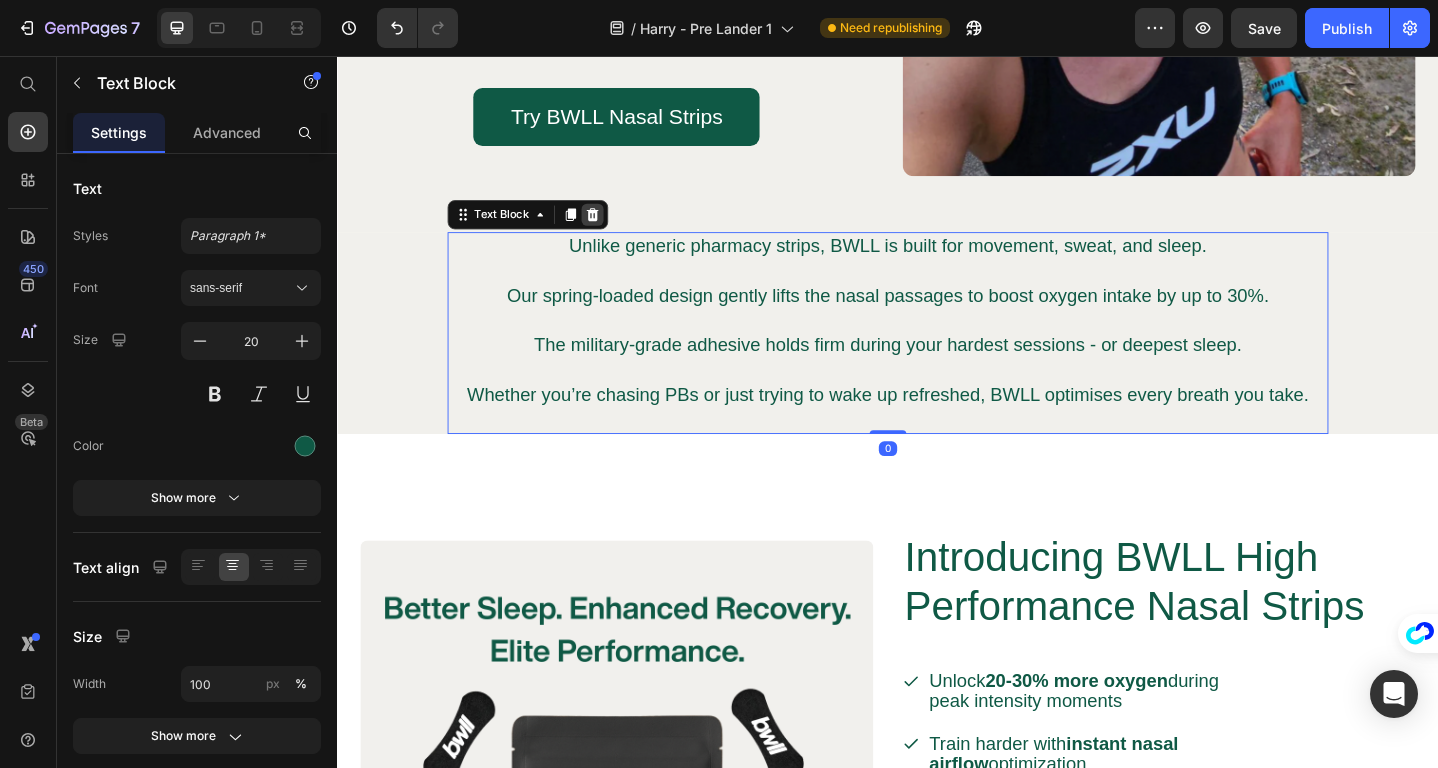 click 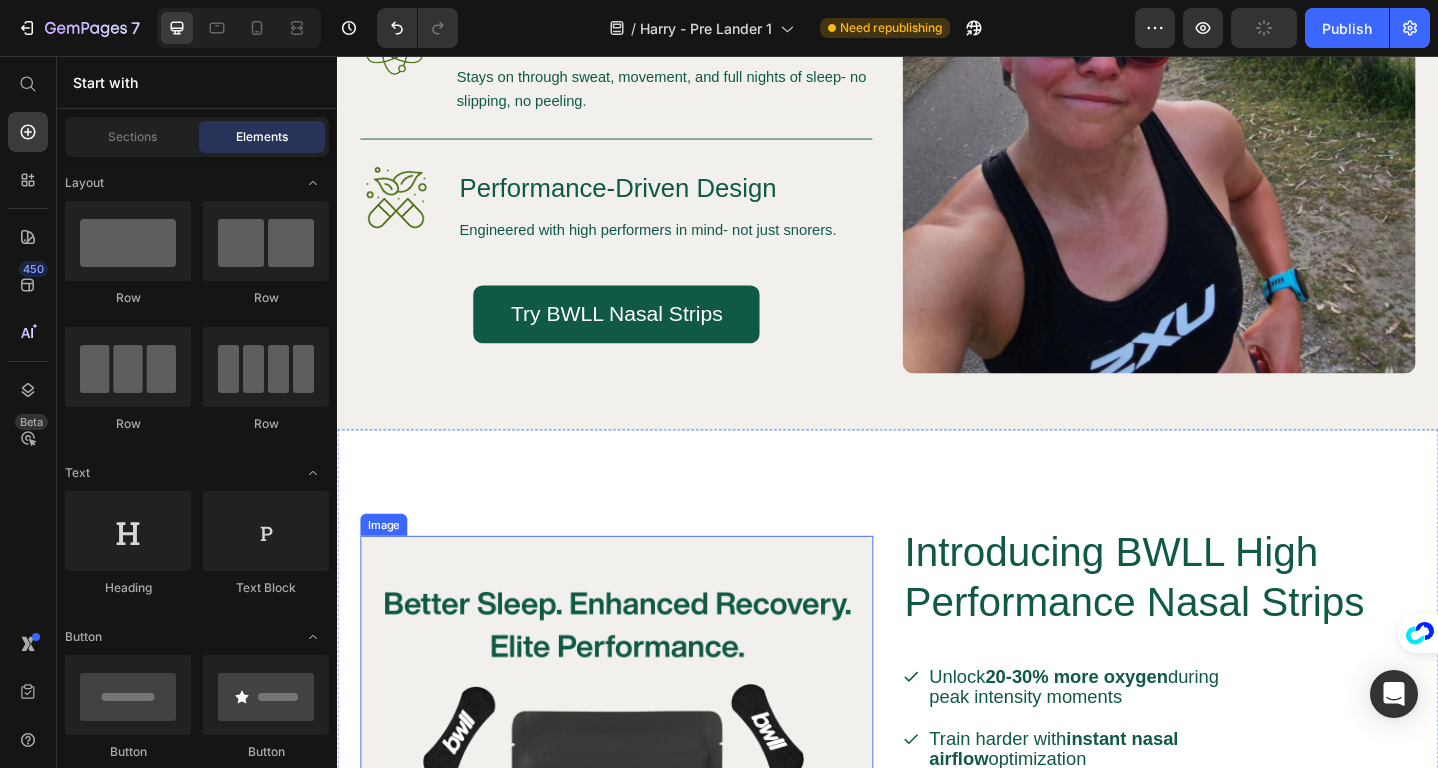 scroll, scrollTop: 3313, scrollLeft: 0, axis: vertical 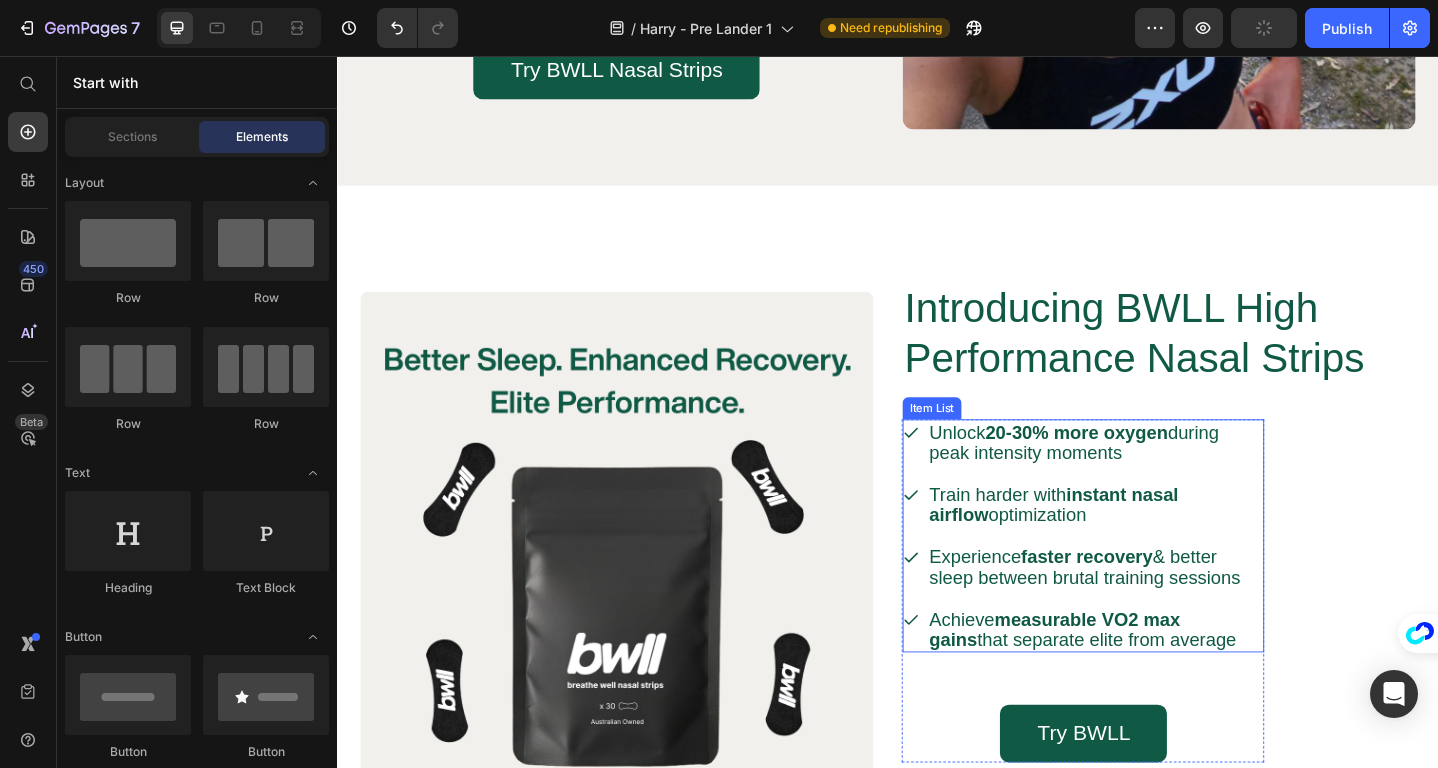 click on "20-30% more oxygen" at bounding box center [1142, 466] 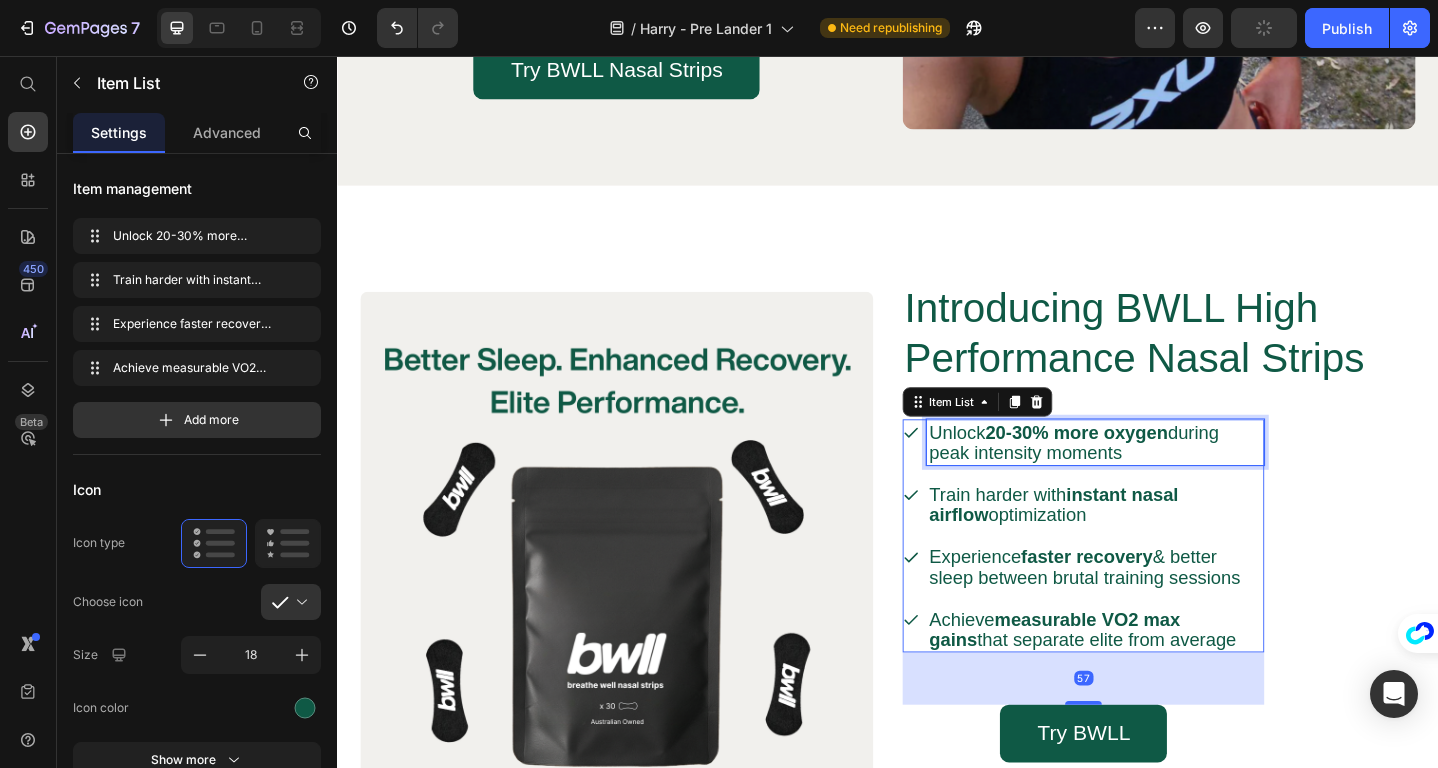 click on "20-30% more oxygen" at bounding box center [1142, 466] 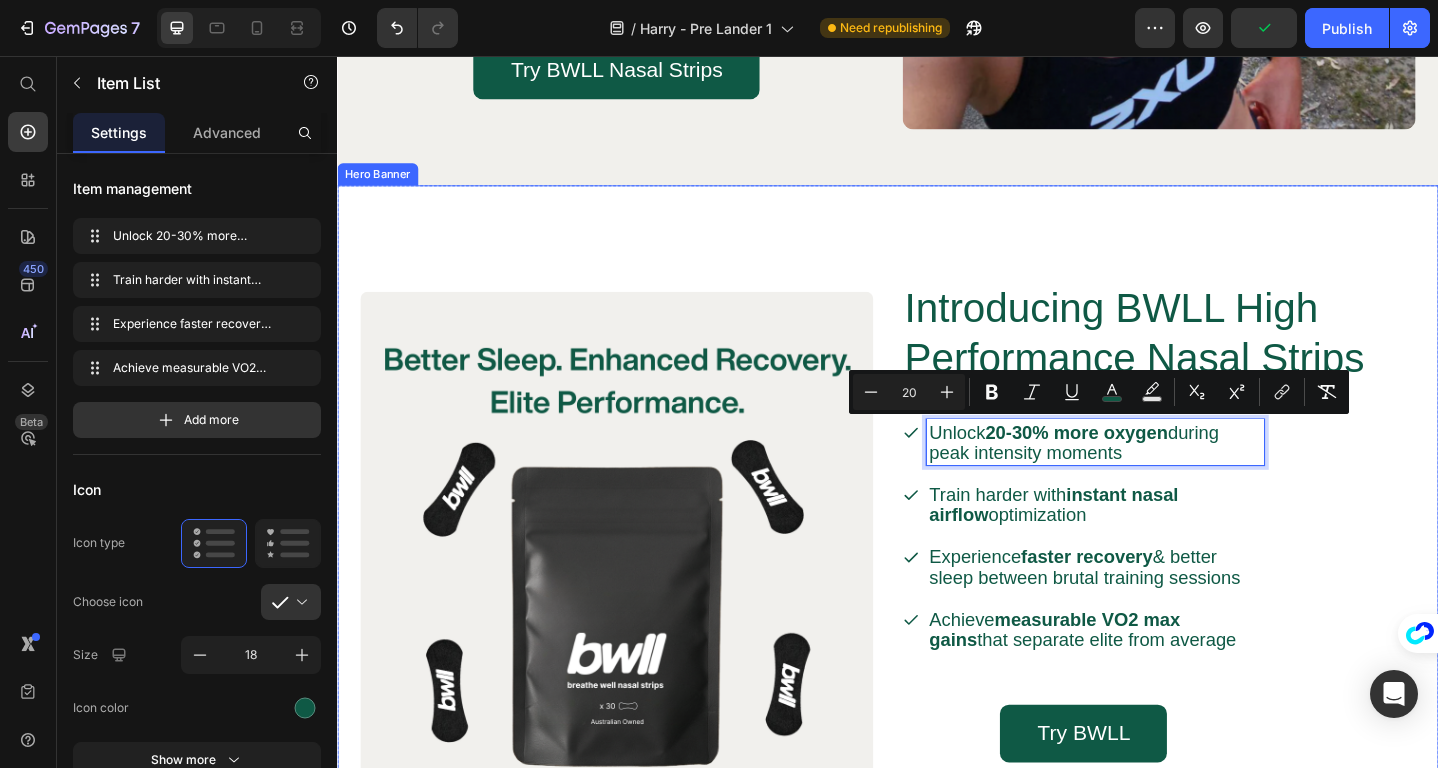click on "Introducing BWLL High  Performance Nasal Strips Heading
Unlock  20-30% more oxygen  during peak intensity moments
Train harder with  instant nasal airflow  optimization
Experience  faster recovery    better sleep between brutal training sessions
Achieve  measurable VO2 max gains  that separate elite from average Item List   57 Try BWLL Button Row" at bounding box center [1232, 592] 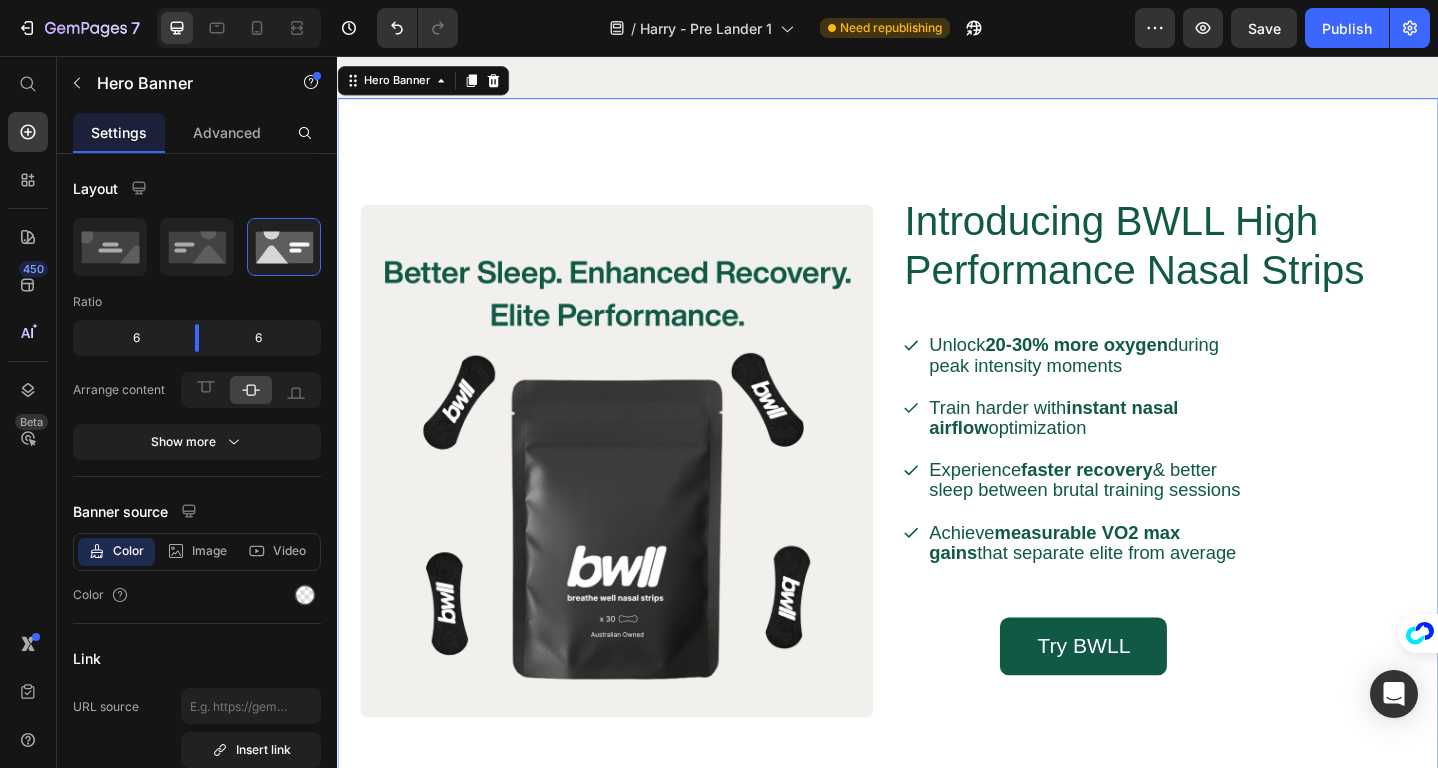 scroll, scrollTop: 3409, scrollLeft: 0, axis: vertical 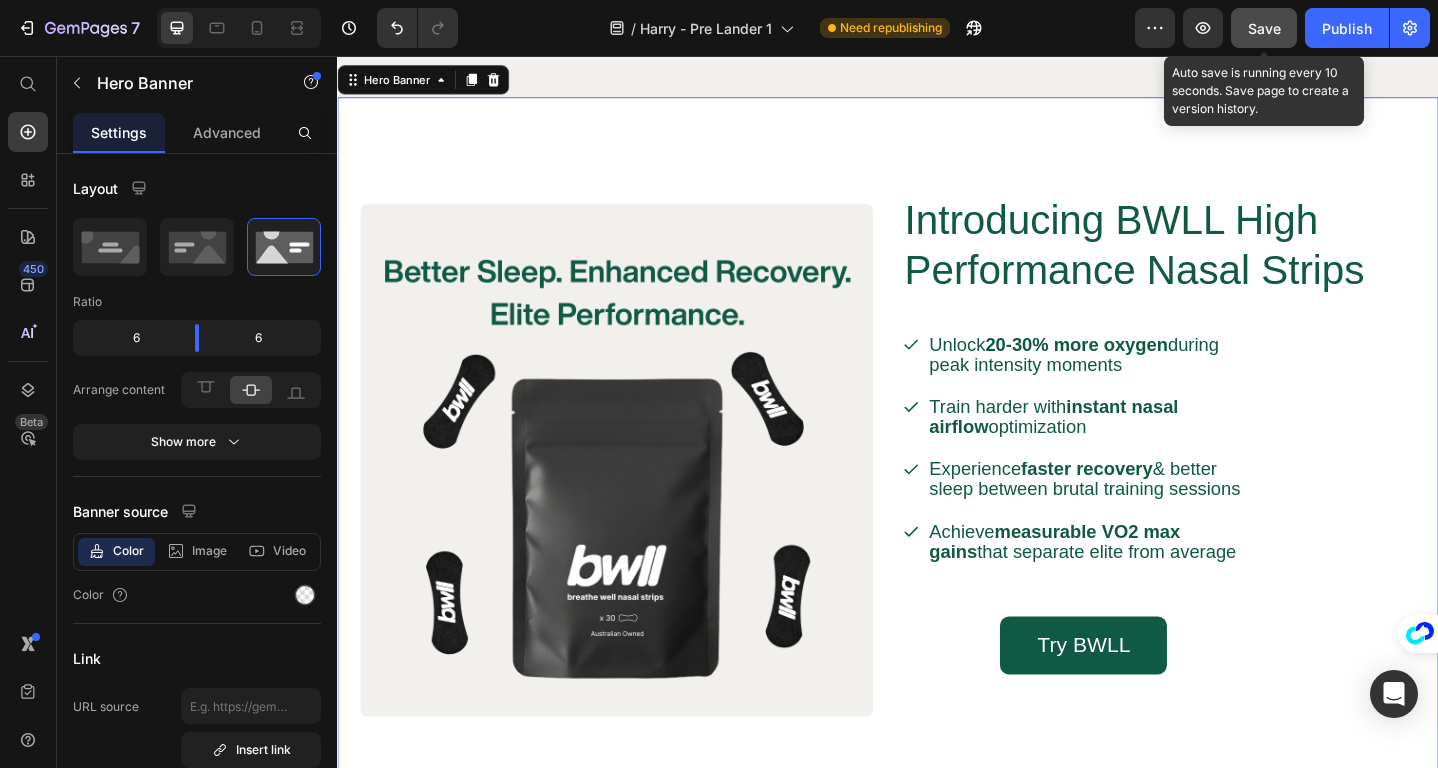 click on "Save" at bounding box center [1264, 28] 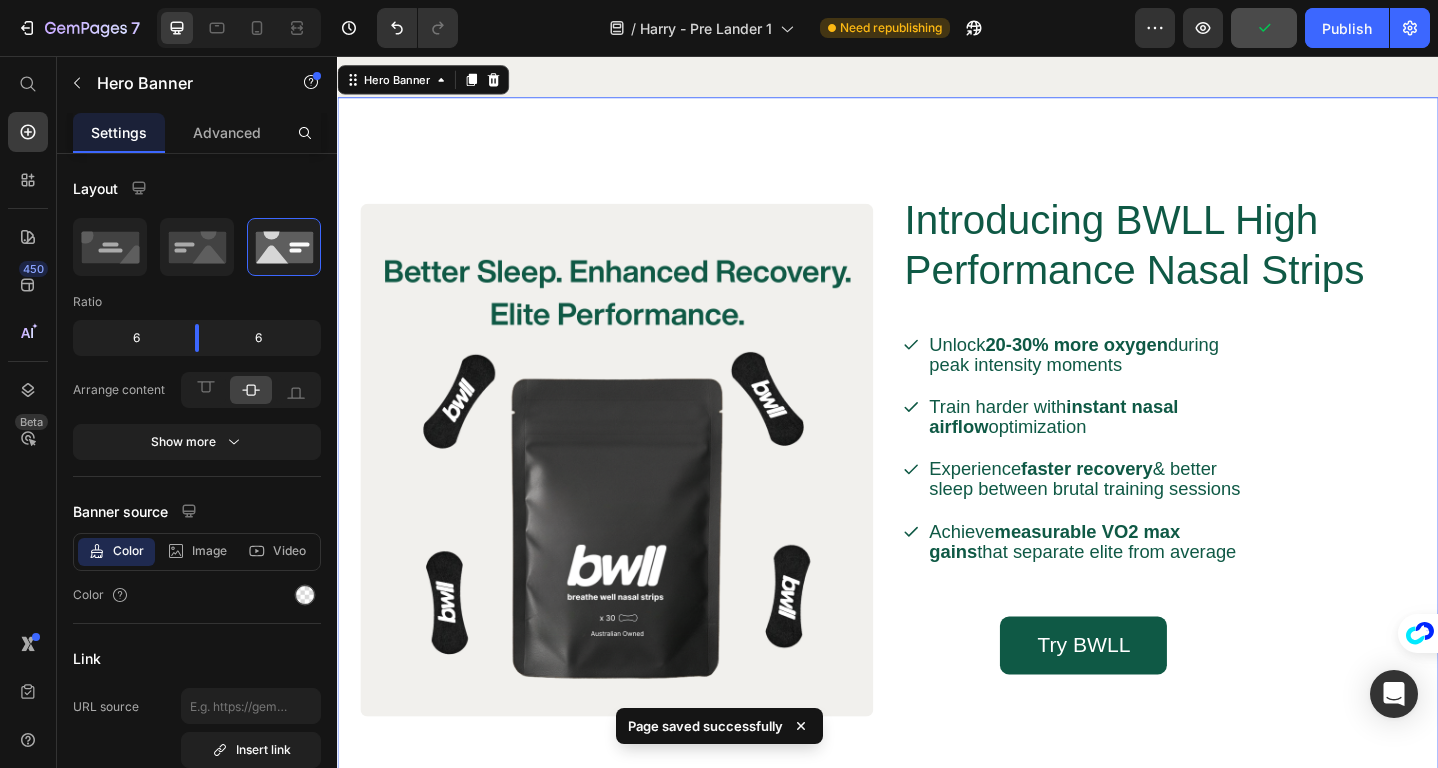type 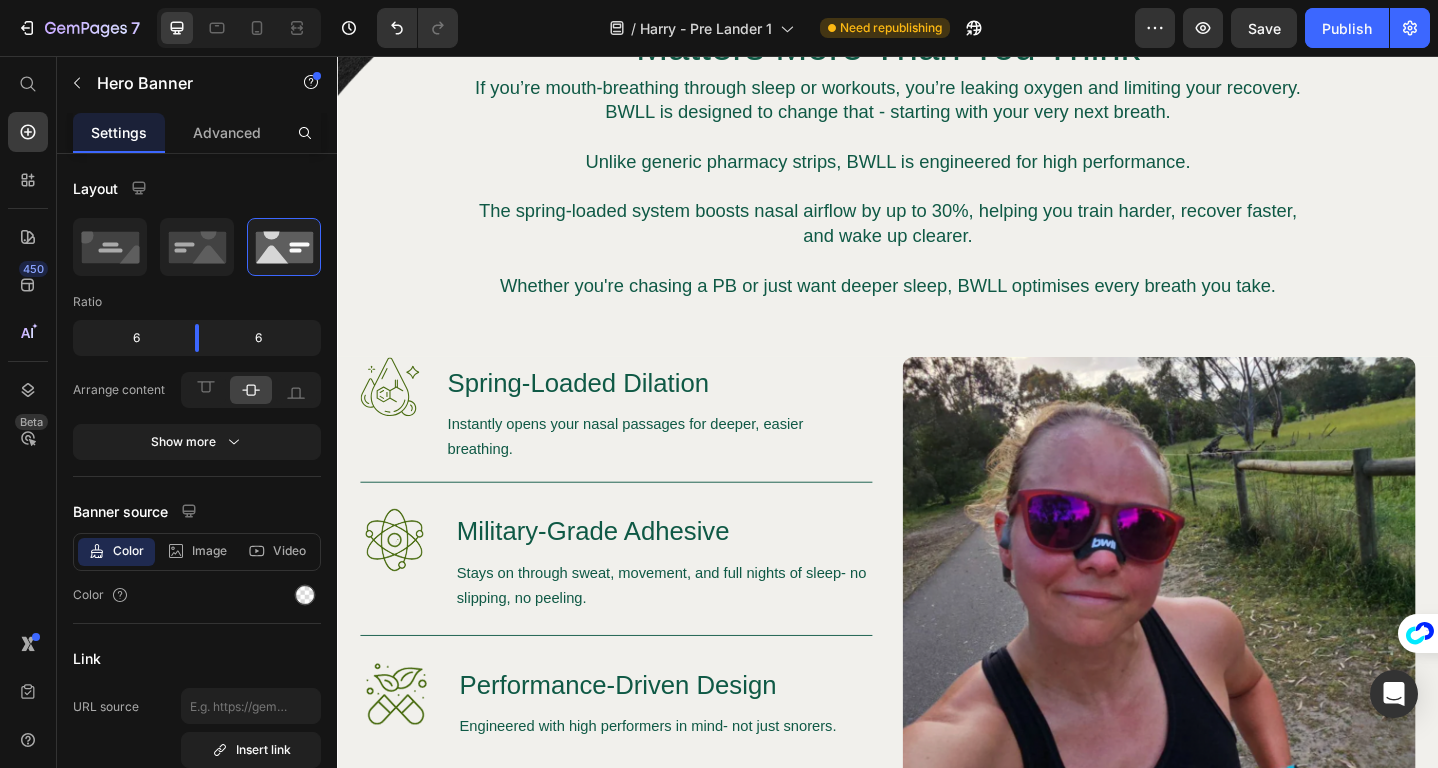 scroll, scrollTop: 2845, scrollLeft: 0, axis: vertical 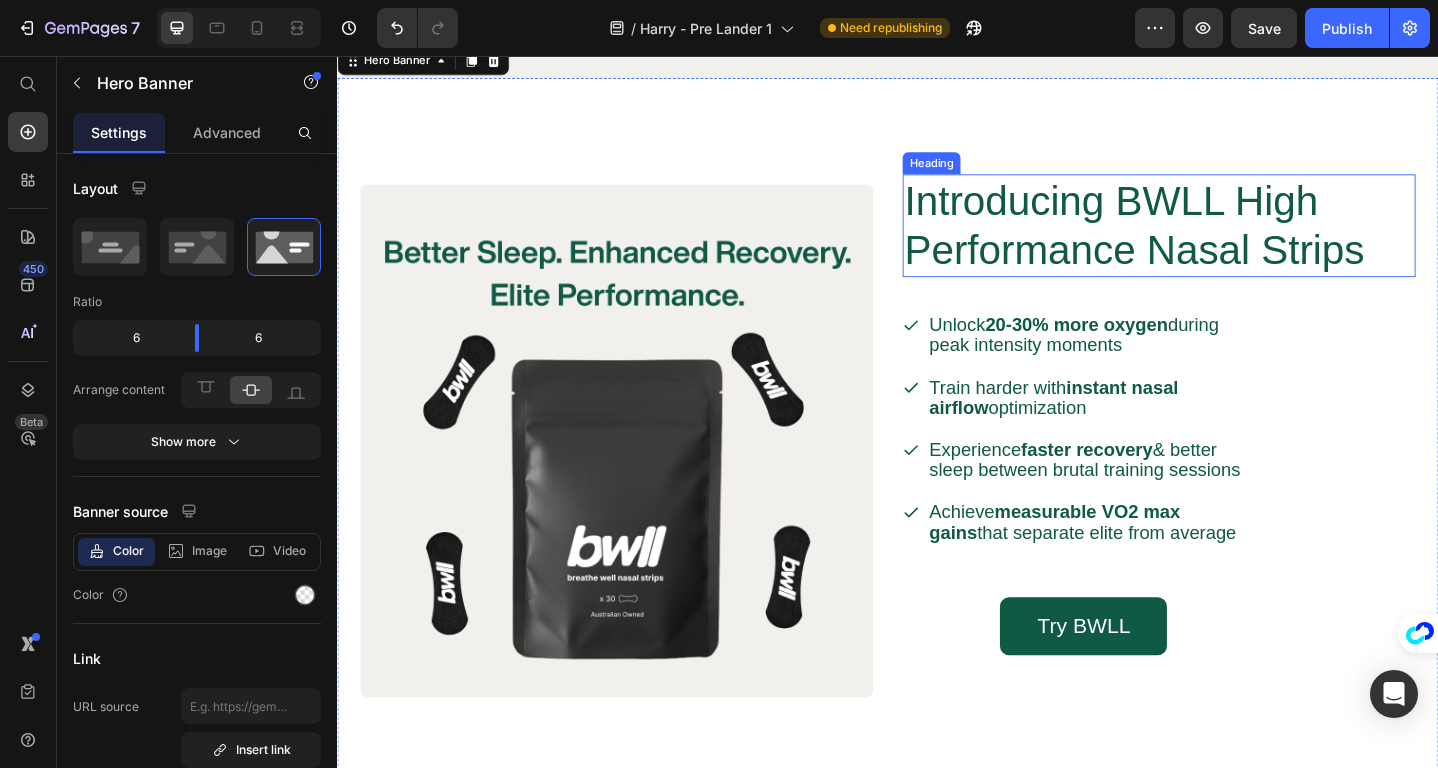 click on "Introducing BWLL High  Performance Nasal Strips" at bounding box center [1209, 241] 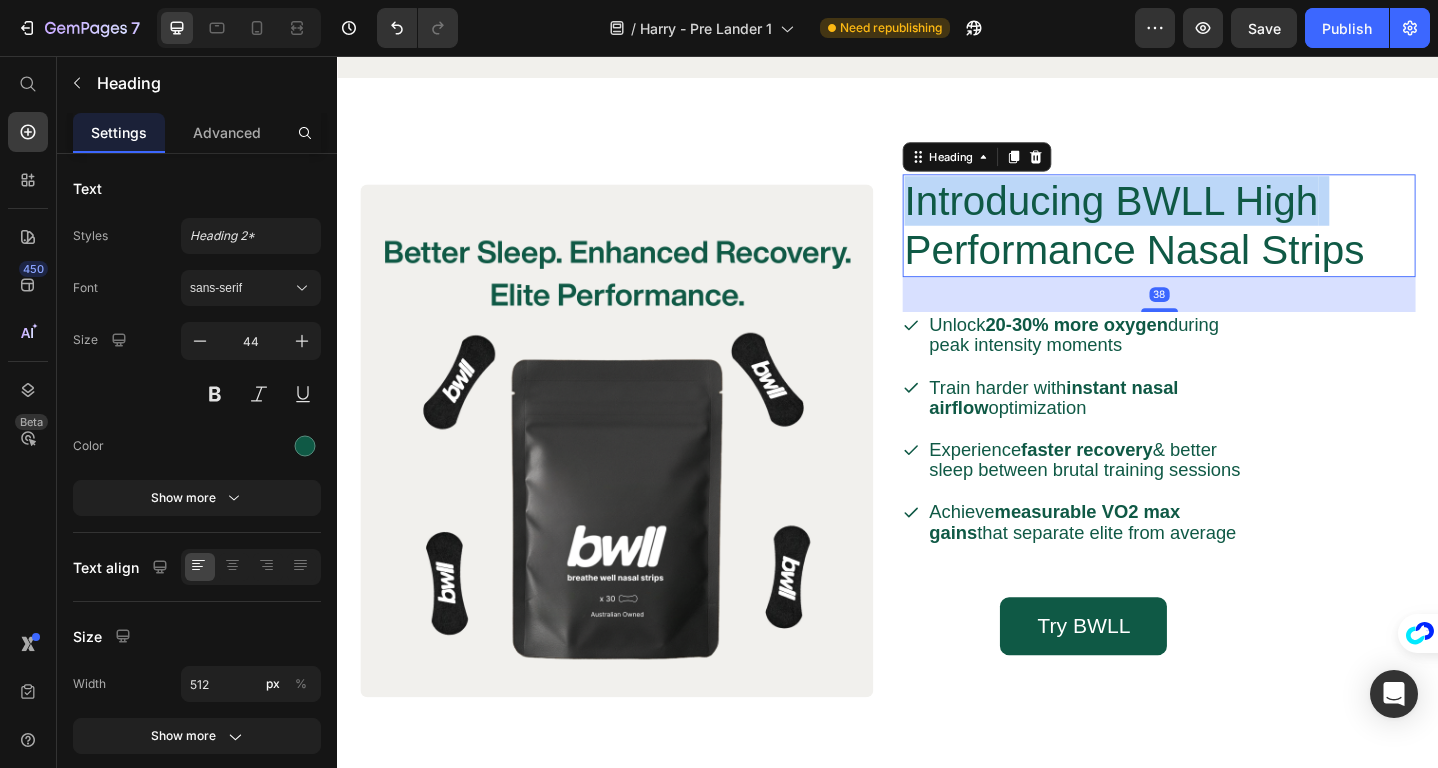 click on "Introducing BWLL High  Performance Nasal Strips" at bounding box center (1209, 241) 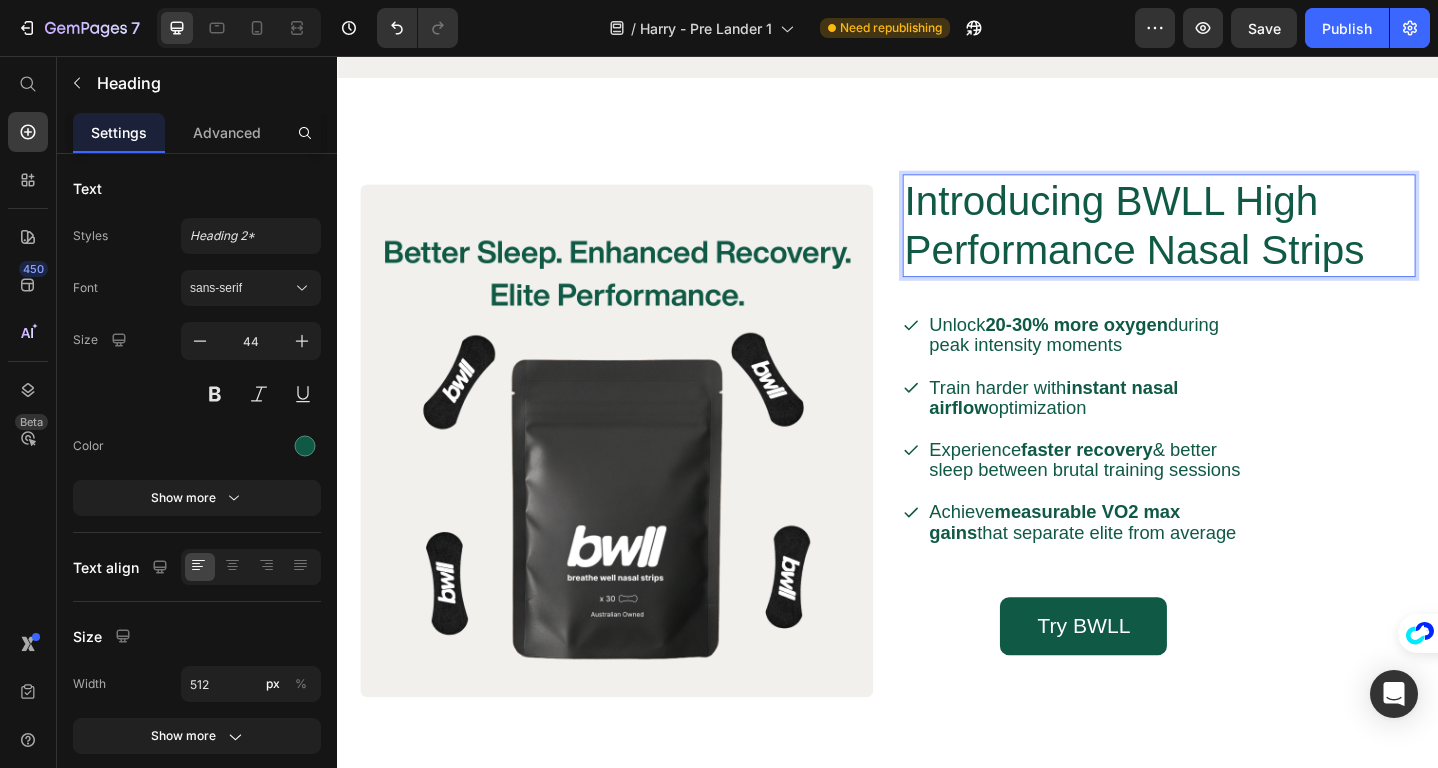 click on "Introducing BWLL High  Performance Nasal Strips" at bounding box center [1209, 241] 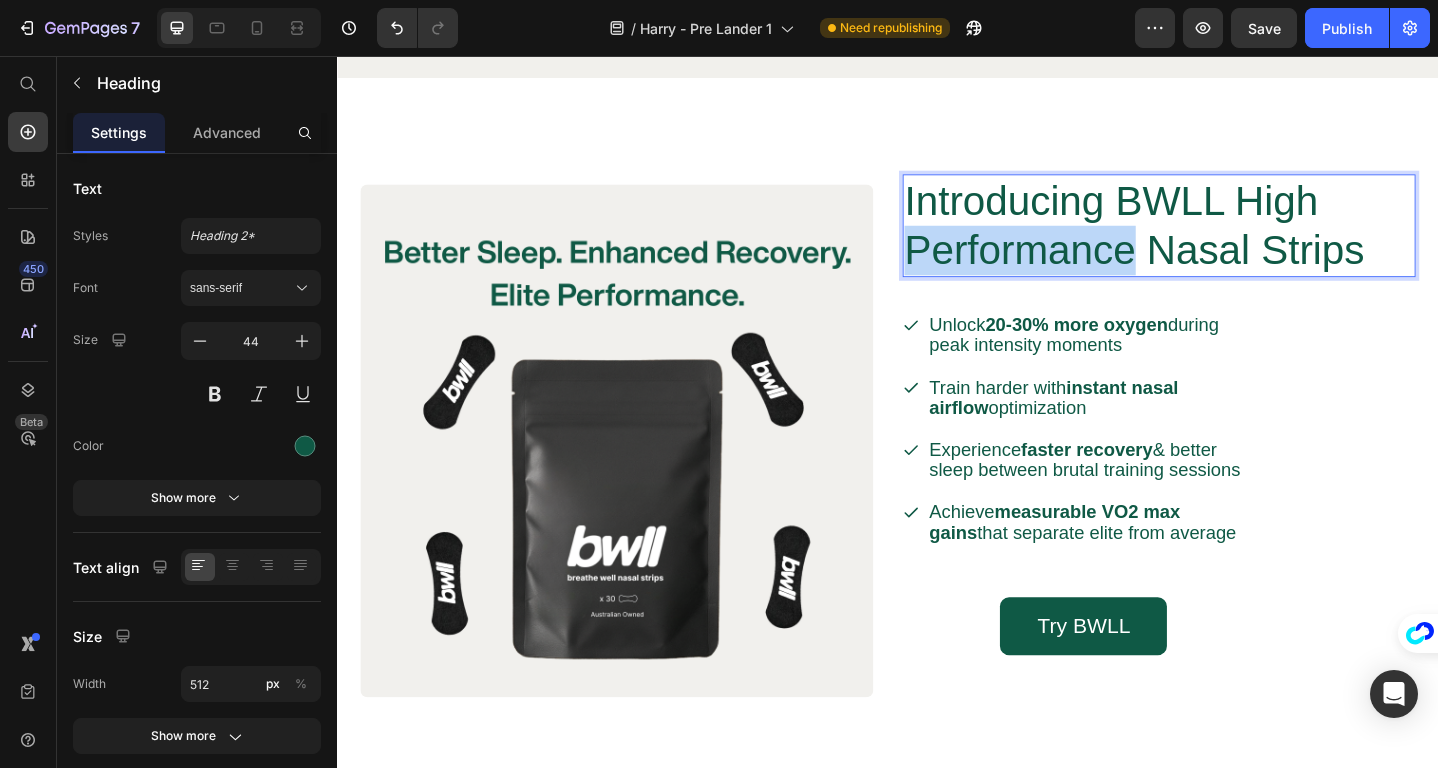 click on "Introducing BWLL High  Performance Nasal Strips" at bounding box center (1209, 241) 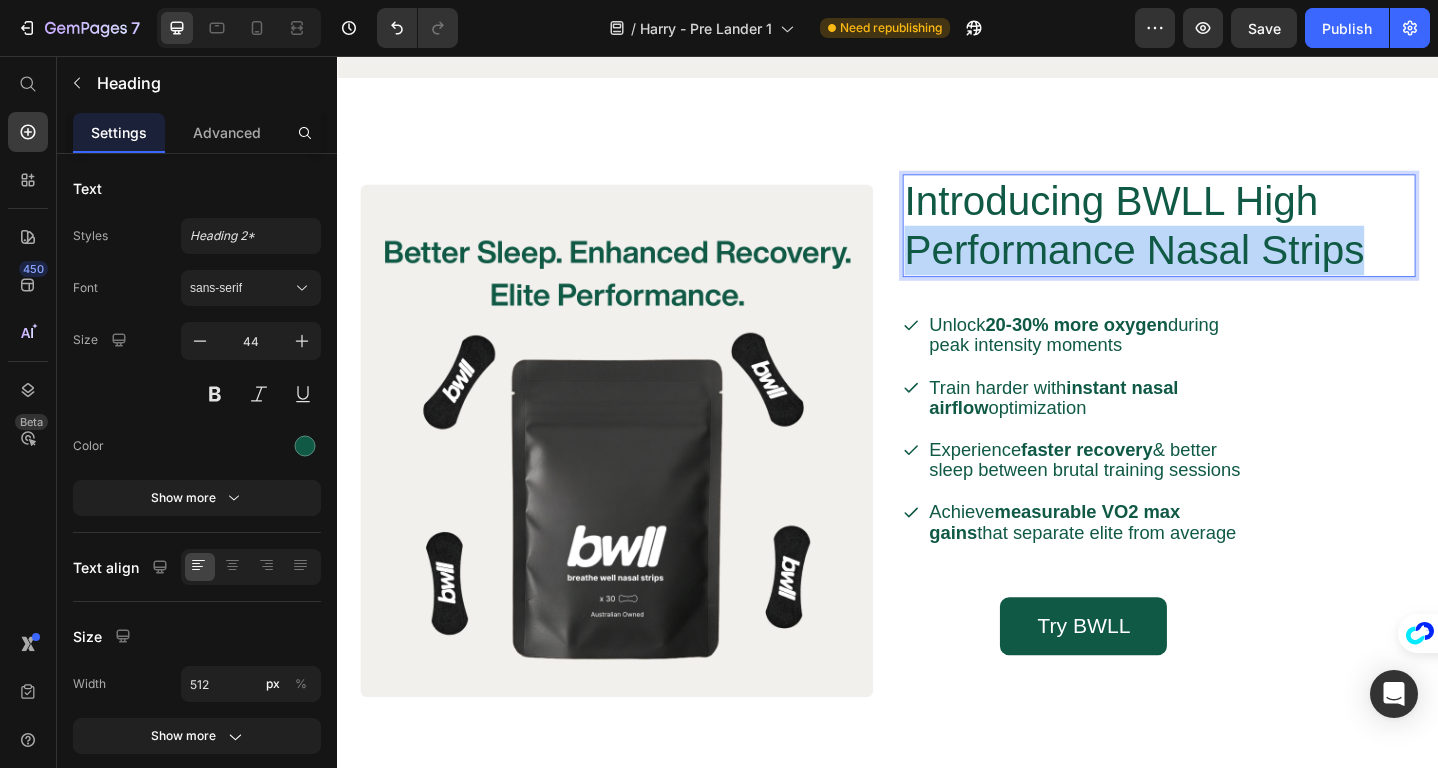 click on "Introducing BWLL High  Performance Nasal Strips" at bounding box center [1209, 241] 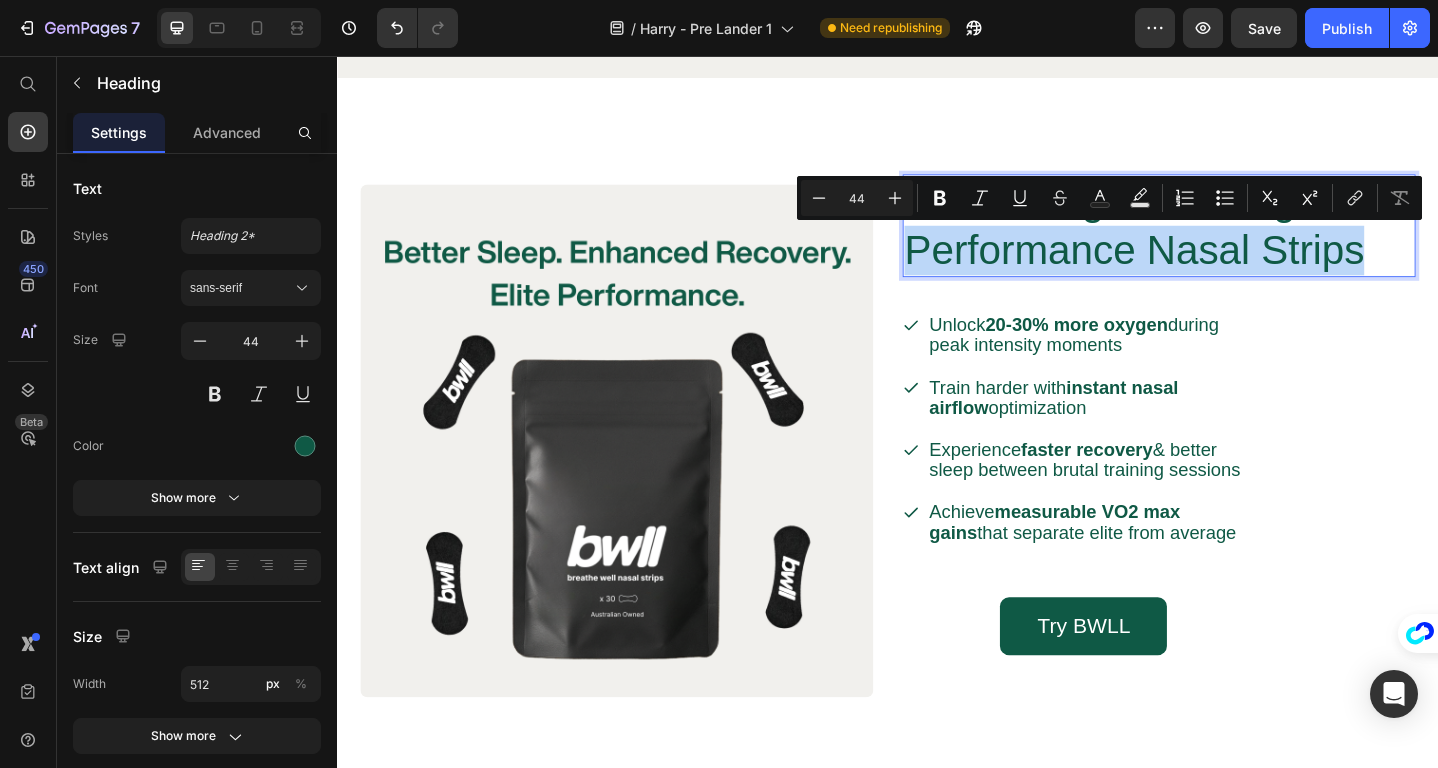 click on "Introducing BWLL High  Performance Nasal Strips" at bounding box center [1209, 241] 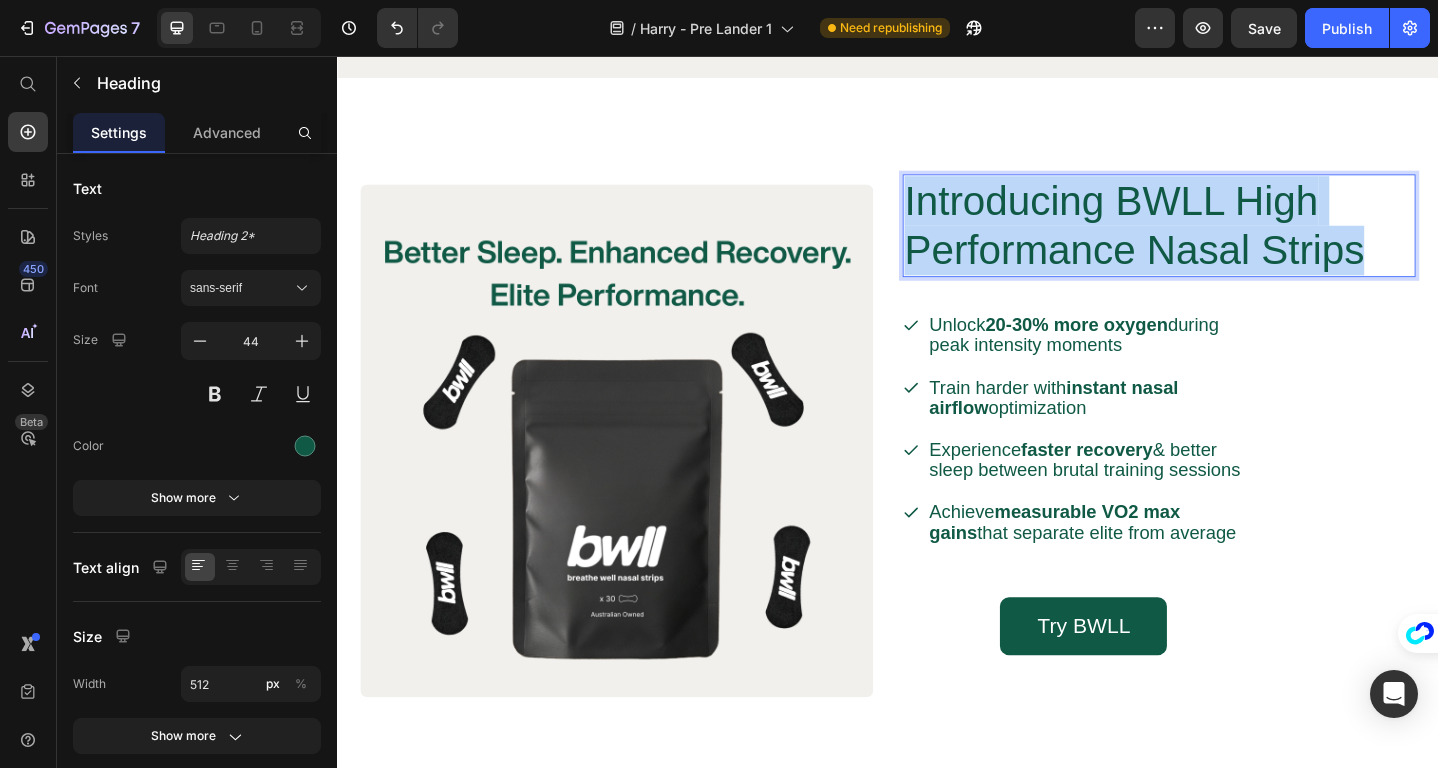 drag, startPoint x: 1448, startPoint y: 272, endPoint x: 955, endPoint y: 212, distance: 496.6377 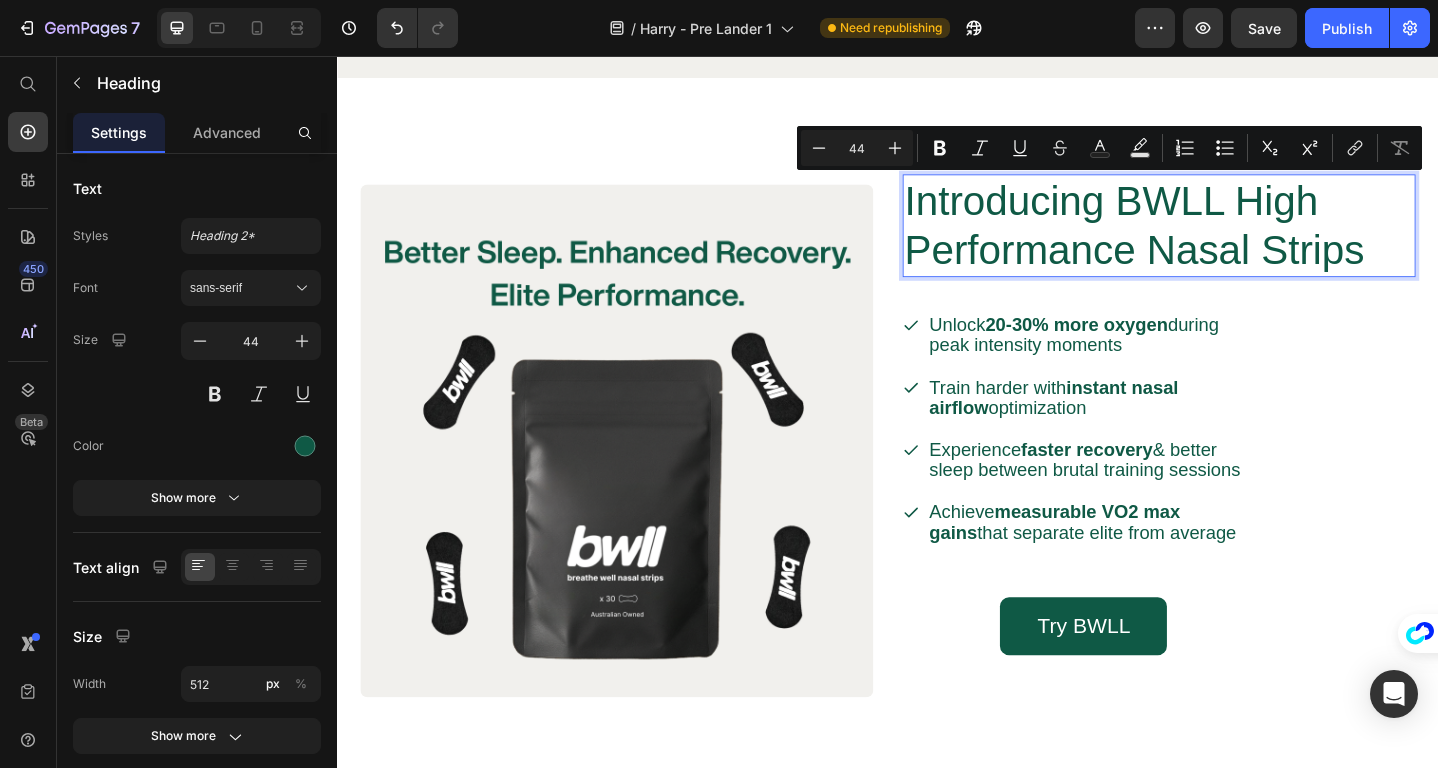 scroll, scrollTop: 3403, scrollLeft: 0, axis: vertical 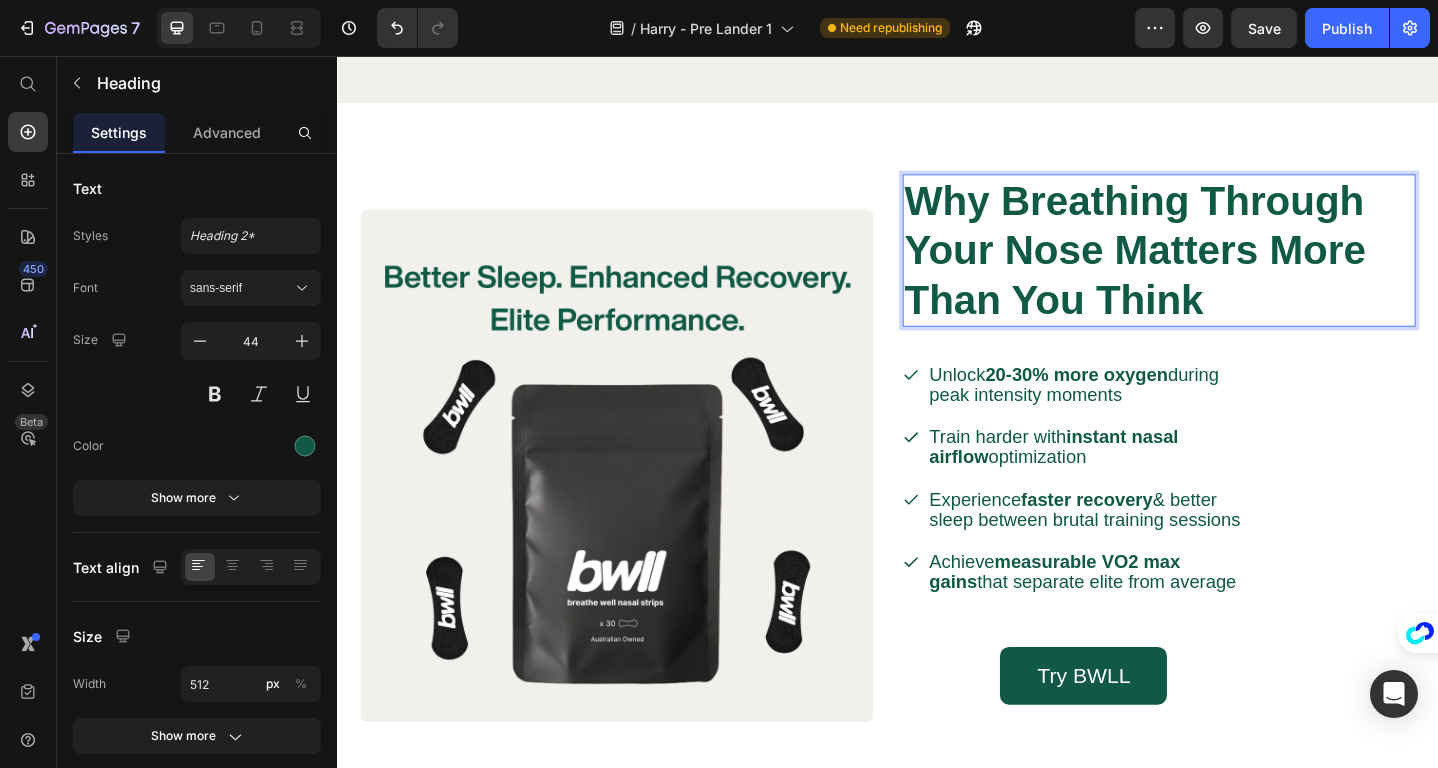 click on "Why Breathing Through Your Nose Matters More Than You Think" at bounding box center (1206, 267) 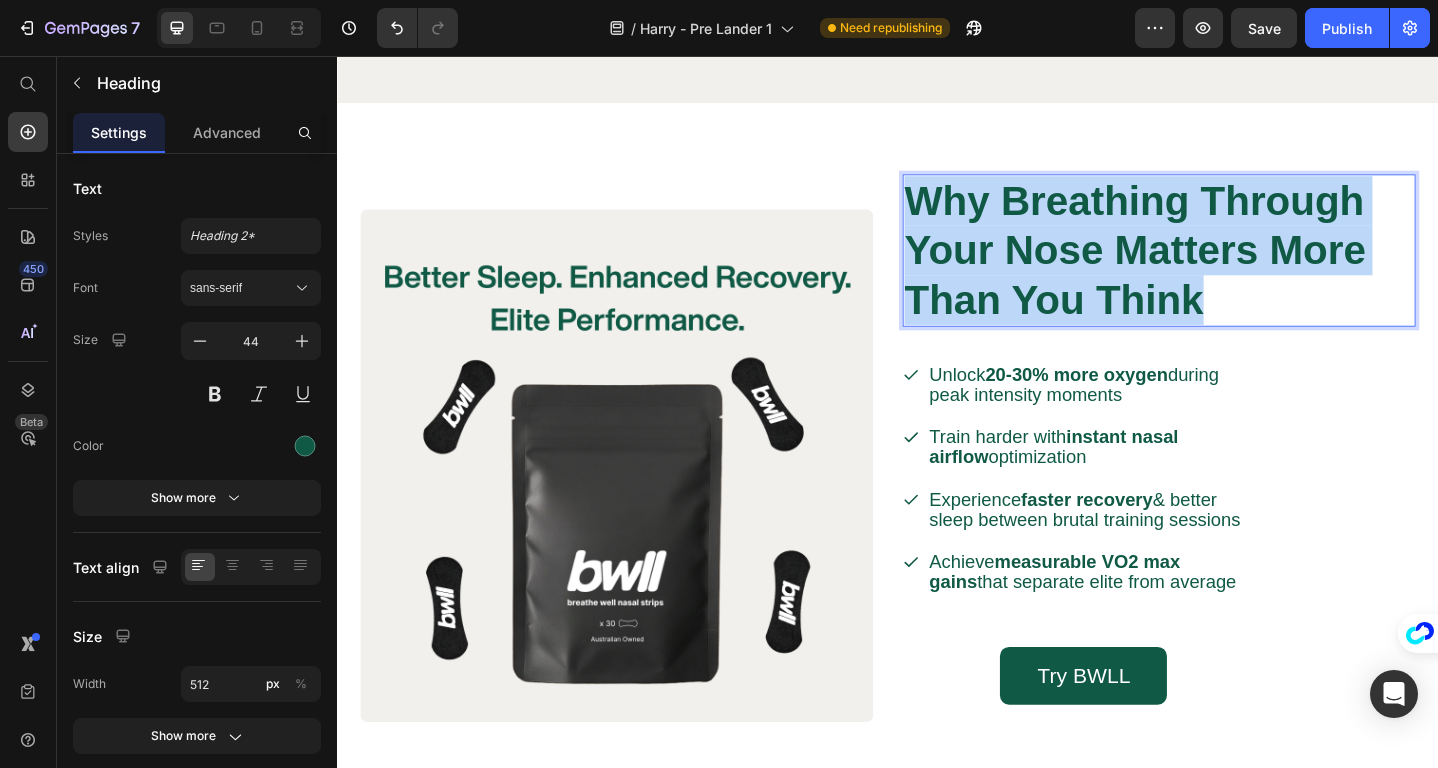 drag, startPoint x: 1298, startPoint y: 331, endPoint x: 963, endPoint y: 215, distance: 354.51517 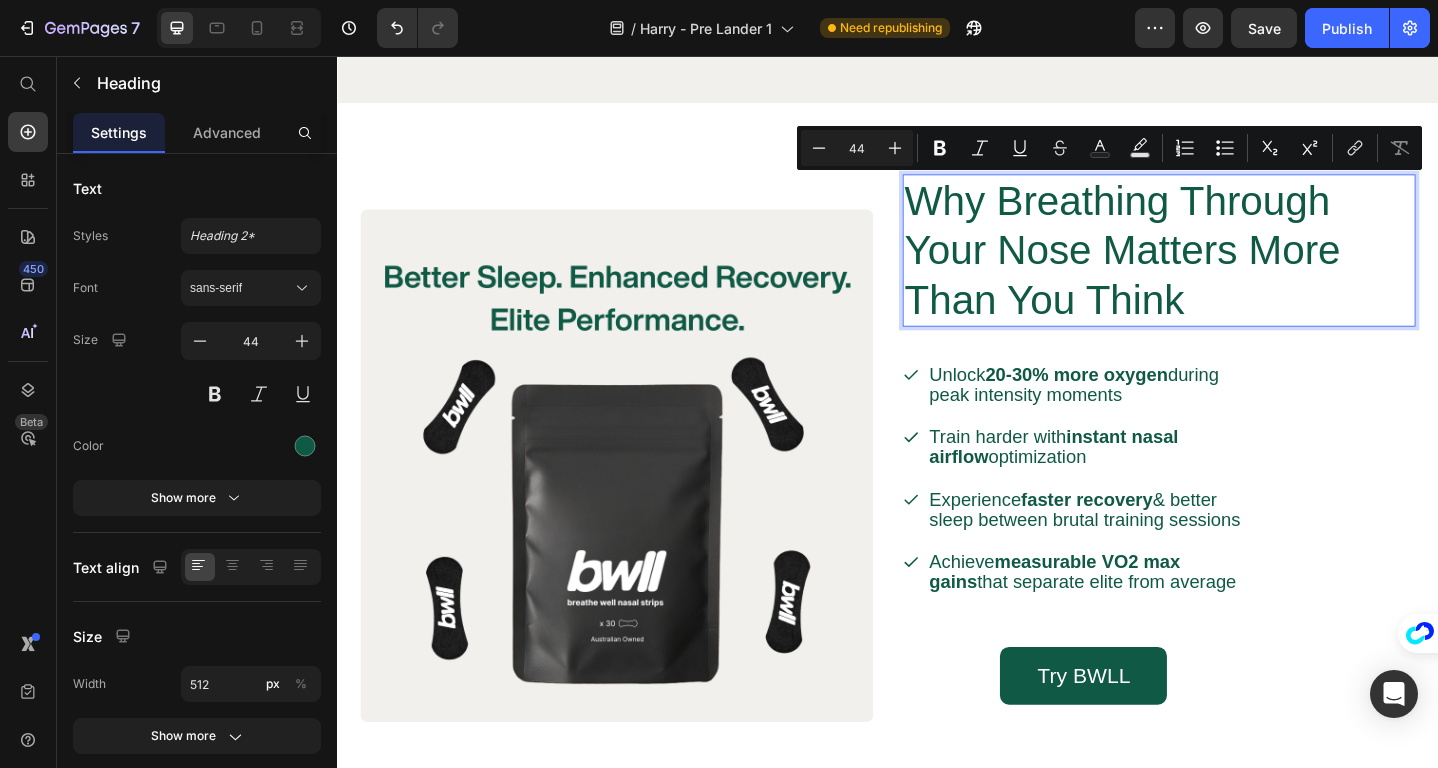 click on "Why Breathing Through Your Nose Matters More Than You Think Heading   38
Unlock  20-30% more oxygen  during peak intensity moments
Train harder with  instant nasal airflow  optimization
Experience  faster recovery    better sleep between brutal training sessions
Achieve  measurable VO2 max gains  that separate elite from average Item List Try BWLL Button Row" at bounding box center [1232, 502] 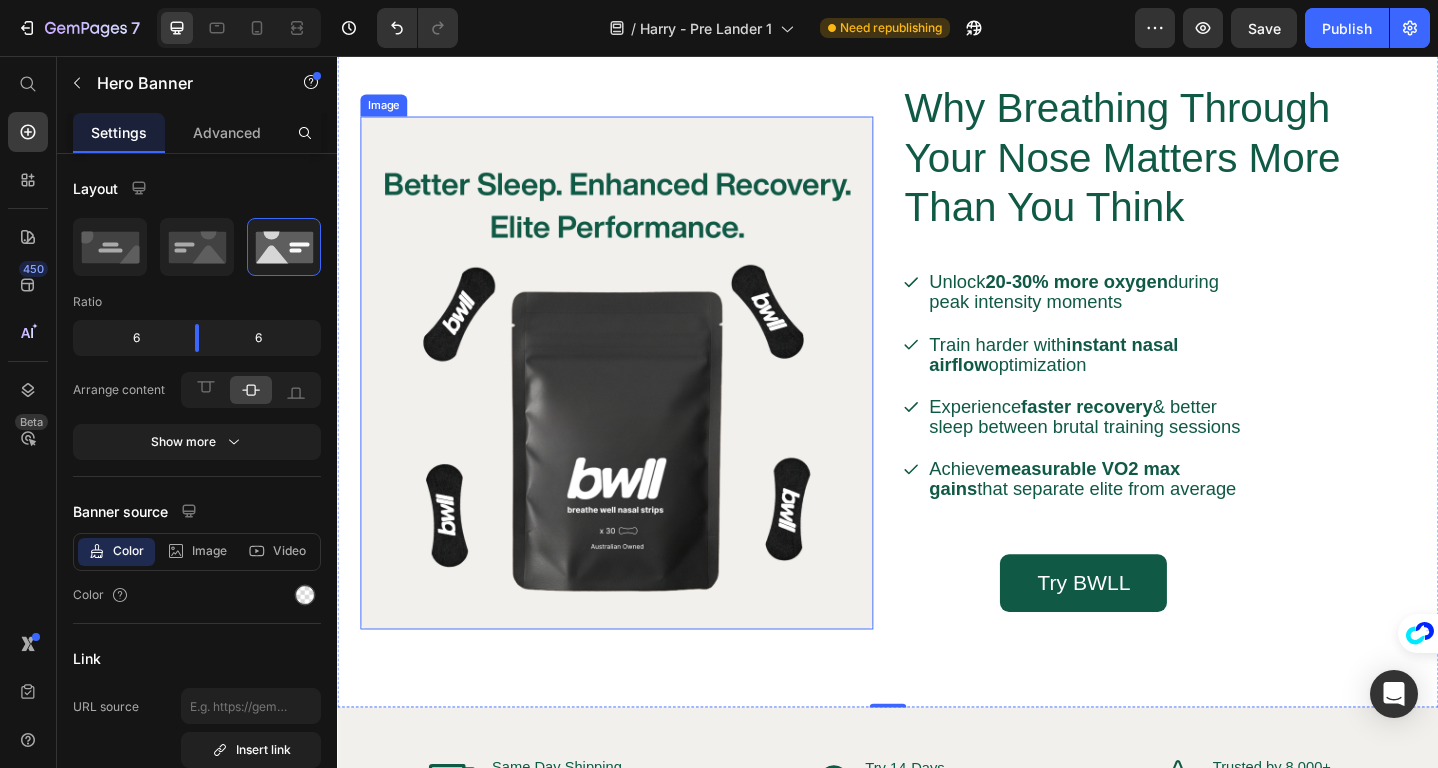 scroll, scrollTop: 3462, scrollLeft: 0, axis: vertical 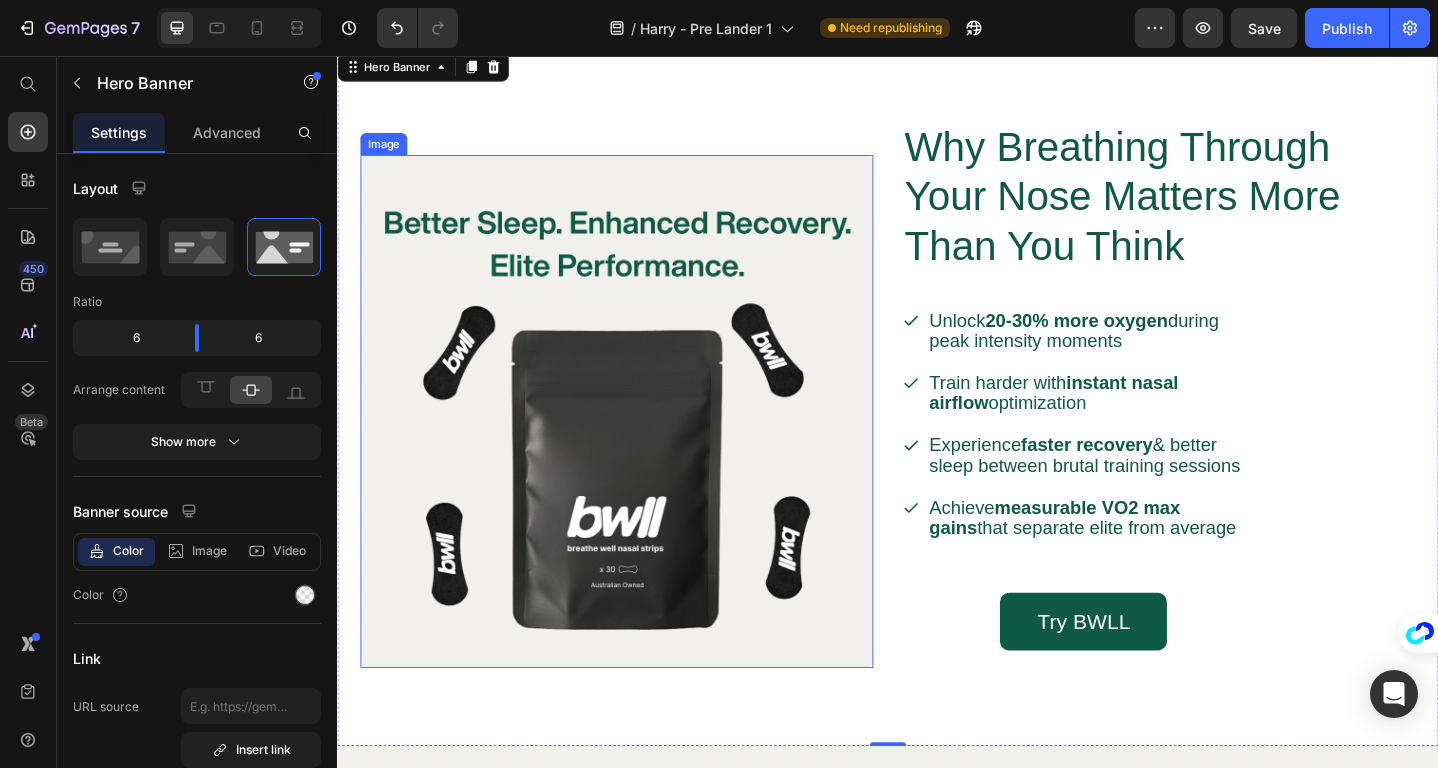 click at bounding box center [641, 443] 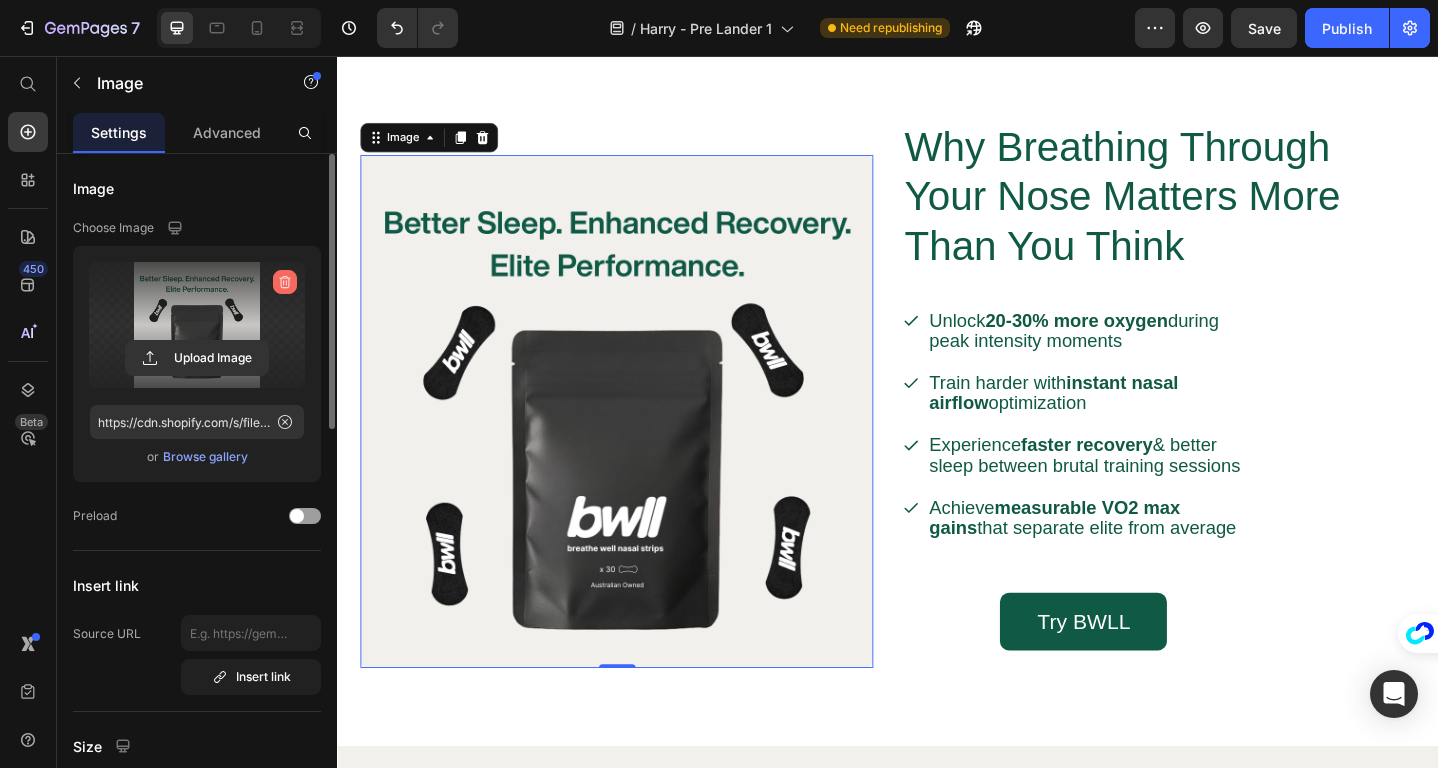 click 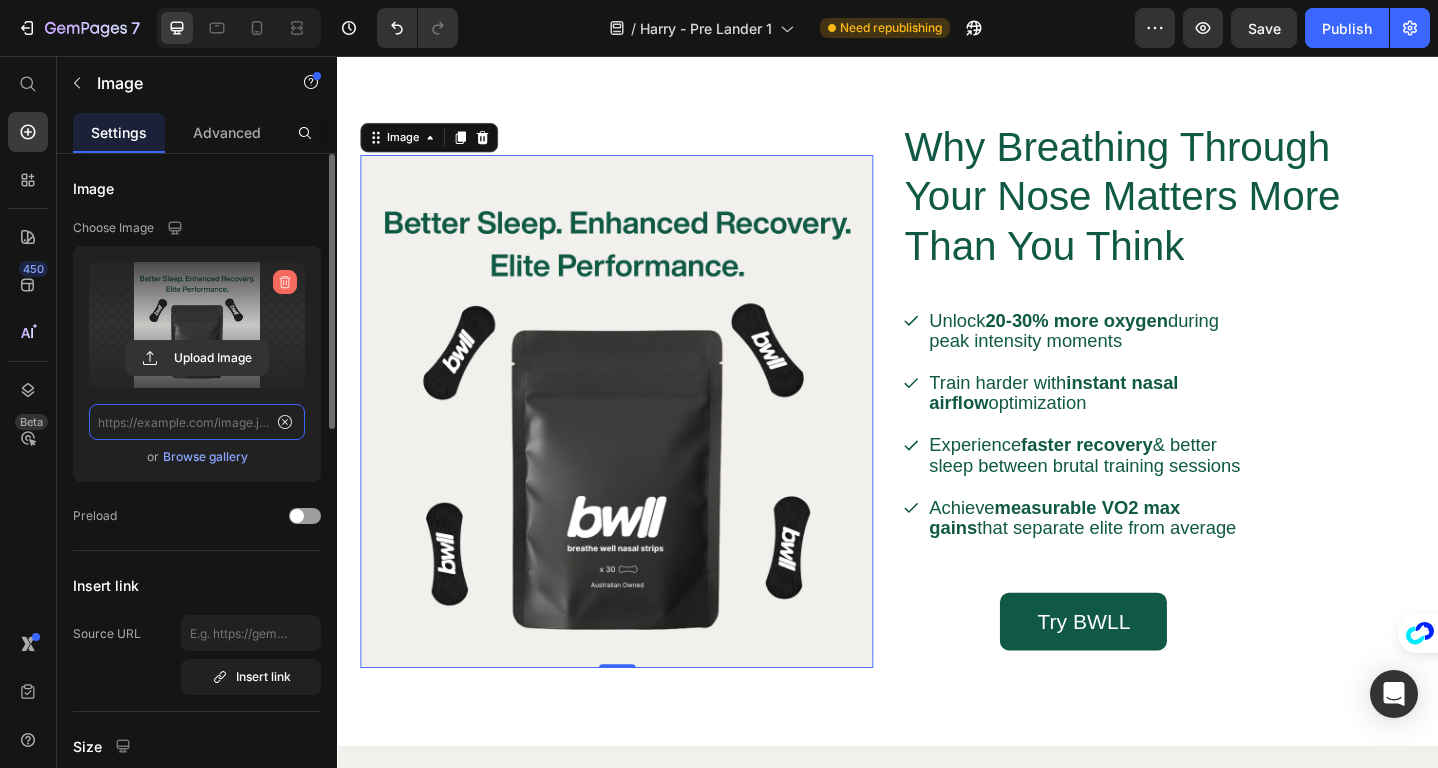 scroll, scrollTop: 0, scrollLeft: 0, axis: both 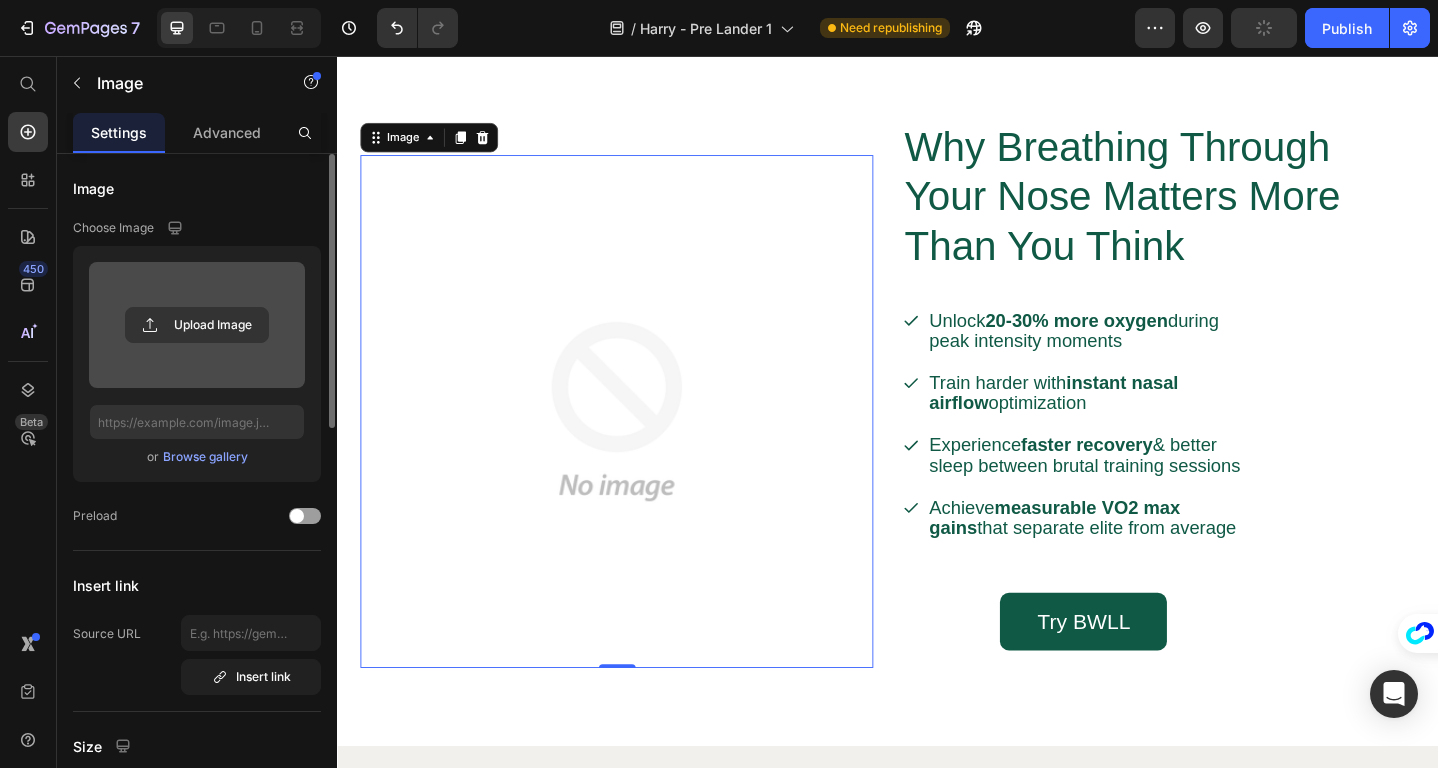 click on "Browse gallery" at bounding box center [205, 457] 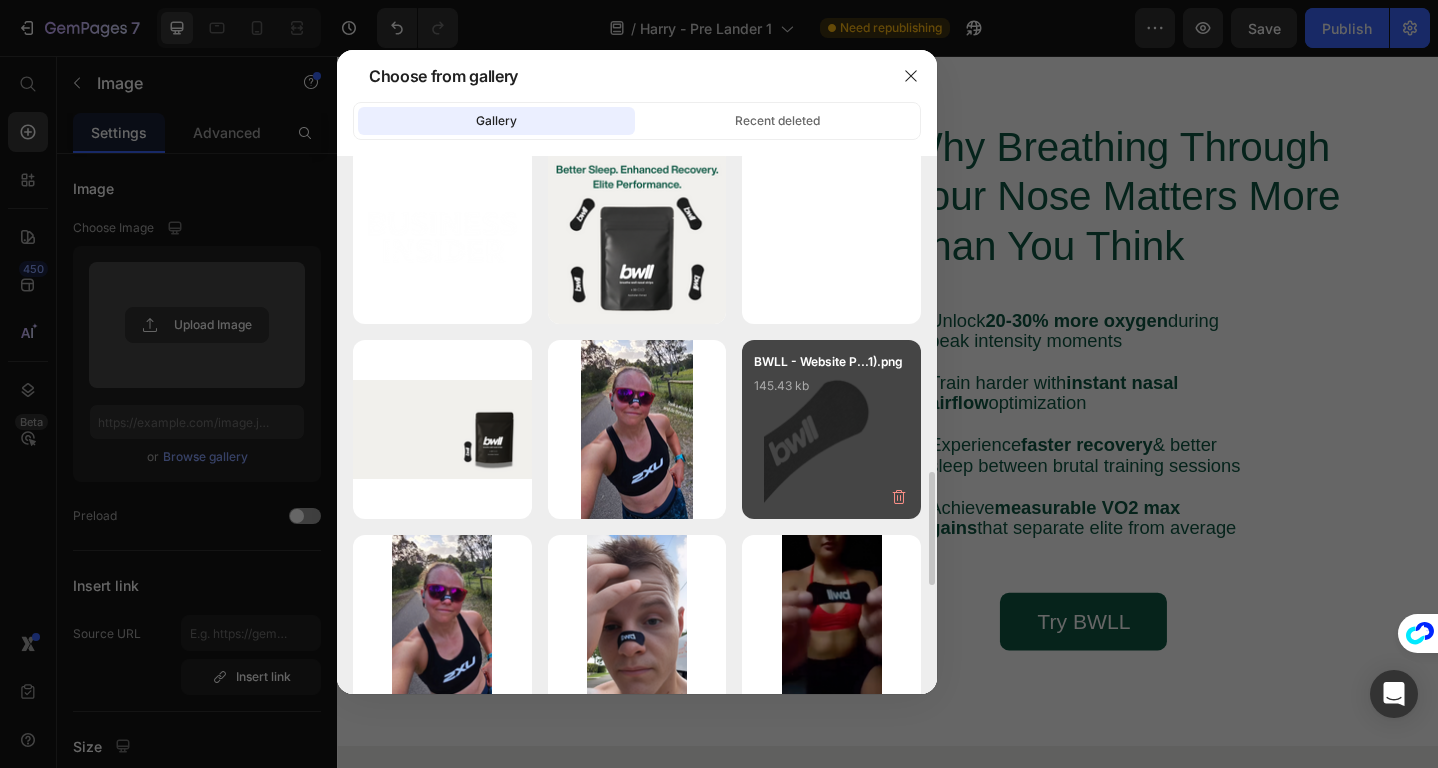 scroll, scrollTop: 1470, scrollLeft: 0, axis: vertical 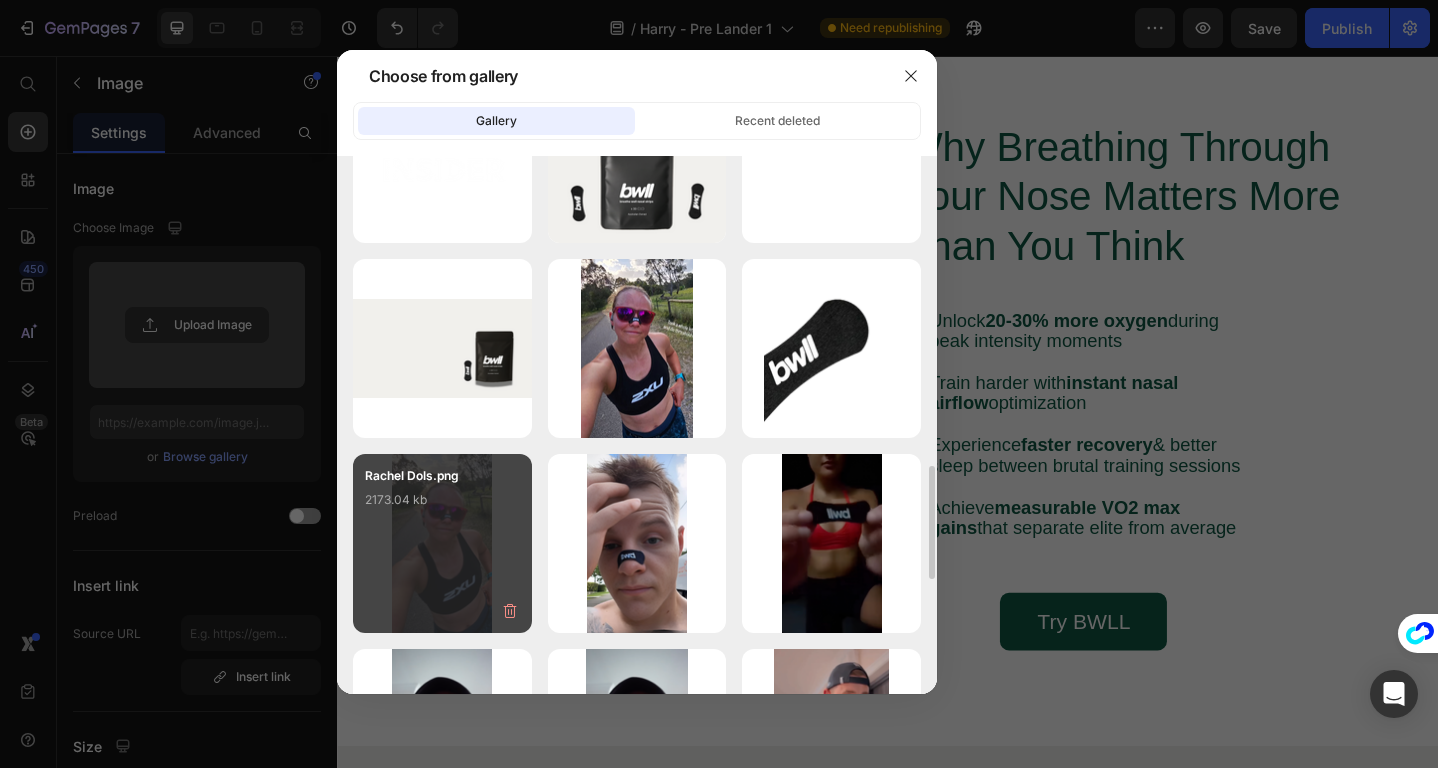 click on "Rachel Dols.png 2173.04 kb" at bounding box center [442, 506] 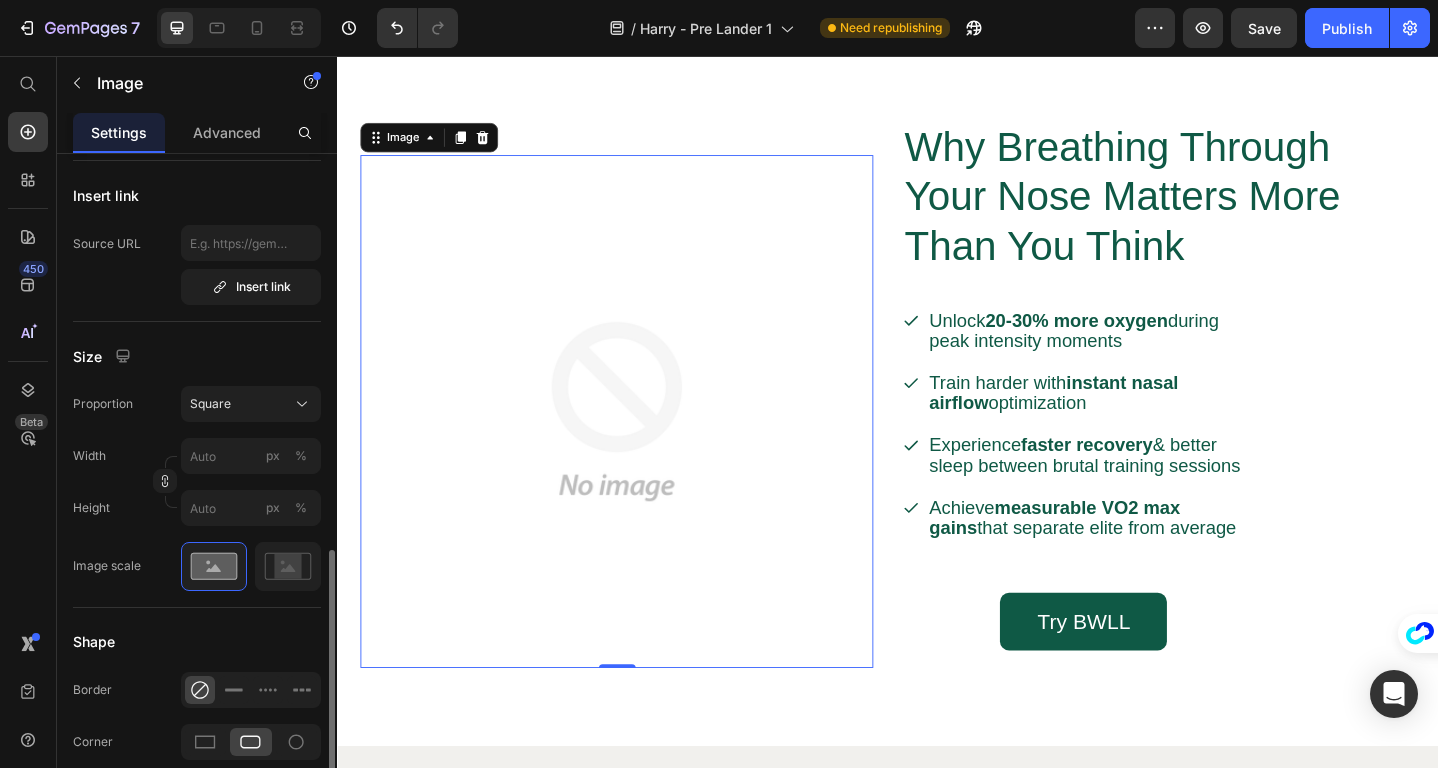 scroll, scrollTop: 584, scrollLeft: 0, axis: vertical 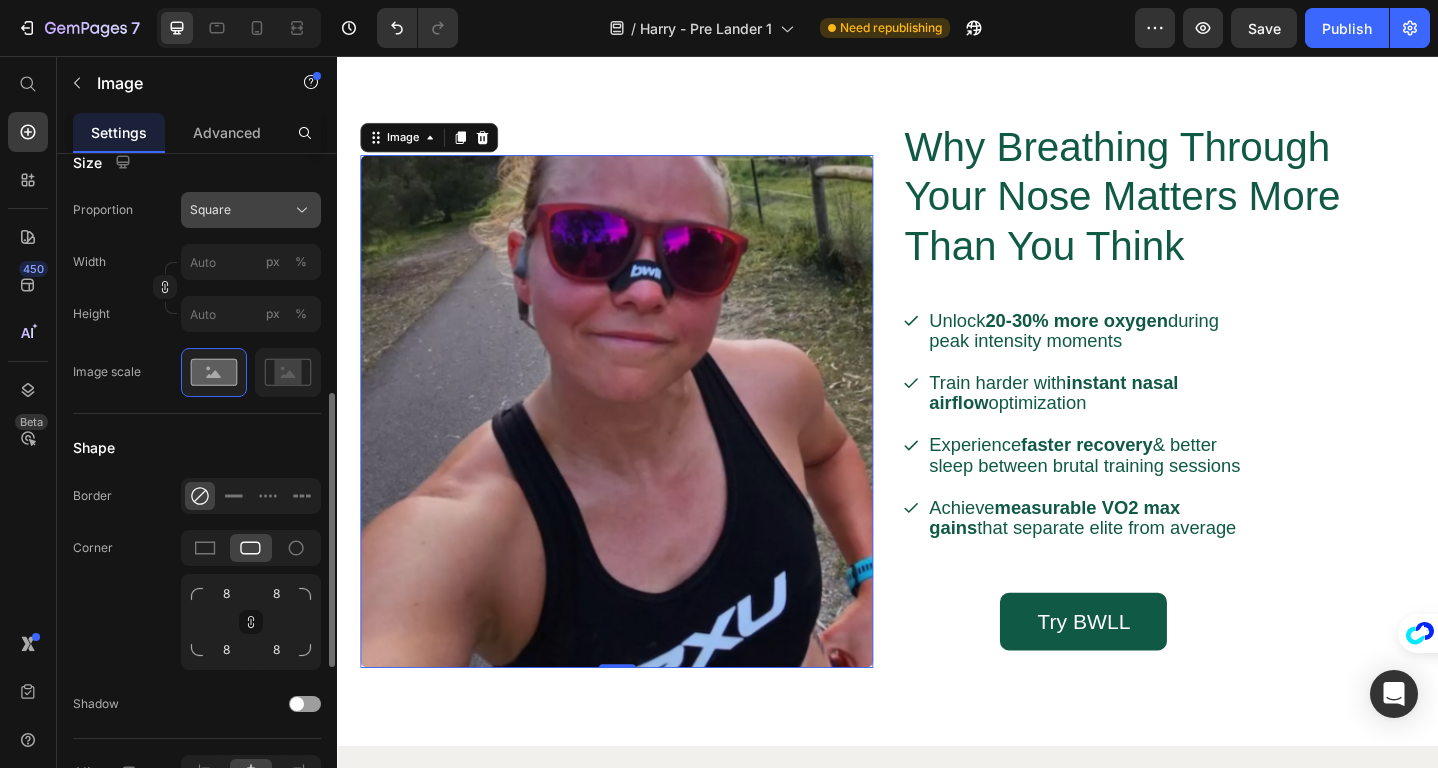 click on "Square" 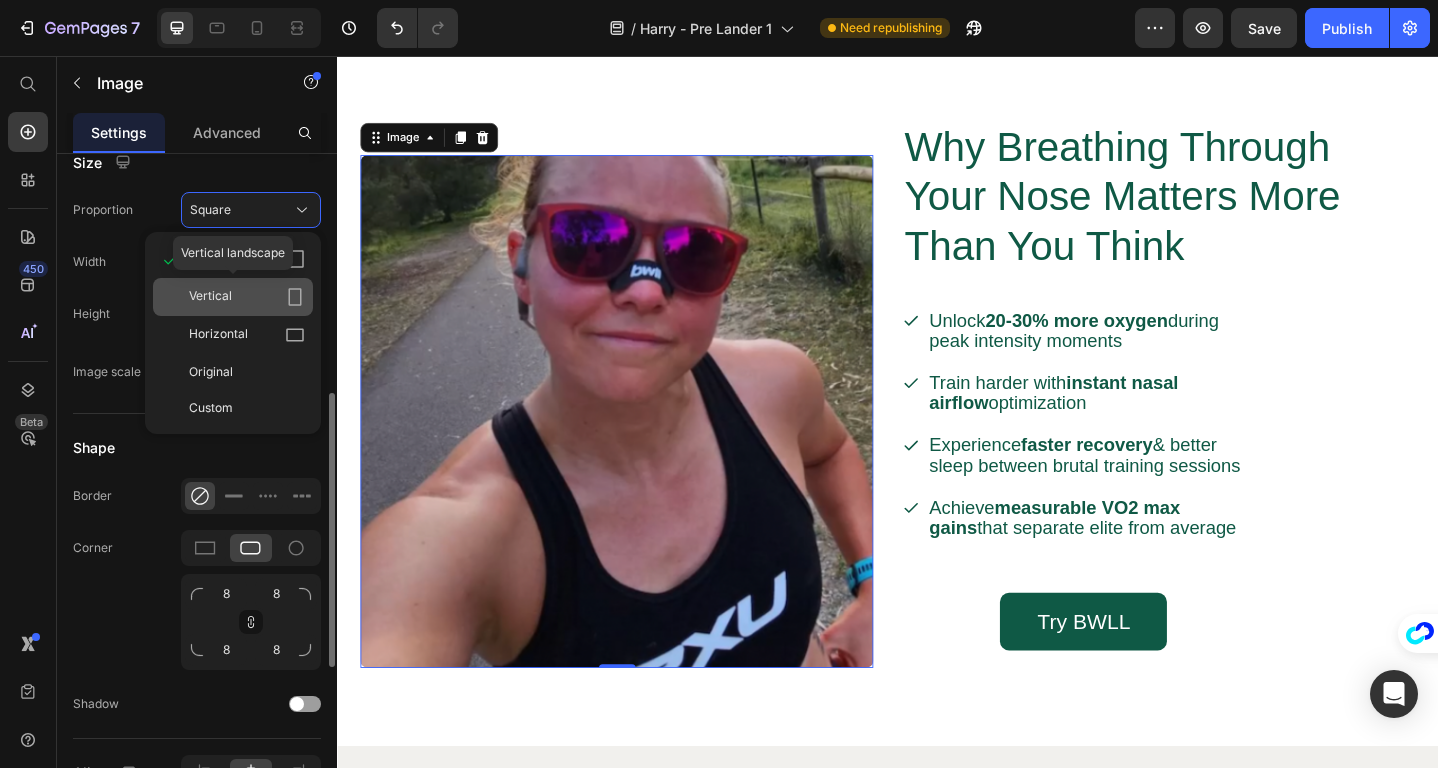 click on "Vertical" at bounding box center [247, 297] 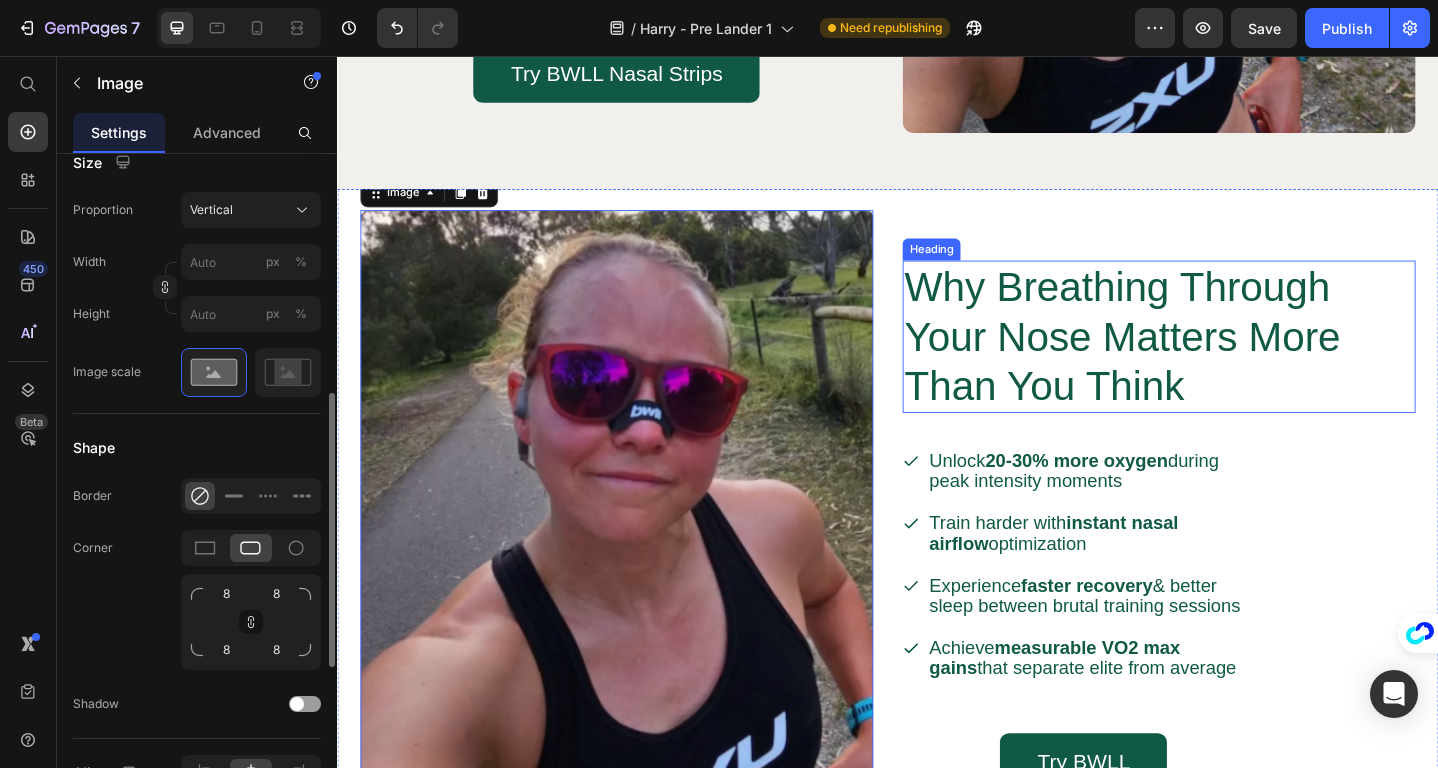 scroll, scrollTop: 3211, scrollLeft: 0, axis: vertical 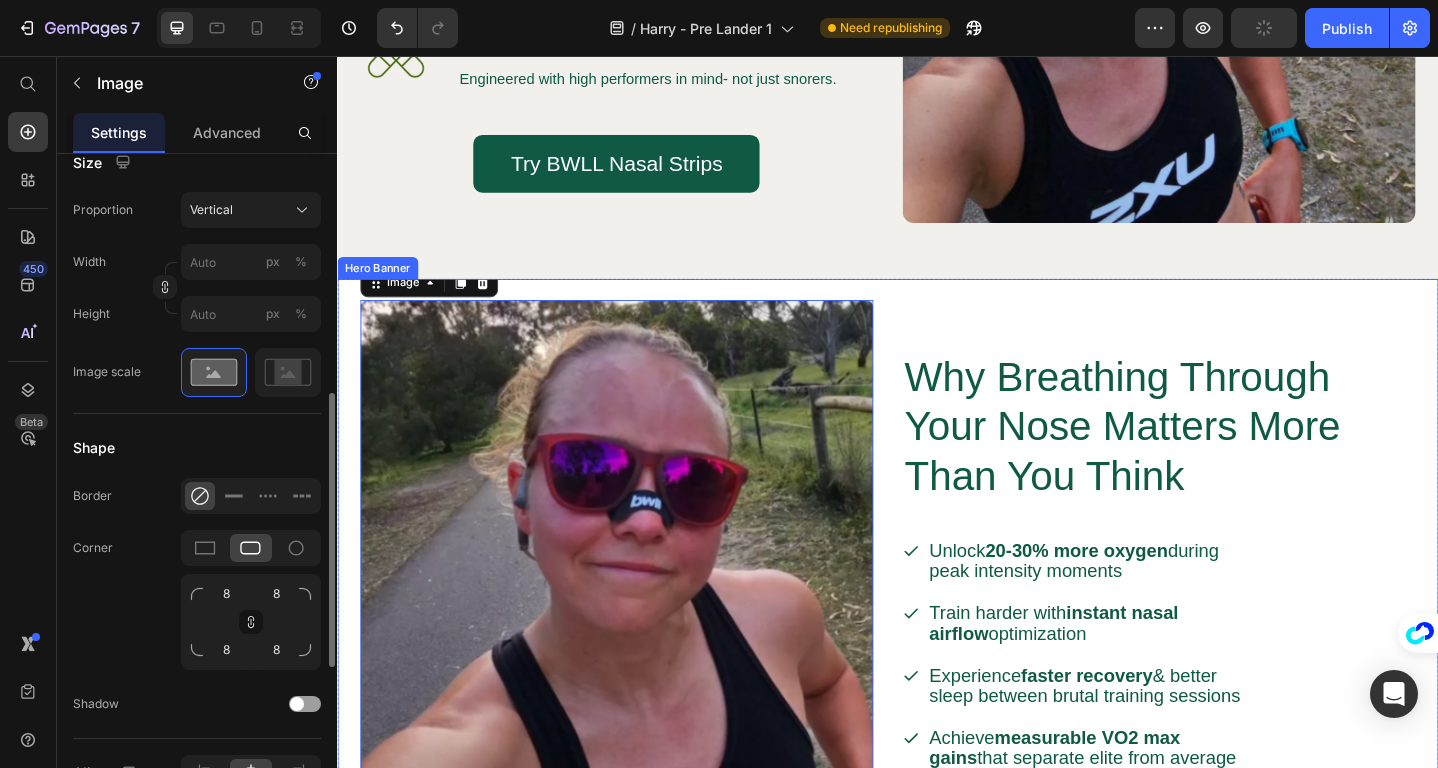 click on "Why Breathing Through Your Nose Matters More Than You Think Heading
Unlock  20-30% more oxygen  during peak intensity moments
Train harder with  instant nasal airflow  optimization
Experience  faster recovery    better sleep between brutal training sessions
Achieve  measurable VO2 max gains  that separate elite from average Item List Try BWLL Button Row" at bounding box center (1232, 694) 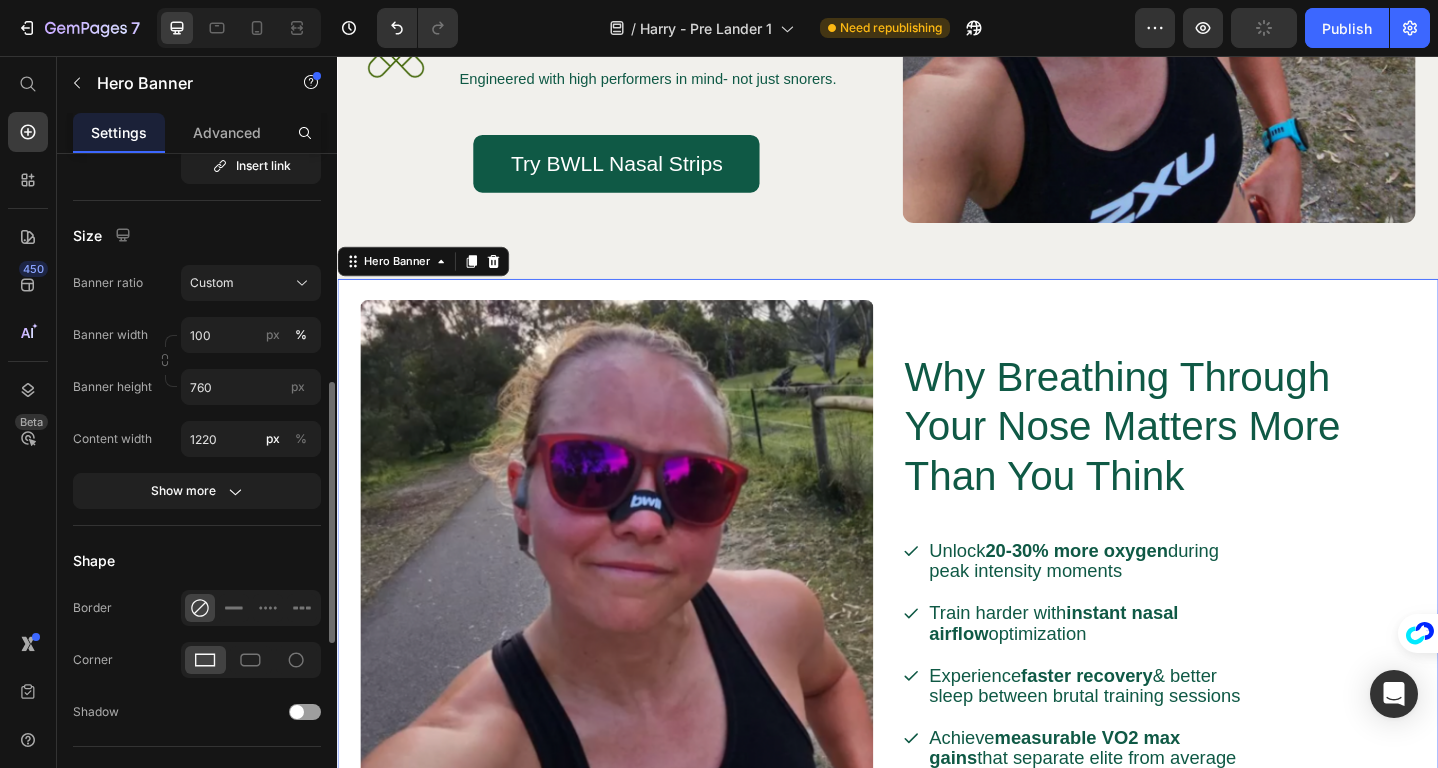 scroll, scrollTop: 0, scrollLeft: 0, axis: both 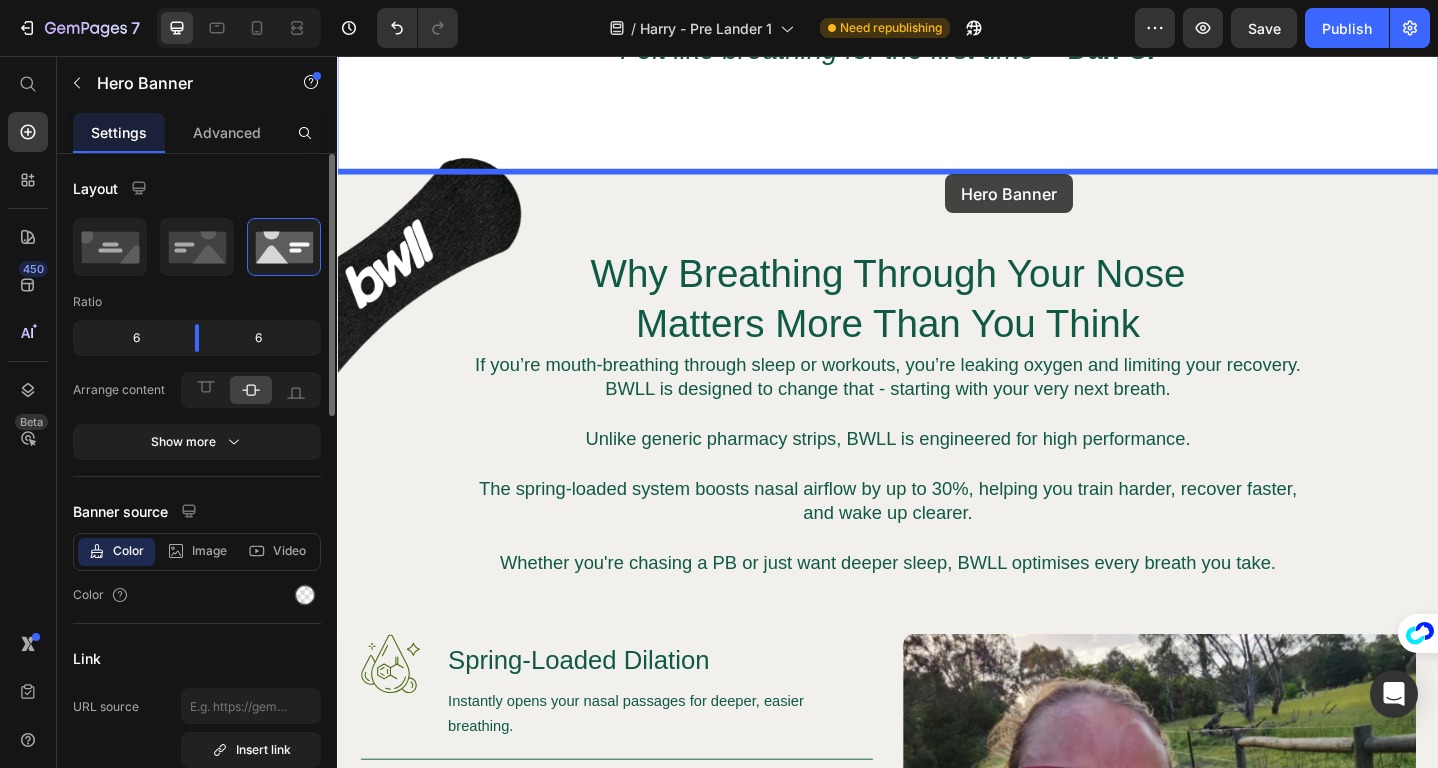 drag, startPoint x: 1020, startPoint y: 325, endPoint x: 1000, endPoint y: 185, distance: 141.42136 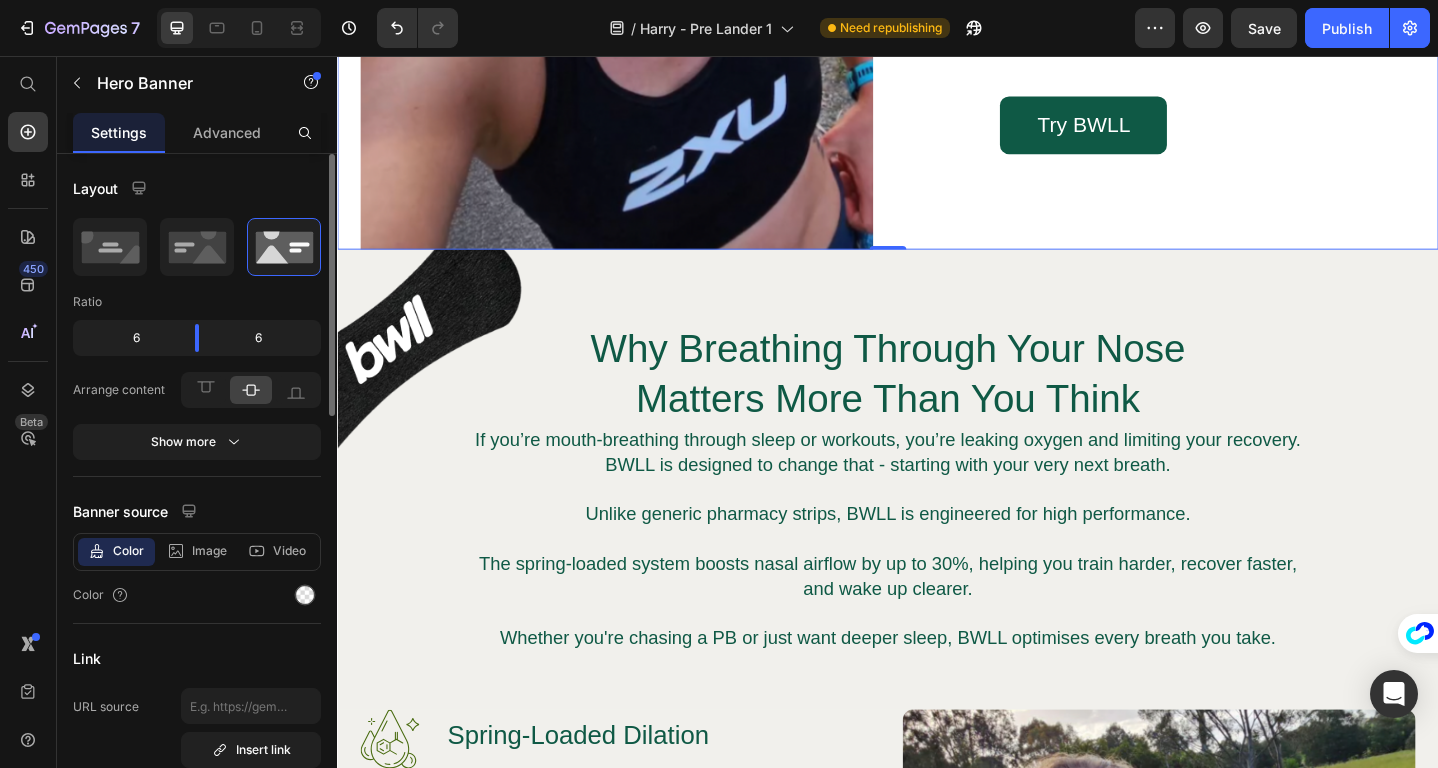 click on "Why Breathing Through Your Nose Matters More Than You Think Heading
Unlock  20-30% more oxygen  during peak intensity moments
Train harder with  instant nasal airflow  optimization
Experience  faster recovery    better sleep between brutal training sessions
Achieve  measurable VO2 max gains  that separate elite from average Item List Try BWLL Button Row" at bounding box center [1232, -98] 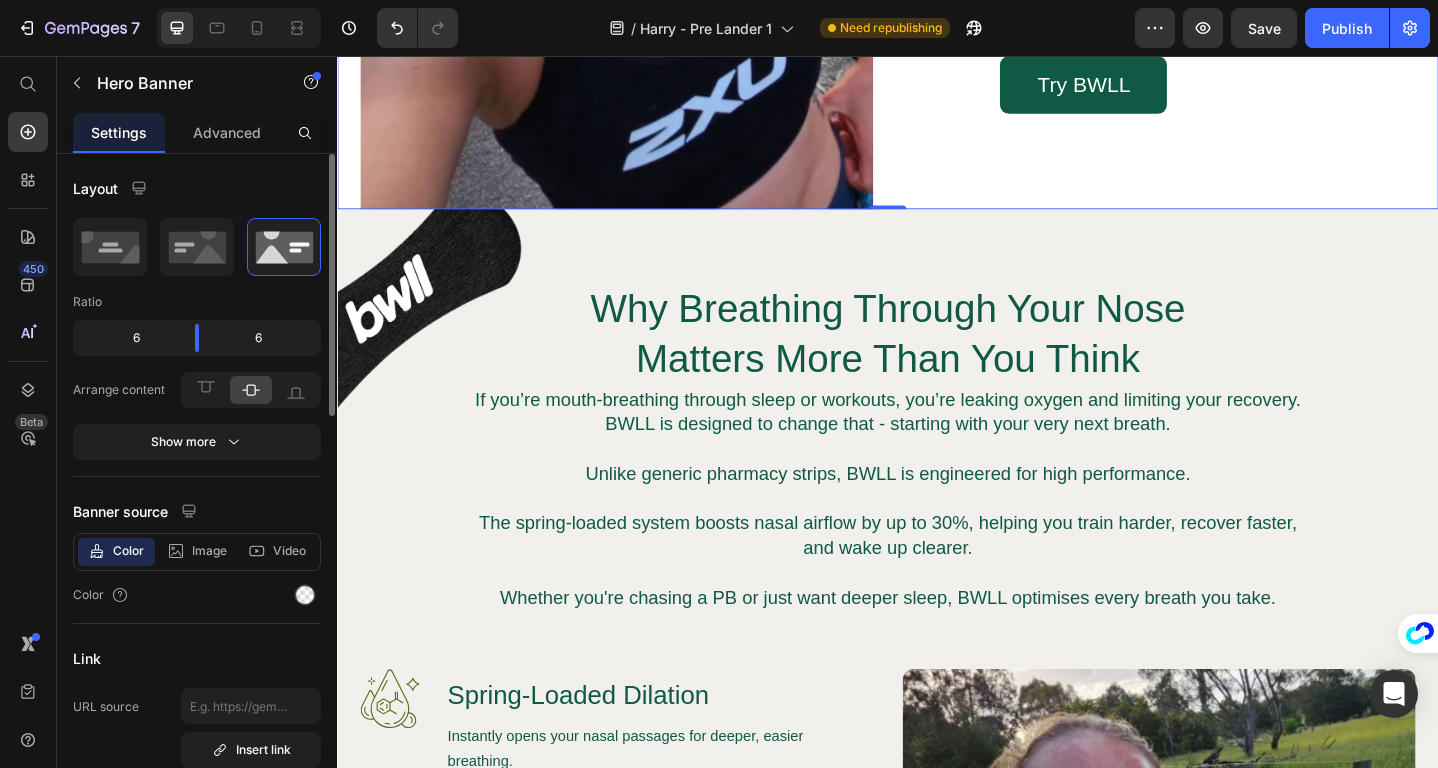 scroll, scrollTop: 2940, scrollLeft: 0, axis: vertical 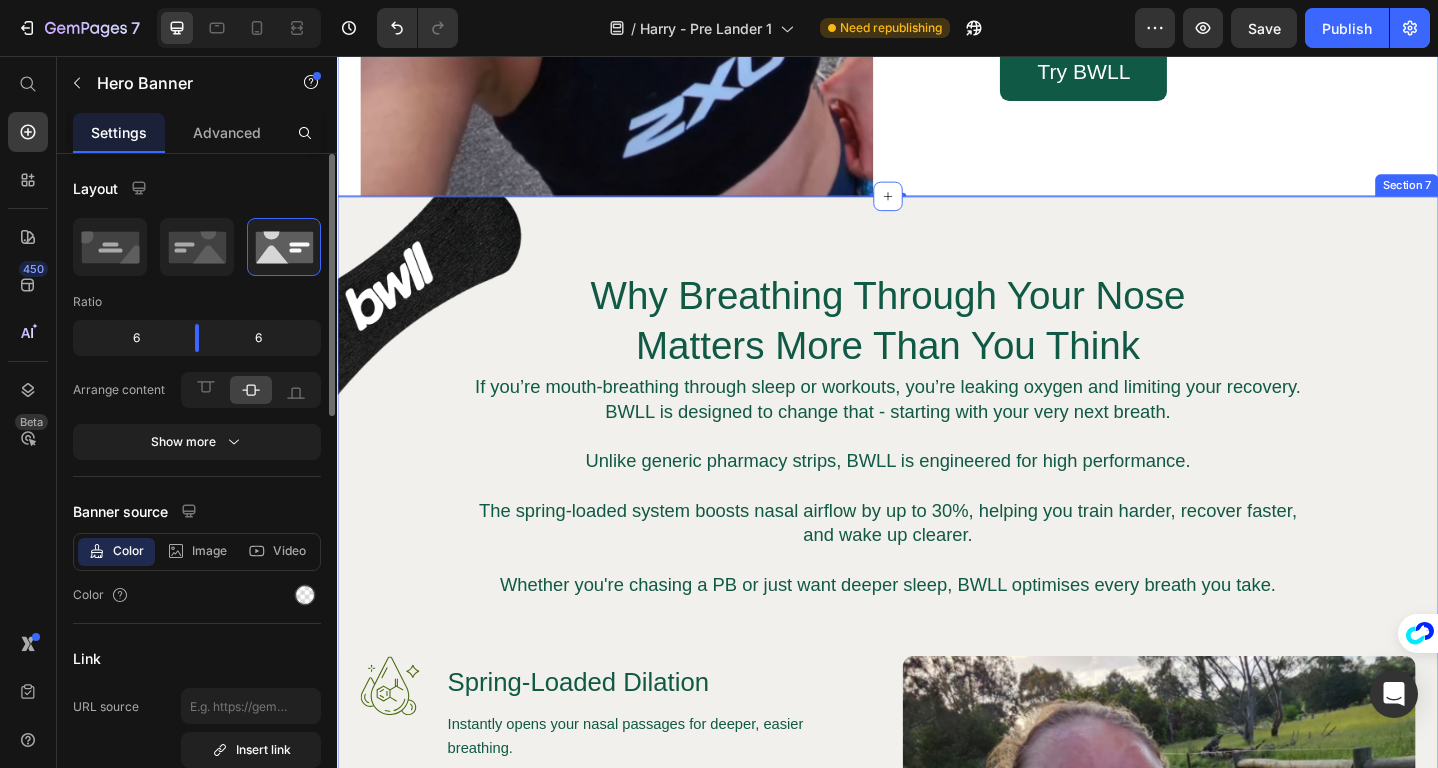 click on "Image Why Breathing Through Your Nose Matters More Than You Think Heading If you’re mouth-breathing through sleep or workouts, you’re leaking oxygen and limiting your recovery.  BWLL is designed to change that - starting with your very next breath.   Unlike generic pharmacy strips, BWLL is engineered for high performance.    The spring-loaded system boosts nasal airflow by up to 30%, helping you train harder, recover faster, and wake up clearer.    Whether you're chasing a PB or just want deeper sleep, BWLL optimises every breath you take. Text Block Row Image Spring-Loaded Dilation Heading Instantly opens your nasal passages for deeper, easier breathing. Text Block Row Image Military-Grade Adhesive Heading Stays on through sweat, movement, and full nights of sleep- no slipping, no peeling. Text Block Row Image Performance-Driven Design Heading Engineered with high performers in mind- not just snorers. Text Block Row Try BWLL Nasal Strips Button Row Image Hero Banner Section 7" at bounding box center (937, 769) 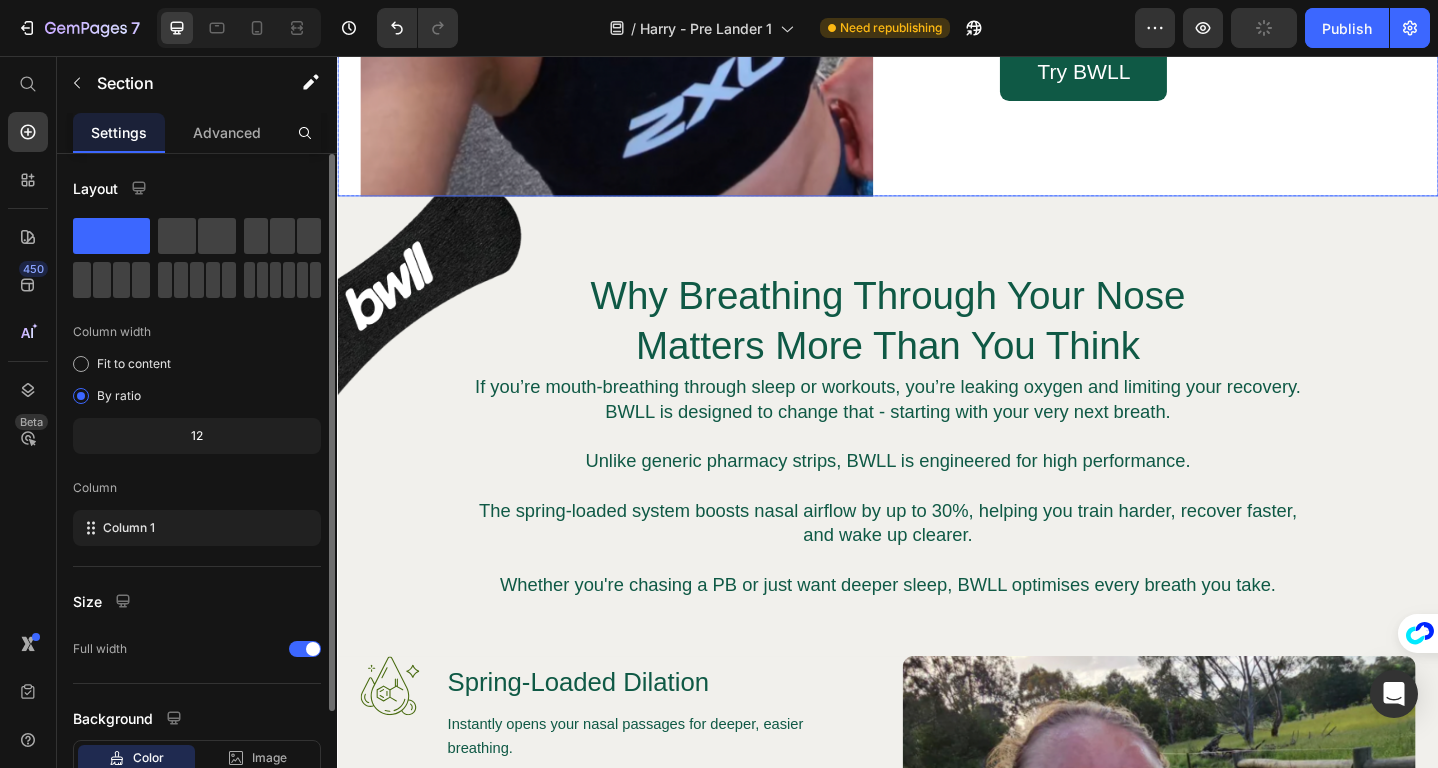 click on "Why Breathing Through Your Nose Matters More Than You Think Heading
Unlock  20-30% more oxygen  during peak intensity moments
Train harder with  instant nasal airflow  optimization
Experience  faster recovery    better sleep between brutal training sessions
Achieve  measurable VO2 max gains  that separate elite from average Item List Try BWLL Button Row" at bounding box center (1232, -156) 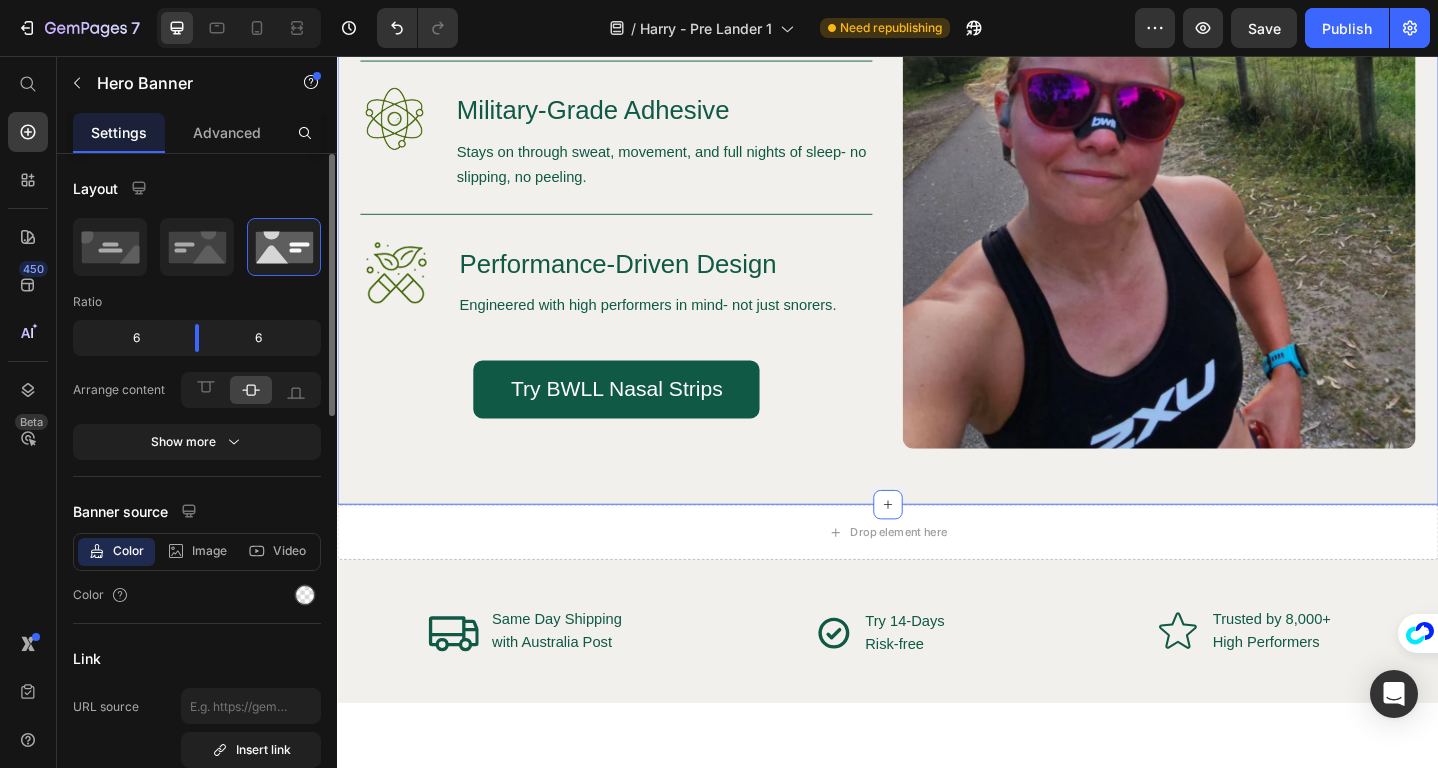 scroll, scrollTop: 3940, scrollLeft: 0, axis: vertical 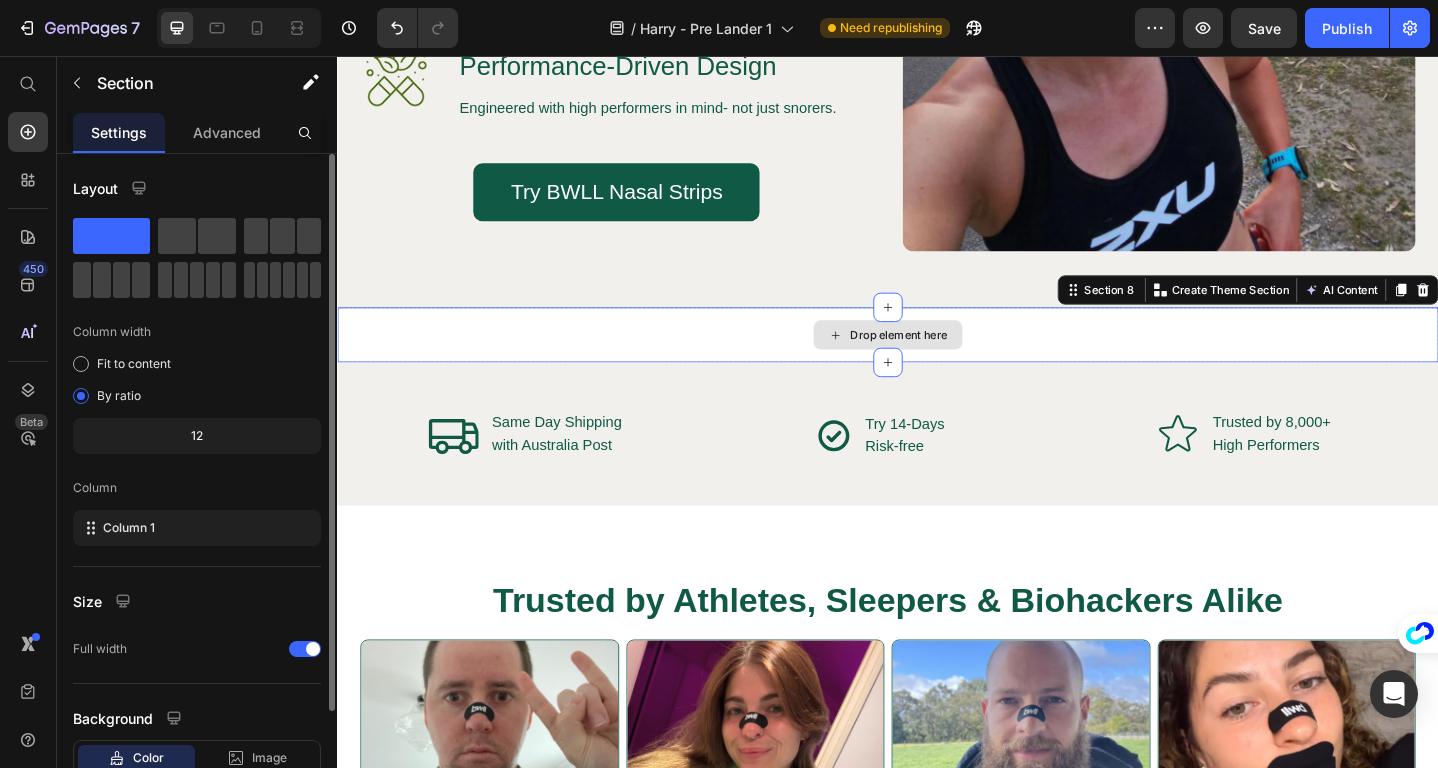 click on "Drop element here" at bounding box center [937, 360] 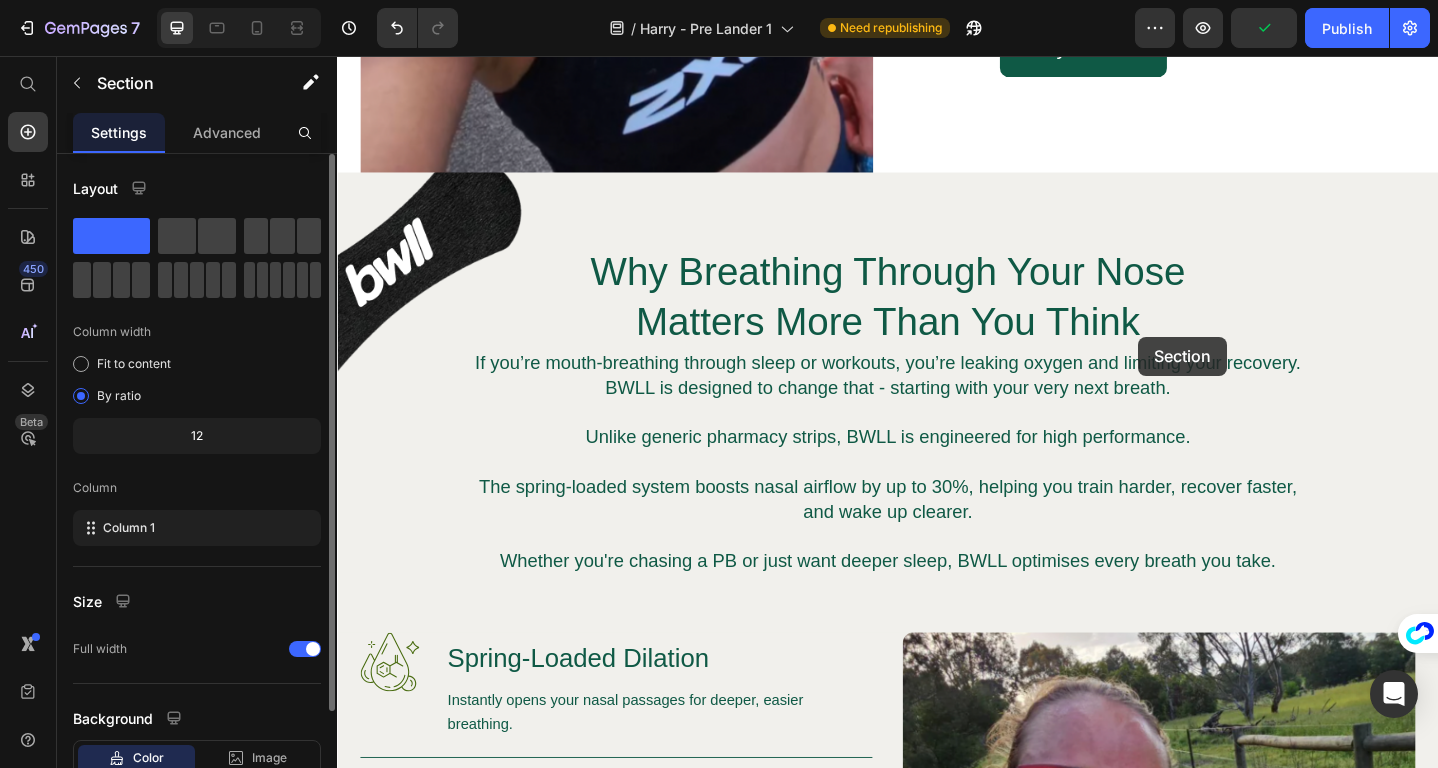 scroll, scrollTop: 2864, scrollLeft: 0, axis: vertical 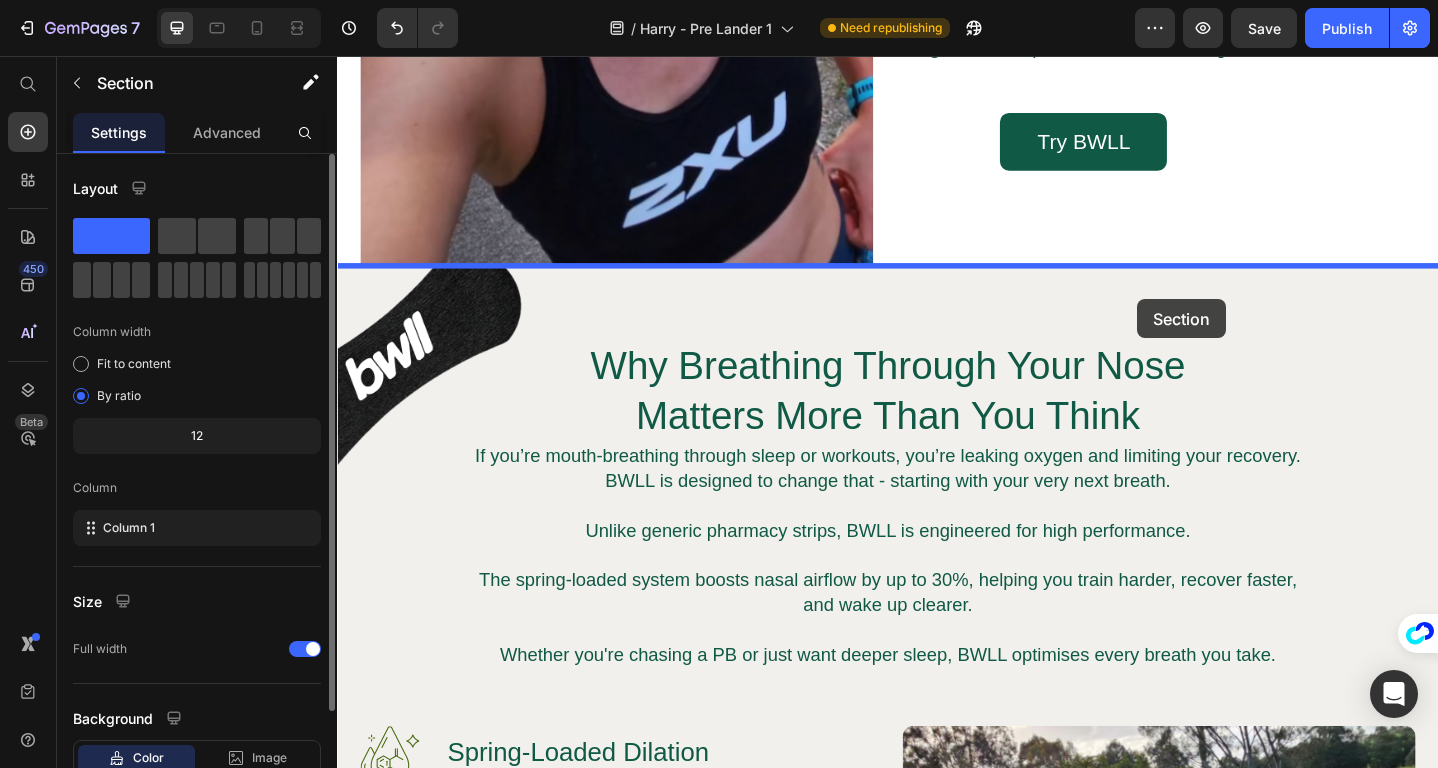 drag, startPoint x: 1213, startPoint y: 497, endPoint x: 1209, endPoint y: 321, distance: 176.04546 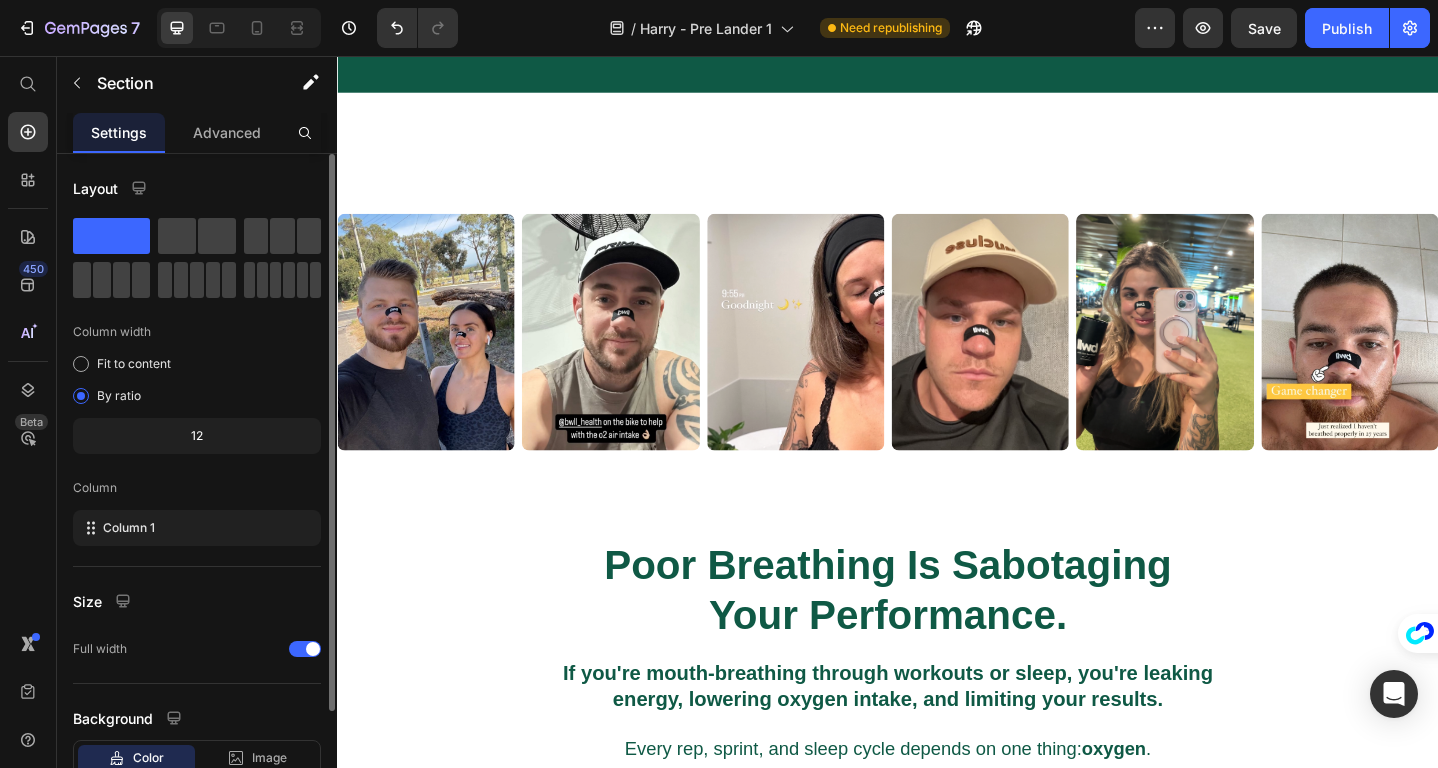 scroll, scrollTop: 1699, scrollLeft: 0, axis: vertical 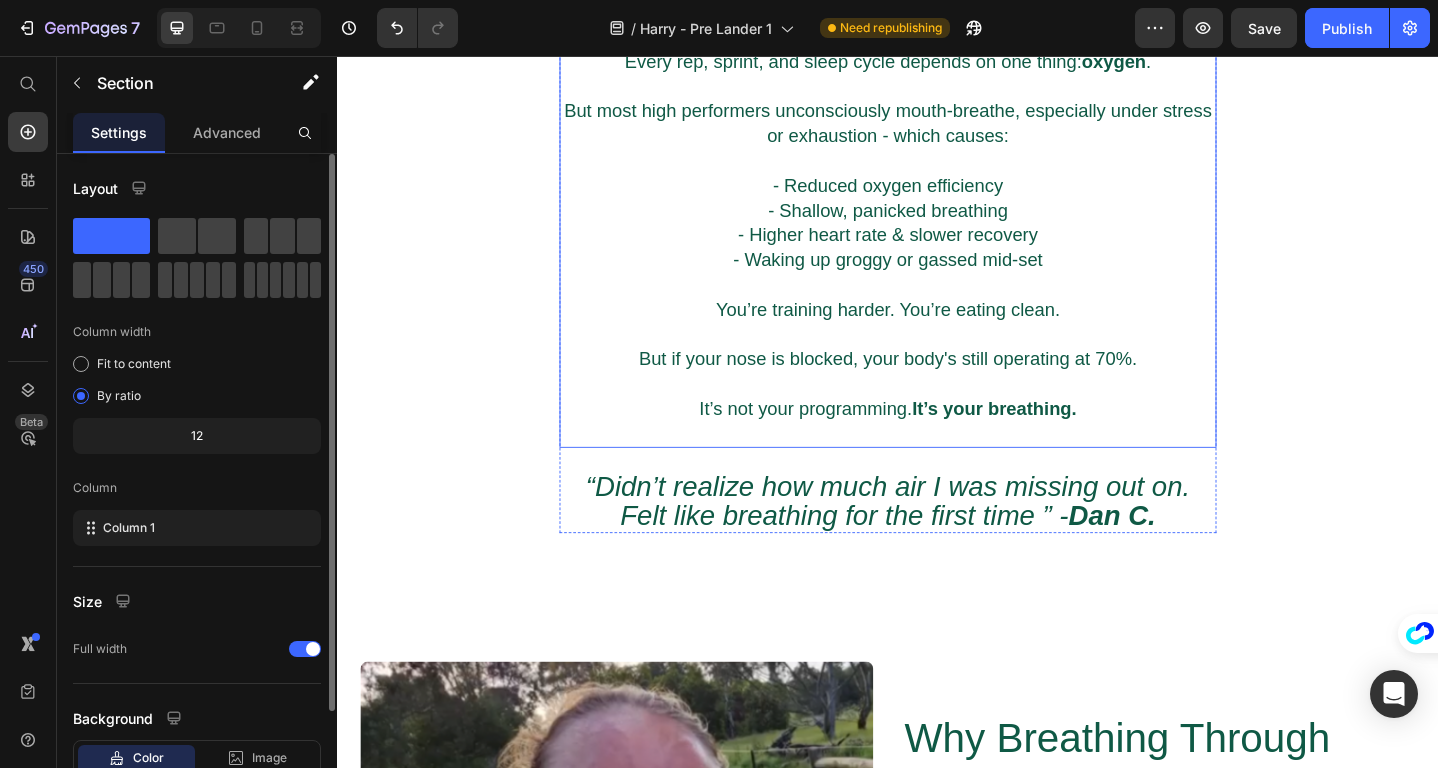 click on "But if your nose is blocked, your body's still operating at 70%." at bounding box center [937, 373] 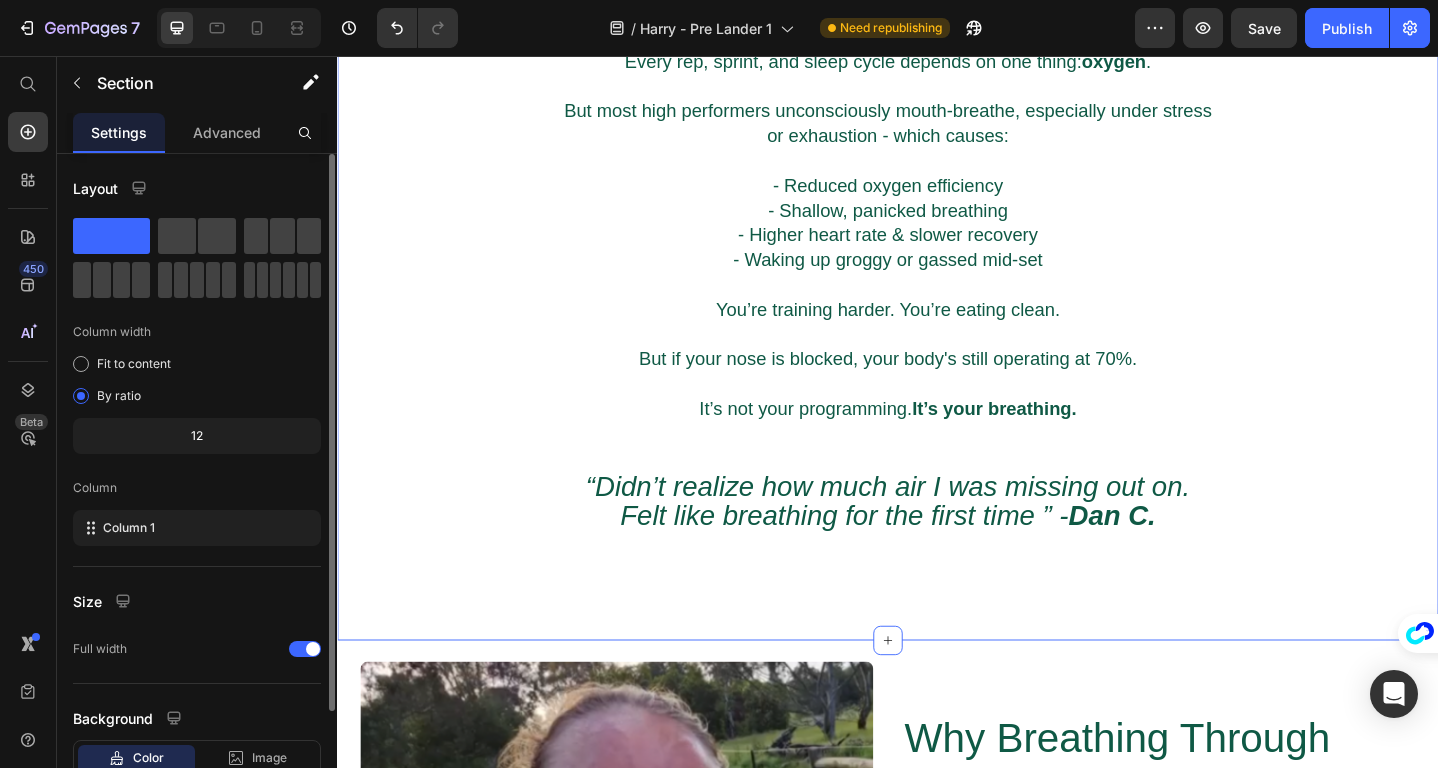 click on "Poor Breathing Is Sabotaging Your Performance. Heading If you're mouth-breathing through workouts or sleep, you're leaking energy, lowering oxygen intake, and limiting your results.   Every rep, sprint, and sleep cycle depends on one thing:  oxygen . But most high performers unconsciously mouth-breathe, especially under stress or exhaustion - which causes:   - Reduced oxygen efficiency - Shallow, panicked breathing - Higher heart rate   slower recovery - Waking up groggy or gassed mid-set   You’re training harder. You’re eating clean. But if your nose is blocked, your body's still operating at 70%.   It’s not your programming.  It’s your breathing.   Text Block   “Didn’t realize how much air I was missing out on. Felt like breathing for the first time ” -  [LAST_NAME] C. Text Block Row Section 5   You can create reusable sections Create Theme Section AI Content Write with GemAI What would you like to describe here? Tone and Voice Persuasive Product Collagen Mouth Tape Subscription Show more" at bounding box center [937, 223] 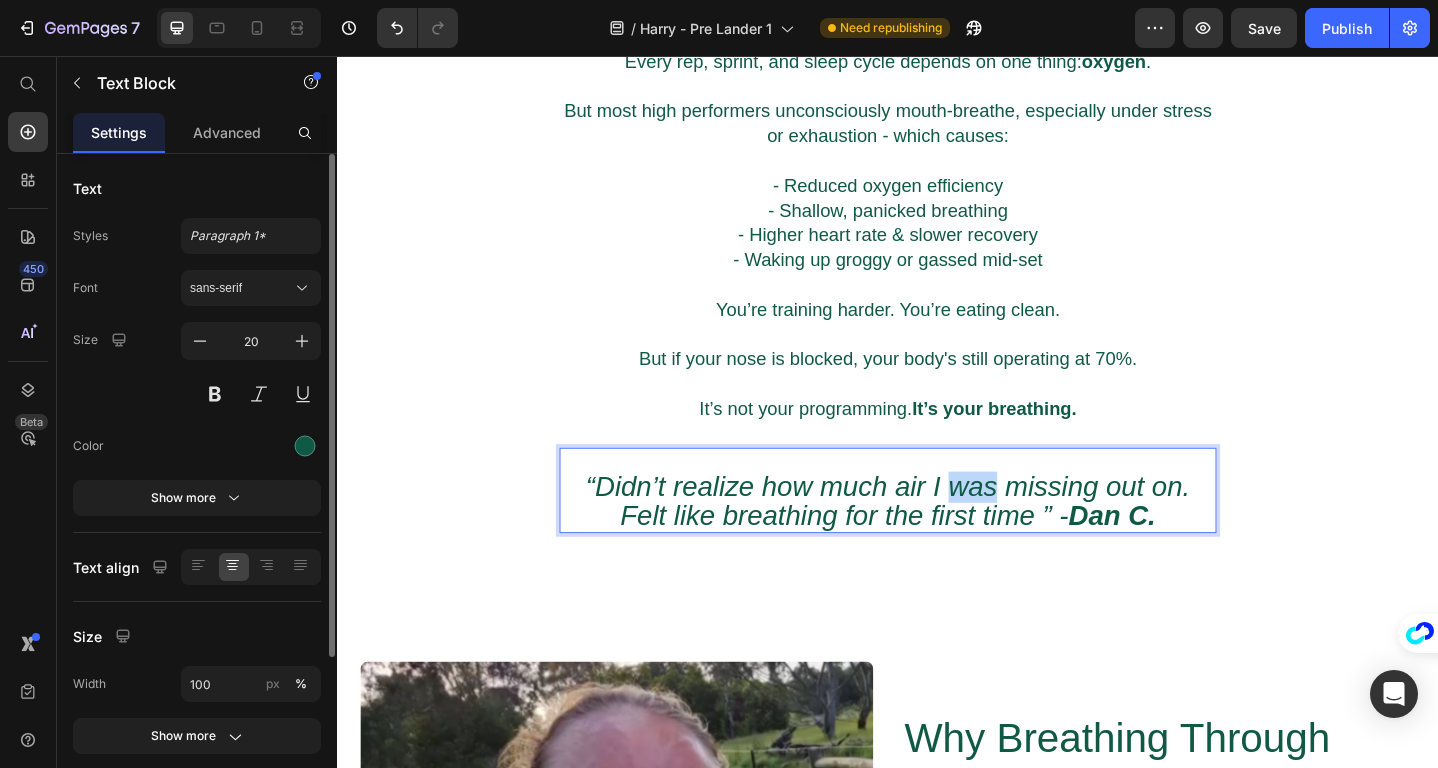 click on "“Didn’t realize how much air I was missing out on. Felt like breathing for the first time ” -  [LAST_NAME] C." at bounding box center (937, 541) 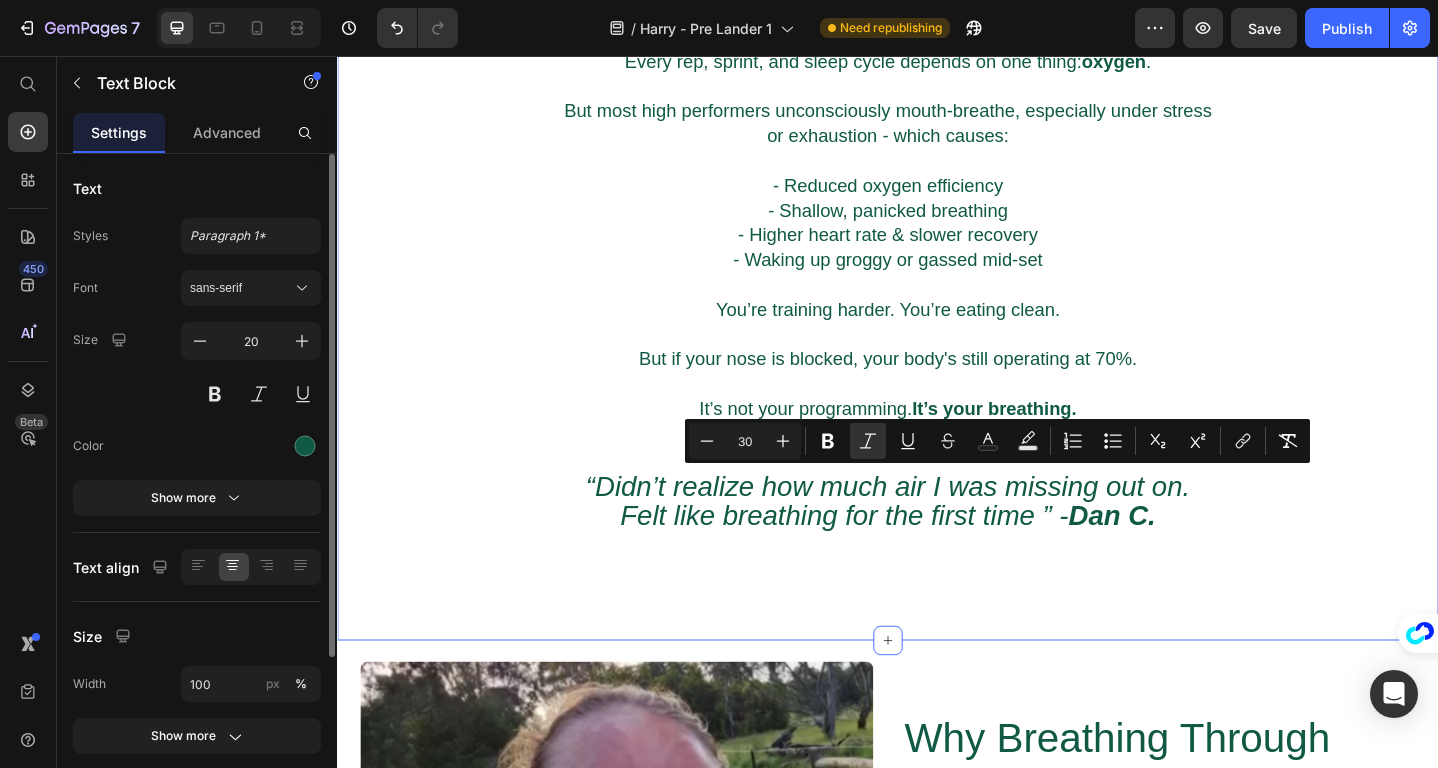 click on "Poor Breathing Is Sabotaging Your Performance. Heading If you're mouth-breathing through workouts or sleep, you're leaking energy, lowering oxygen intake, and limiting your results.   Every rep, sprint, and sleep cycle depends on one thing:  oxygen . But most high performers unconsciously mouth-breathe, especially under stress or exhaustion - which causes:   - Reduced oxygen efficiency - Shallow, panicked breathing - Higher heart rate & slower recovery - Waking up groggy or gassed mid-set   You’re training harder. You’re eating clean. But if your nose is blocked, your body's still operating at 70%.   It’s not your programming.  It’s your breathing.   Text Block “Didn’t realize how much air I was missing out on. Felt like breathing for the first time ” -  [NAME]. Text Block Row Section 5   You can create reusable sections Create Theme Section AI Content Write with GemAI What would you like to describe here? Tone and Voice Persuasive Product Collagen Mouth Tape Subscription Show more Generate" at bounding box center (937, 223) 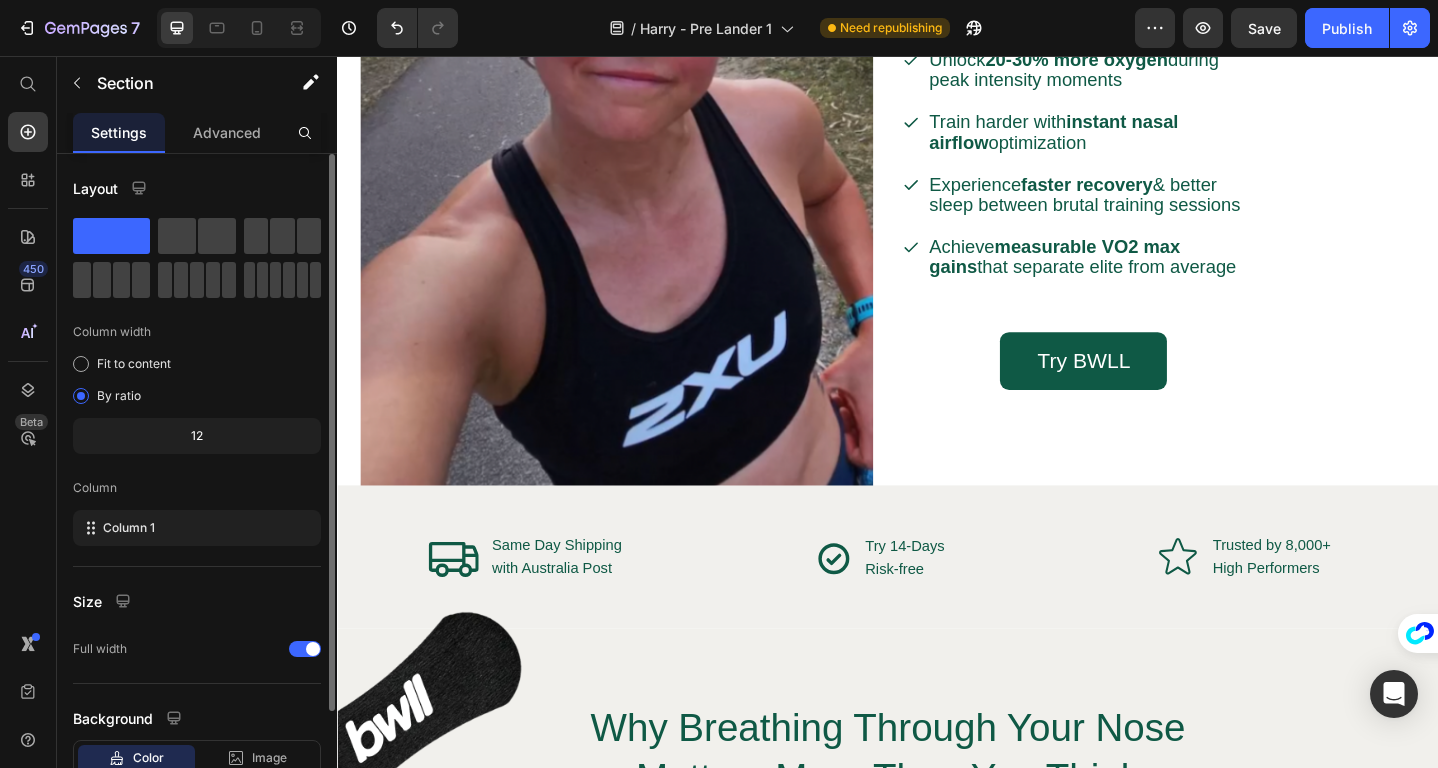 scroll, scrollTop: 2663, scrollLeft: 0, axis: vertical 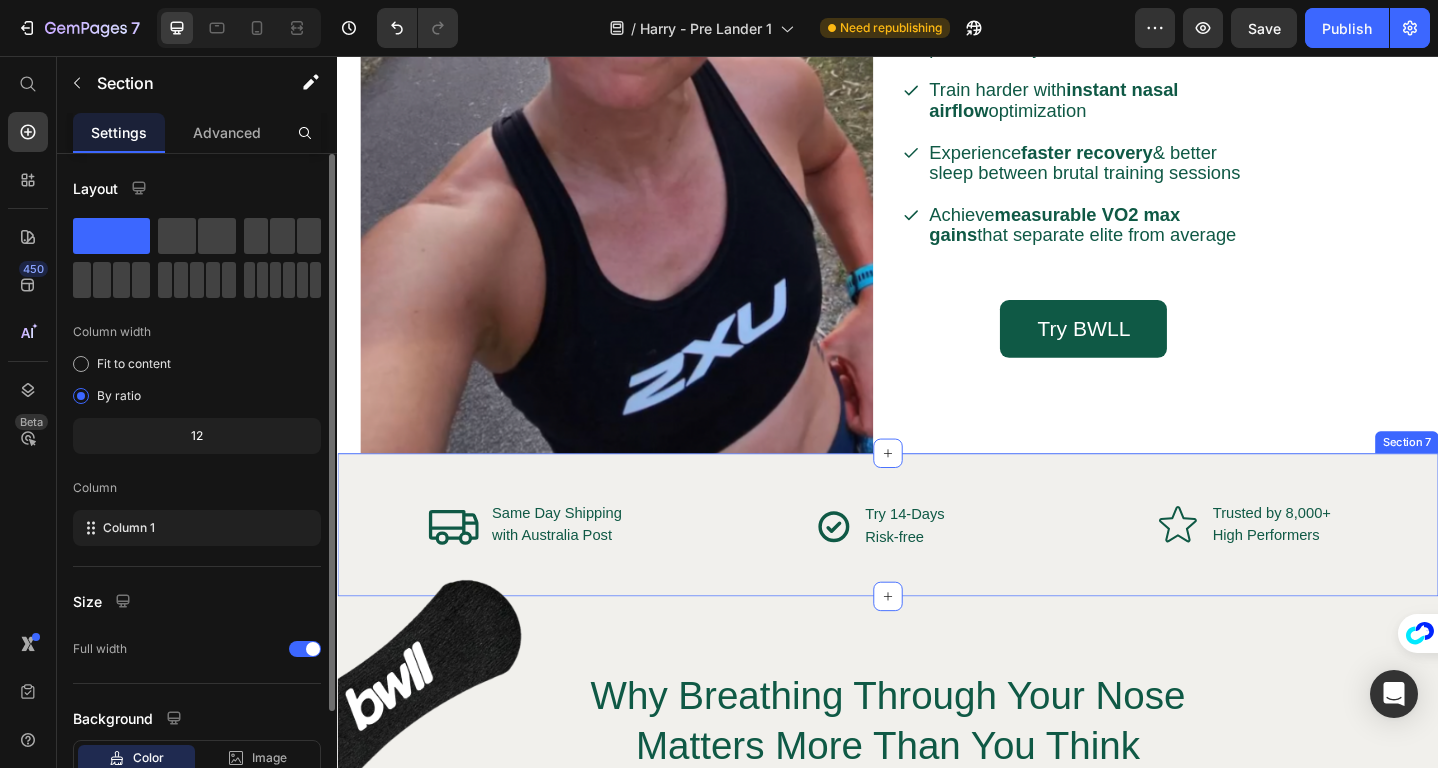 click on "Icon Same Day Shipping Text Block with Australia Post Text Block Advanced List
Icon Try 14-Days Text Block Risk-free Text Block Advanced List Row
Icon Trusted by 8,000+ Text Block High Performers Text Block Advanced List Row Section 7" at bounding box center (937, 567) 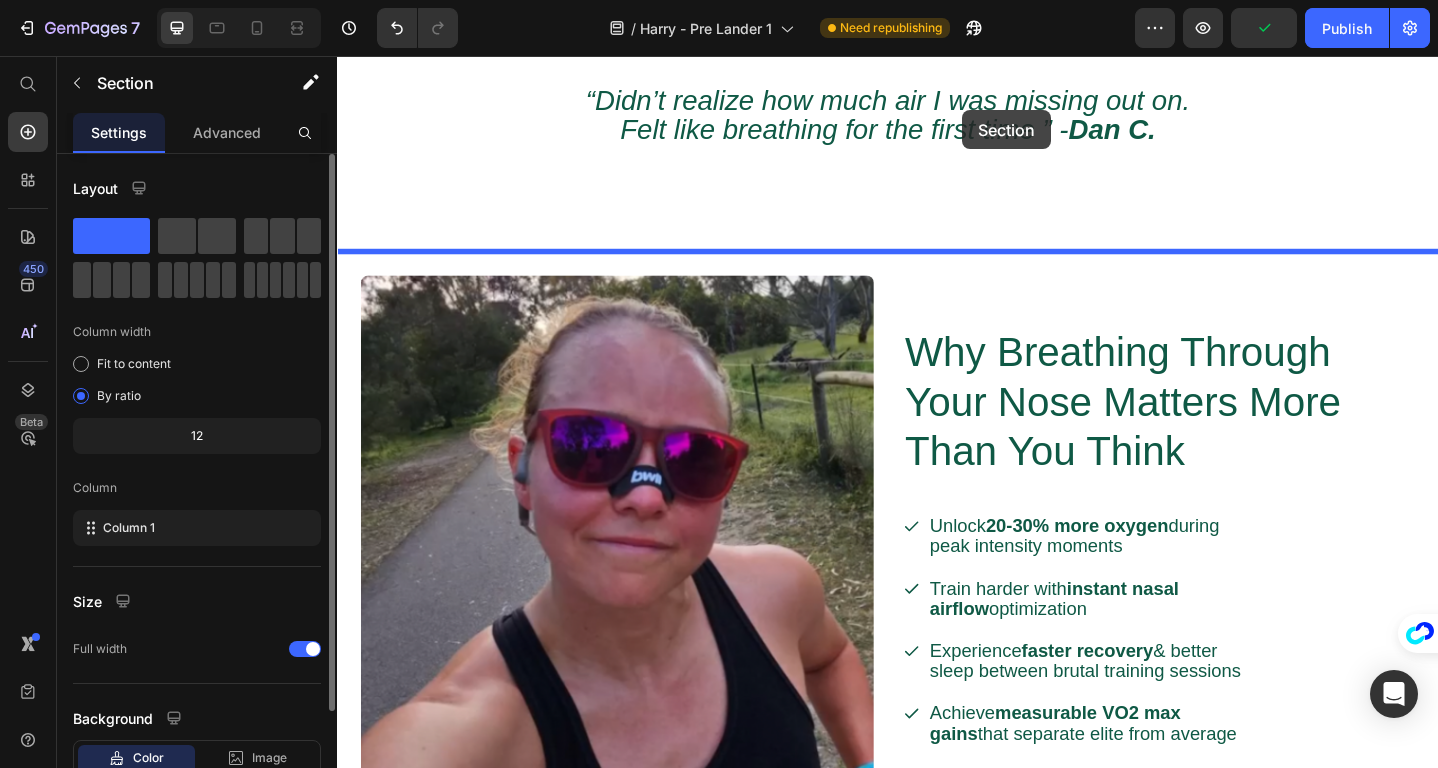 scroll, scrollTop: 2079, scrollLeft: 0, axis: vertical 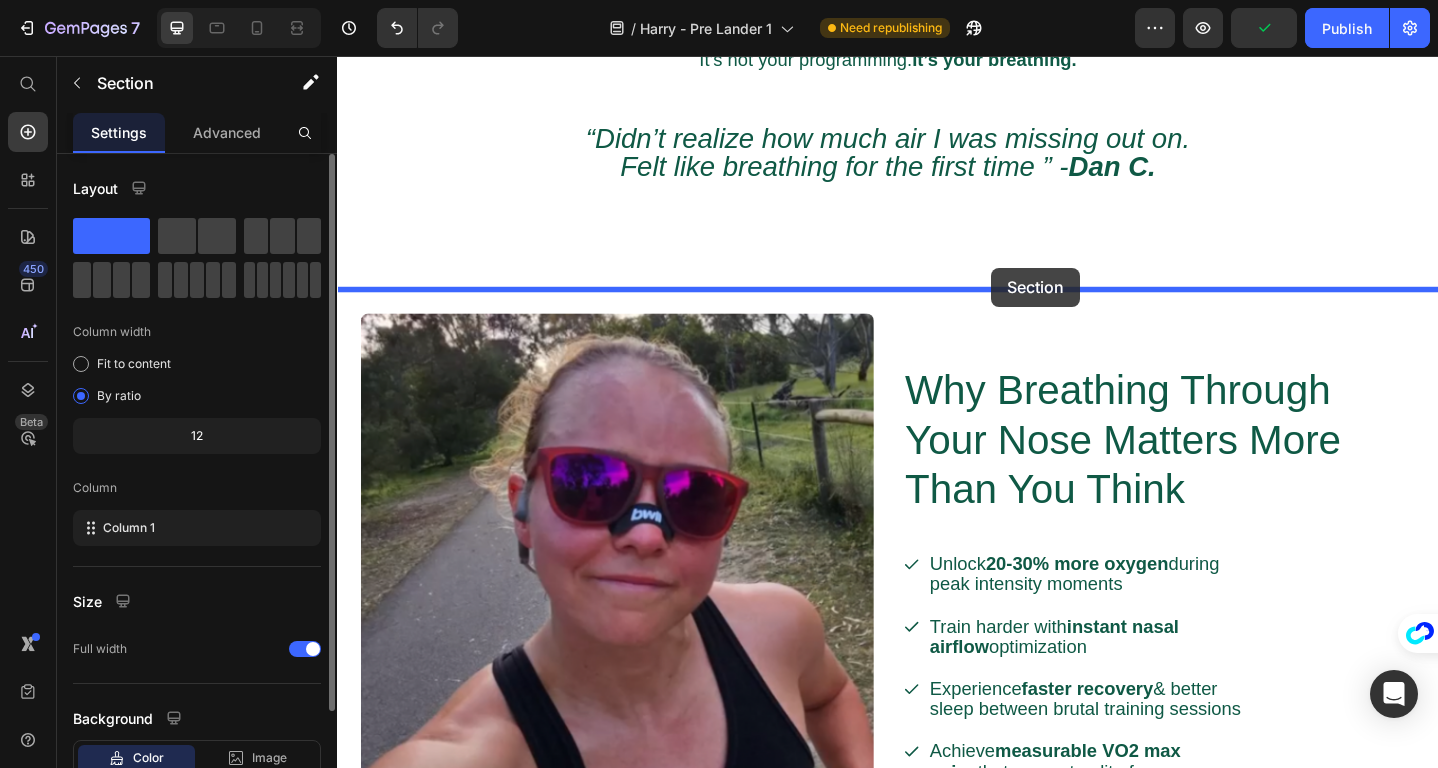 drag, startPoint x: 1045, startPoint y: 525, endPoint x: 1050, endPoint y: 287, distance: 238.05252 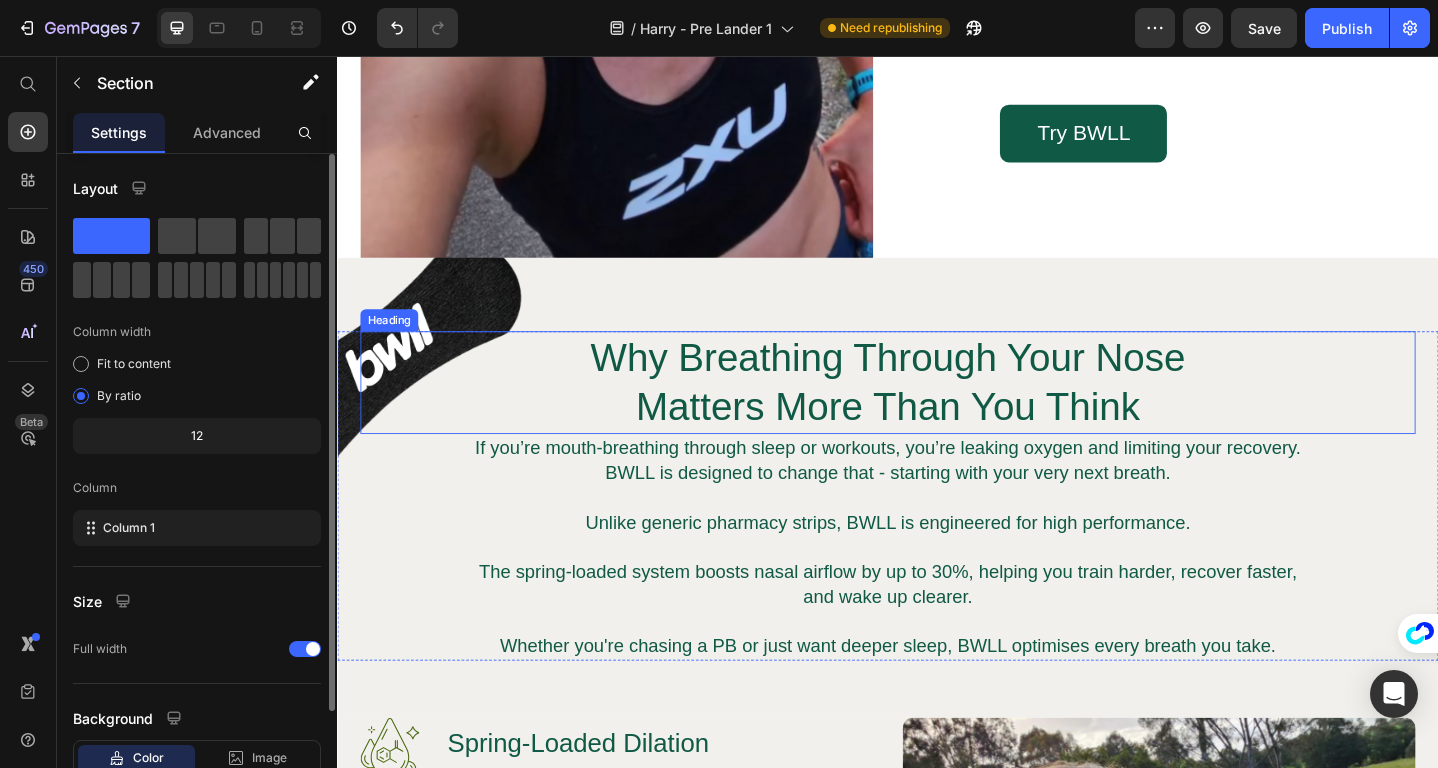 scroll, scrollTop: 2283, scrollLeft: 0, axis: vertical 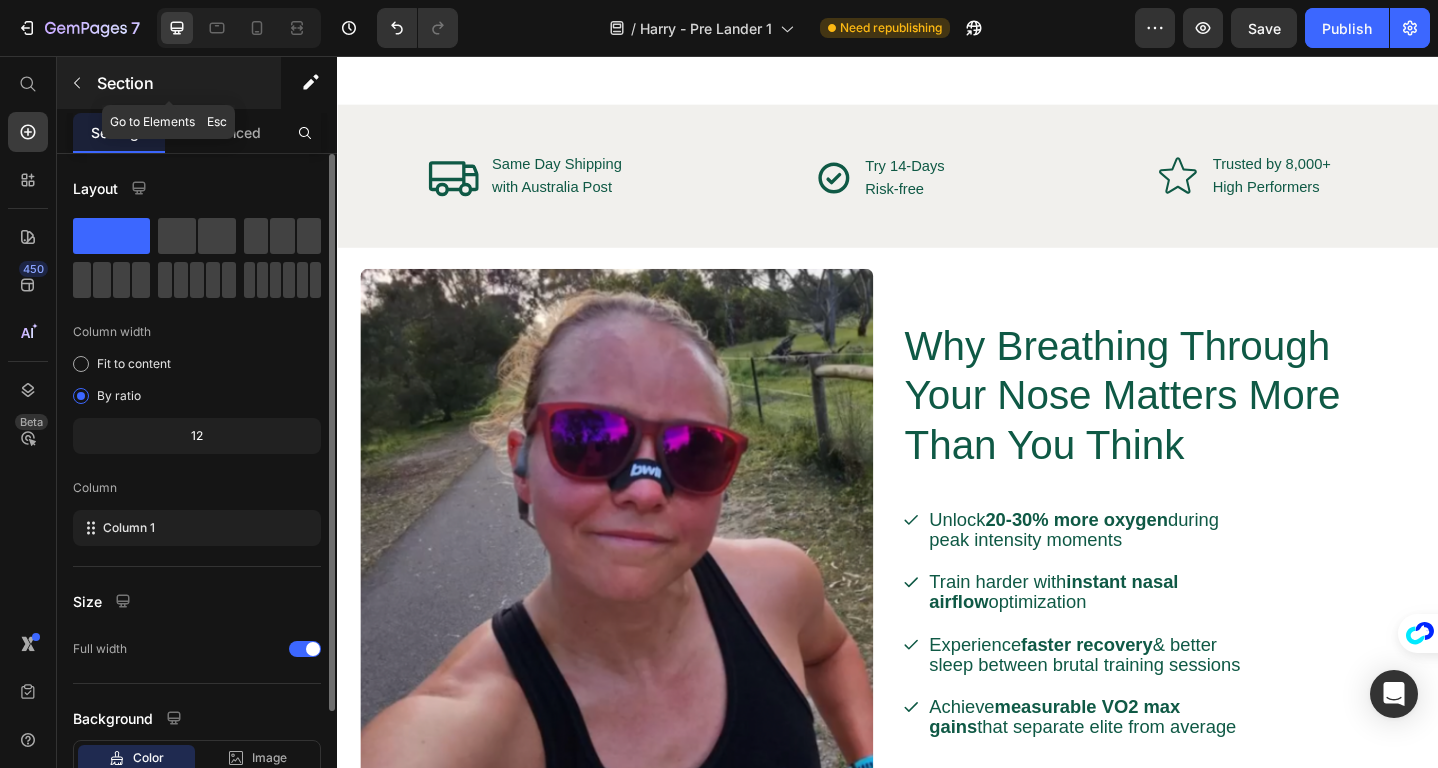 click at bounding box center (77, 83) 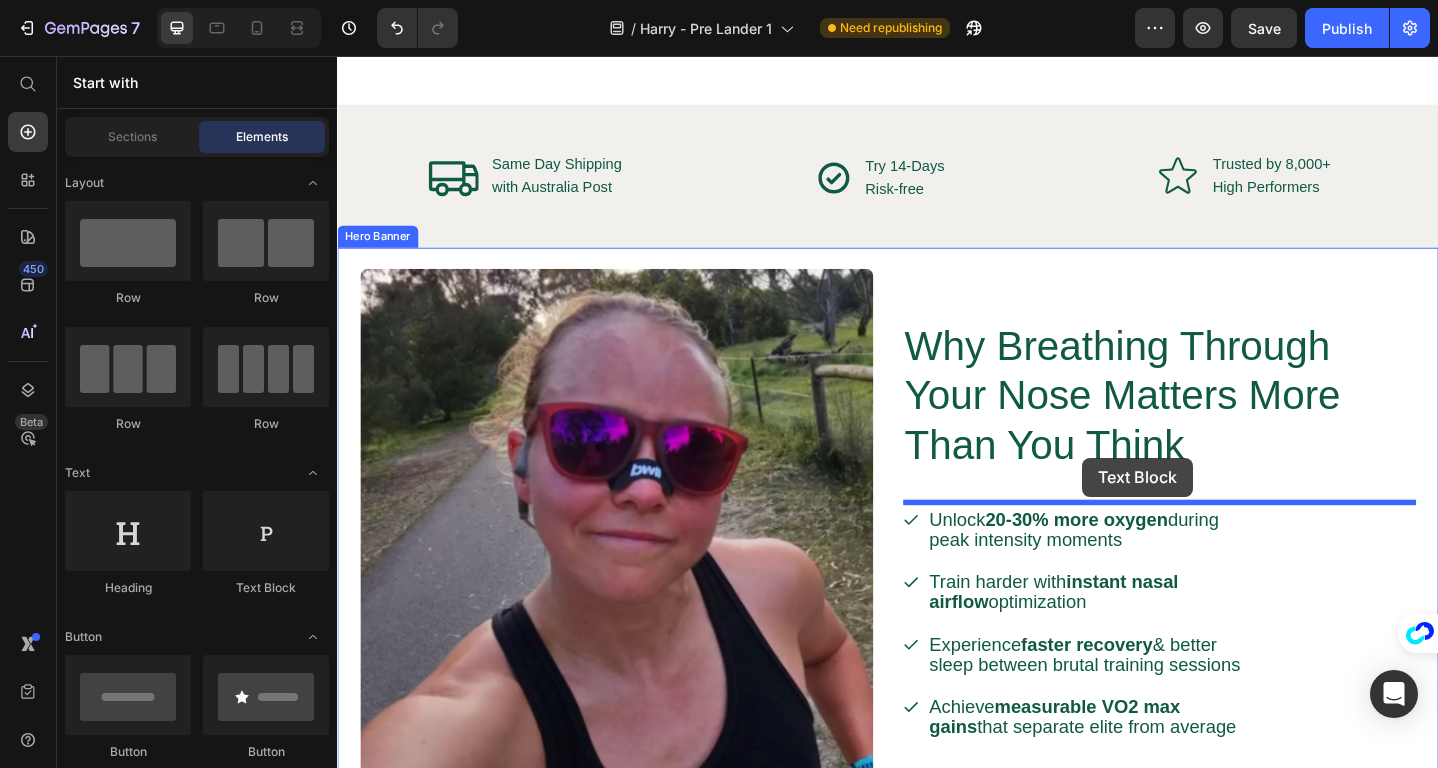 drag, startPoint x: 600, startPoint y: 594, endPoint x: 1149, endPoint y: 493, distance: 558.2132 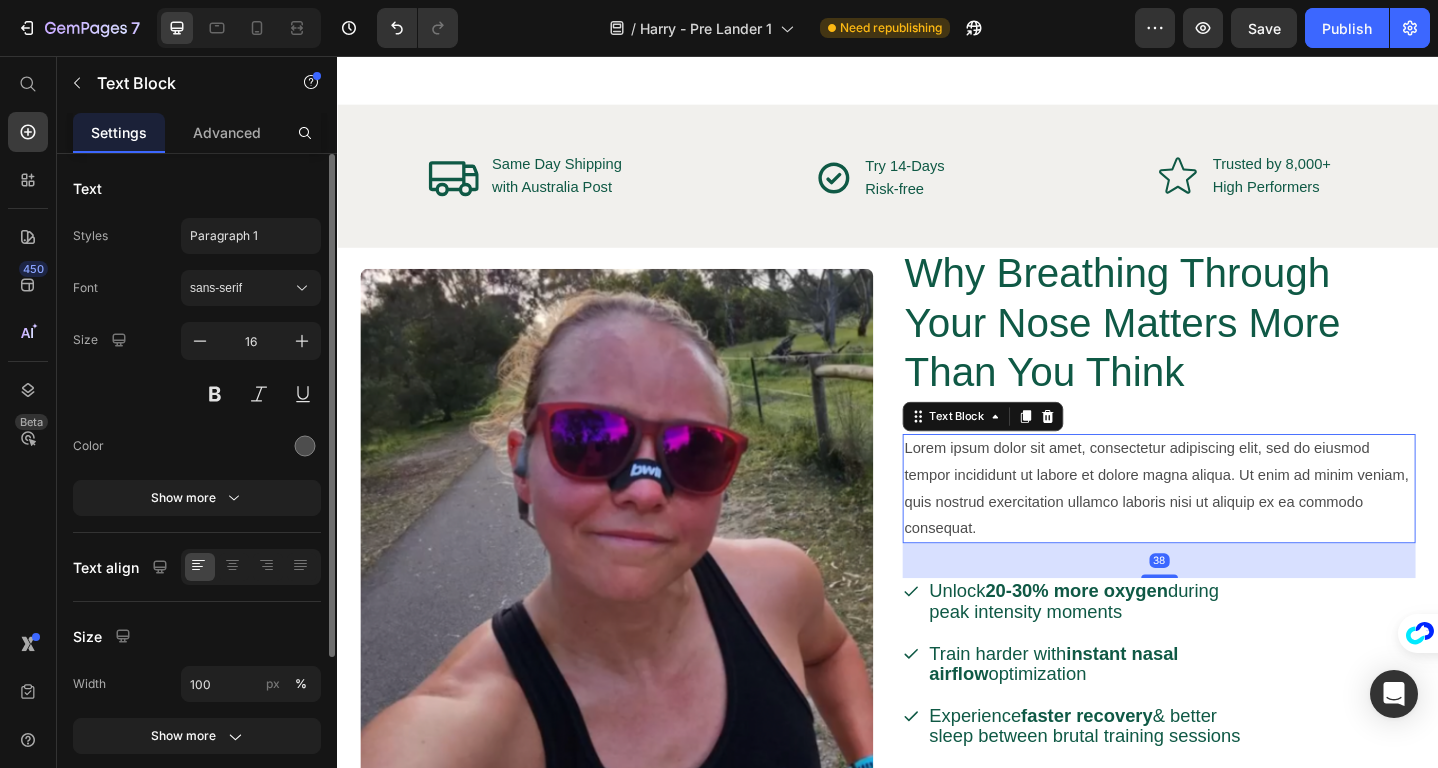 click on "Lorem ipsum dolor sit amet, consectetur adipiscing elit, sed do eiusmod tempor incididunt ut labore et dolore magna aliqua. Ut enim ad minim veniam, quis nostrud exercitation ullamco laboris nisi ut aliquip ex ea commodo consequat." at bounding box center [1232, 527] 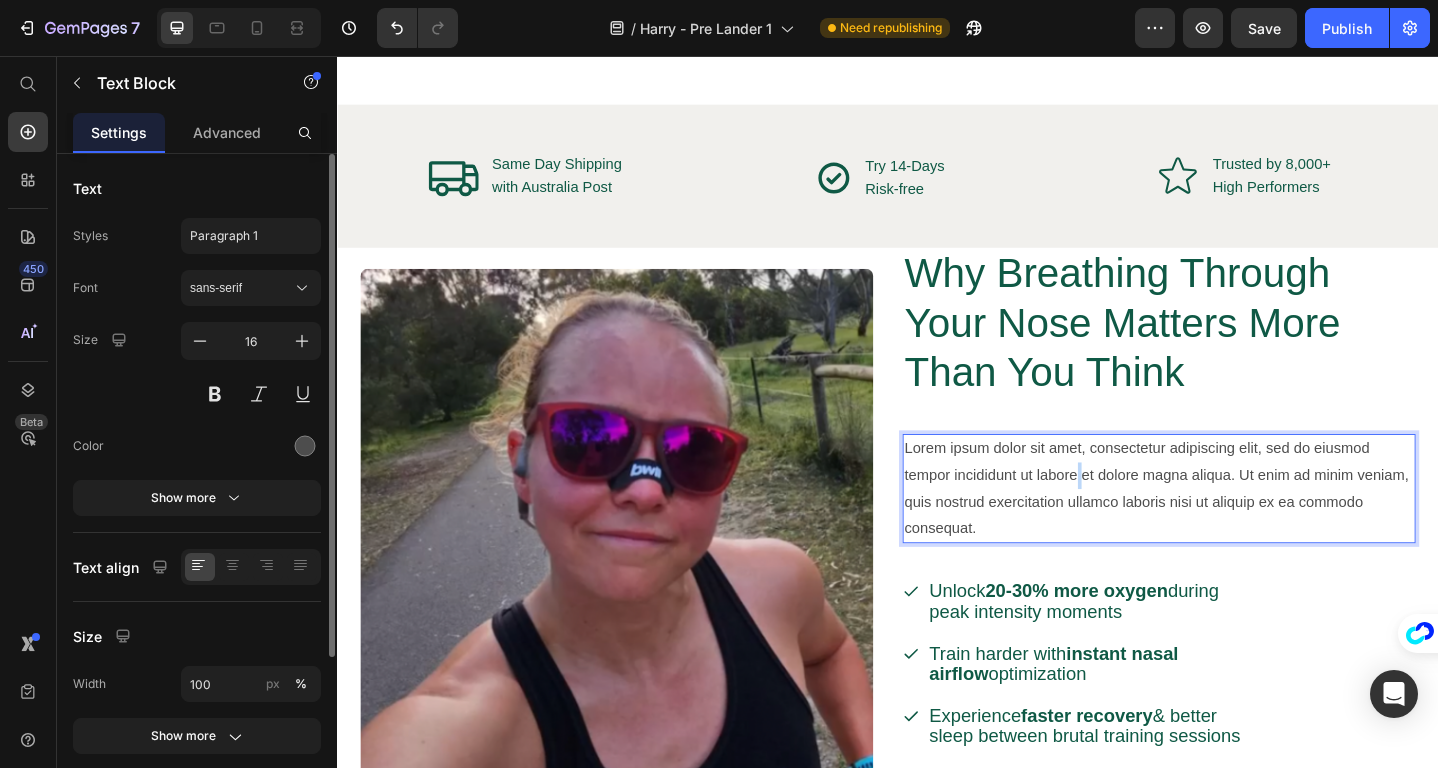 click on "Lorem ipsum dolor sit amet, consectetur adipiscing elit, sed do eiusmod tempor incididunt ut labore et dolore magna aliqua. Ut enim ad minim veniam, quis nostrud exercitation ullamco laboris nisi ut aliquip ex ea commodo consequat." at bounding box center (1232, 527) 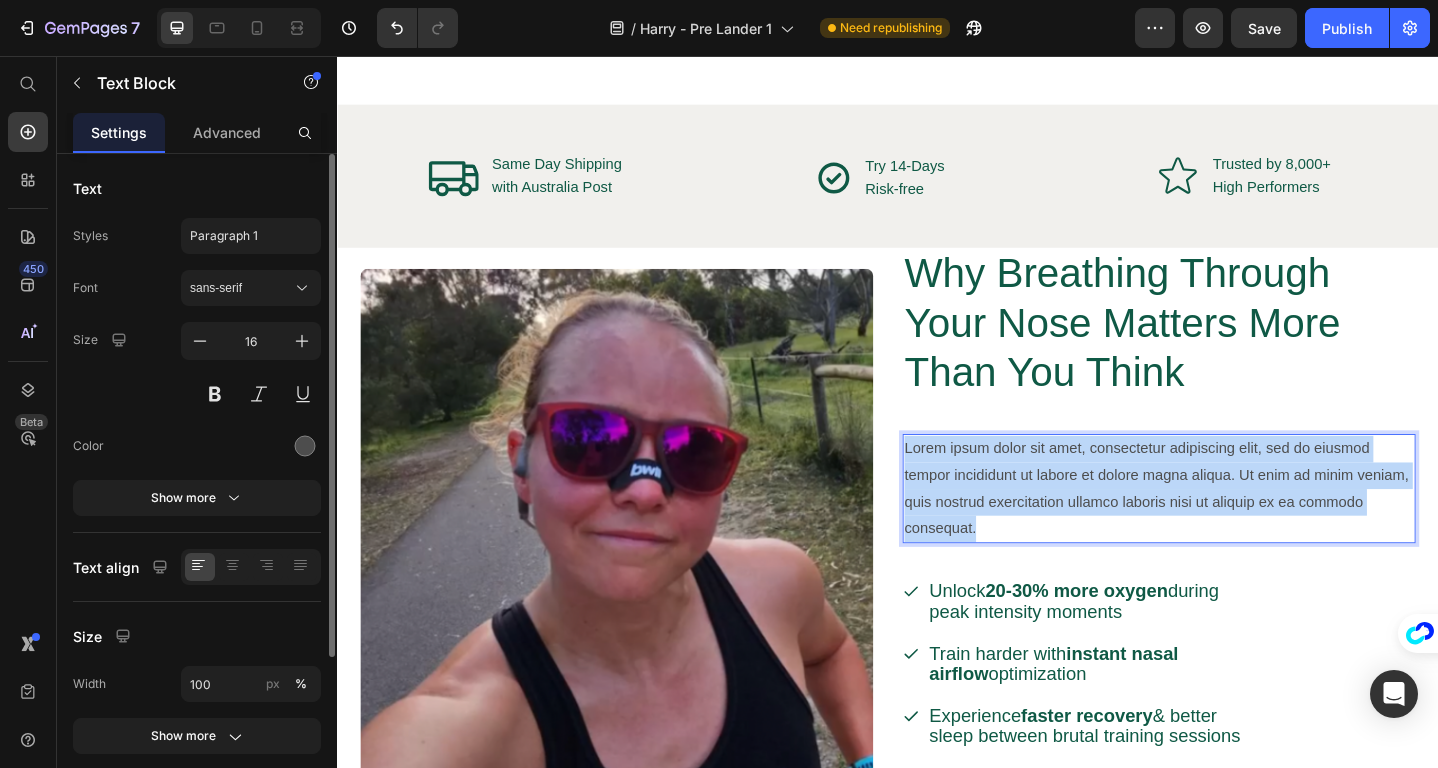 click on "Lorem ipsum dolor sit amet, consectetur adipiscing elit, sed do eiusmod tempor incididunt ut labore et dolore magna aliqua. Ut enim ad minim veniam, quis nostrud exercitation ullamco laboris nisi ut aliquip ex ea commodo consequat." at bounding box center (1232, 527) 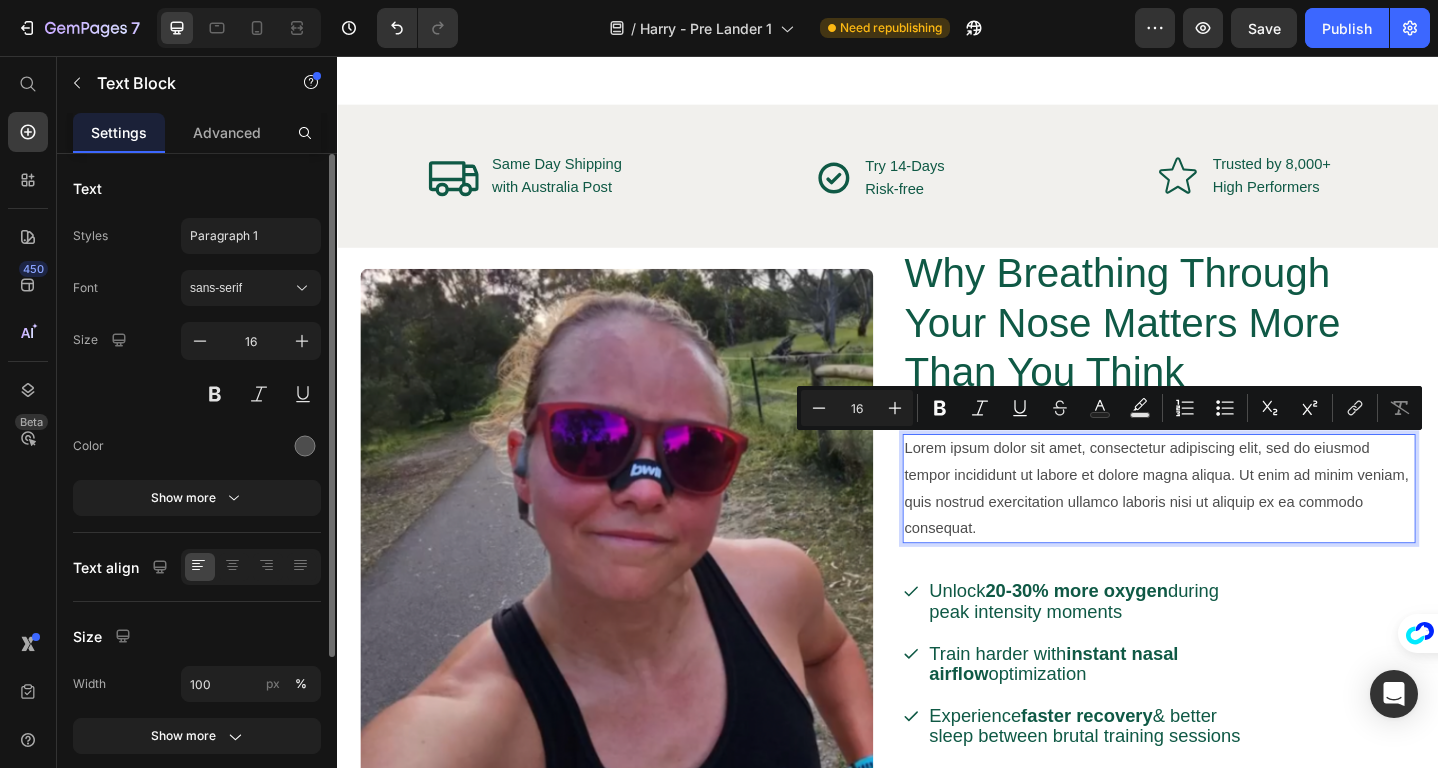scroll, scrollTop: 2297, scrollLeft: 0, axis: vertical 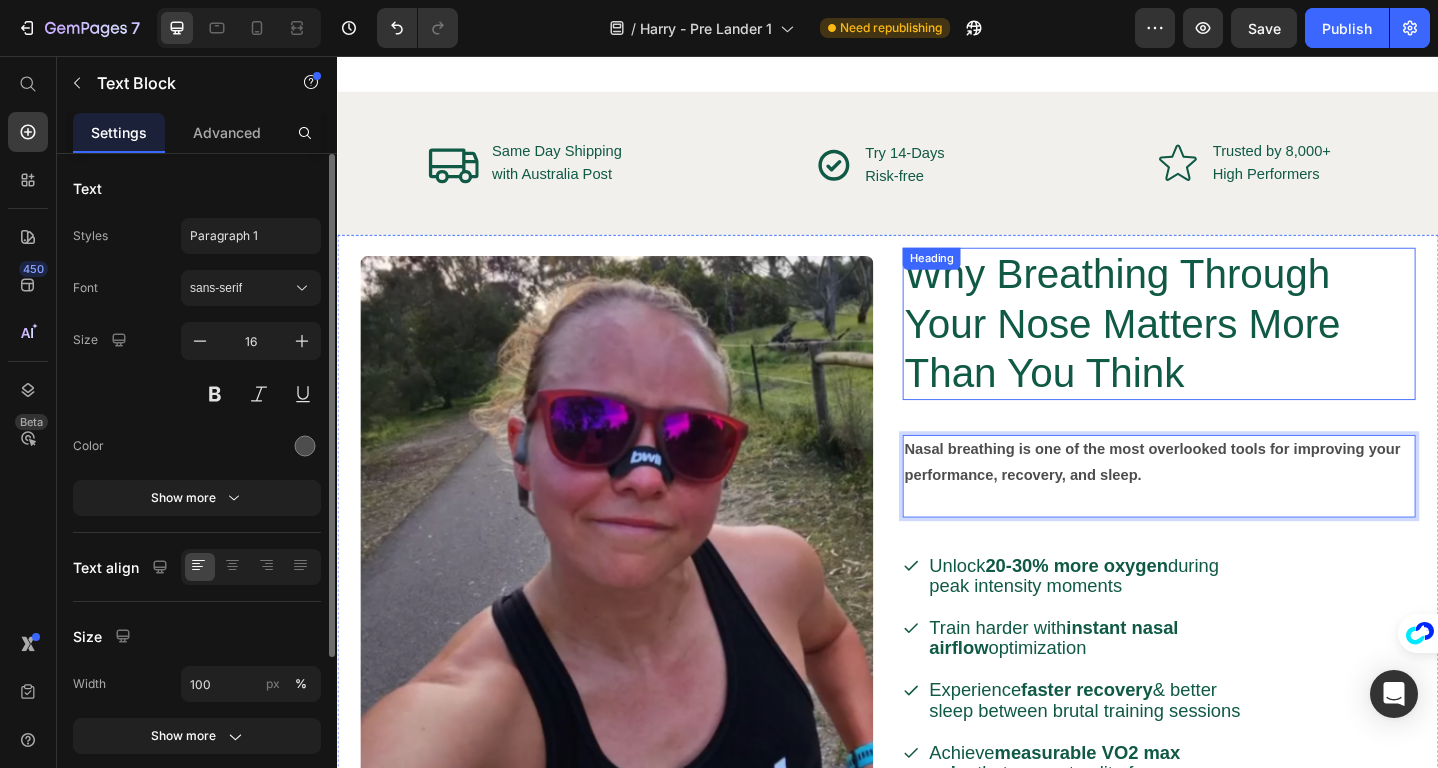 click on "Why Breathing Through Your Nose Matters More Than You Think" at bounding box center (1209, 348) 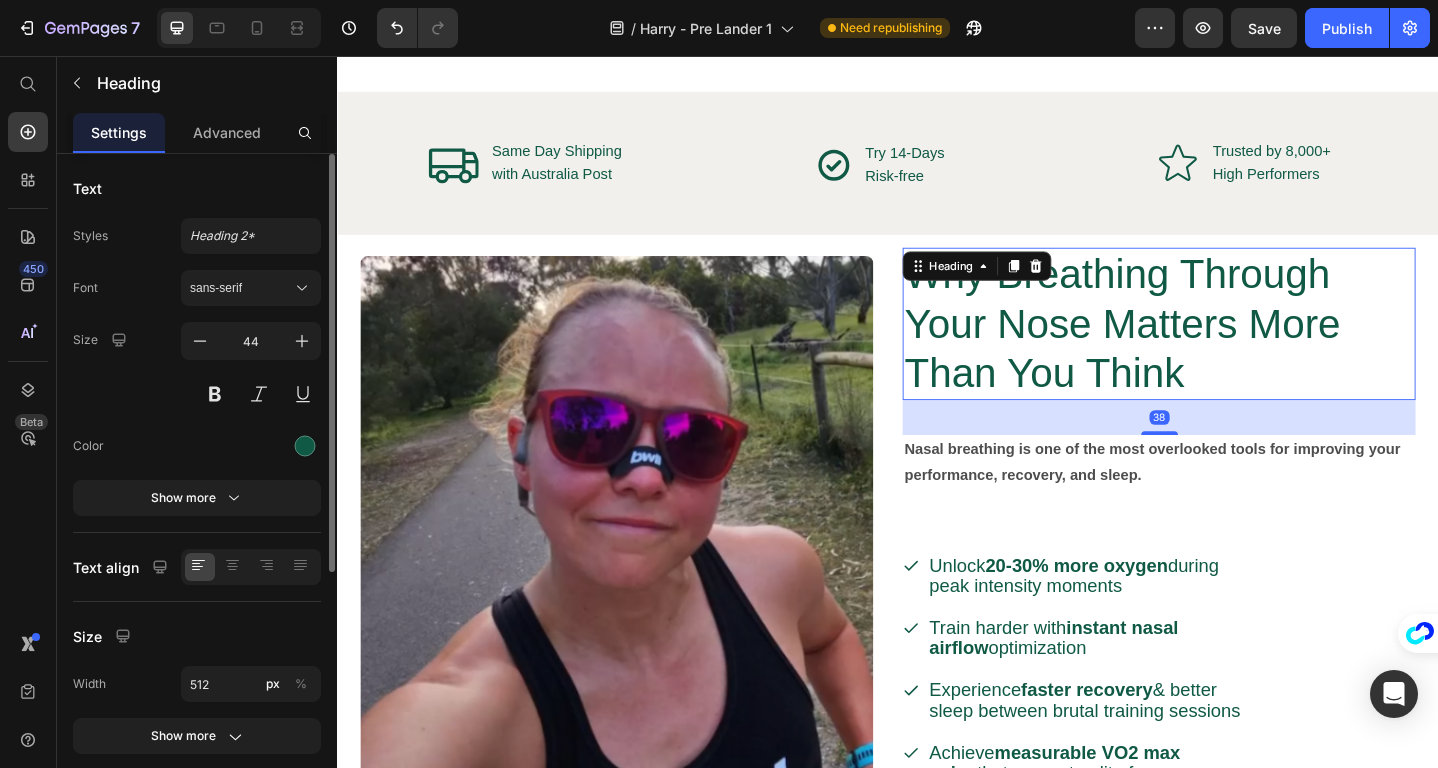 click on "38" at bounding box center [1232, 450] 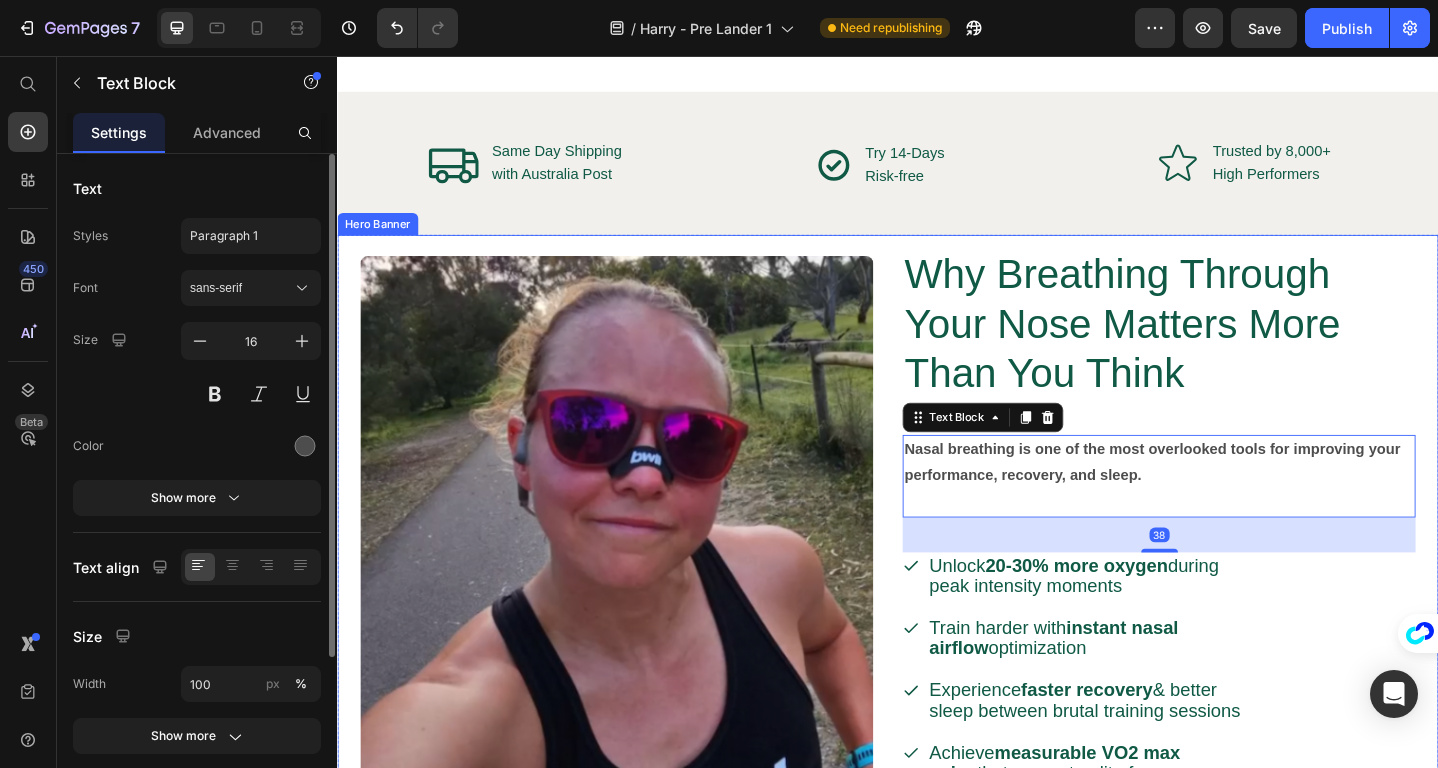 click on "Why Breathing Through Your Nose Matters More Than You Think Heading Nasal breathing is one of the most overlooked tools for improving your performance, recovery, and sleep. Text Block   38
Unlock  20-30% more oxygen  during peak intensity moments
Train harder with  instant nasal airflow  optimization
Experience  faster recovery    better sleep between brutal training sessions
Achieve  measurable VO2 max gains  that separate elite from average Item List Try BWLL Button Row" at bounding box center (1232, 646) 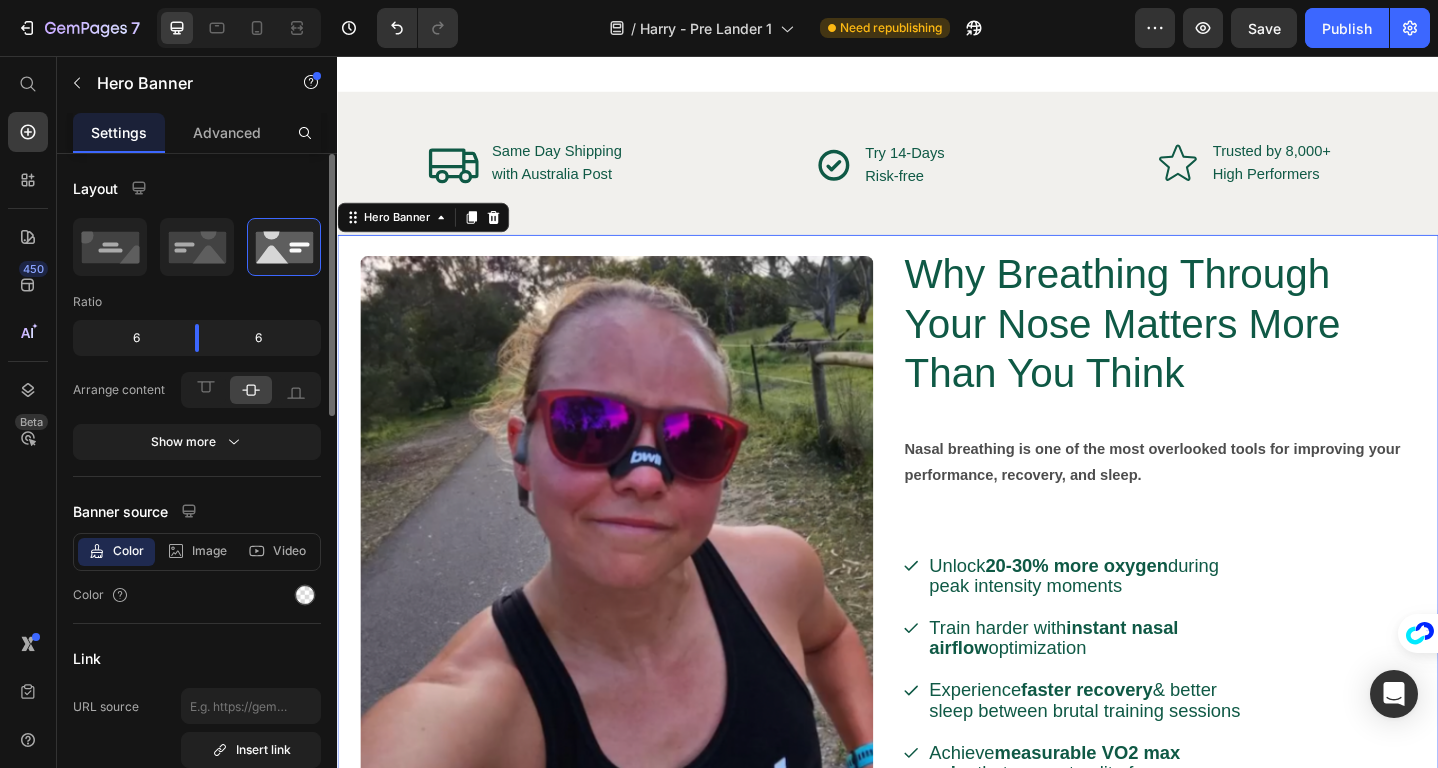 click on "Why Breathing Through Your Nose Matters More Than You Think" at bounding box center [1209, 348] 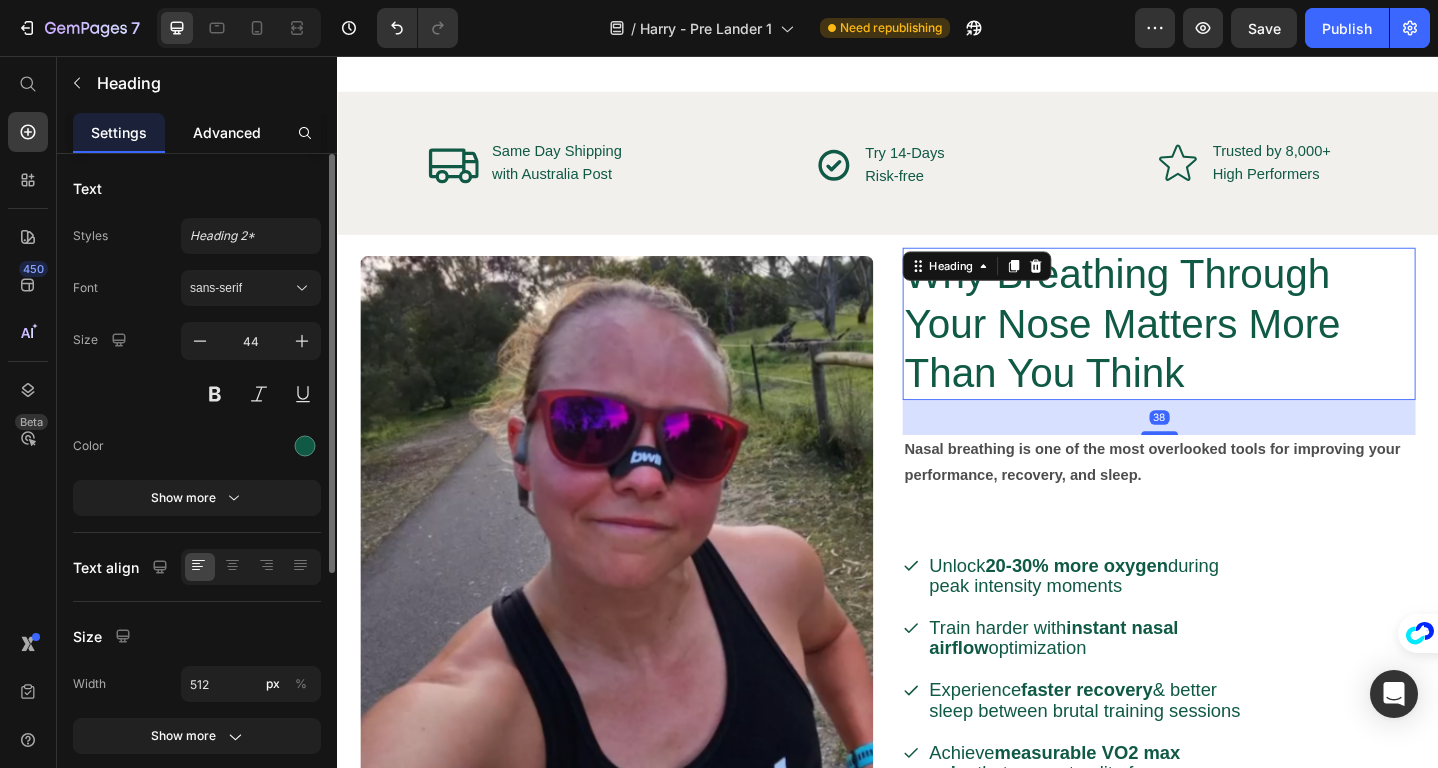 click on "Advanced" at bounding box center [227, 132] 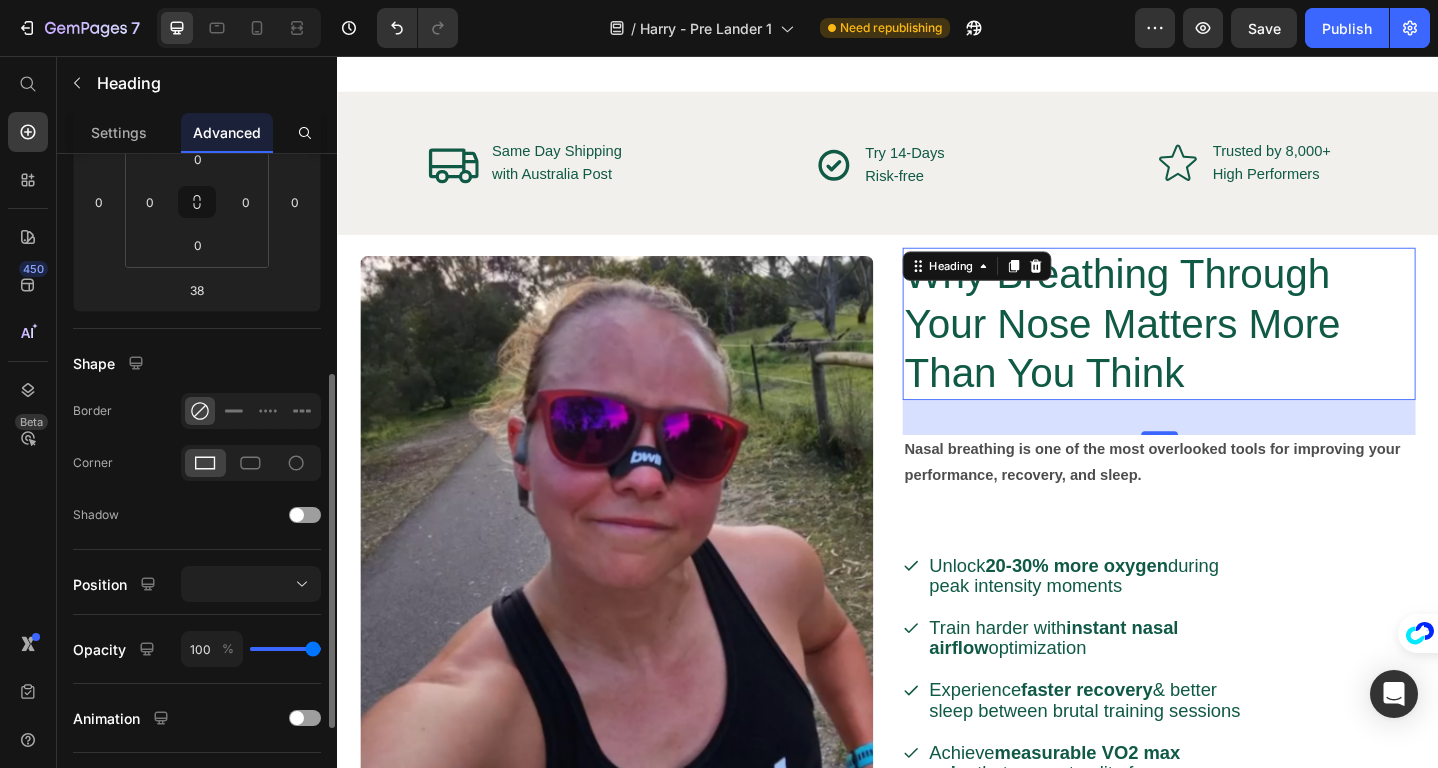 scroll, scrollTop: 355, scrollLeft: 0, axis: vertical 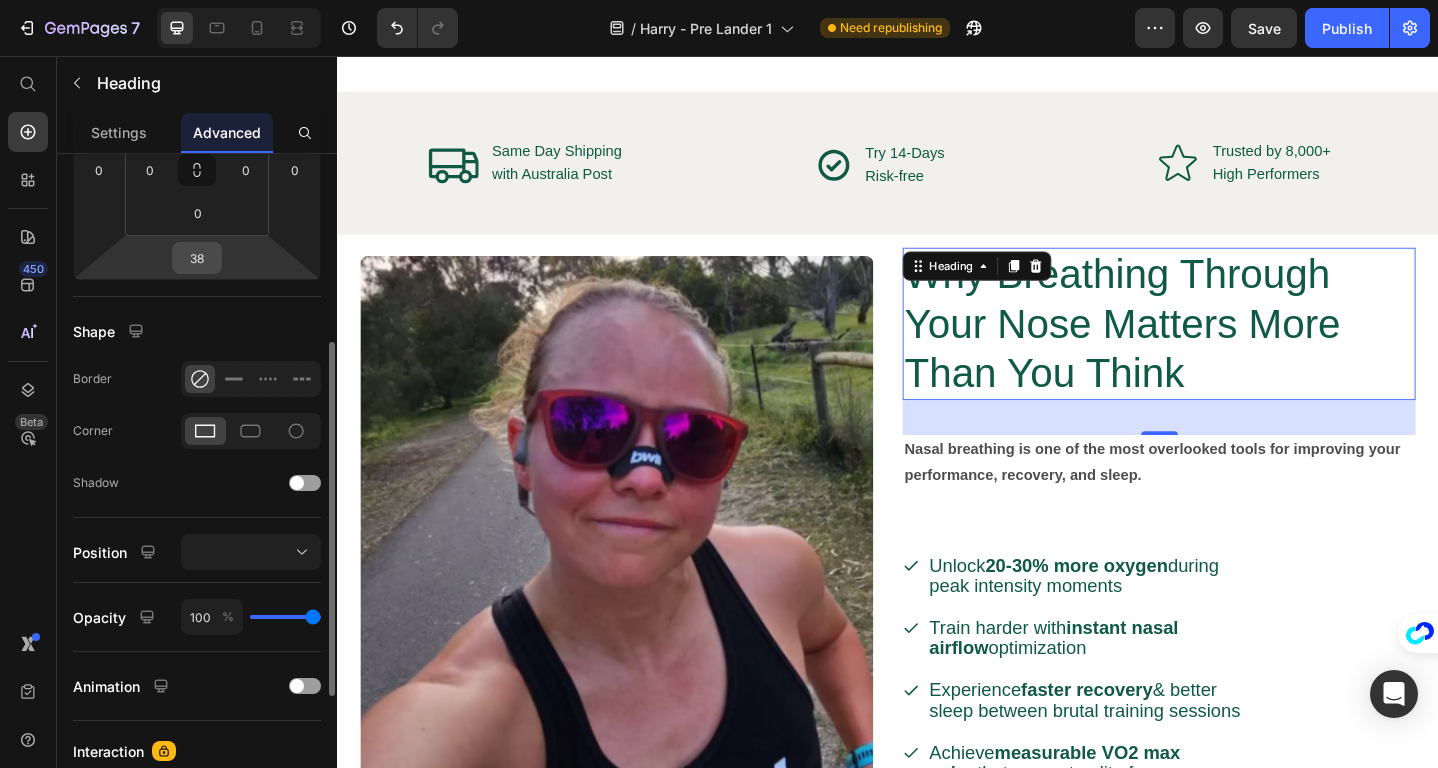 click on "38" at bounding box center [197, 258] 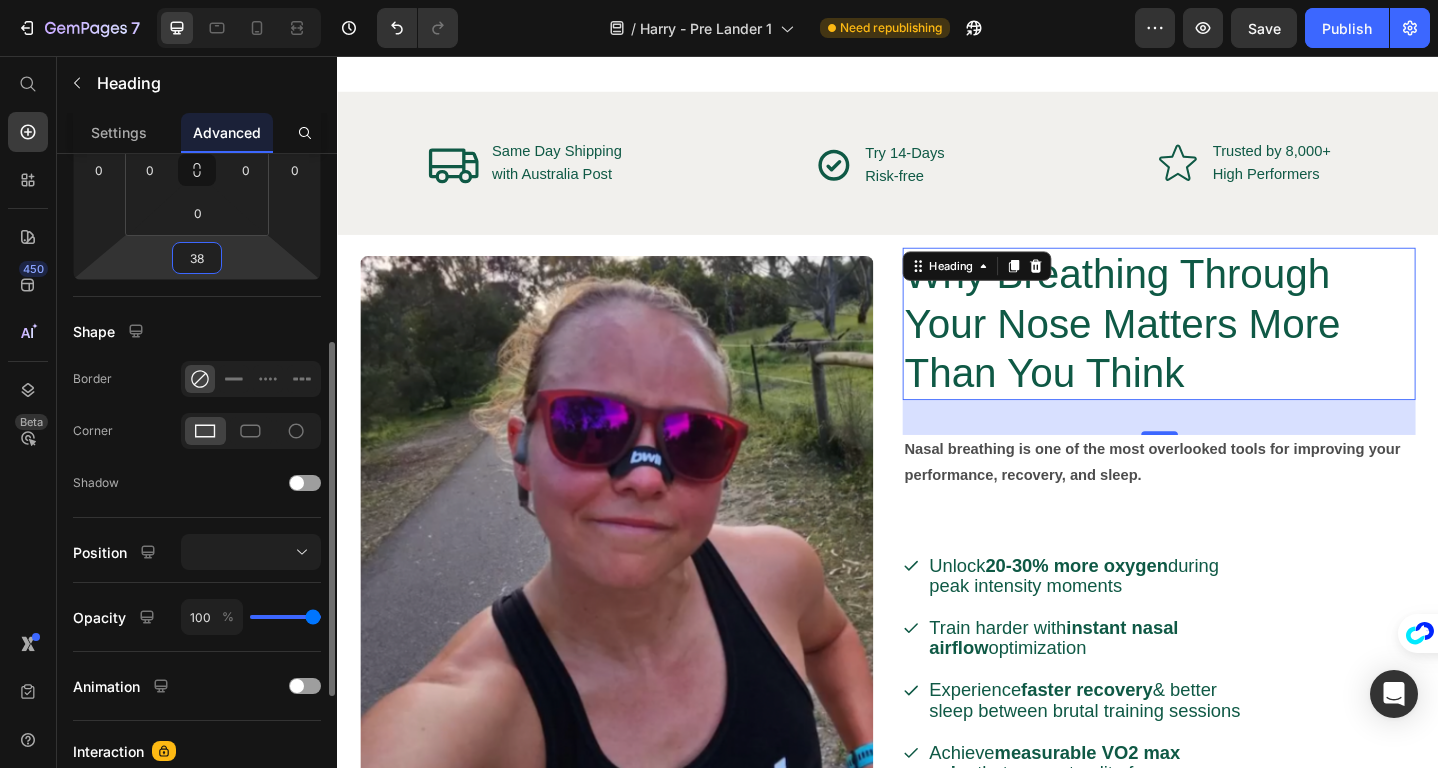 click on "38" at bounding box center (197, 258) 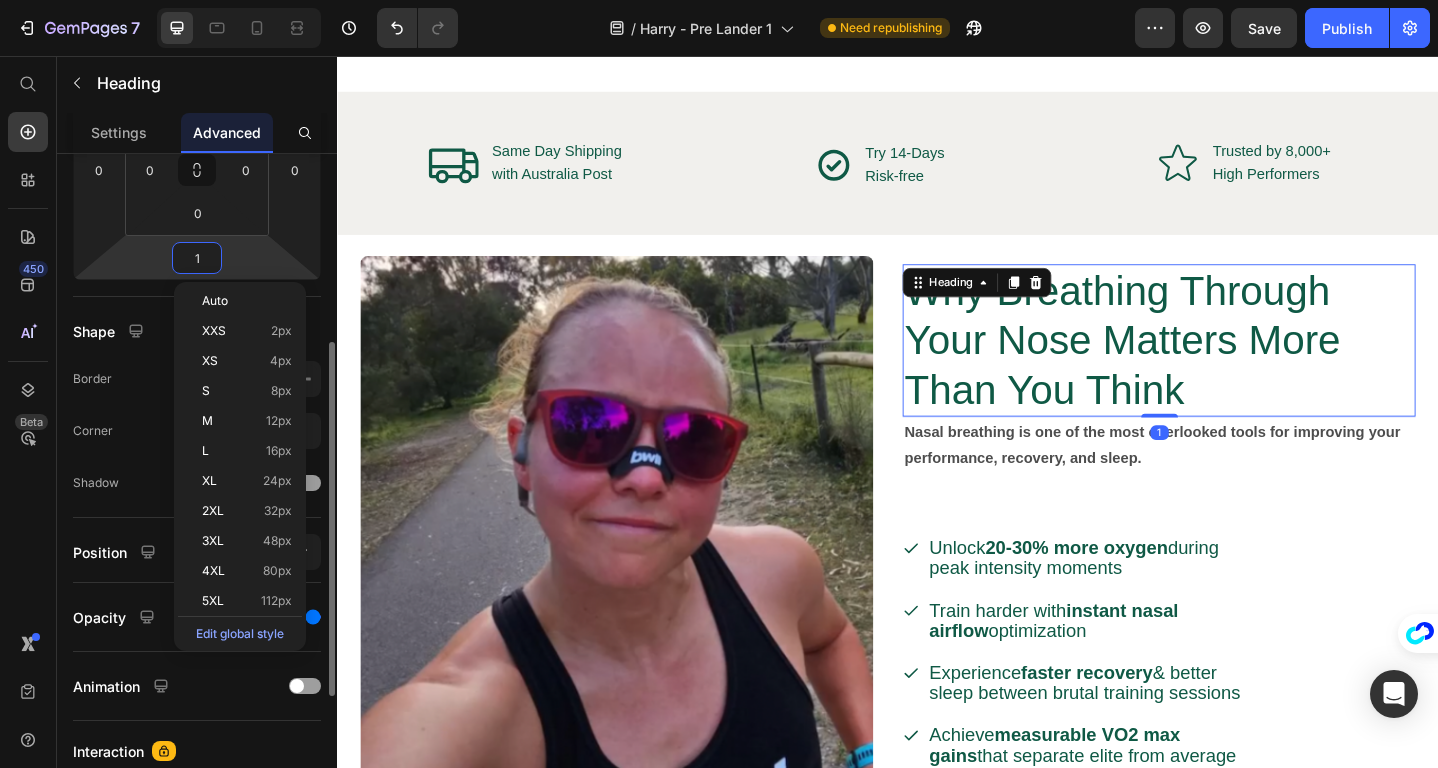 type on "10" 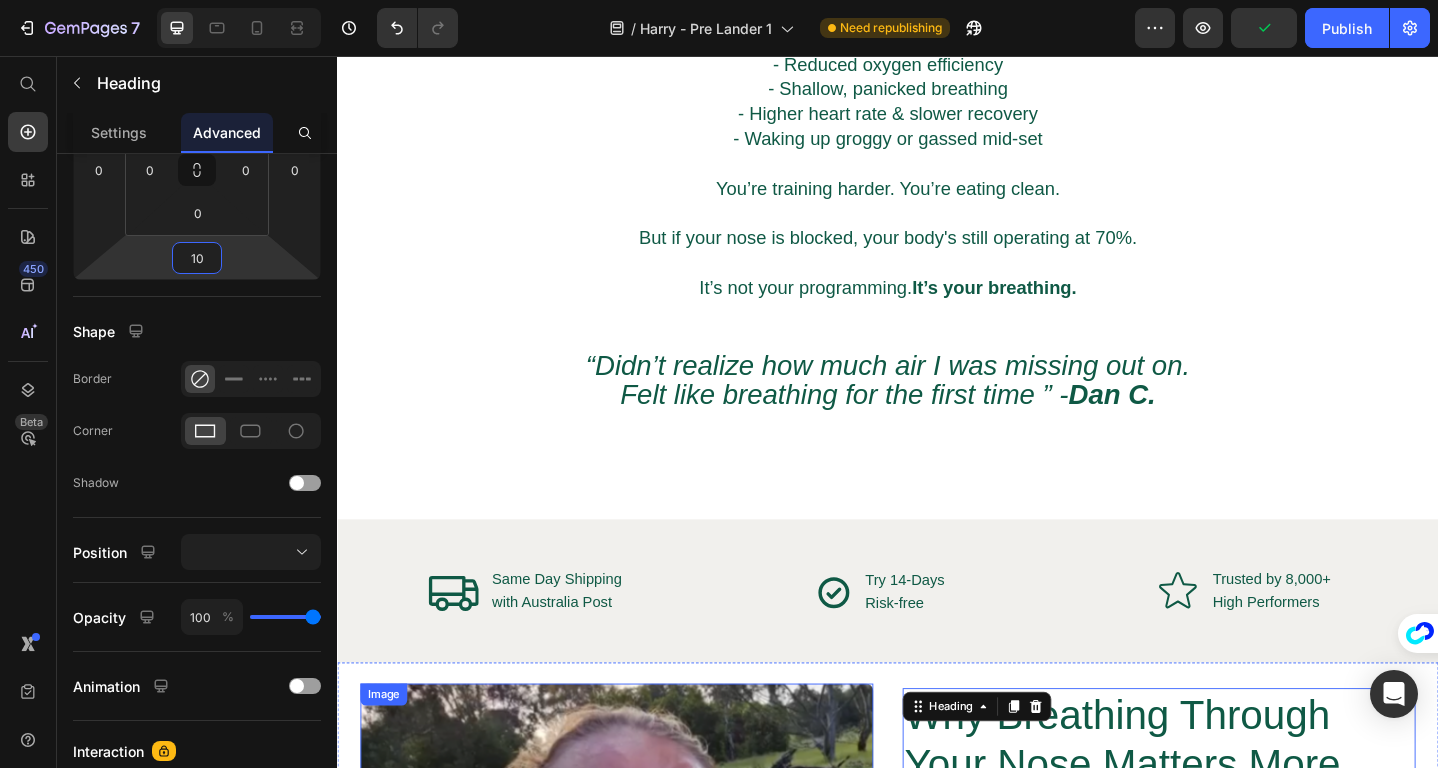 scroll, scrollTop: 1753, scrollLeft: 0, axis: vertical 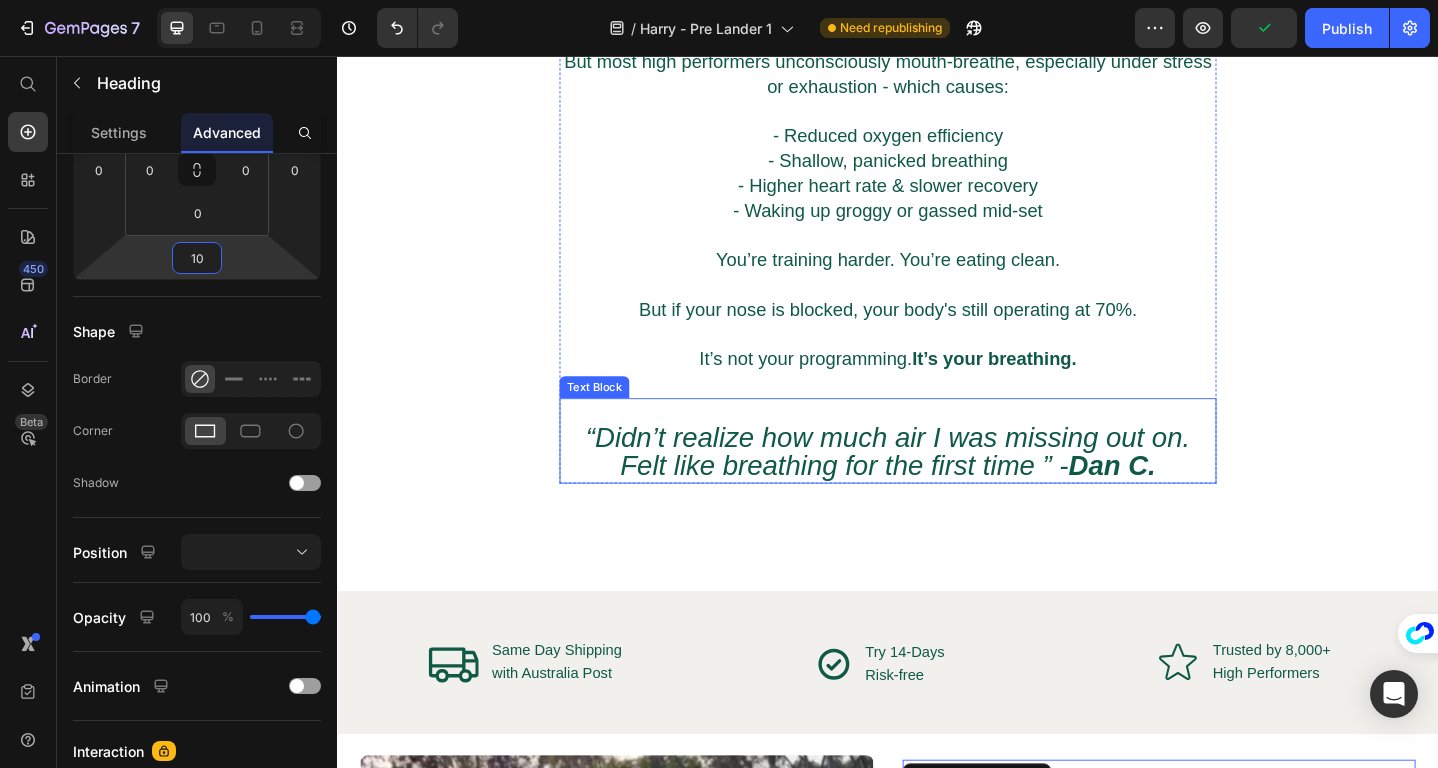 click on "“Didn’t realize how much air I was missing out on. Felt like breathing for the first time ” -  [LAST_NAME] C." at bounding box center (937, 487) 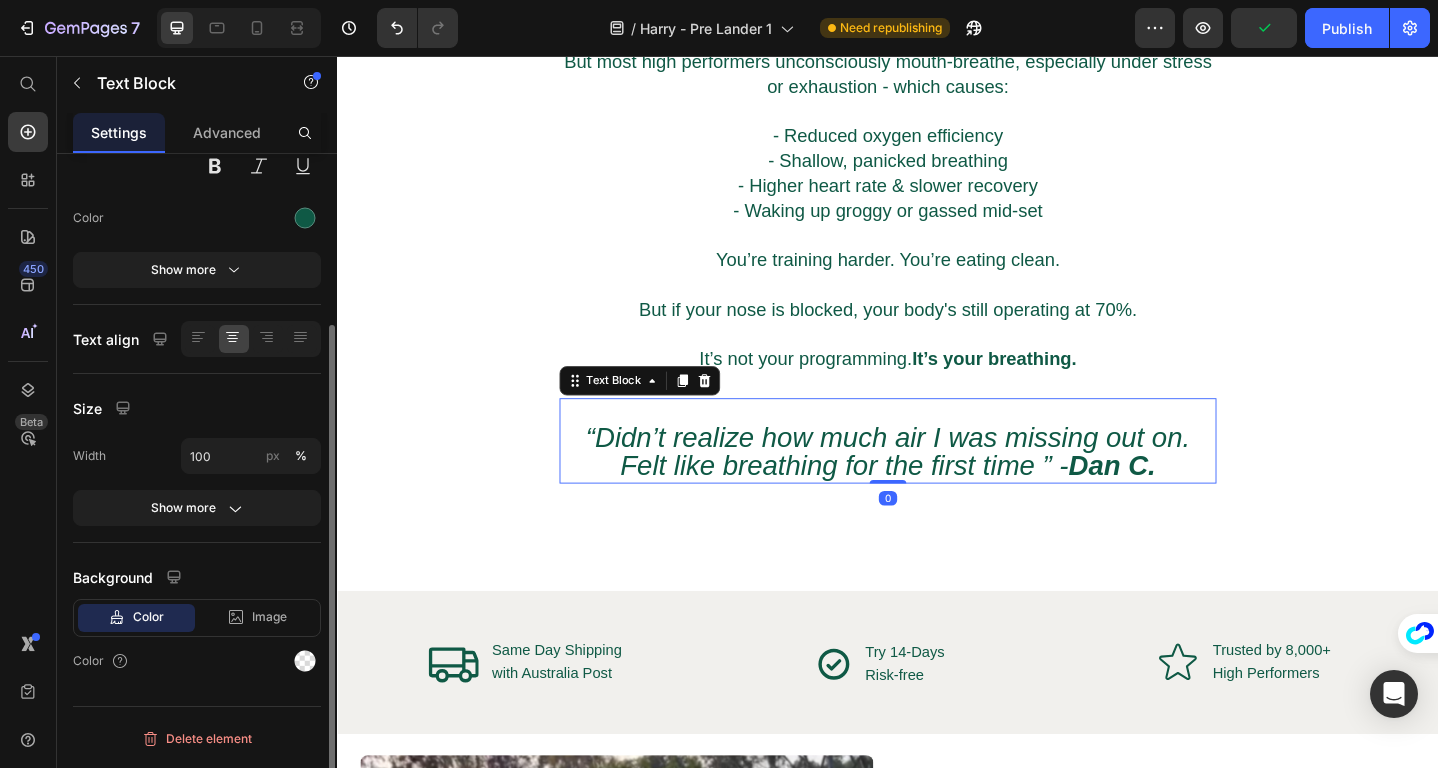 scroll, scrollTop: 0, scrollLeft: 0, axis: both 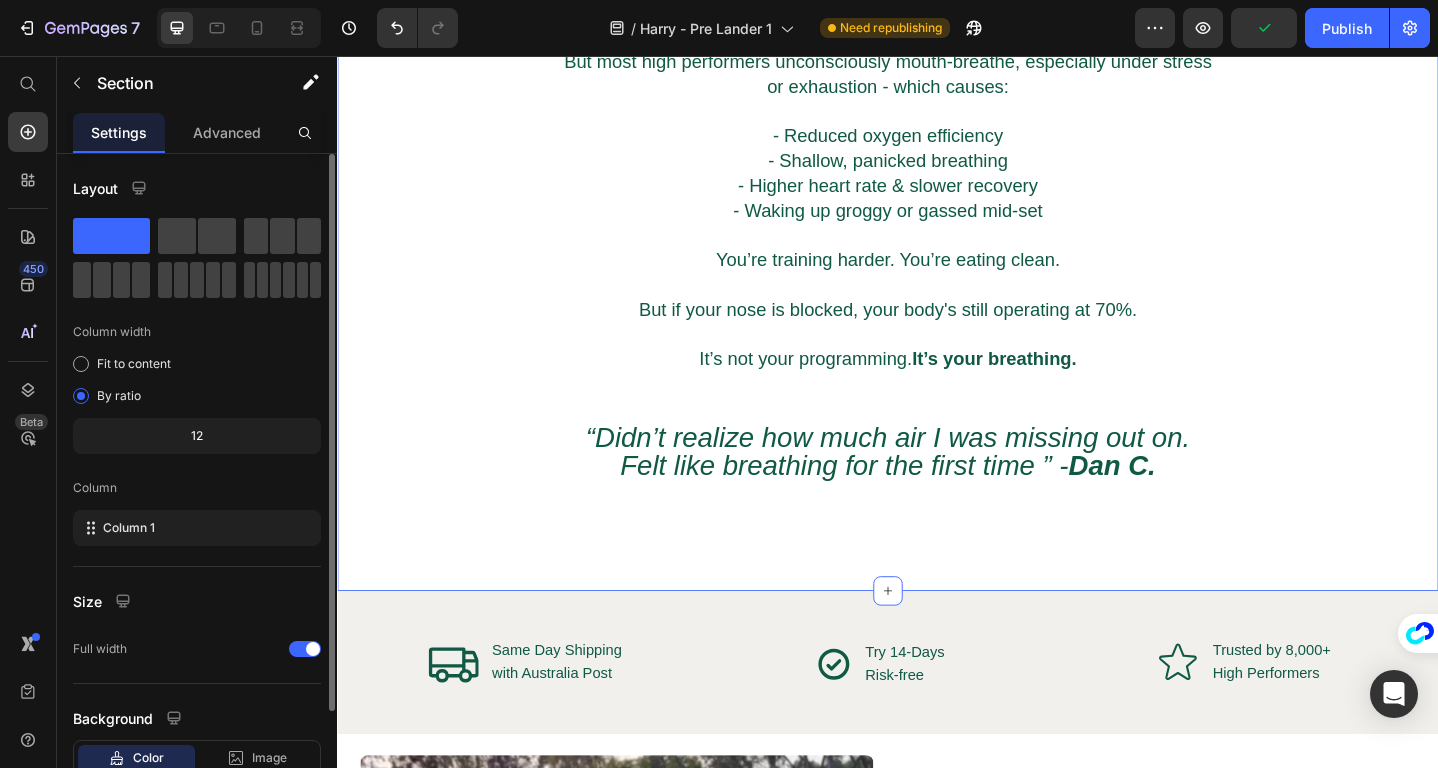 click on "Poor Breathing Is Sabotaging Your Performance. Heading If you're mouth-breathing through workouts or sleep, you're leaking energy, lowering oxygen intake, and limiting your results.   Every rep, sprint, and sleep cycle depends on one thing:  oxygen . But most high performers unconsciously mouth-breathe, especially under stress or exhaustion - which causes:   - Reduced oxygen efficiency - Shallow, panicked breathing - Higher heart rate   slower recovery - Waking up groggy or gassed mid-set   You’re training harder. You’re eating clean. But if your nose is blocked, your body's still operating at 70%.   It’s not your programming.  It’s your breathing.   Text Block   “Didn’t realize how much air I was missing out on. Felt like breathing for the first time ” -  [LAST_NAME] C. Text Block Row Section 5   You can create reusable sections Create Theme Section AI Content Write with GemAI What would you like to describe here? Tone and Voice Persuasive Product Collagen Mouth Tape Subscription Show more" at bounding box center [937, 169] 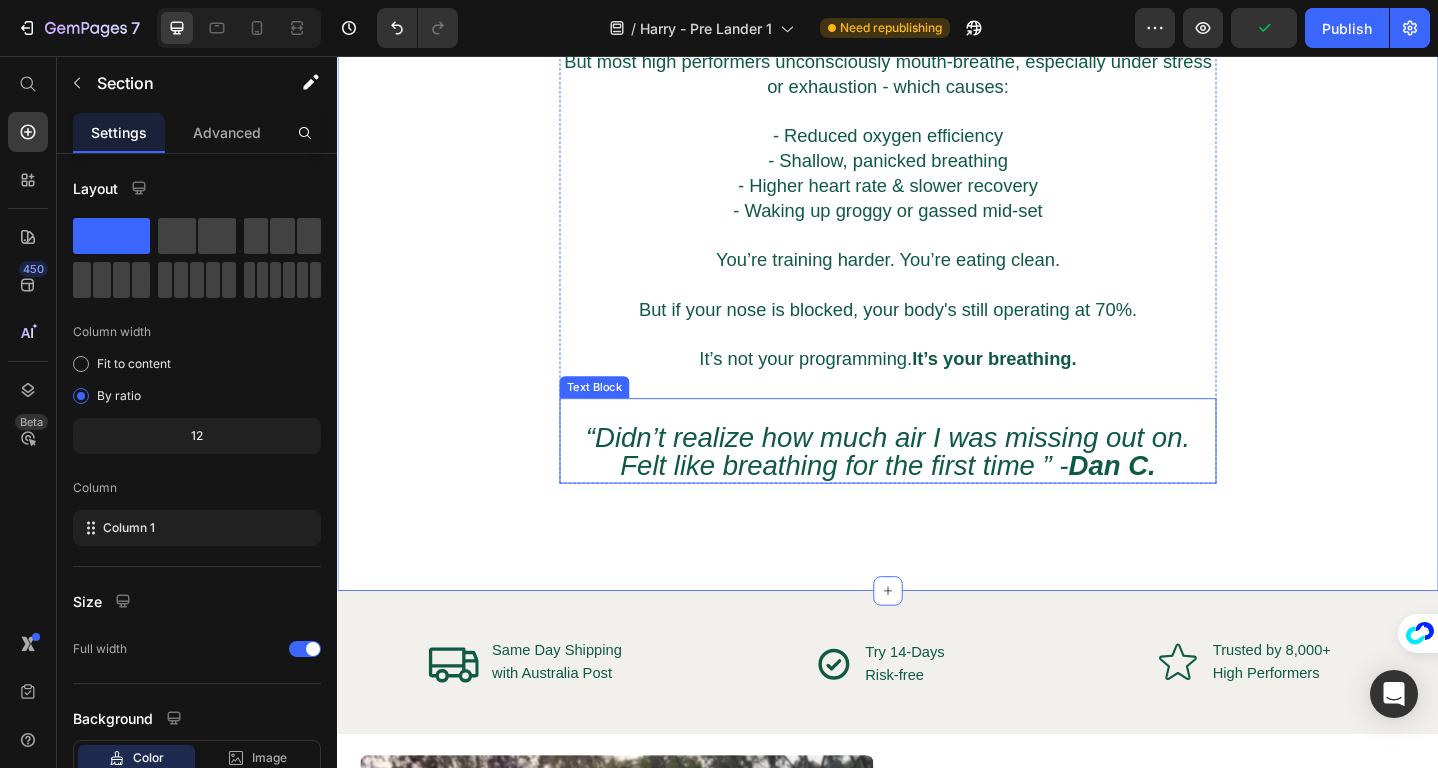 click at bounding box center [937, 444] 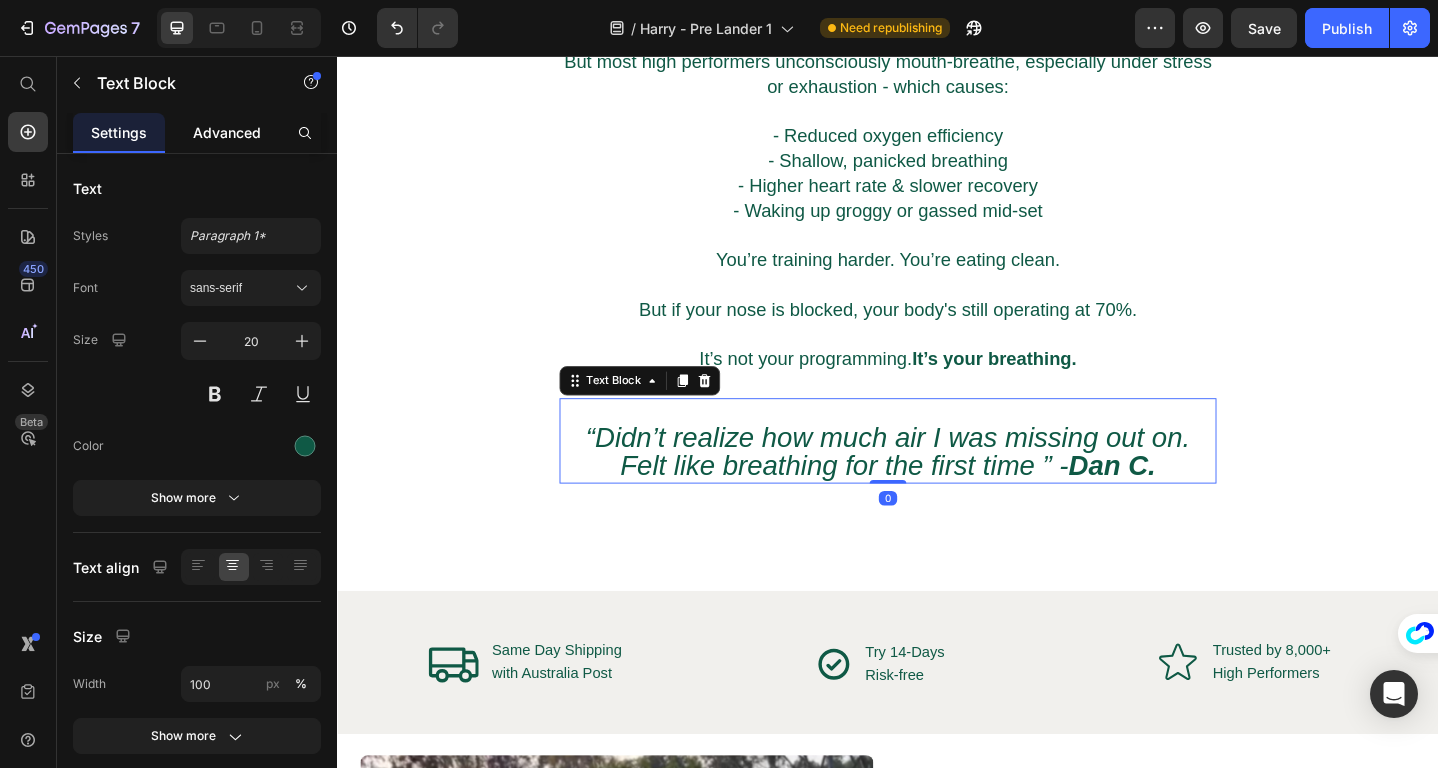 click on "Advanced" 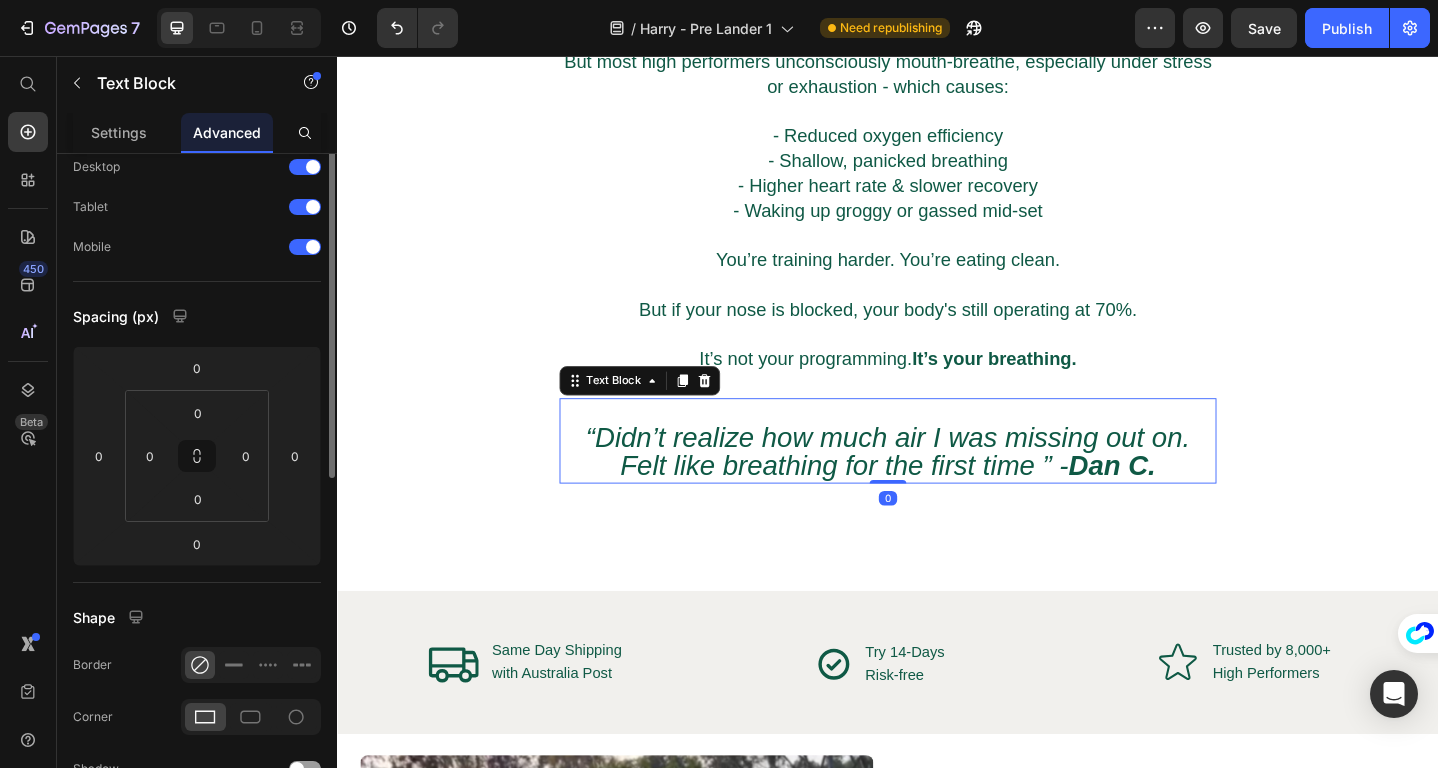 scroll, scrollTop: 75, scrollLeft: 0, axis: vertical 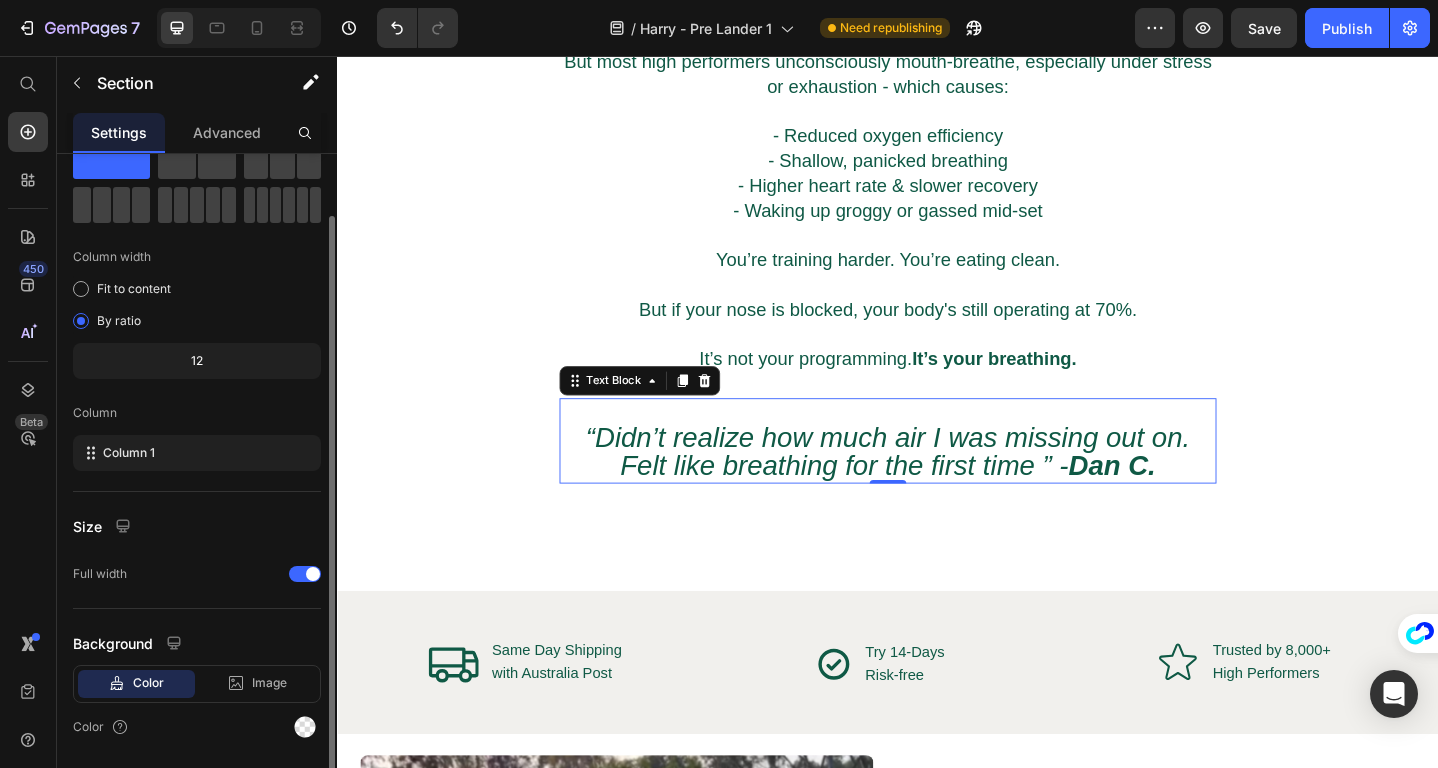 click on "Poor Breathing Is Sabotaging Your Performance. Heading If you're mouth-breathing through workouts or sleep, you're leaking energy, lowering oxygen intake, and limiting your results.   Every rep, sprint, and sleep cycle depends on one thing:  oxygen . But most high performers unconsciously mouth-breathe, especially under stress or exhaustion - which causes:   - Reduced oxygen efficiency - Shallow, panicked breathing - Higher heart rate & slower recovery - Waking up groggy or gassed mid-set   You’re training harder. You’re eating clean. But if your nose is blocked, your body's still operating at 70%.   It’s not your programming.  It’s your breathing.   Text Block  “Didn’t realize how much air I was missing out on. Felt like breathing for the first time ” -  [NAME]. Text Block   0 Row Section 5" at bounding box center [937, 169] 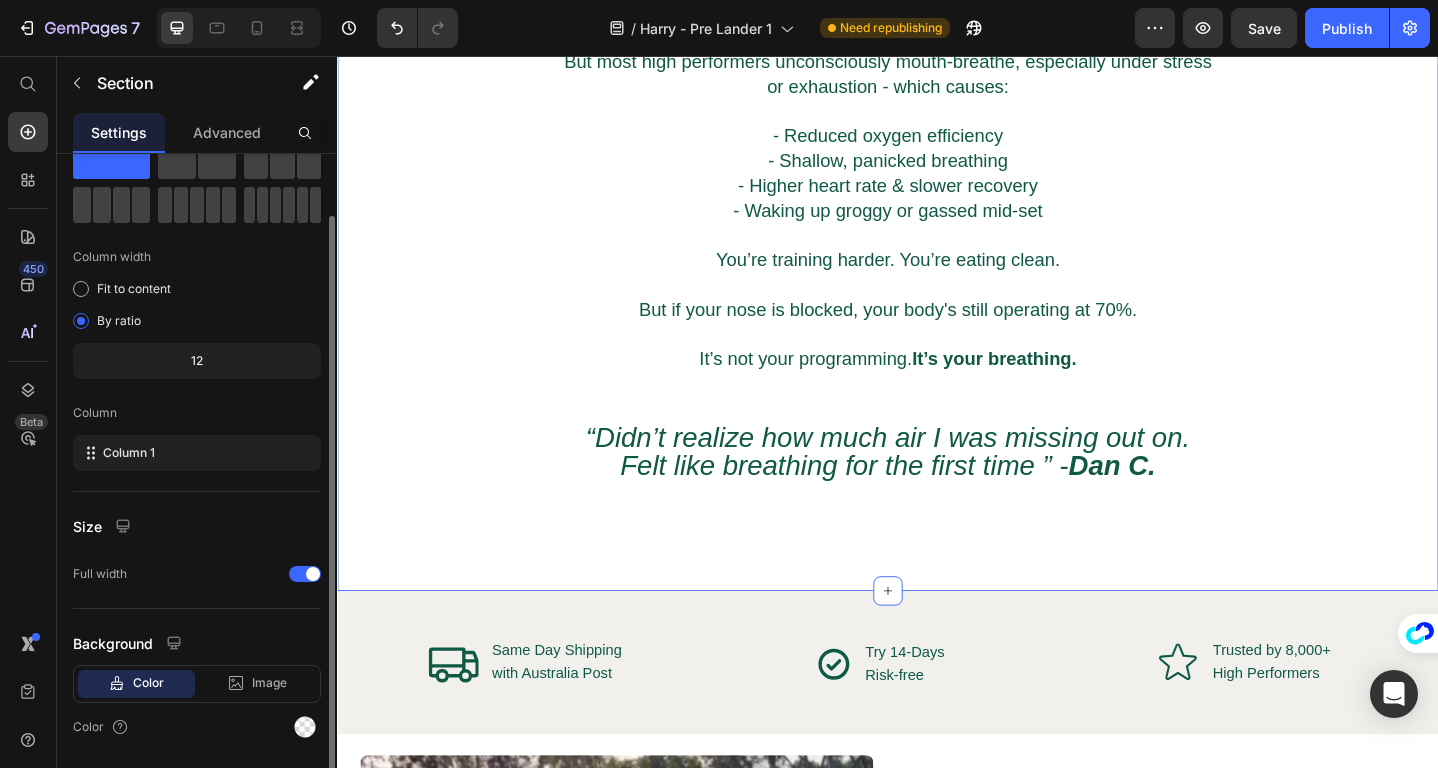 scroll, scrollTop: 0, scrollLeft: 0, axis: both 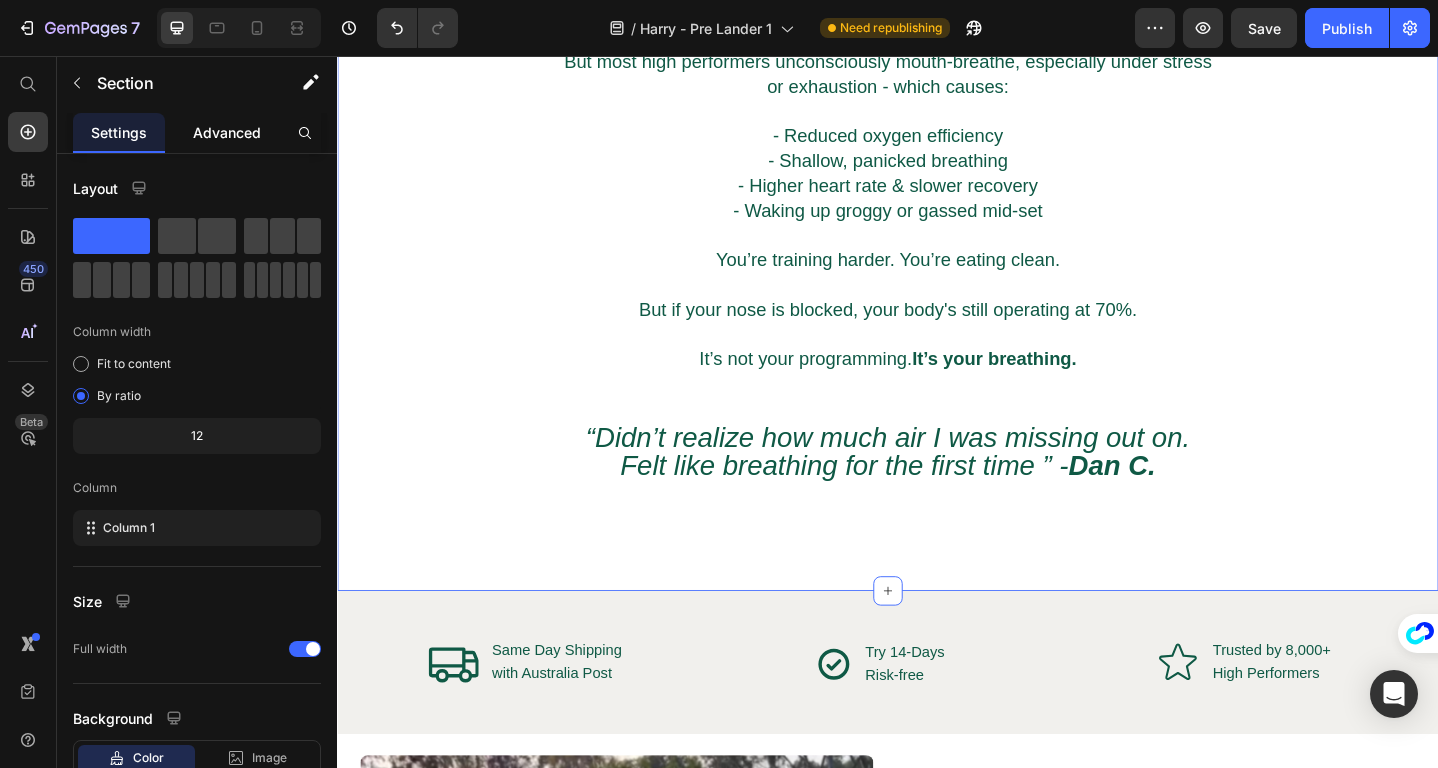 click on "Advanced" at bounding box center [227, 132] 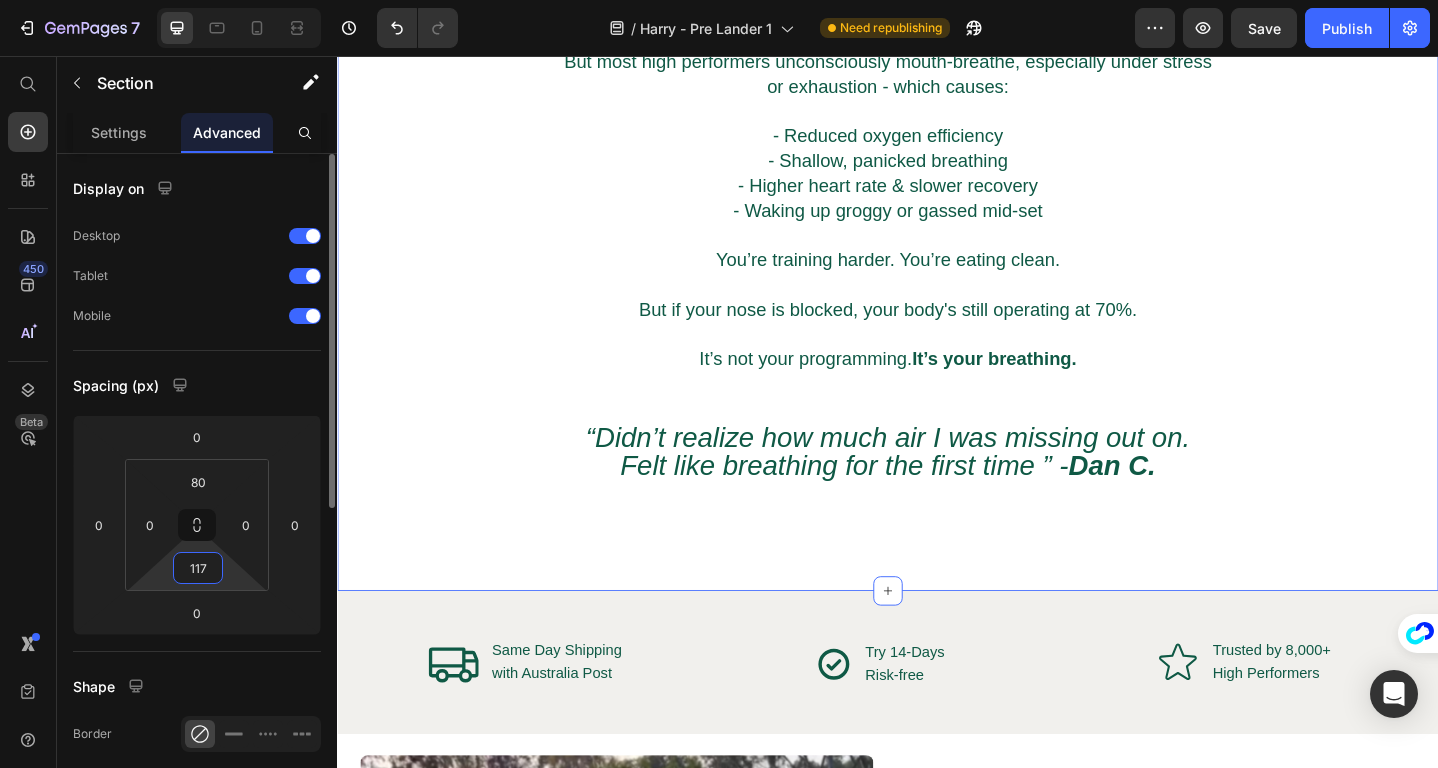 click on "117" at bounding box center (198, 568) 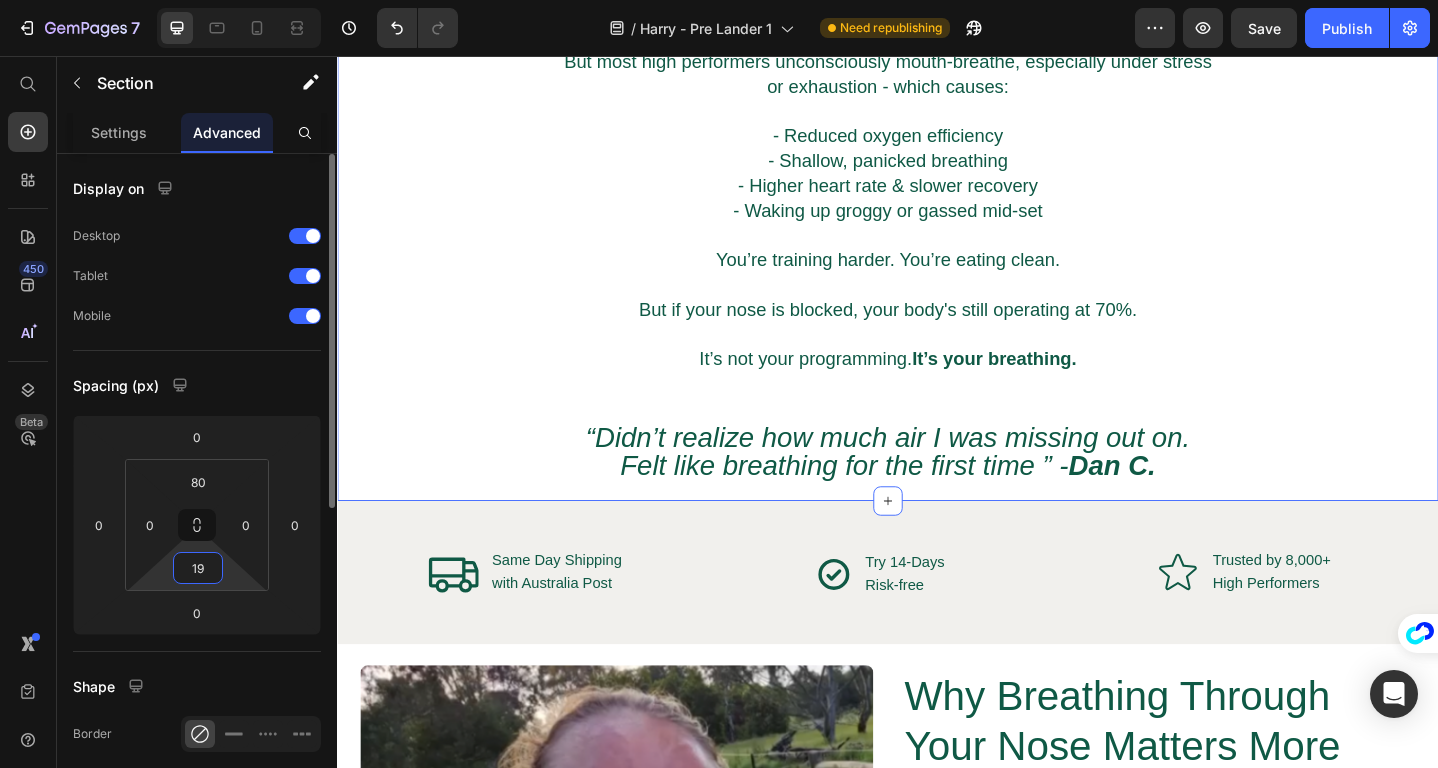 type on "1" 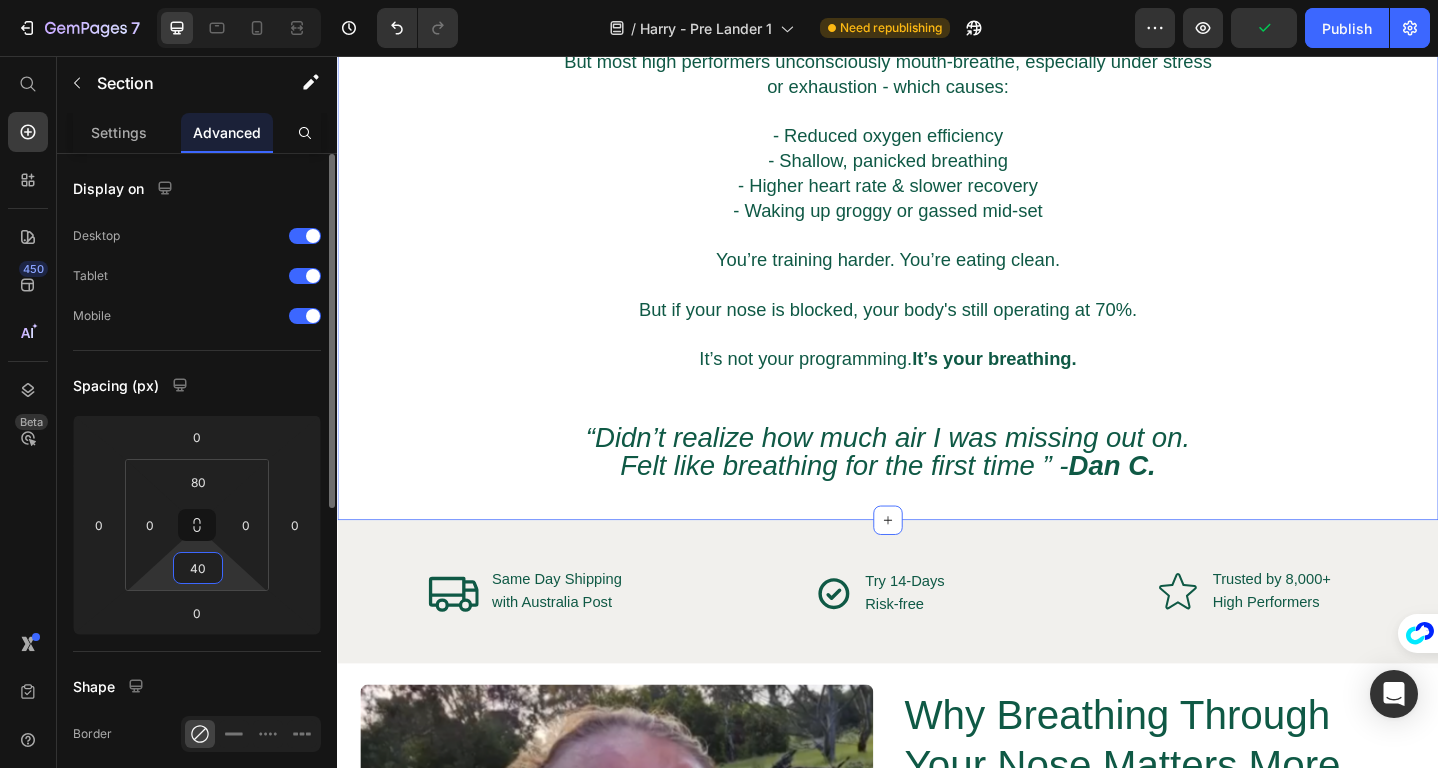 type on "4" 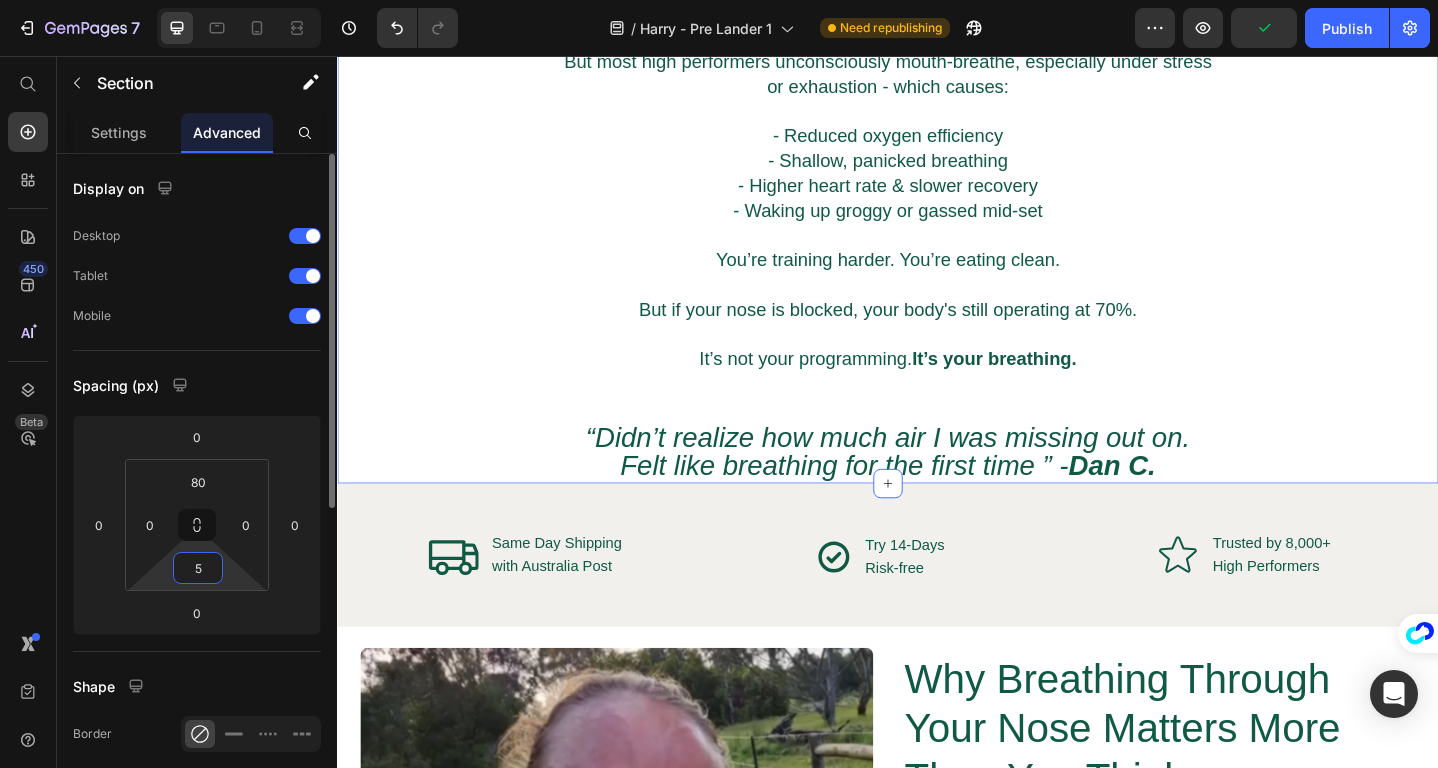 type on "59" 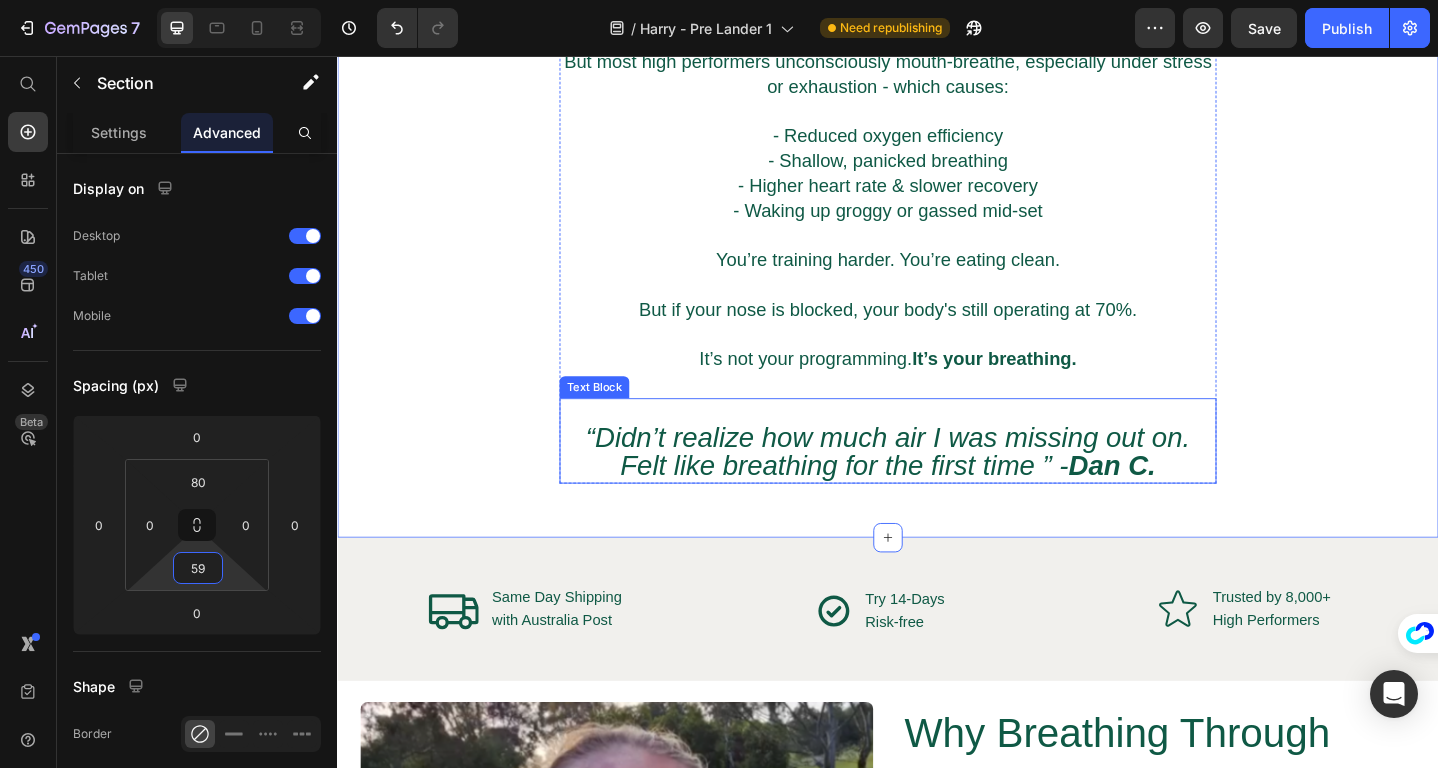 click on "“Didn’t realize how much air I was missing out on. Felt like breathing for the first time ” -  [LAST_NAME] C." at bounding box center (937, 487) 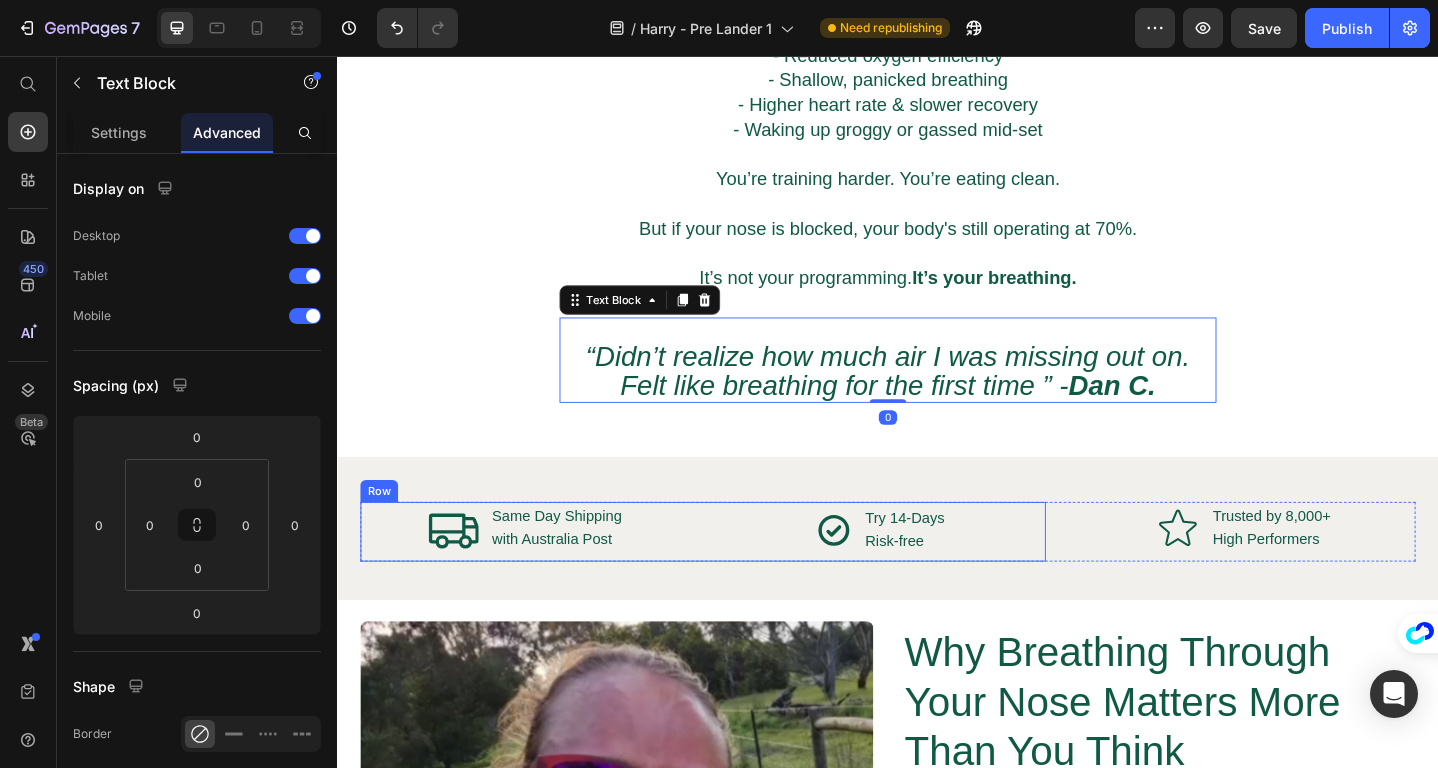 scroll, scrollTop: 2011, scrollLeft: 0, axis: vertical 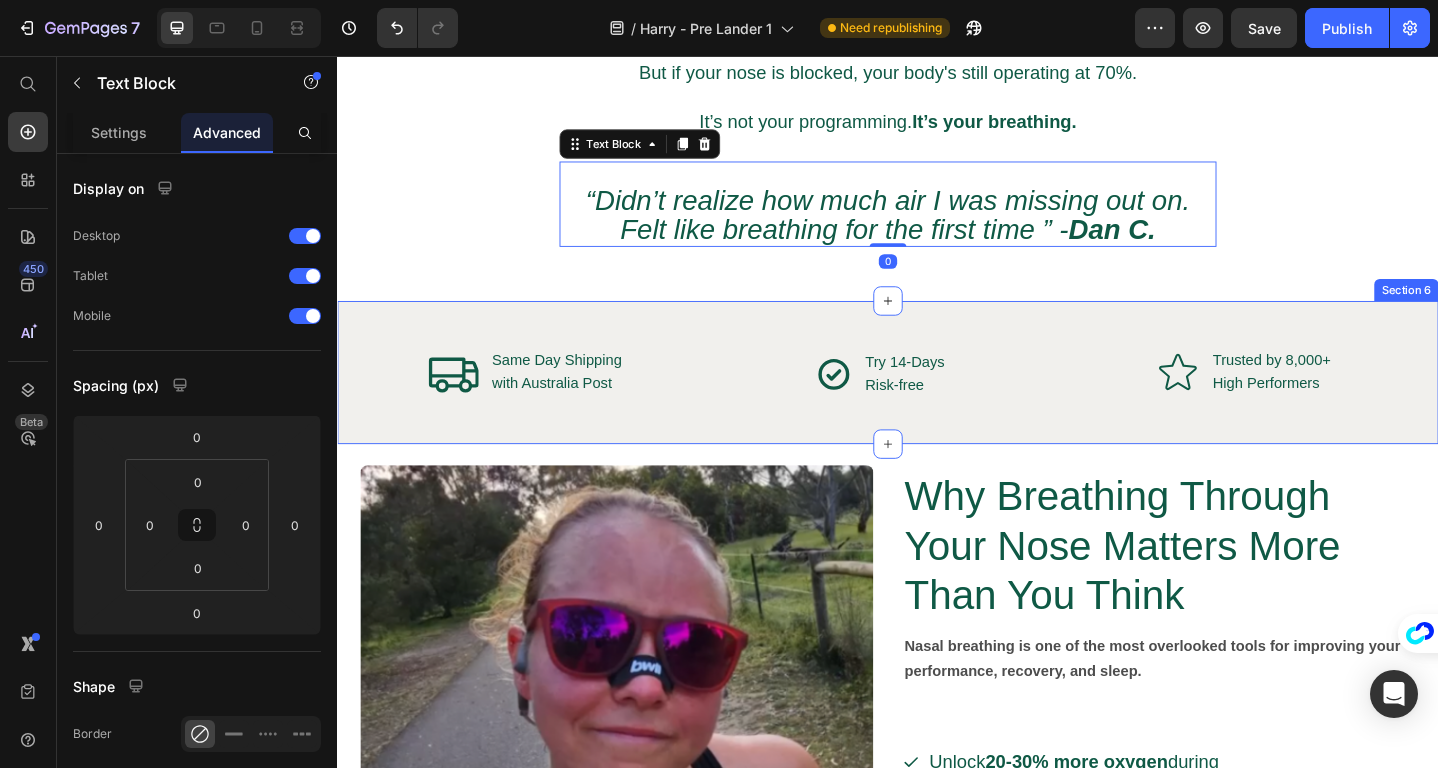 click on "Icon Same Day Shipping Text Block with Australia Post Text Block Advanced List
Icon Try 14-Days Text Block Risk-free Text Block Advanced List Row
Icon Trusted by 8,000+ Text Block High Performers Text Block Advanced List Row Section 6" at bounding box center (937, 401) 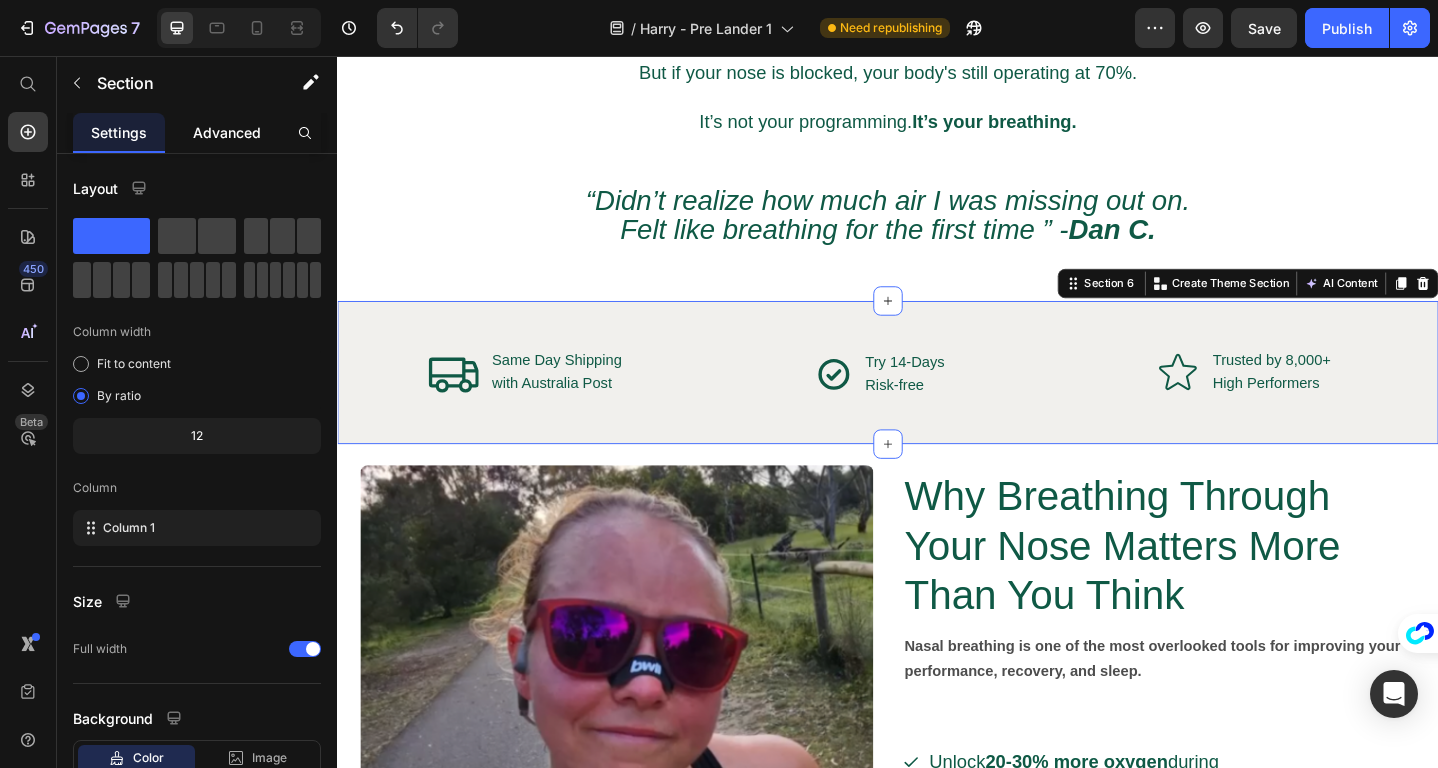 click on "Advanced" at bounding box center (227, 132) 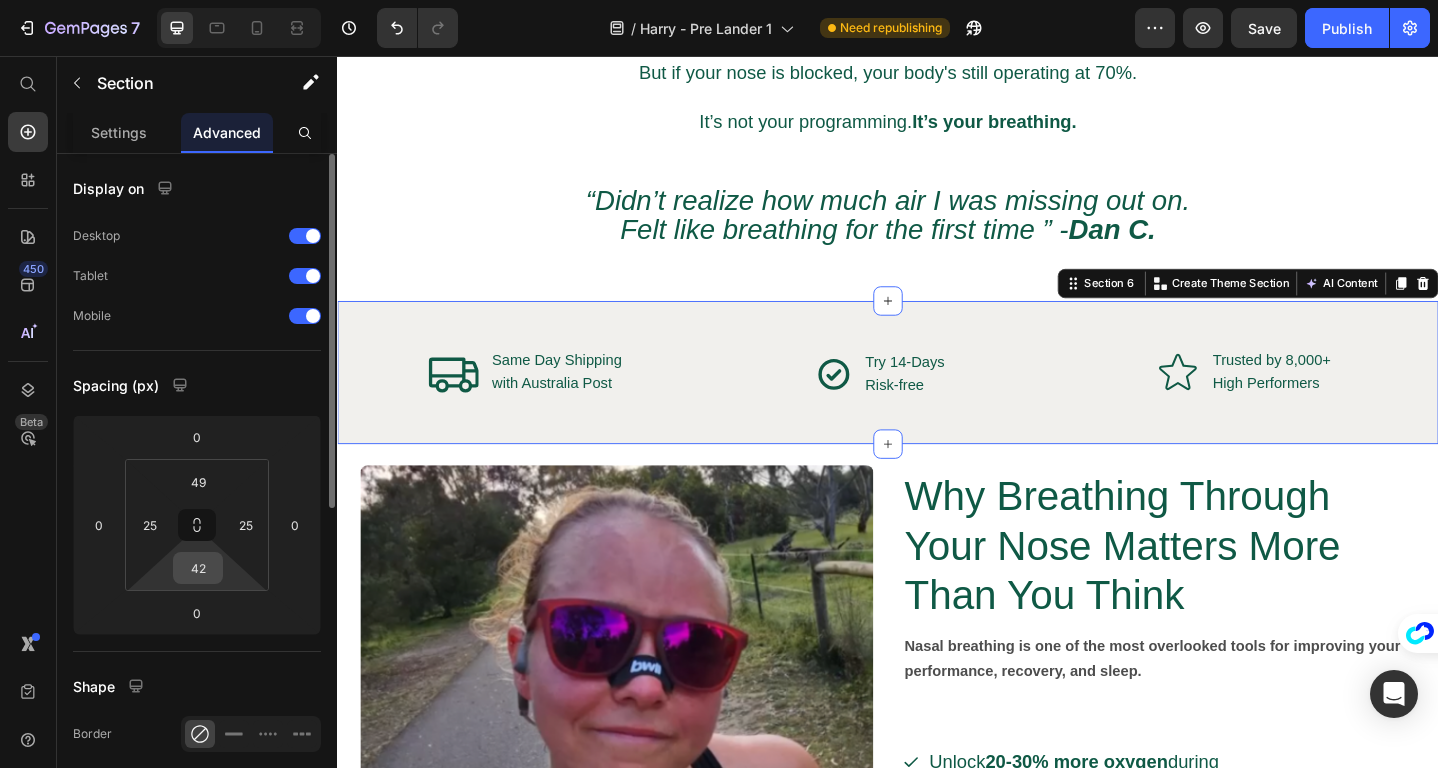 click on "42" at bounding box center (198, 568) 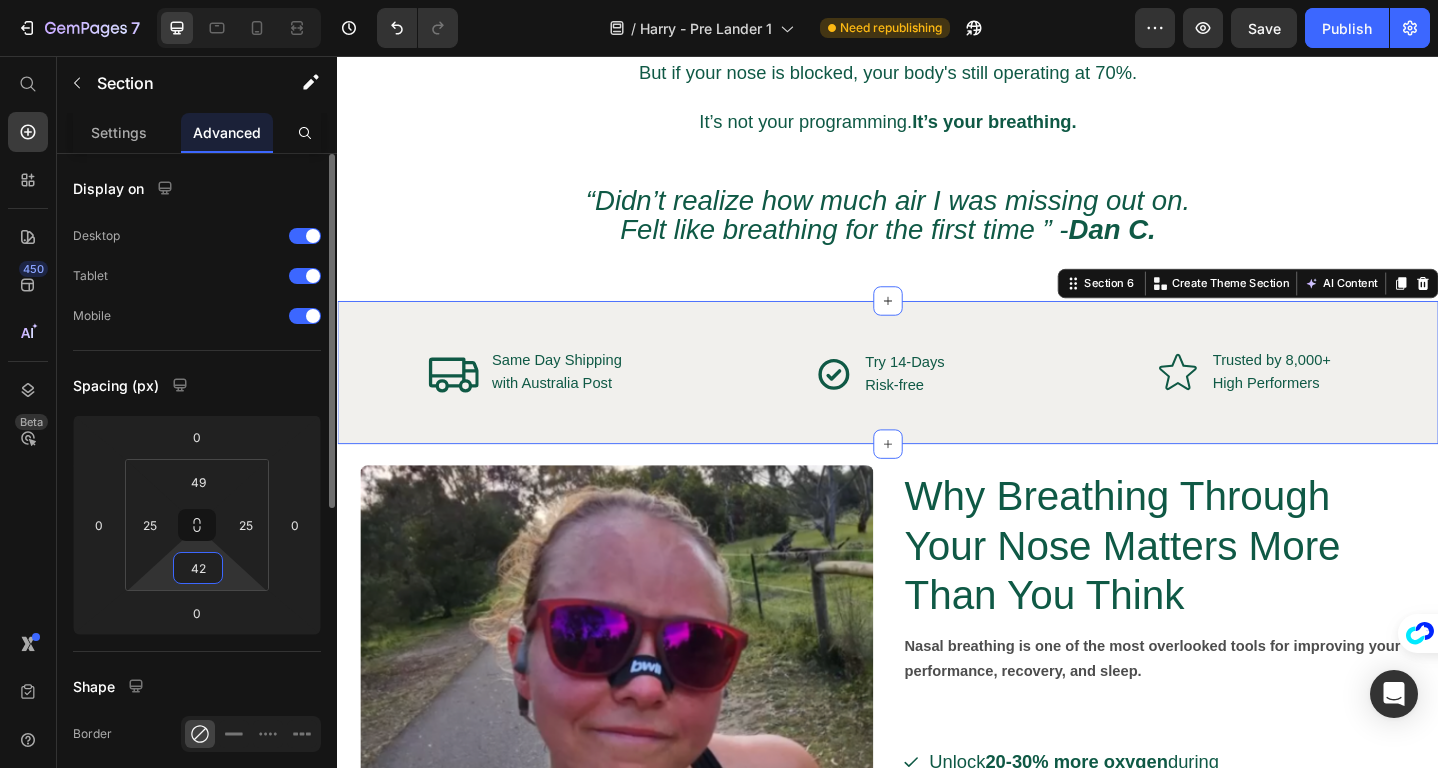 click on "42" at bounding box center (198, 568) 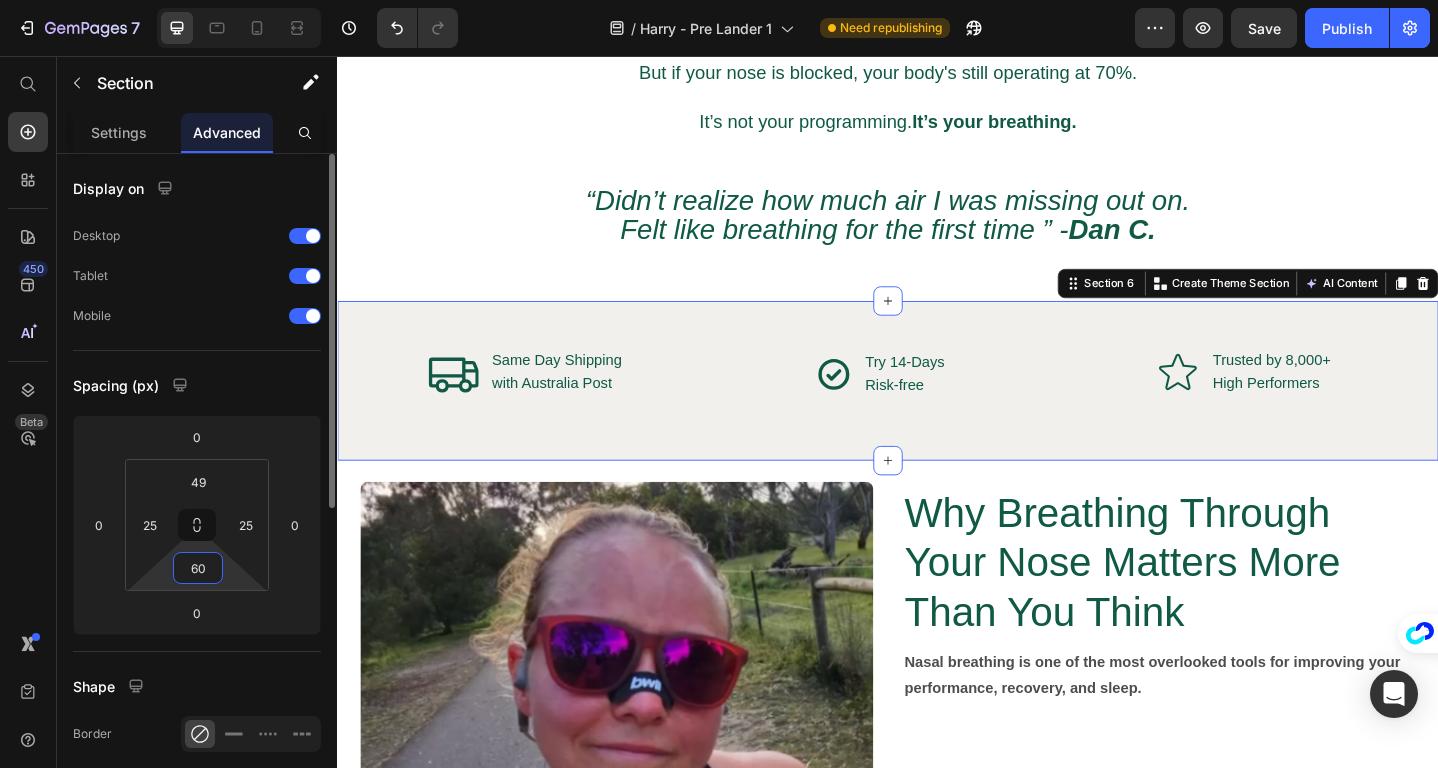 type on "42" 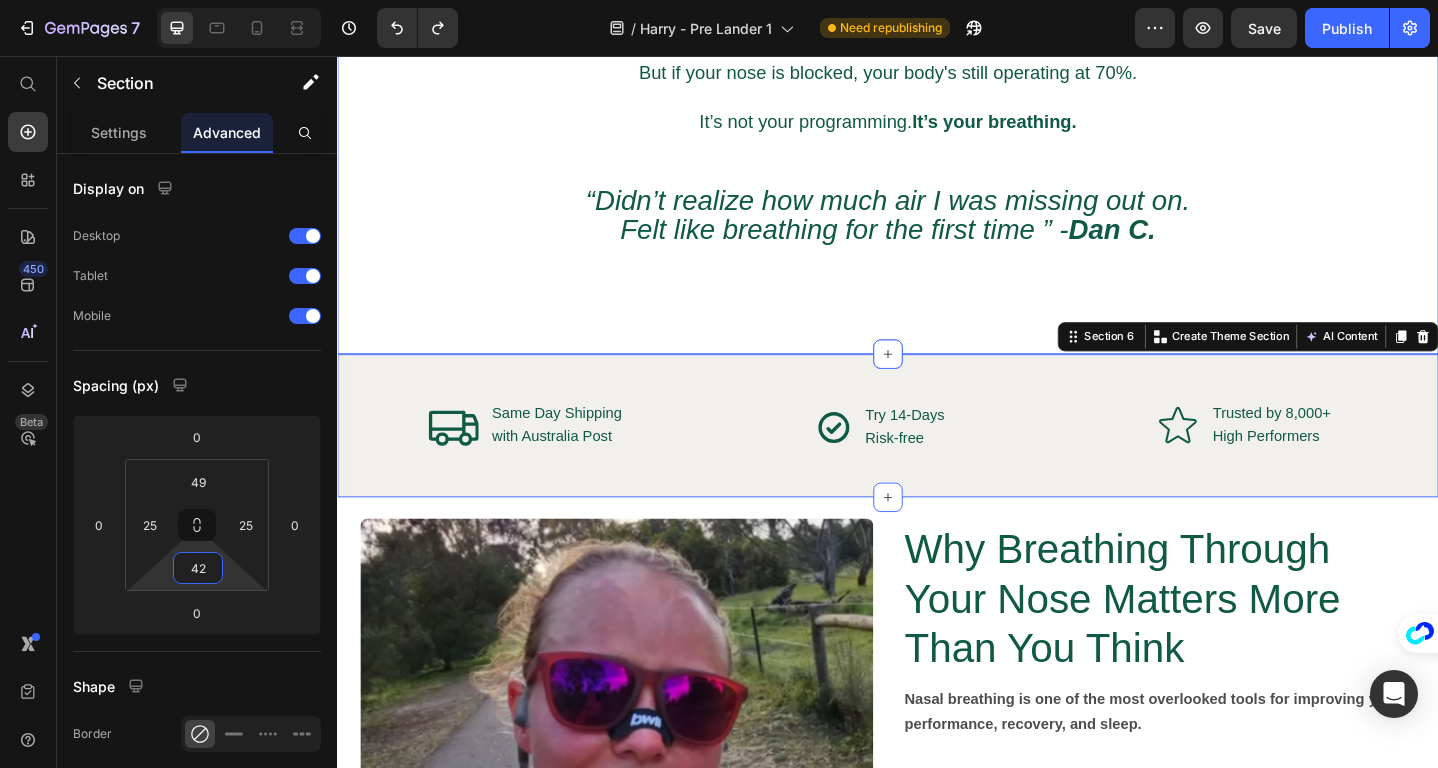 click on "Poor Breathing Is Sabotaging Your Performance. Heading If you're mouth-breathing through workouts or sleep, you're leaking energy, lowering oxygen intake, and limiting your results.   Every rep, sprint, and sleep cycle depends on one thing:  oxygen . But most high performers unconsciously mouth-breathe, especially under stress or exhaustion - which causes:   - Reduced oxygen efficiency - Shallow, panicked breathing - Higher heart rate   slower recovery - Waking up groggy or gassed mid-set   You’re training harder. You’re eating clean. But if your nose is blocked, your body's still operating at 70%.   It’s not your programming.  It’s your breathing.   Text Block   “Didn’t realize how much air I was missing out on. Felt like breathing for the first time ” -  [LAST_NAME] C. Text Block Row Section 5" at bounding box center (937, -89) 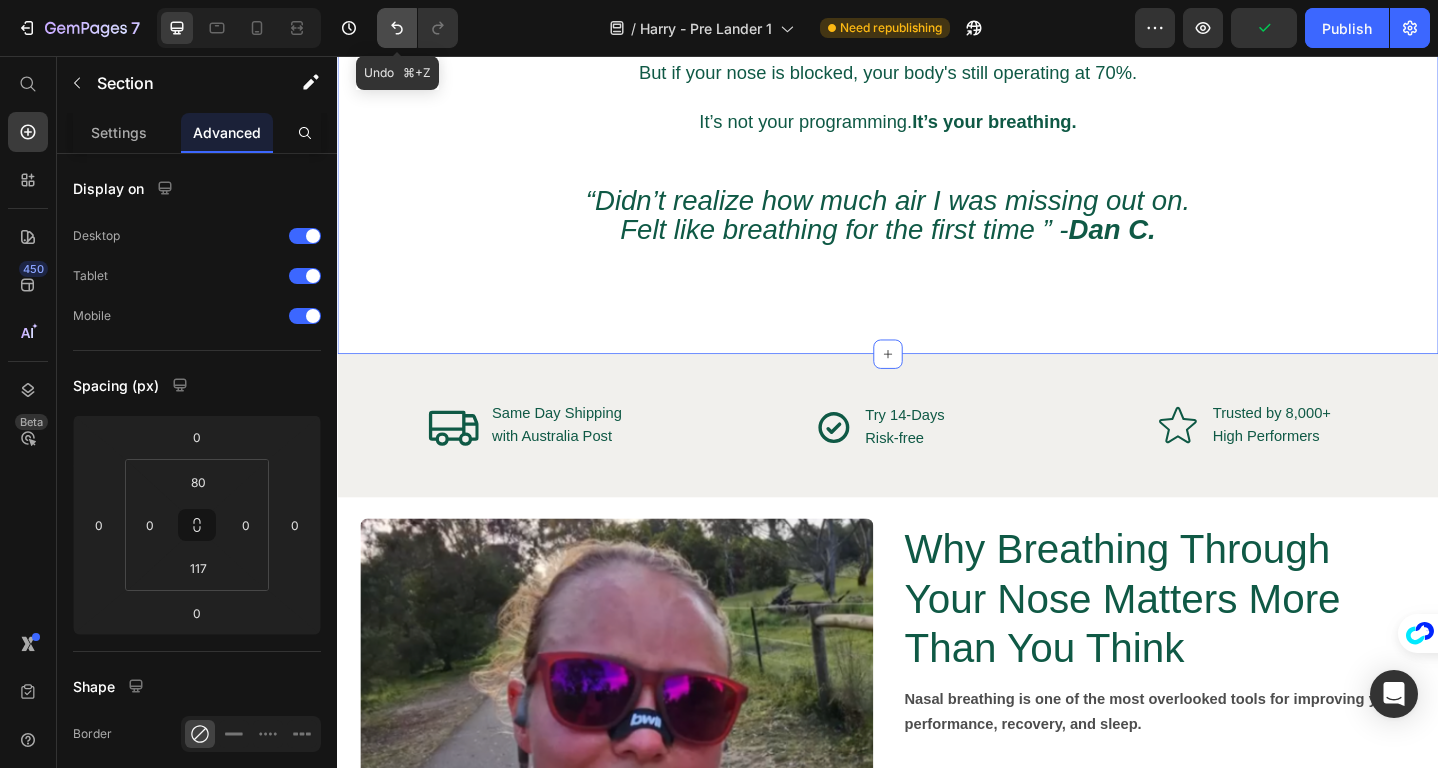 click 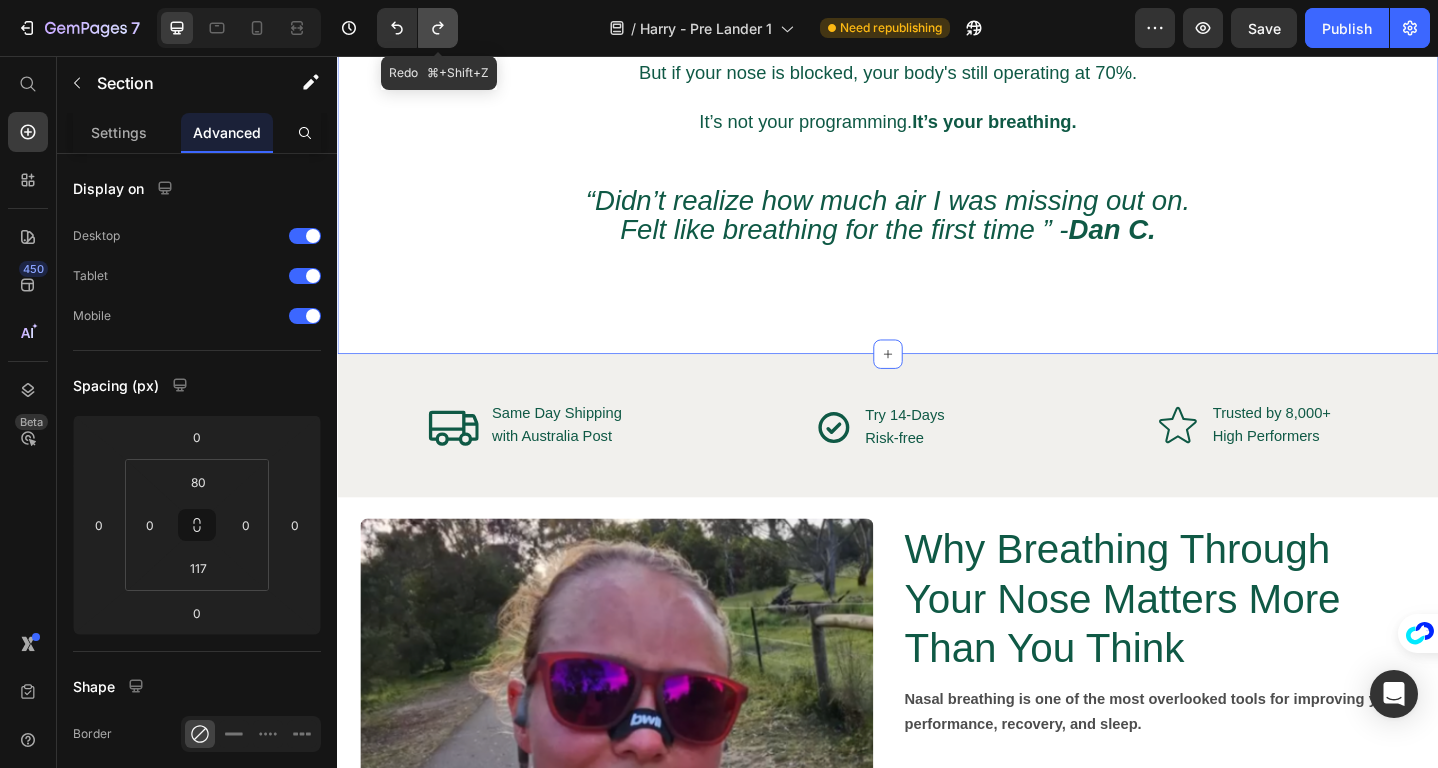 click 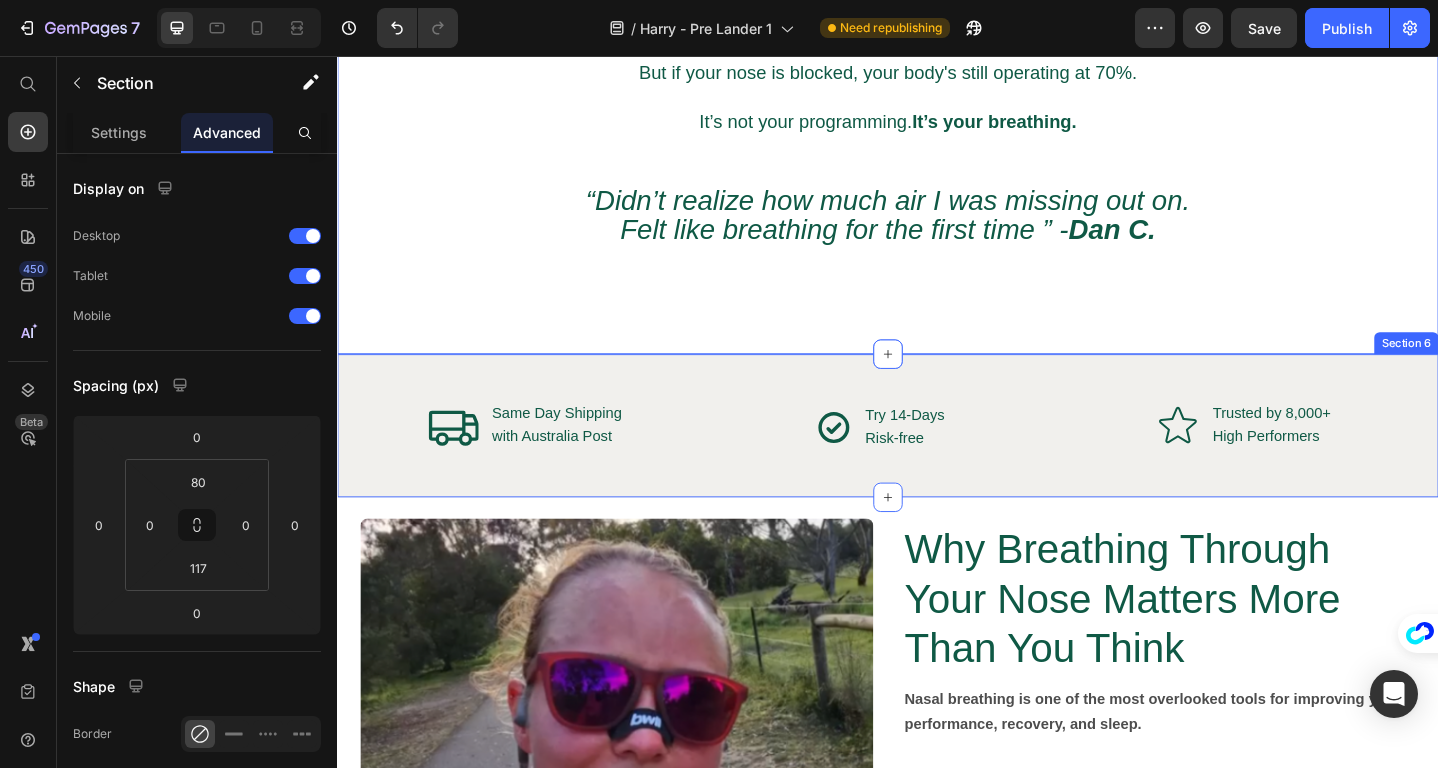 click on "Icon Same Day Shipping Text Block with Australia Post Text Block Advanced List
Icon Try 14-Days Text Block Risk-free Text Block Advanced List Row
Icon Trusted by 8,000+ Text Block High Performers Text Block Advanced List Row Section 6" at bounding box center (937, 459) 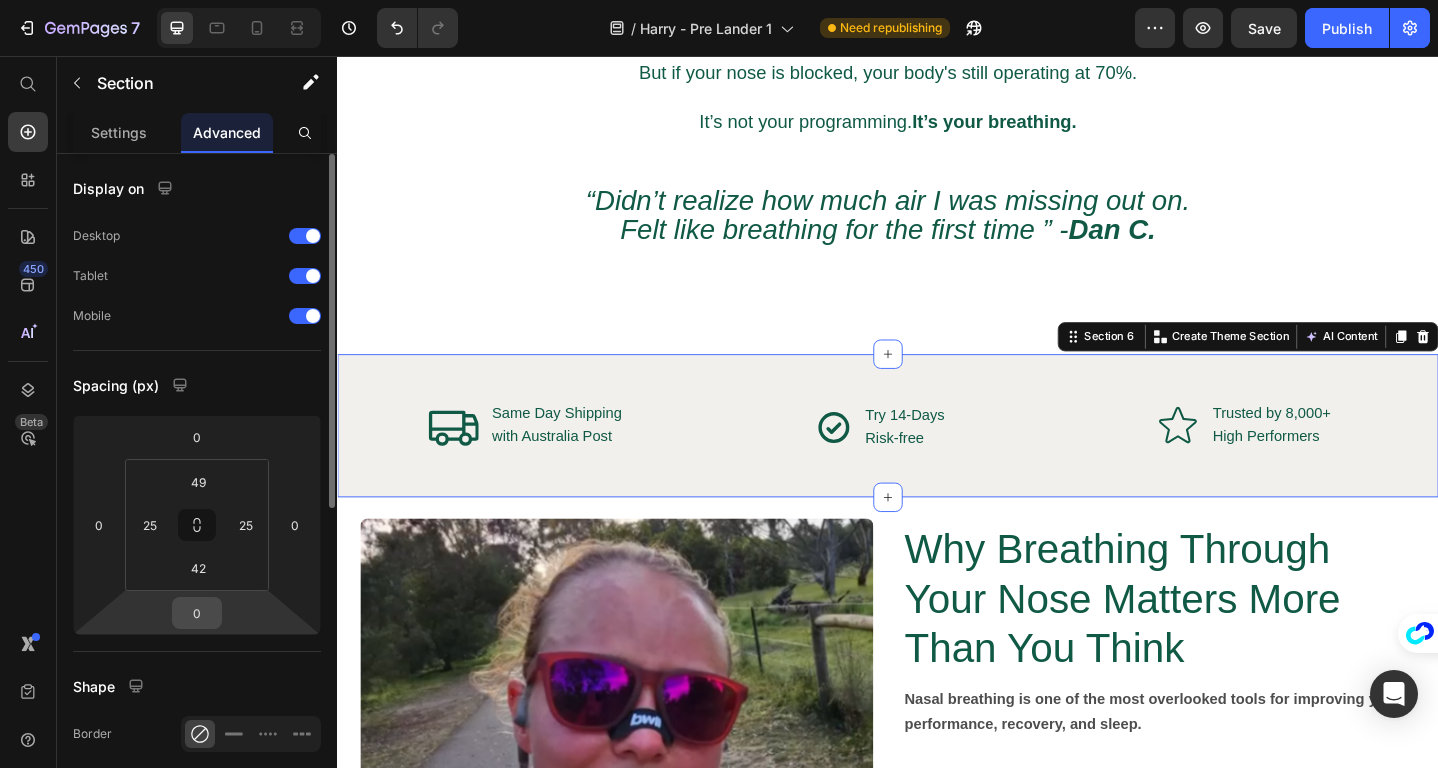 click on "0" at bounding box center (197, 613) 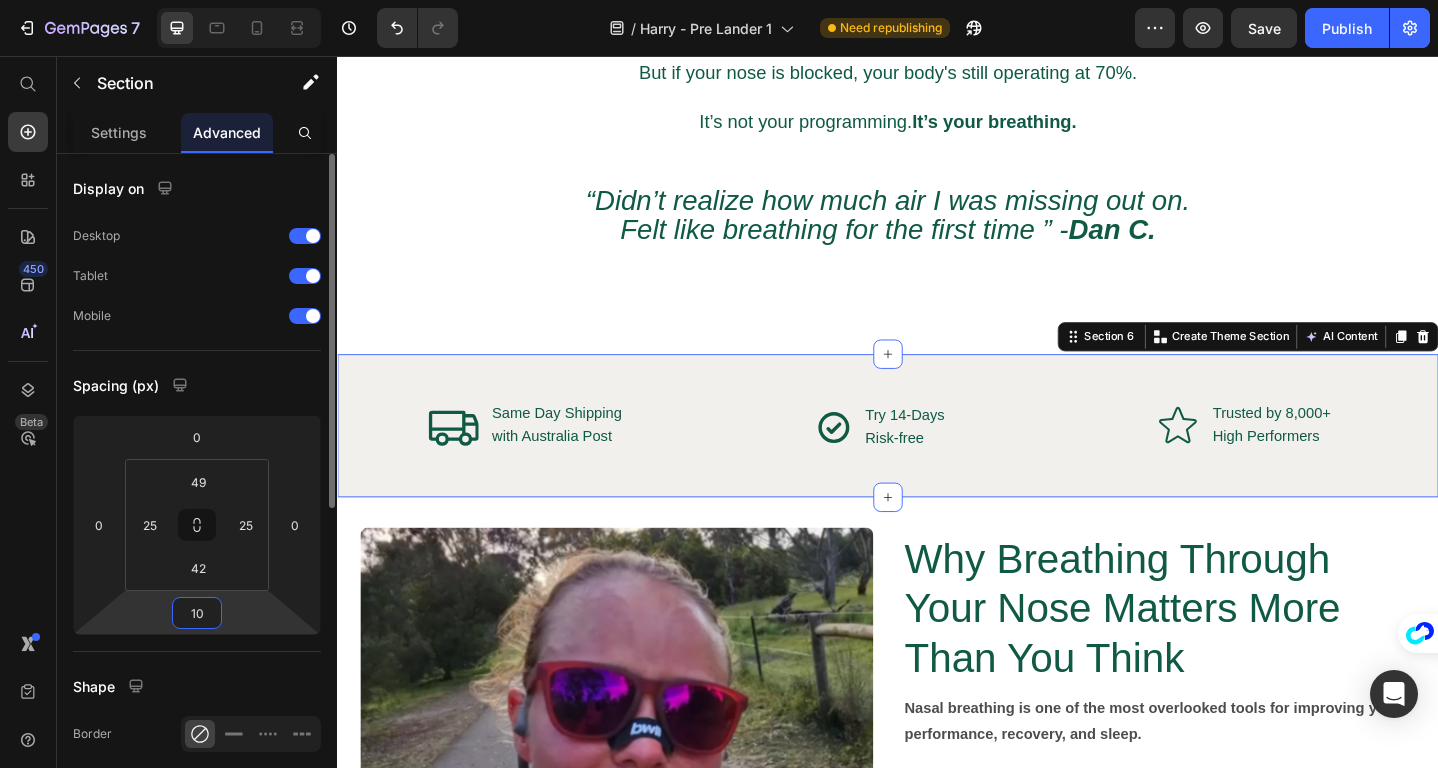 type on "1" 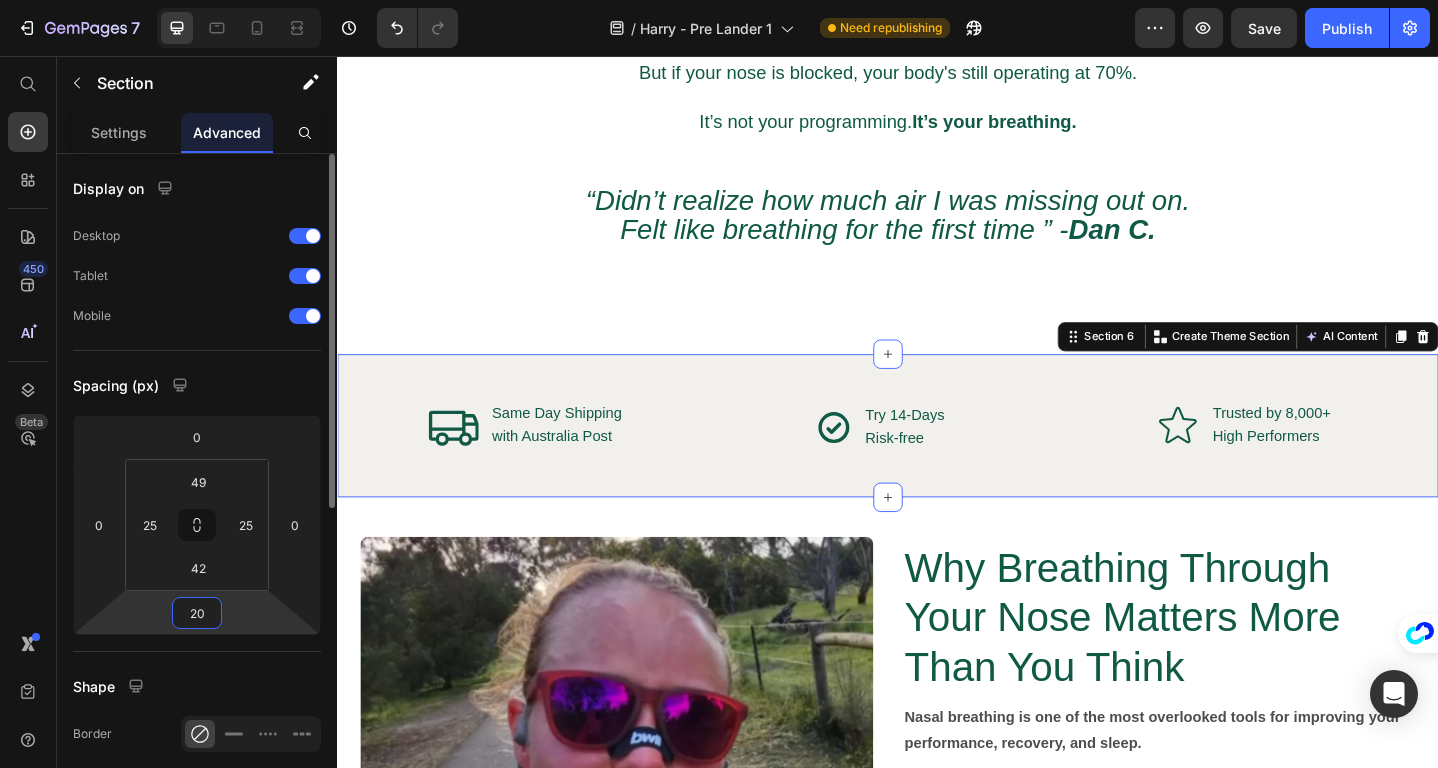 type on "2" 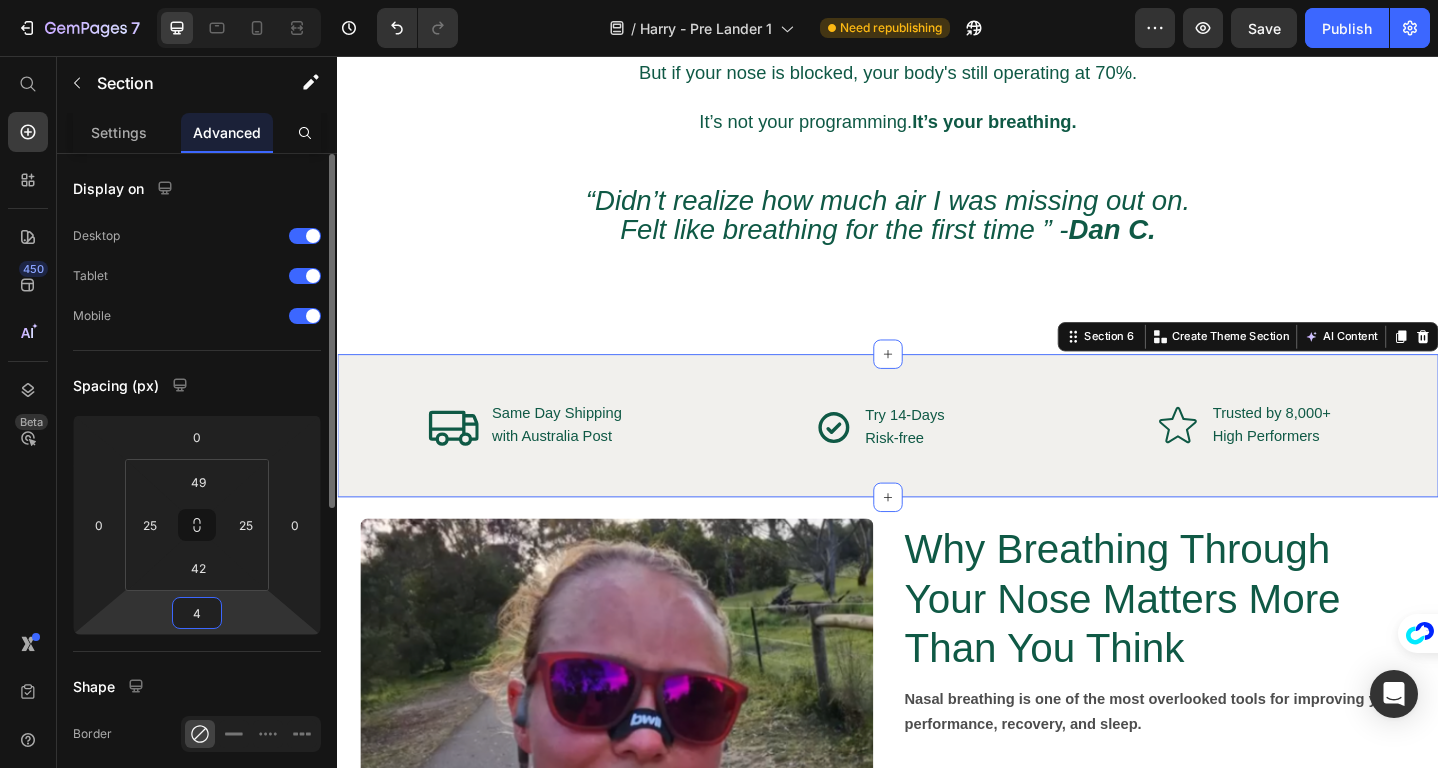 type on "40" 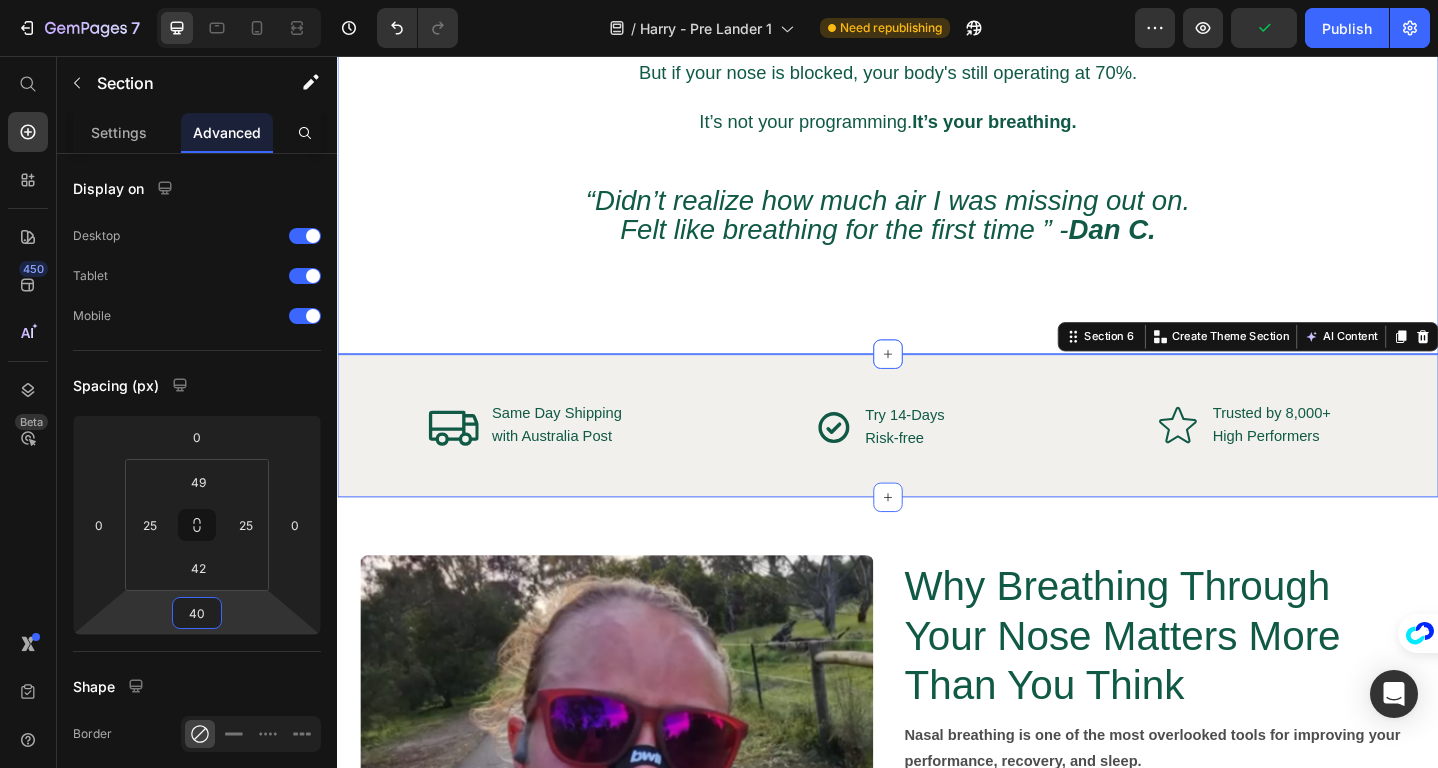 click on "Poor Breathing Is Sabotaging Your Performance. Heading If you're mouth-breathing through workouts or sleep, you're leaking energy, lowering oxygen intake, and limiting your results.   Every rep, sprint, and sleep cycle depends on one thing:  oxygen . But most high performers unconsciously mouth-breathe, especially under stress or exhaustion - which causes:   - Reduced oxygen efficiency - Shallow, panicked breathing - Higher heart rate   slower recovery - Waking up groggy or gassed mid-set   You’re training harder. You’re eating clean. But if your nose is blocked, your body's still operating at 70%.   It’s not your programming.  It’s your breathing.   Text Block   “Didn’t realize how much air I was missing out on. Felt like breathing for the first time ” -  [LAST_NAME] C. Text Block Row Section 5" at bounding box center (937, -89) 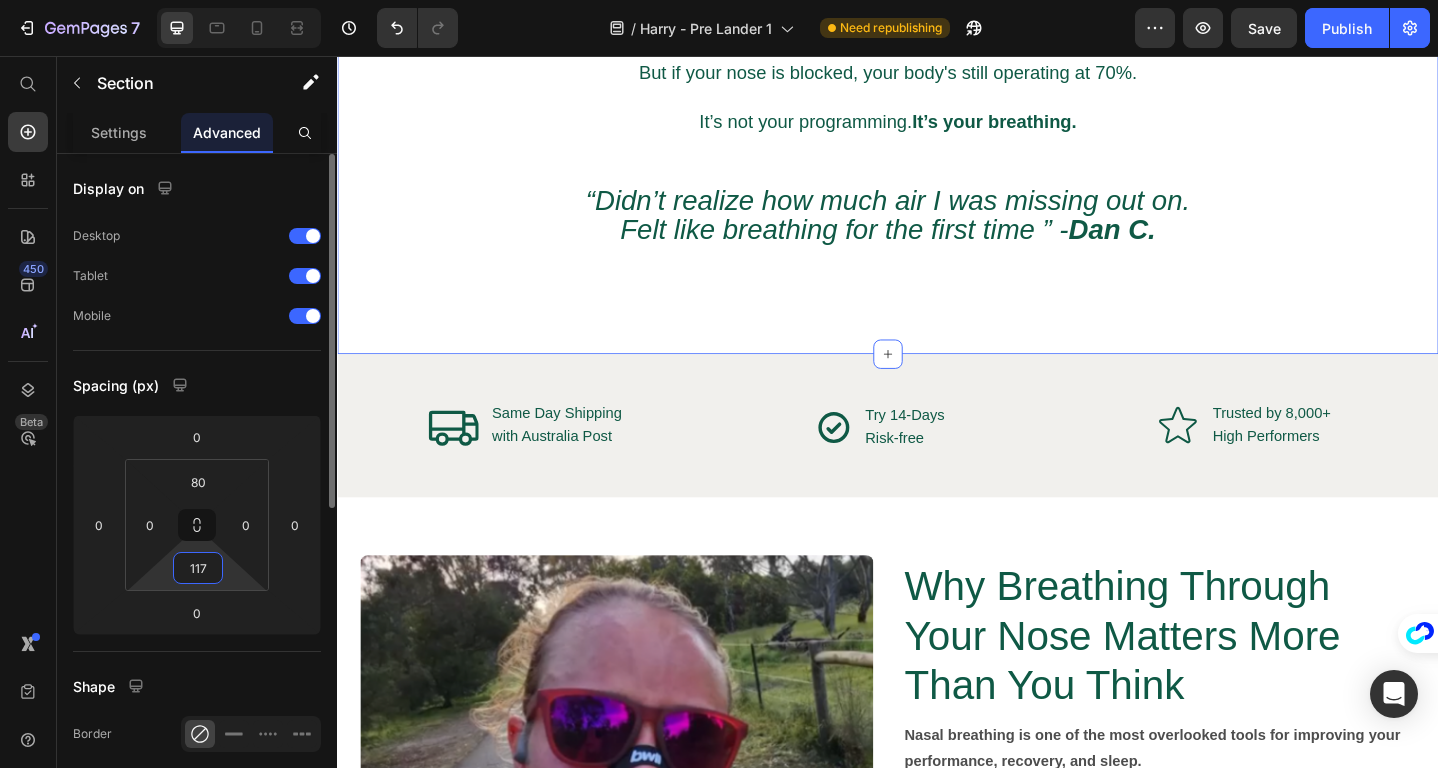 click on "117" at bounding box center [198, 568] 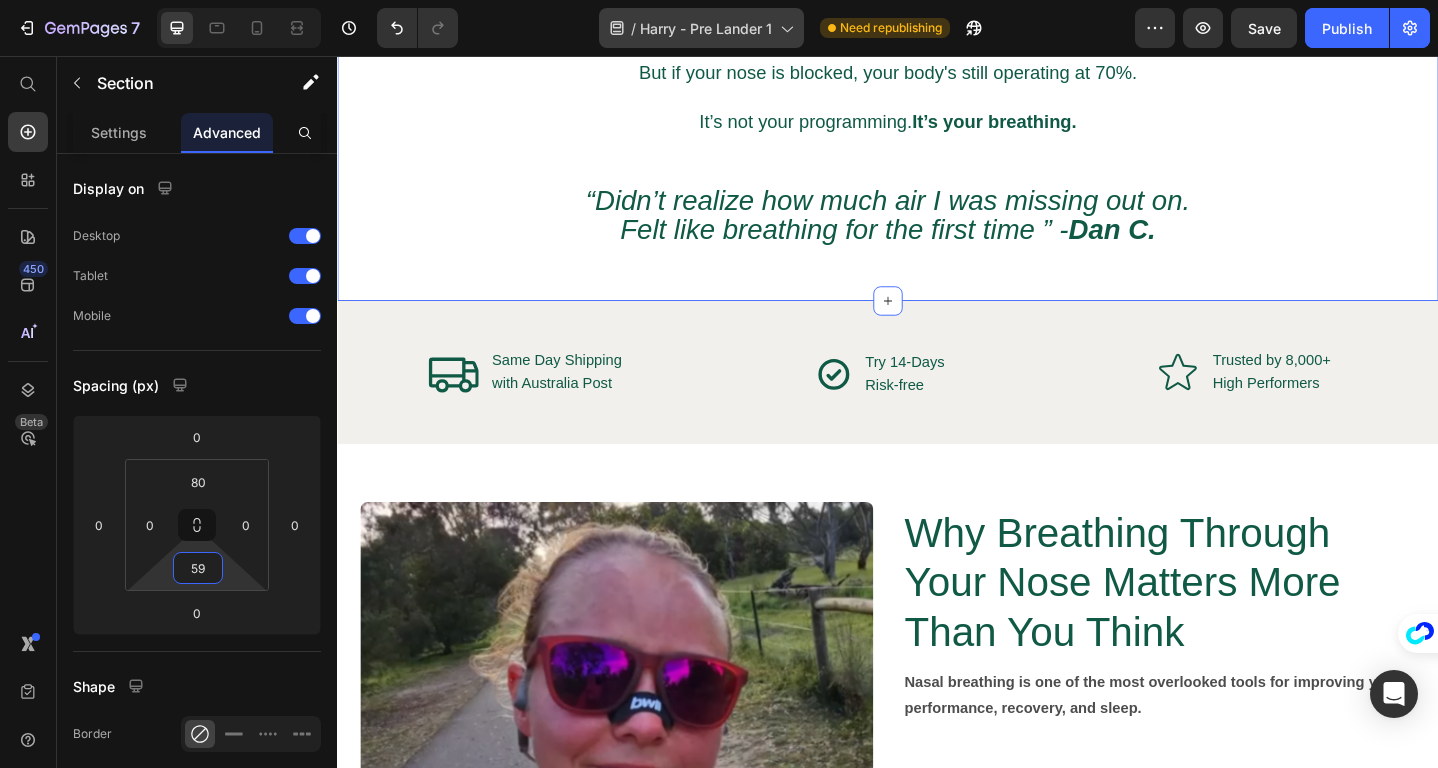 type on "59" 